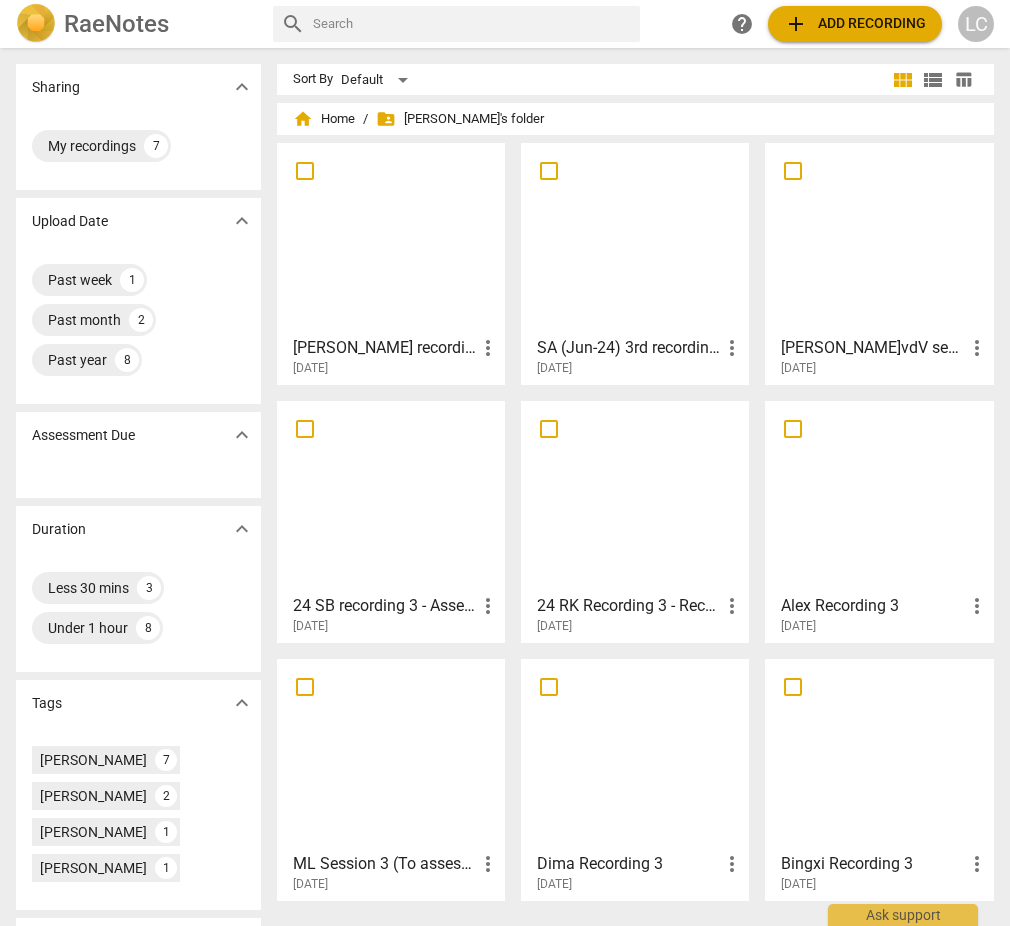 scroll, scrollTop: 0, scrollLeft: 0, axis: both 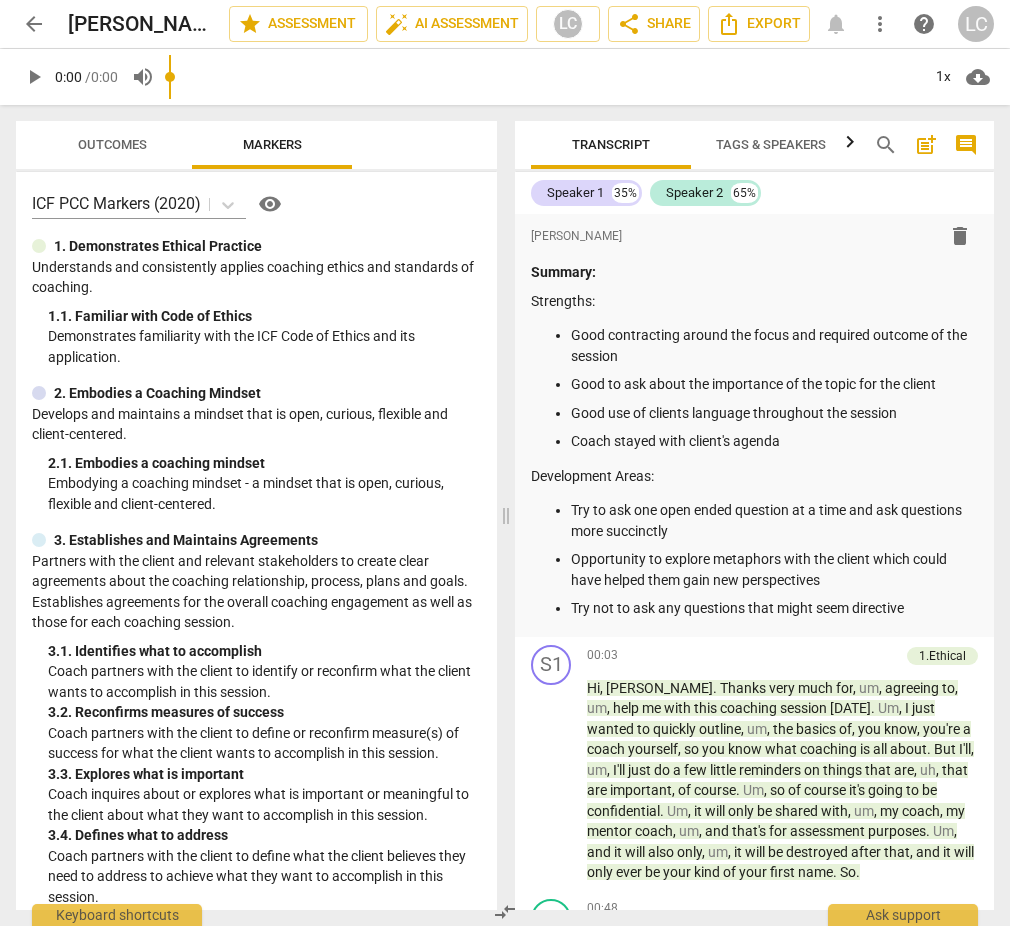 click on "arrow_back" at bounding box center (34, 24) 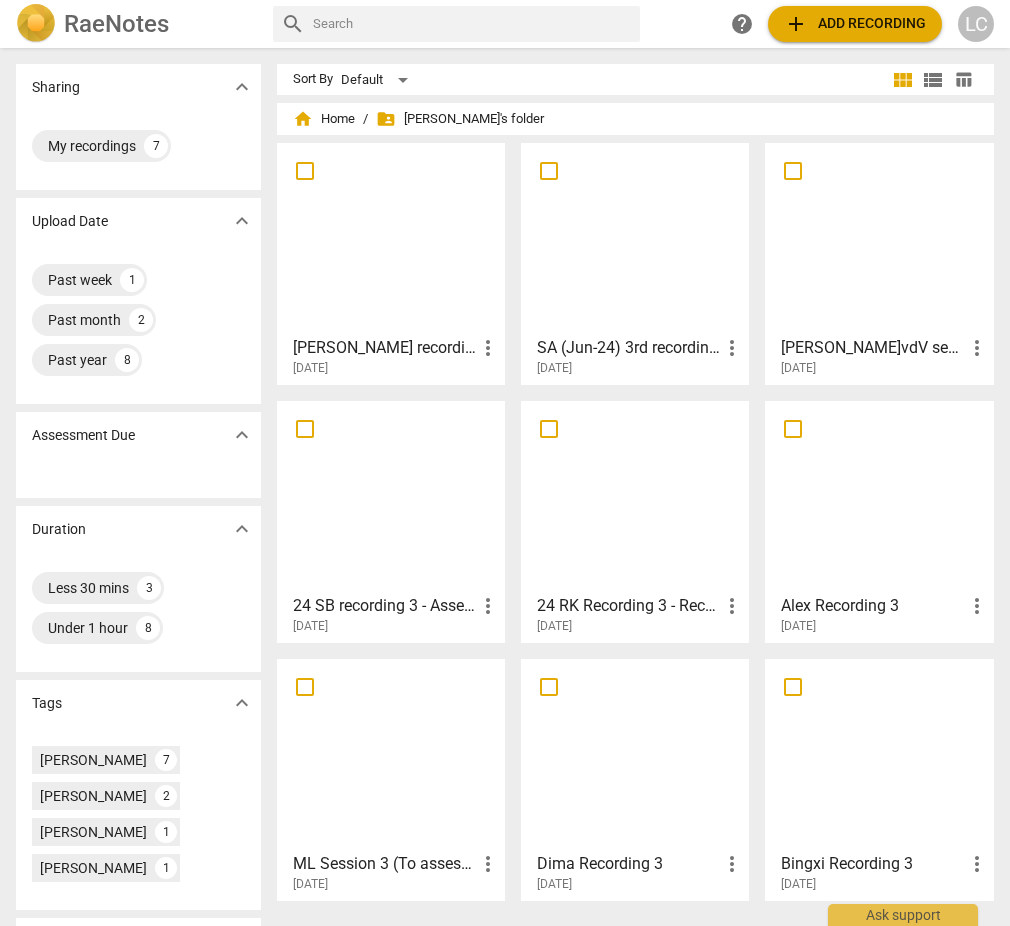 click at bounding box center [391, 496] 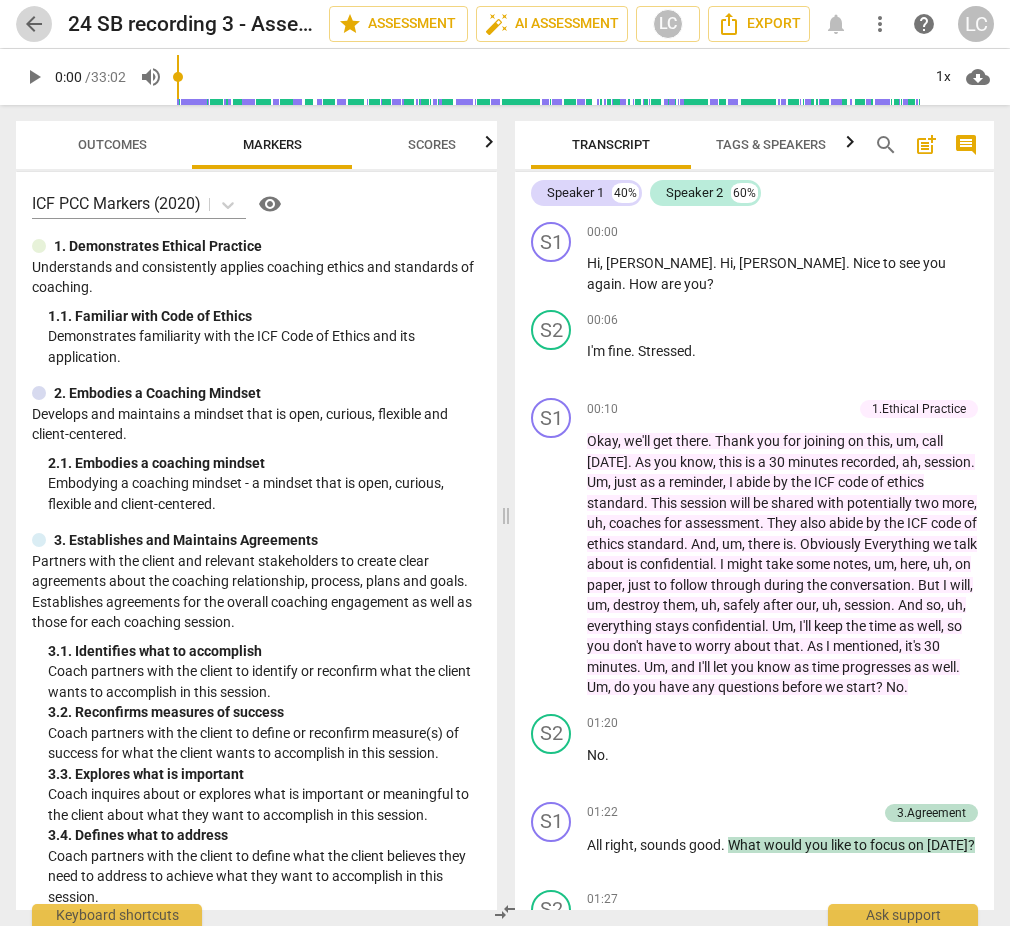 click on "arrow_back" at bounding box center (34, 24) 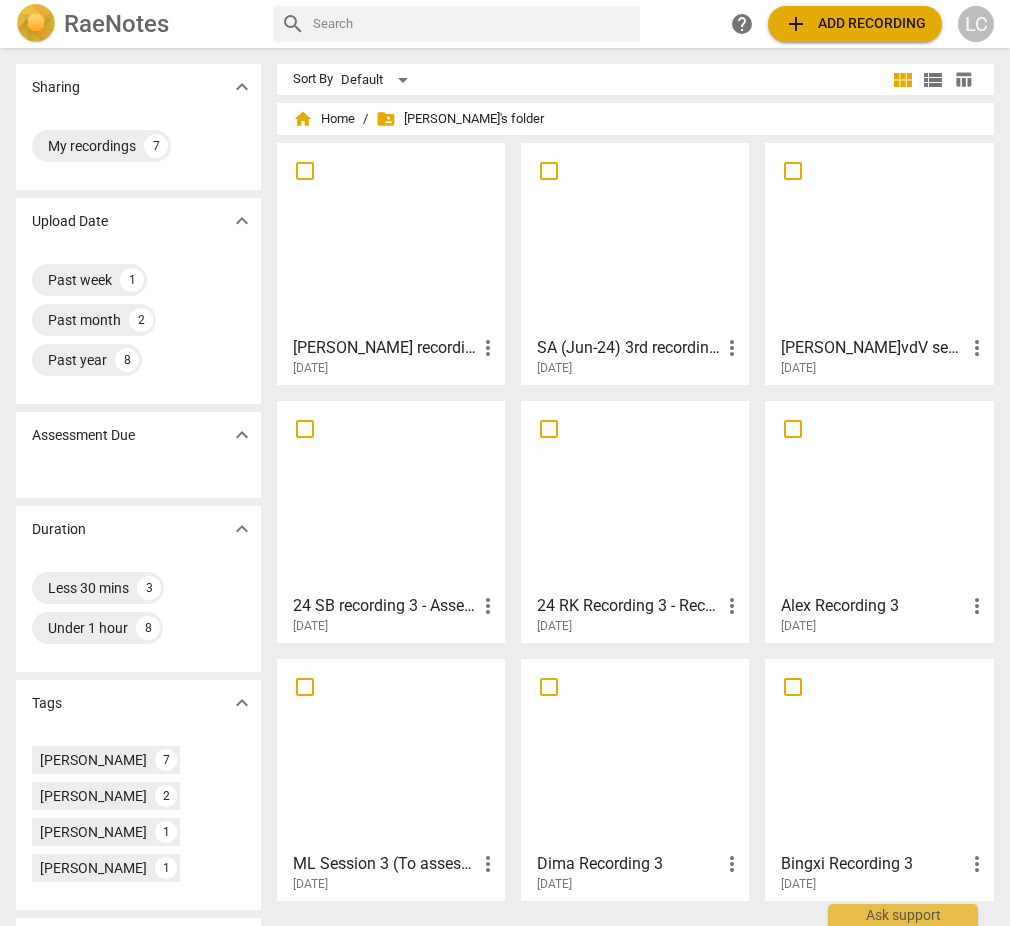 click at bounding box center [635, 238] 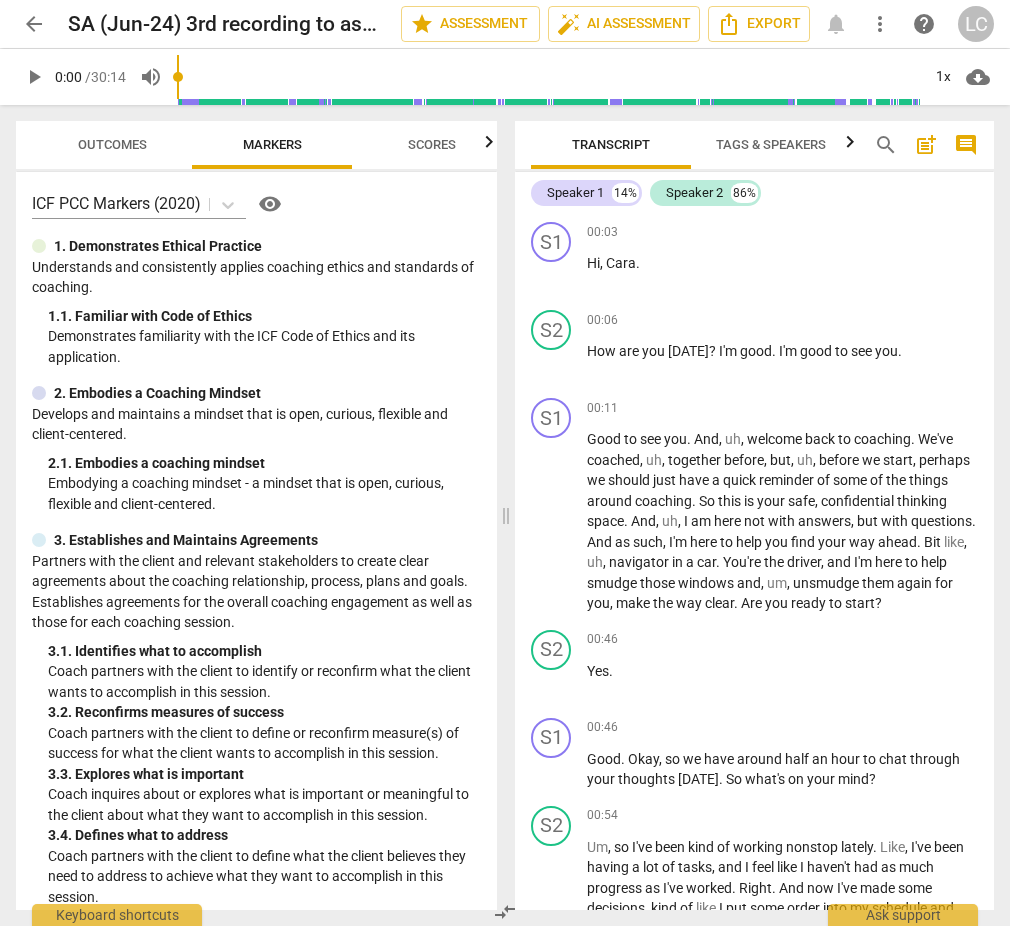 click on "arrow_back" at bounding box center [34, 24] 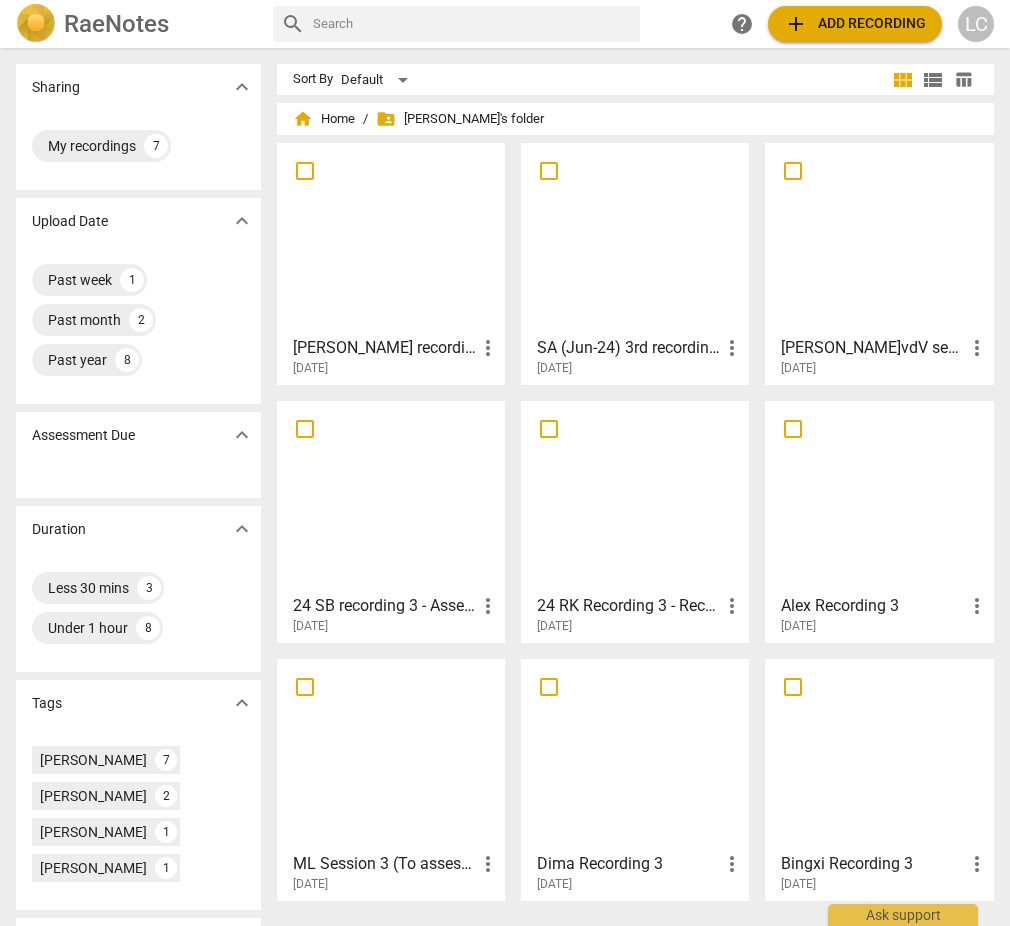 click at bounding box center (635, 238) 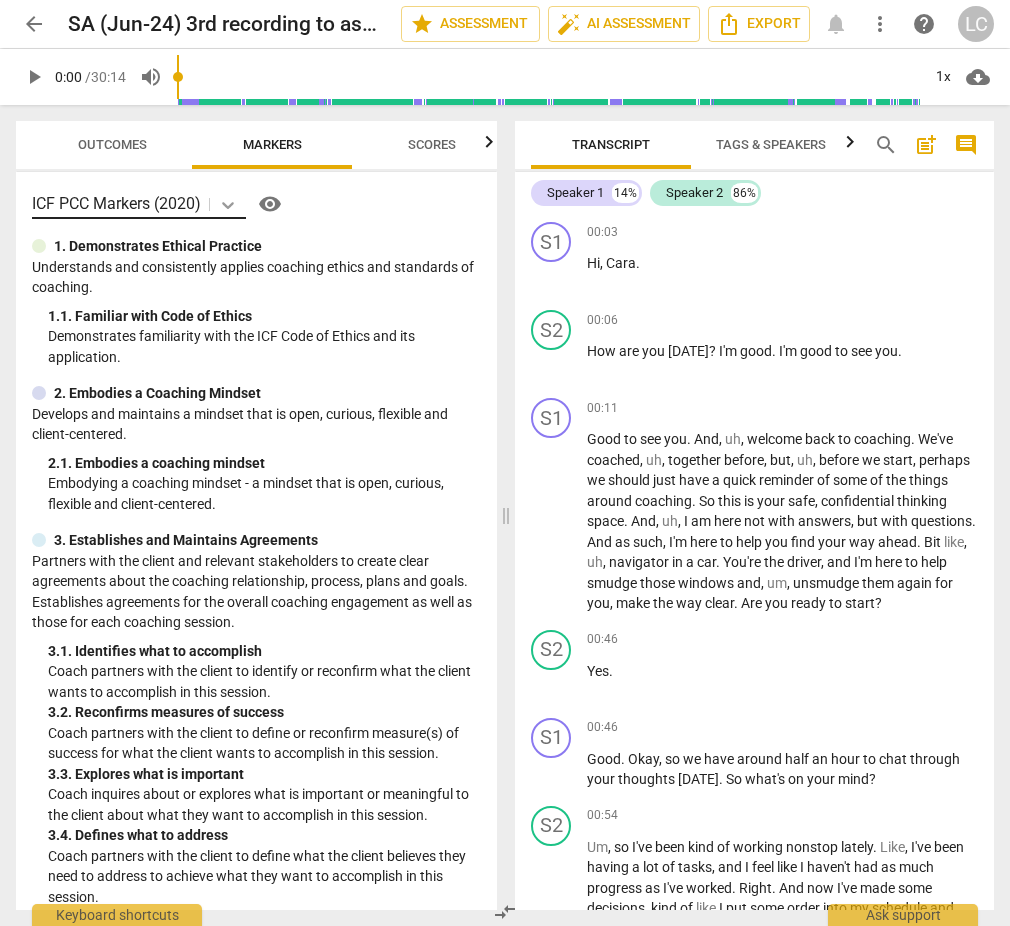 click 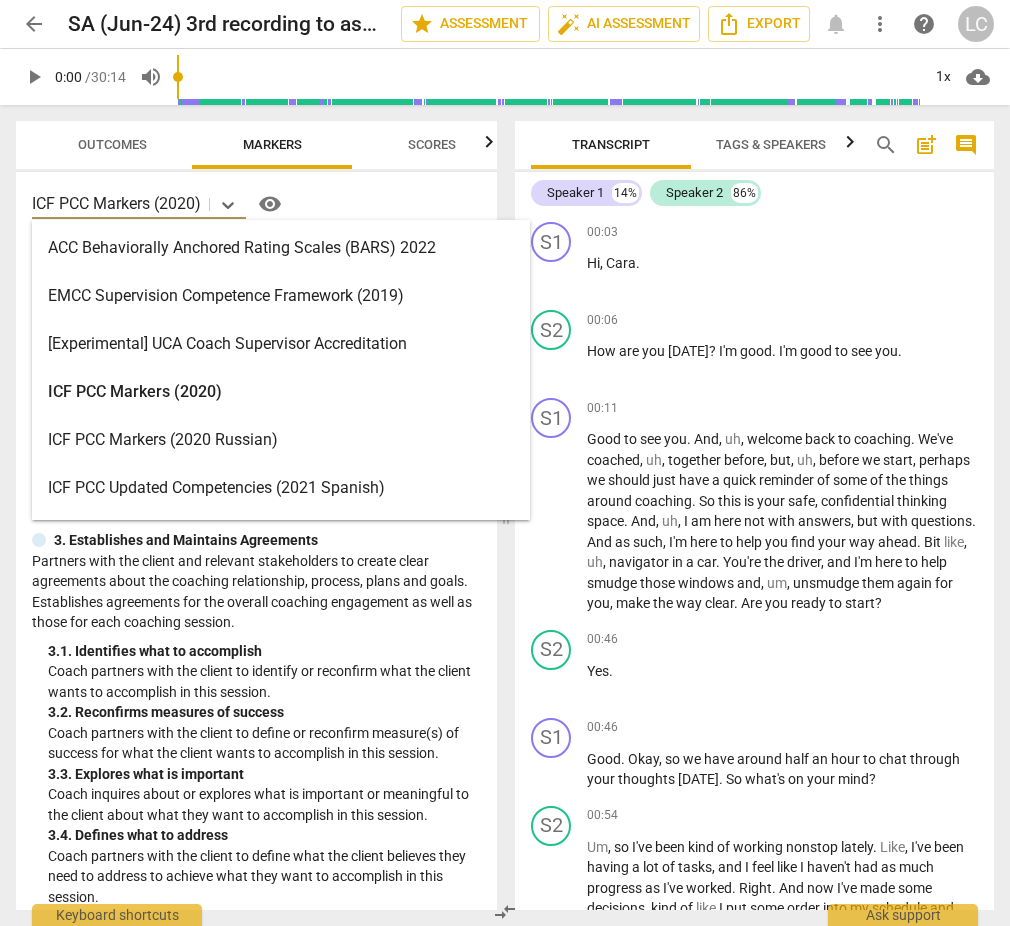 click on "ACC Behaviorally Anchored Rating Scales (BARS) 2022" at bounding box center (281, 248) 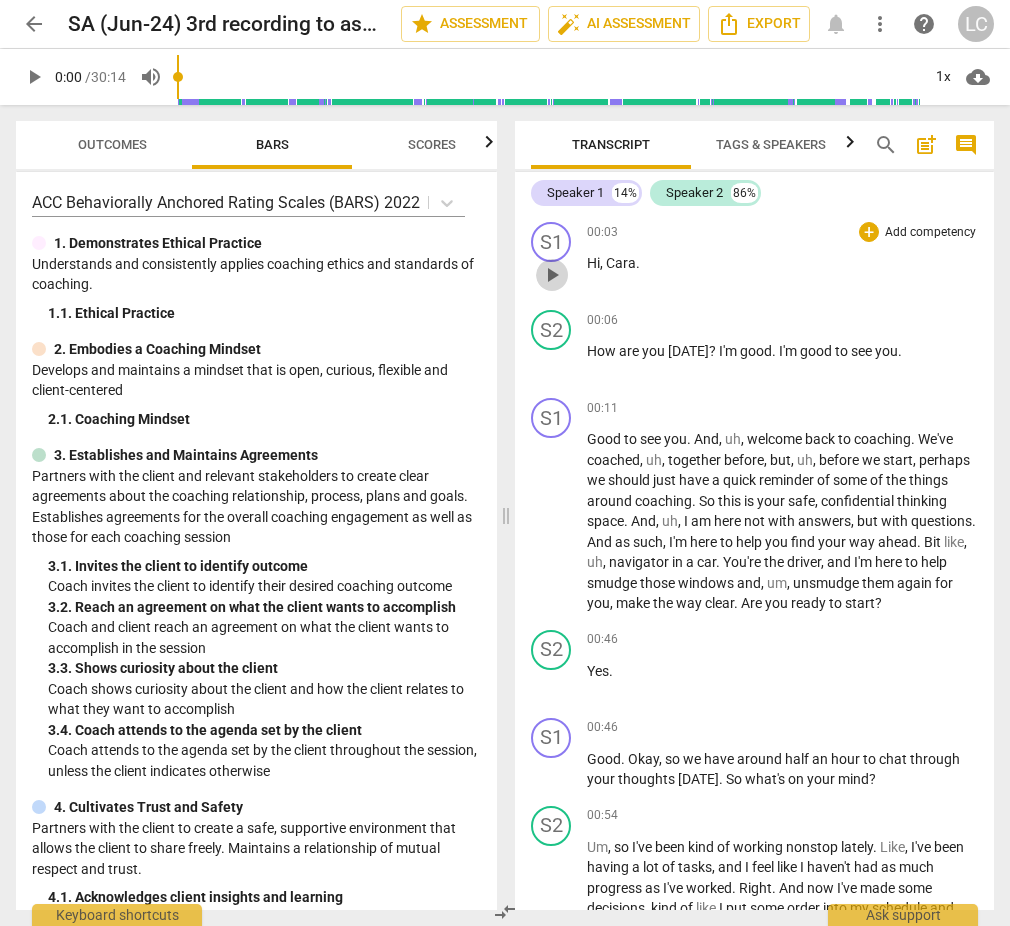click on "play_arrow" at bounding box center (552, 275) 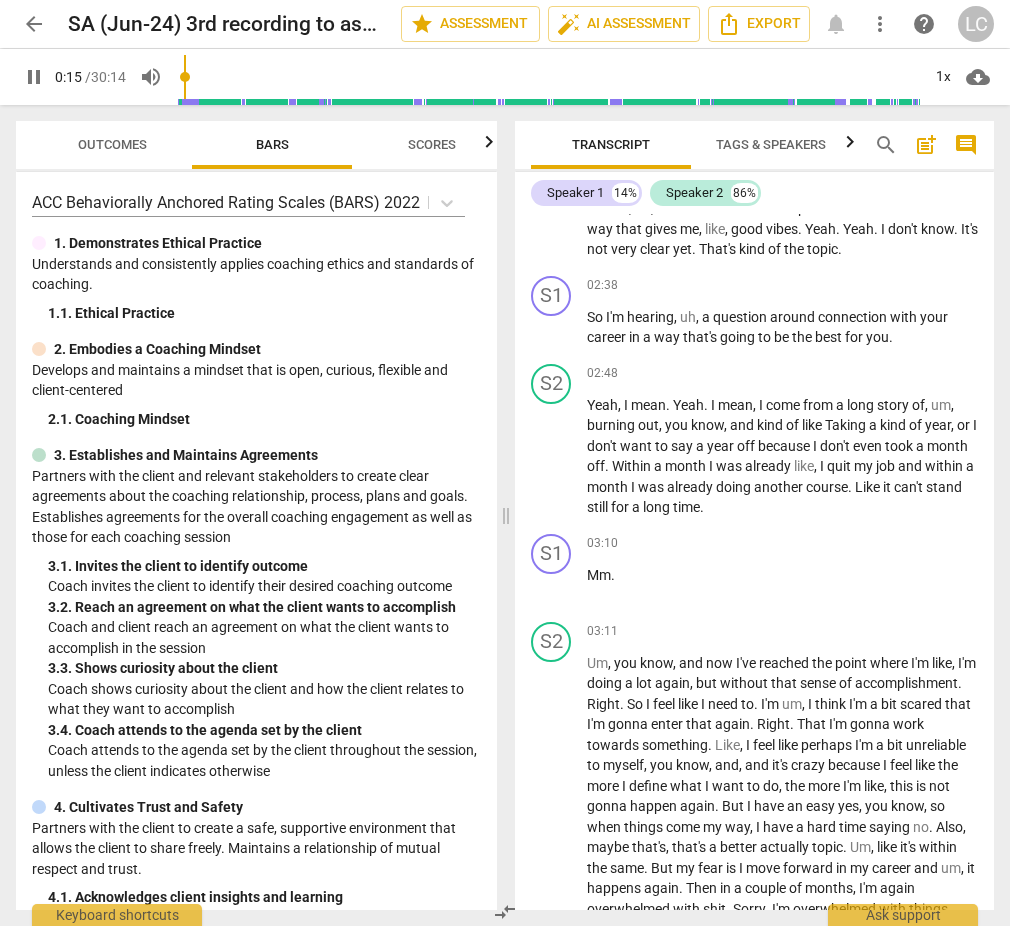 scroll, scrollTop: 0, scrollLeft: 0, axis: both 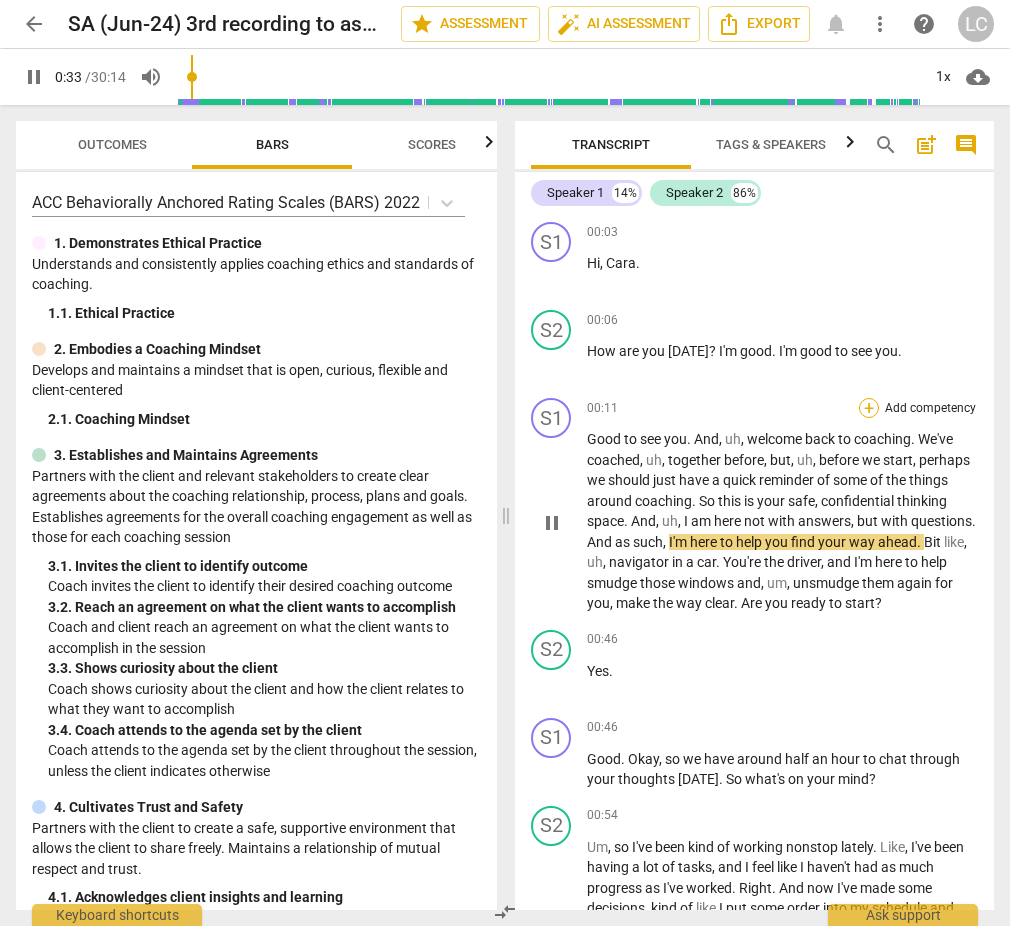 click on "+" at bounding box center (869, 408) 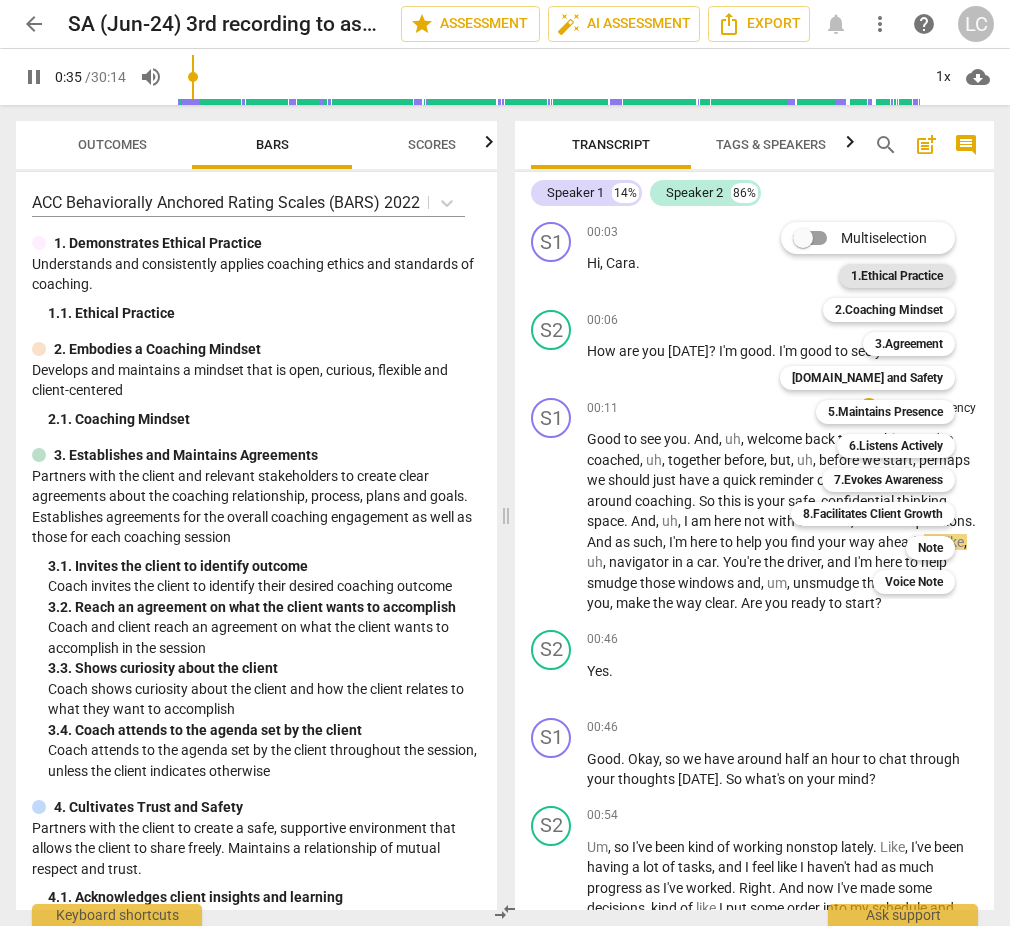 click on "1.Ethical Practice" at bounding box center (897, 276) 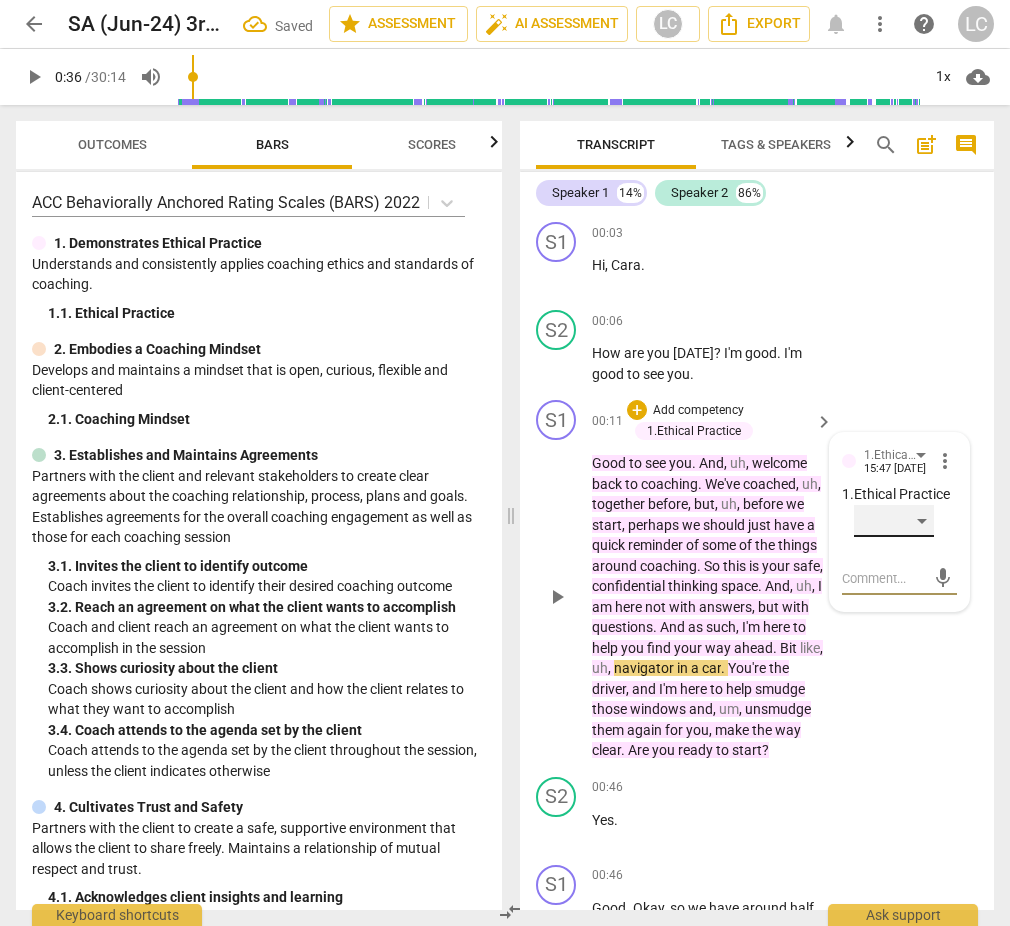 click on "​" at bounding box center (894, 521) 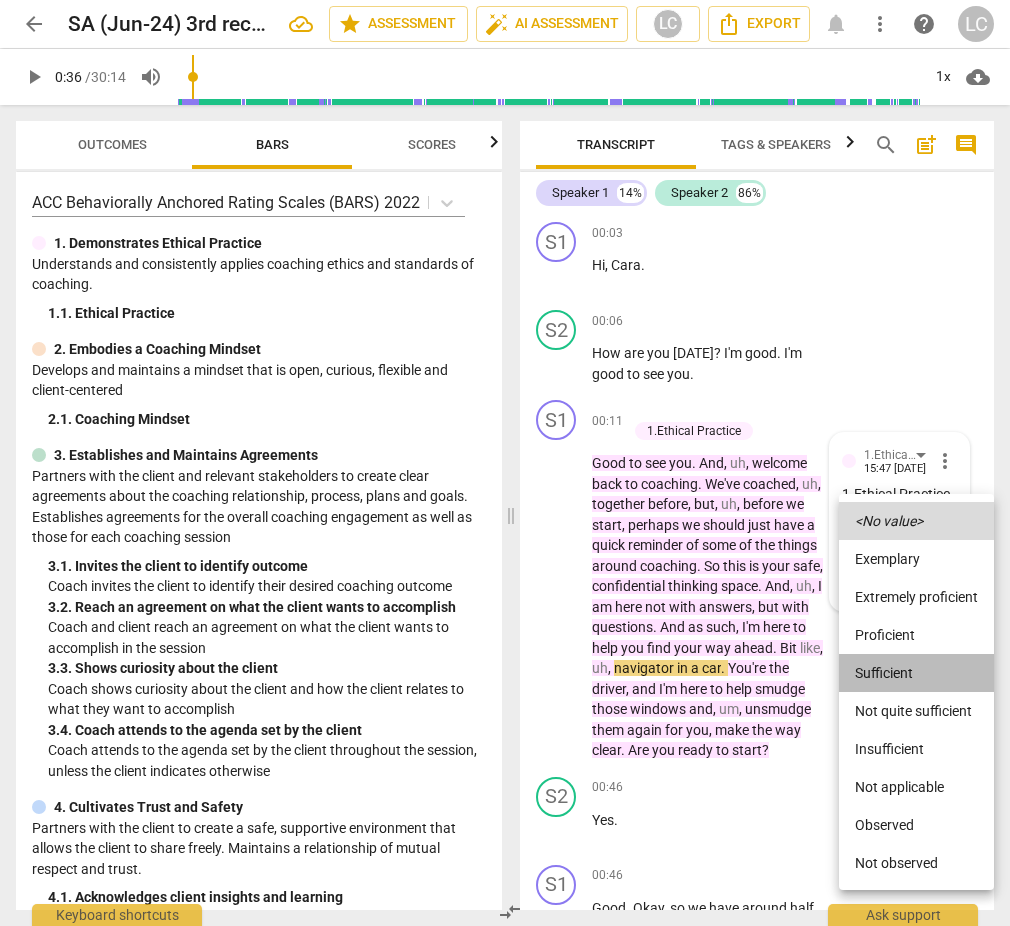 click on "Sufficient" at bounding box center [916, 673] 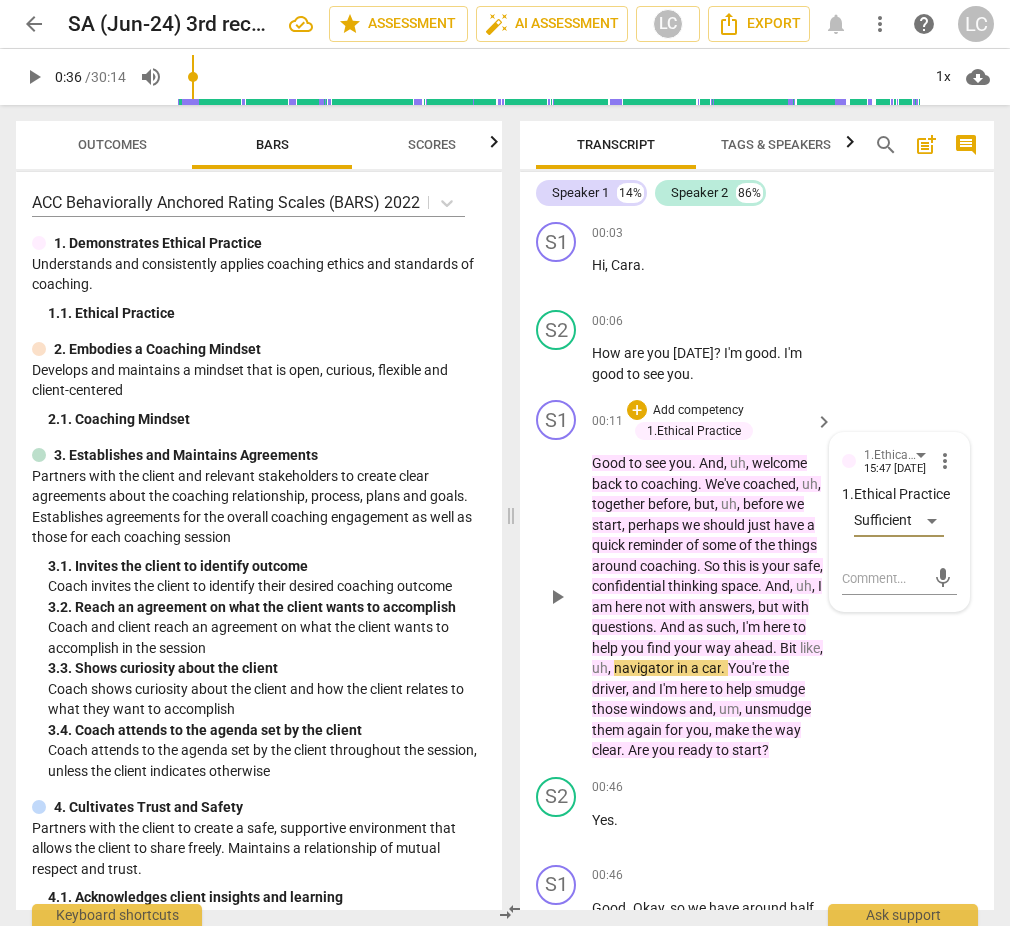 click on "S1 play_arrow pause 00:11 + Add competency 1.Ethical Practice keyboard_arrow_right Good   to   see   you .   And ,   uh ,   welcome   back   to   coaching .   We've   coached ,   uh ,   together   before ,   but ,   uh ,   before   we   start ,   perhaps   we   should   just   have   a   quick   reminder   of   some   of   the   things   around   coaching .   So   this   is   your   safe ,   confidential   thinking   space .   And ,   uh ,   I   am   here   not   with   answers ,   but   with   questions .   And   as   such ,   I'm   here   to   help   you   find   your   way   ahead .   Bit   like ,   uh ,   navigator   in   a   car .   You're   the   driver ,   and   I'm   here   to   help   smudge   those   windows   and ,   um ,   unsmudge   them   again   for   you ,   make   the   way   clear .   Are   you   ready   to   start ? 1.Ethical Practice [PERSON_NAME] 15:47 [DATE] more_vert 1.  Ethical Practice Sufficient mic" at bounding box center [757, 580] 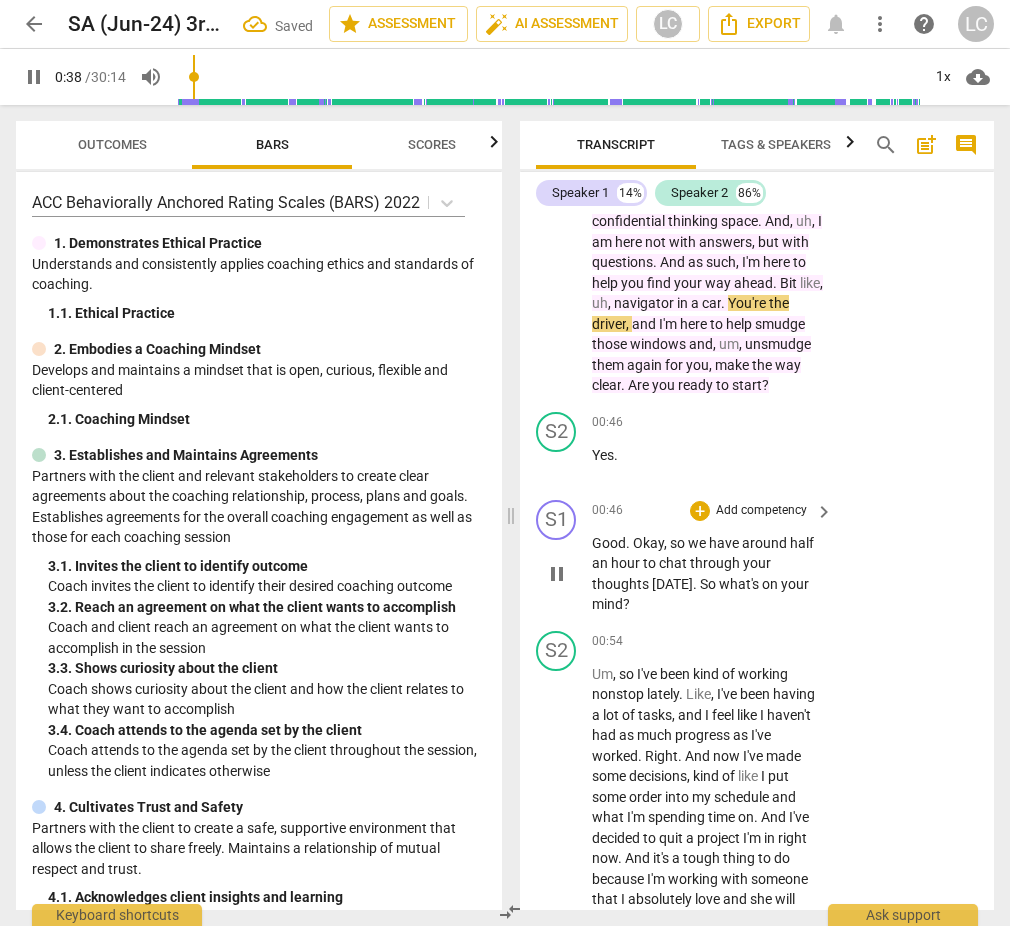 scroll, scrollTop: 372, scrollLeft: 0, axis: vertical 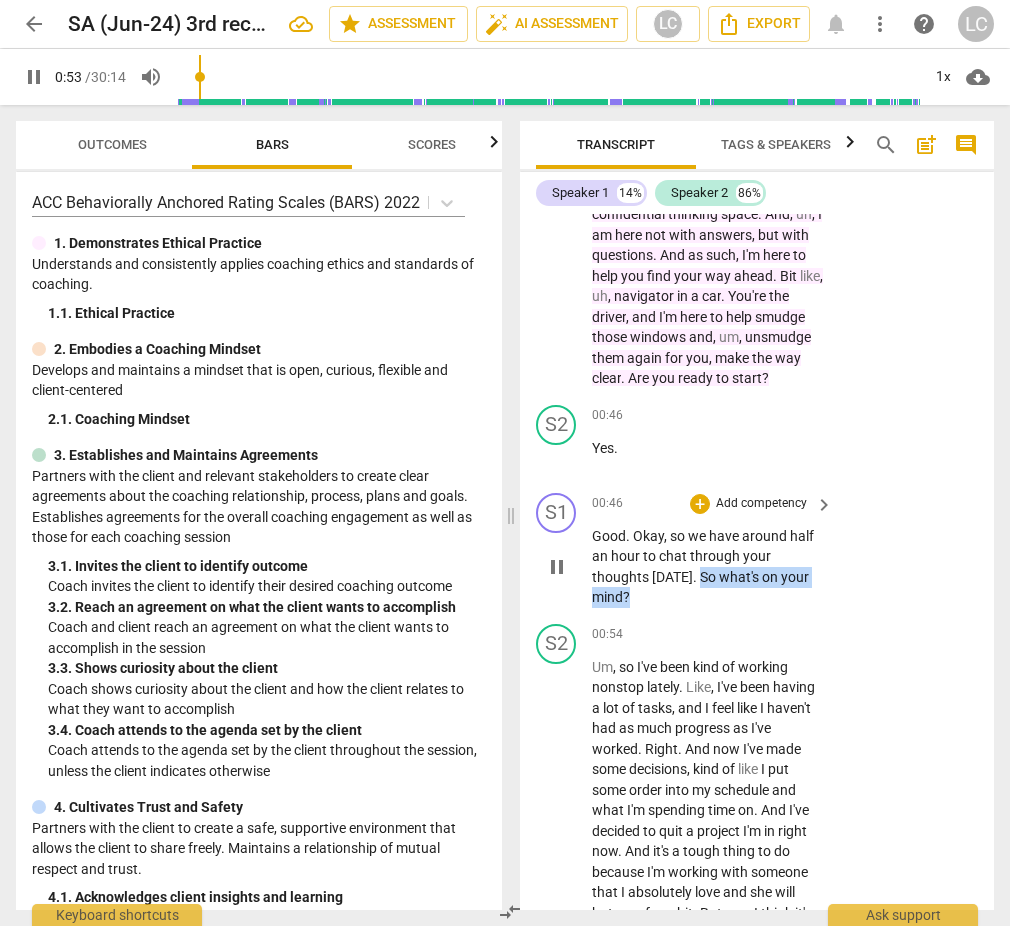 drag, startPoint x: 692, startPoint y: 598, endPoint x: 807, endPoint y: 617, distance: 116.559 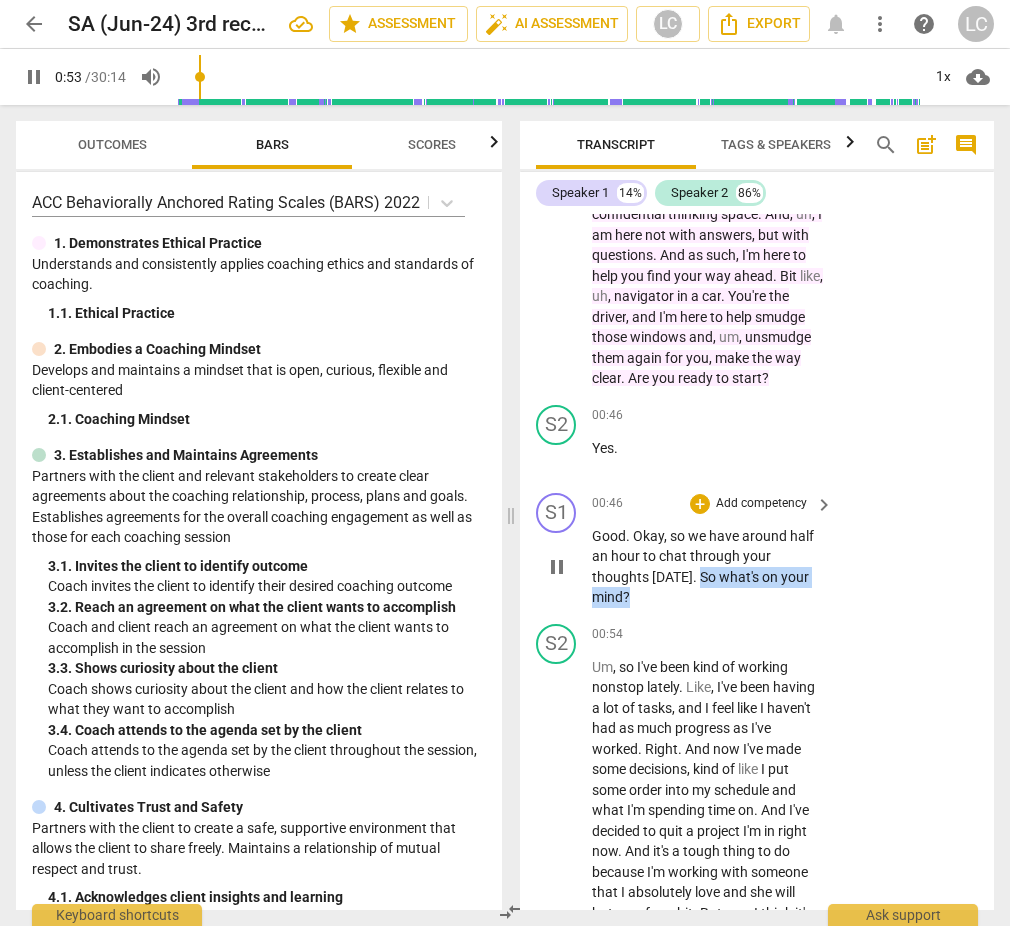 click on "Good .   Okay ,   so   we   have   around   half   an   hour   to   chat   through   your   thoughts   [DATE] .   So   what's   on   your   mind ?" at bounding box center [707, 567] 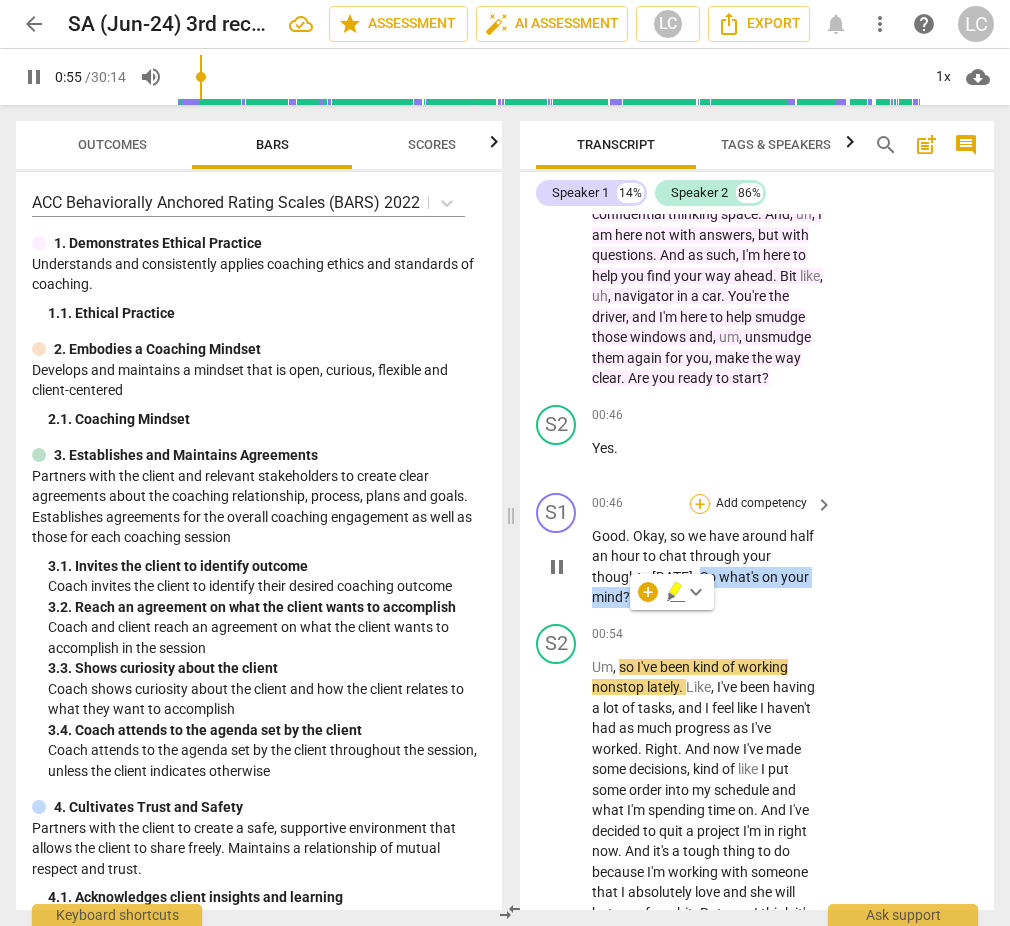 click on "+" at bounding box center [700, 504] 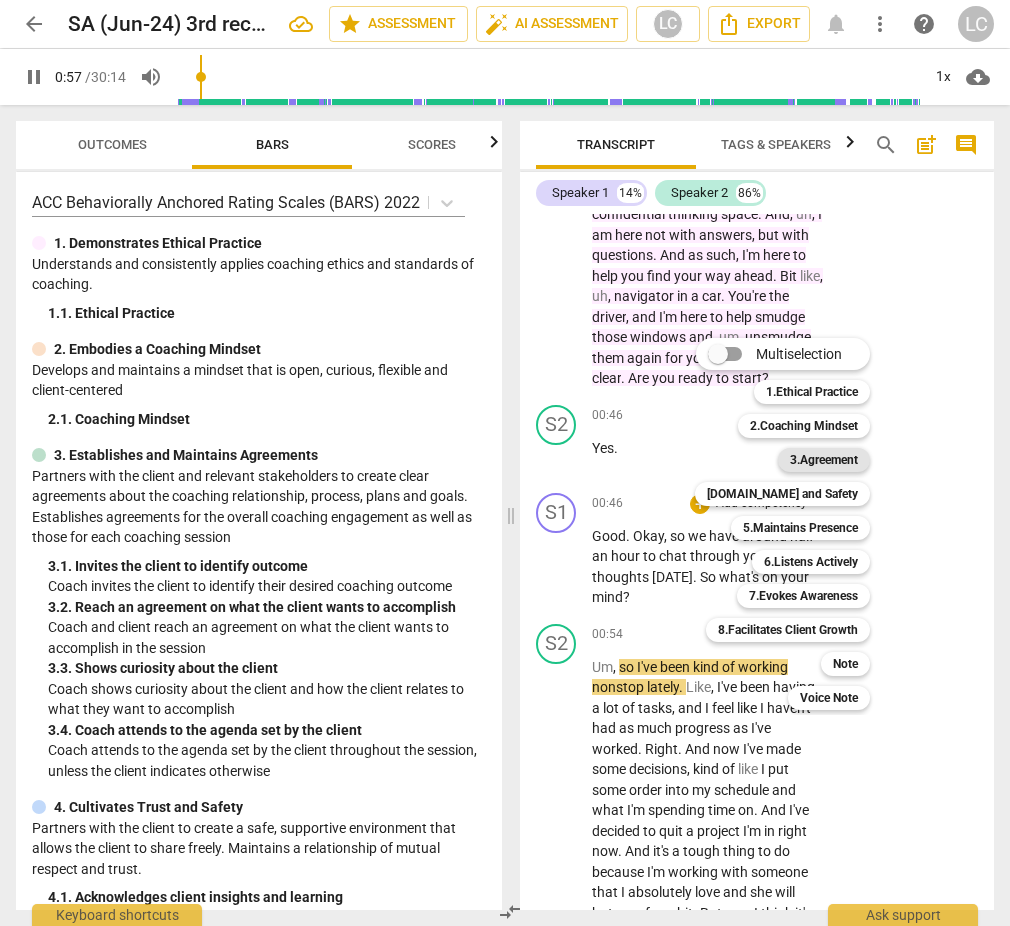 click on "3.Agreement" at bounding box center (824, 460) 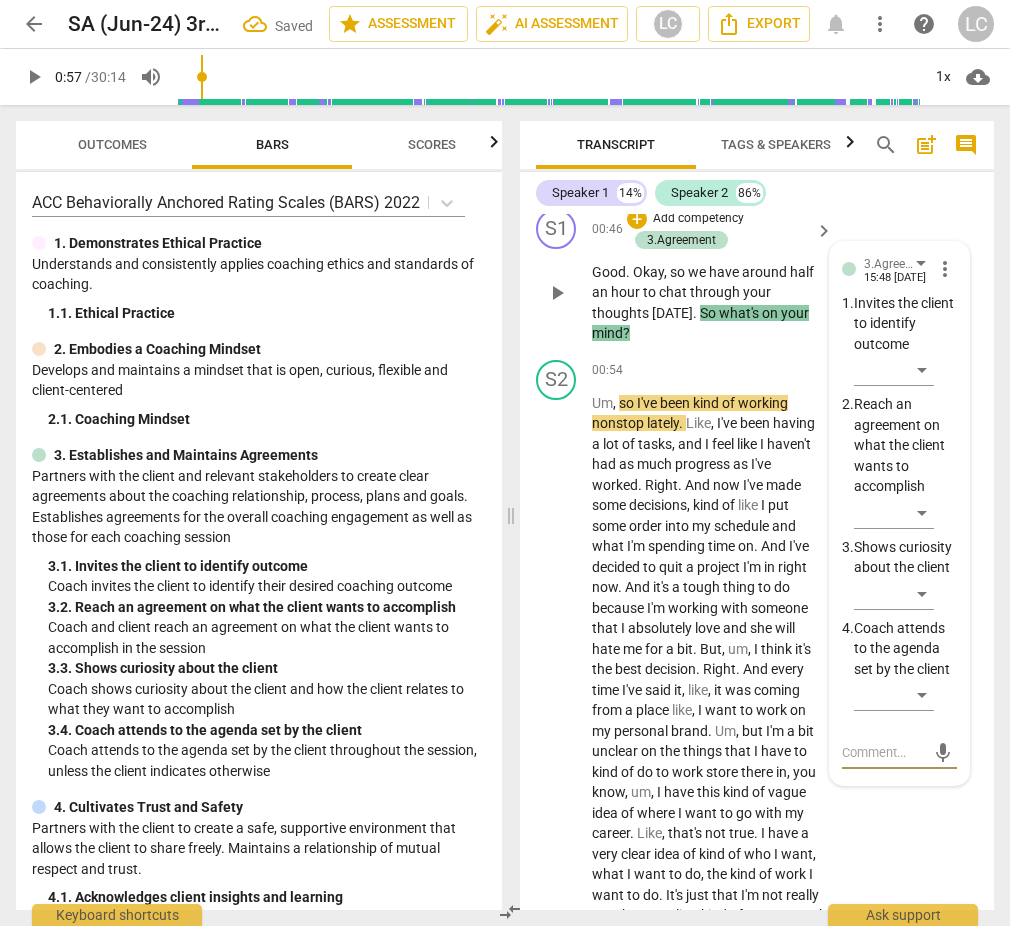 scroll, scrollTop: 579, scrollLeft: 0, axis: vertical 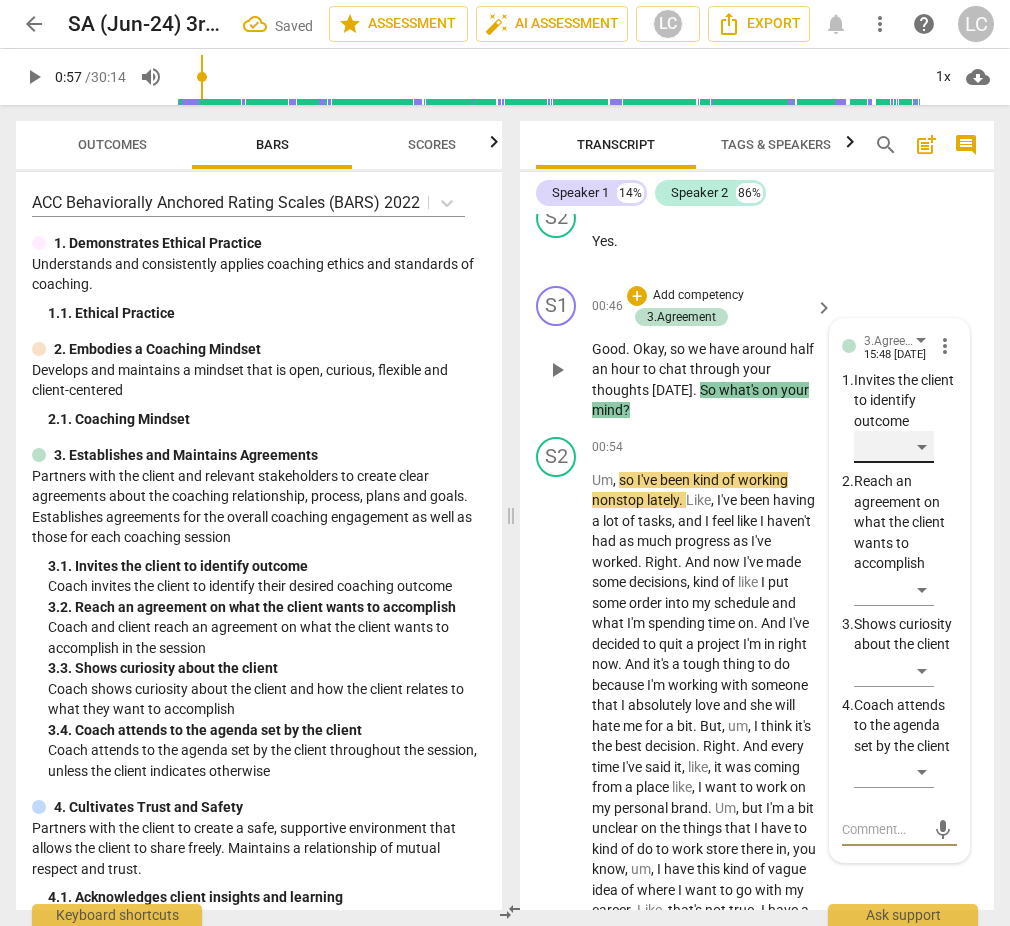 click on "​" at bounding box center (894, 447) 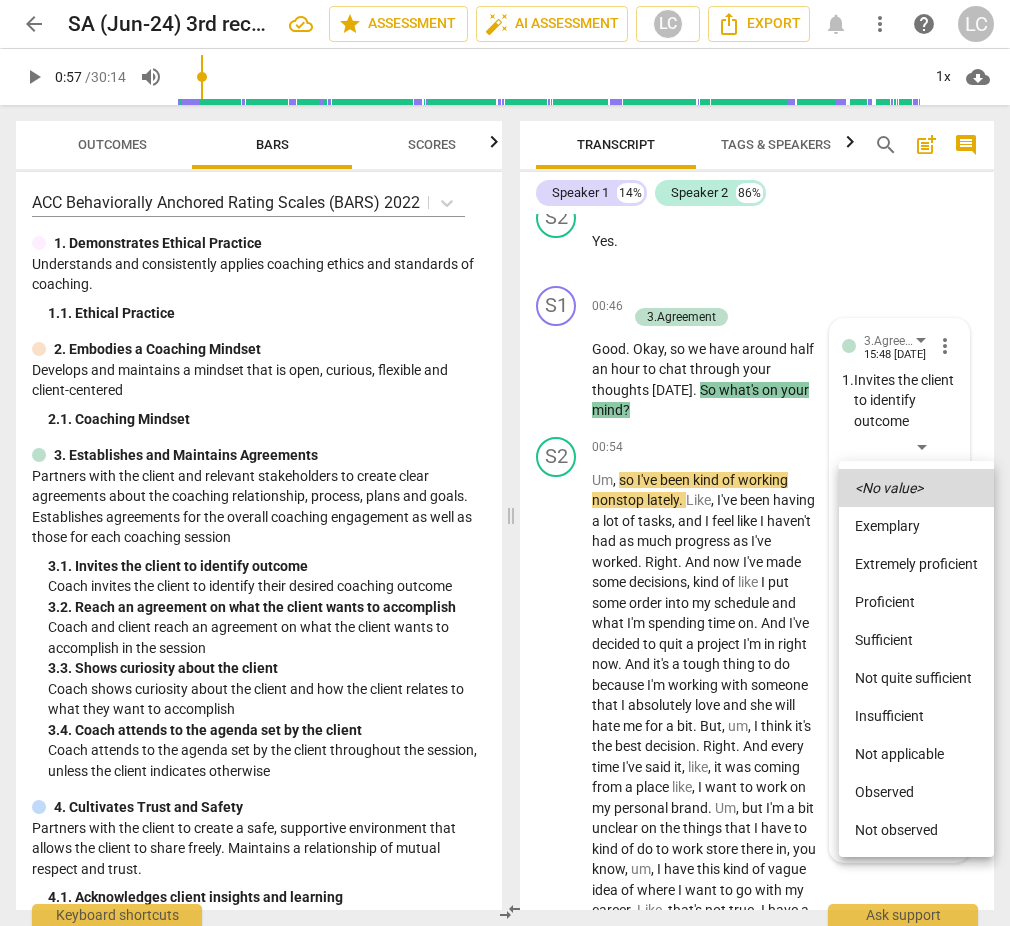 click on "Proficient" at bounding box center [916, 602] 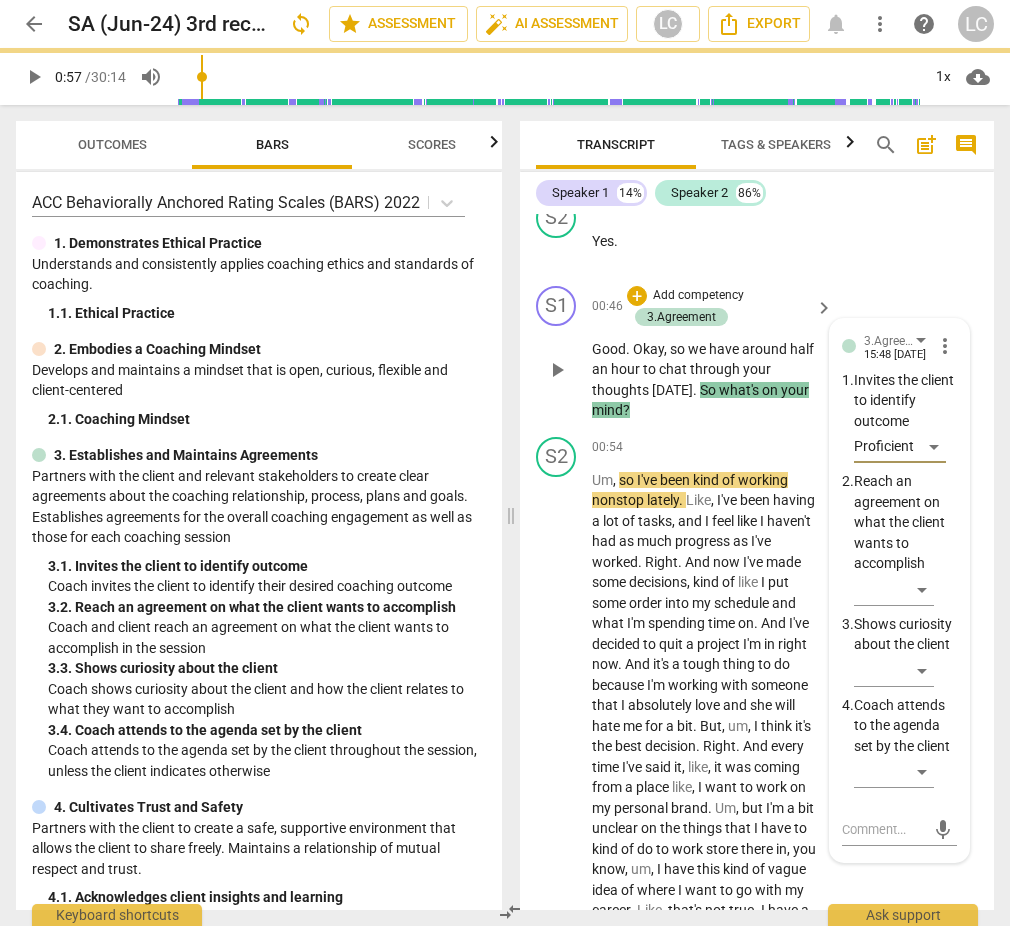 click on "Good .   Okay ,   so   we   have   around   half   an   hour   to   chat   through   your   thoughts   [DATE] .   So   what's   on   your   mind ?" at bounding box center (707, 380) 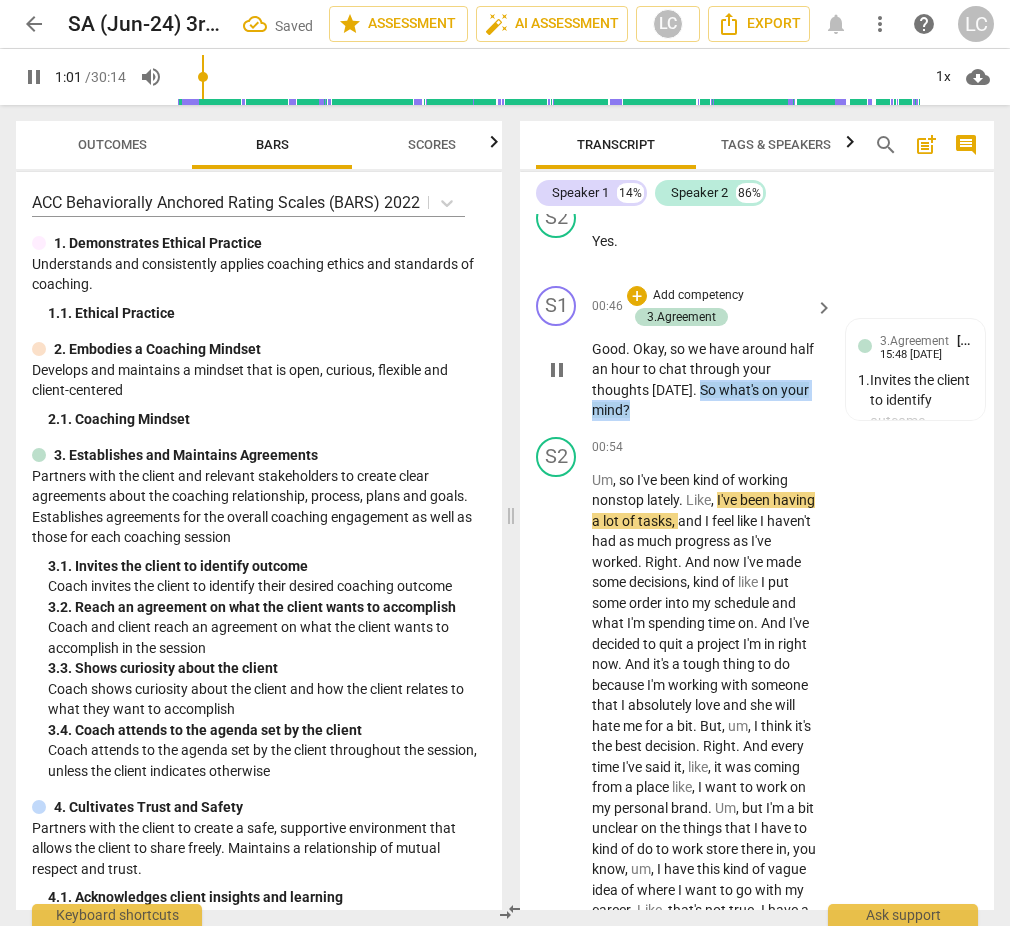 drag, startPoint x: 691, startPoint y: 410, endPoint x: 795, endPoint y: 428, distance: 105.546196 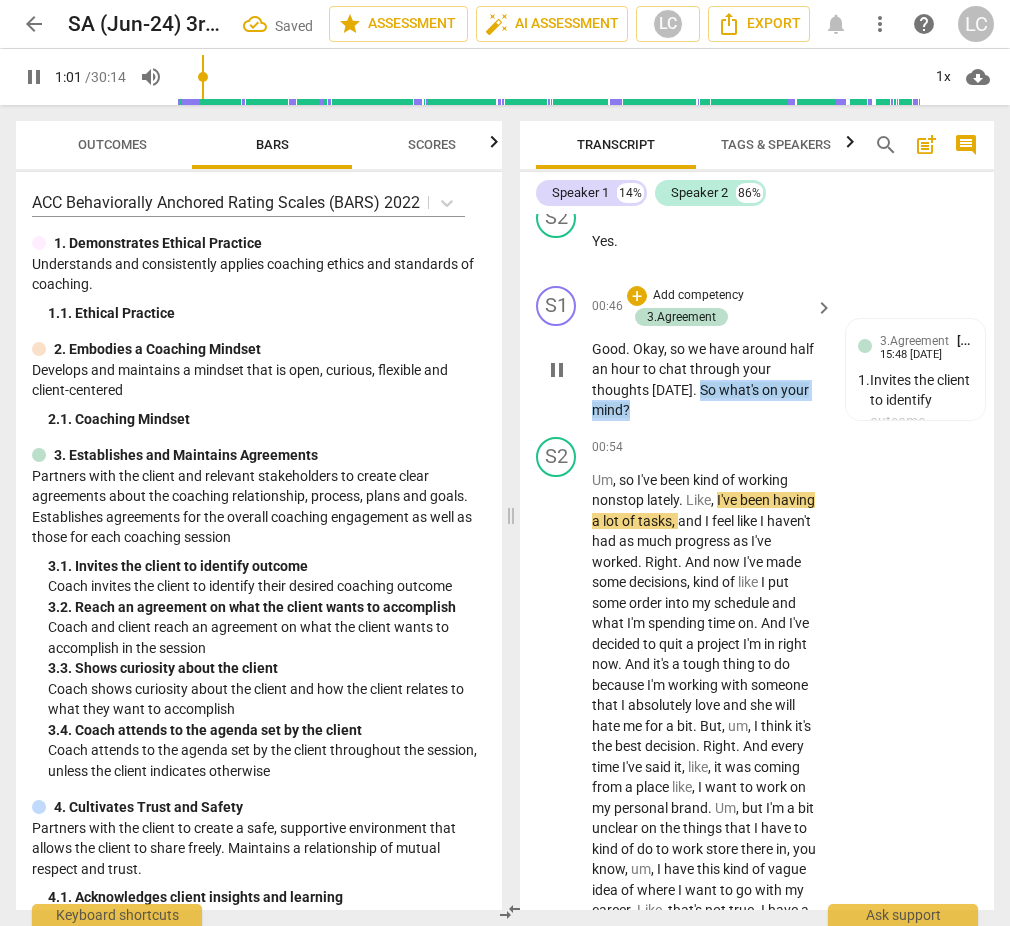 click on "Good .   Okay ,   so   we   have   around   half   an   hour   to   chat   through   your   thoughts   [DATE] .   So   what's   on   your   mind ?" at bounding box center [707, 380] 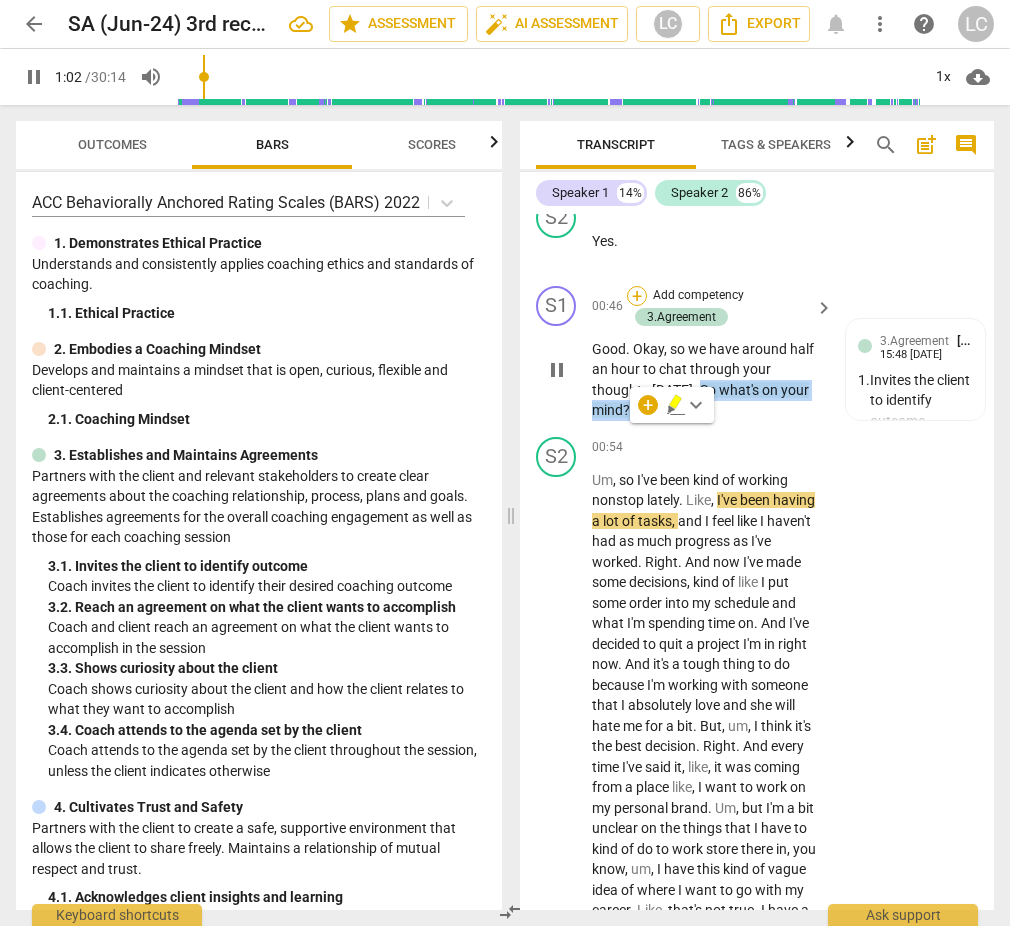 click on "+" at bounding box center [637, 296] 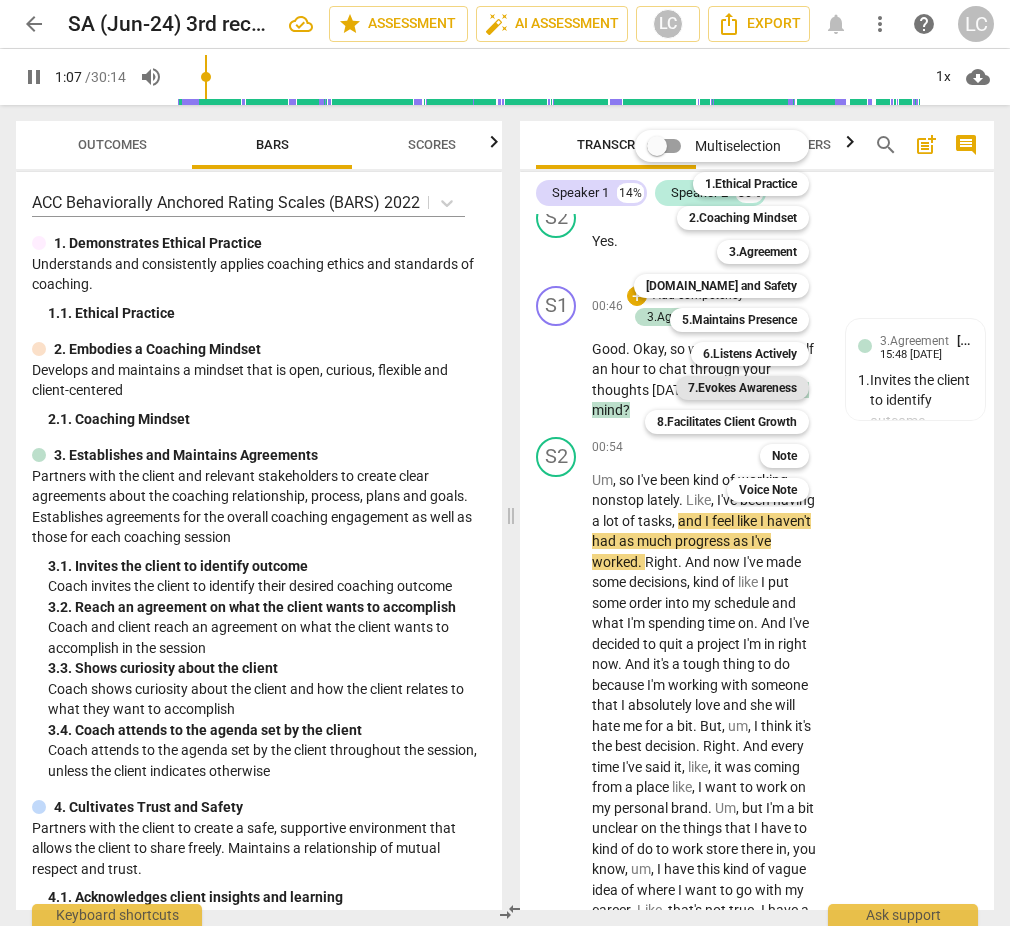 click on "7.Evokes Awareness" at bounding box center [742, 388] 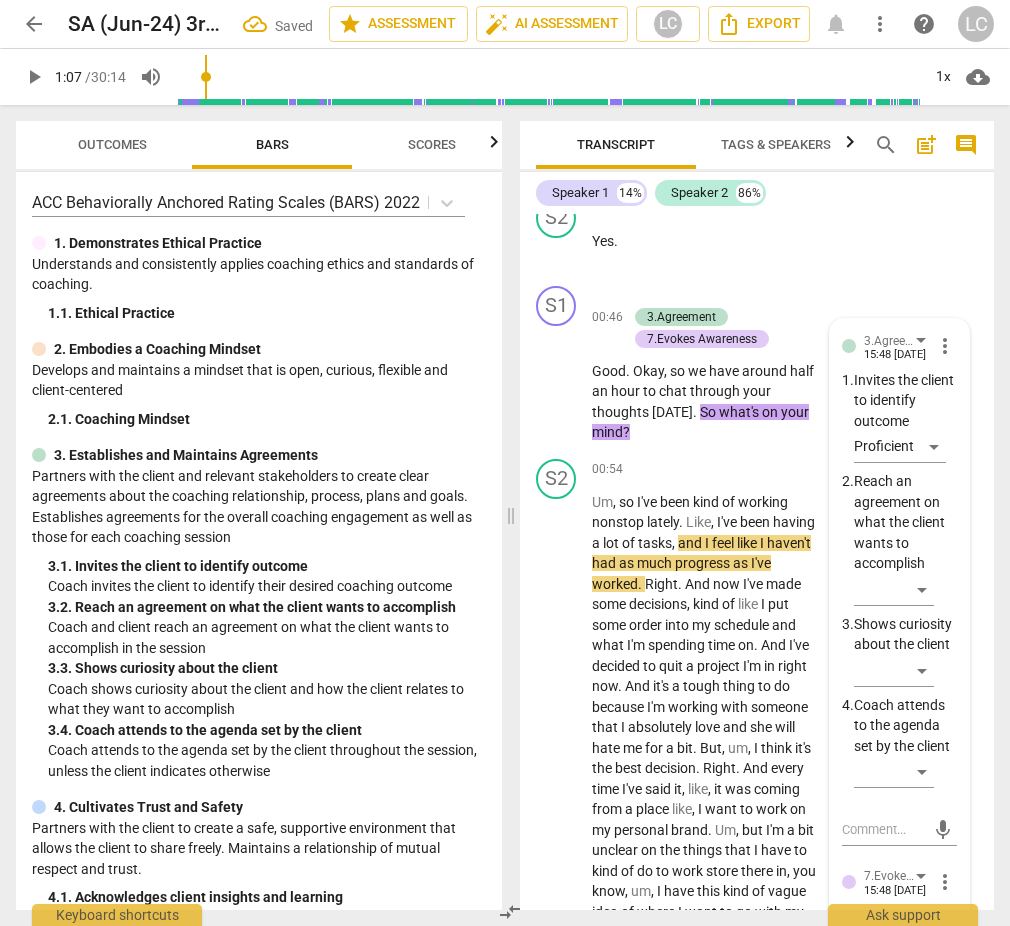 scroll, scrollTop: 588, scrollLeft: 0, axis: vertical 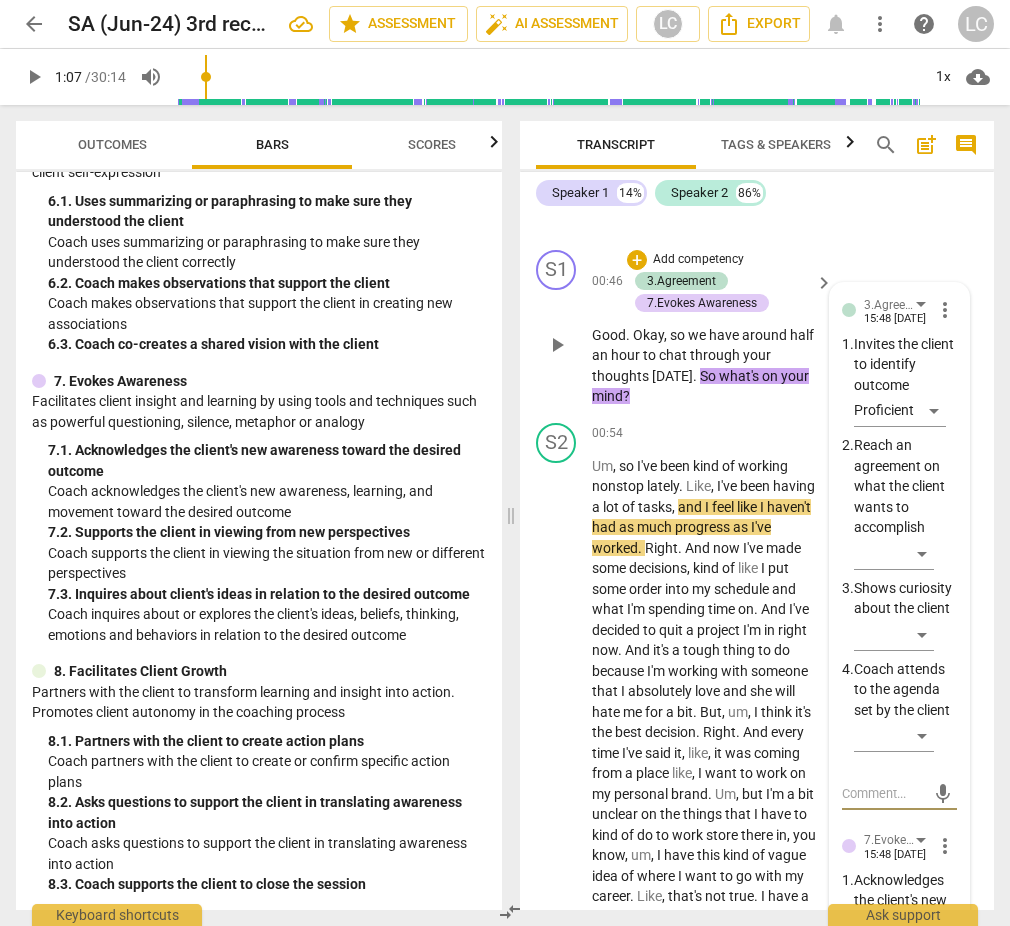 click on "more_vert" at bounding box center [945, 310] 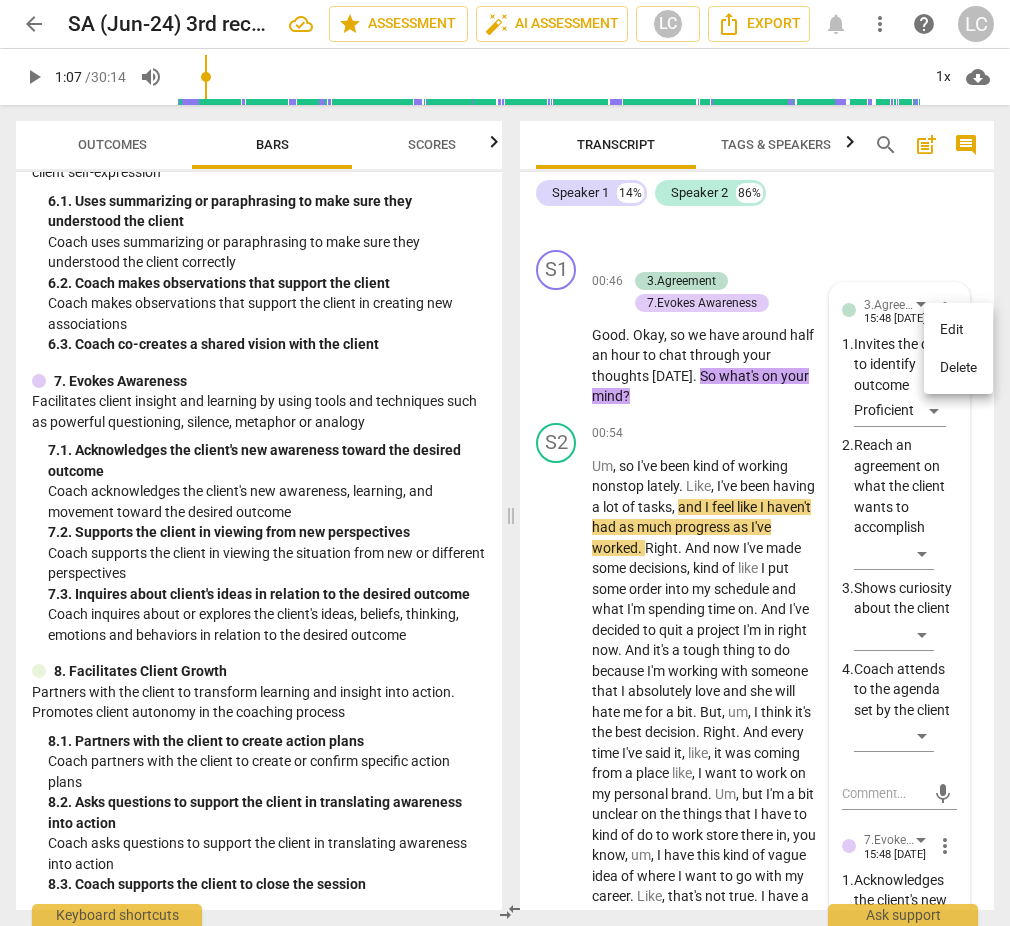 click at bounding box center [505, 463] 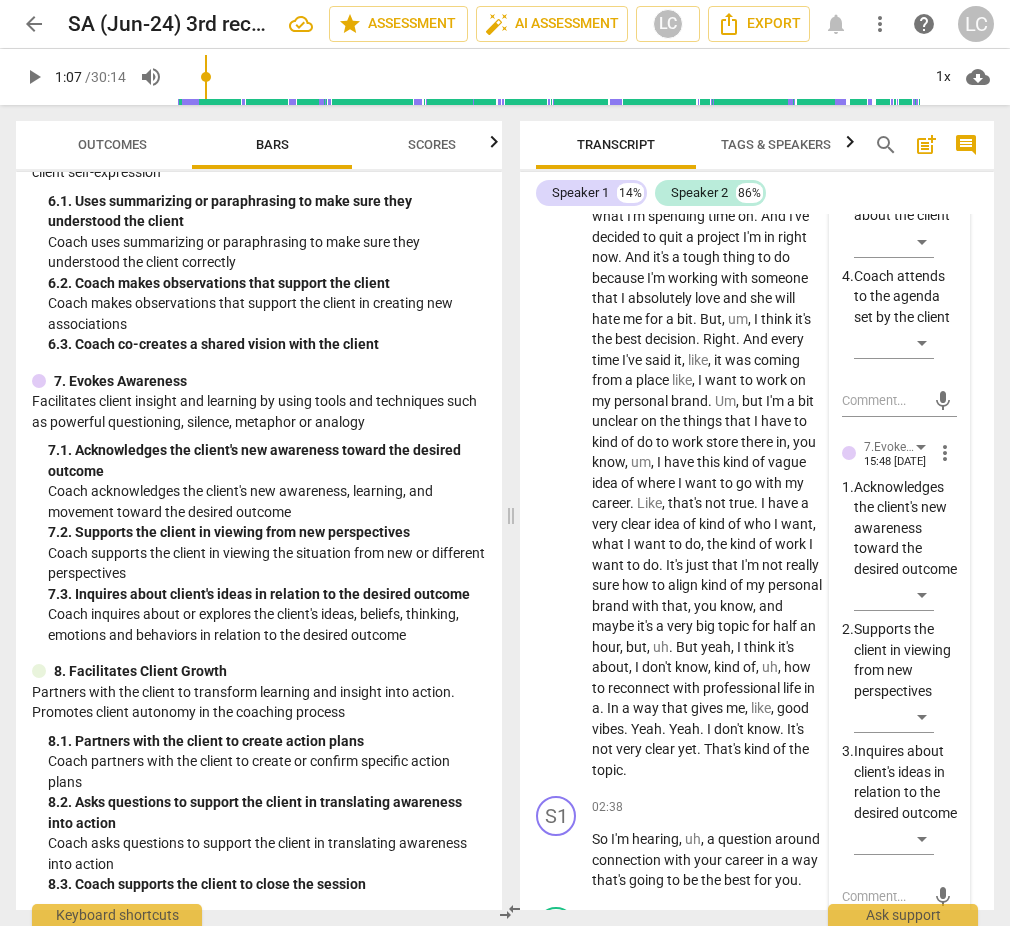 scroll, scrollTop: 1023, scrollLeft: 0, axis: vertical 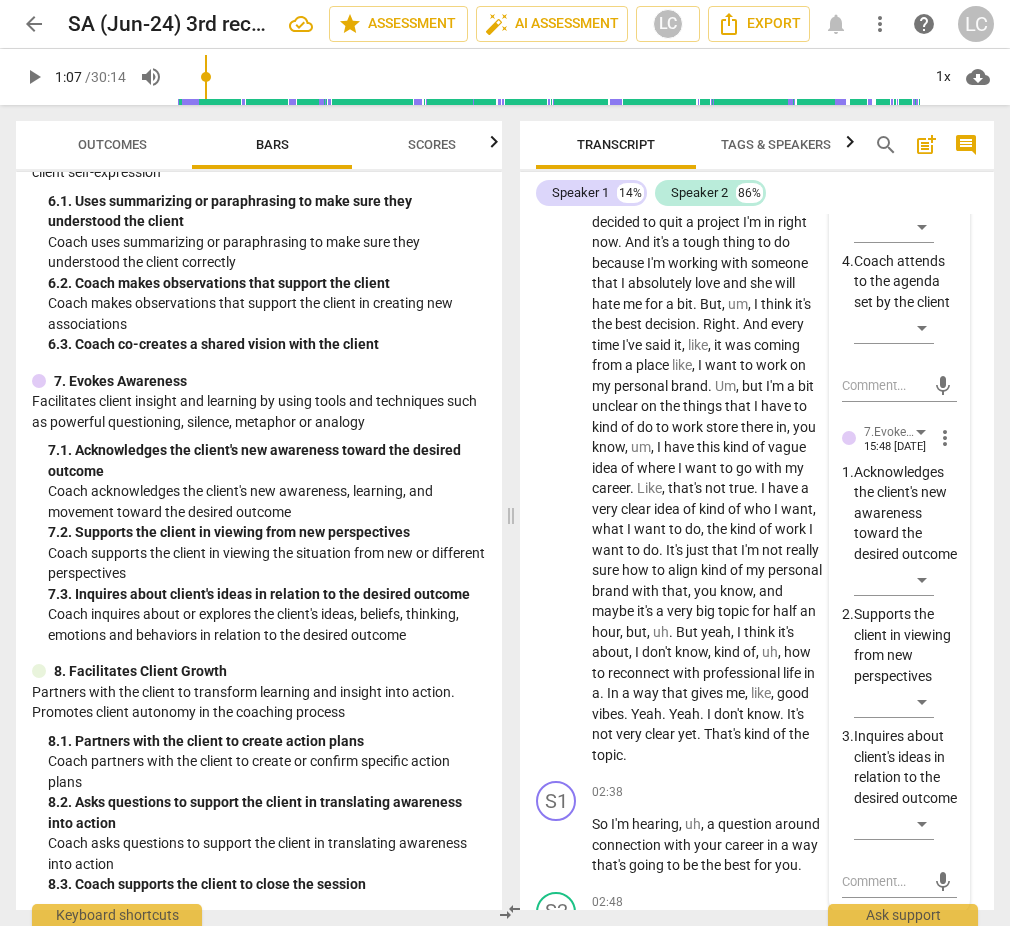 click on "more_vert" at bounding box center [945, 438] 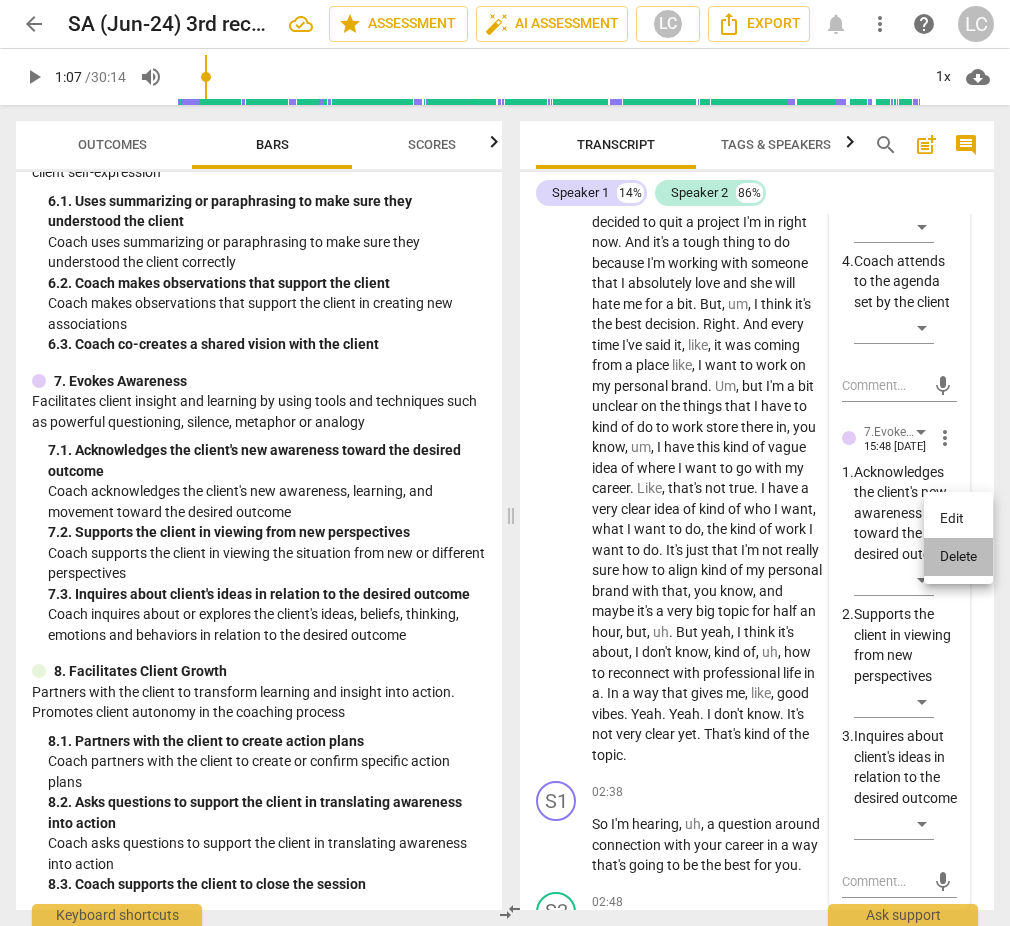 click on "Delete" at bounding box center (958, 557) 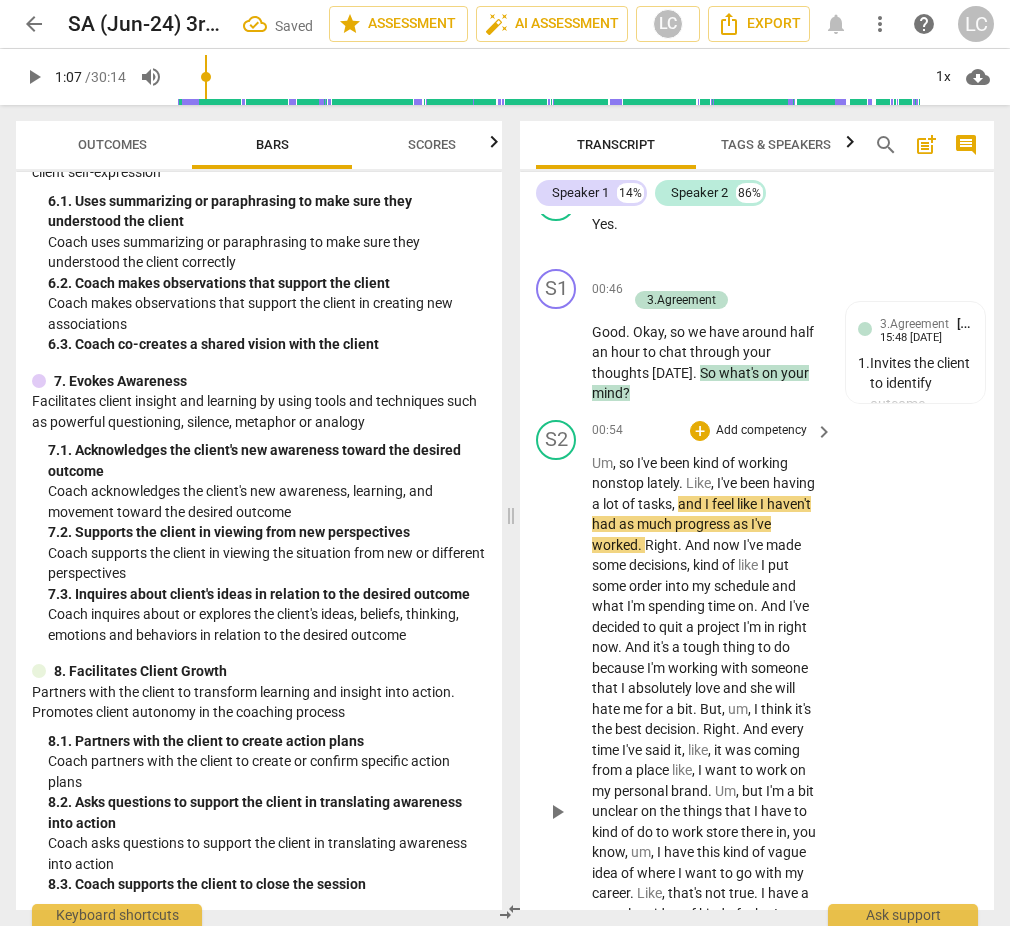 scroll, scrollTop: 597, scrollLeft: 0, axis: vertical 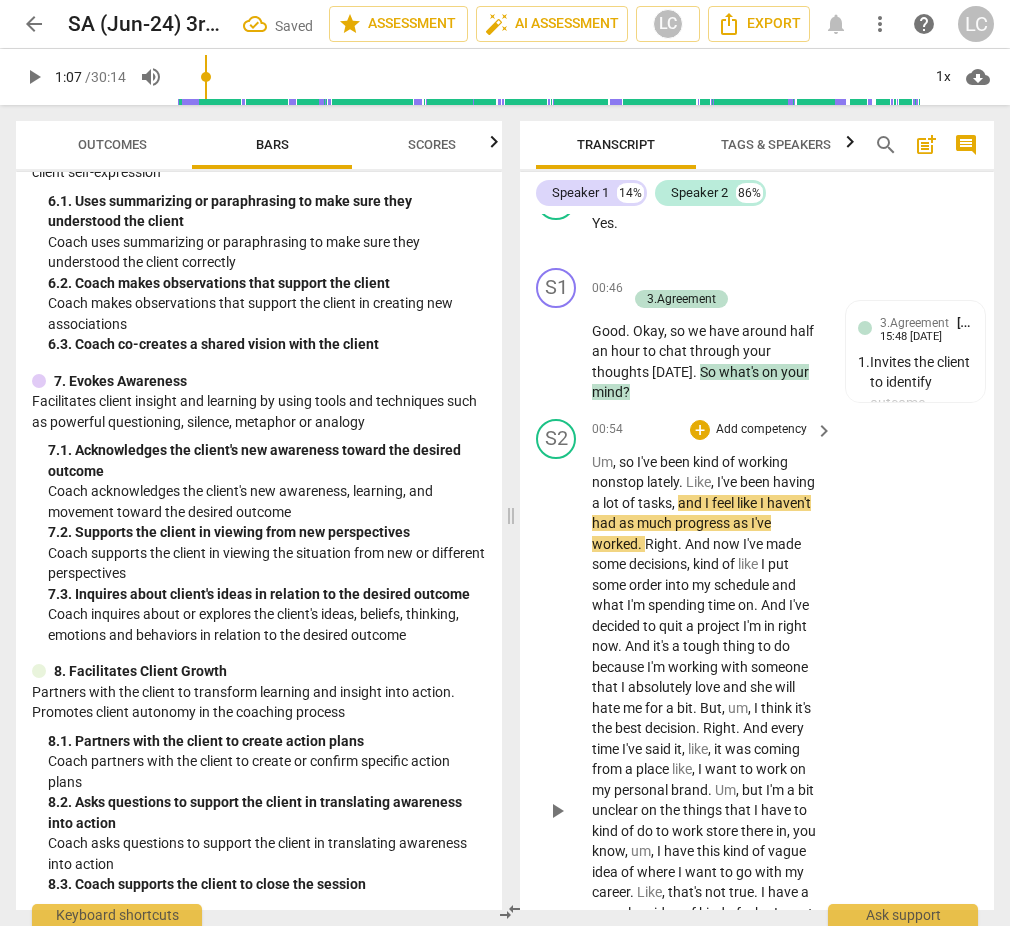 click on "I've" at bounding box center (799, 605) 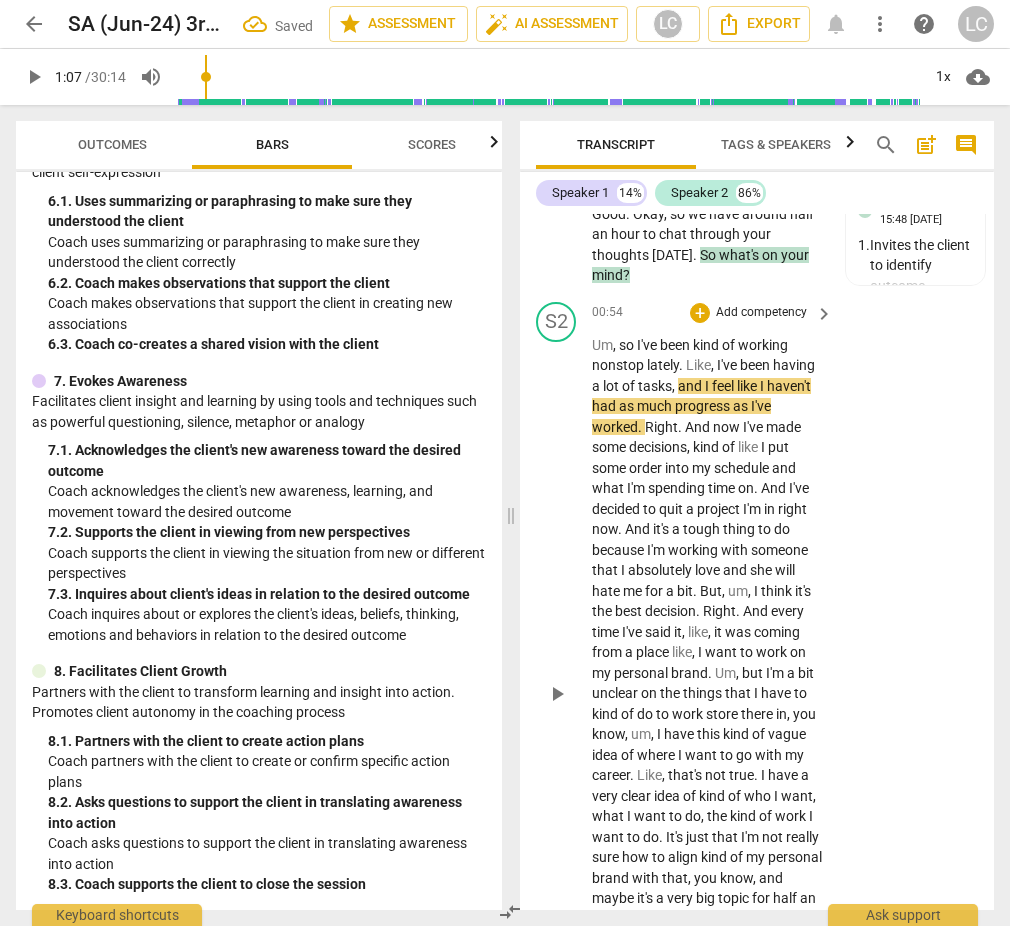 scroll, scrollTop: 821, scrollLeft: 0, axis: vertical 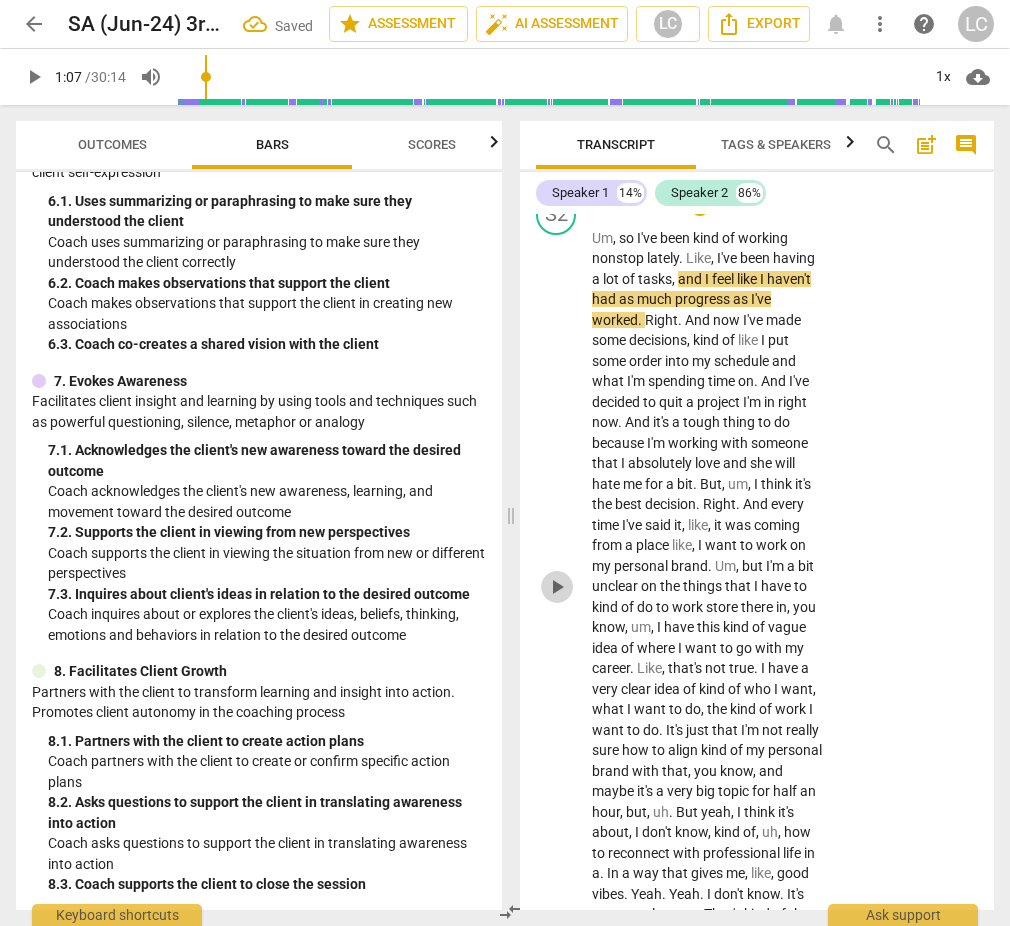 click on "play_arrow" at bounding box center (557, 587) 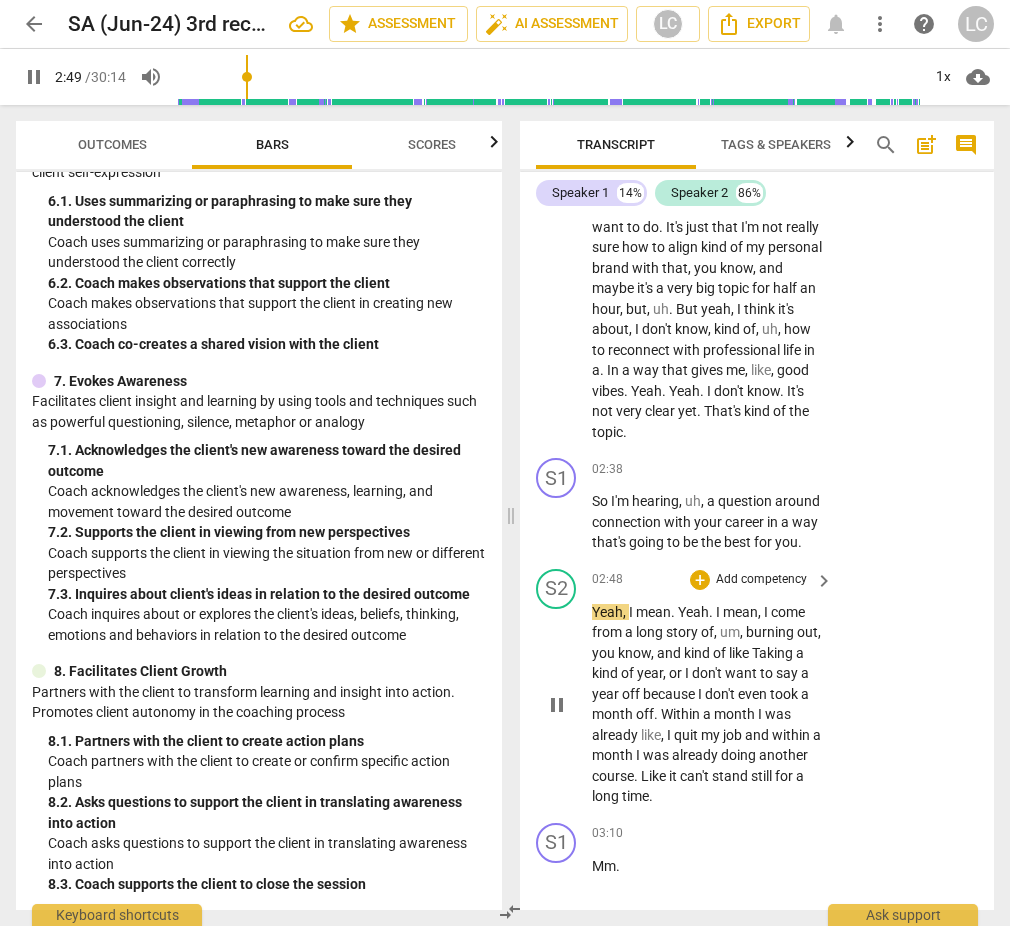 scroll, scrollTop: 1330, scrollLeft: 0, axis: vertical 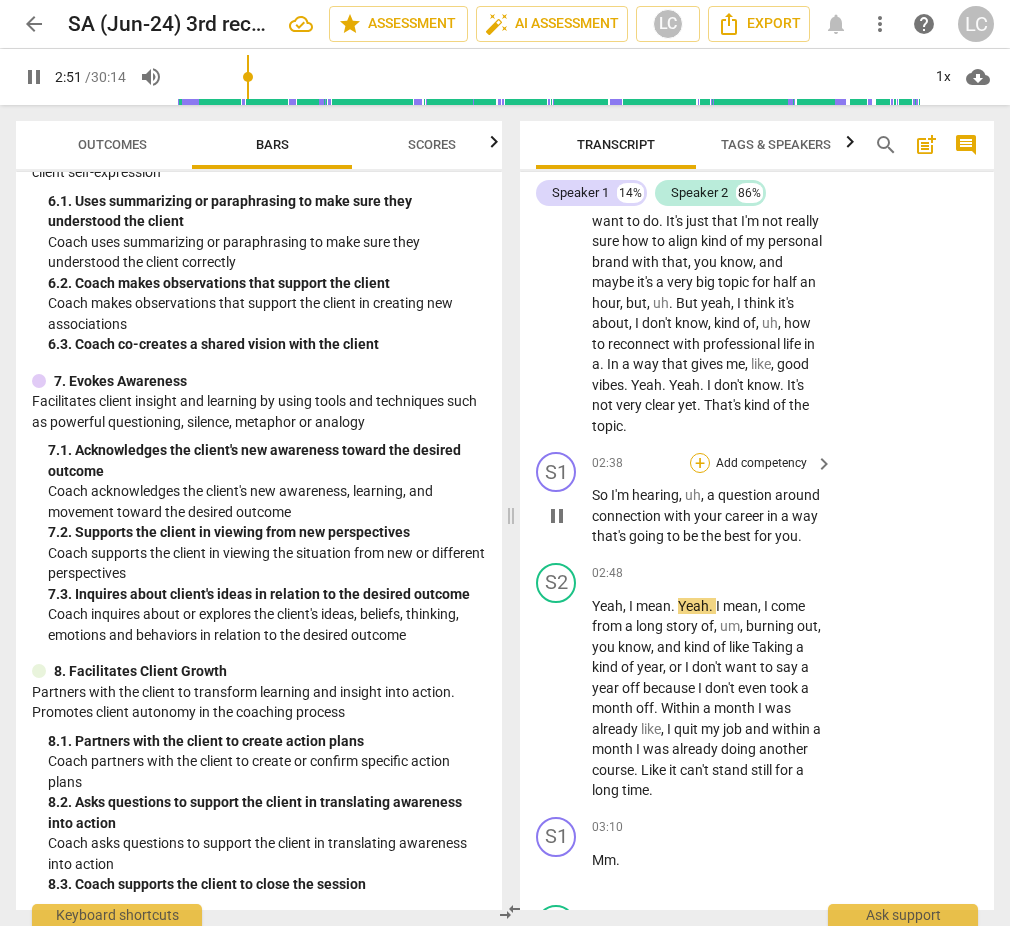 click on "+" at bounding box center (700, 463) 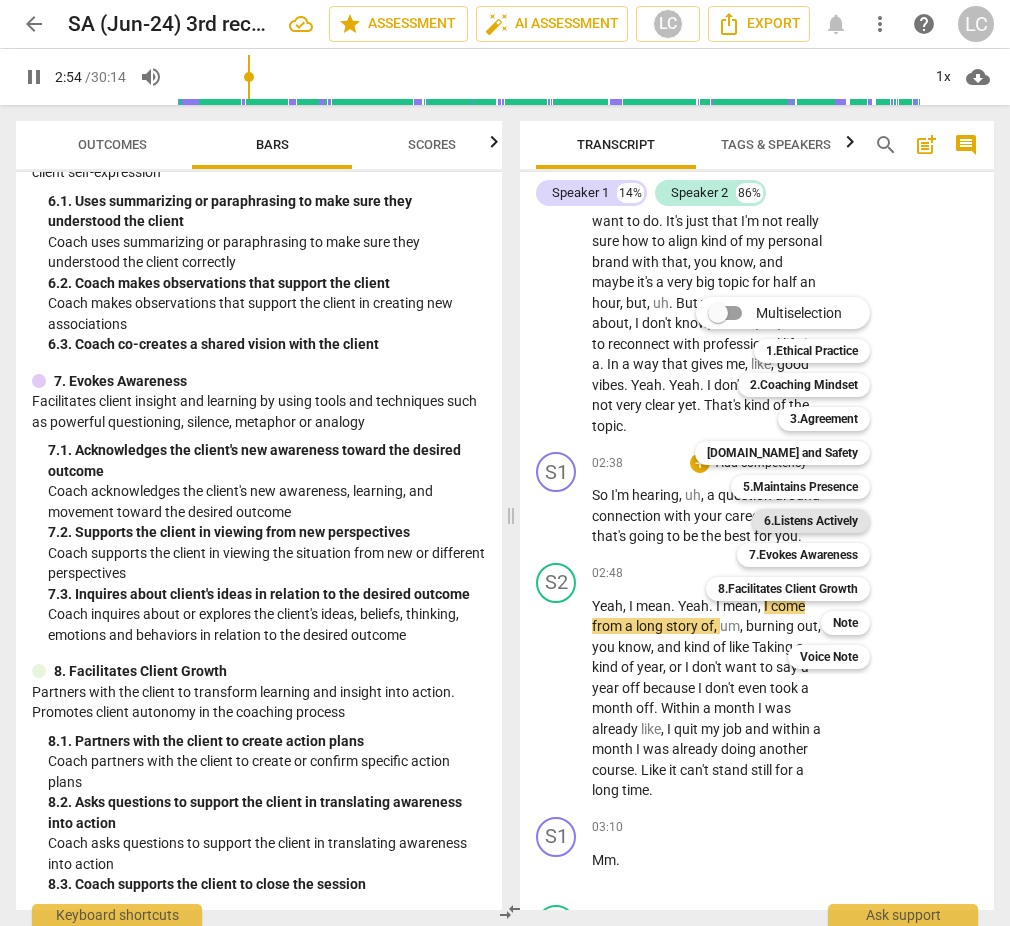 click on "6.Listens Actively" at bounding box center (811, 521) 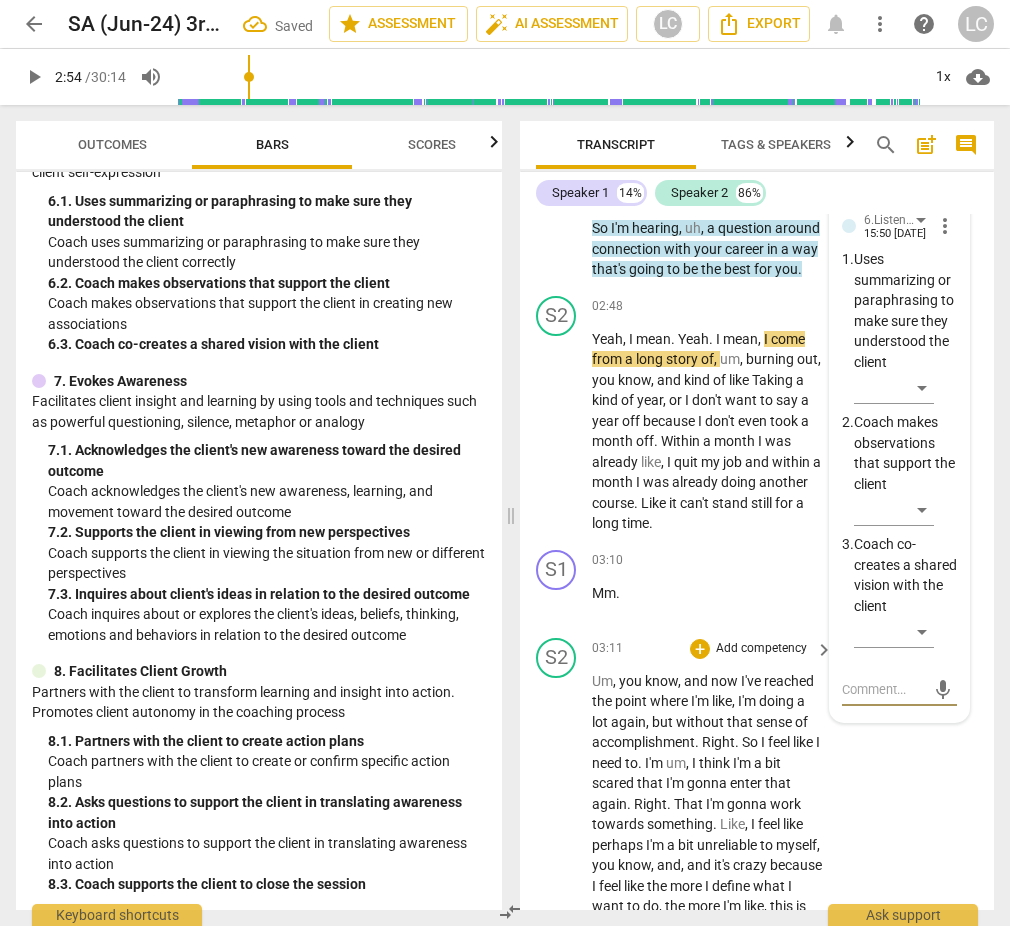 scroll, scrollTop: 1592, scrollLeft: 0, axis: vertical 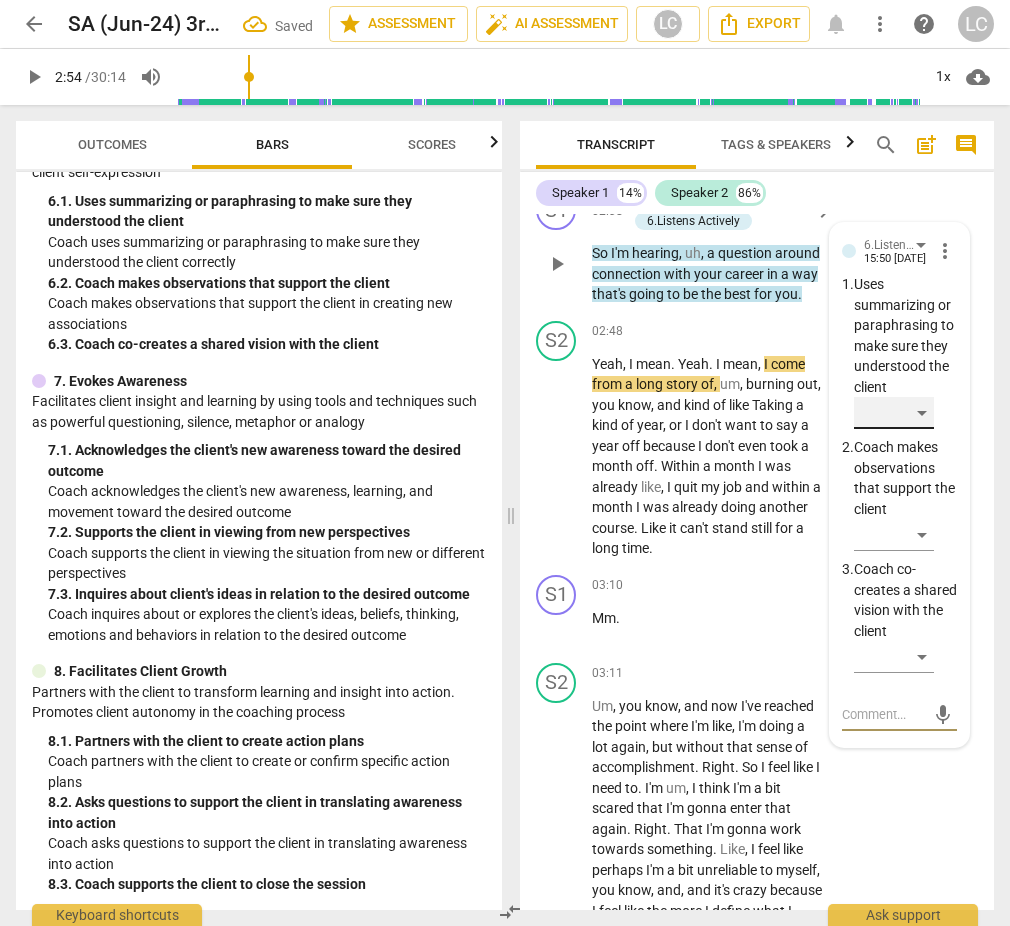 click on "​" at bounding box center [894, 413] 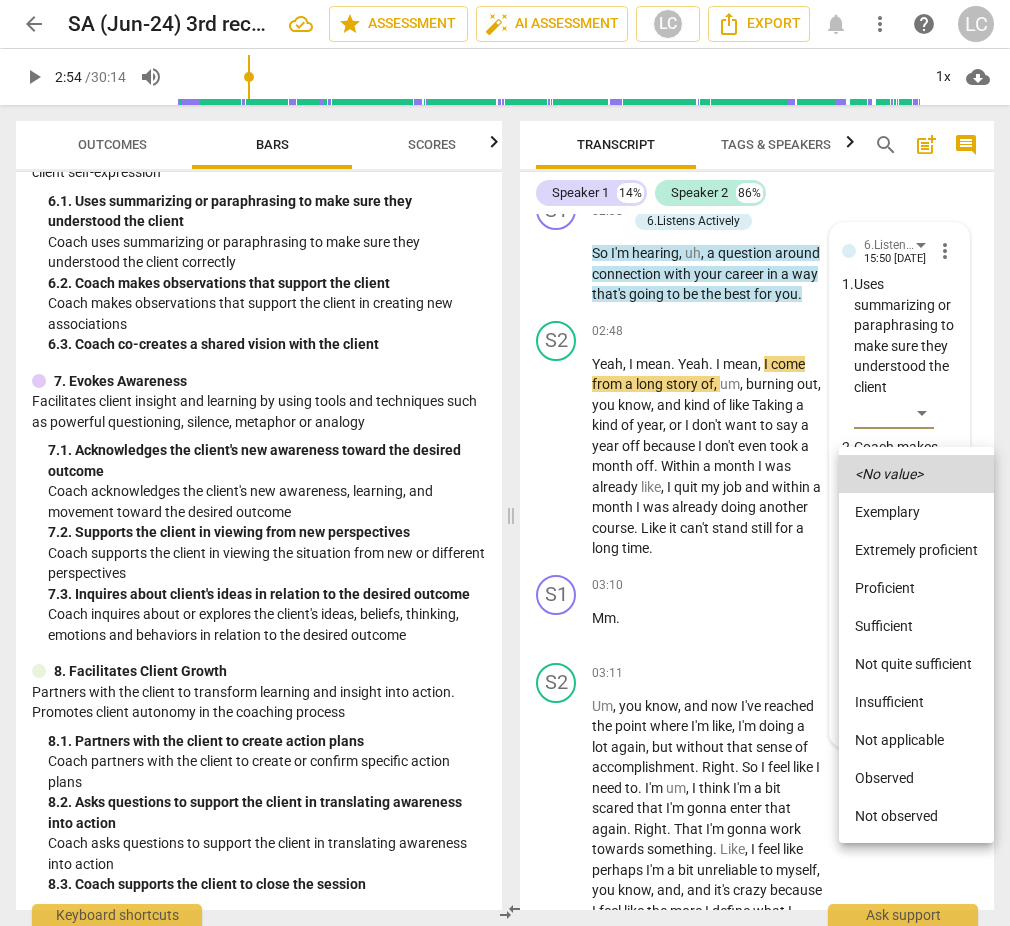 click on "Proficient" at bounding box center (916, 588) 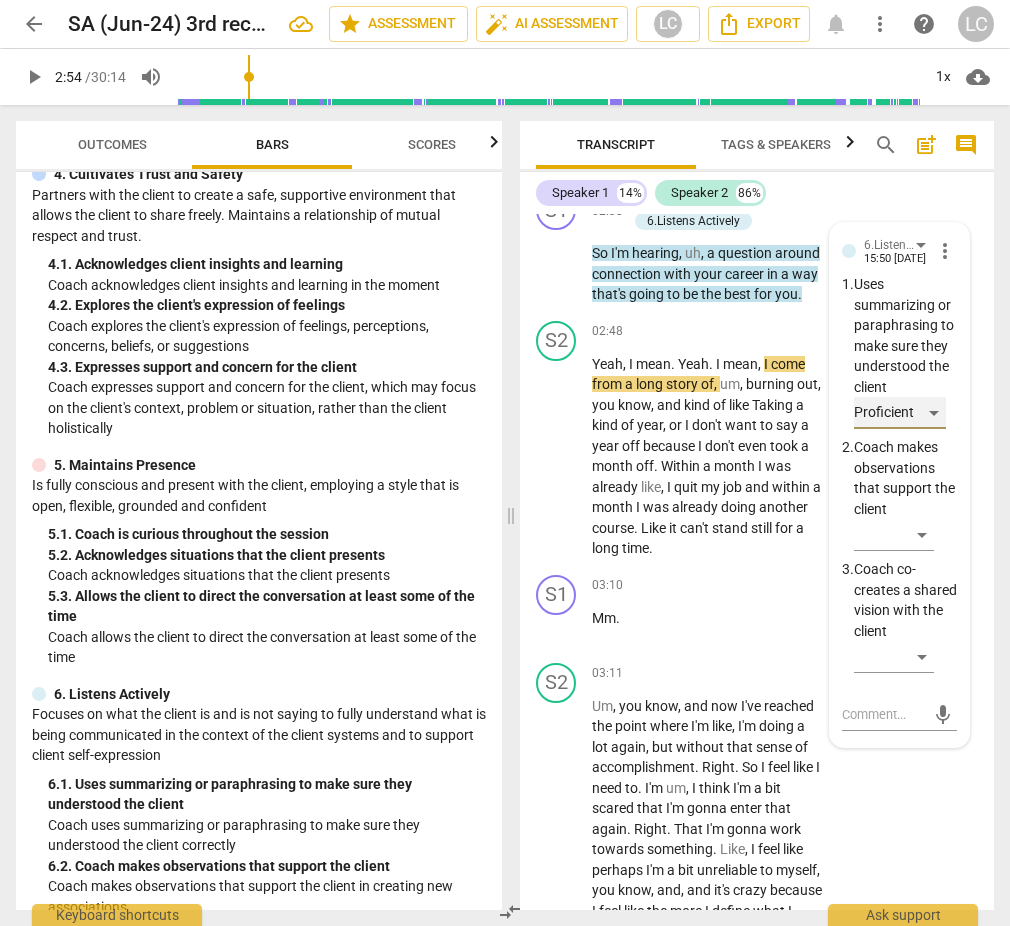 scroll, scrollTop: 626, scrollLeft: 0, axis: vertical 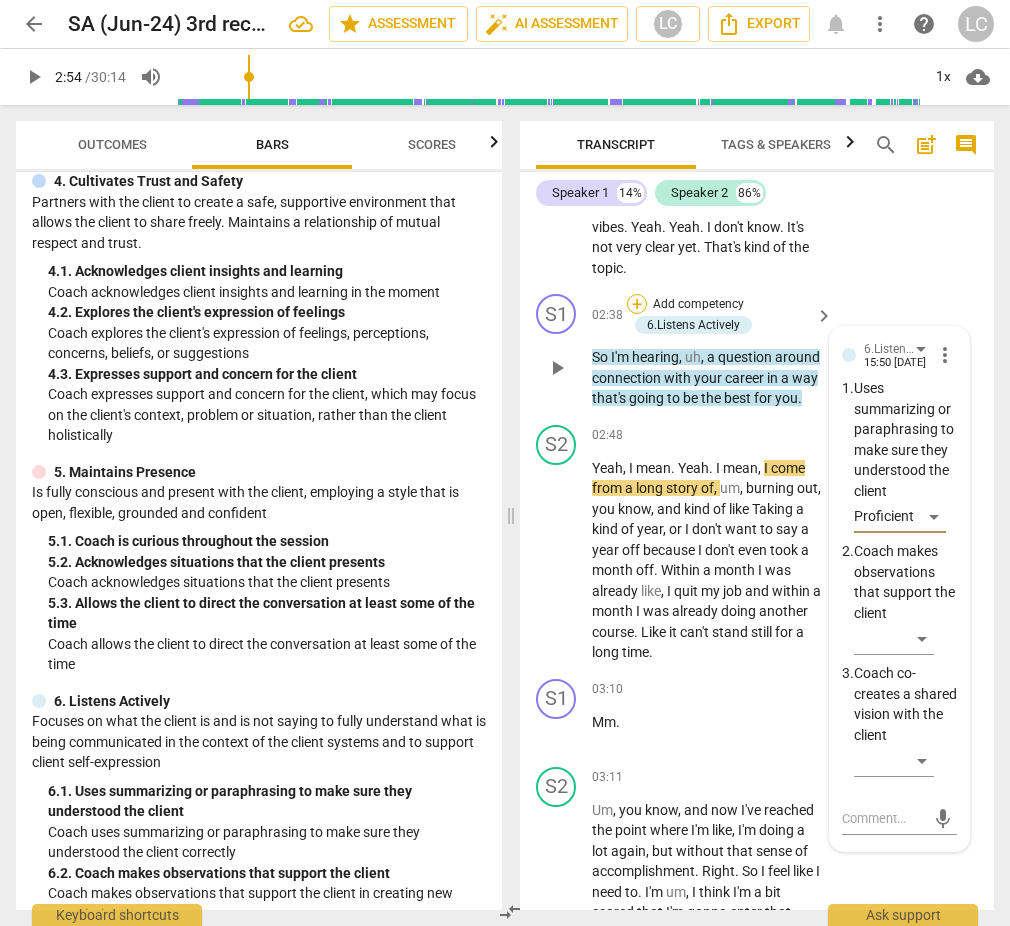 click on "+" at bounding box center [637, 304] 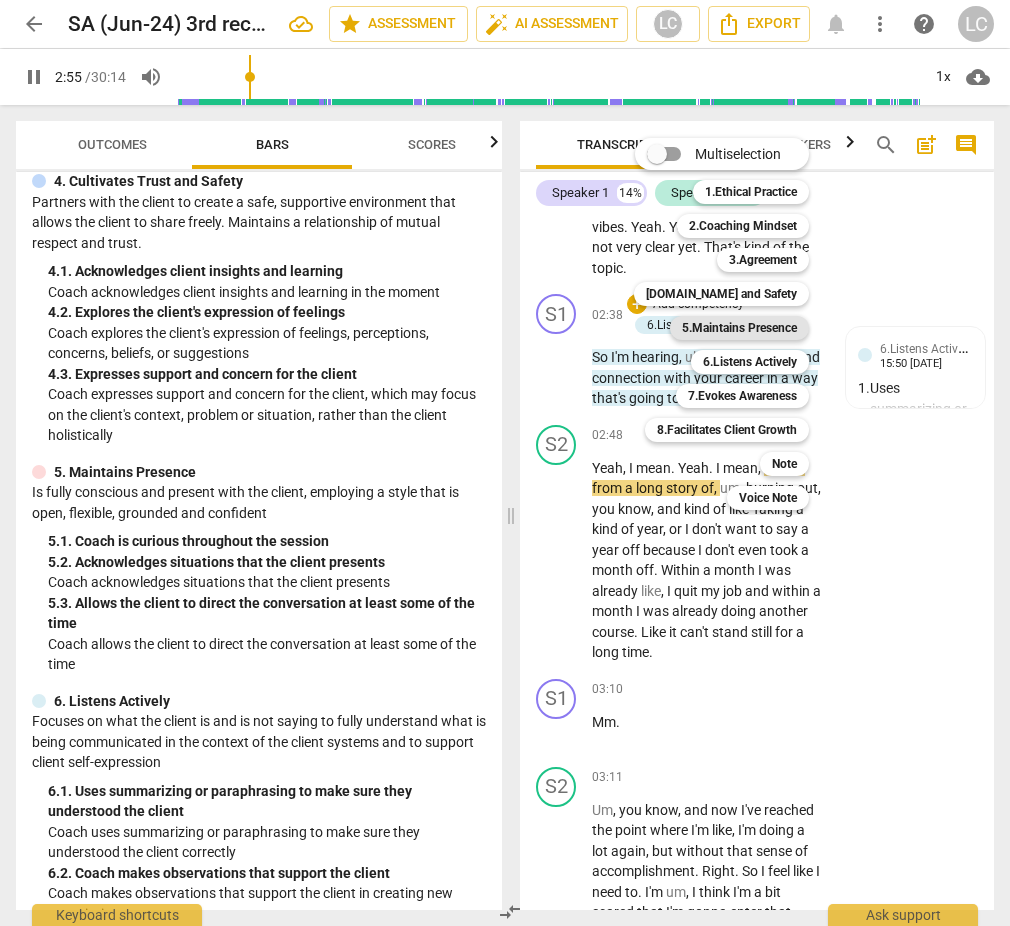 click on "5.Maintains Presence" at bounding box center [739, 328] 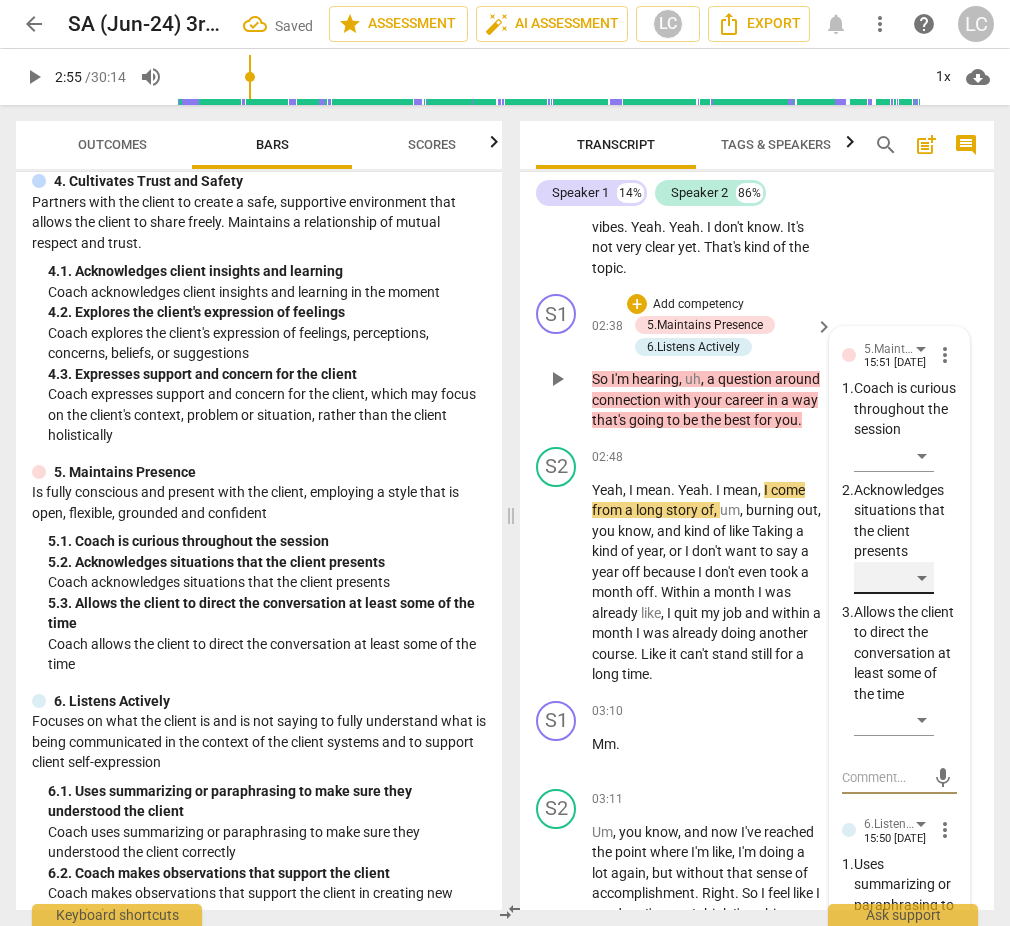 click on "​" at bounding box center [894, 578] 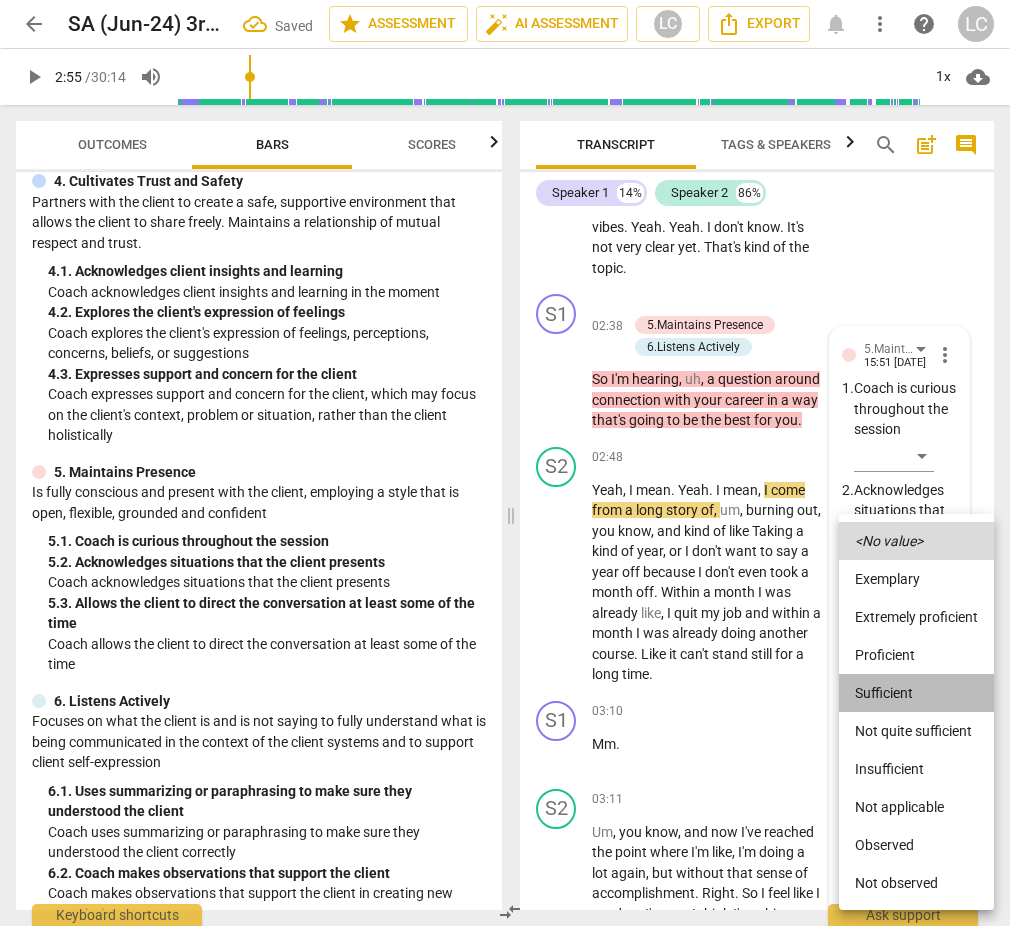 click on "Sufficient" at bounding box center [916, 693] 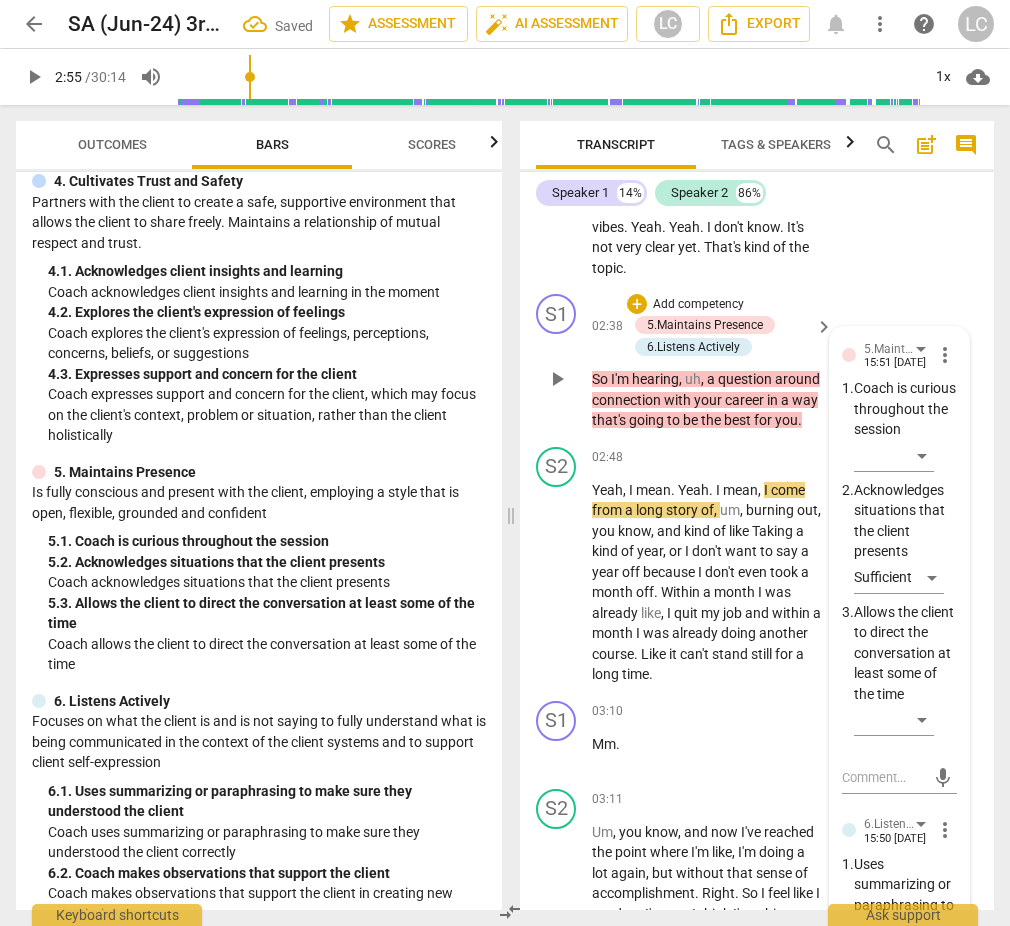 click on "So   I'm   hearing ,   uh ,   a   question   around   connection   with   your   career   in   a   way   that's   going   to   be   the   best   for   you ." at bounding box center (707, 400) 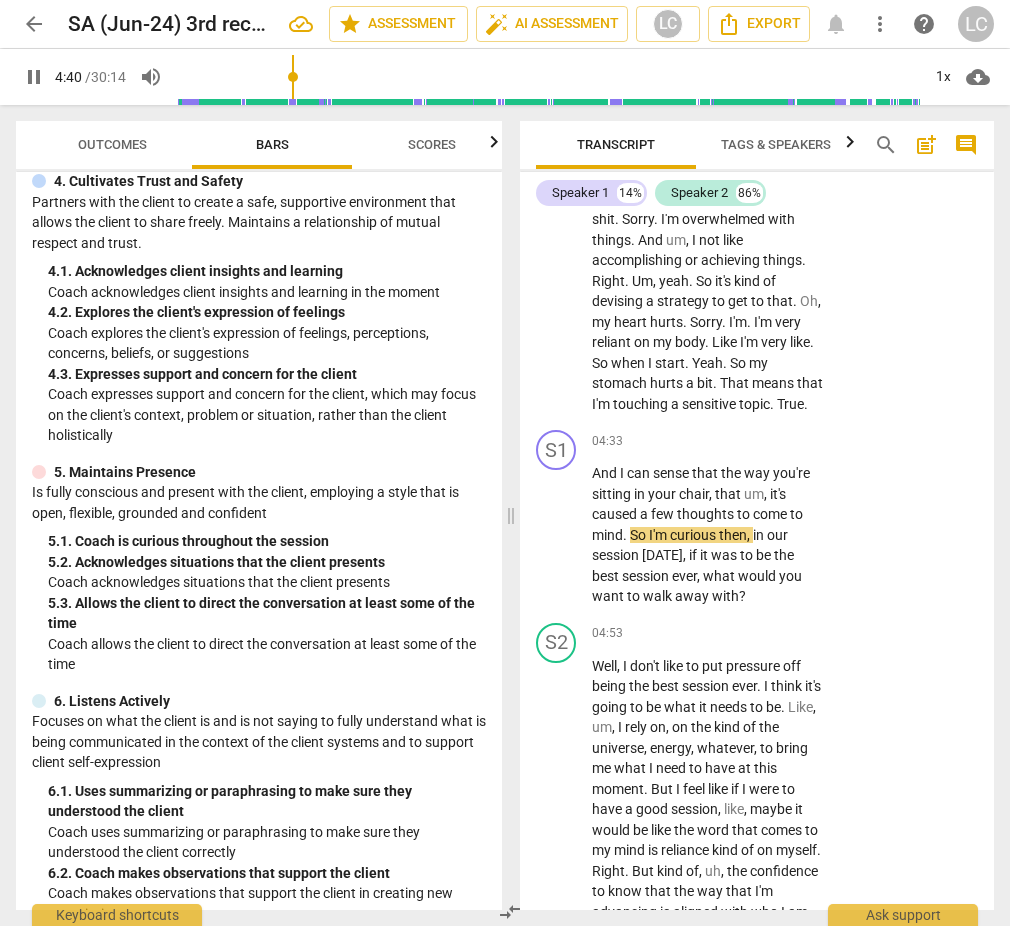 scroll, scrollTop: 2534, scrollLeft: 0, axis: vertical 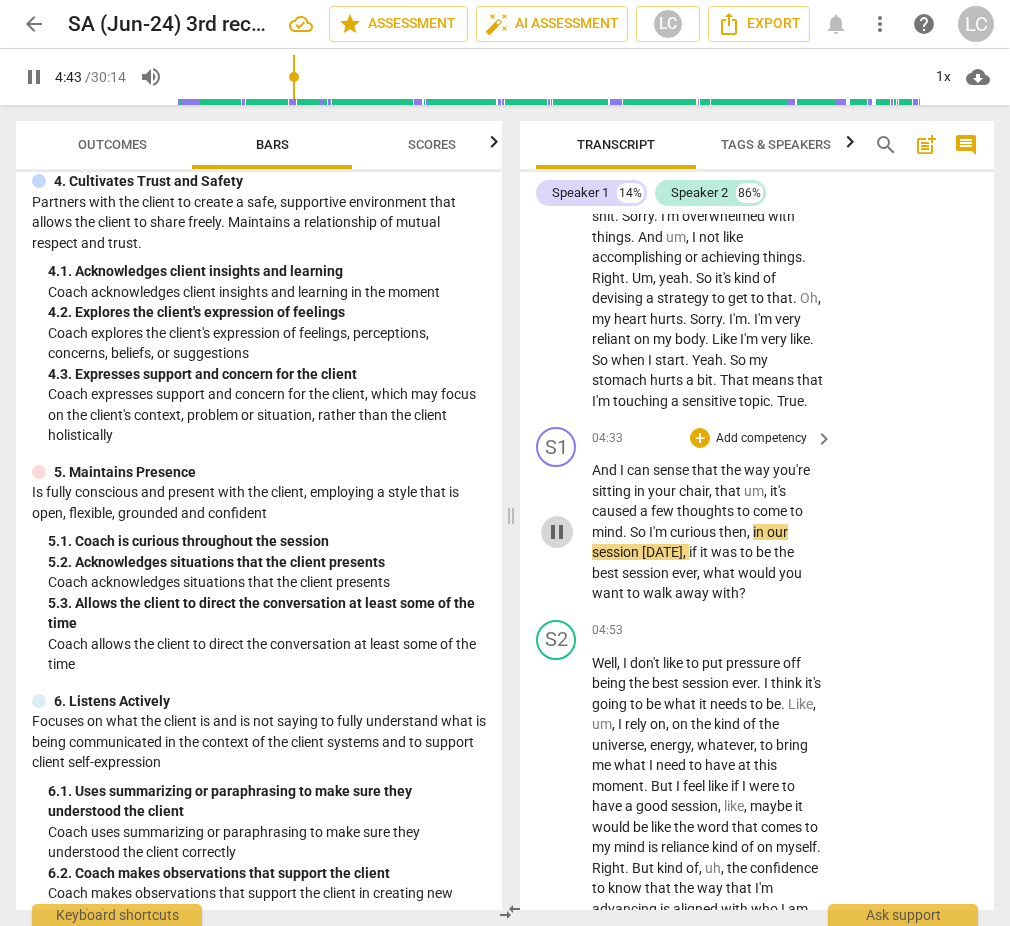 click on "pause" at bounding box center [557, 532] 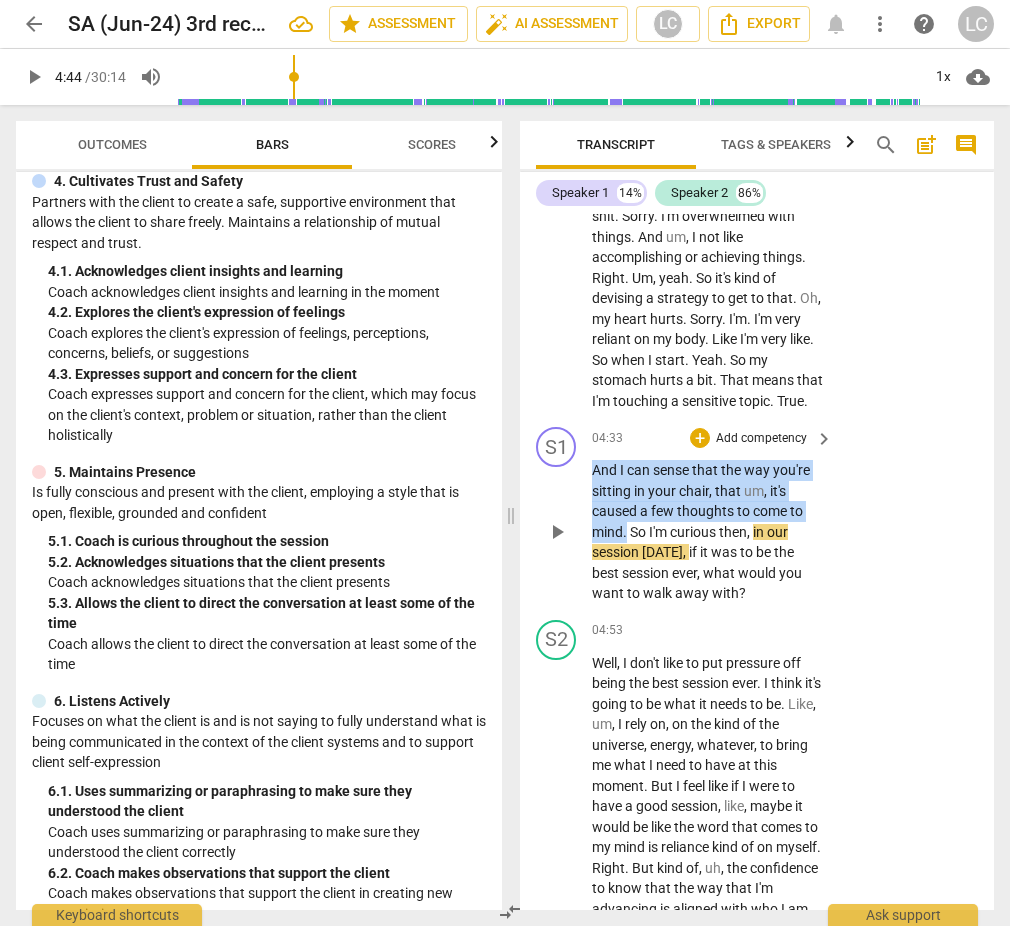 drag, startPoint x: 592, startPoint y: 529, endPoint x: 628, endPoint y: 586, distance: 67.41662 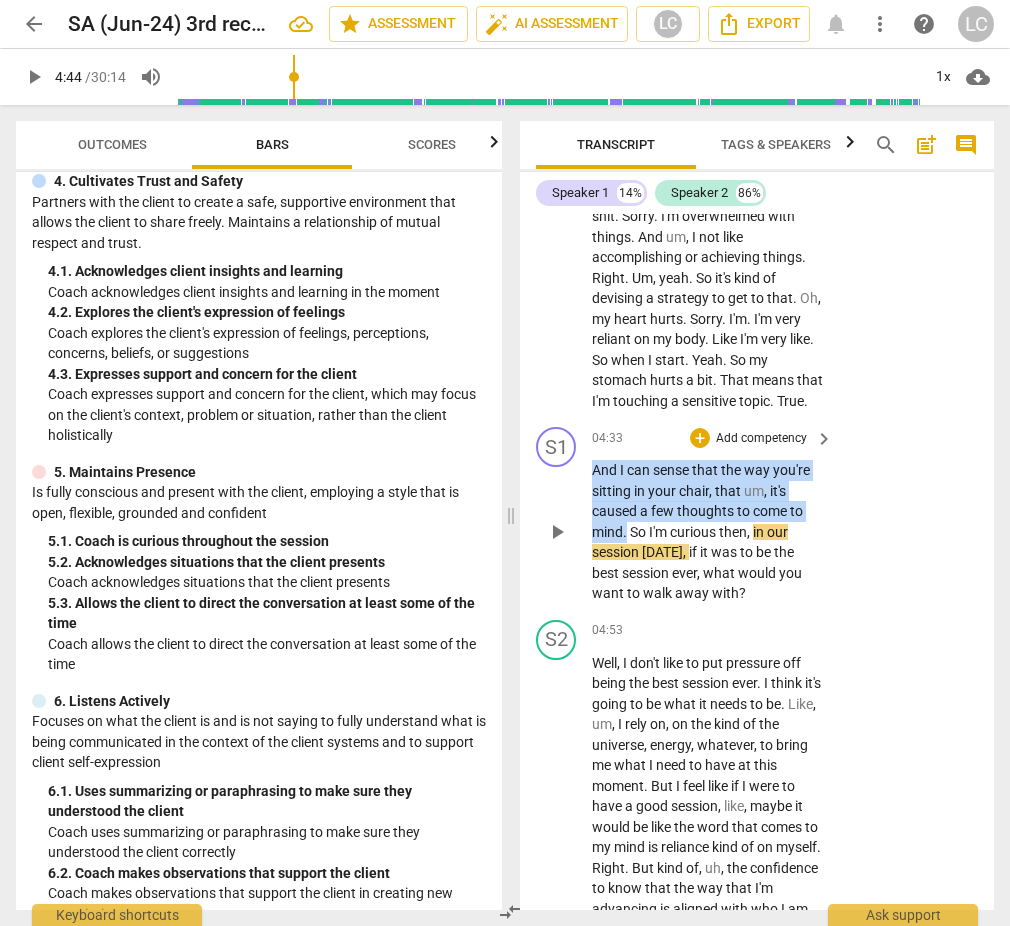 click on "And   I   can   sense   that   the   way   you're   sitting   in   your   chair ,   that   um ,   it's   caused   a   few   thoughts   to   come   to   mind .   So   I'm   curious   then ,   in   our   session   [DATE] ,   if   it   was   to   be   the   best   session   ever ,   what   would   you   want   to   walk   away   with ?" at bounding box center (707, 532) 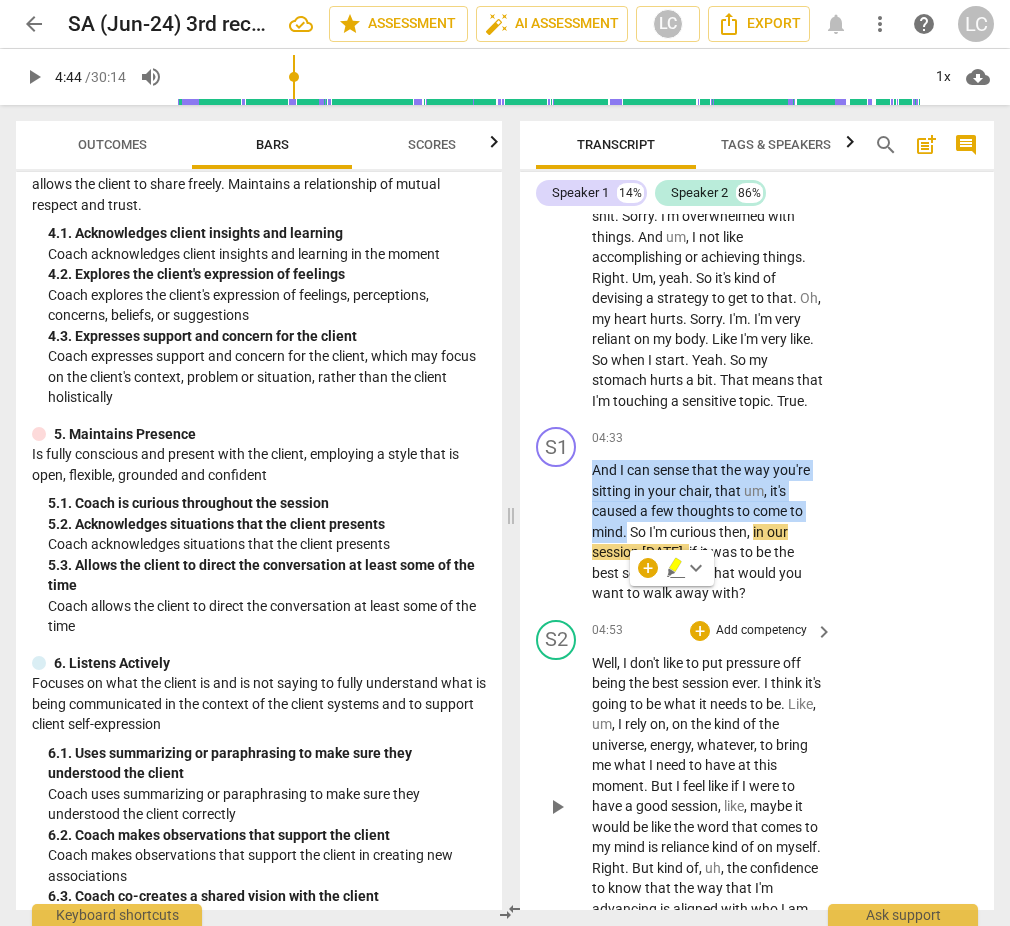 scroll, scrollTop: 671, scrollLeft: 0, axis: vertical 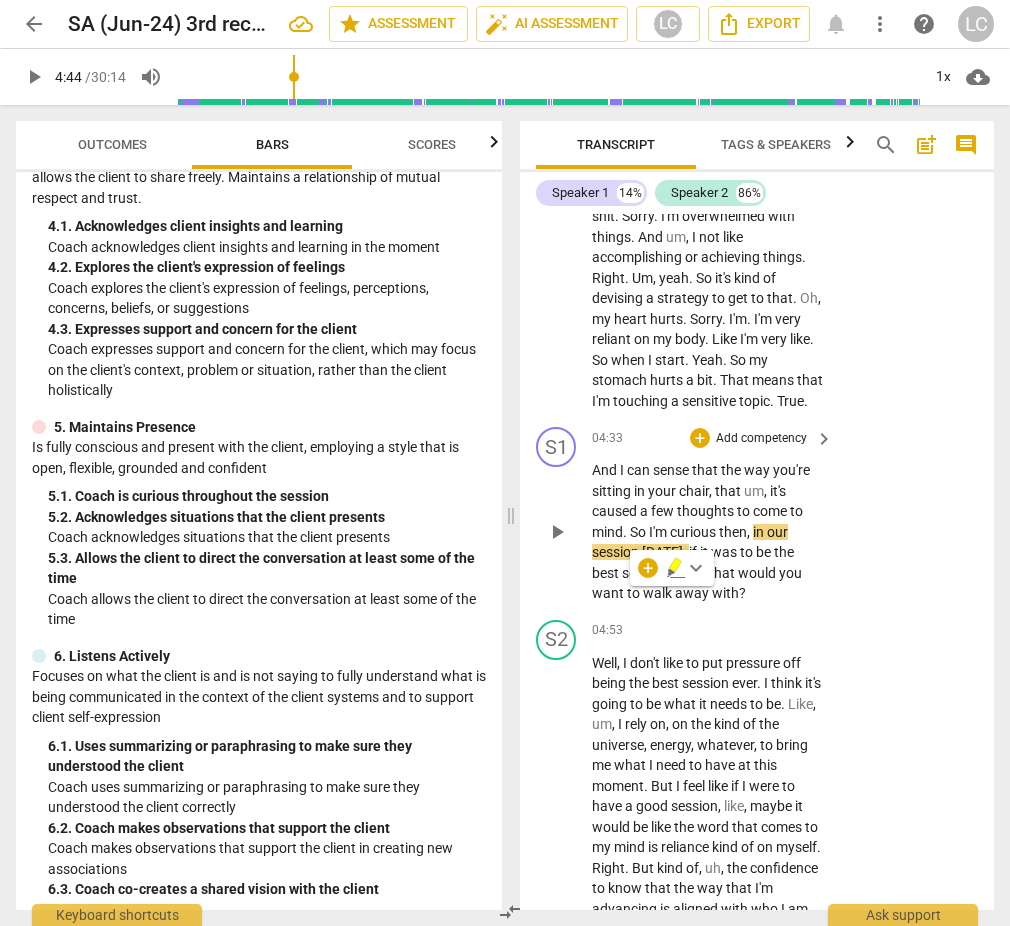 click on "walk" at bounding box center (659, 593) 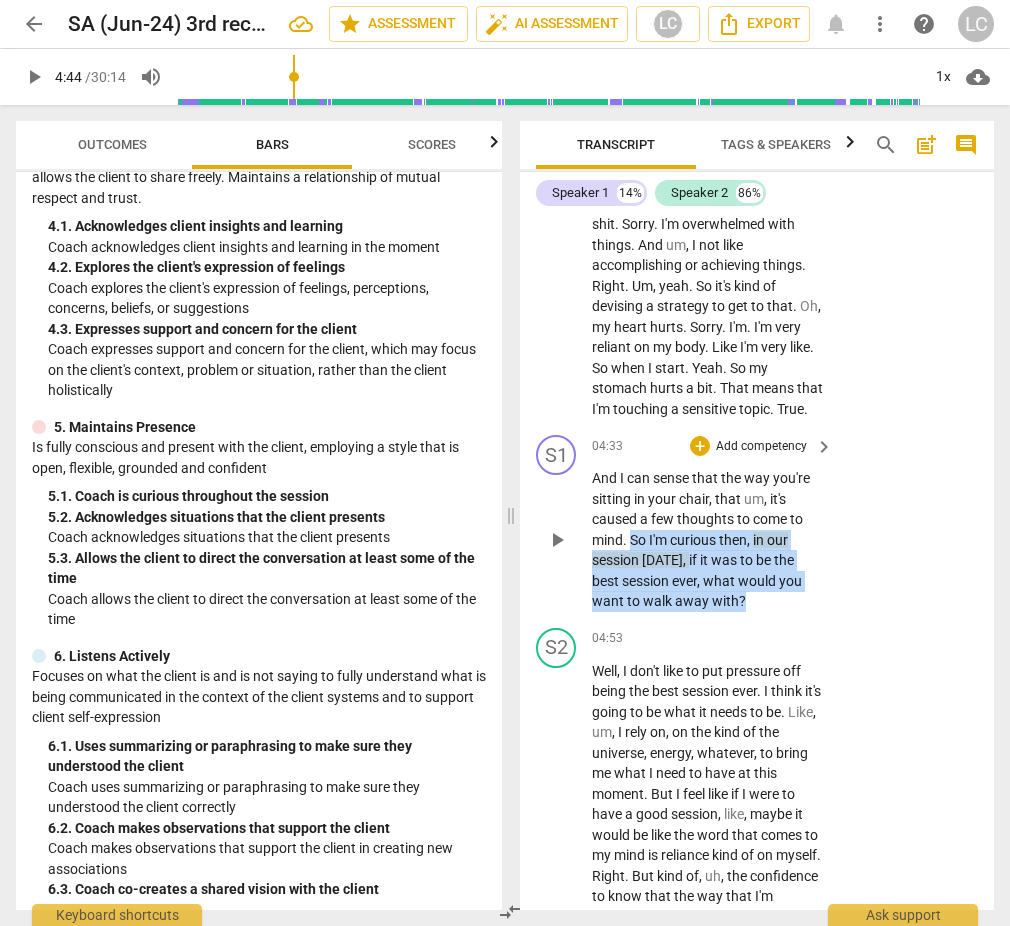 drag, startPoint x: 633, startPoint y: 594, endPoint x: 751, endPoint y: 654, distance: 132.37825 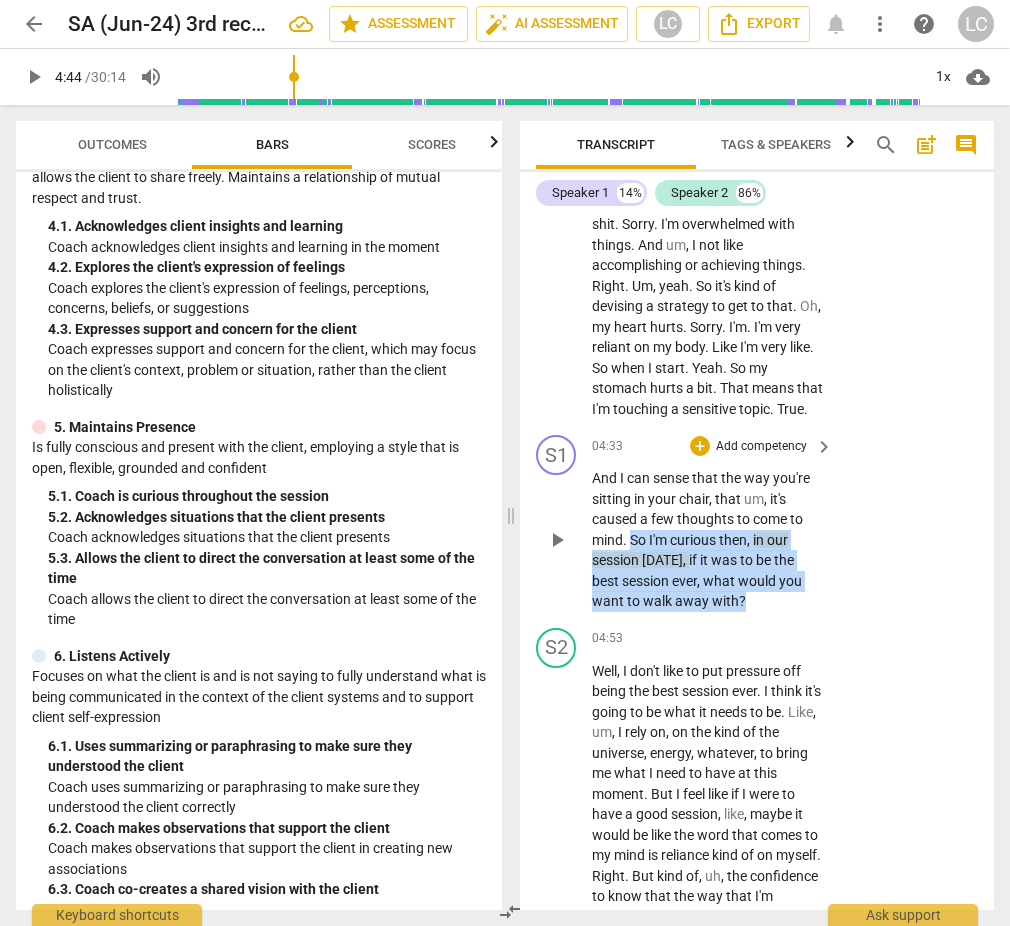 click on "And   I   can   sense   that   the   way   you're   sitting   in   your   chair ,   that   um ,   it's   caused   a   few   thoughts   to   come   to   mind .   So   I'm   curious   then ,   in   our   session   [DATE] ,   if   it   was   to   be   the   best   session   ever ,   what   would   you   want   to   walk   away   with ?" at bounding box center [707, 540] 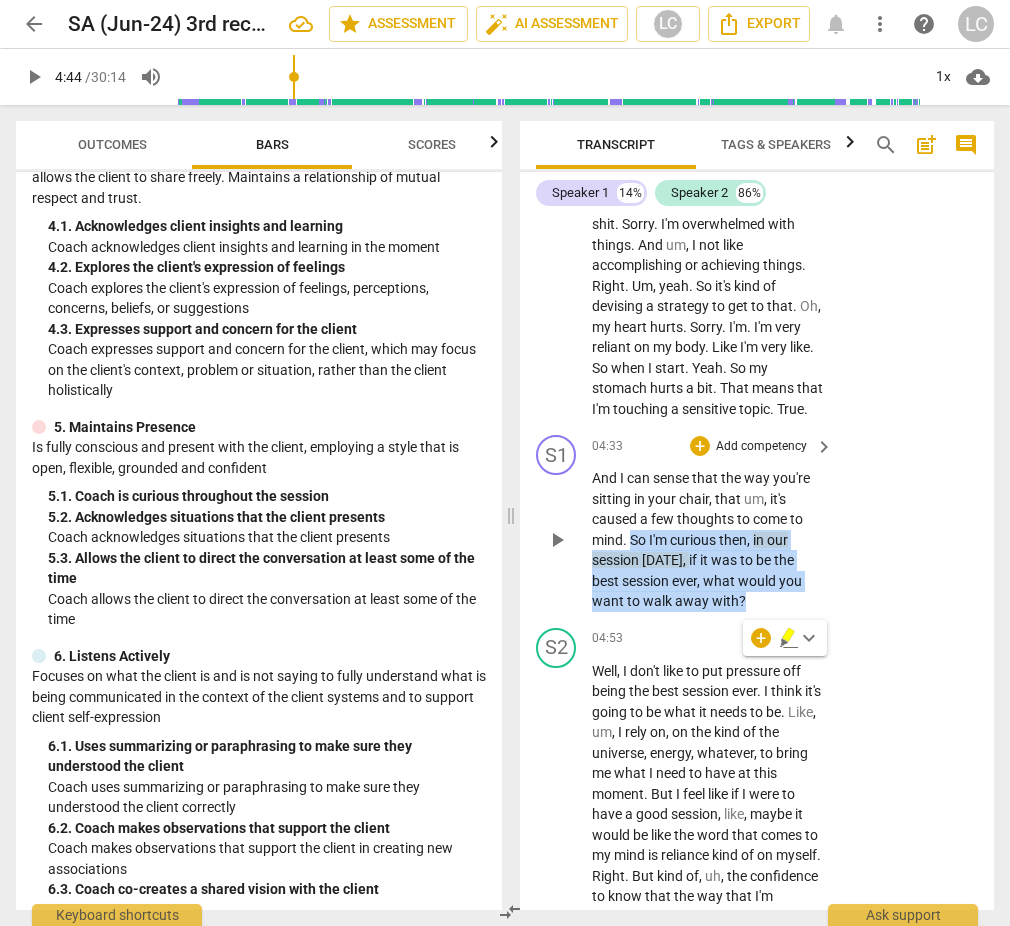 scroll, scrollTop: 2525, scrollLeft: 0, axis: vertical 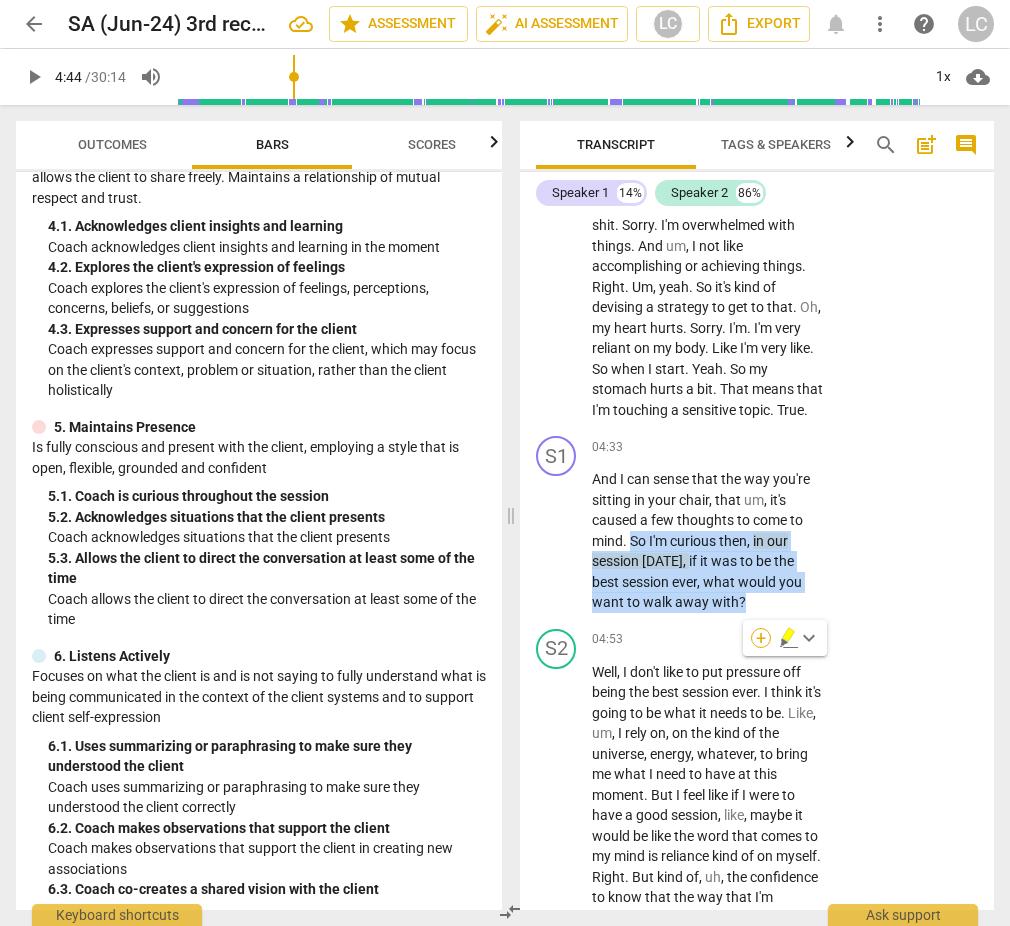 click on "+" at bounding box center (761, 638) 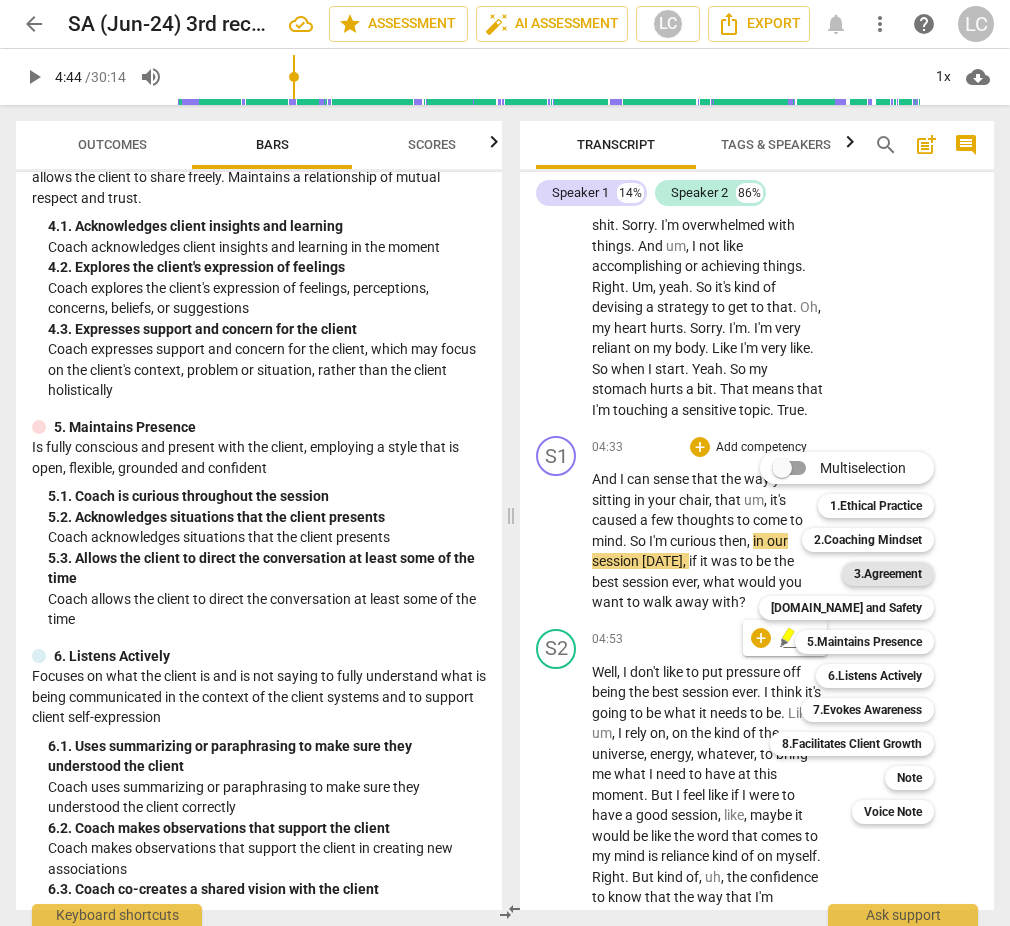 click on "3.Agreement" at bounding box center [888, 574] 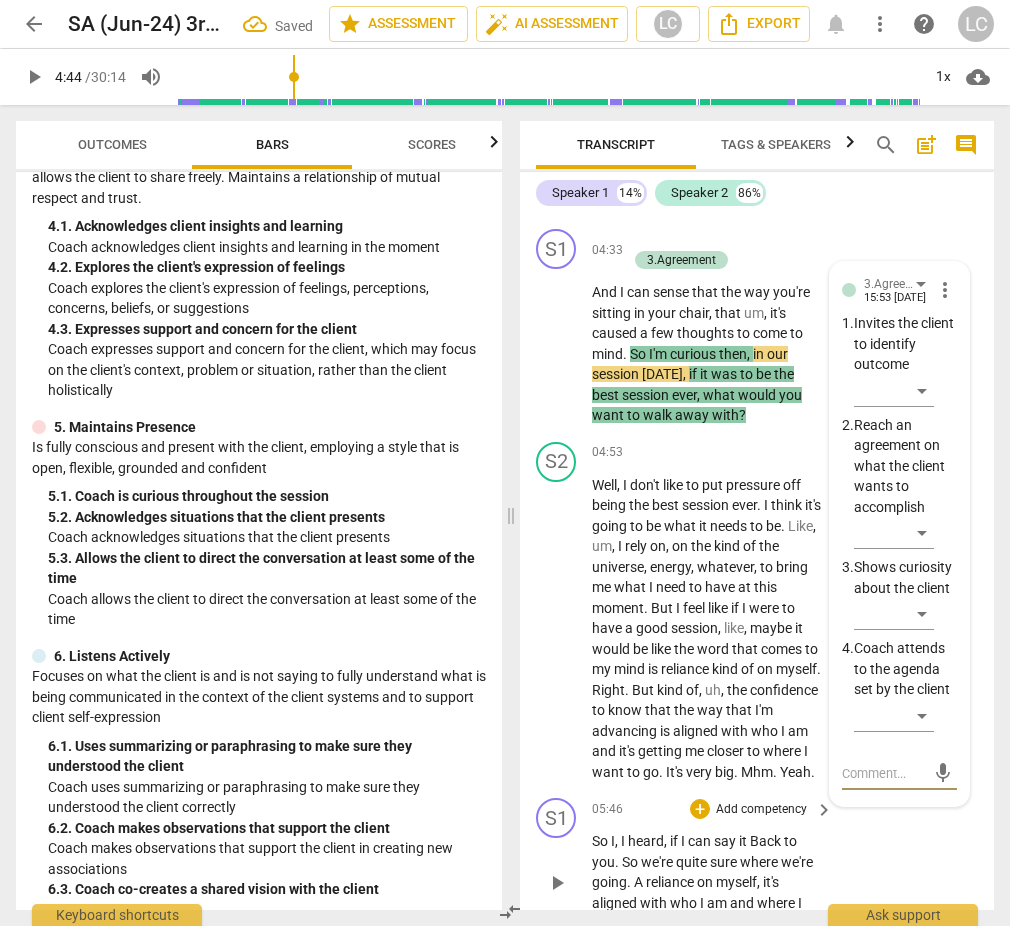 scroll, scrollTop: 2734, scrollLeft: 0, axis: vertical 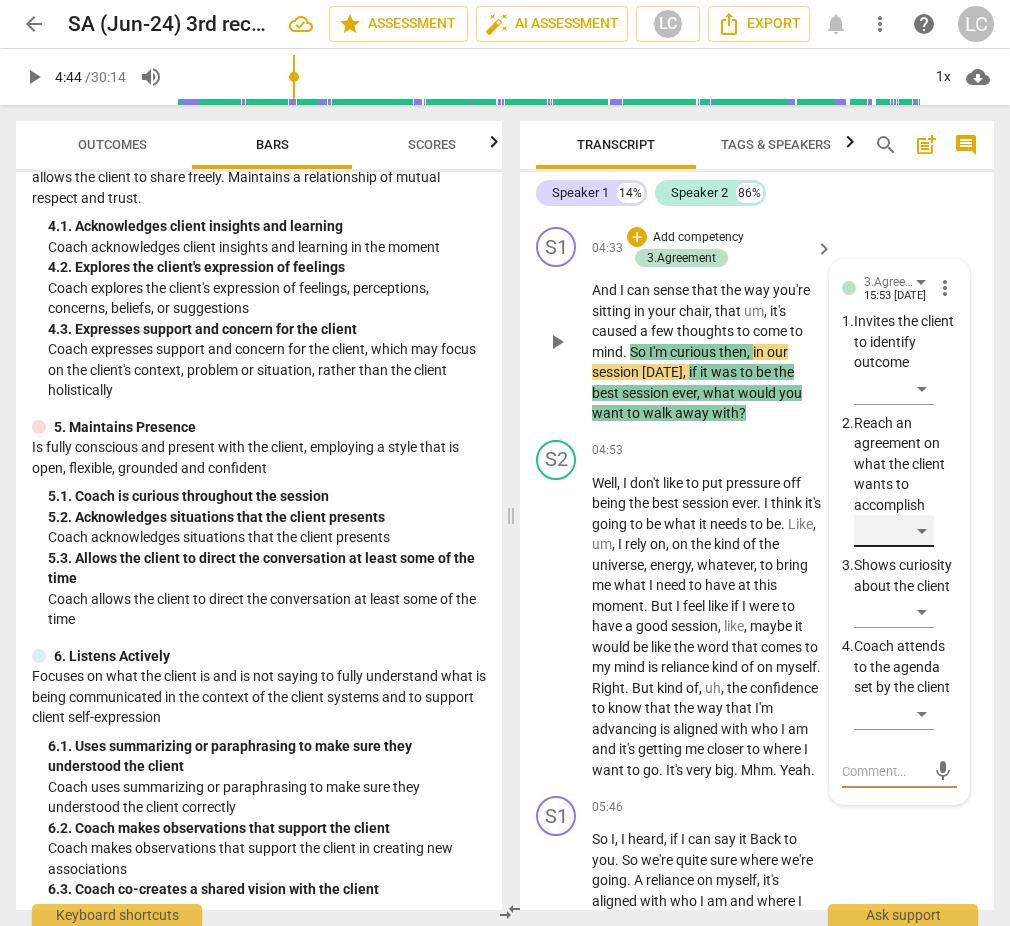 click on "​" at bounding box center (894, 531) 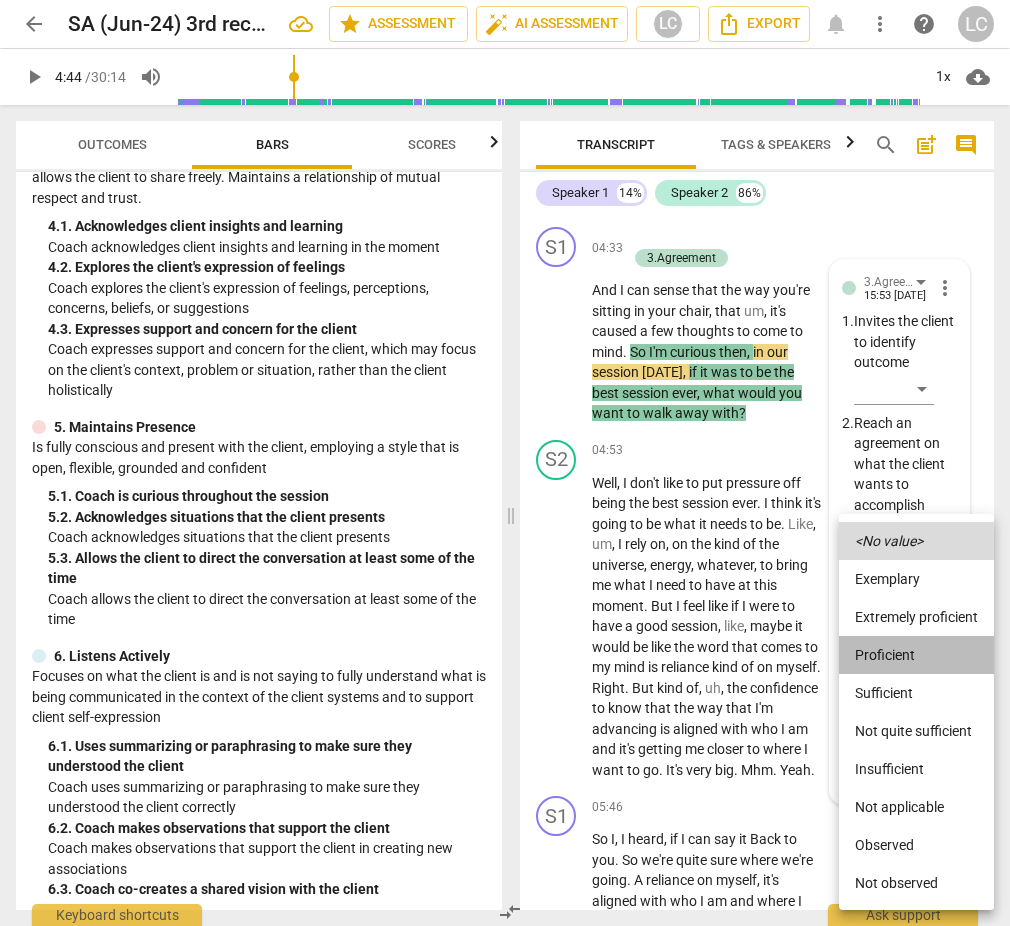 click on "Proficient" at bounding box center (916, 655) 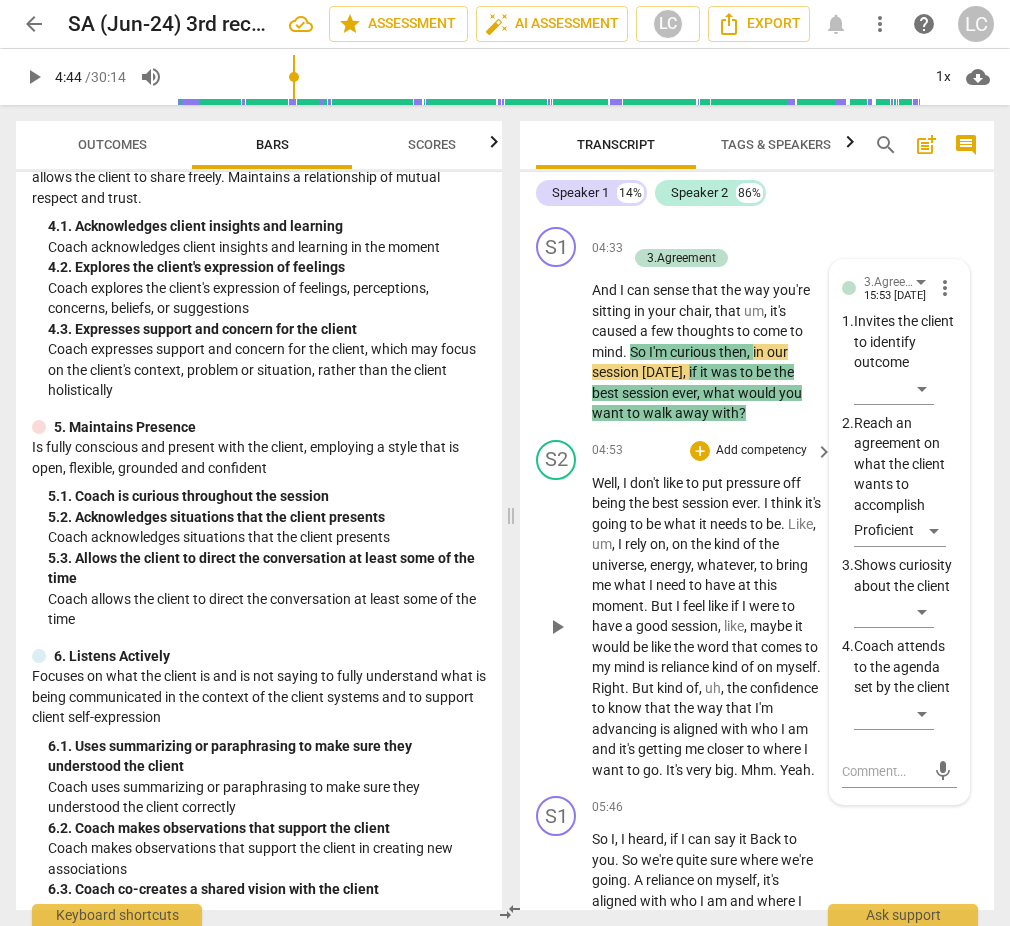 click on "04:53 + Add competency keyboard_arrow_right Well ,   I   don't   like   to   put   pressure   off   being   the   best   session   ever .   I   think   it's   going   to   be   what   it   needs   to   be .   Like ,   um ,   I   rely   on ,   on   the   kind   of   the   universe ,   energy ,   whatever ,   to   bring   me   what   I   need   to   have   at   this   moment .   But   I   feel   like   if   I   were   to   have   a   good   session ,   like ,   maybe   it   would   be   like   the   word   that   comes   to   my   mind   is   reliance   kind   of   on   myself .   Right .   But   kind   of ,   uh ,   the   confidence   to   know   that   the   way   that   I'm   advancing   is   aligned   with   who   I   am   and   it's   getting   me   closer   to   where   I   want   to   go .   It's   very   big .   Mhm .   Yeah ." at bounding box center [713, 610] 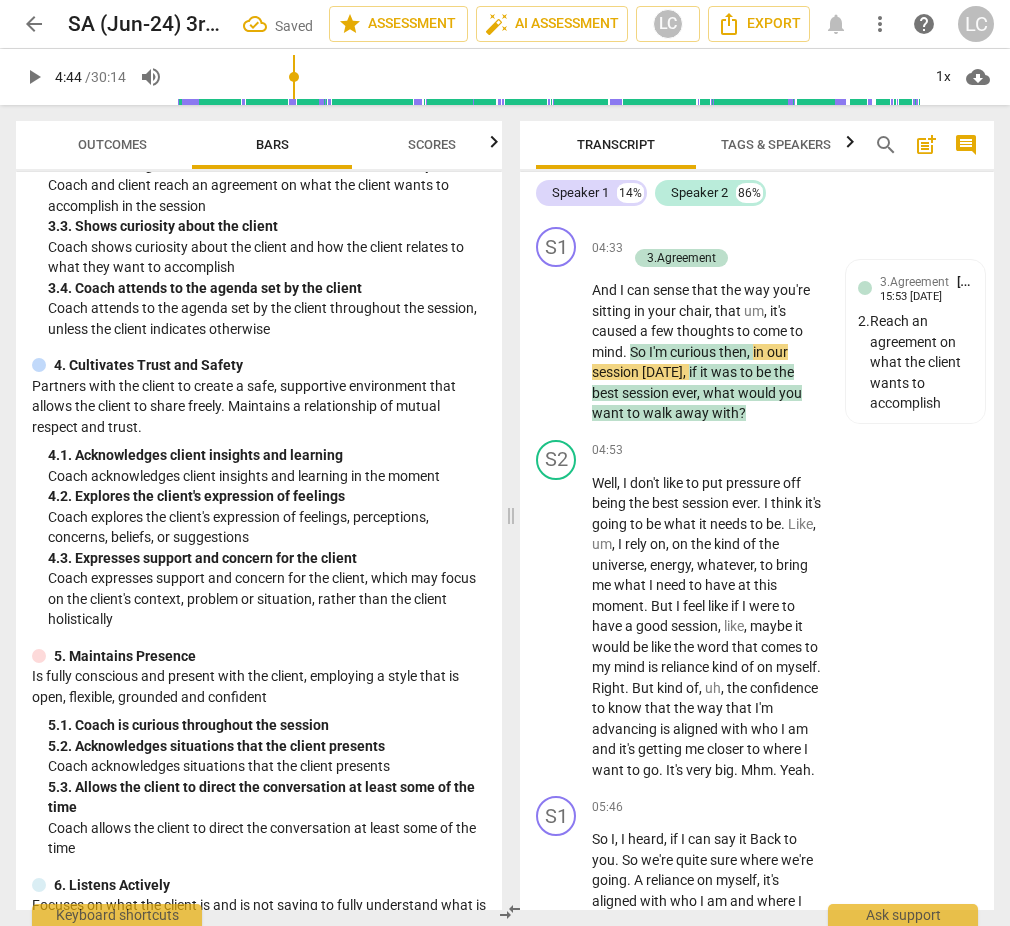 scroll, scrollTop: 404, scrollLeft: 0, axis: vertical 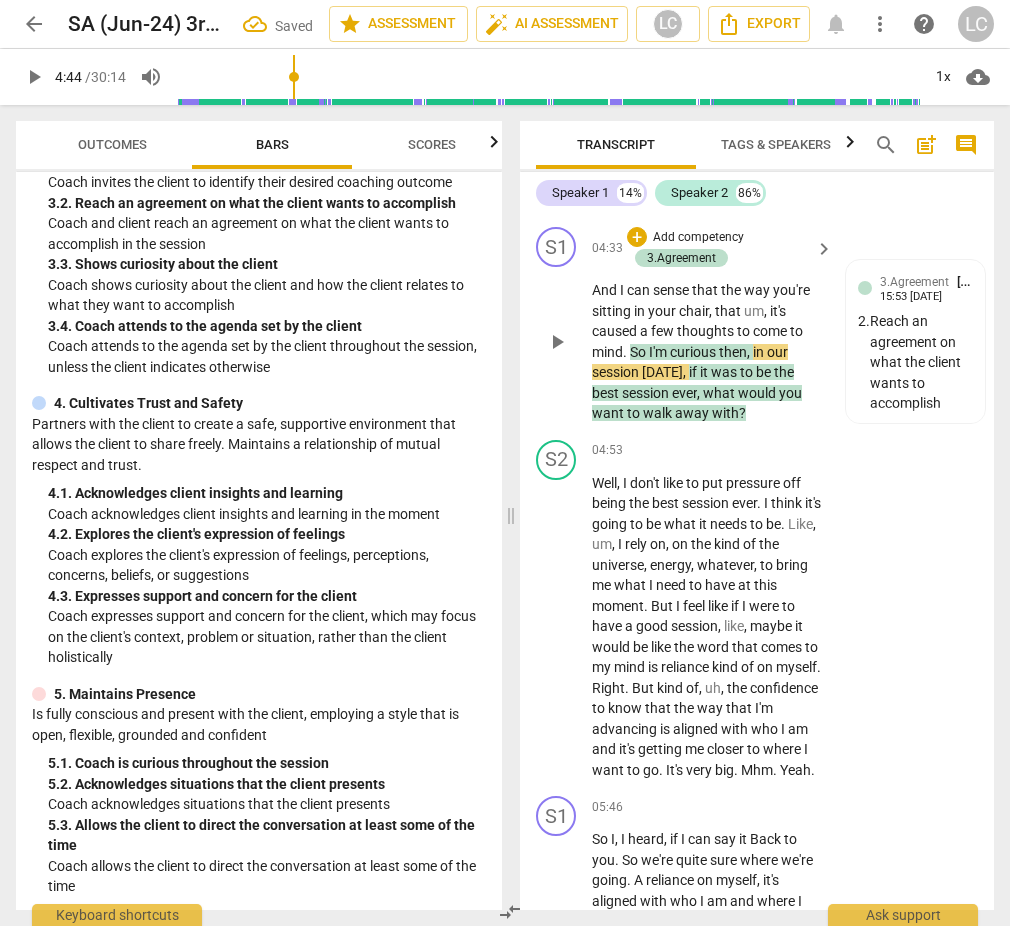 click on "play_arrow" at bounding box center (557, 342) 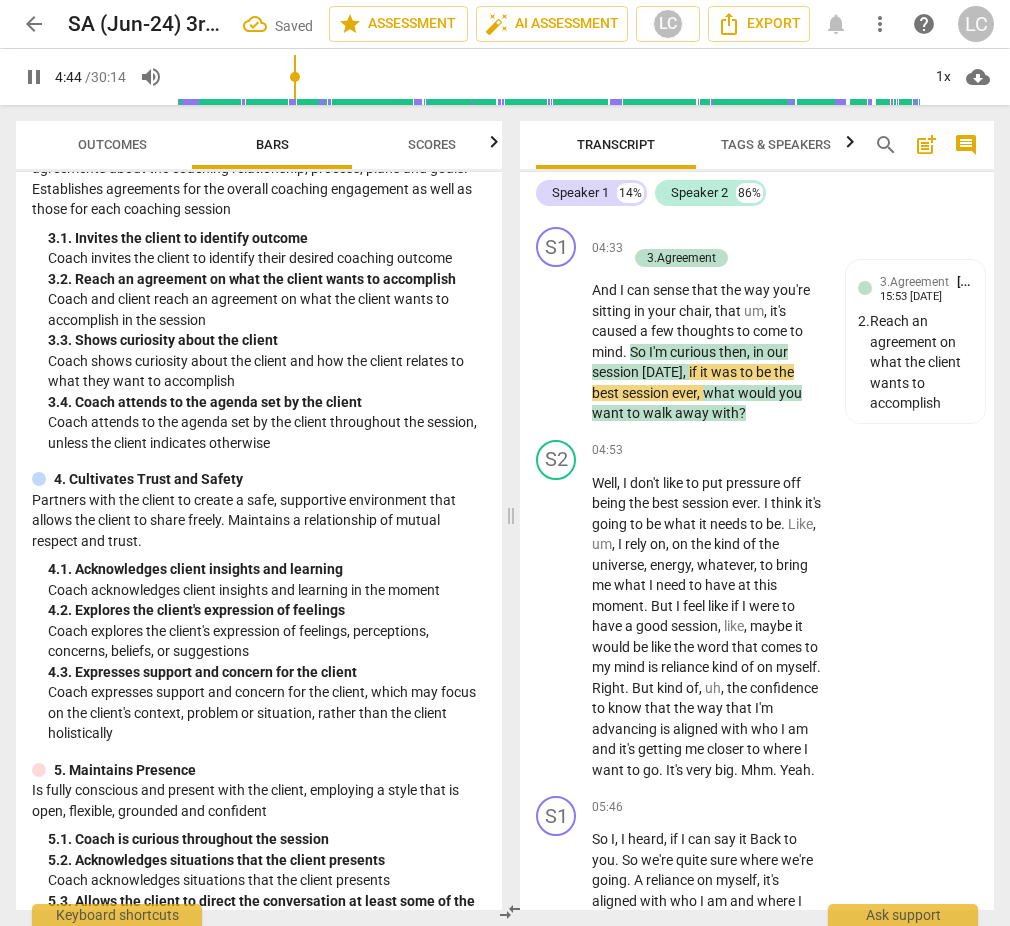 scroll, scrollTop: 312, scrollLeft: 0, axis: vertical 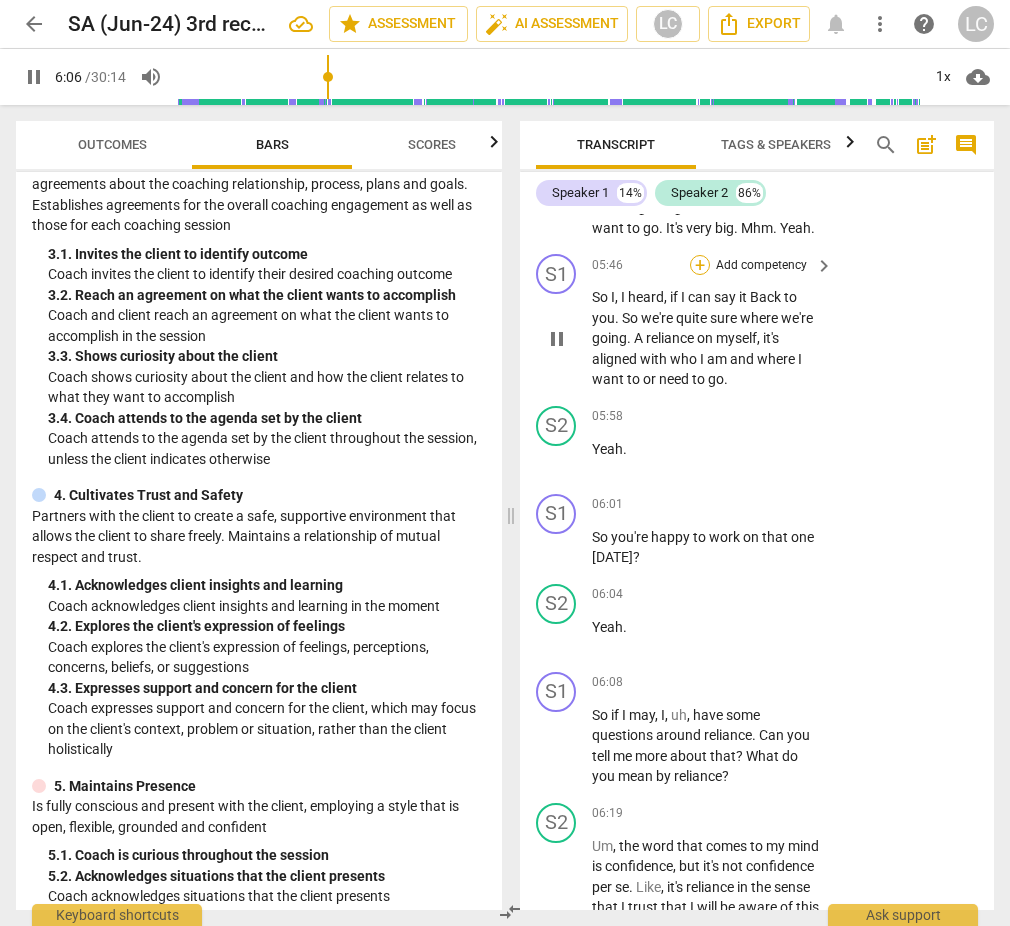 click on "+" at bounding box center (700, 265) 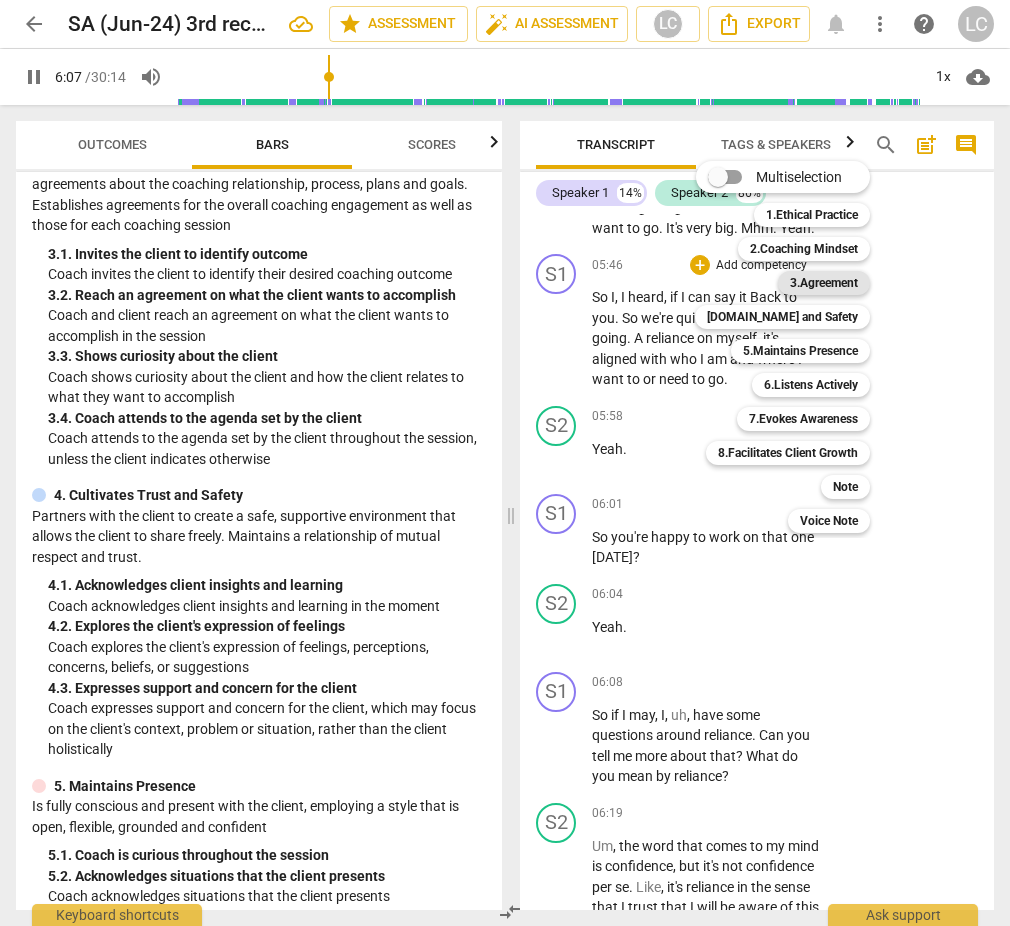 click on "3.Agreement" at bounding box center [824, 283] 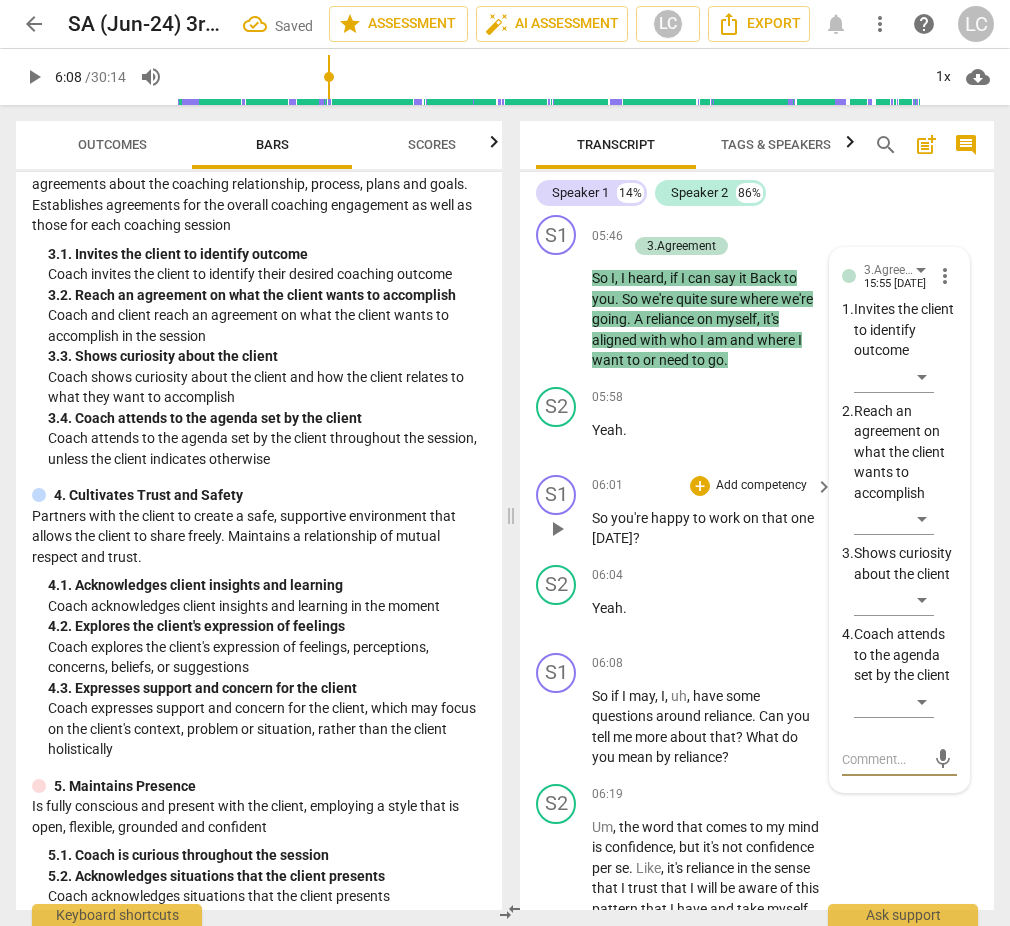 scroll, scrollTop: 3307, scrollLeft: 0, axis: vertical 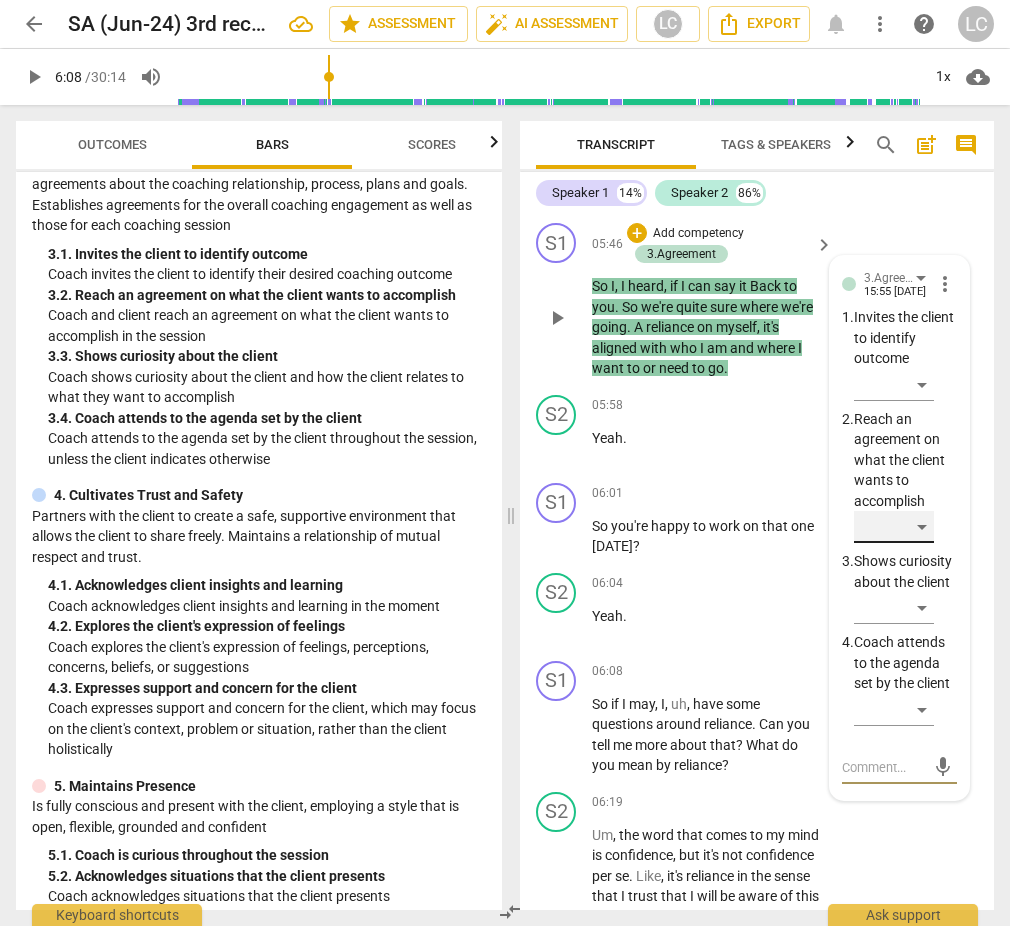 click on "​" at bounding box center (894, 527) 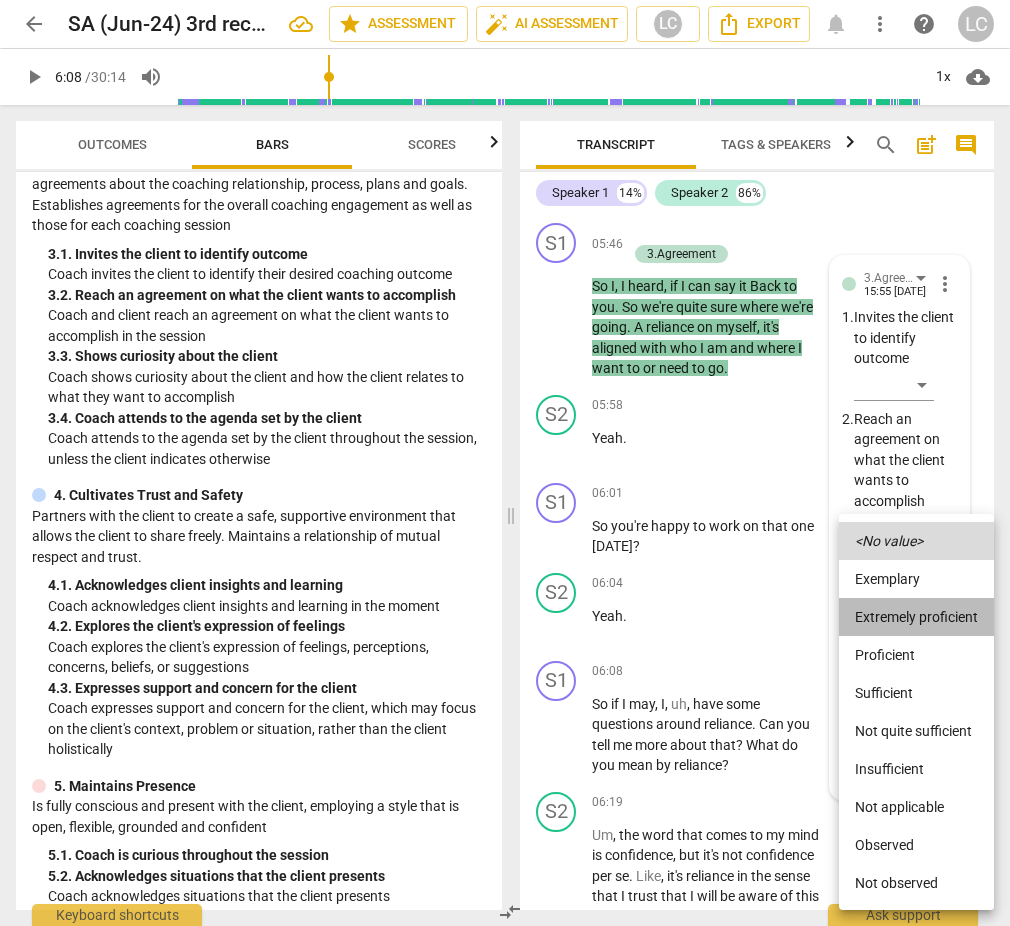 click on "Extremely proficient" at bounding box center (916, 617) 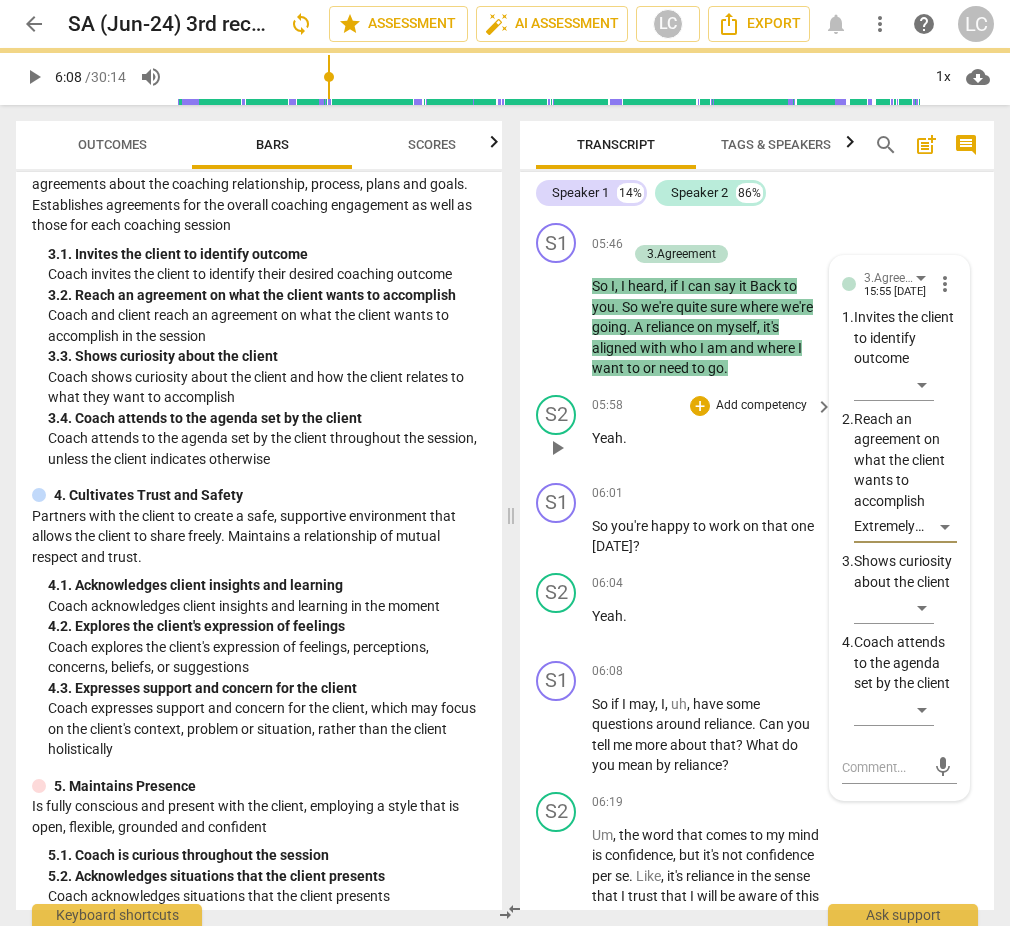 click on "Yeah ." at bounding box center (707, 438) 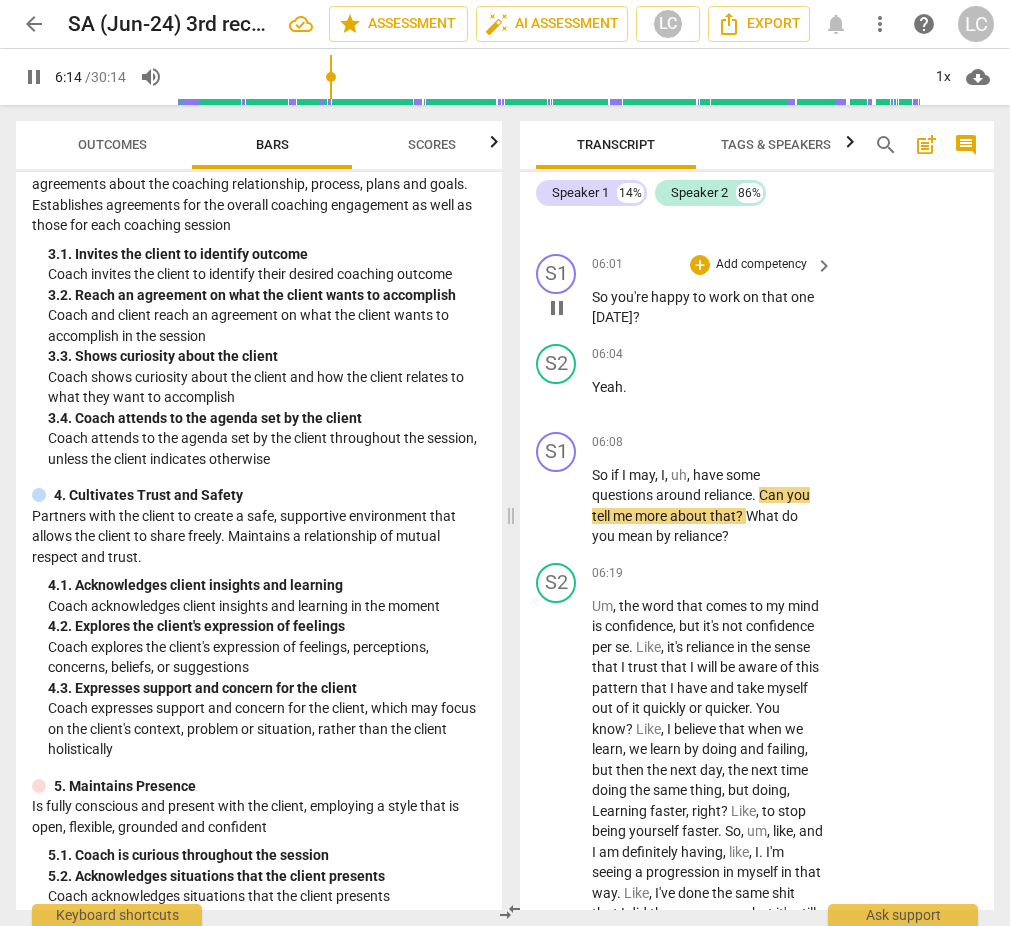 scroll, scrollTop: 3543, scrollLeft: 0, axis: vertical 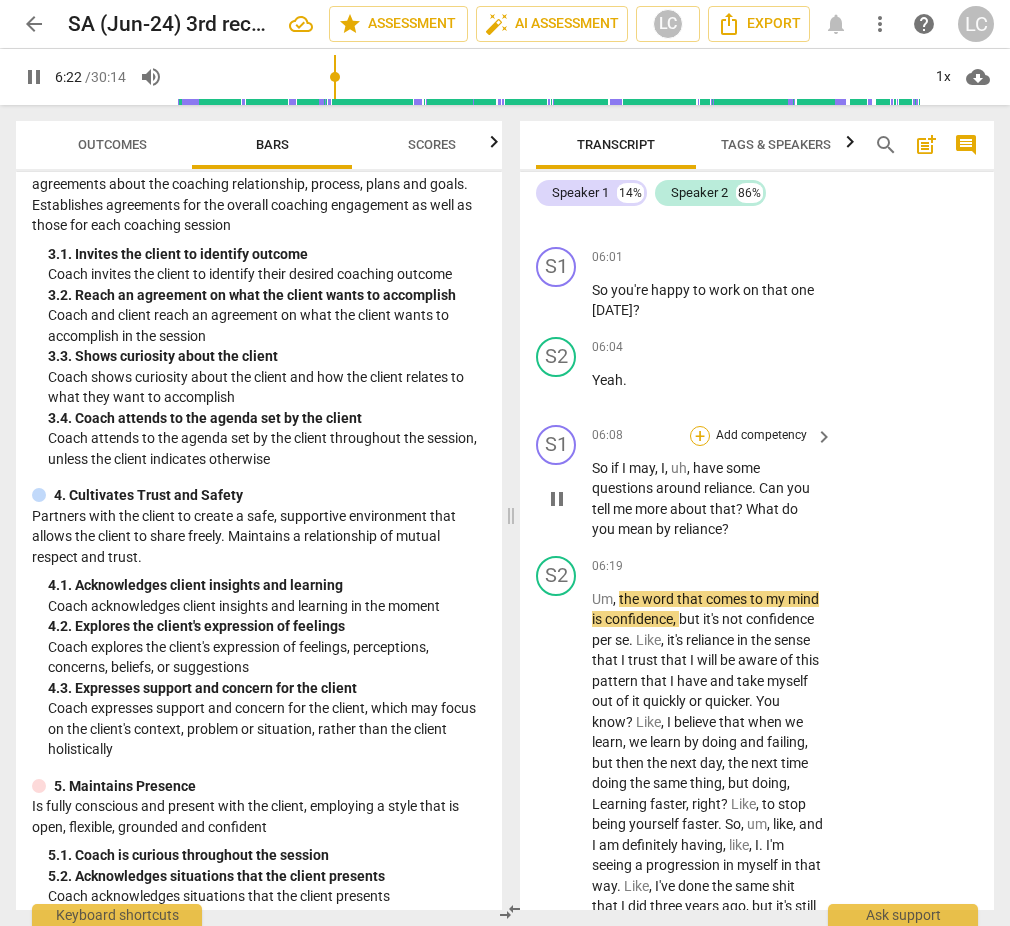 click on "+" at bounding box center (700, 436) 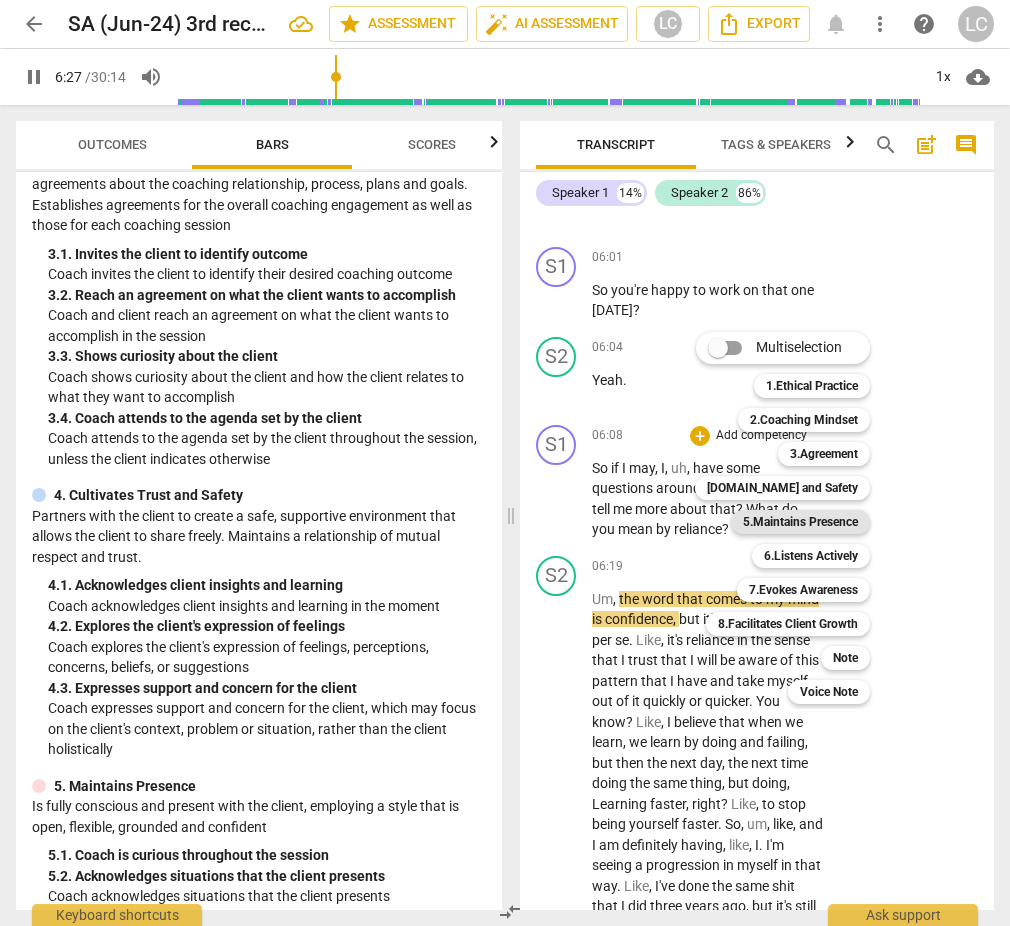 click on "5.Maintains Presence" at bounding box center (800, 522) 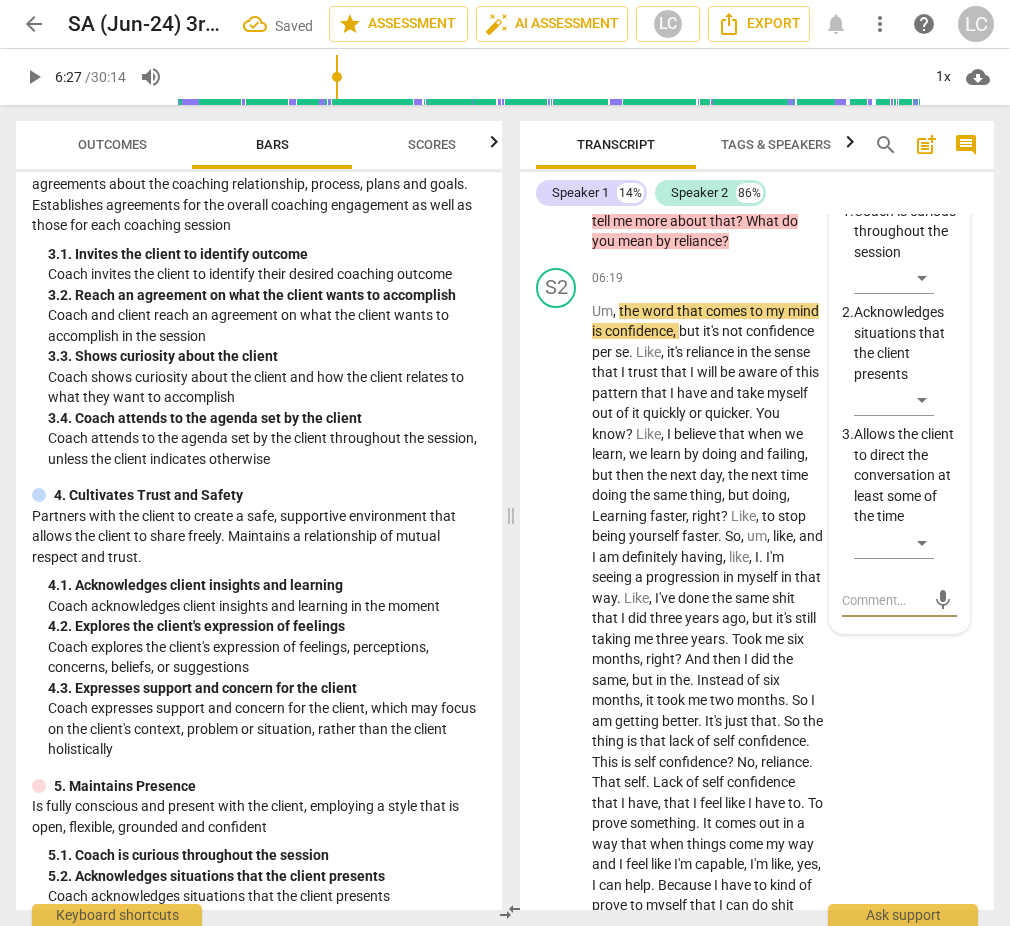 scroll, scrollTop: 3841, scrollLeft: 0, axis: vertical 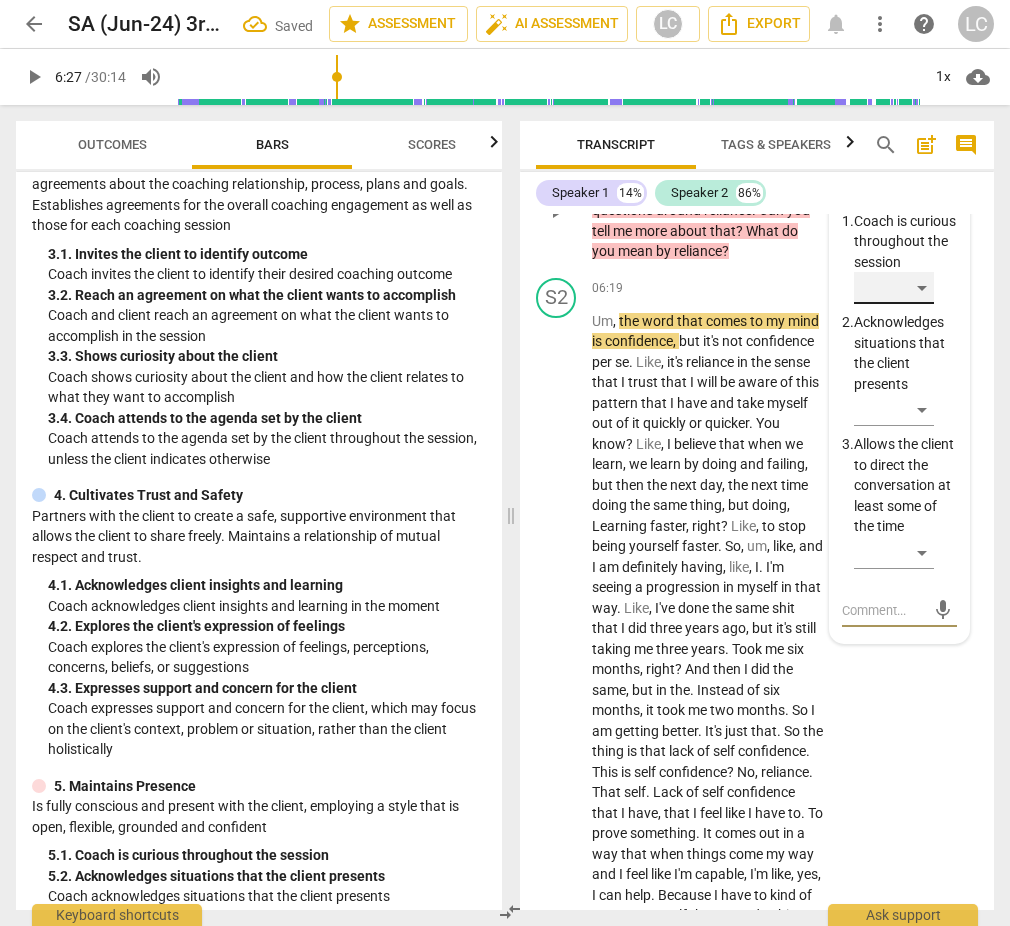 click on "​" at bounding box center (894, 288) 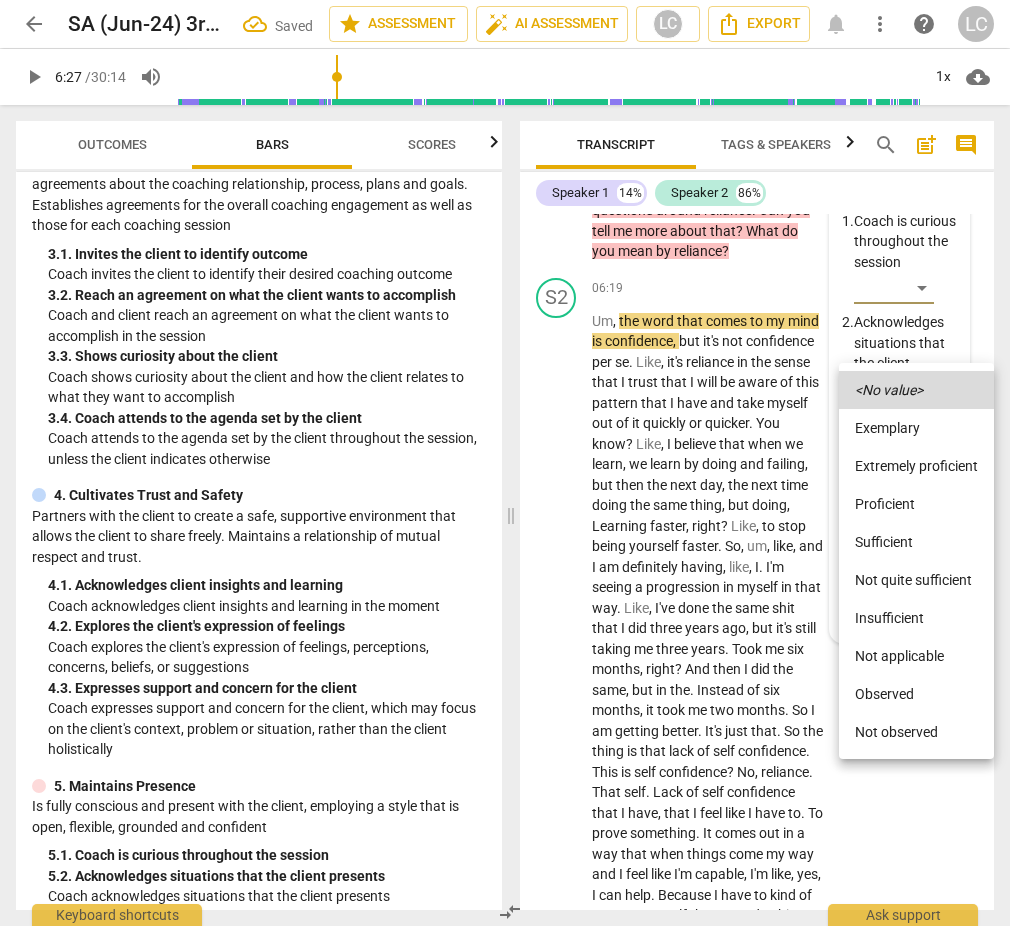 click on "Proficient" at bounding box center (916, 504) 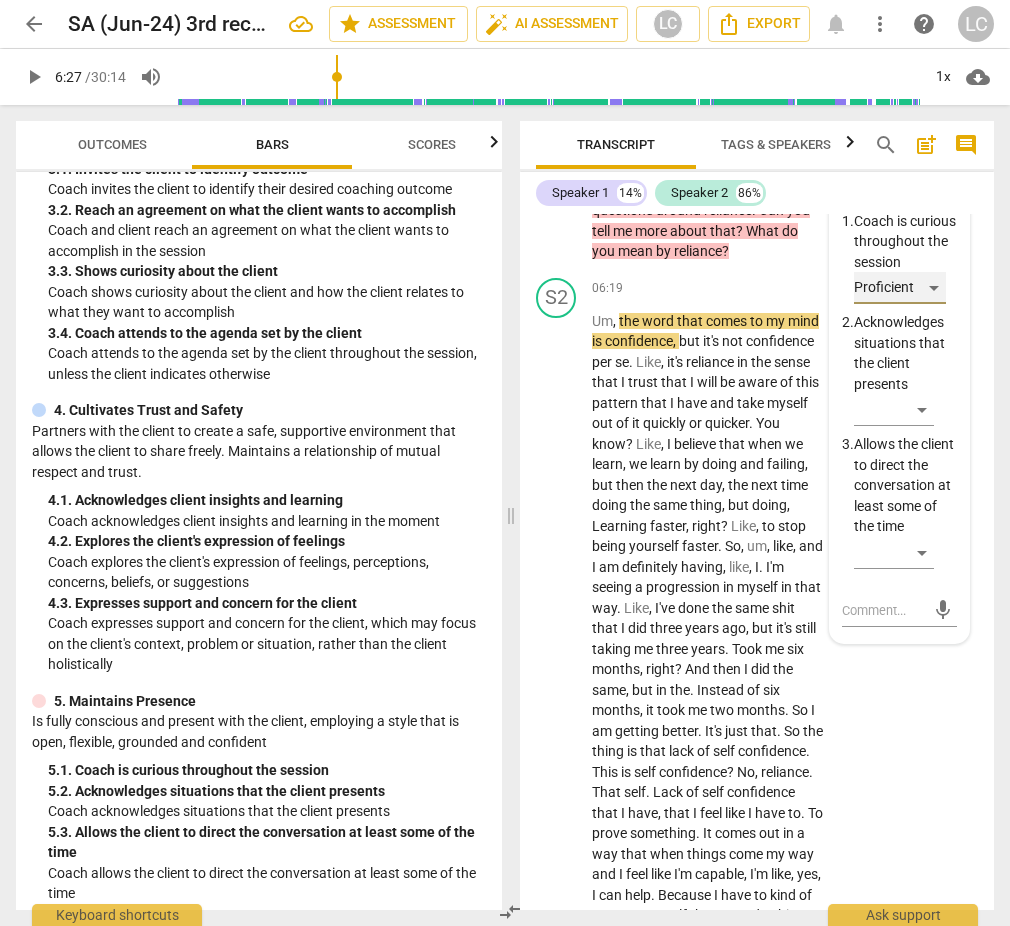 scroll, scrollTop: 394, scrollLeft: 0, axis: vertical 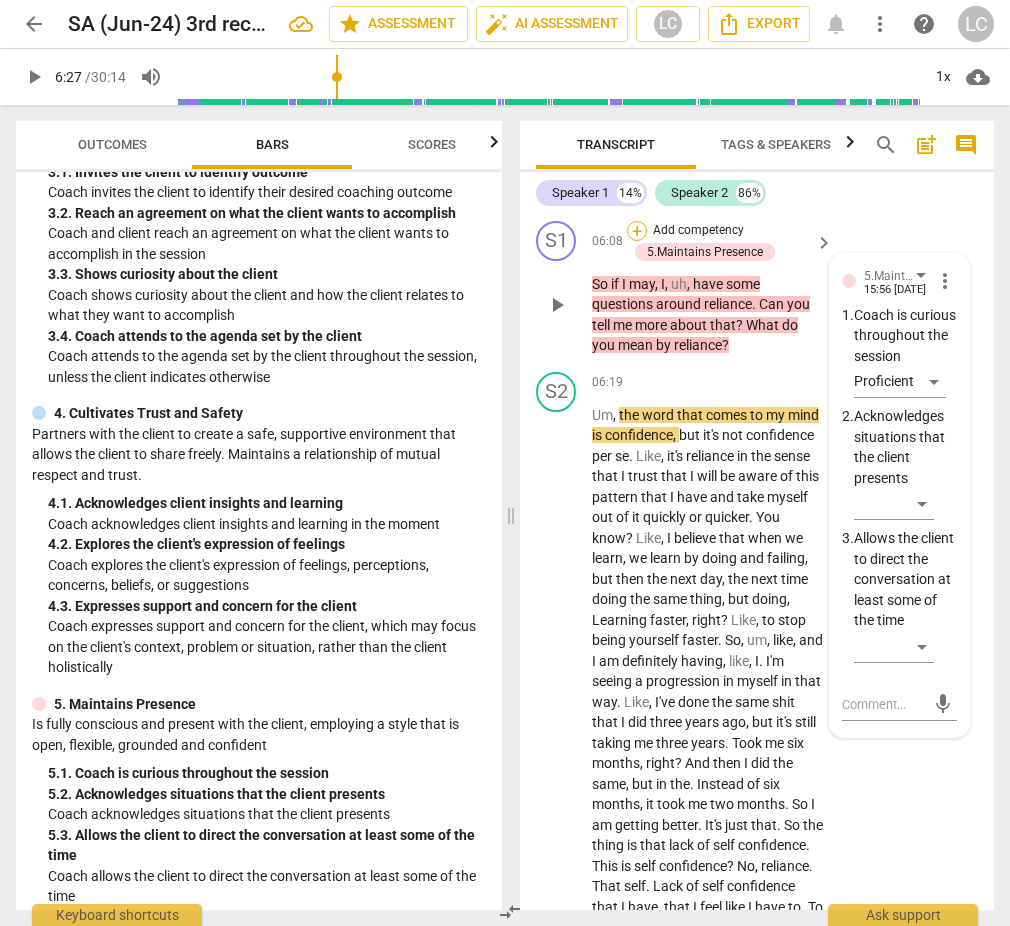 click on "+" at bounding box center (637, 231) 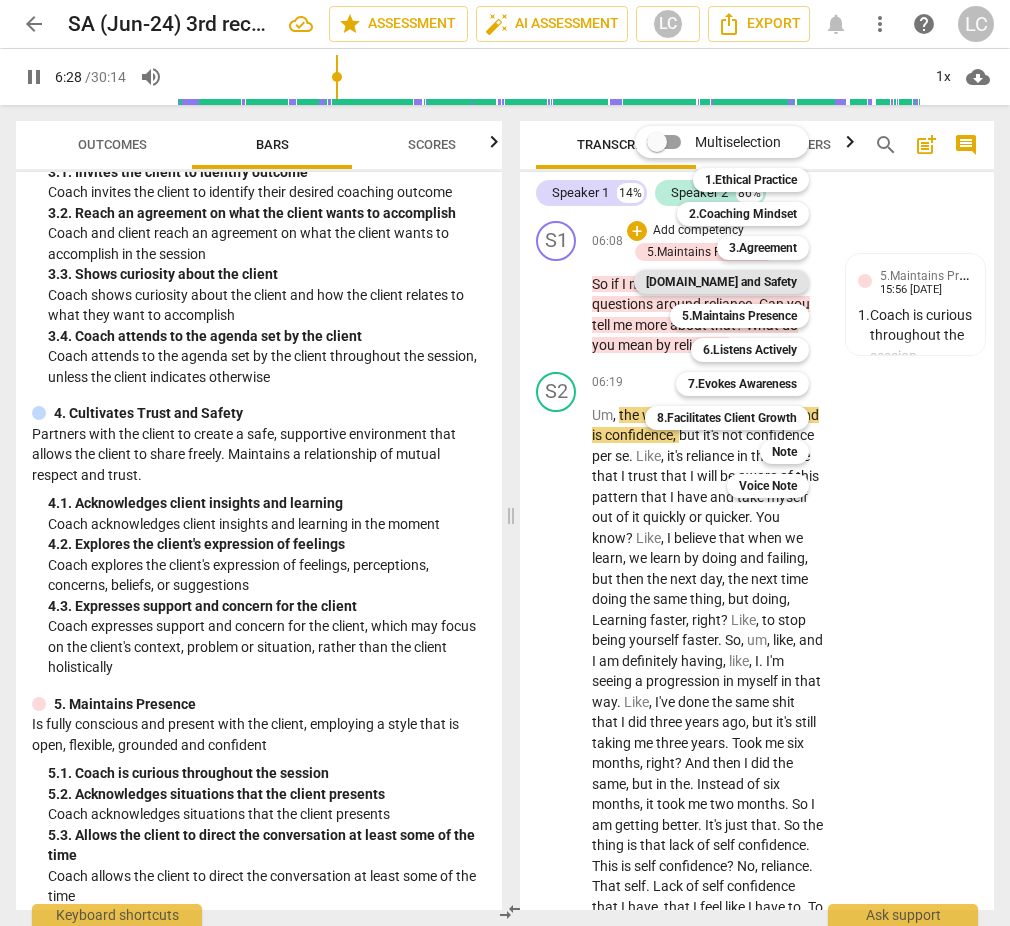click on "[DOMAIN_NAME] and Safety" at bounding box center (721, 282) 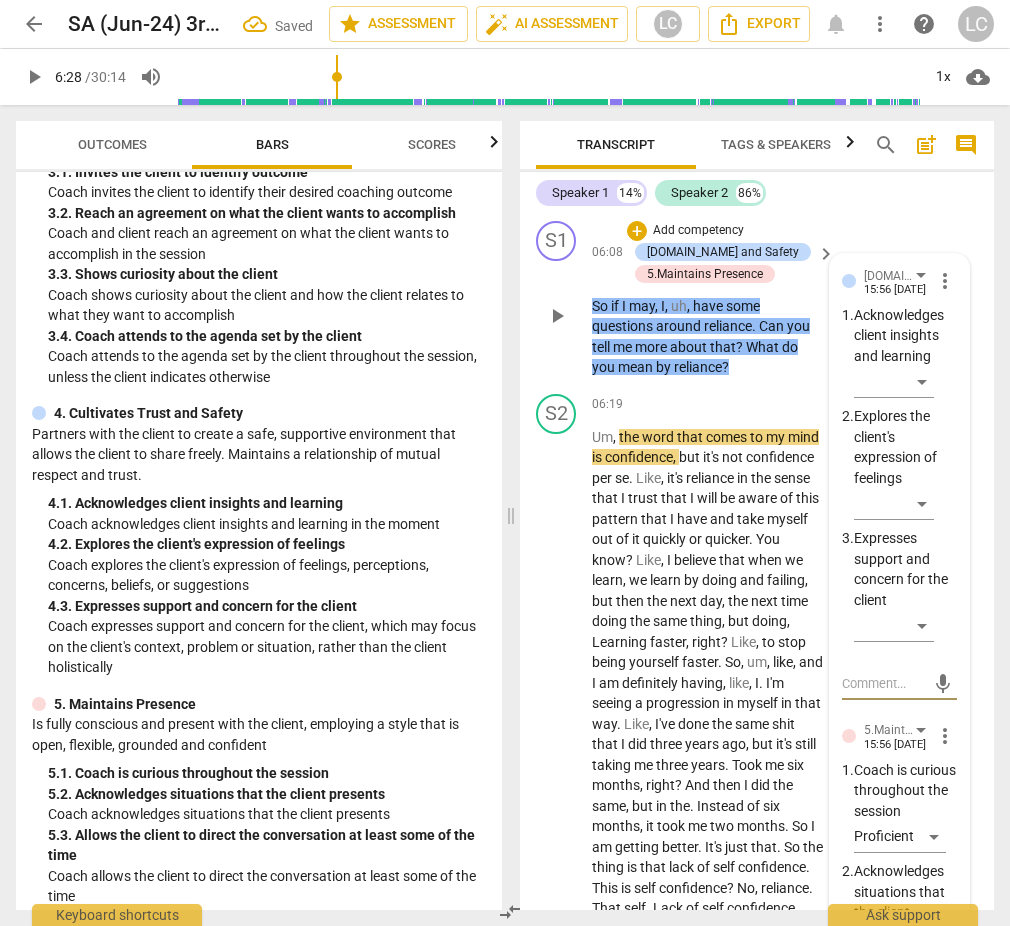 scroll, scrollTop: 3756, scrollLeft: 0, axis: vertical 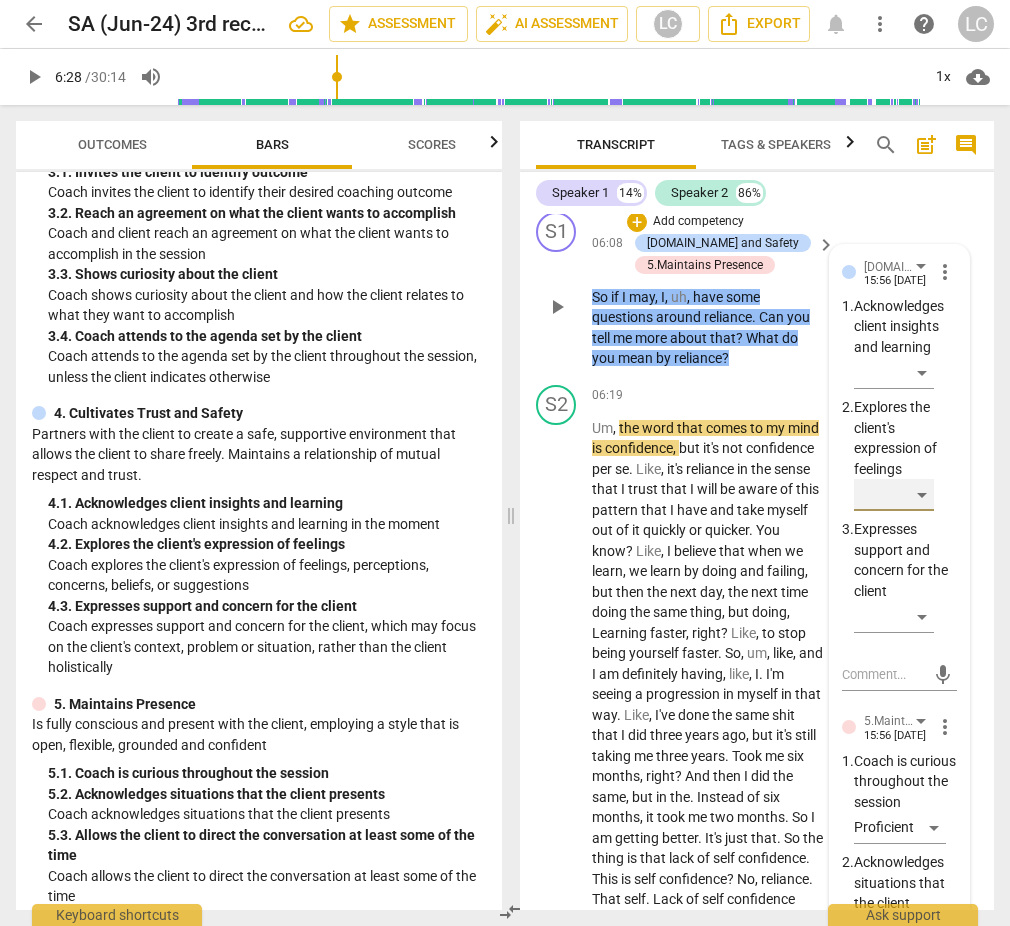 click on "​" at bounding box center (894, 495) 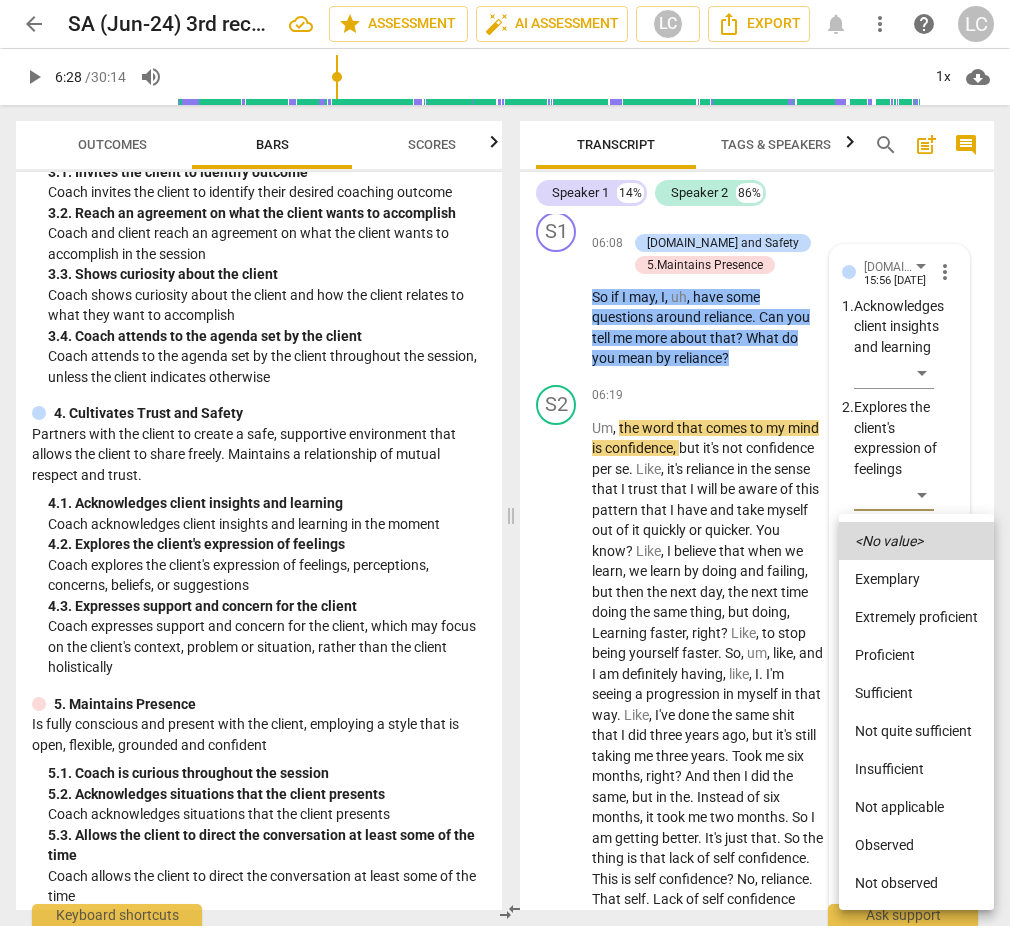 click on "Proficient" at bounding box center (916, 655) 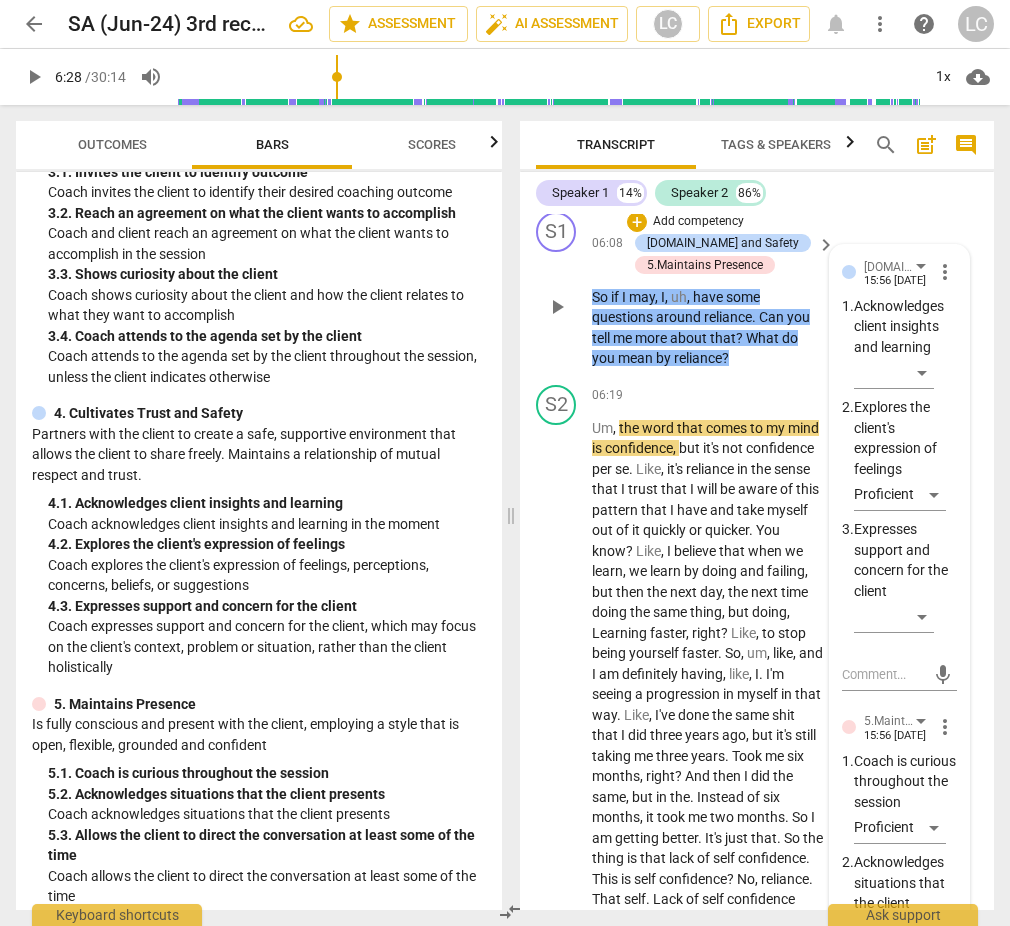 click on "S1 play_arrow pause 06:08 + Add competency [DOMAIN_NAME] and Safety 5.Maintains Presence keyboard_arrow_right So   if   I   may ,   I ,   uh ,   have   some   questions   around   reliance .   Can   you   tell   me   more   about   that ?   What   do   you   mean   by   reliance ? [DOMAIN_NAME] and Safety [PERSON_NAME] 15:56 [DATE] more_vert 1.  Acknowledges client insights and learning ​ 2.  Explores the client's expression of feelings Proficient 3.  Expresses support and concern for the client ​ mic 5.Maintains Presence [PERSON_NAME] 15:56 [DATE] more_vert 1.  Coach is curious throughout the session Proficient 2.  Acknowledges situations that the client presents ​ 3.  Allows the client to direct the conversation at least some of the time ​ mic" at bounding box center [757, 290] 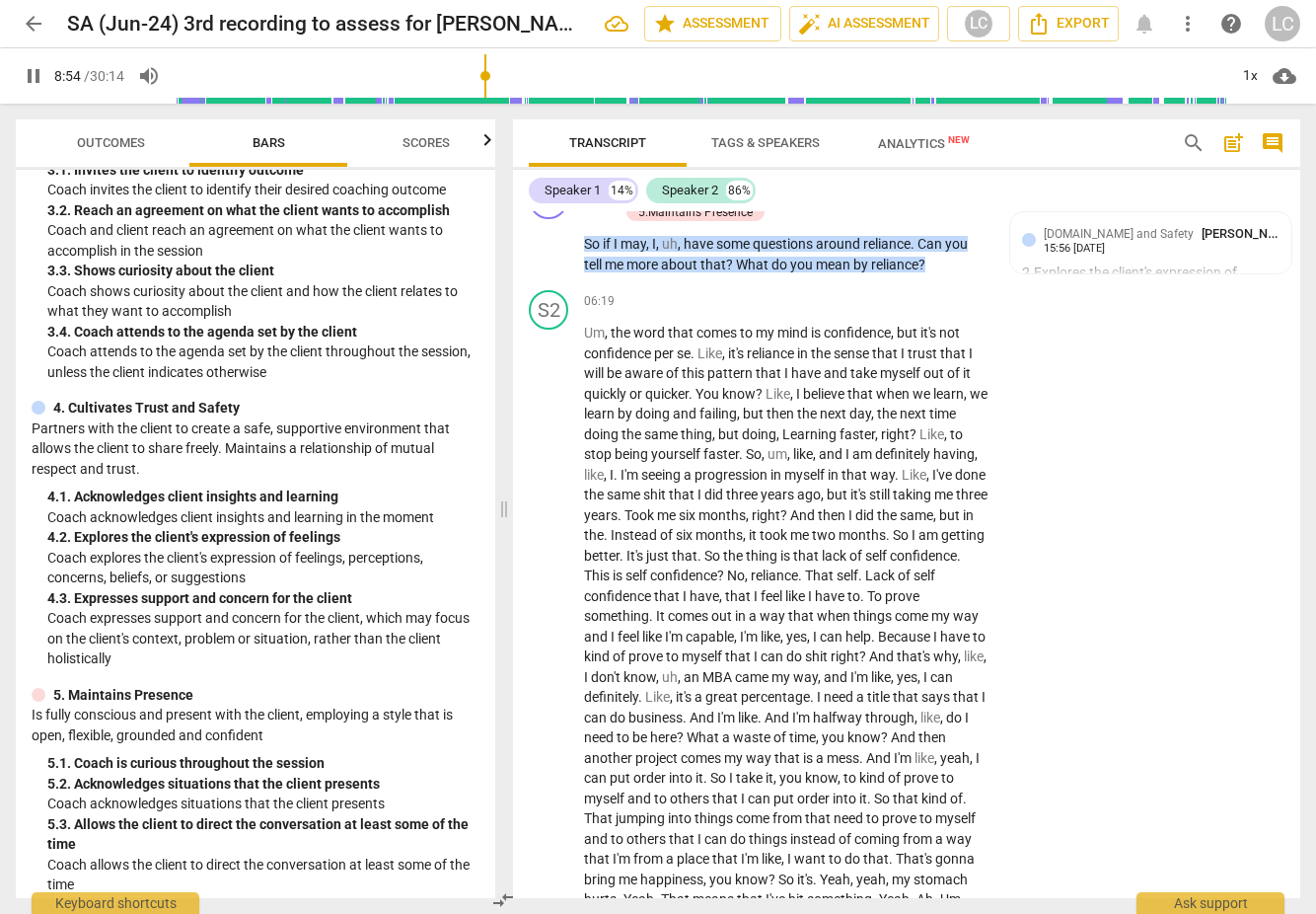 scroll, scrollTop: 2565, scrollLeft: 0, axis: vertical 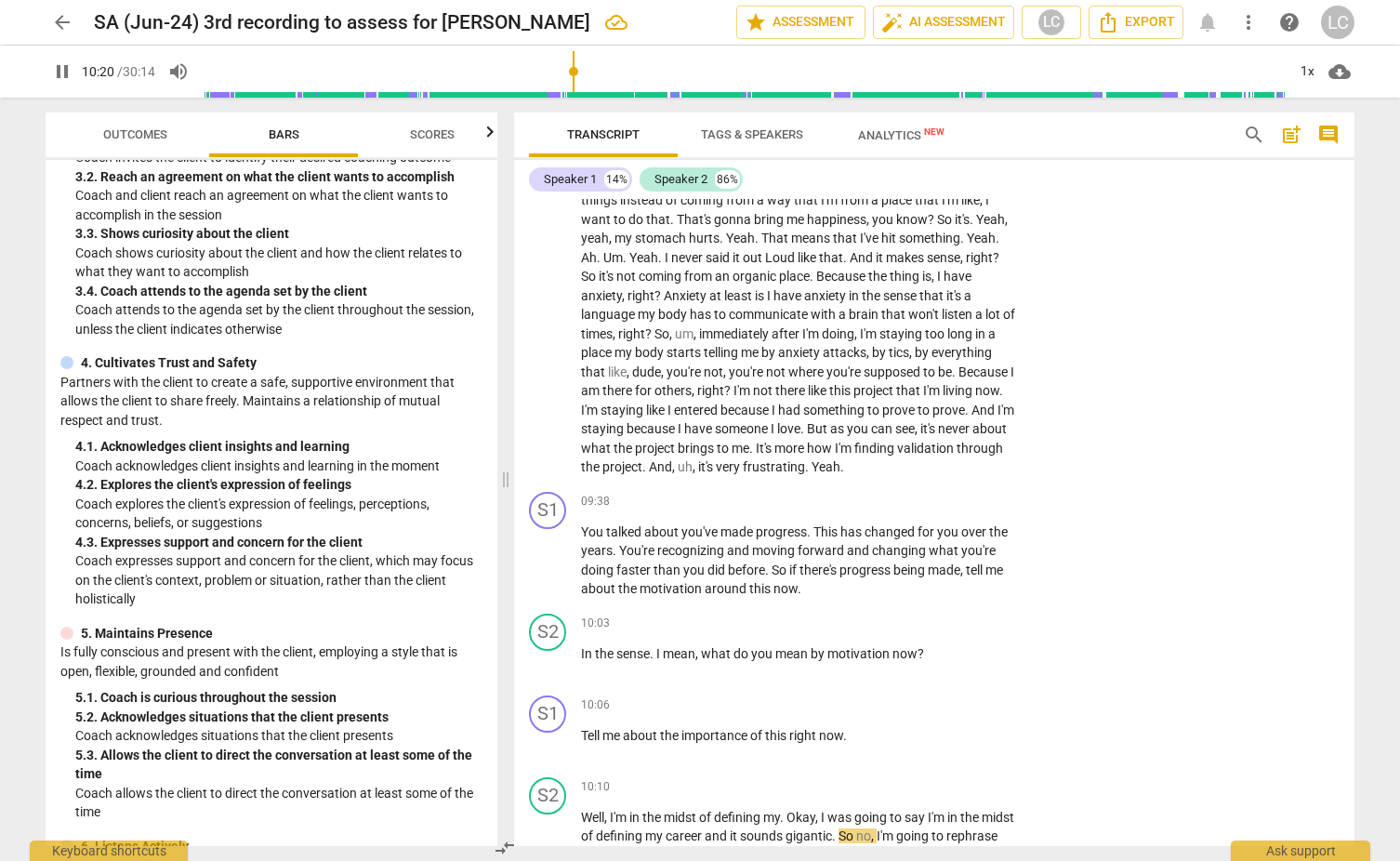 click on "living" at bounding box center [958, 391] 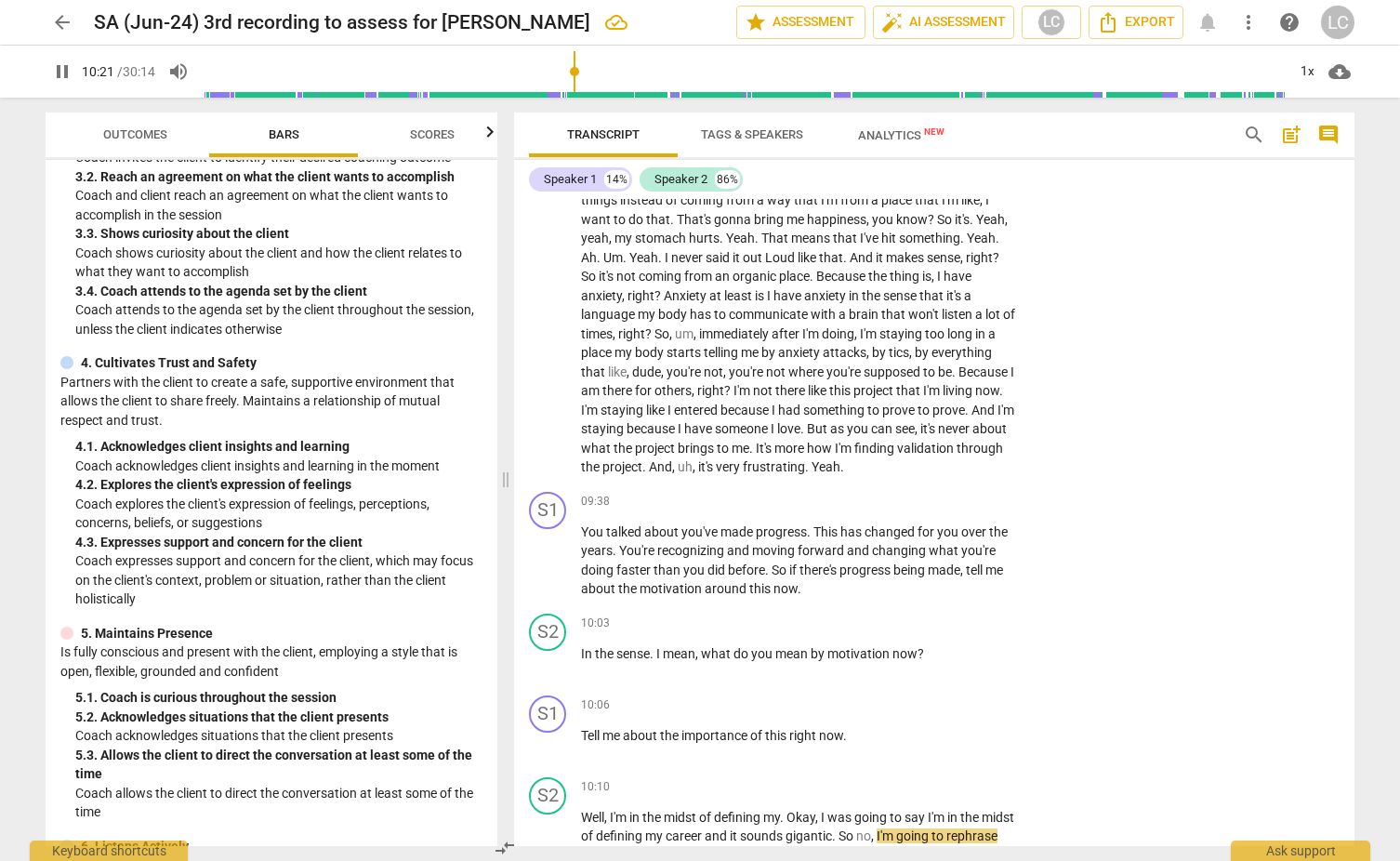click on "living" at bounding box center [958, 391] 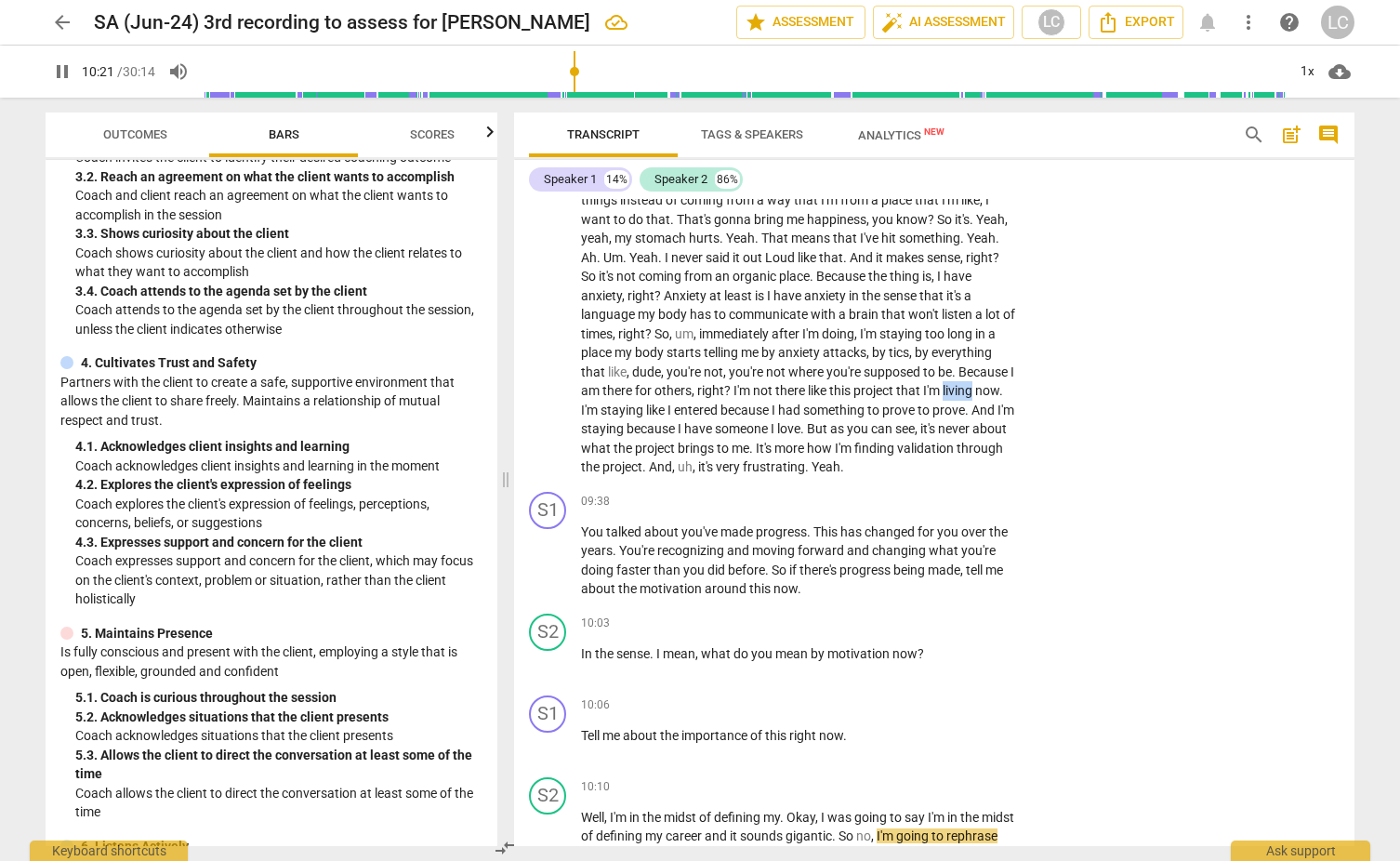 click on "living" at bounding box center [958, 391] 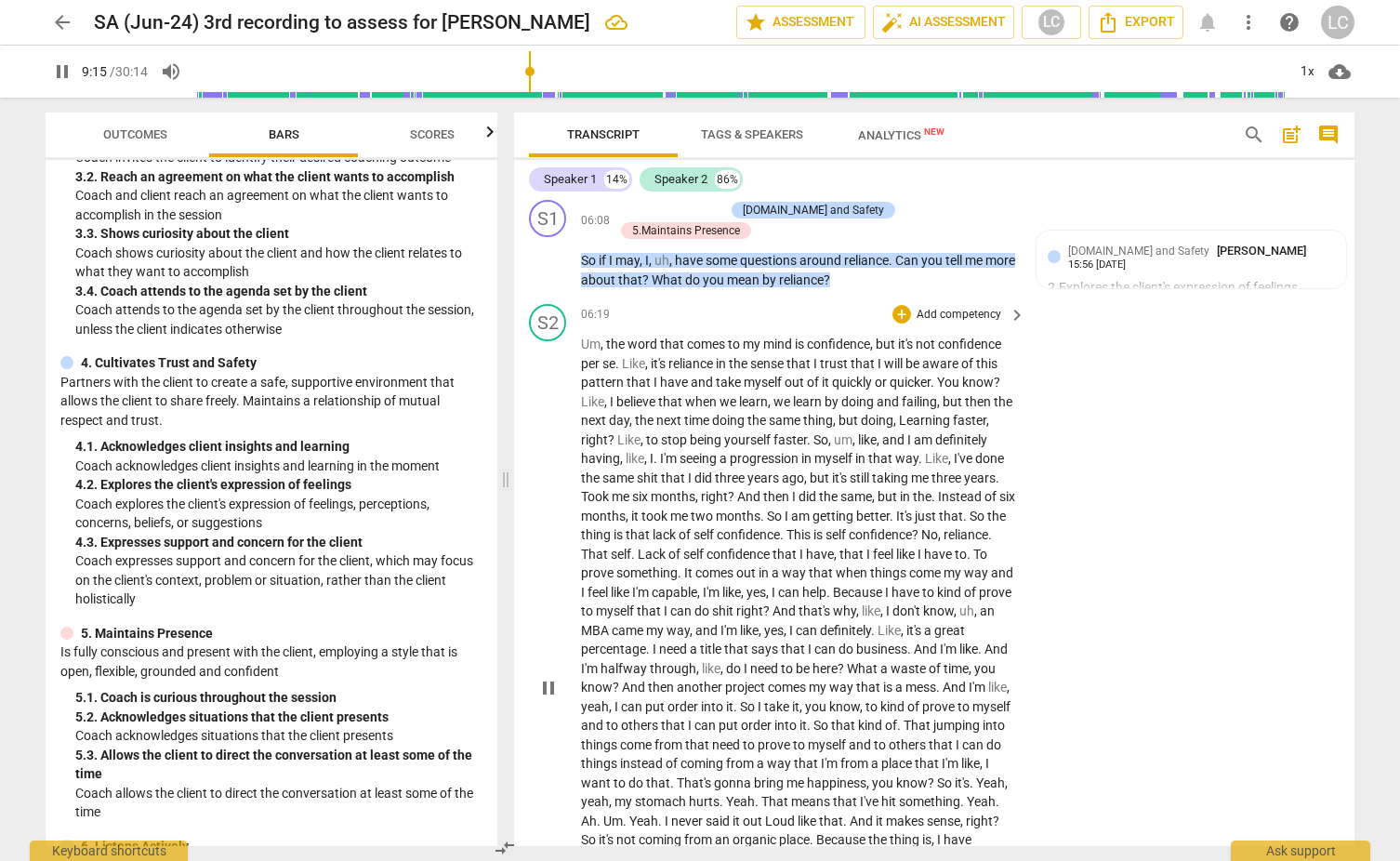 scroll, scrollTop: 2210, scrollLeft: 0, axis: vertical 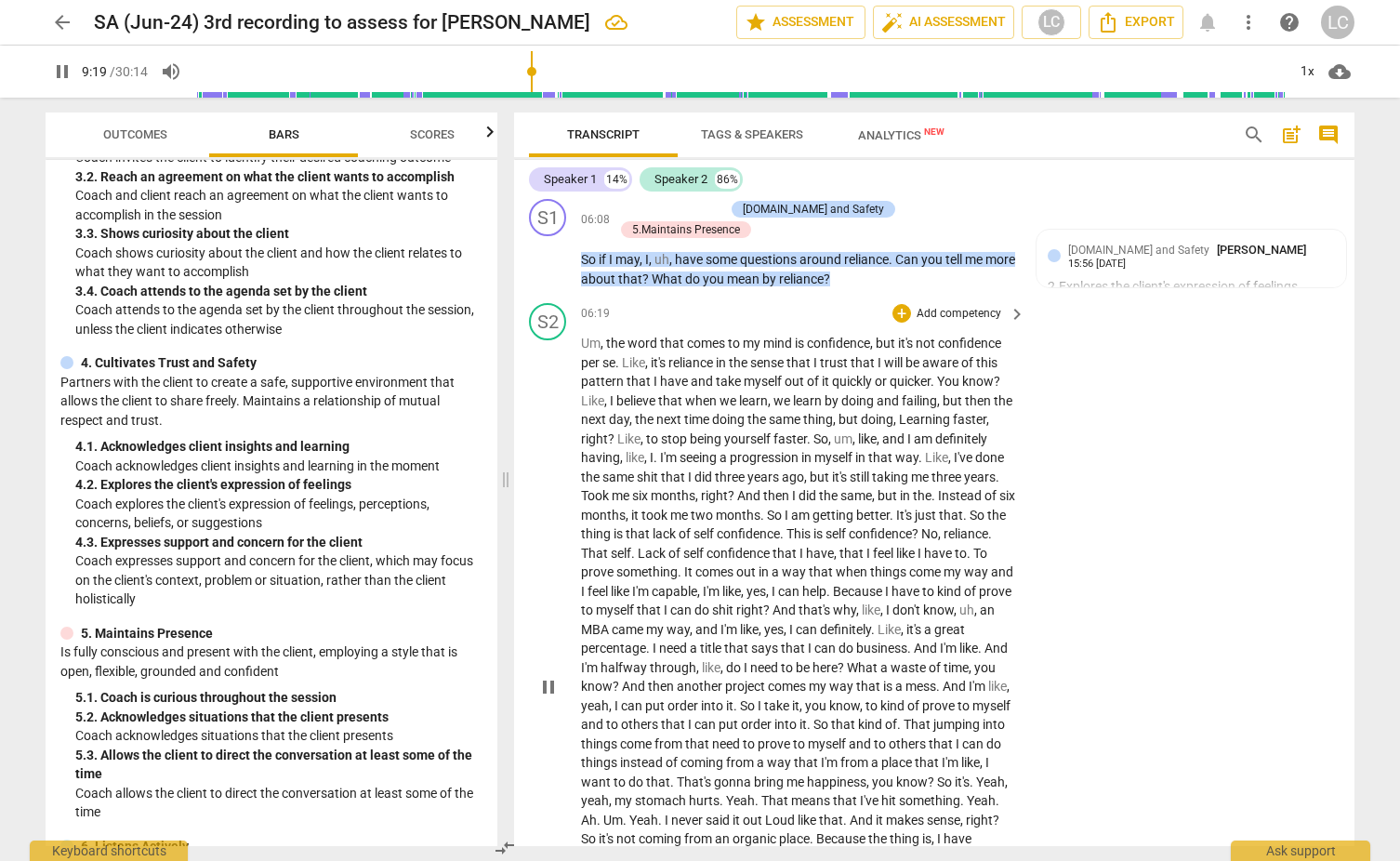 click on "pause" at bounding box center (548, 687) 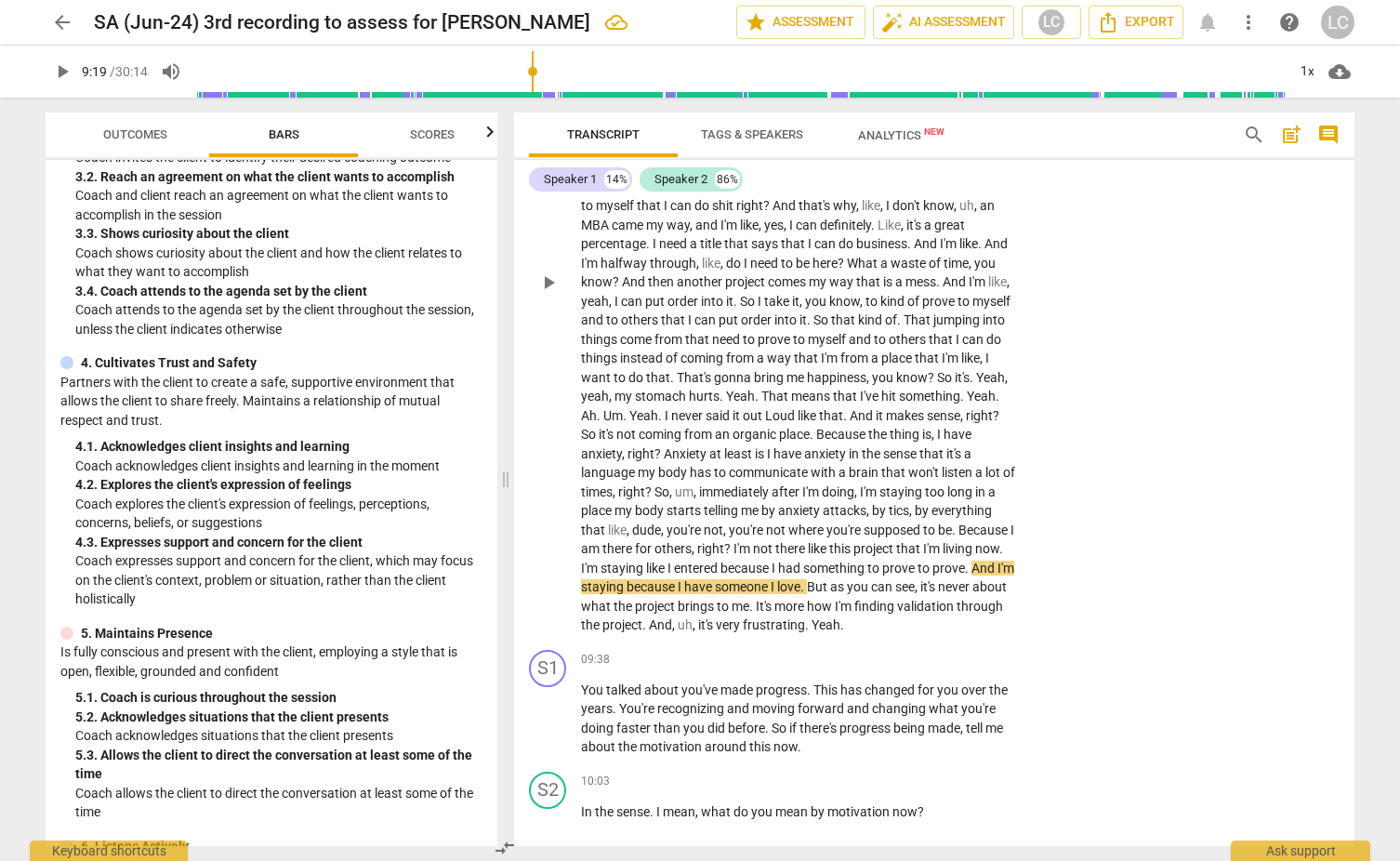 scroll, scrollTop: 2618, scrollLeft: 0, axis: vertical 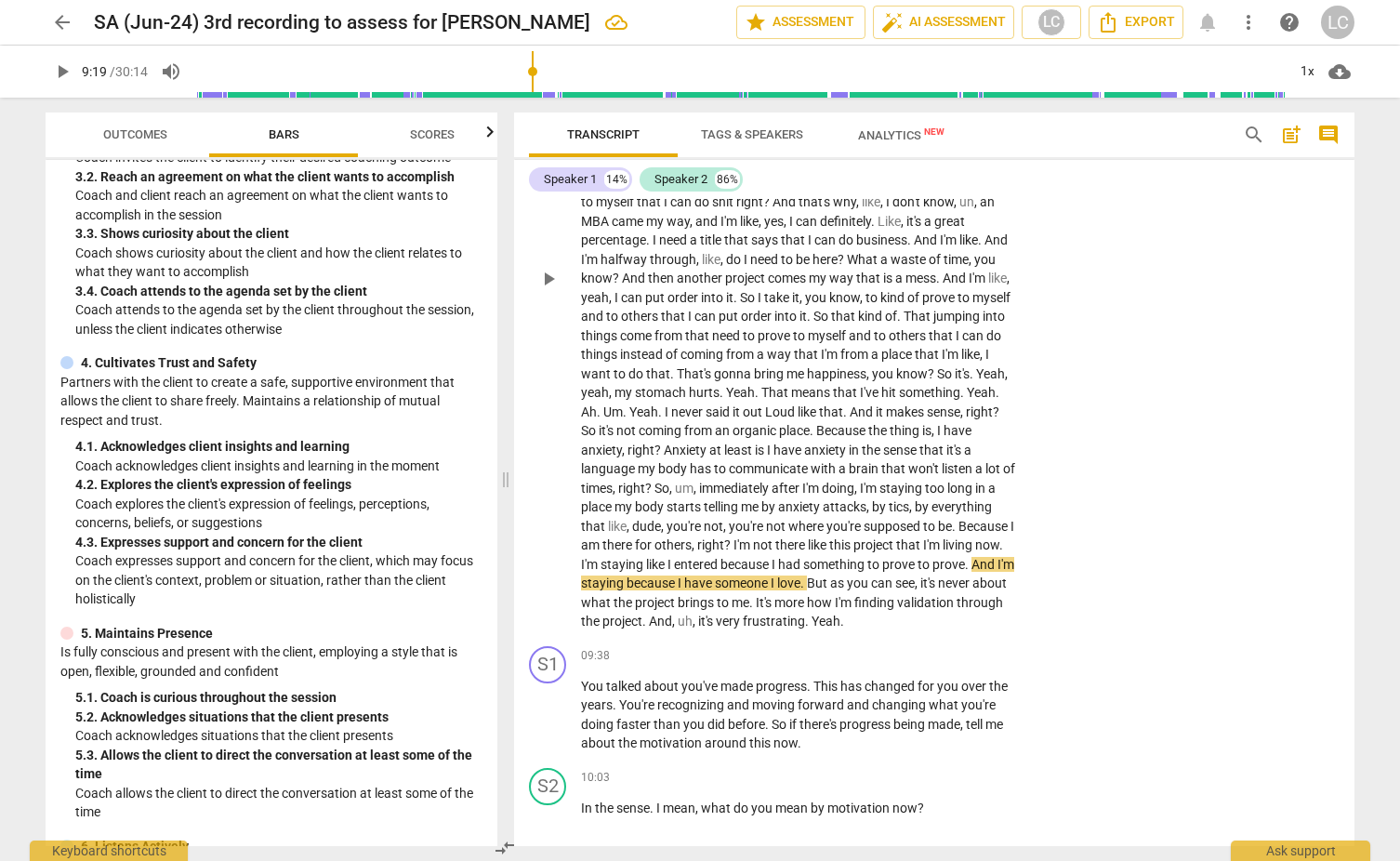 click on "the" at bounding box center [591, 621] 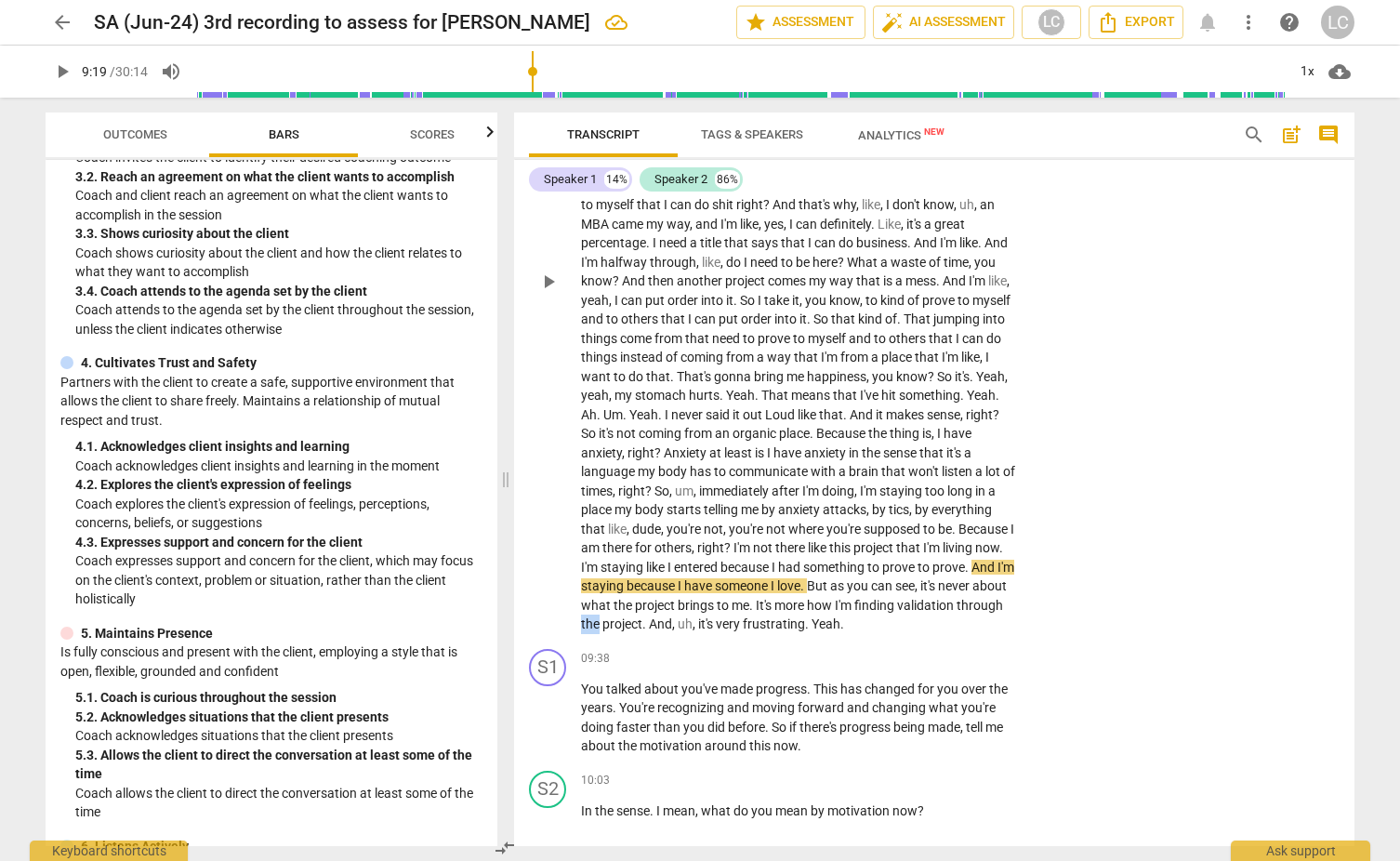 click on "the" at bounding box center [591, 624] 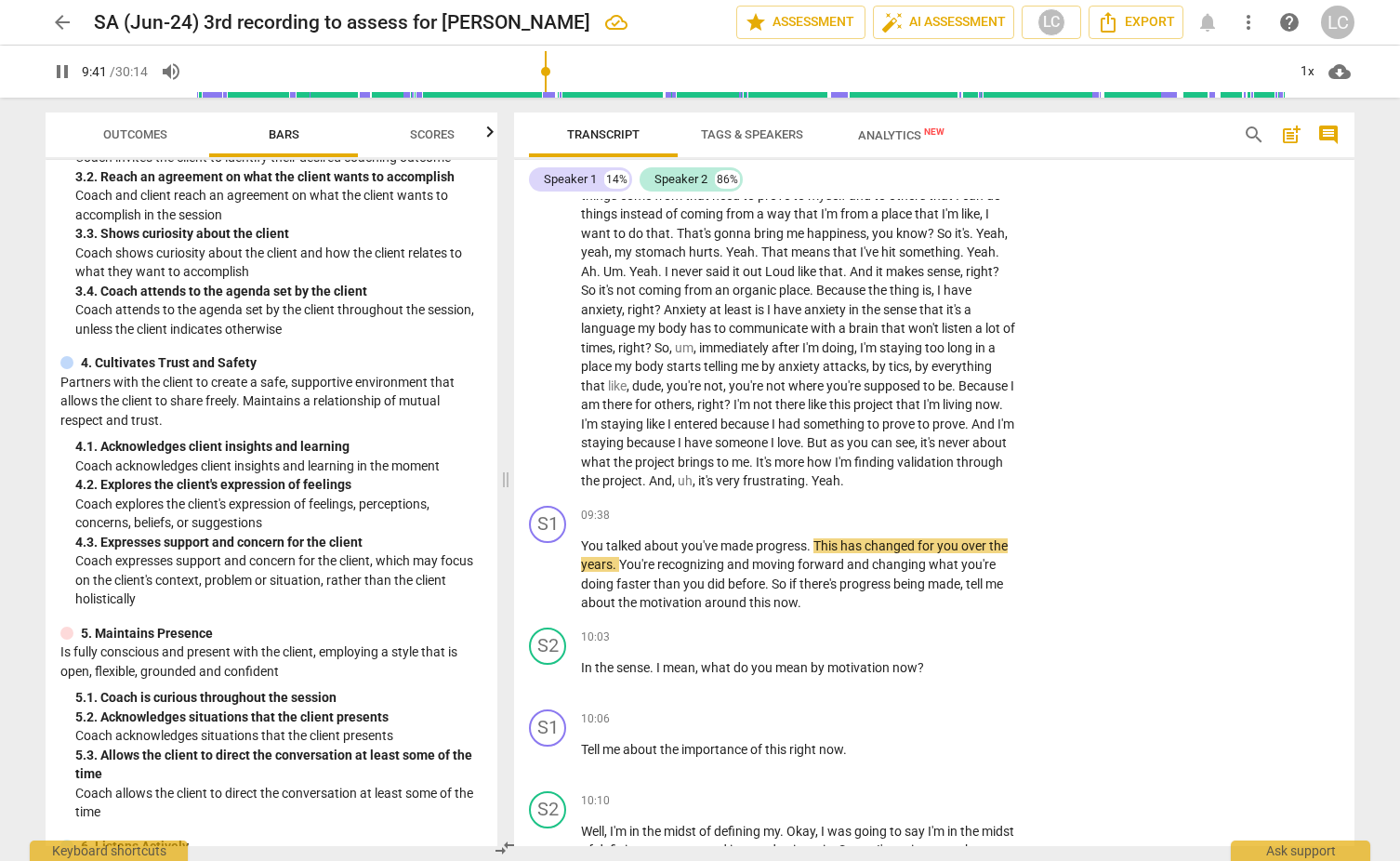 scroll, scrollTop: 2762, scrollLeft: 0, axis: vertical 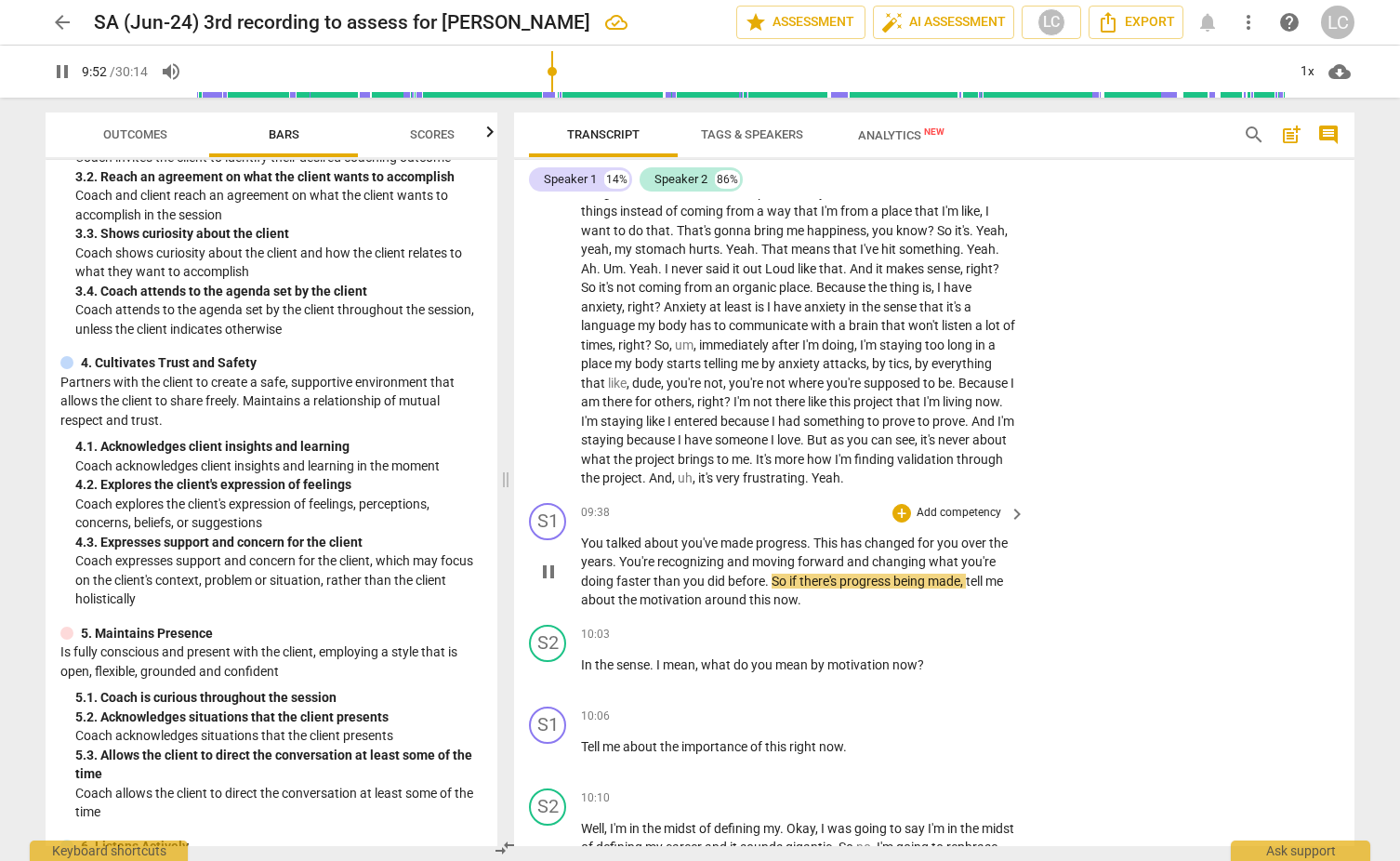 click on "pause" at bounding box center [548, 572] 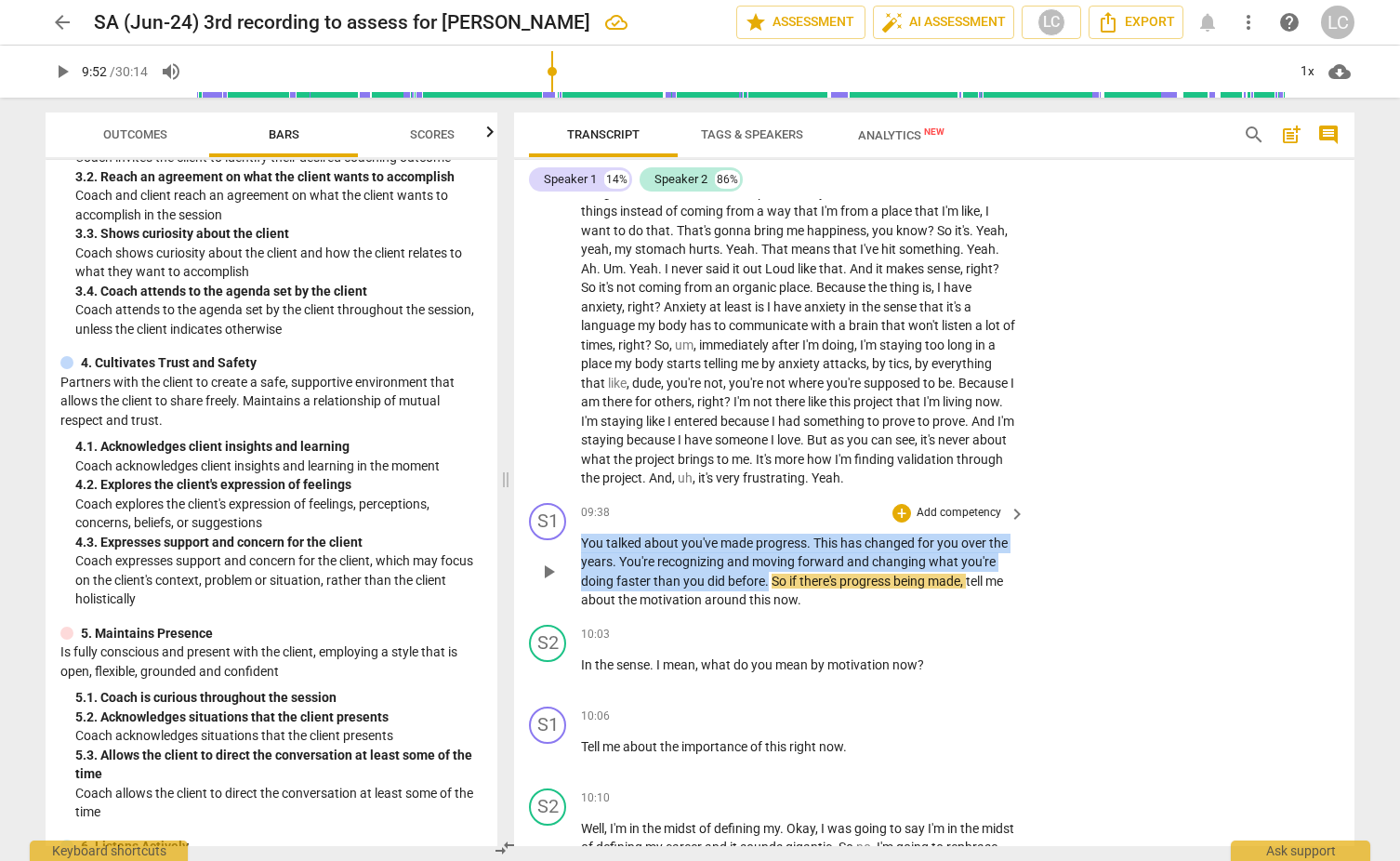drag, startPoint x: 582, startPoint y: 518, endPoint x: 769, endPoint y: 560, distance: 191.65855 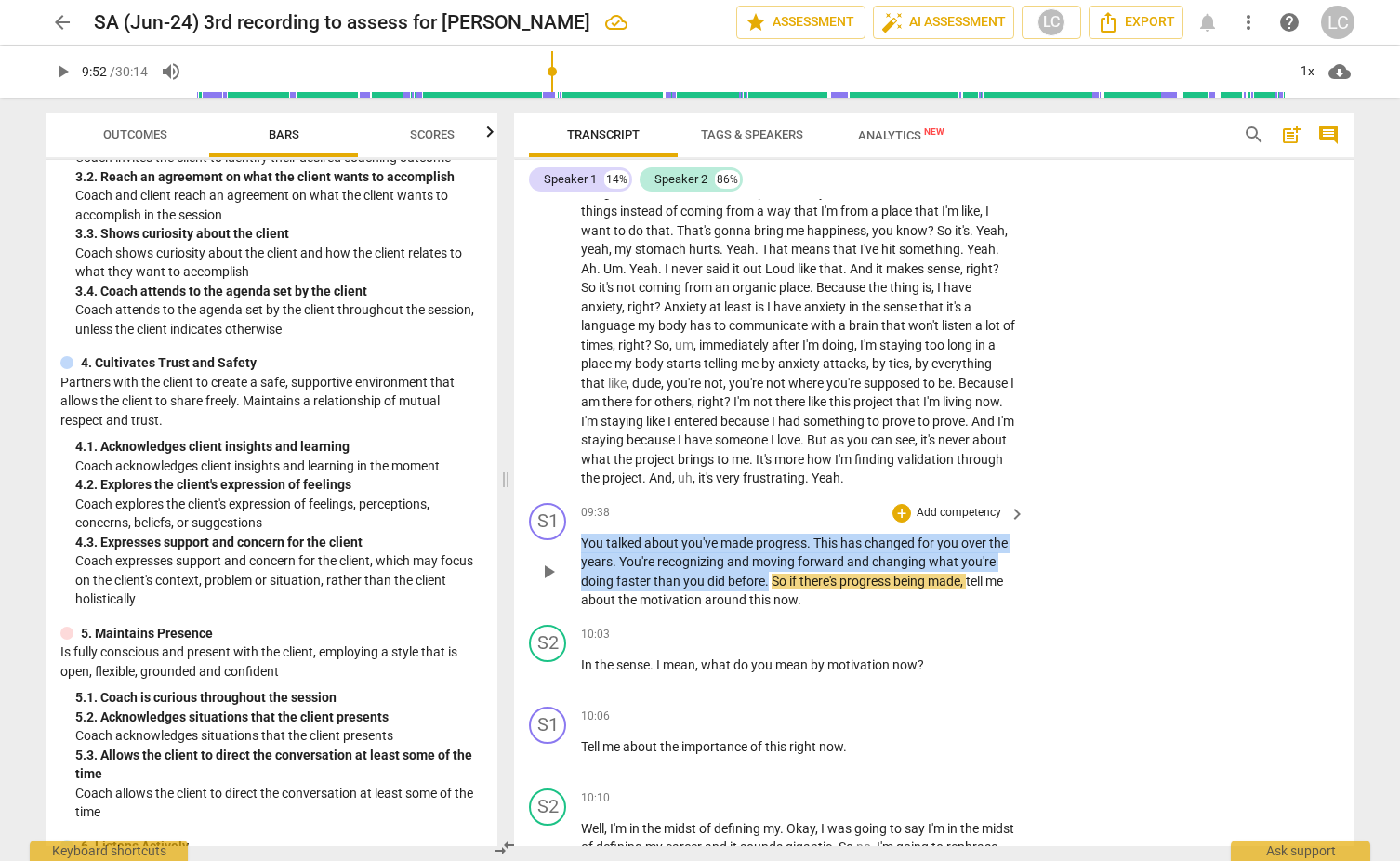 click on "You   talked   about   you've   made   progress .   This   has   changed   for   you   over   the   years .   You're   recognizing   and   moving   forward   and   changing   what   you're   doing   faster   than   you   did   before .   So   if   there's   progress   being   made ,   tell   me   about   the   motivation   around   this   now ." at bounding box center (799, 572) 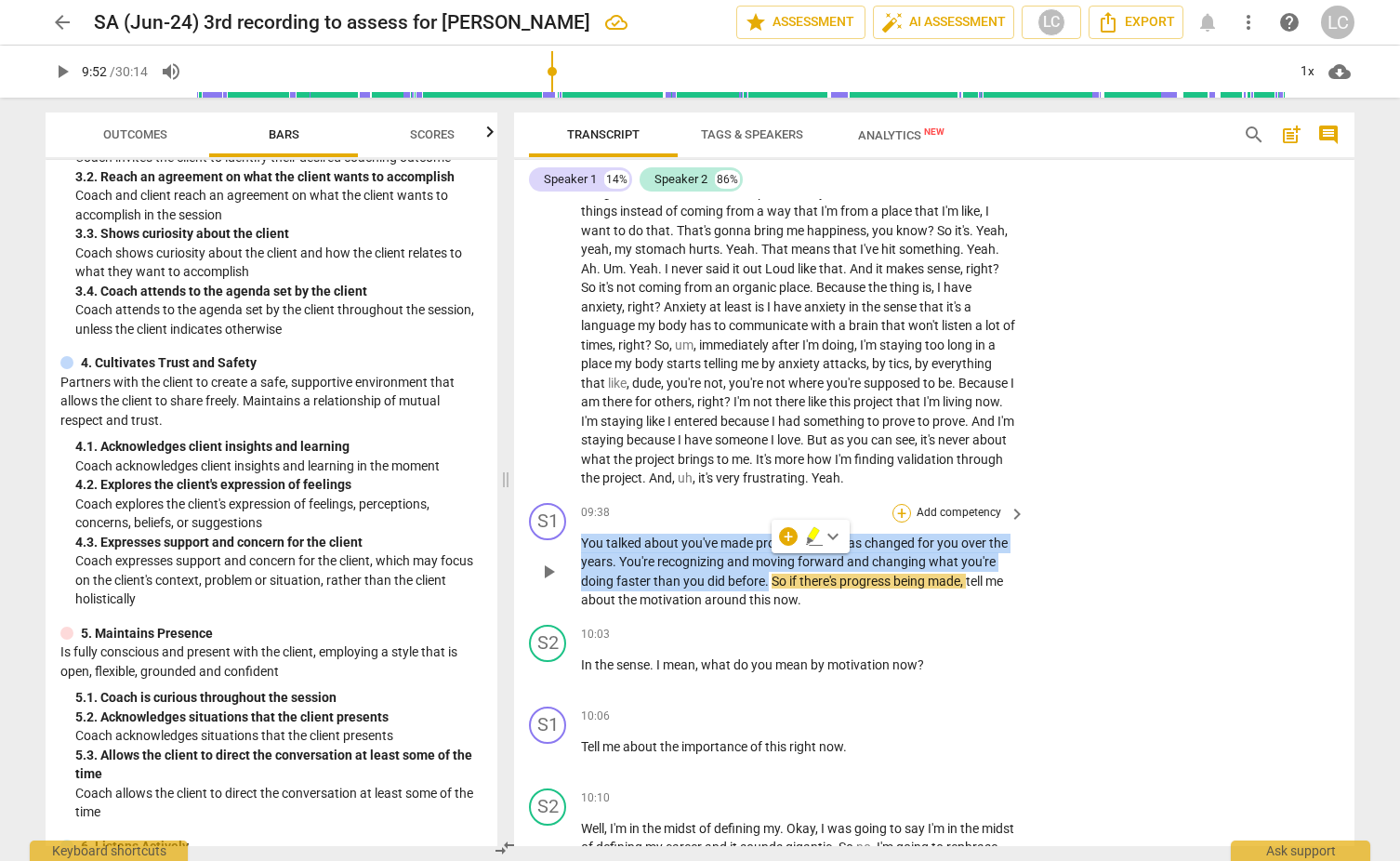 click on "+" at bounding box center (902, 513) 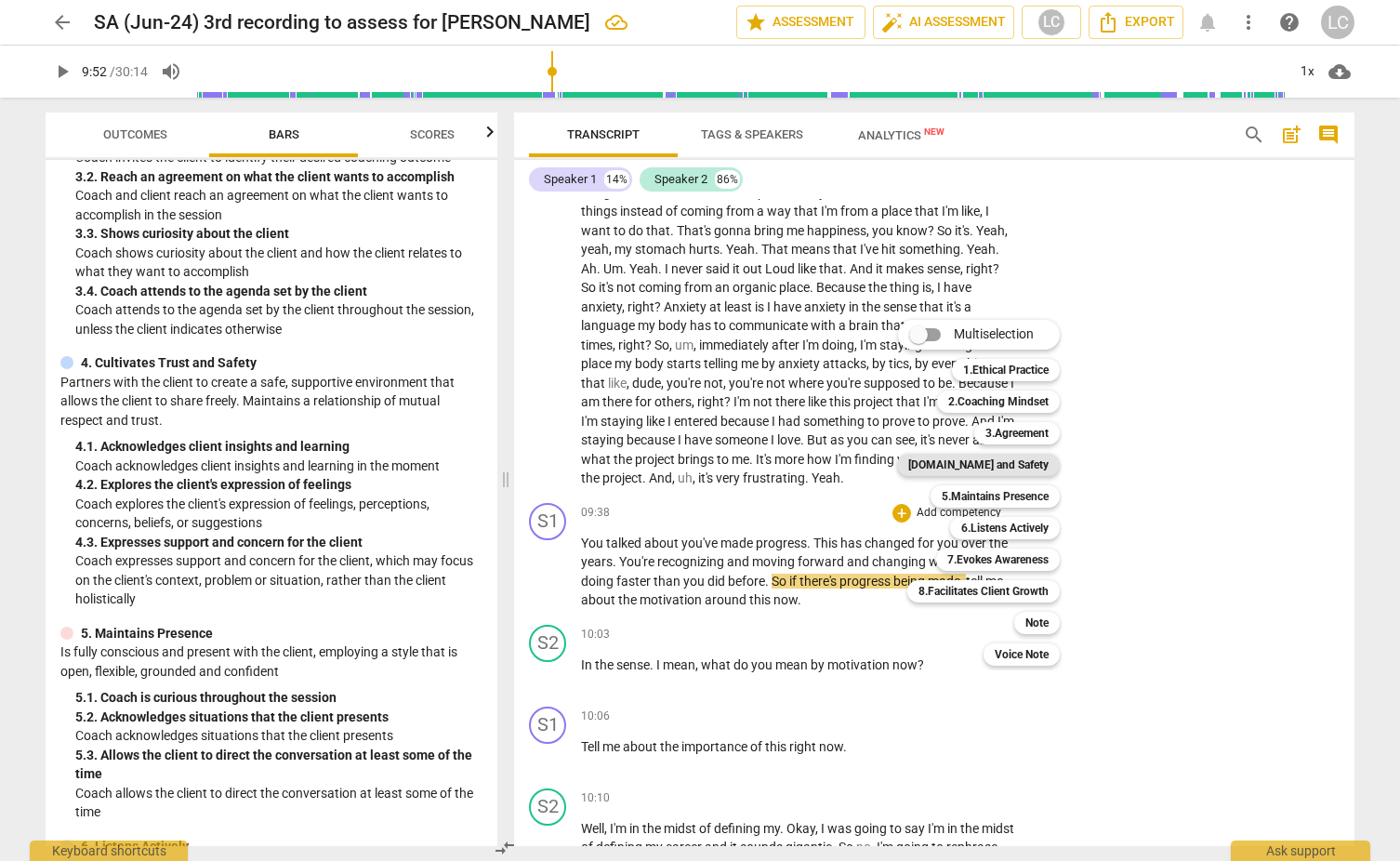 click on "[DOMAIN_NAME] and Safety" at bounding box center (978, 465) 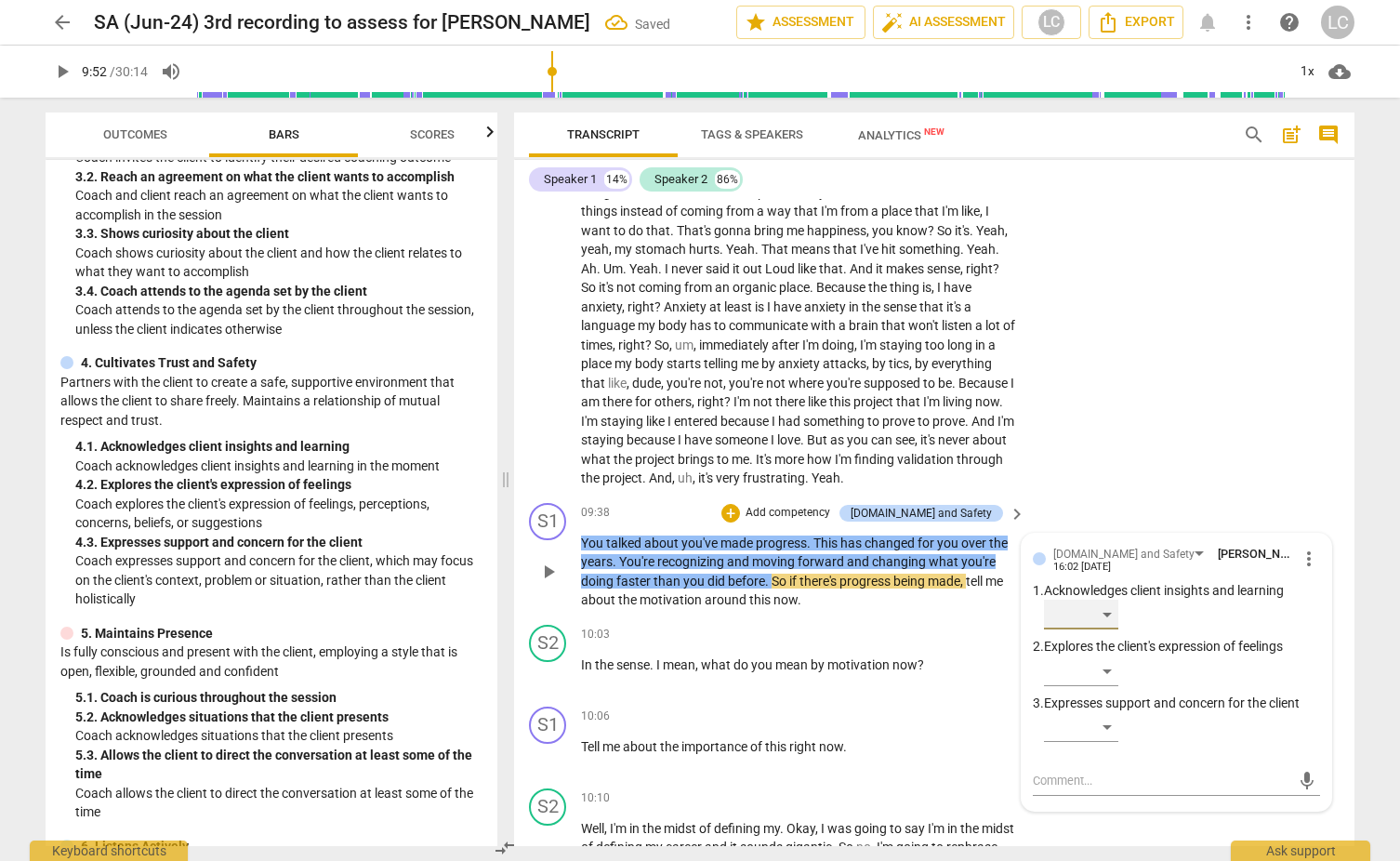 click on "​" at bounding box center [1081, 615] 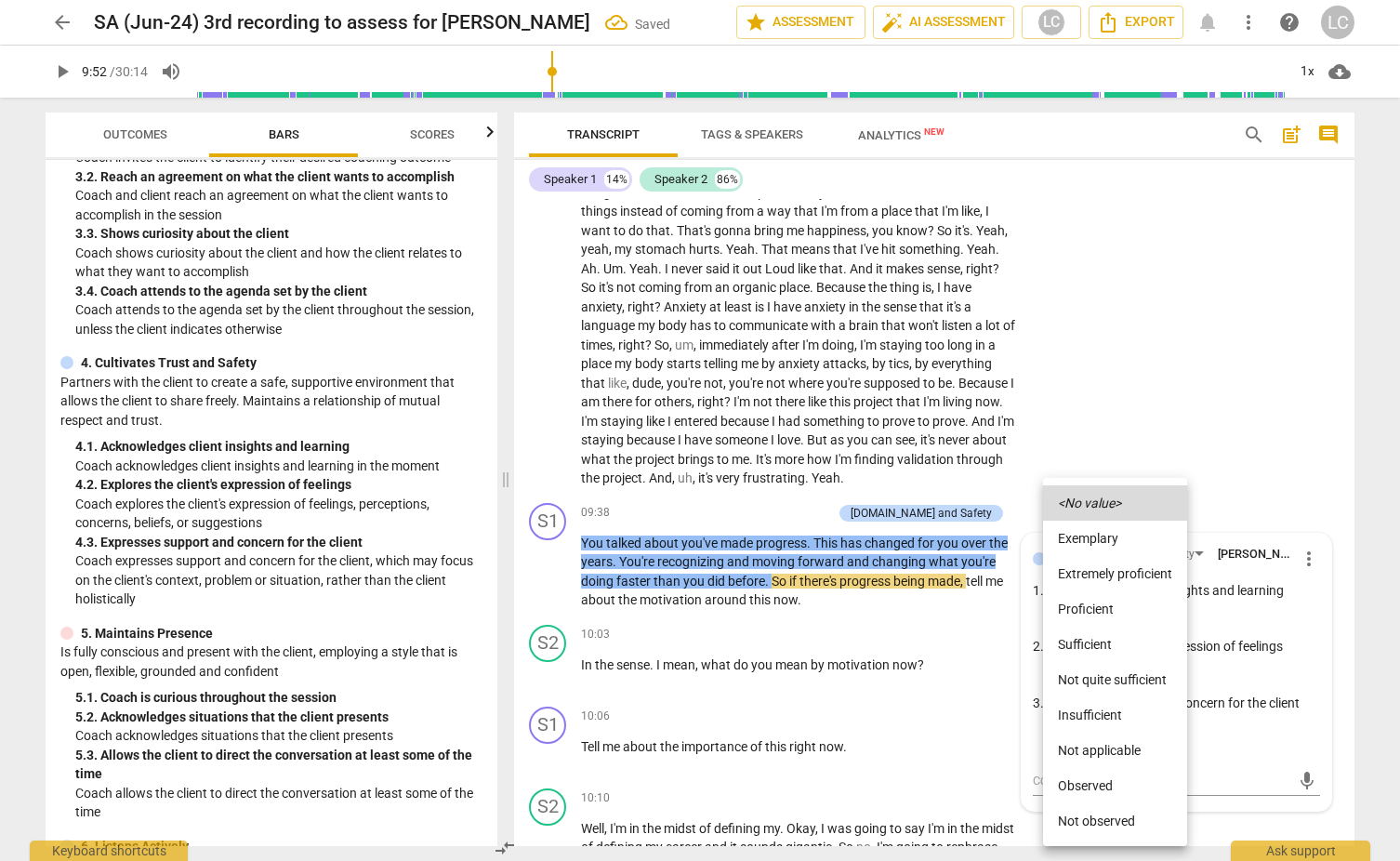 click on "Proficient" at bounding box center (1115, 609) 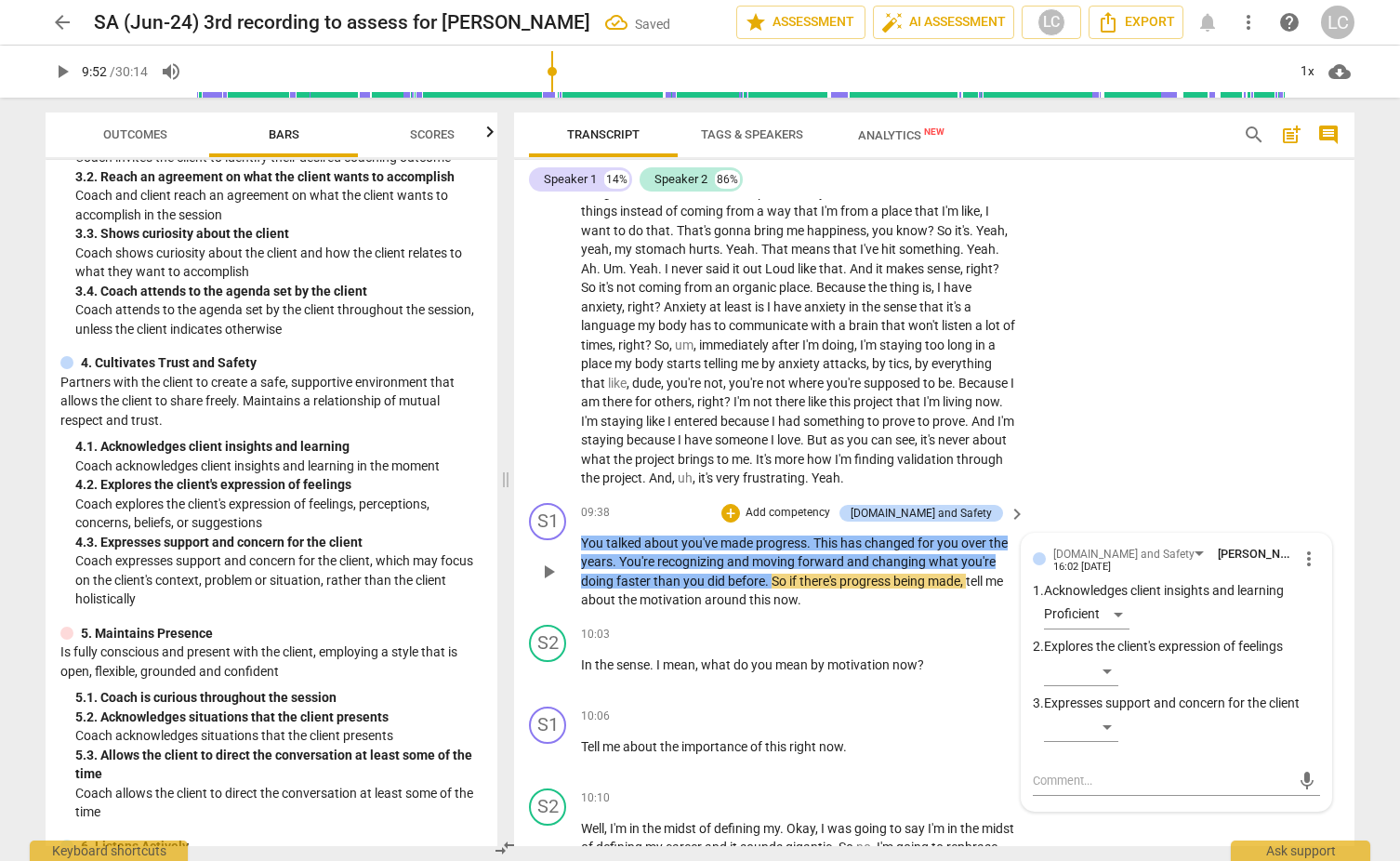 click on "You   talked   about   you've   made   progress .   This   has   changed   for   you   over   the   years .   You're   recognizing   and   moving   forward   and   changing   what   you're   doing   faster   than   you   did   before .   So   if   there's   progress   being   made ,   tell   me   about   the   motivation   around   this   now ." at bounding box center (799, 572) 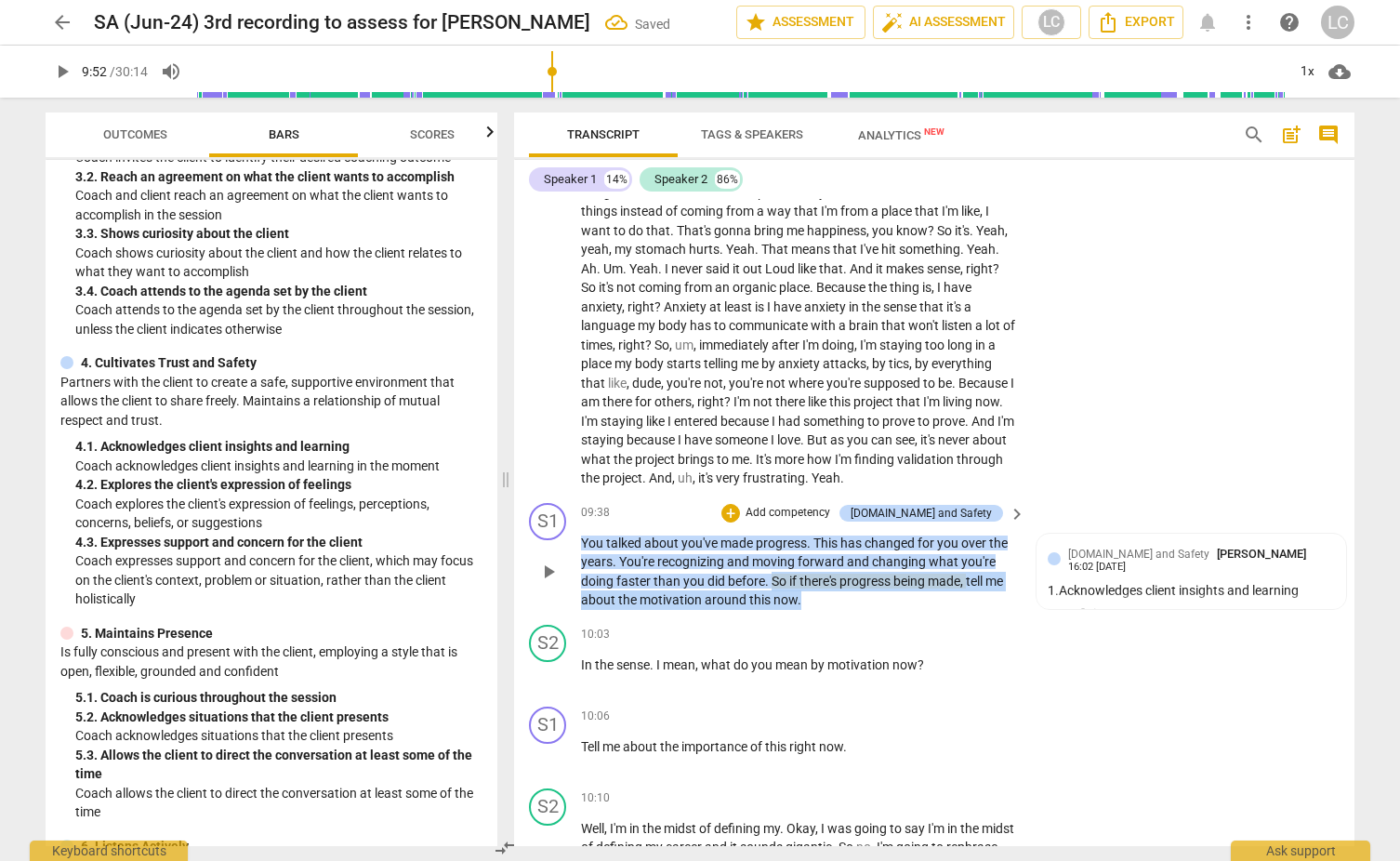 drag, startPoint x: 773, startPoint y: 563, endPoint x: 827, endPoint y: 579, distance: 56.32051 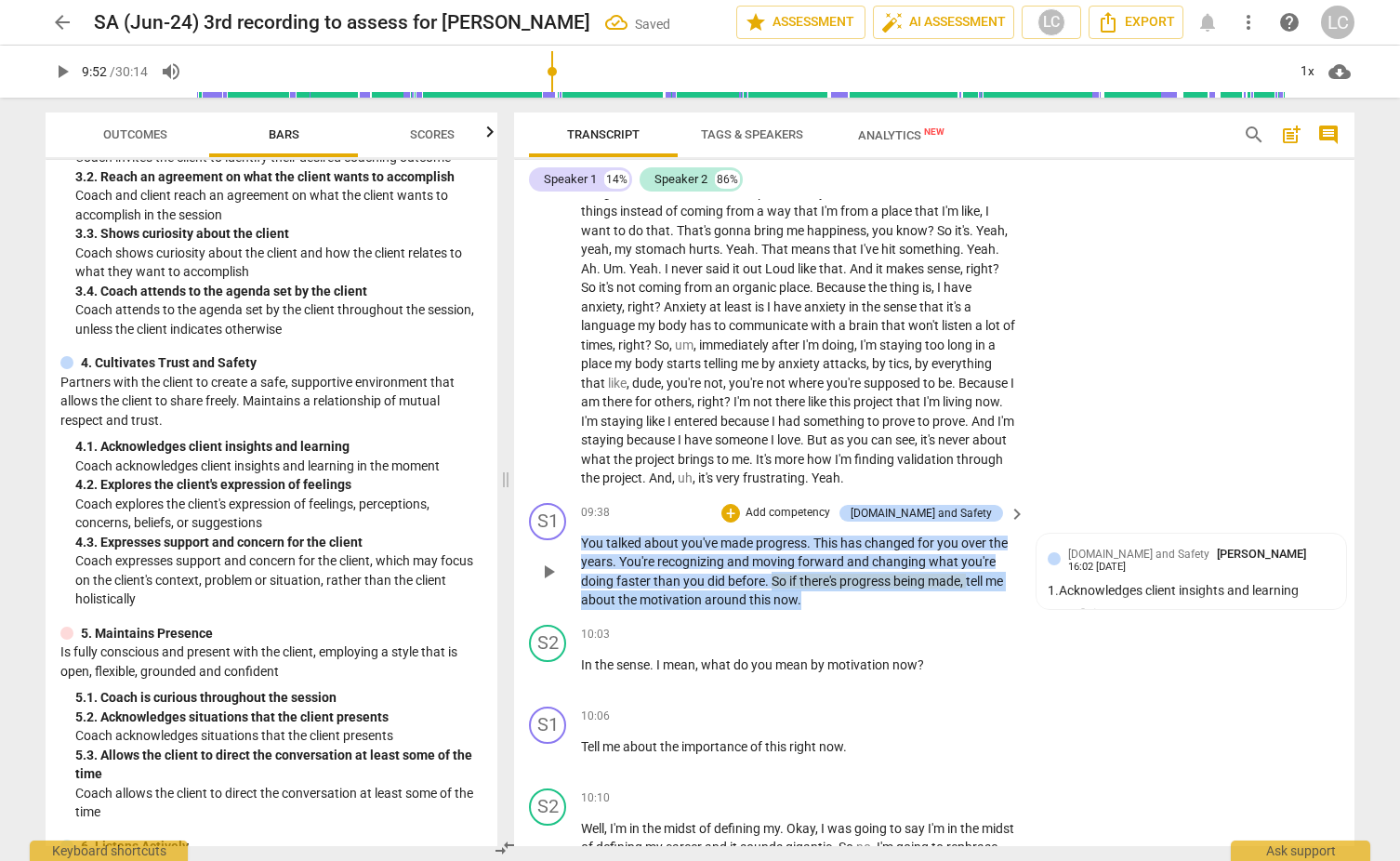 click on "You   talked   about   you've   made   progress .   This   has   changed   for   you   over   the   years .   You're   recognizing   and   moving   forward   and   changing   what   you're   doing   faster   than   you   did   before .   So   if   there's   progress   being   made ,   tell   me   about   the   motivation   around   this   now ." at bounding box center [799, 572] 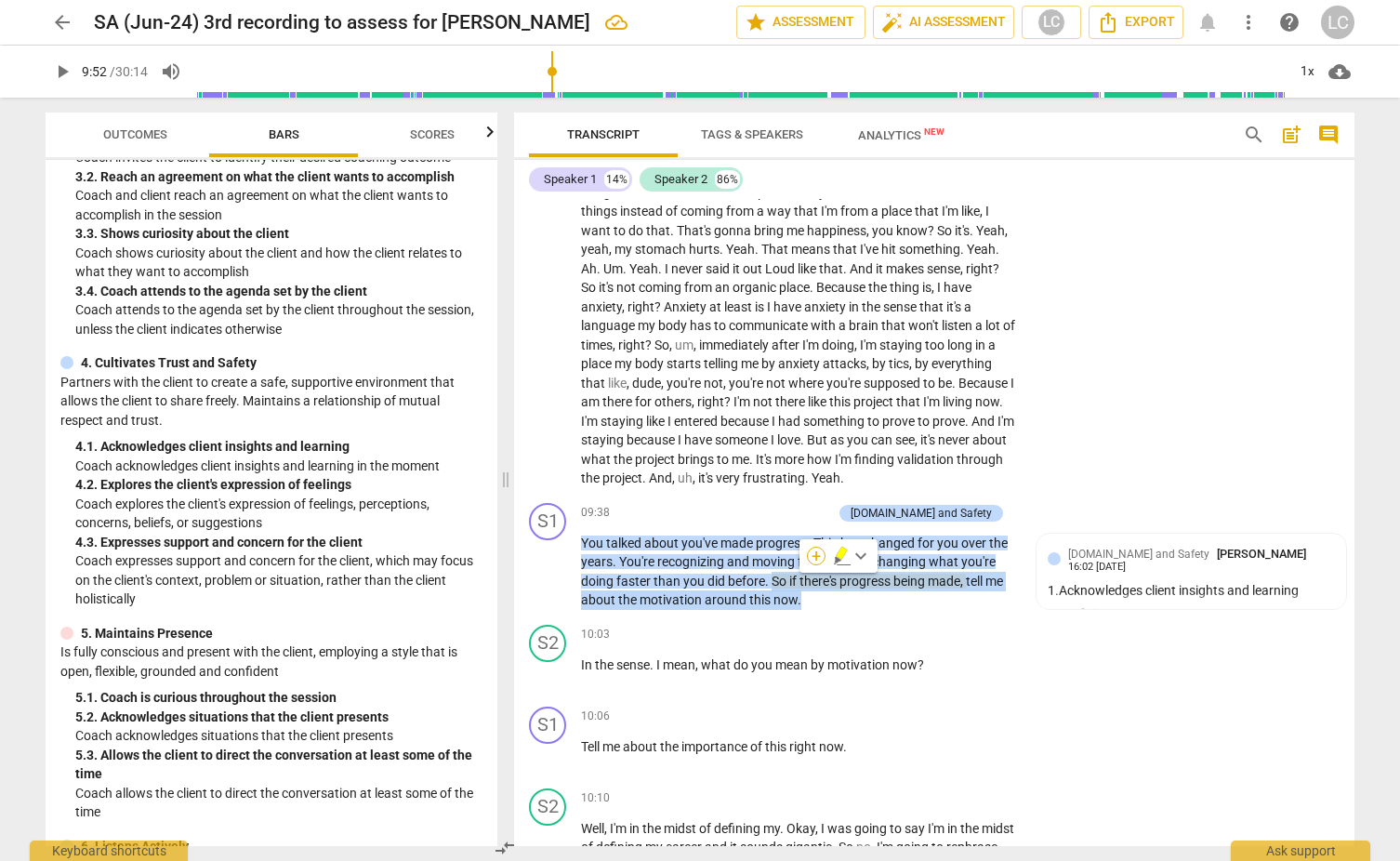 click on "+" at bounding box center [816, 556] 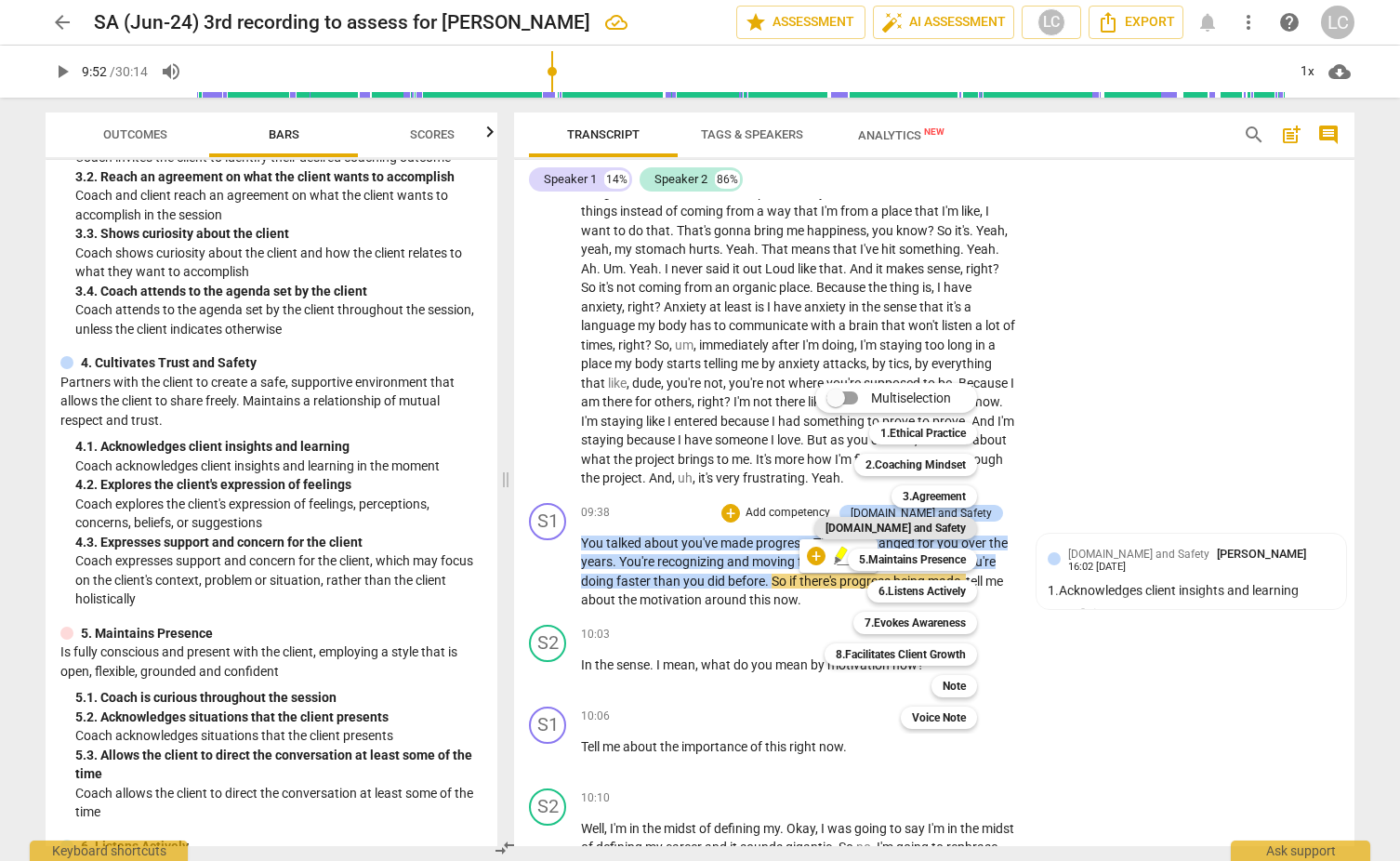 click on "[DOMAIN_NAME] and Safety" at bounding box center (895, 528) 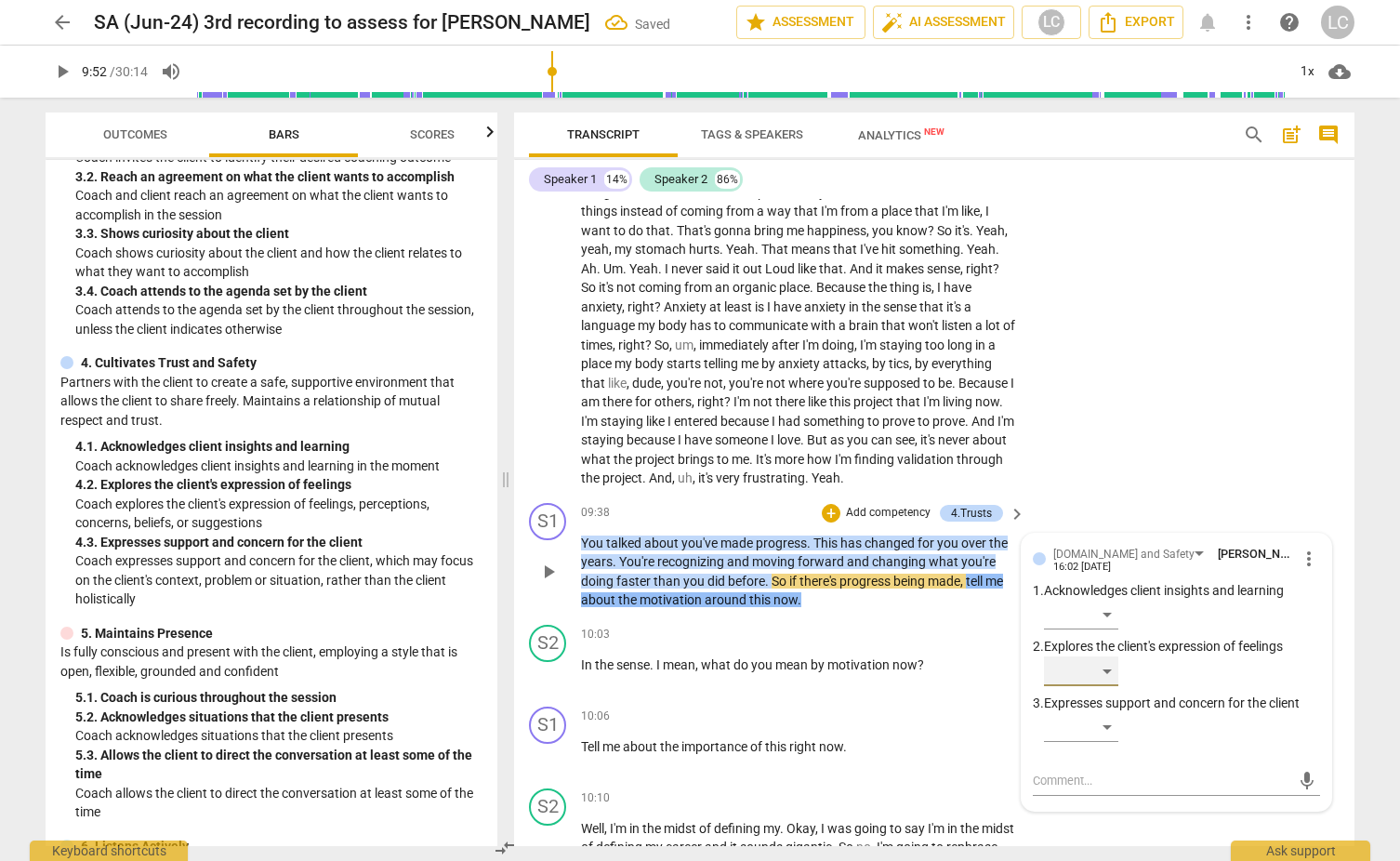 click on "​" at bounding box center [1081, 671] 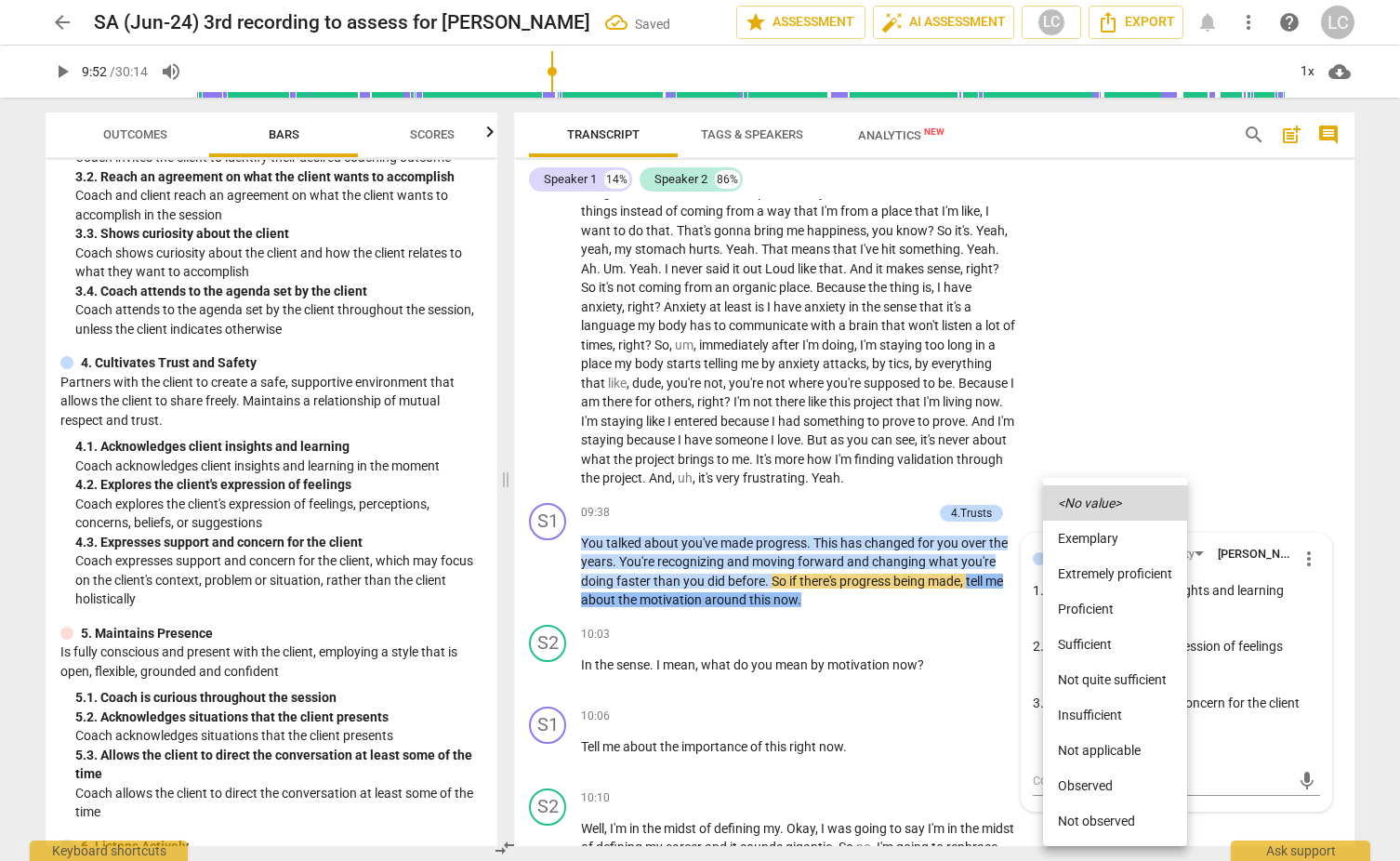 click on "Extremely proficient" at bounding box center (1115, 574) 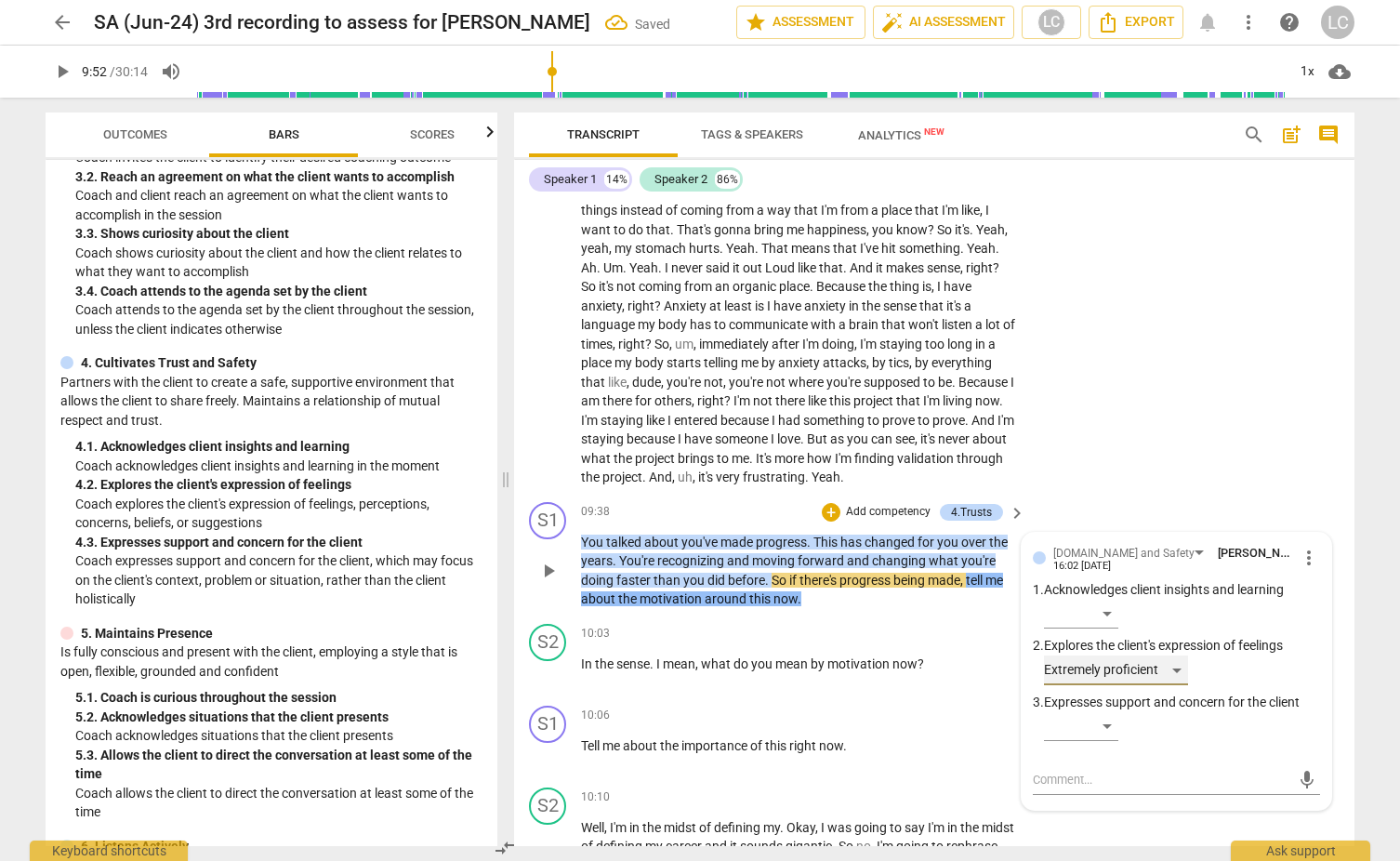 scroll, scrollTop: 2764, scrollLeft: 0, axis: vertical 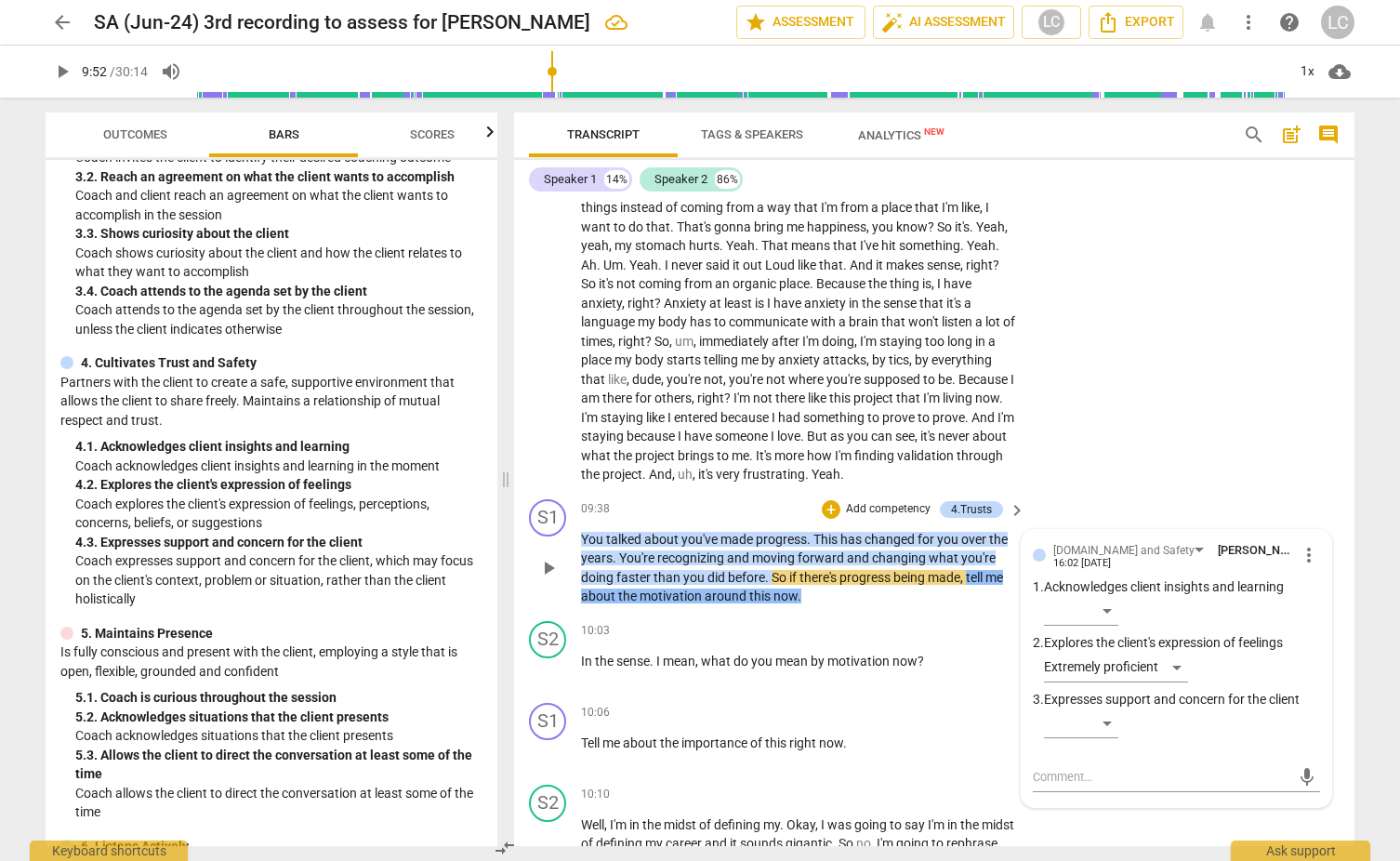 click on "You   talked   about   you've   made   progress .   This   has   changed   for   you   over   the   years .   You're   recognizing   and   moving   forward   and   changing   what   you're   doing   faster   than   you   did   before .   So   if   there's   progress   being   made ,   tell   me   about   the   motivation   around   this   now ." at bounding box center [799, 568] 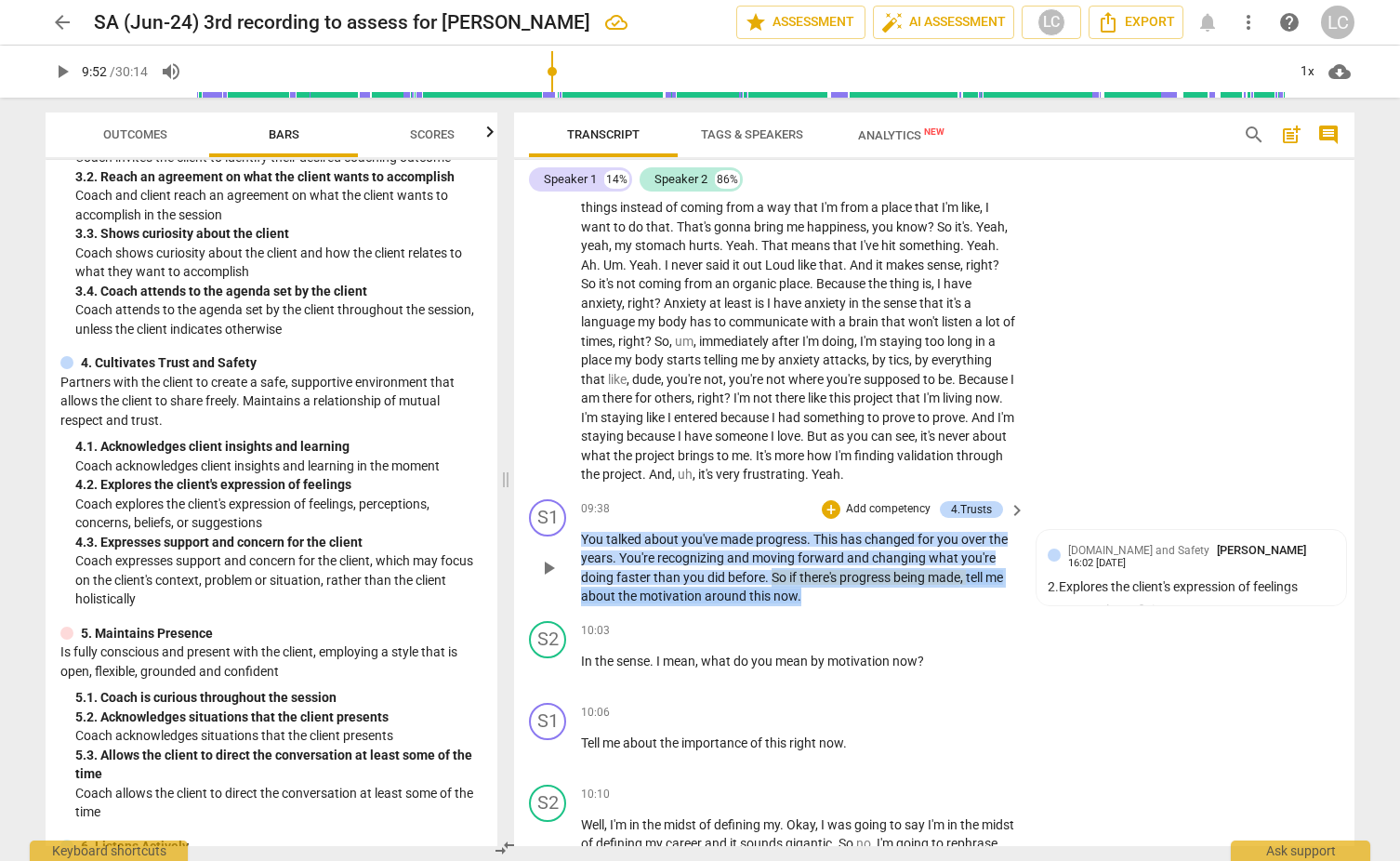 drag, startPoint x: 773, startPoint y: 556, endPoint x: 825, endPoint y: 572, distance: 54.4059 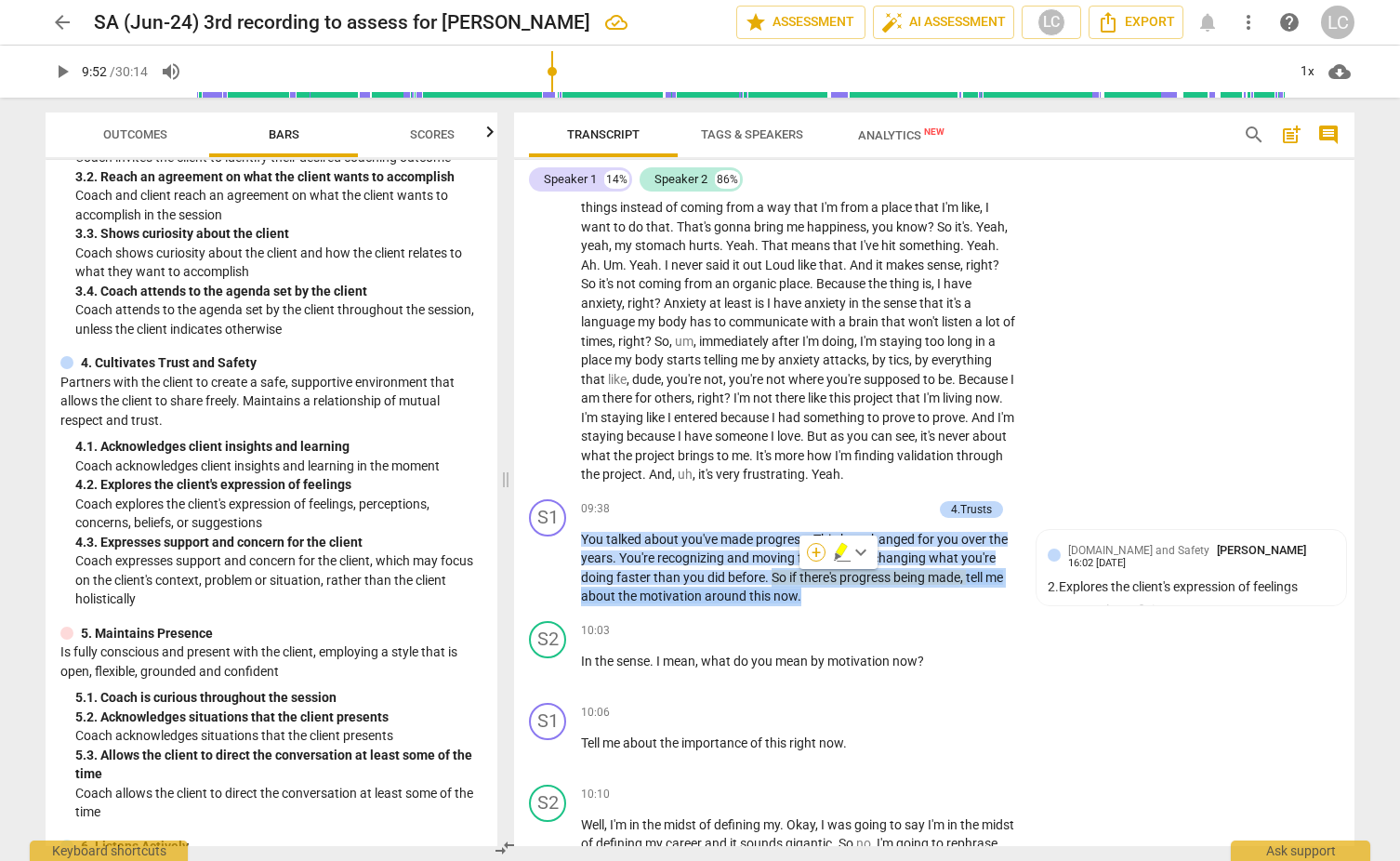 click on "+" at bounding box center [816, 552] 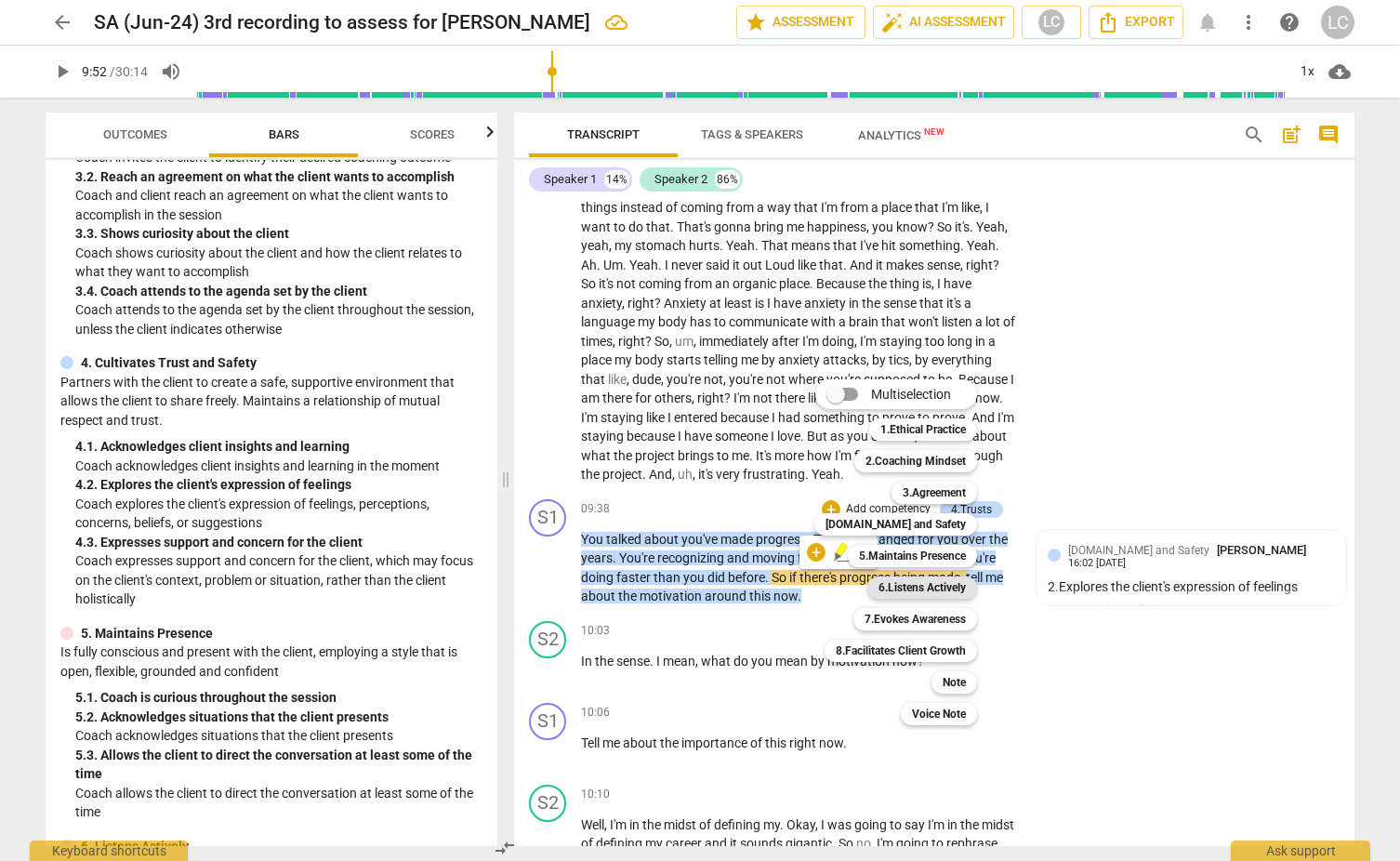 click on "6.Listens Actively" at bounding box center [922, 588] 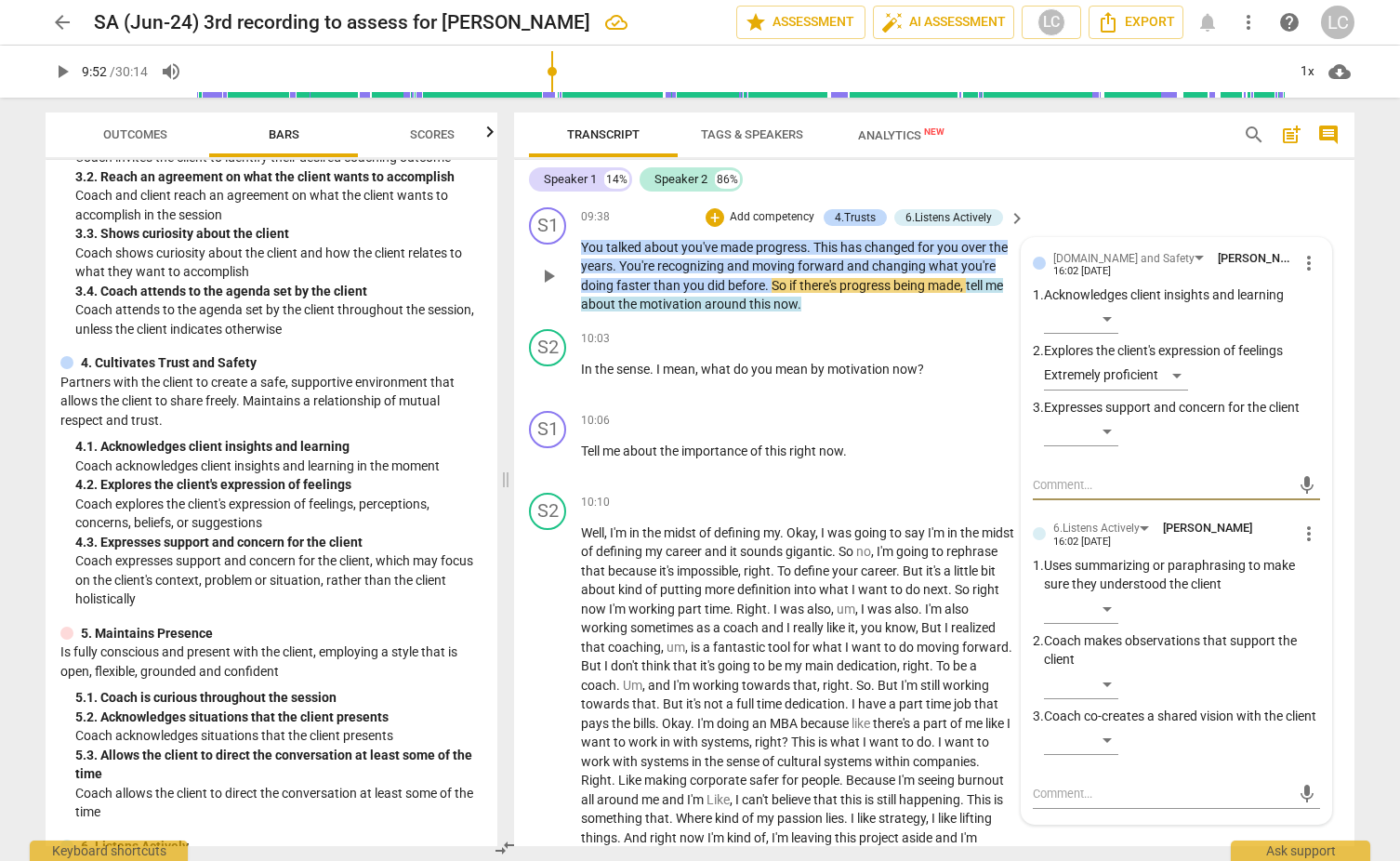 scroll, scrollTop: 3056, scrollLeft: 0, axis: vertical 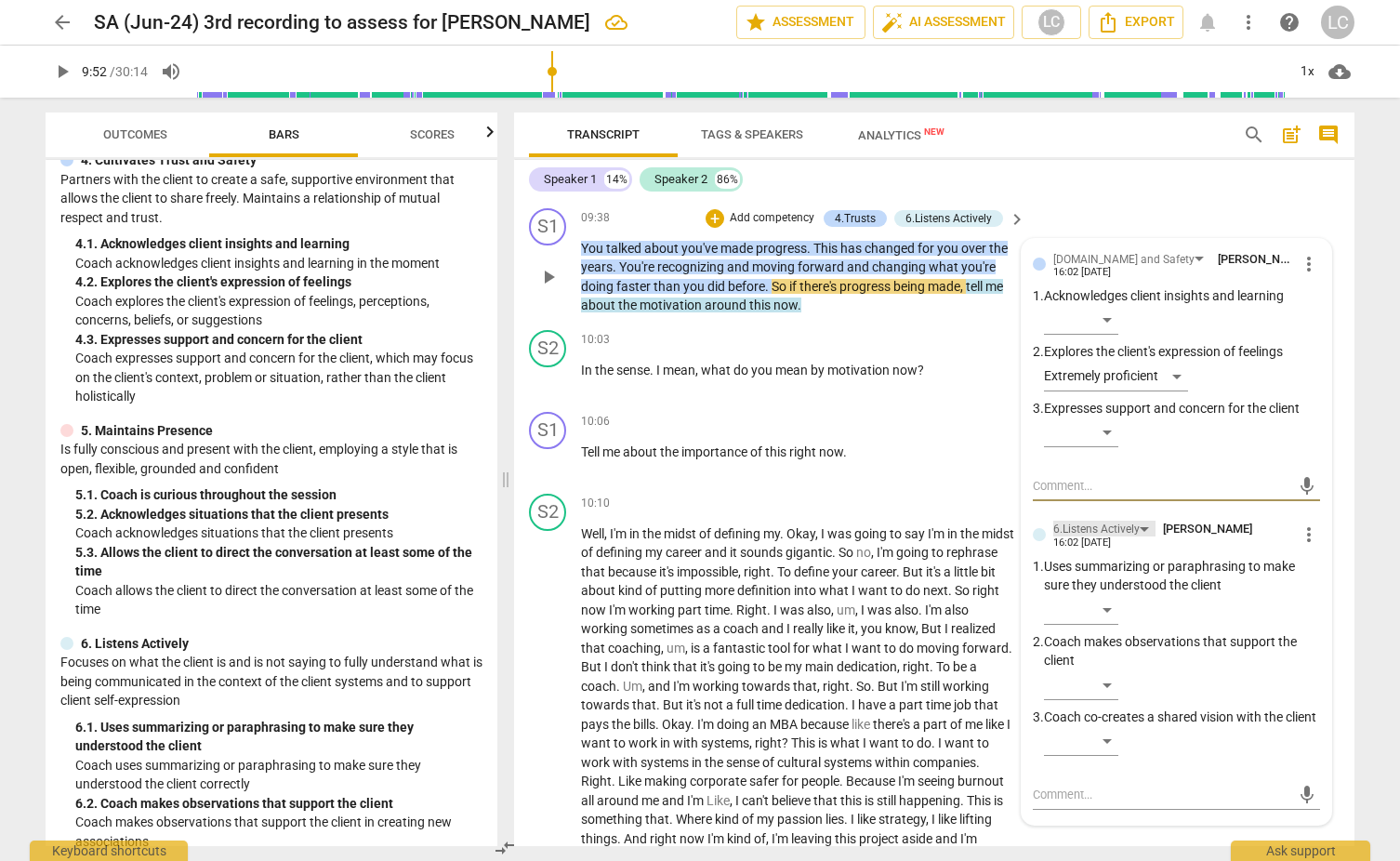 click on "6.Listens Actively" at bounding box center [1096, 529] 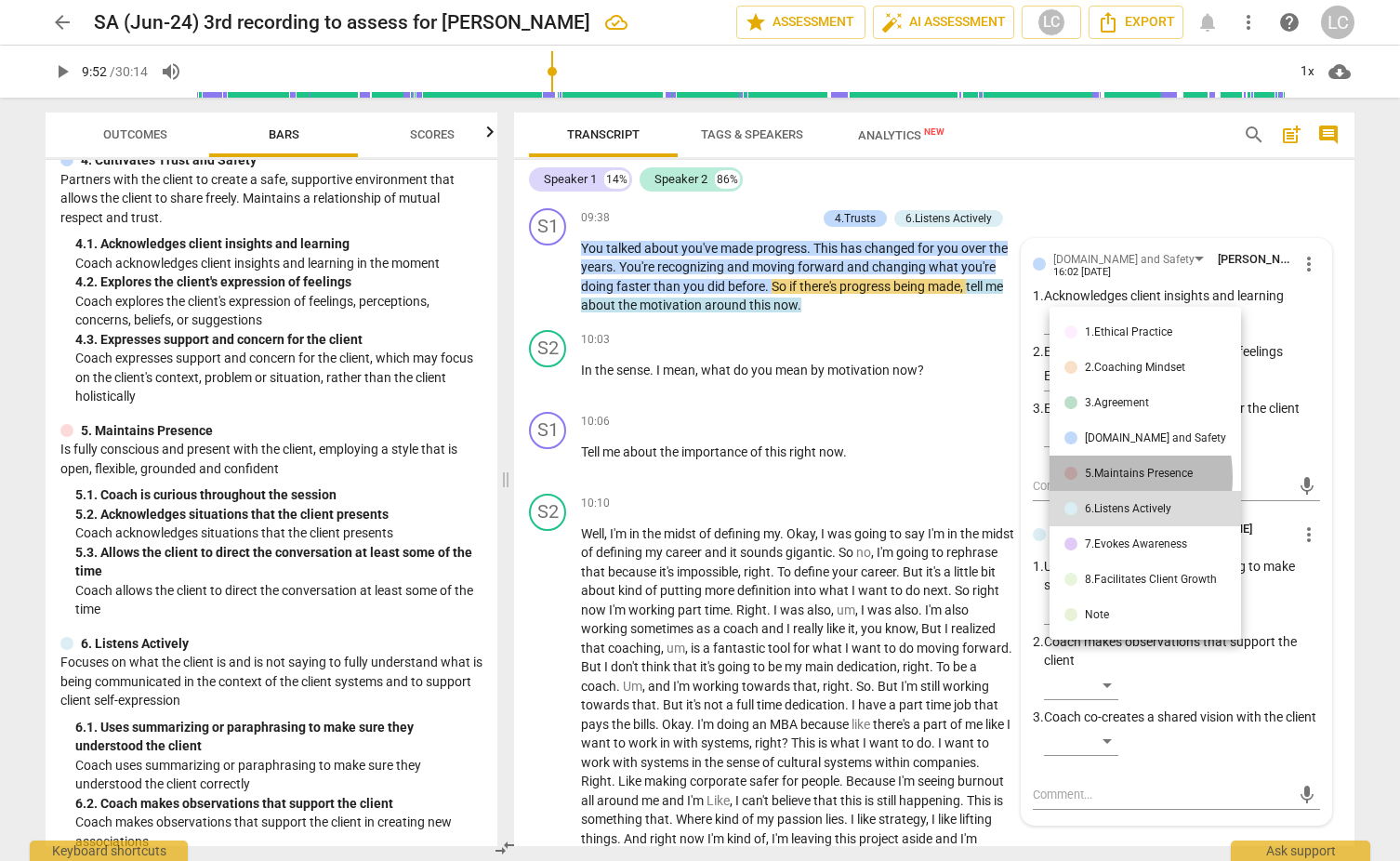 click on "5.Maintains Presence" at bounding box center [1139, 473] 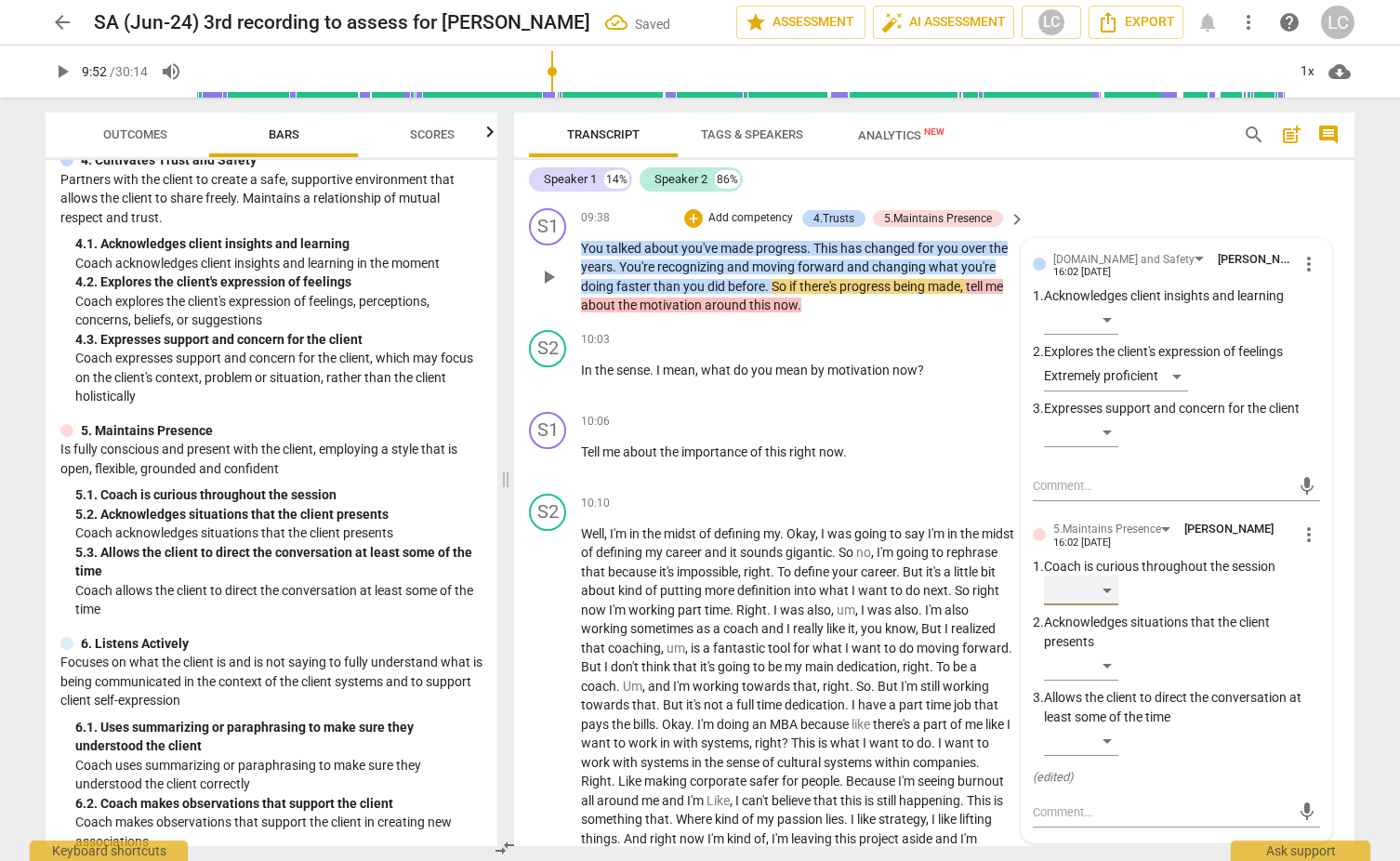 click on "​" at bounding box center [1081, 590] 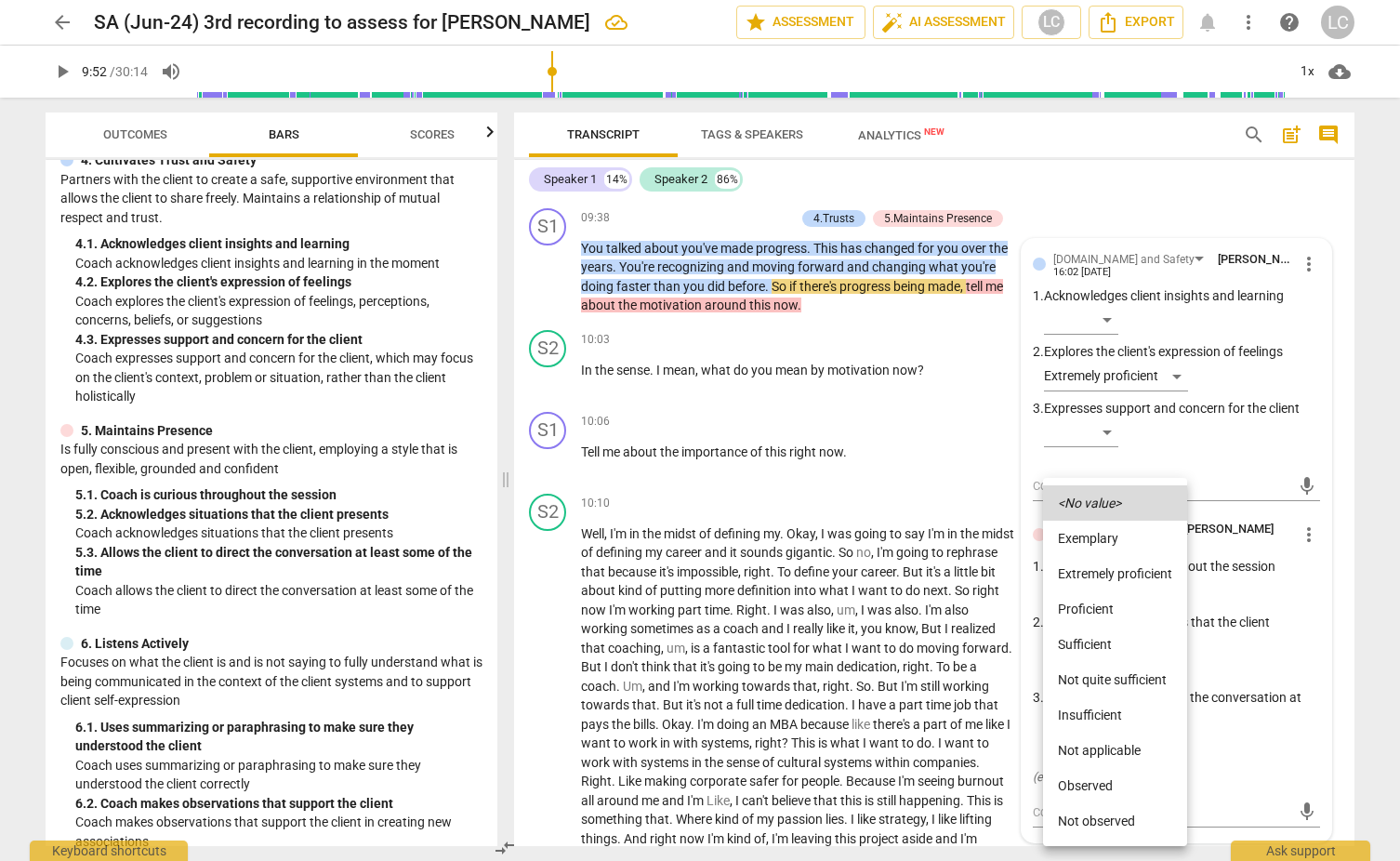 click on "Proficient" at bounding box center (1115, 609) 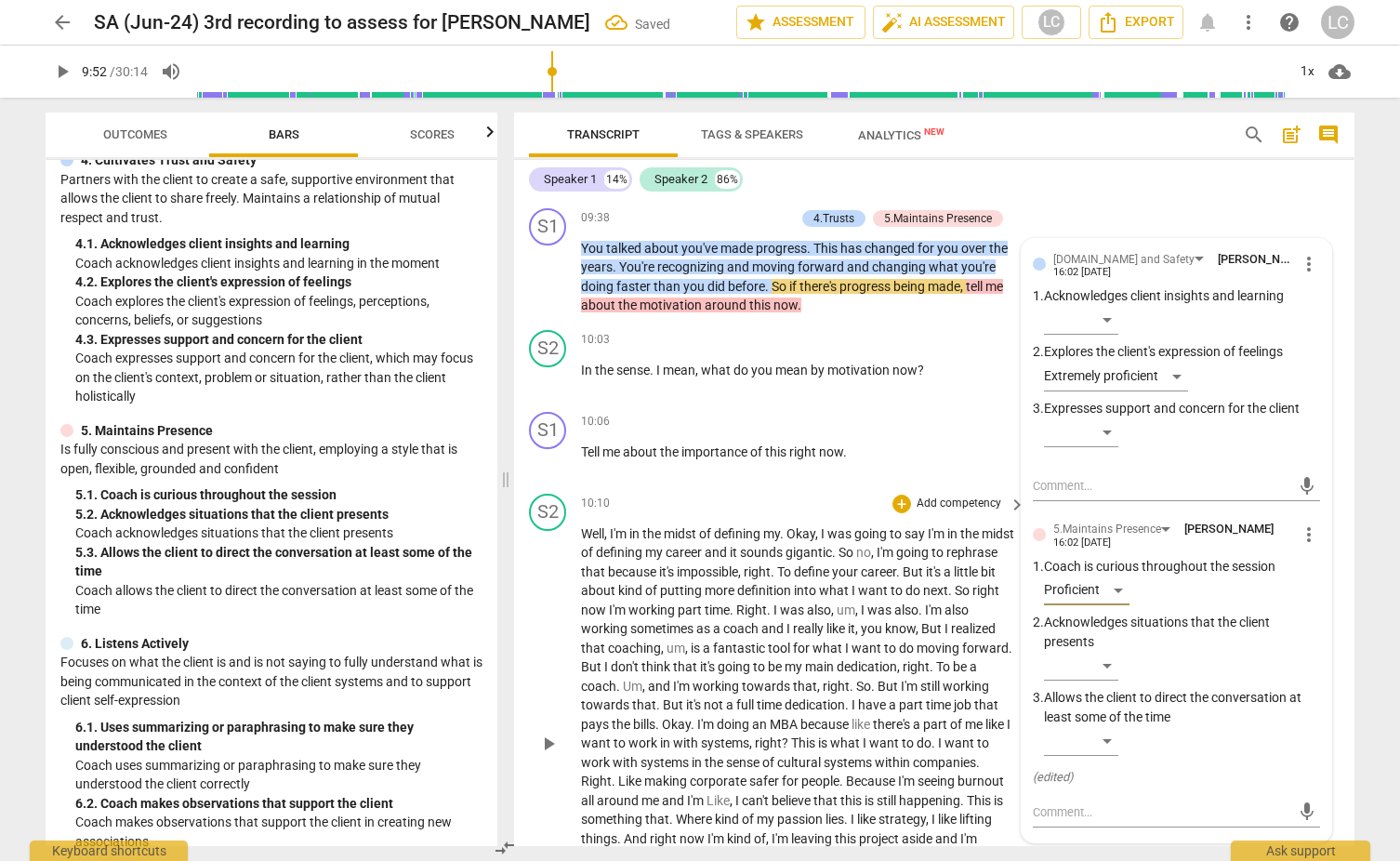click on "was" at bounding box center (840, 534) 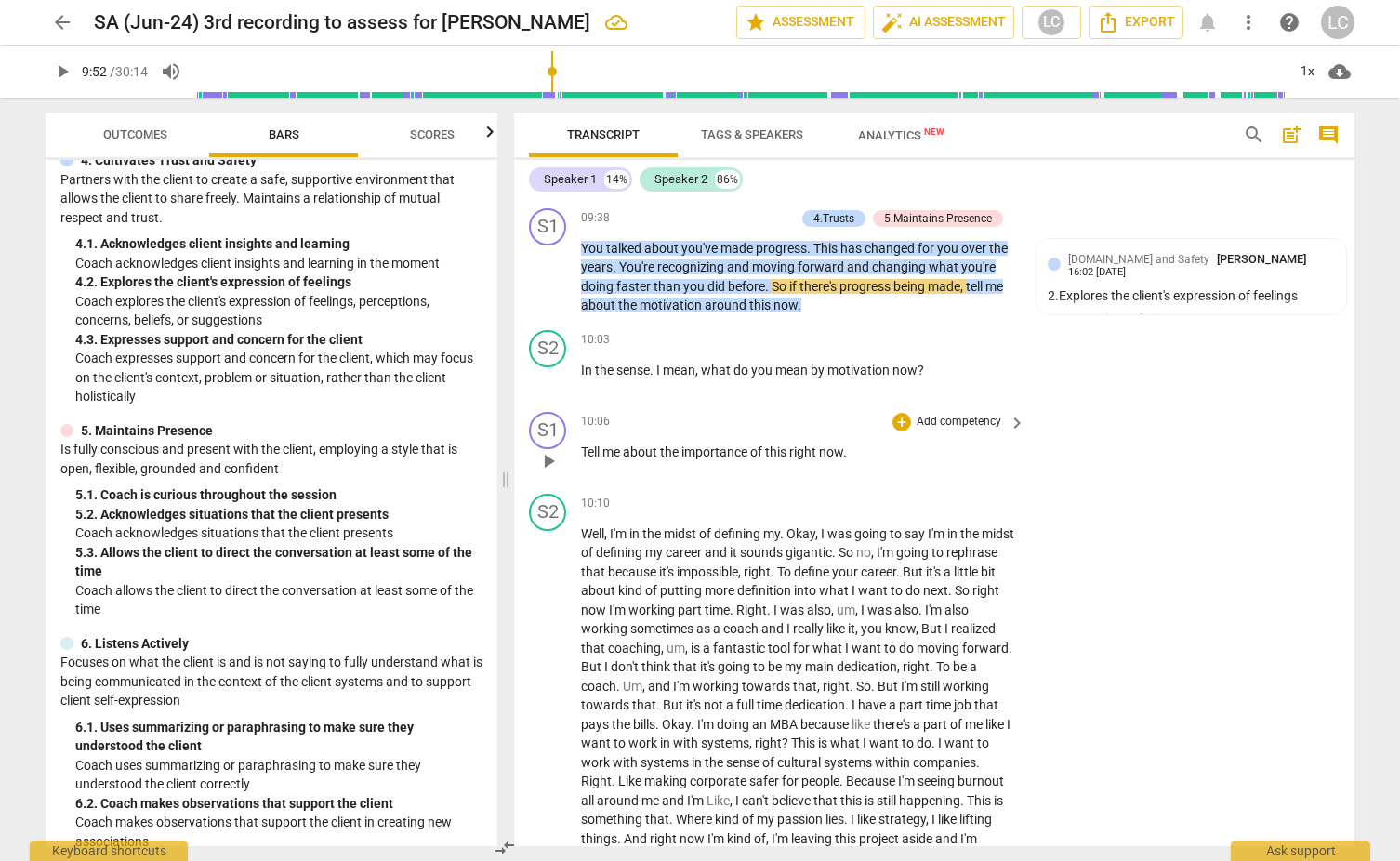 click on "play_arrow" at bounding box center [548, 461] 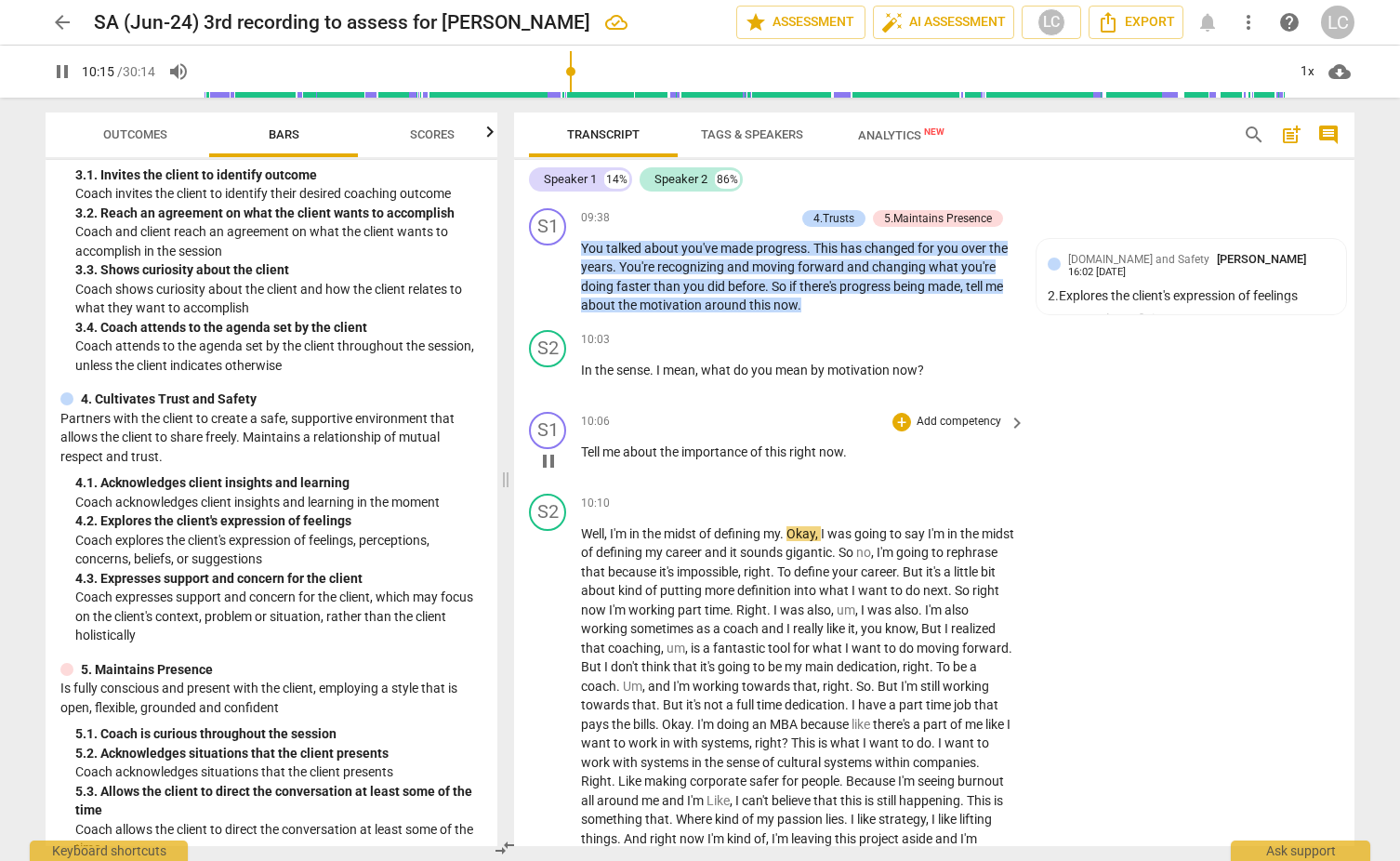 scroll, scrollTop: 349, scrollLeft: 0, axis: vertical 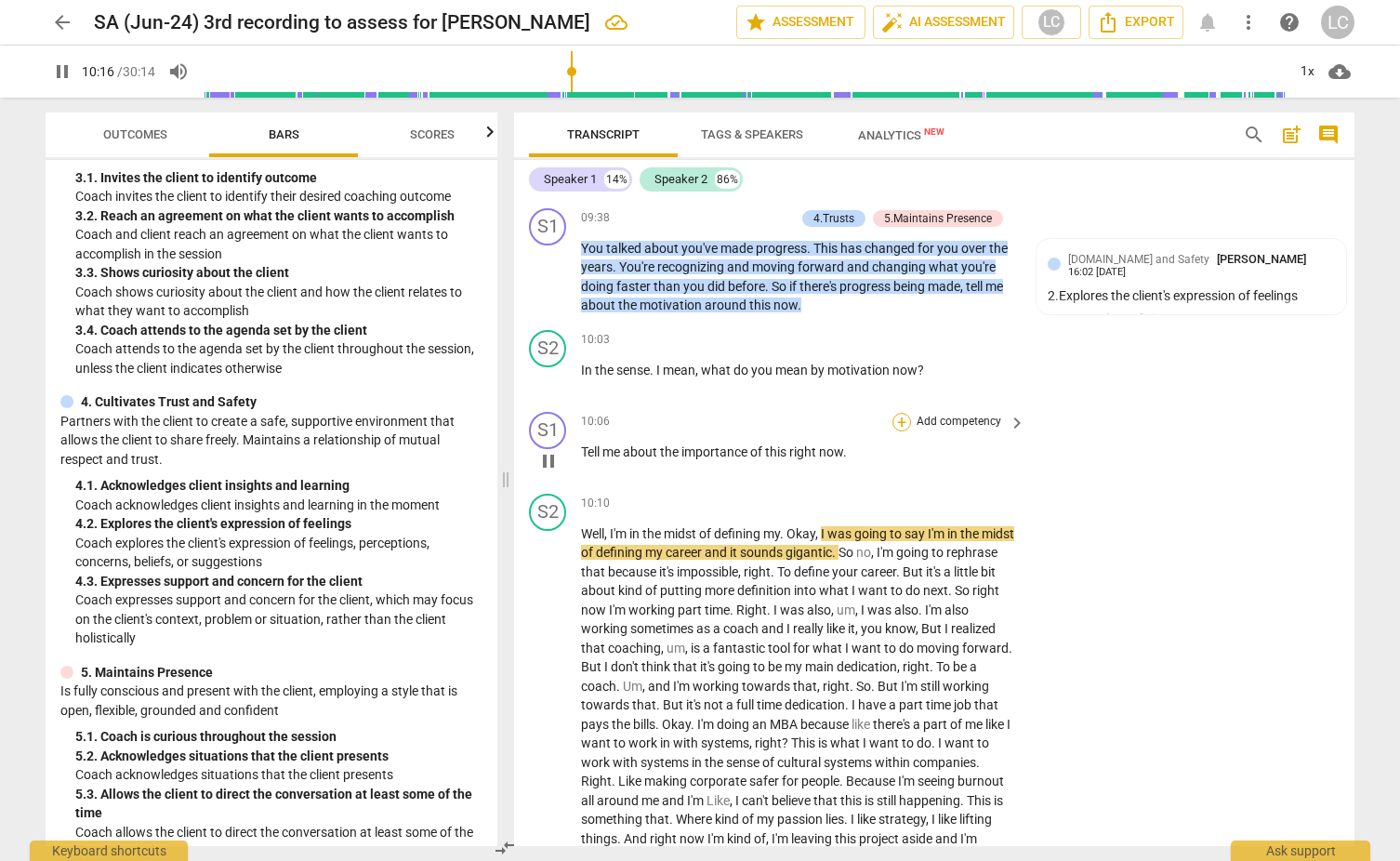 click on "+" at bounding box center [902, 422] 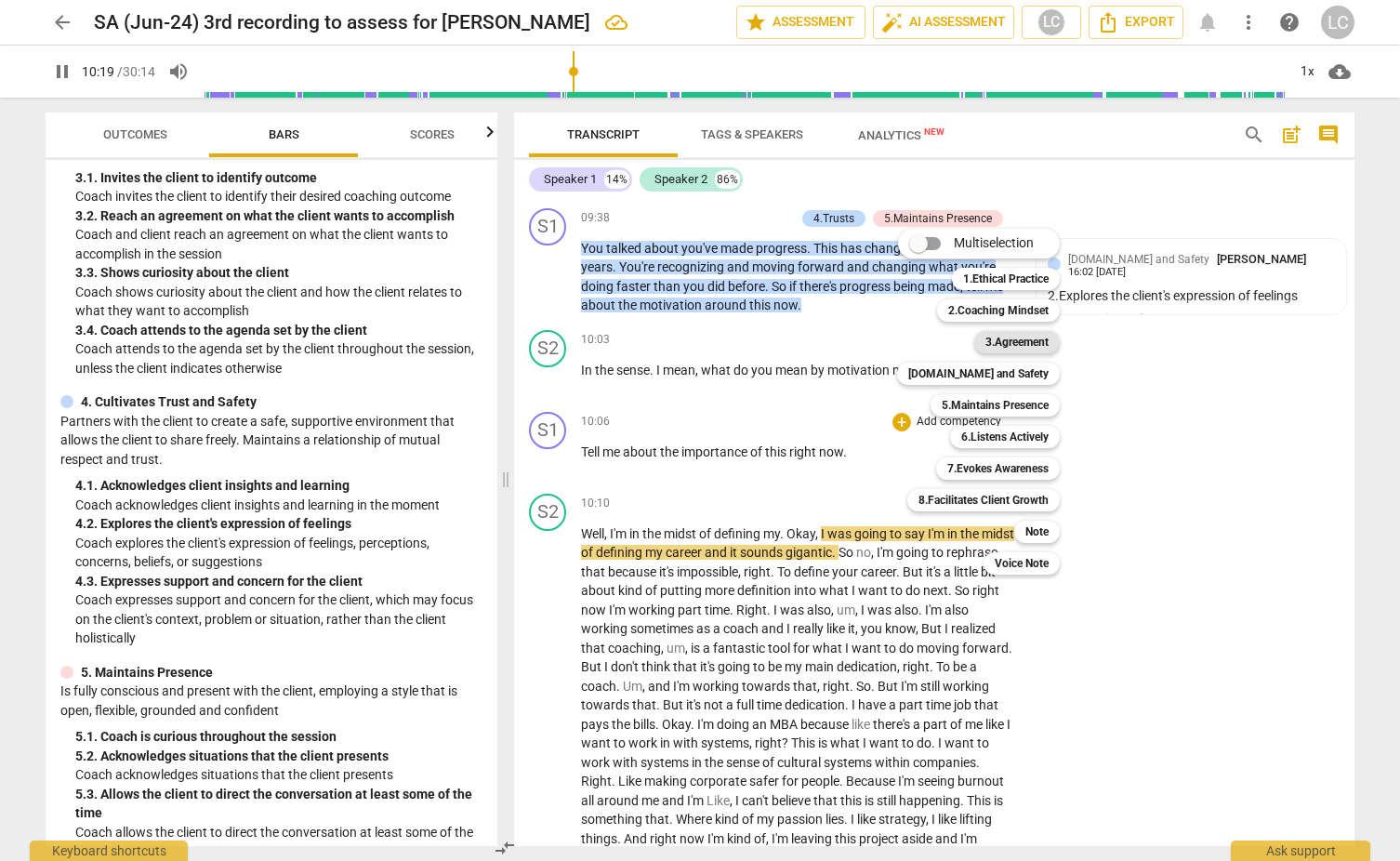 click on "3.Agreement" at bounding box center [1017, 342] 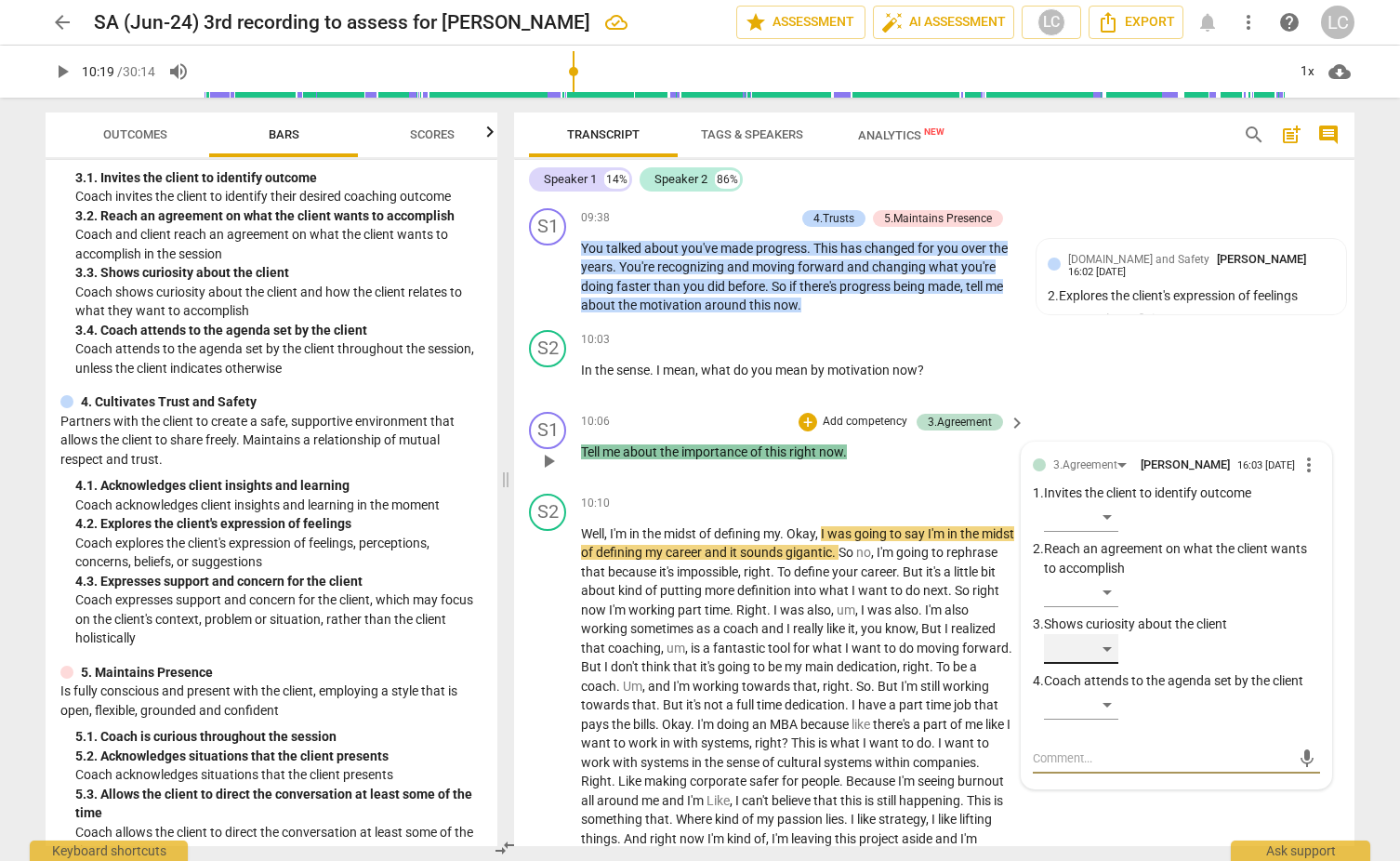 click on "​" at bounding box center (1081, 649) 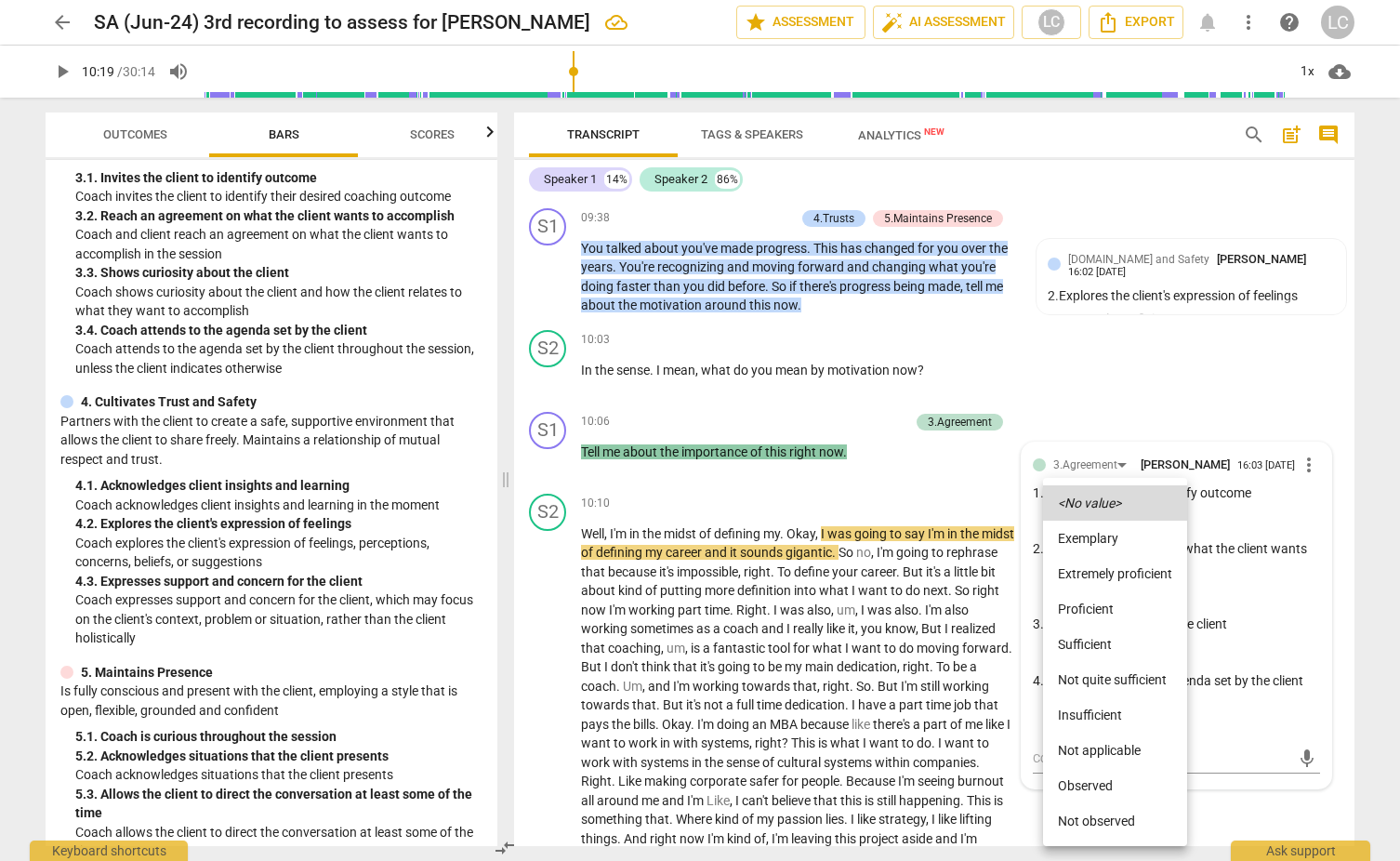 click on "Proficient" at bounding box center (1115, 609) 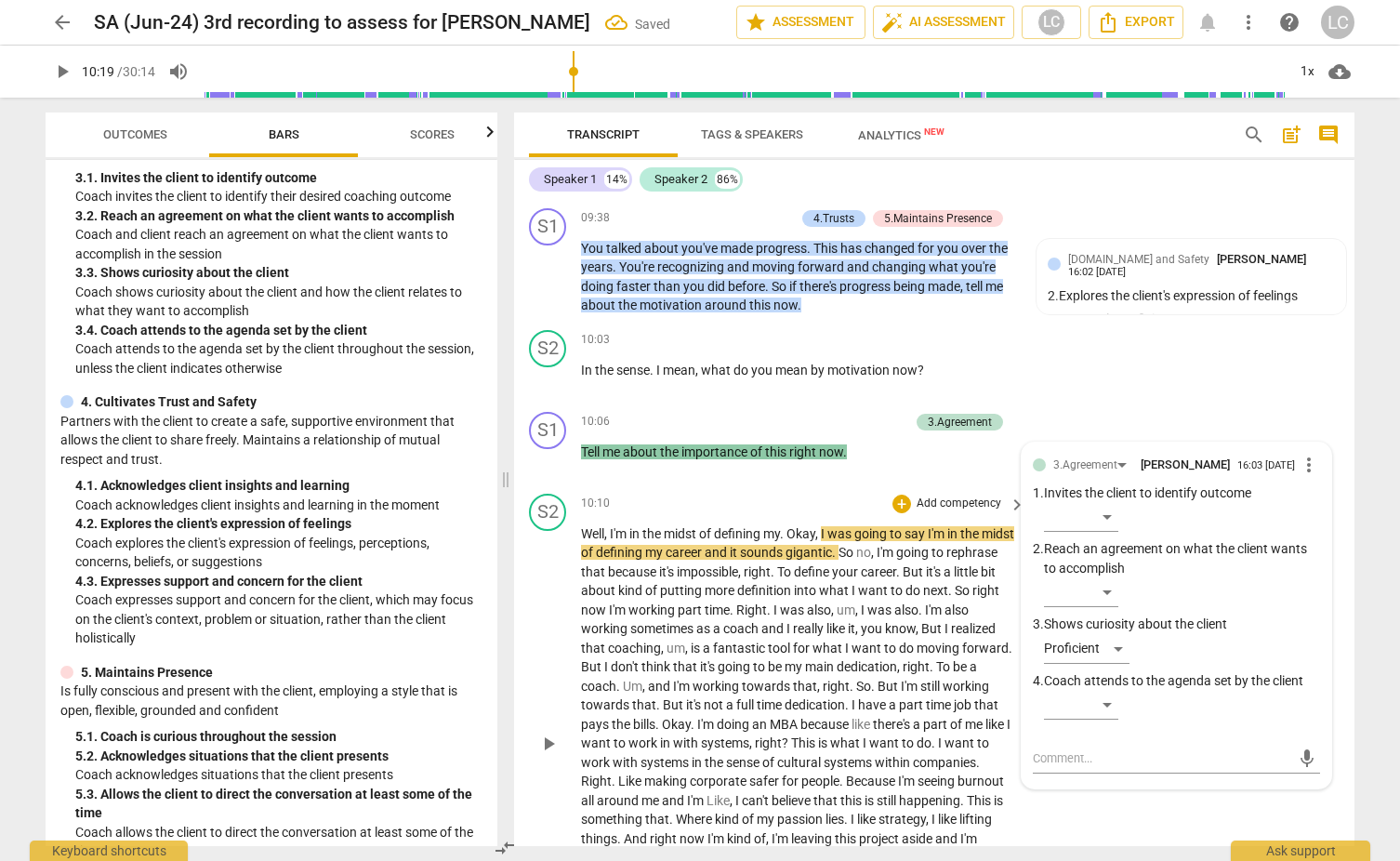 click on "10:10 + Add competency keyboard_arrow_right Well ,   I'm   in   the   midst   of   defining   my .   Okay ,   I   was   going   to   say   I'm   in   the   midst   of   defining   my   career   and   it   sounds   gigantic .   So   no ,   I'm   going   to   rephrase   that   because   it's   impossible ,   right .   To   define   your   career .   But   it's   a   little   bit   about   kind   of   putting   more   definition   into   what   I   want   to   do   next .   So   right   now   I'm   working   part   time .   Right .   I   was   also ,   um ,   I   was   also .   I'm   also   working   sometimes   as   a   coach   and   I   really   like   it ,   you   know ,   But   I   realized   that   coaching ,   um ,   is   a   fantastic   tool   for   what   I   want   to   do   moving   forward .   But   I   don't   think   that   it's   going   to   be   my   main   dedication ,   right .   To   be   a   coach .   Um ,   and   I'm   working   towards   that ,   right .   So .   But   I'm   still   working" at bounding box center [804, 728] 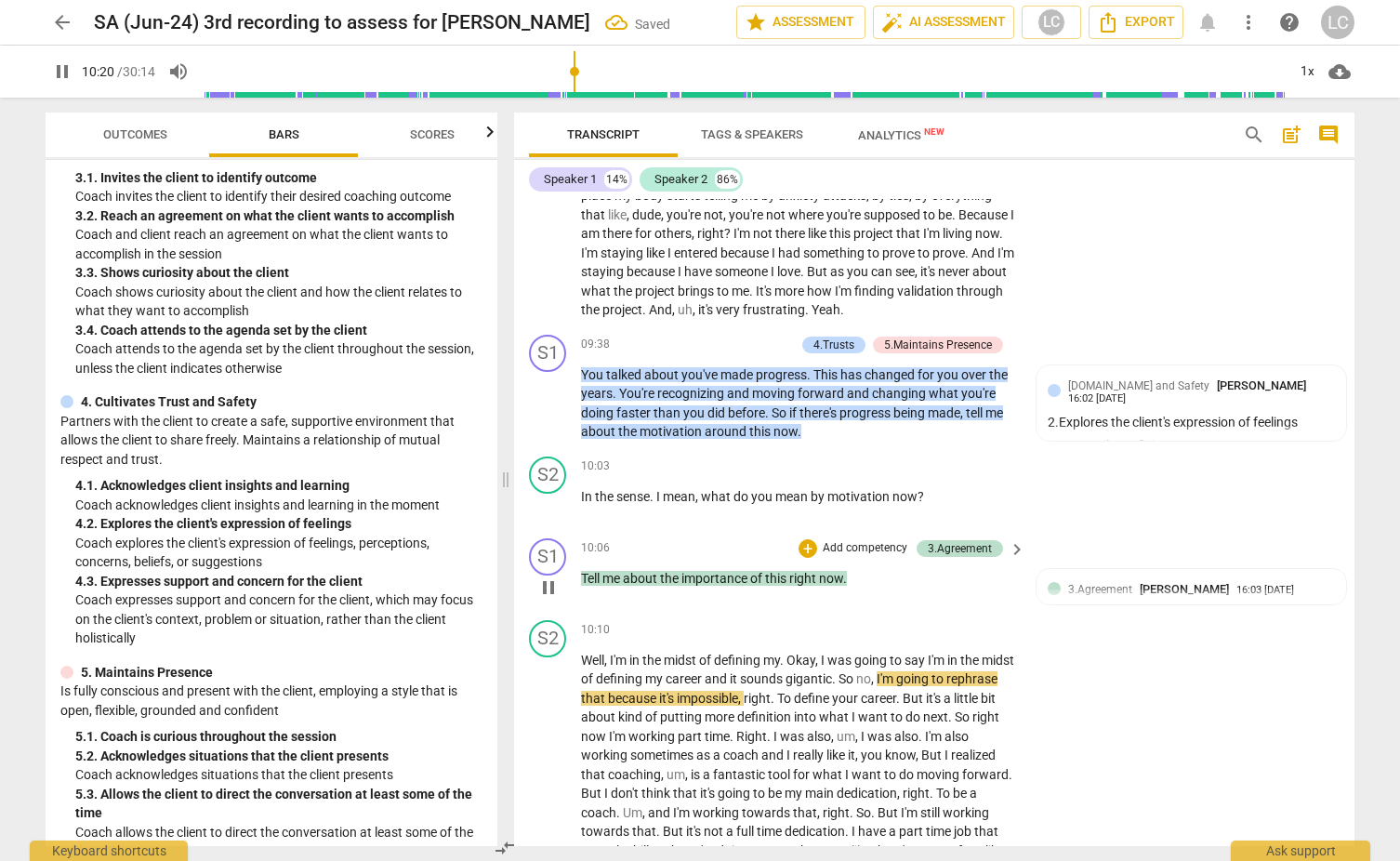 scroll, scrollTop: 2902, scrollLeft: 0, axis: vertical 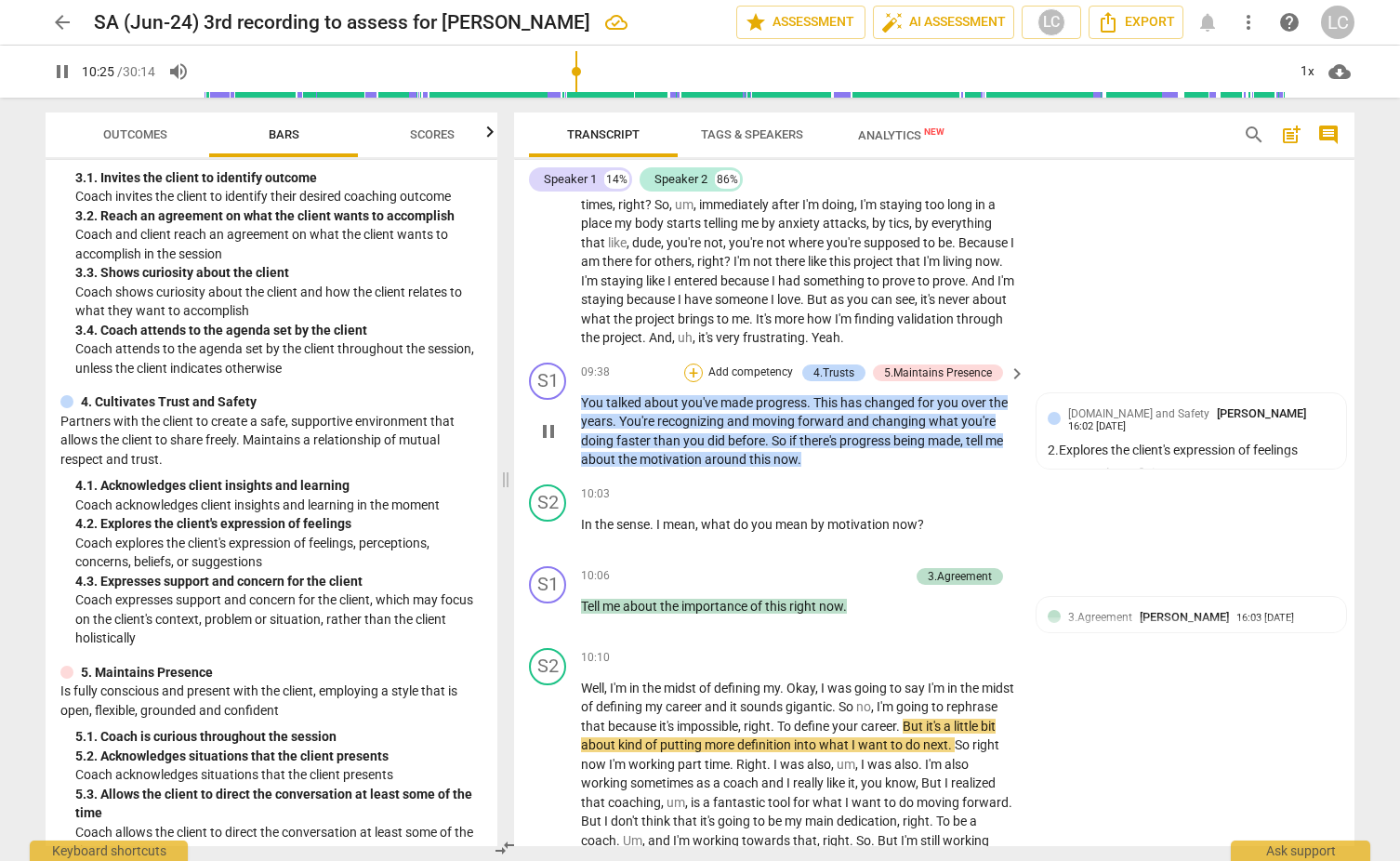 click on "+" at bounding box center [693, 373] 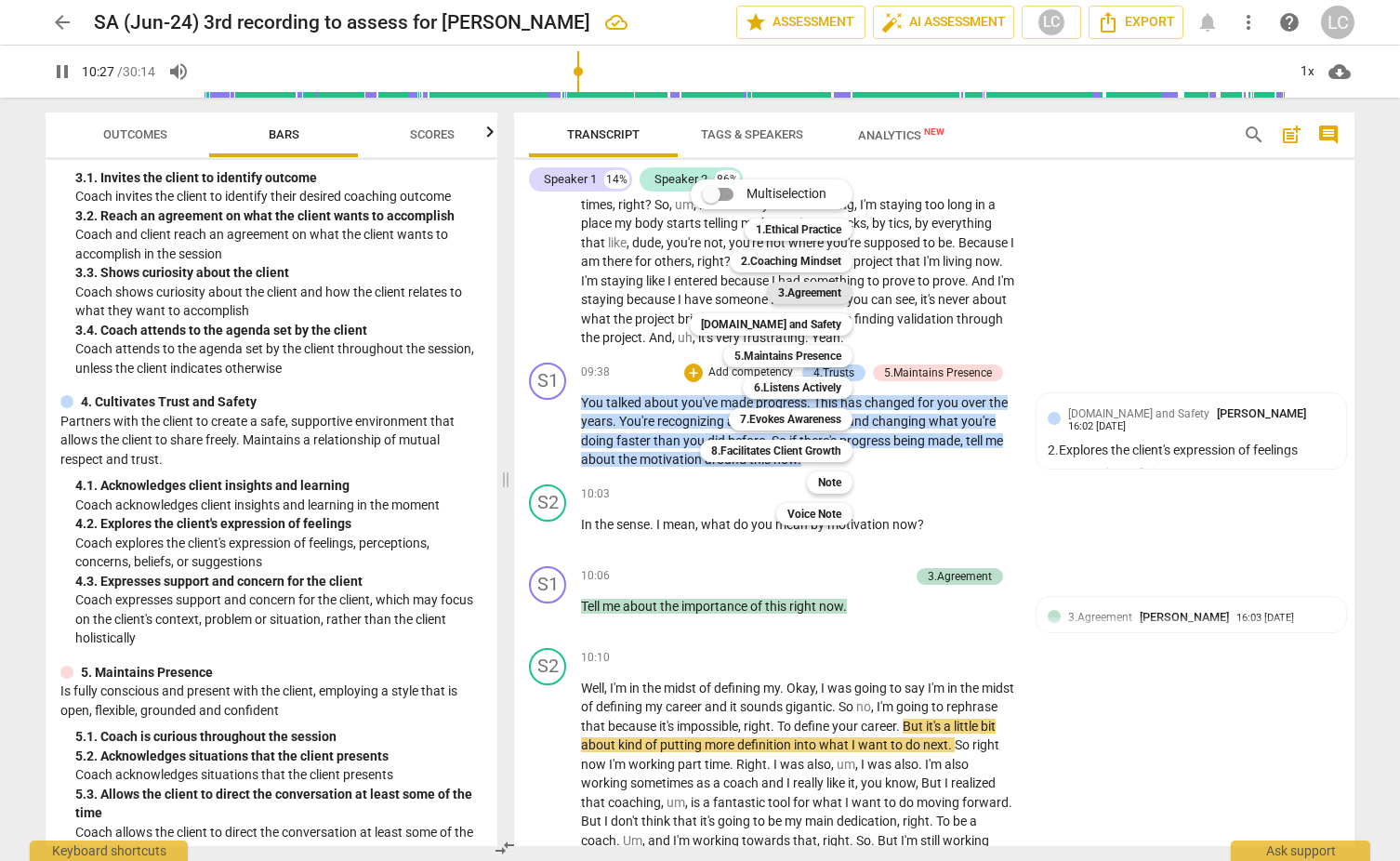 click on "3.Agreement" at bounding box center [810, 293] 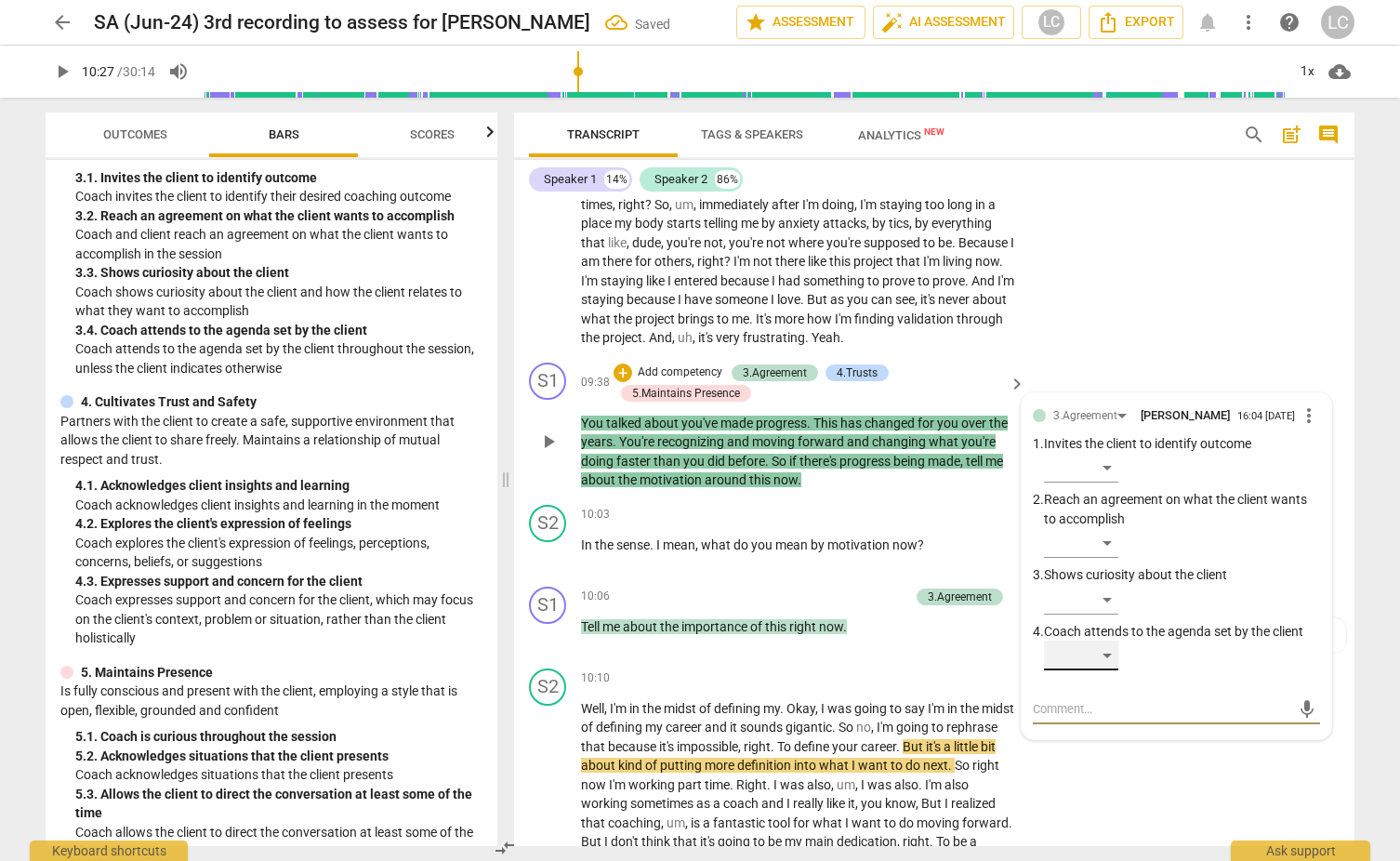 click on "​" at bounding box center [1081, 656] 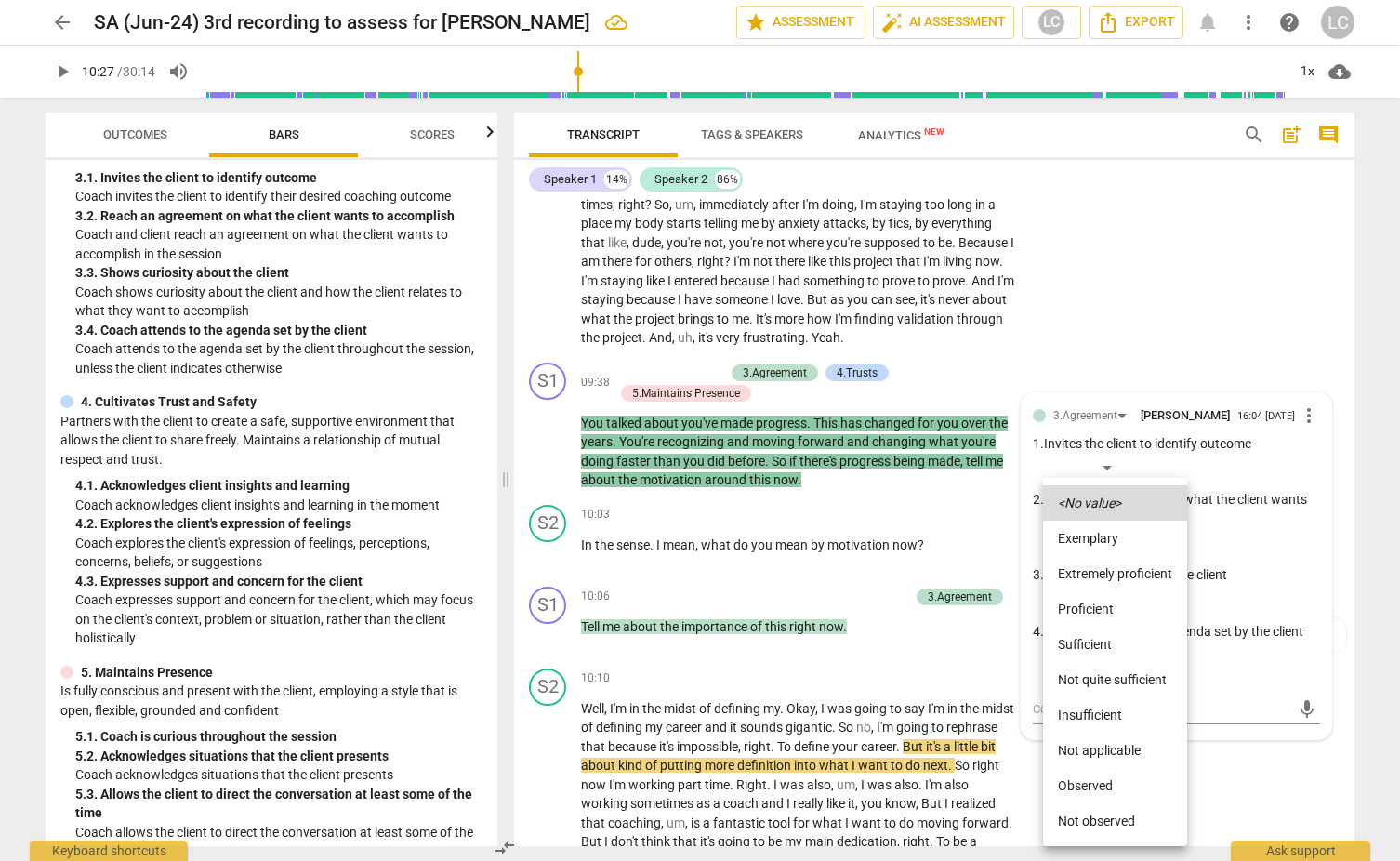 click on "Proficient" at bounding box center [1115, 609] 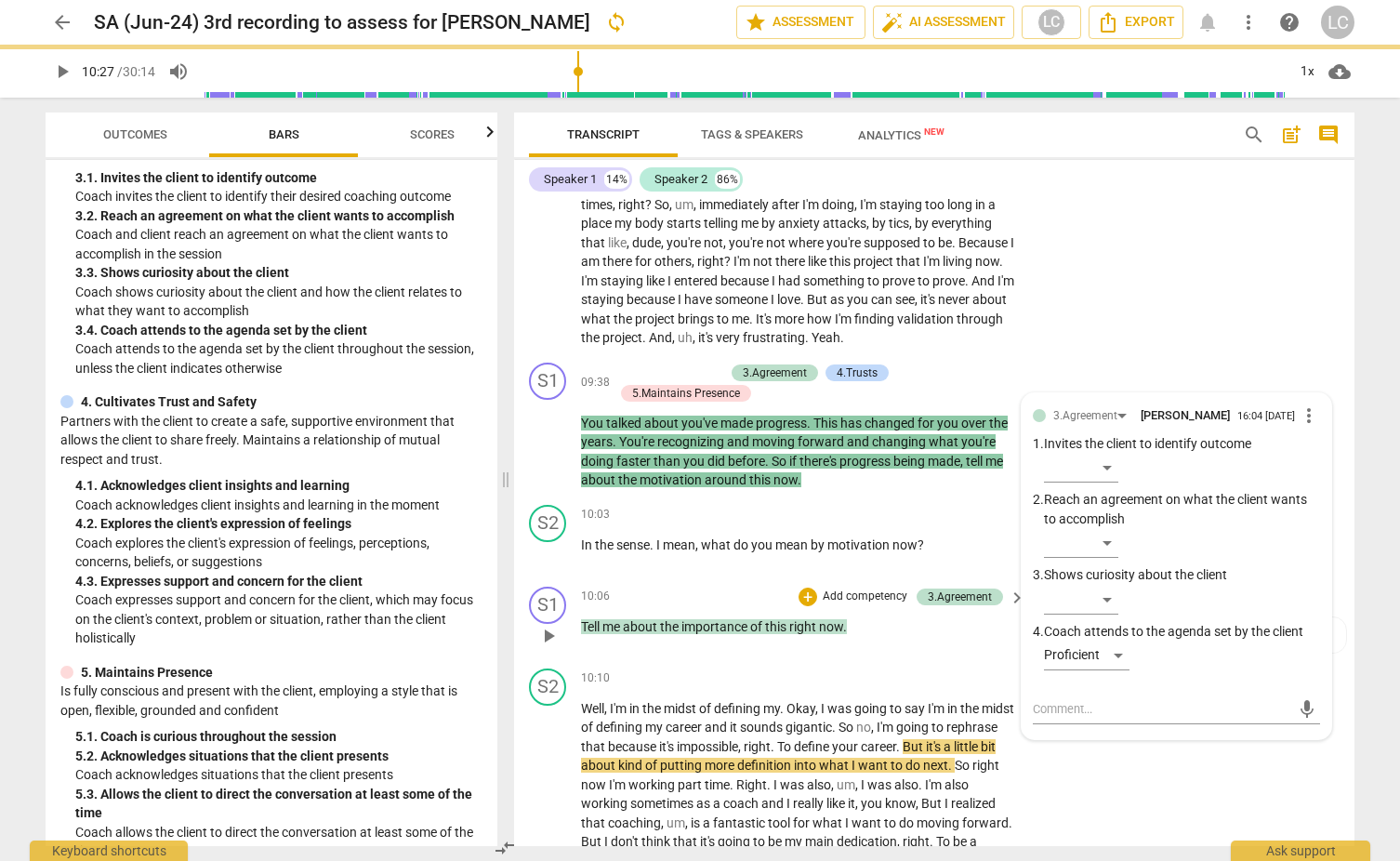 click on "10:06 + Add competency 3.Agreement keyboard_arrow_right Tell   me   about   the   importance   of   this   right   now ." at bounding box center [804, 620] 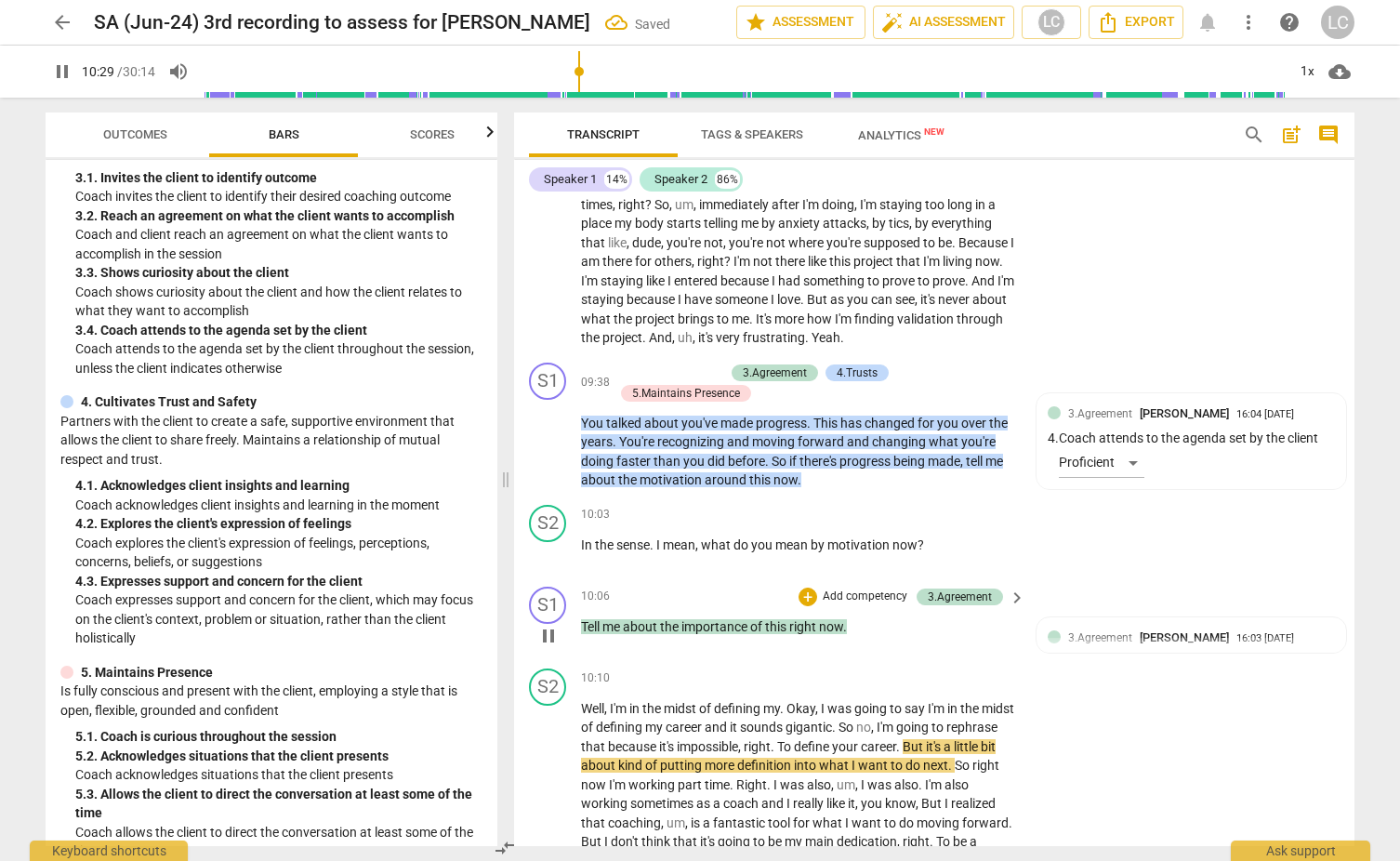 click on "pause" at bounding box center (548, 636) 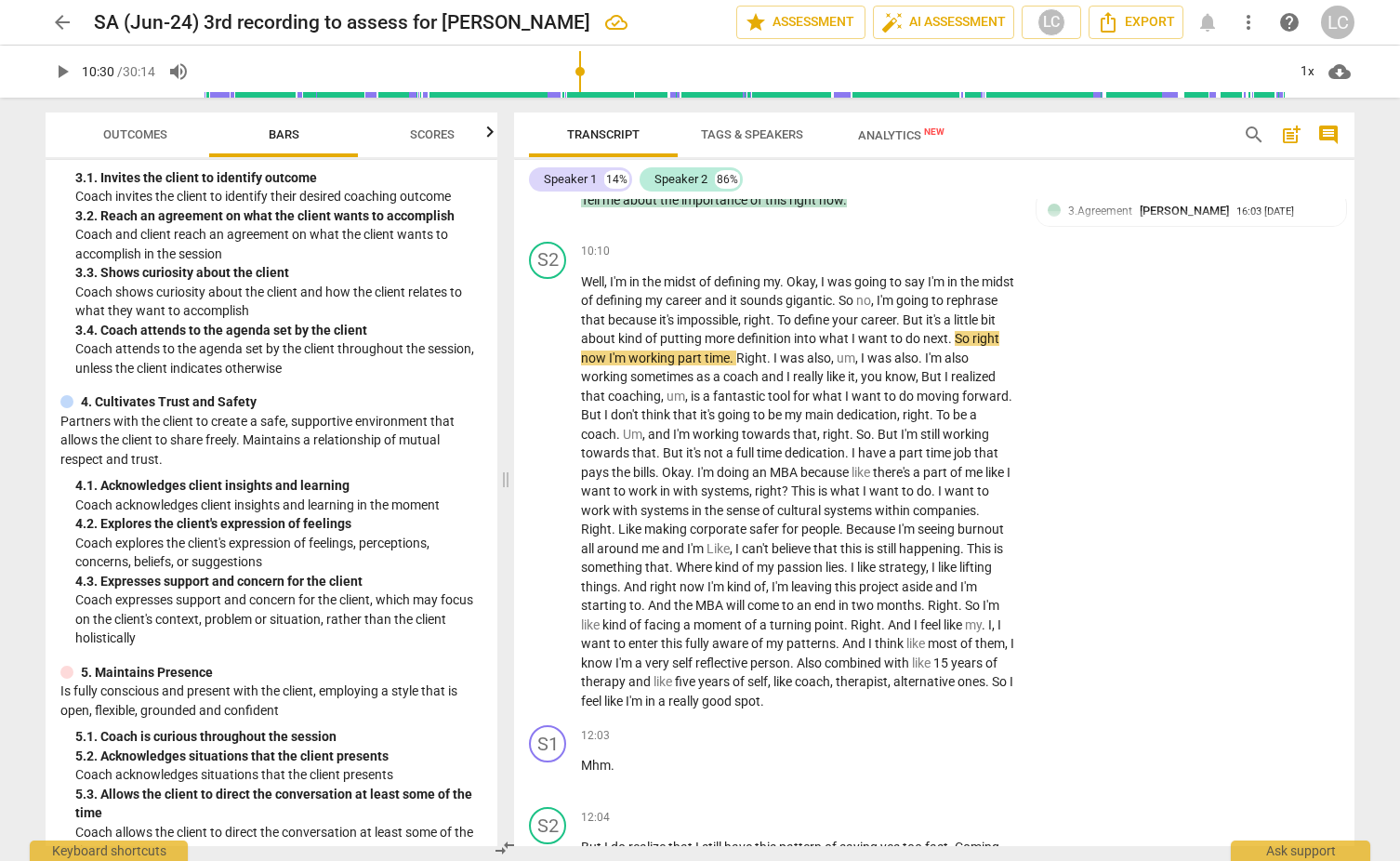 scroll, scrollTop: 3384, scrollLeft: 0, axis: vertical 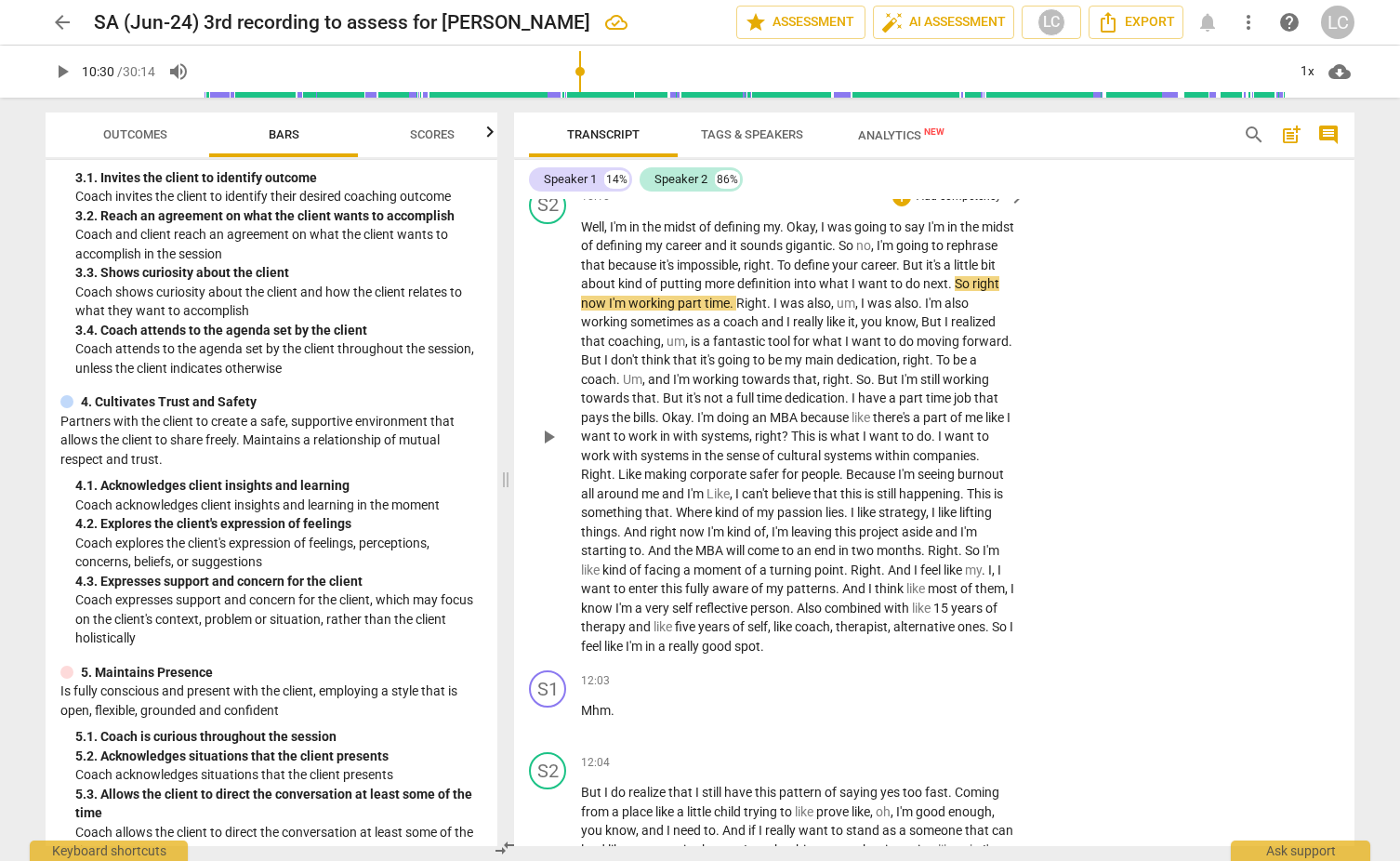 click on "play_arrow" at bounding box center (548, 437) 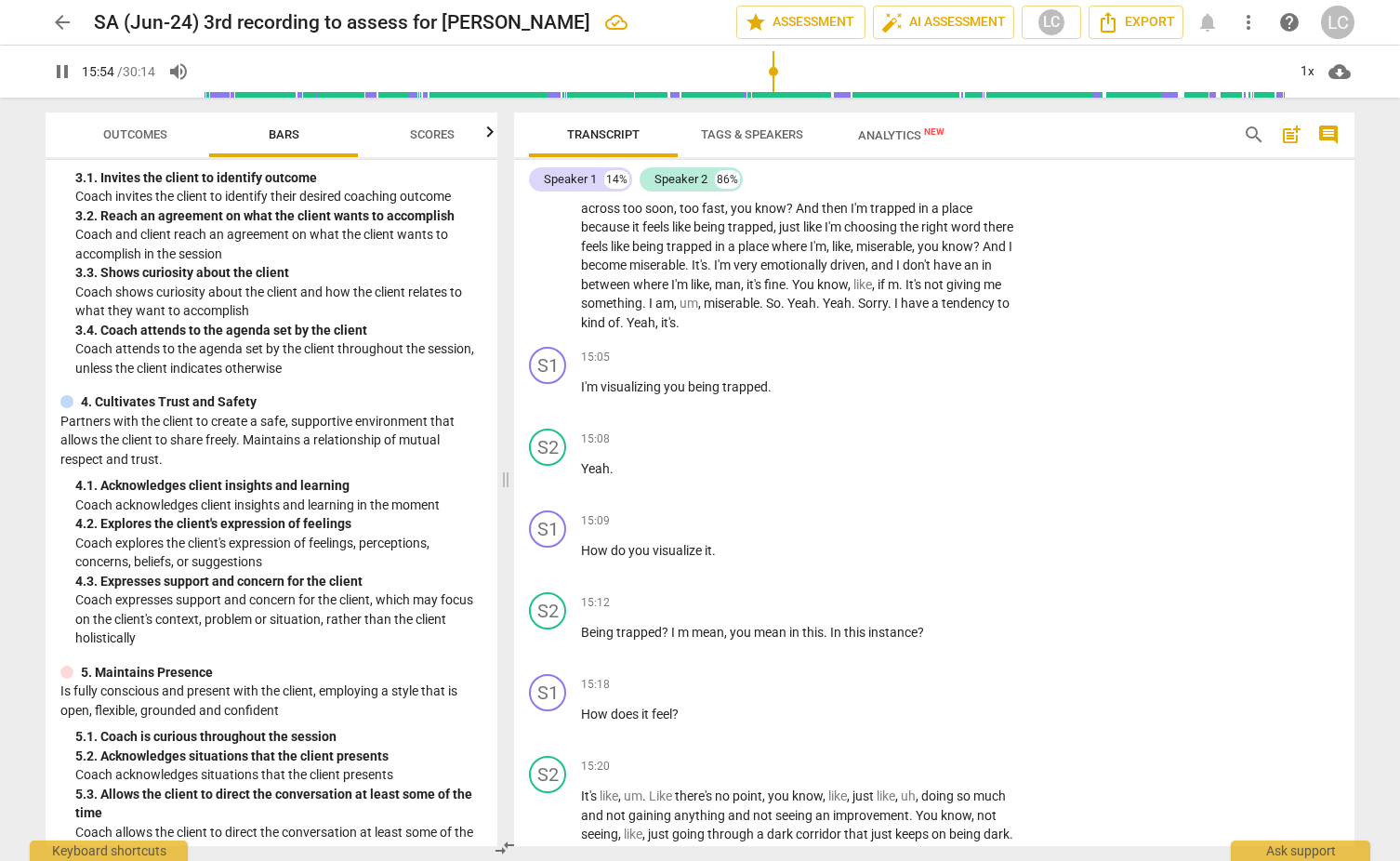 scroll, scrollTop: 5363, scrollLeft: 0, axis: vertical 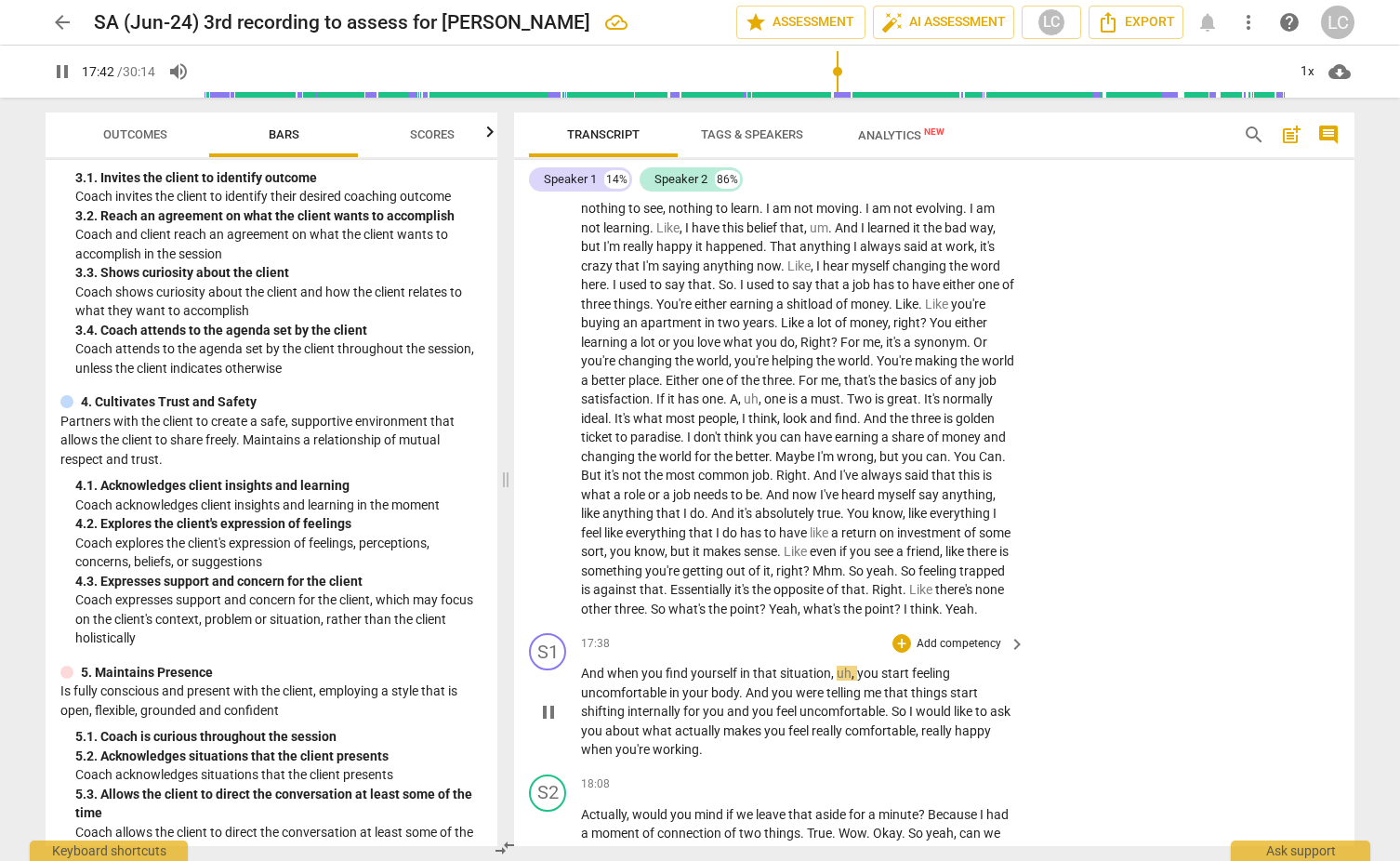 click on "pause" at bounding box center (548, 712) 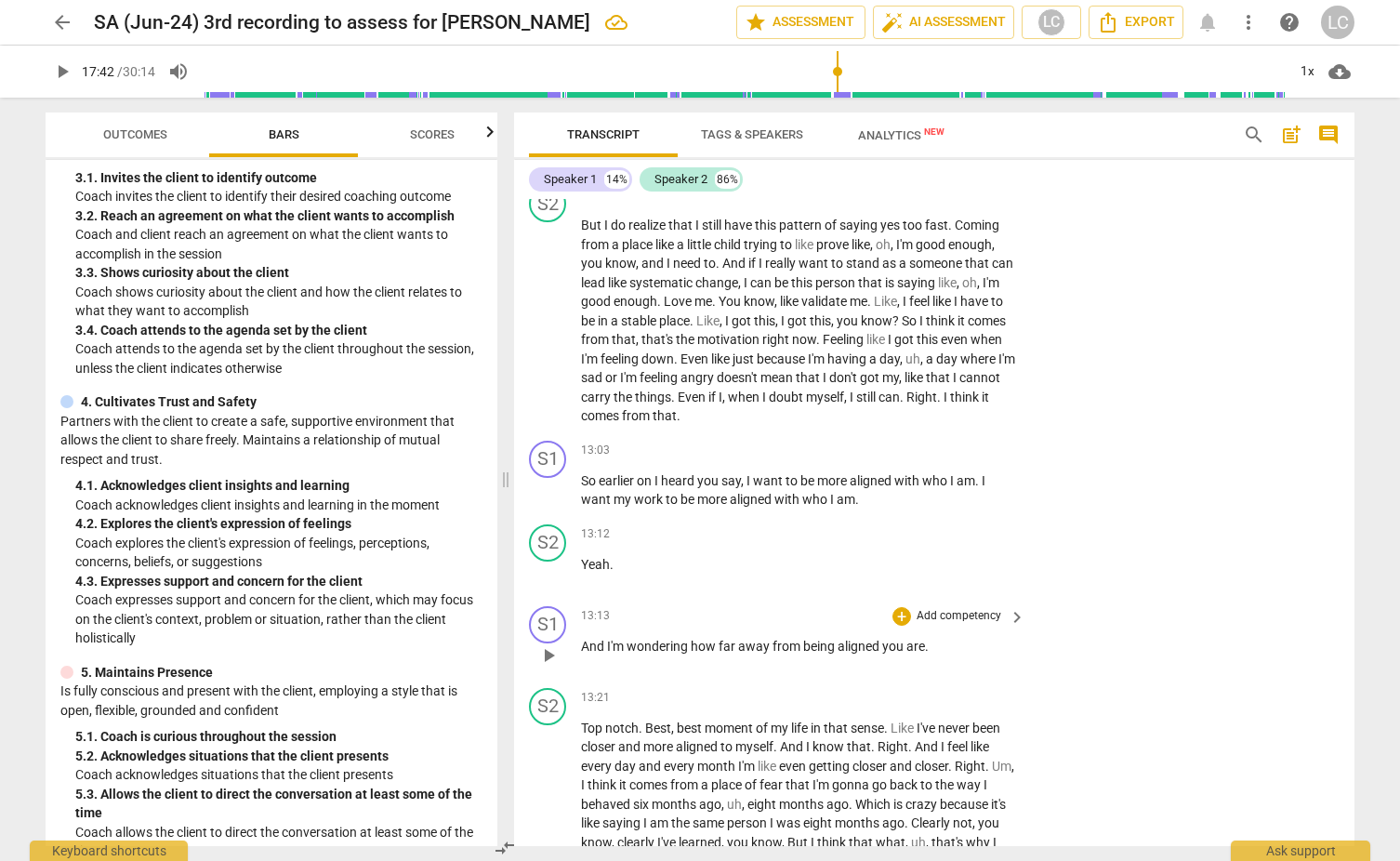 scroll, scrollTop: 3953, scrollLeft: 0, axis: vertical 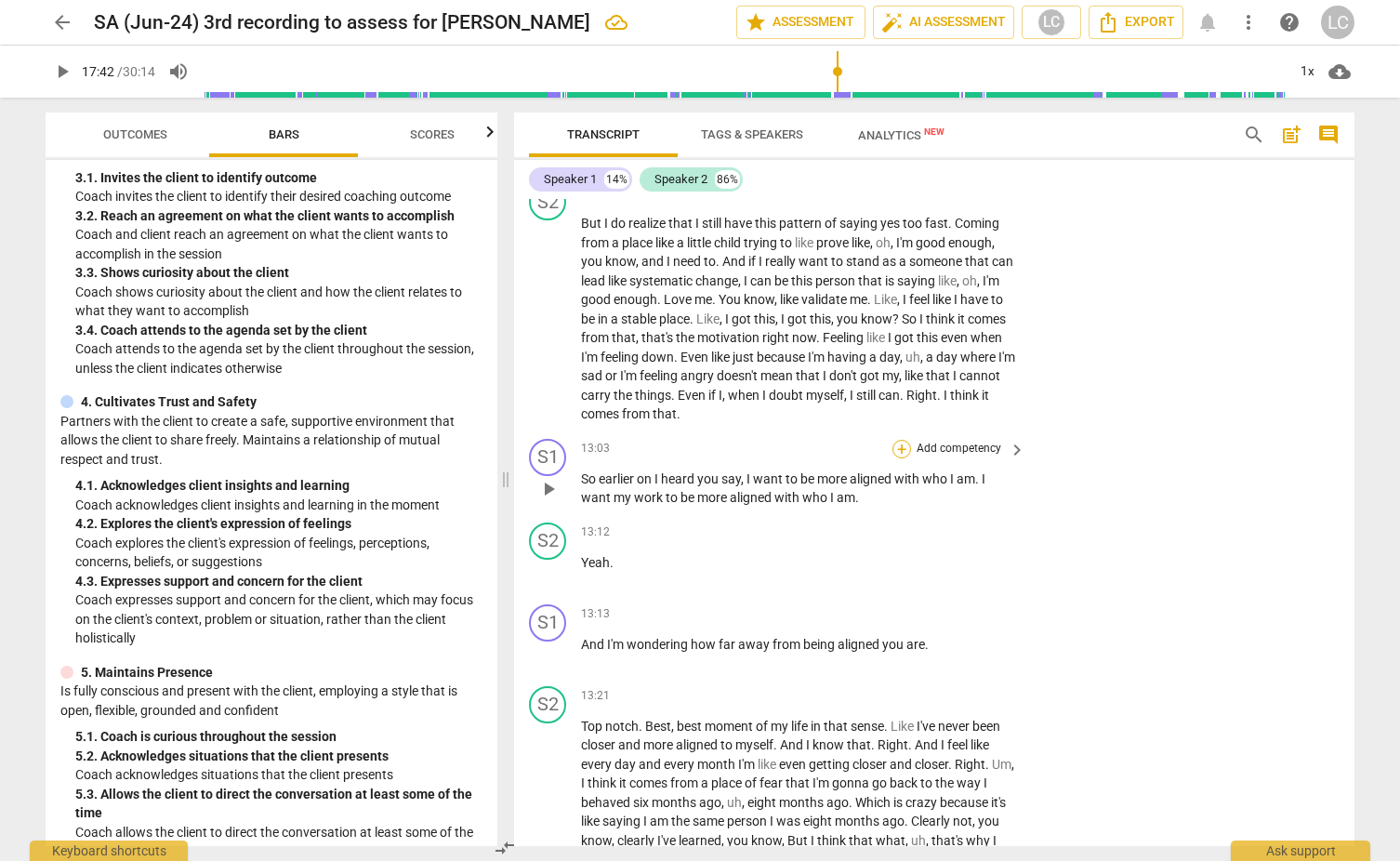 click on "+" at bounding box center [902, 449] 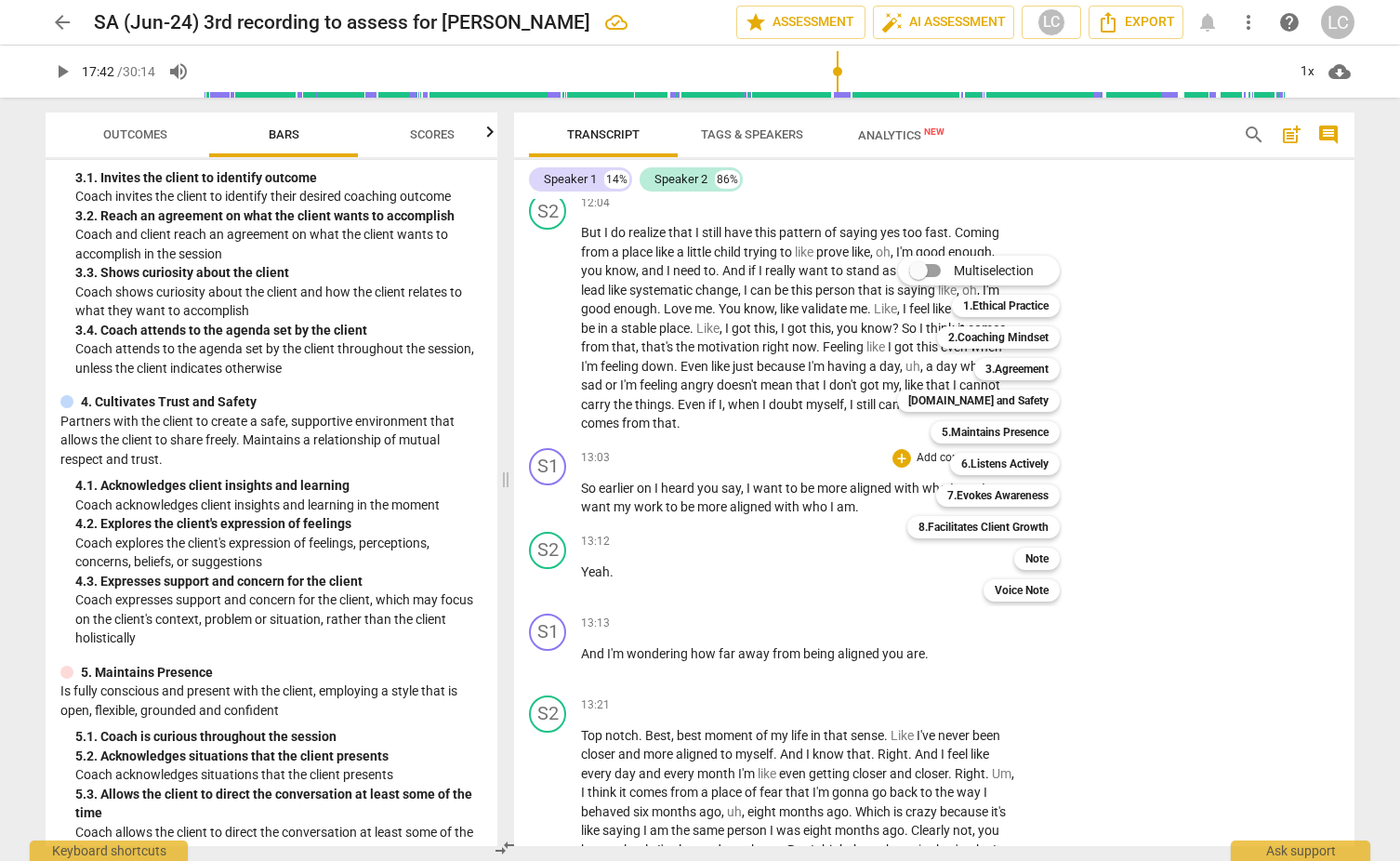 scroll, scrollTop: 3941, scrollLeft: 0, axis: vertical 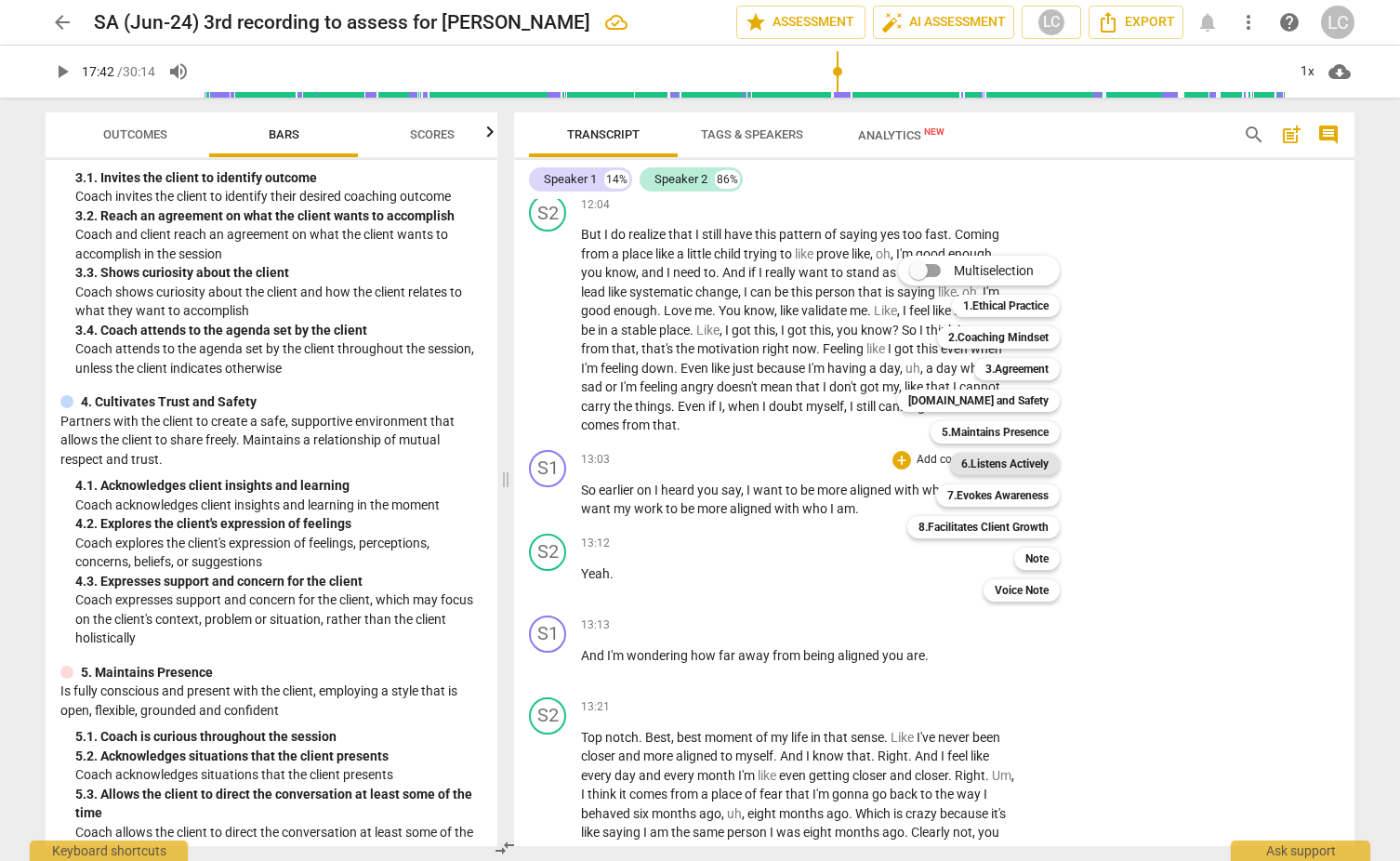 click on "6.Listens Actively" at bounding box center [1005, 464] 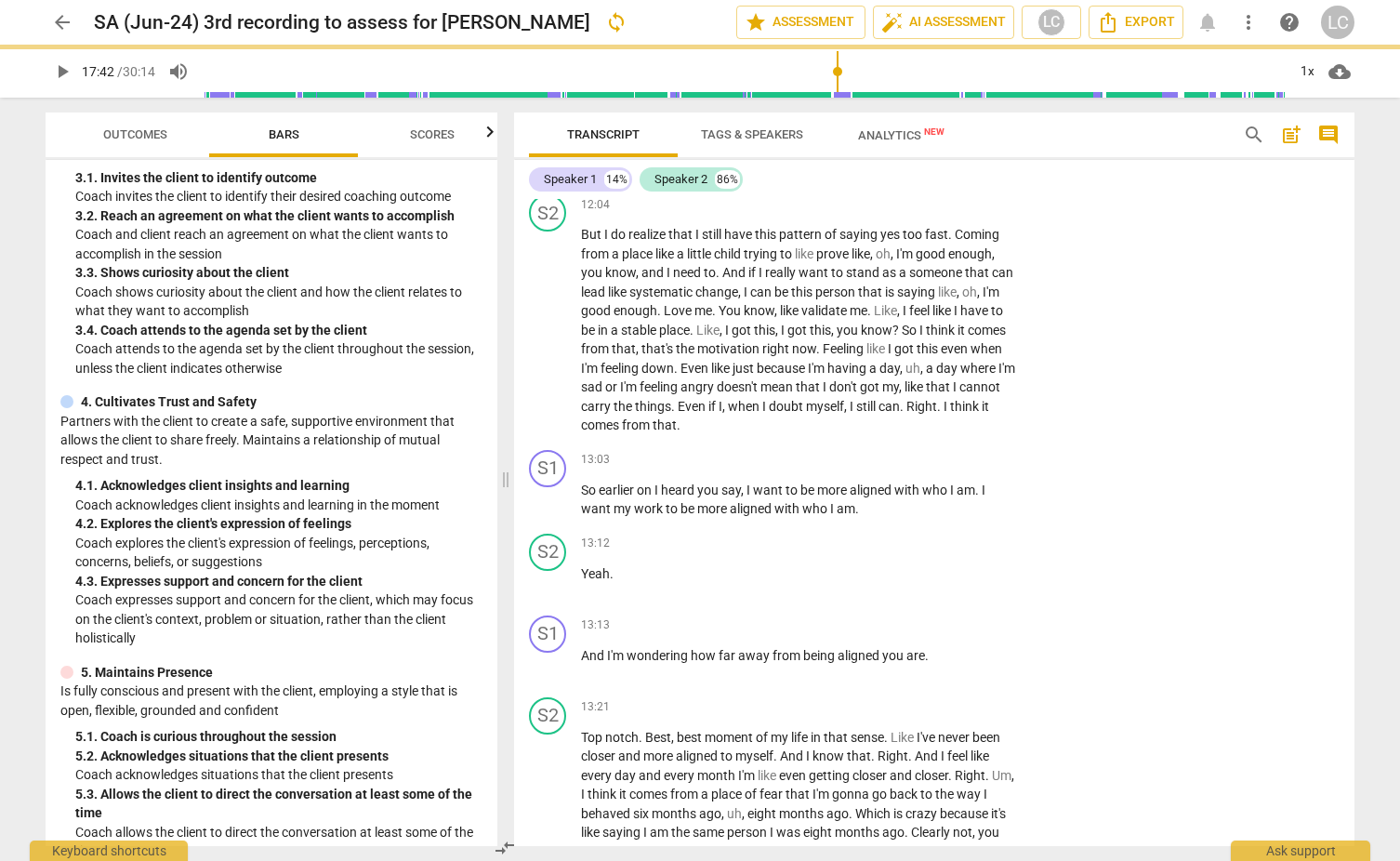 scroll, scrollTop: 3939, scrollLeft: 0, axis: vertical 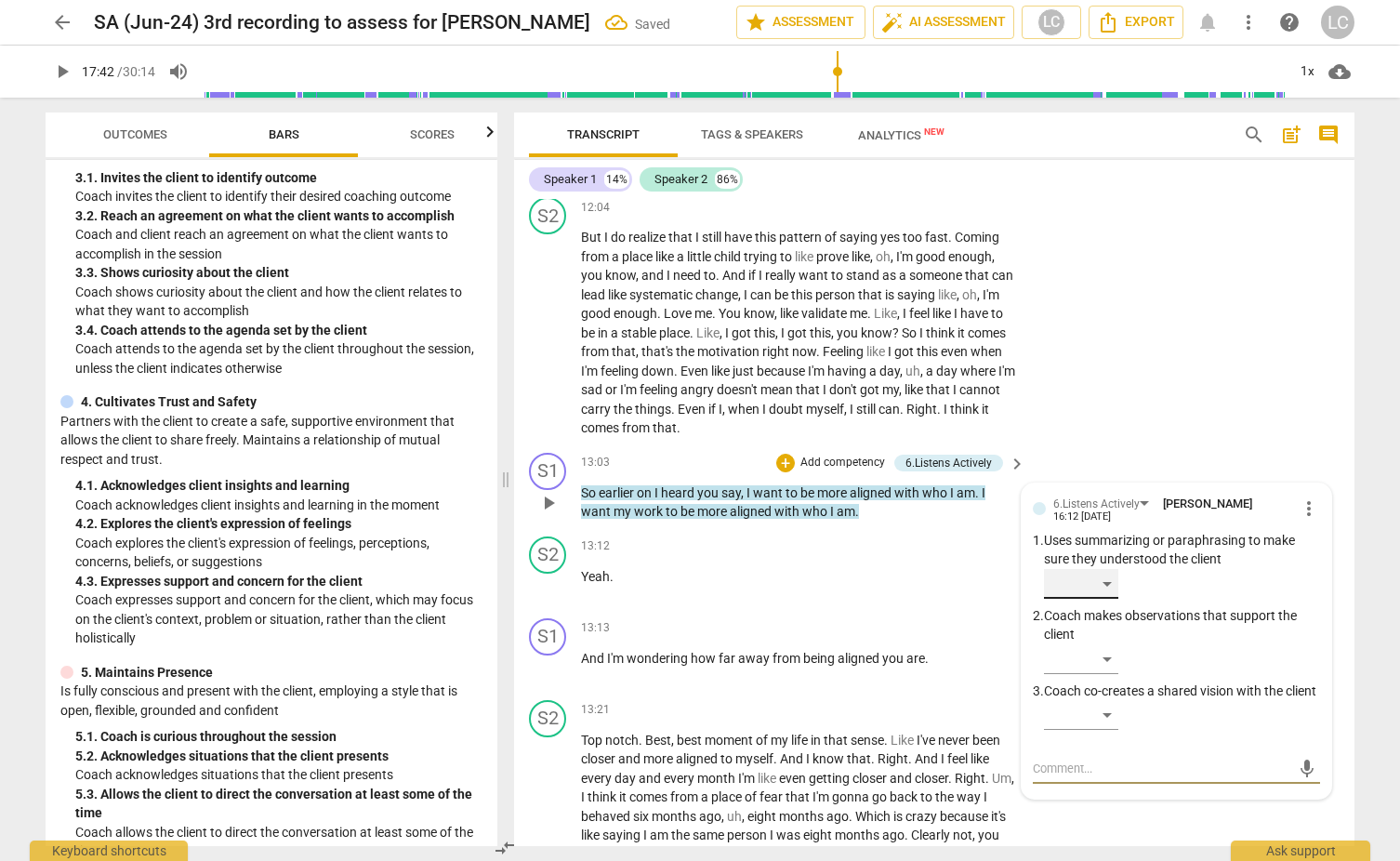 click on "​" at bounding box center (1081, 584) 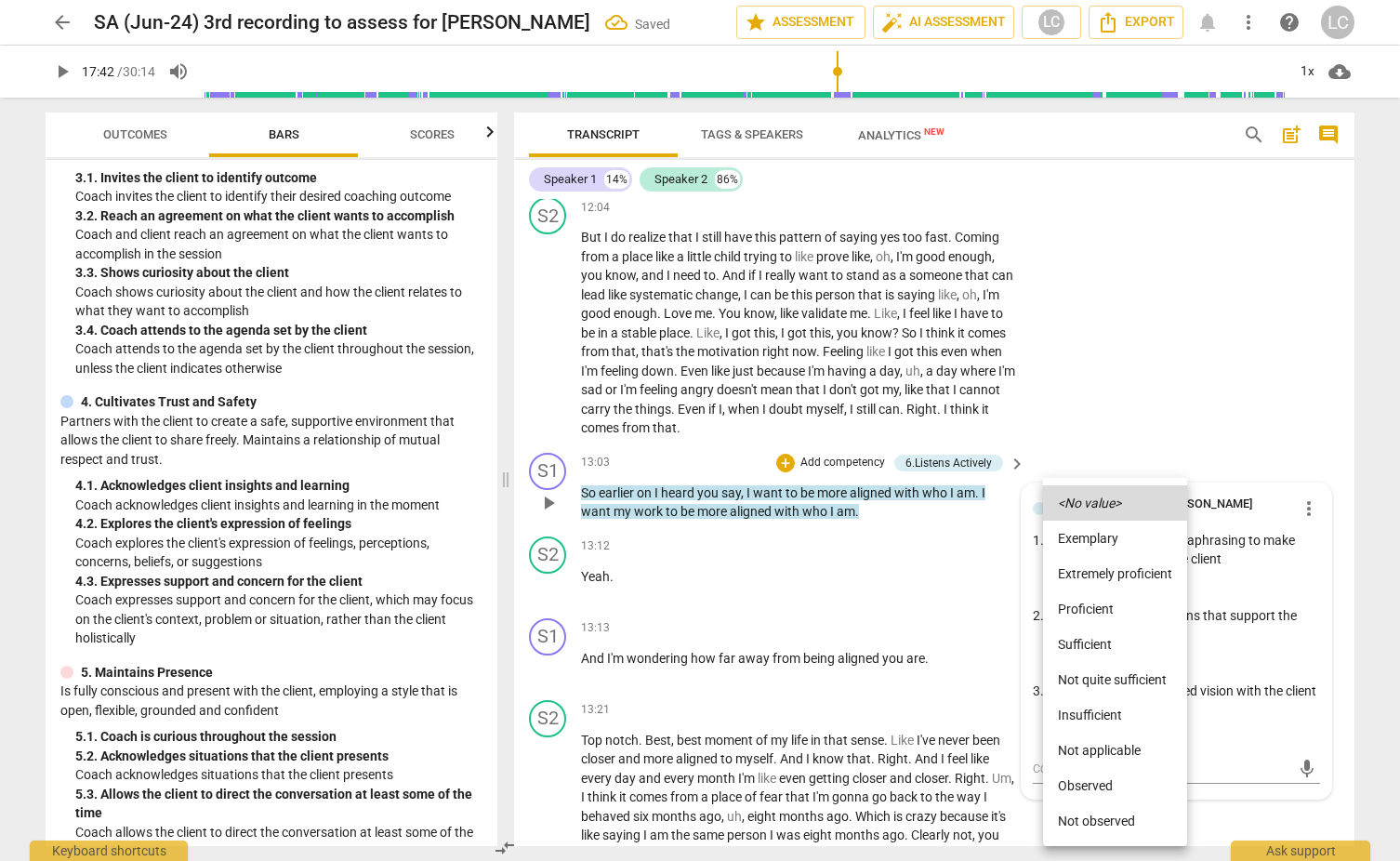scroll, scrollTop: 3934, scrollLeft: 0, axis: vertical 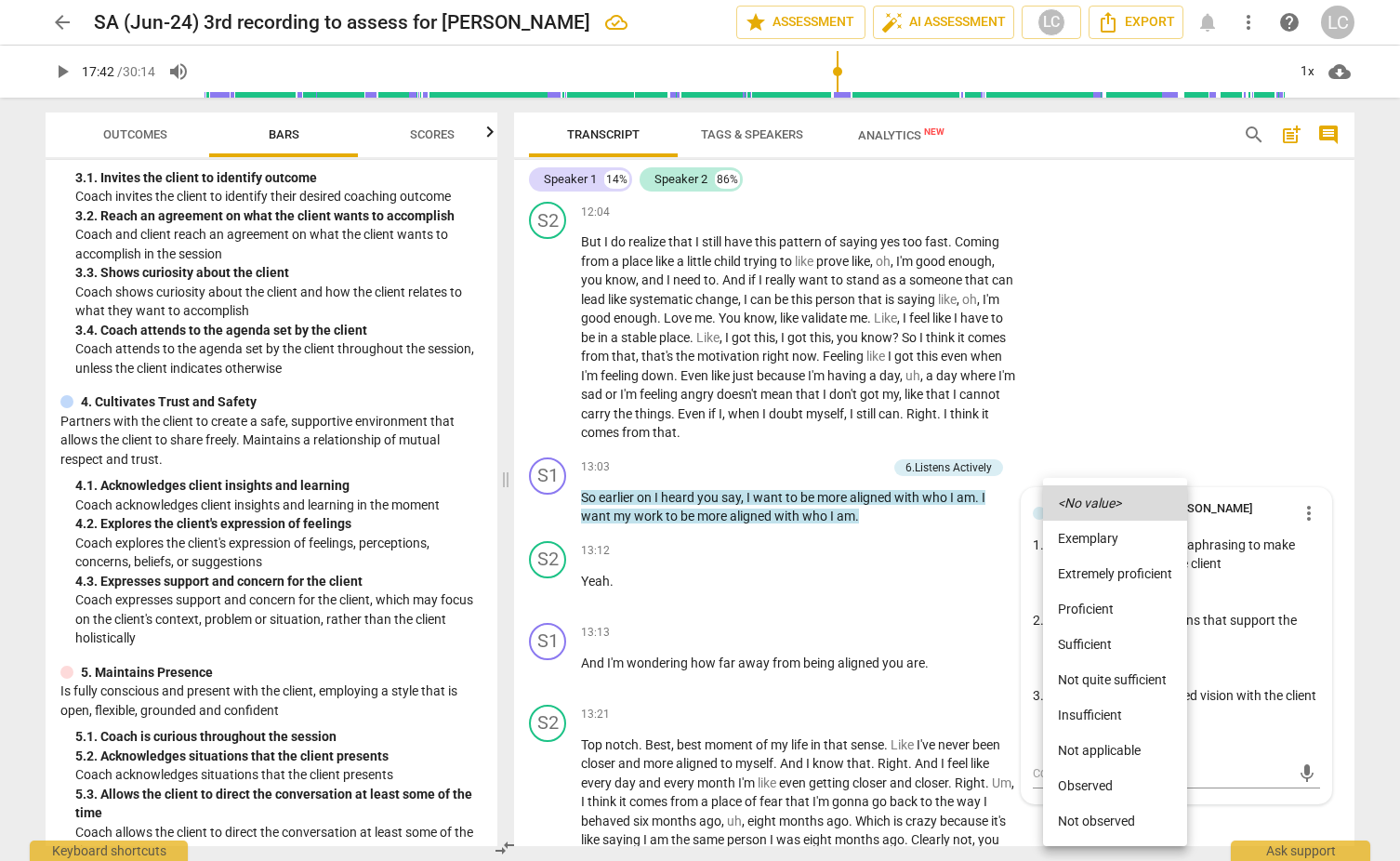 click on "Extremely proficient" at bounding box center (1115, 574) 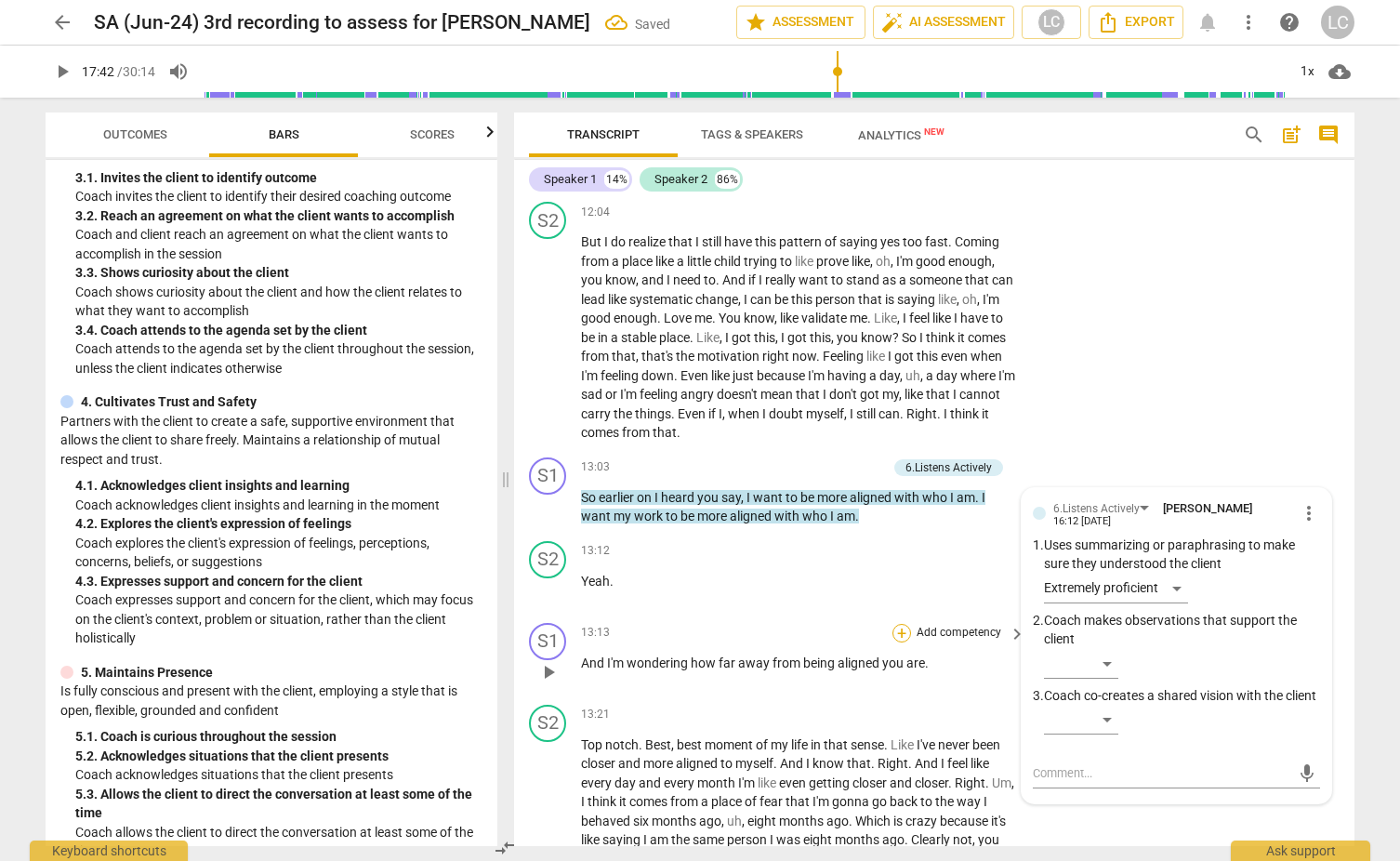 click on "+" at bounding box center [902, 633] 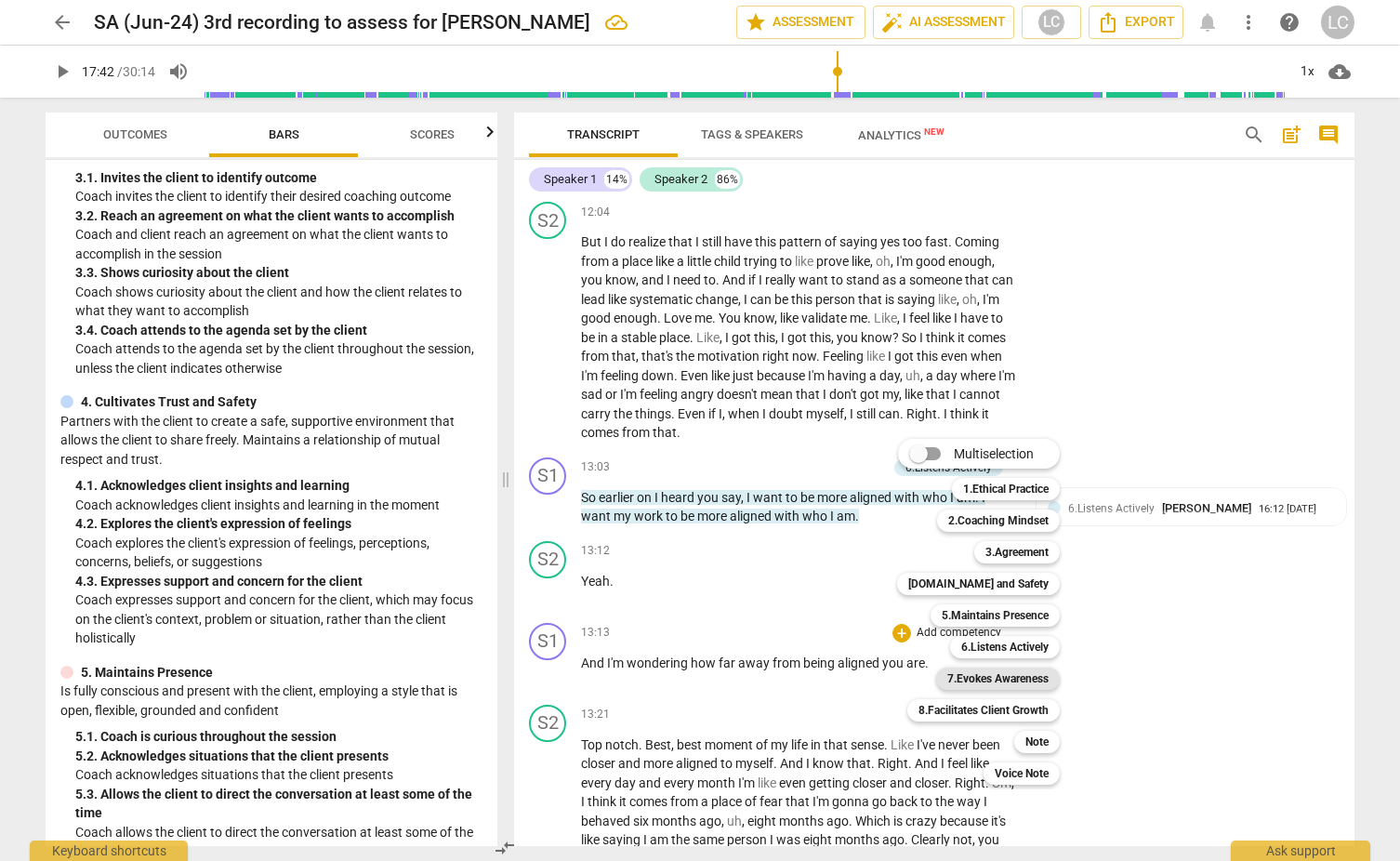 click on "7.Evokes Awareness" at bounding box center (997, 679) 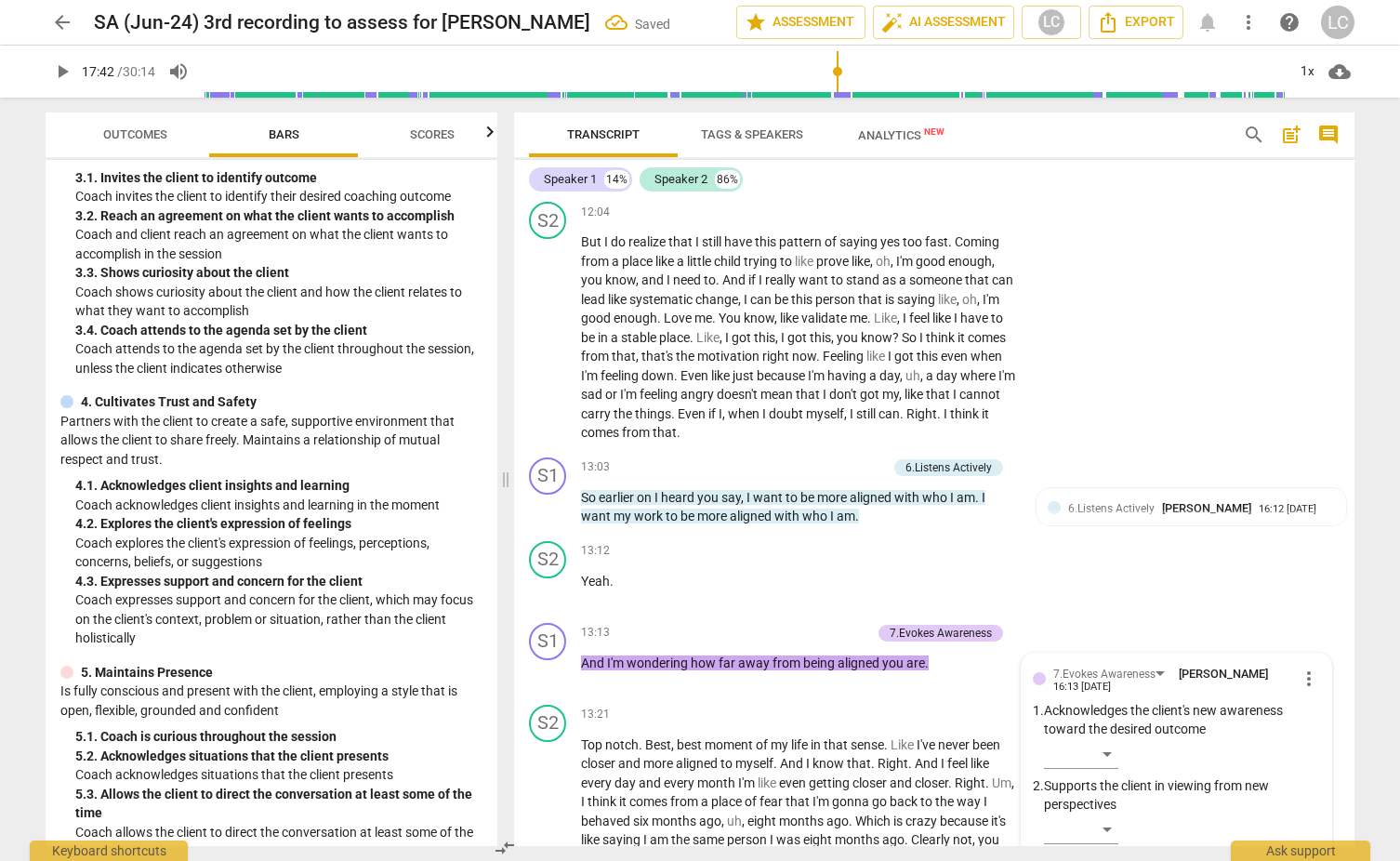 scroll, scrollTop: 4349, scrollLeft: 0, axis: vertical 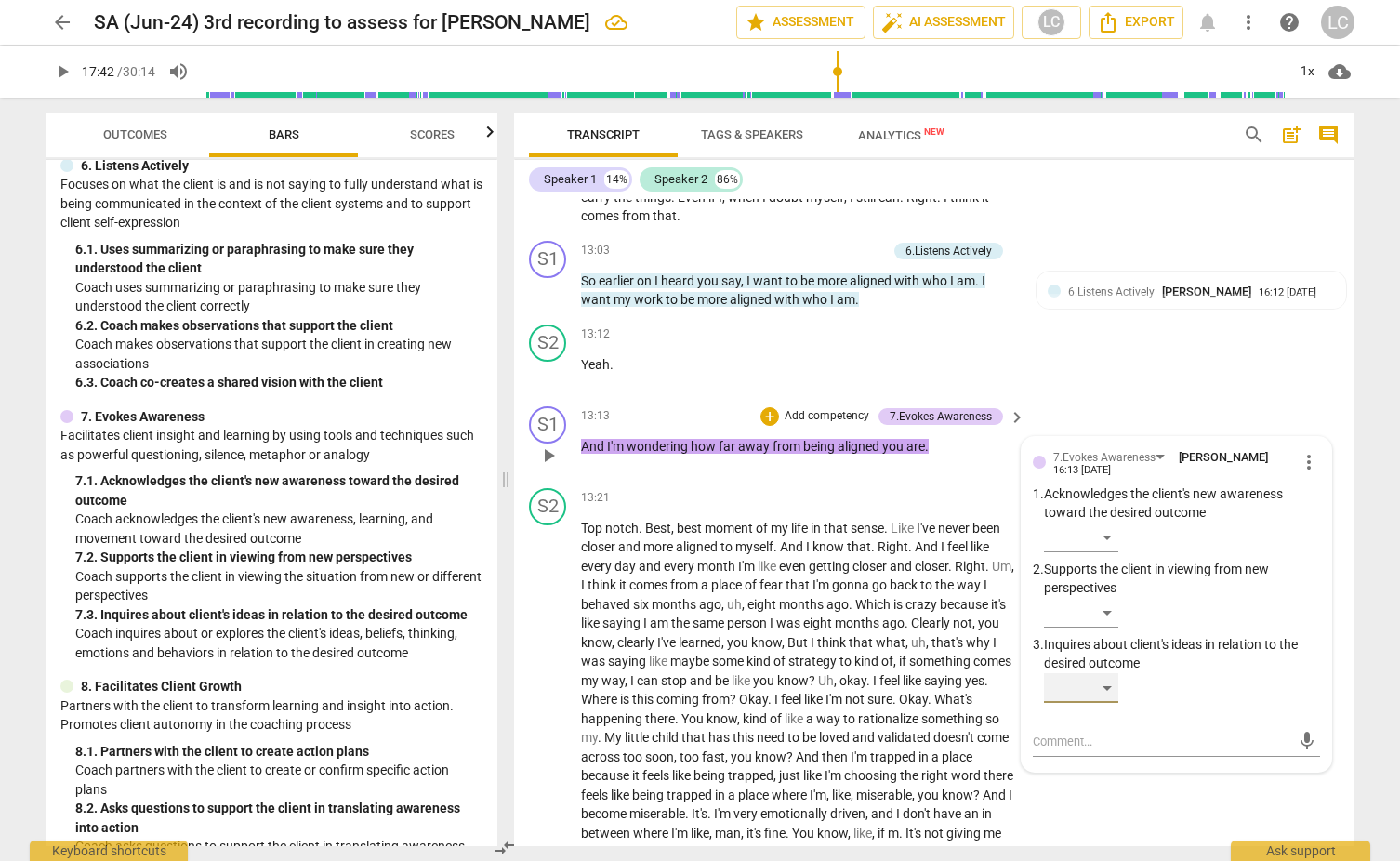 click on "​" at bounding box center (1081, 688) 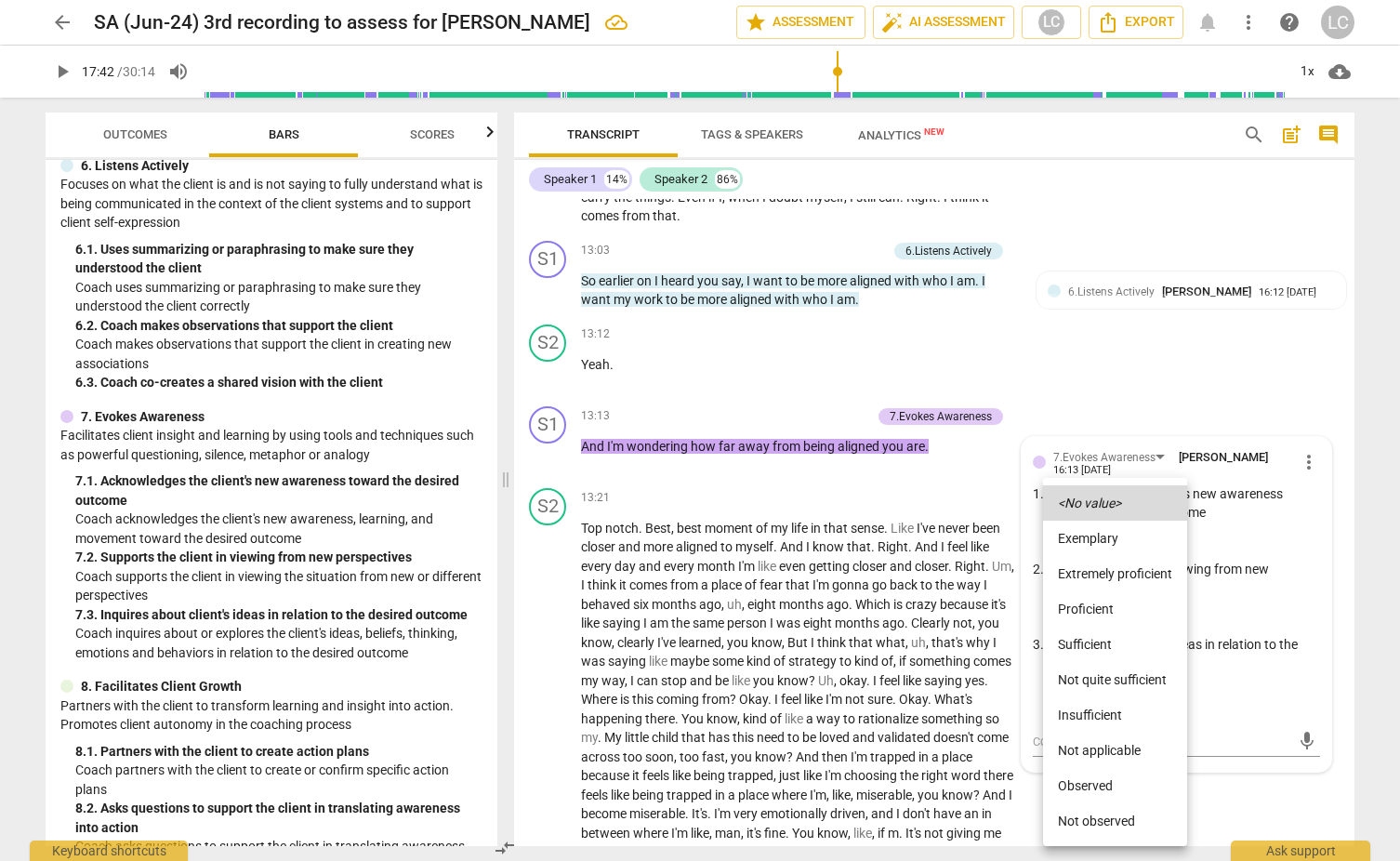 click on "Proficient" at bounding box center [1115, 609] 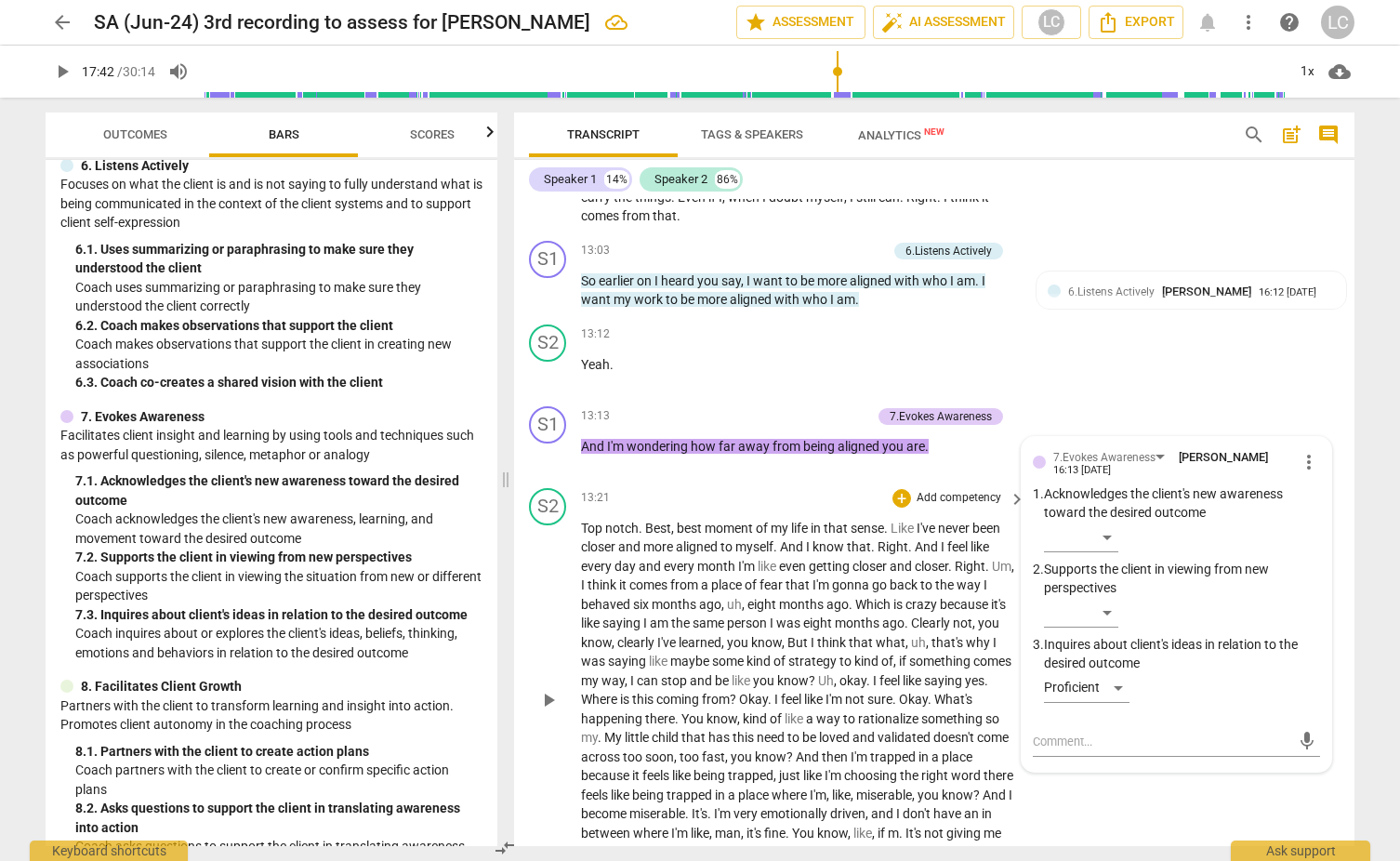 click on "months" at bounding box center [858, 623] 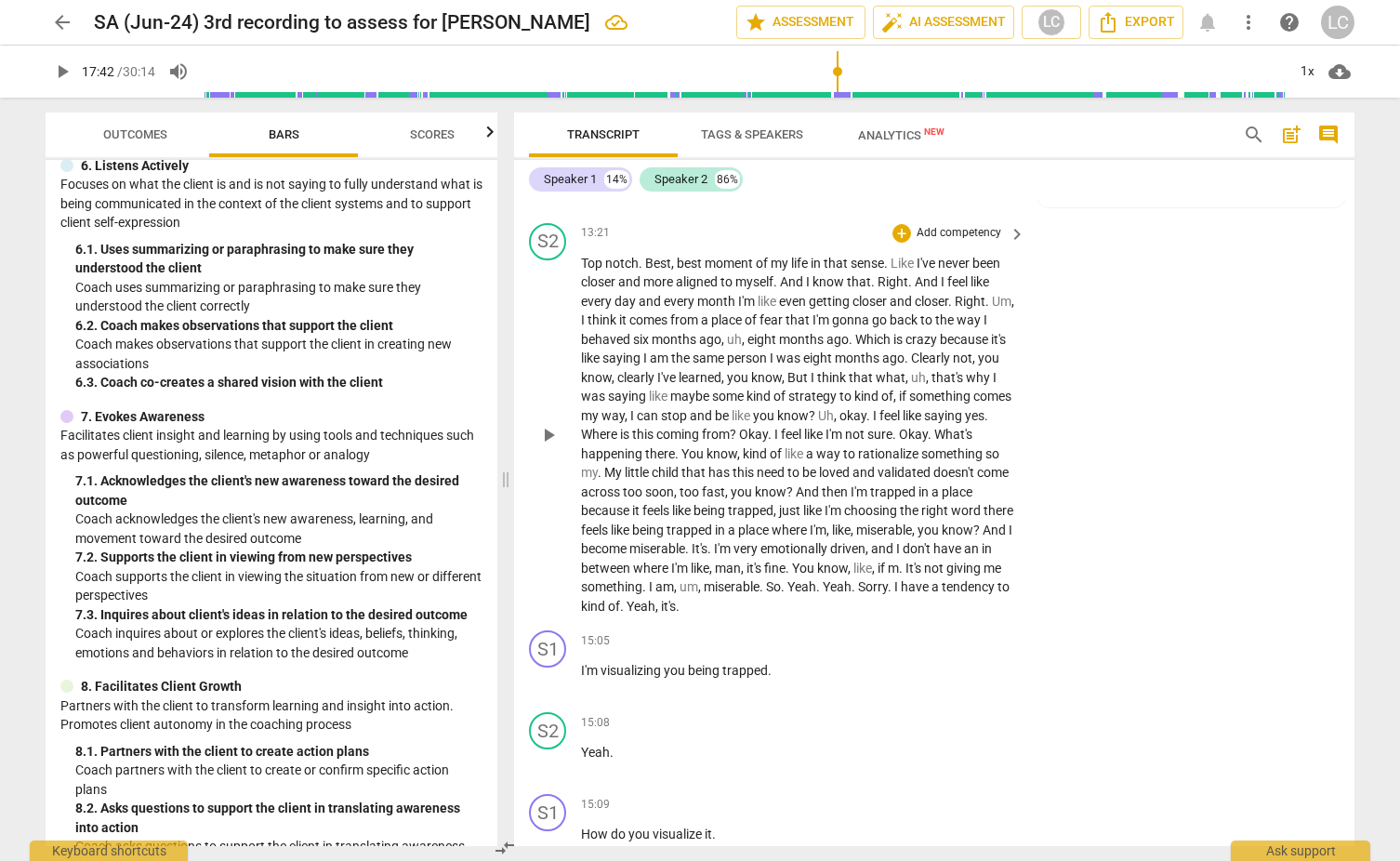 scroll, scrollTop: 4417, scrollLeft: 0, axis: vertical 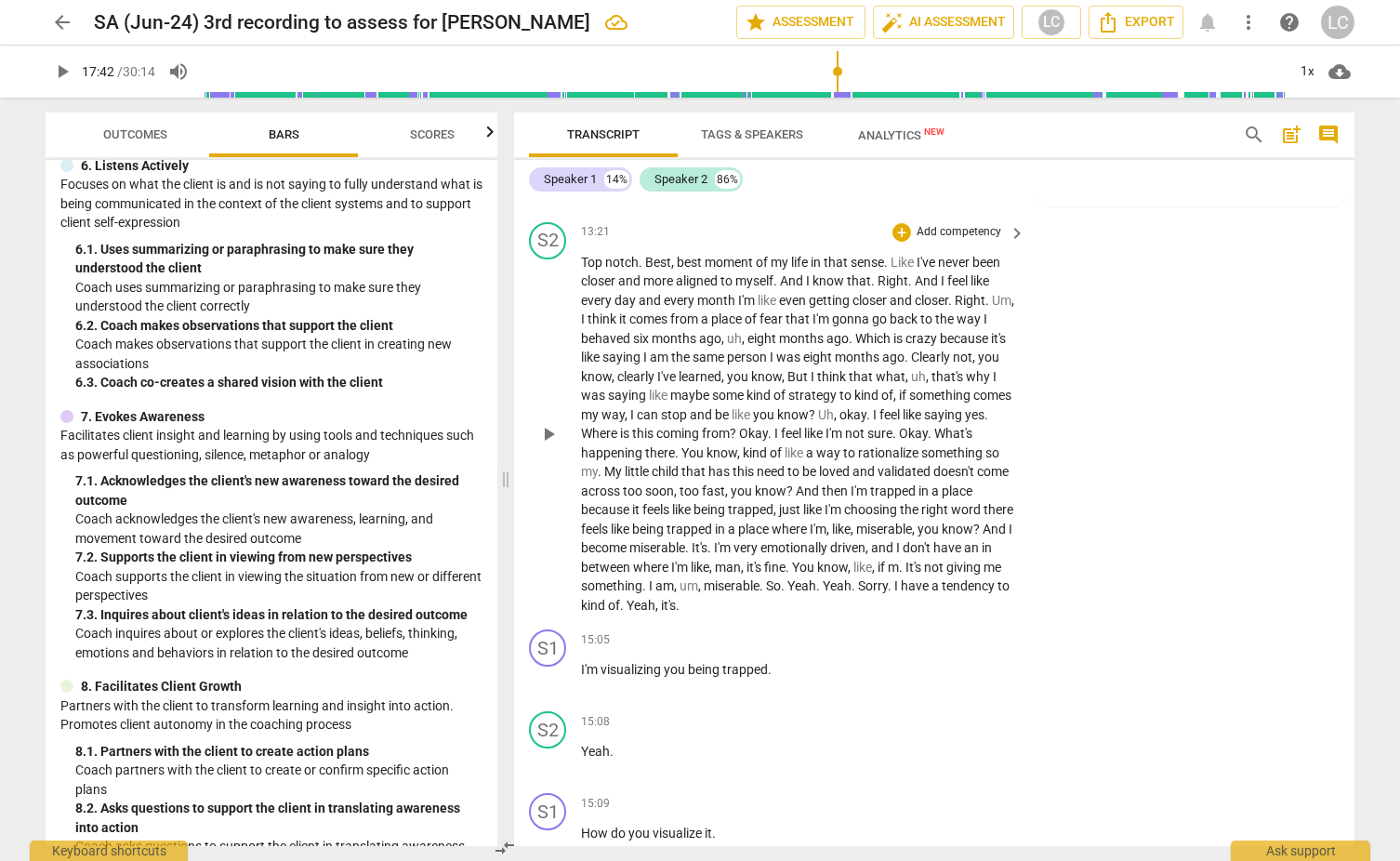 click on "Yeah" at bounding box center [837, 586] 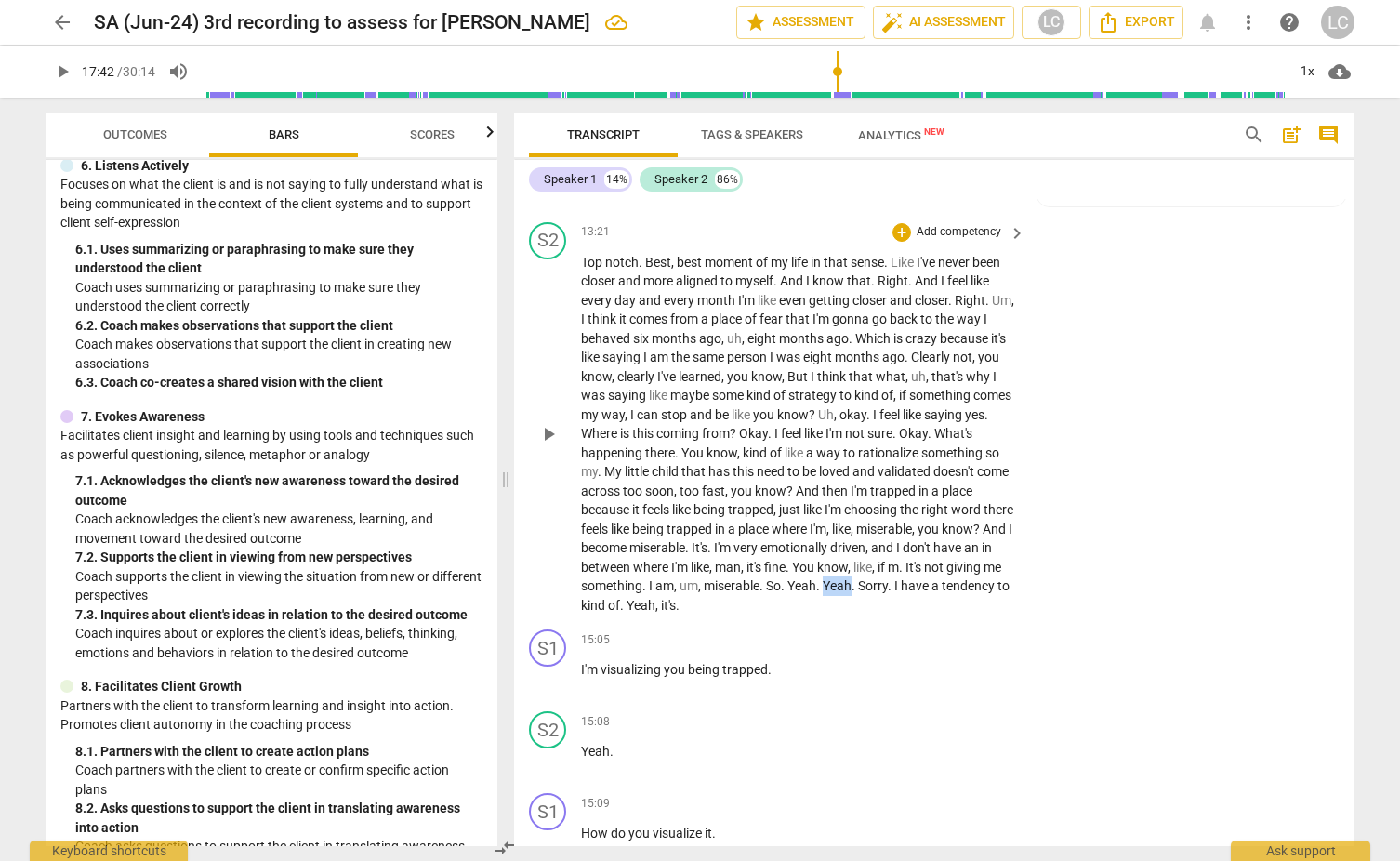click on "Yeah" at bounding box center (837, 586) 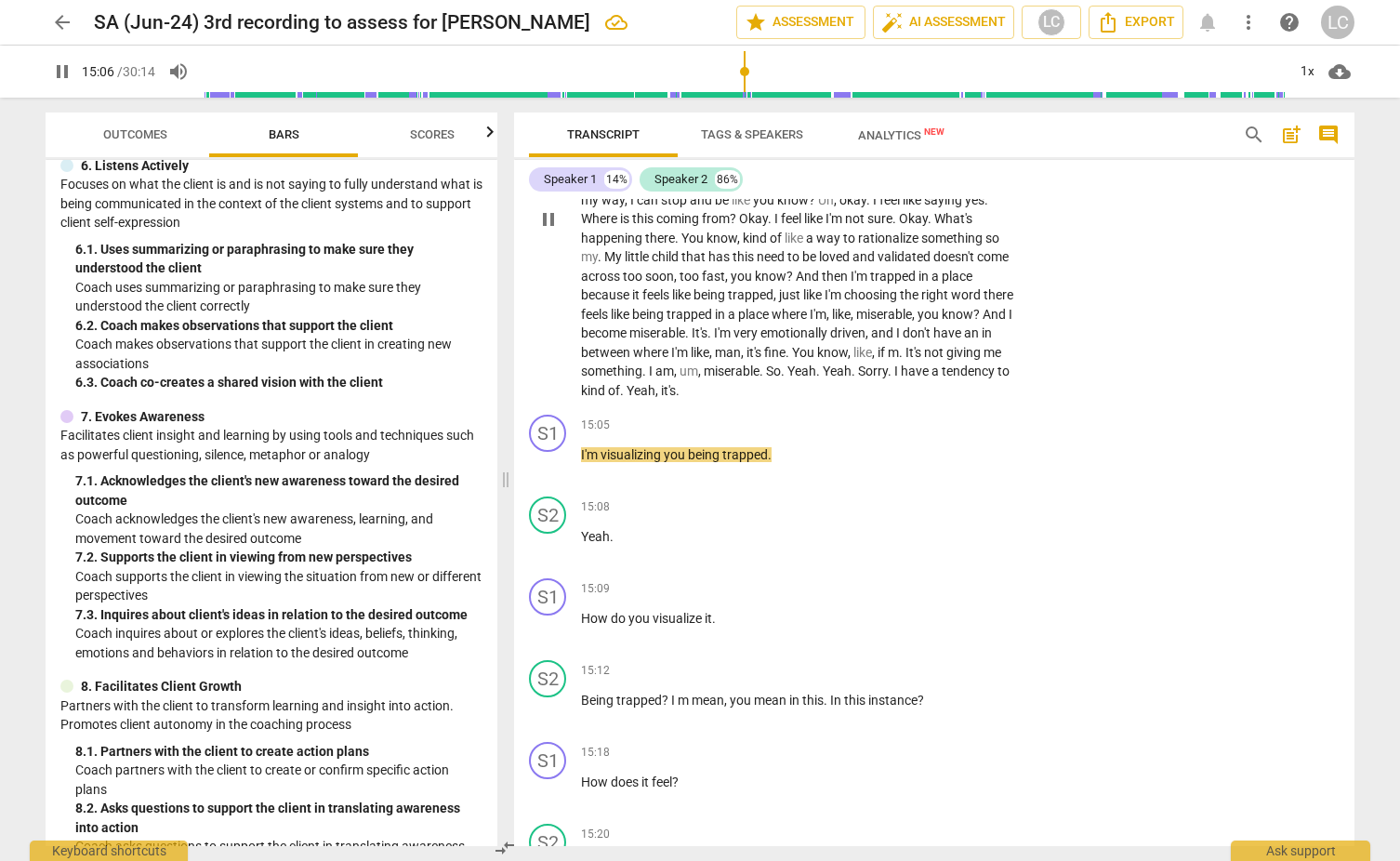 scroll, scrollTop: 4650, scrollLeft: 0, axis: vertical 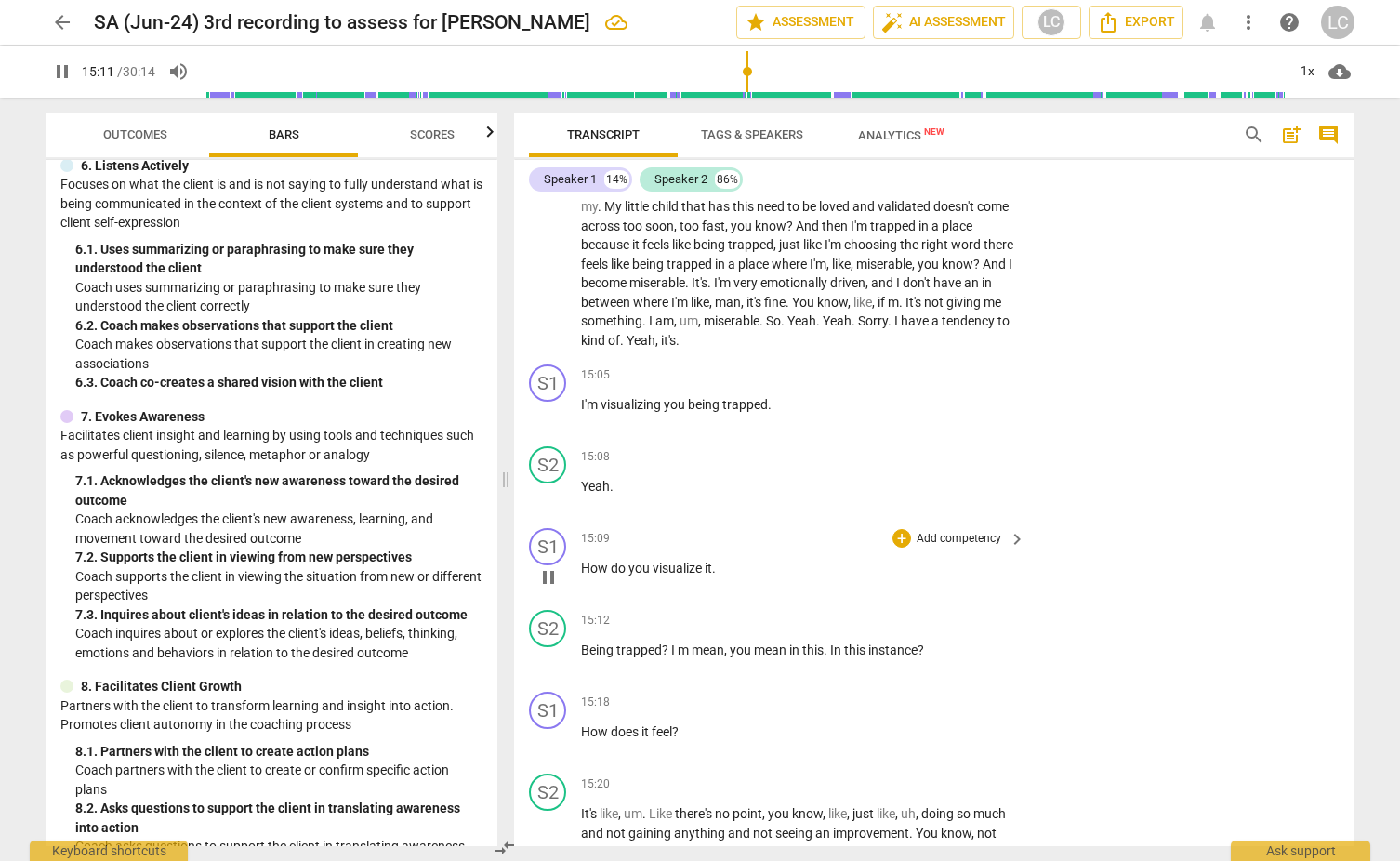 click on "pause" at bounding box center [548, 577] 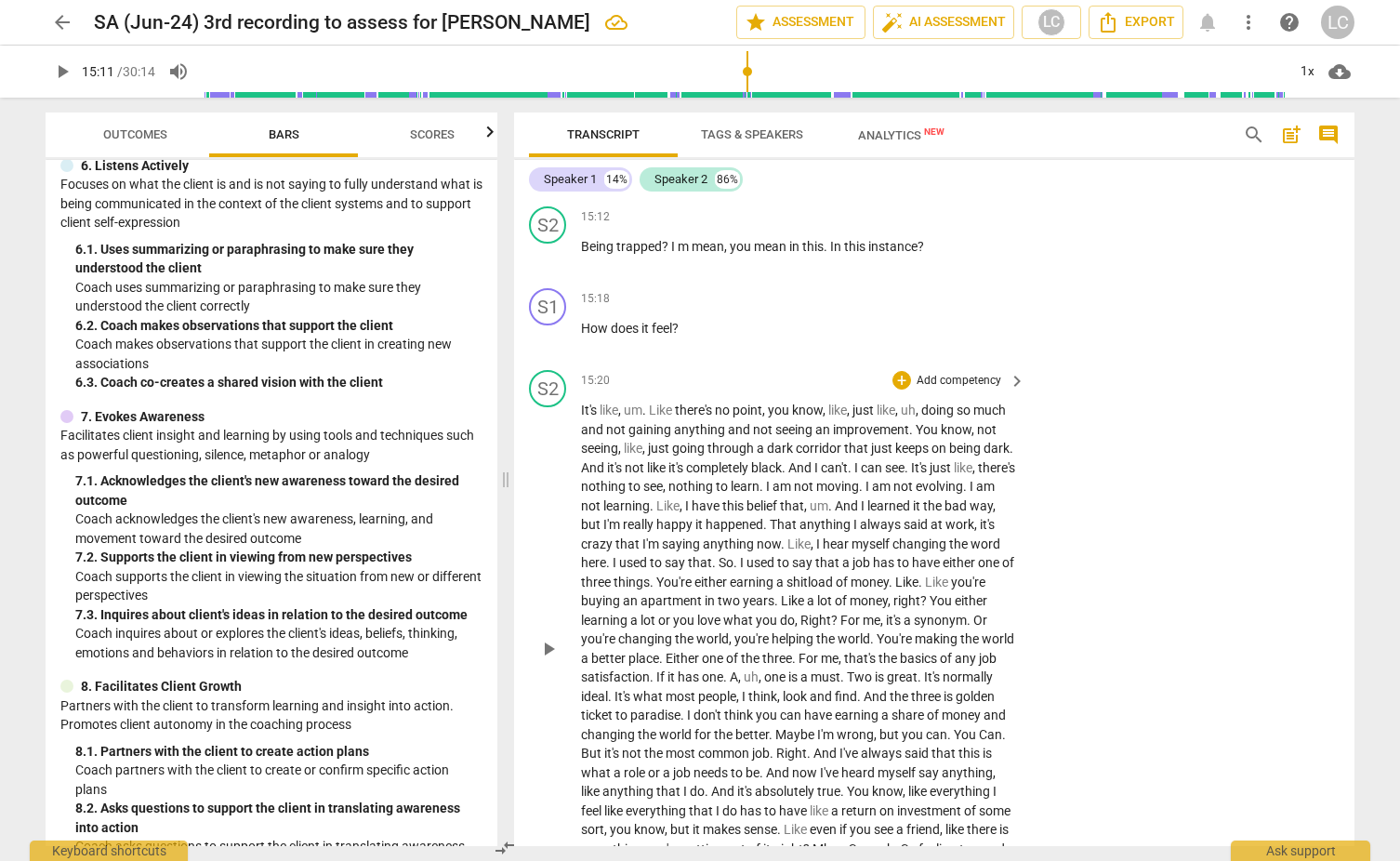 scroll, scrollTop: 5087, scrollLeft: 0, axis: vertical 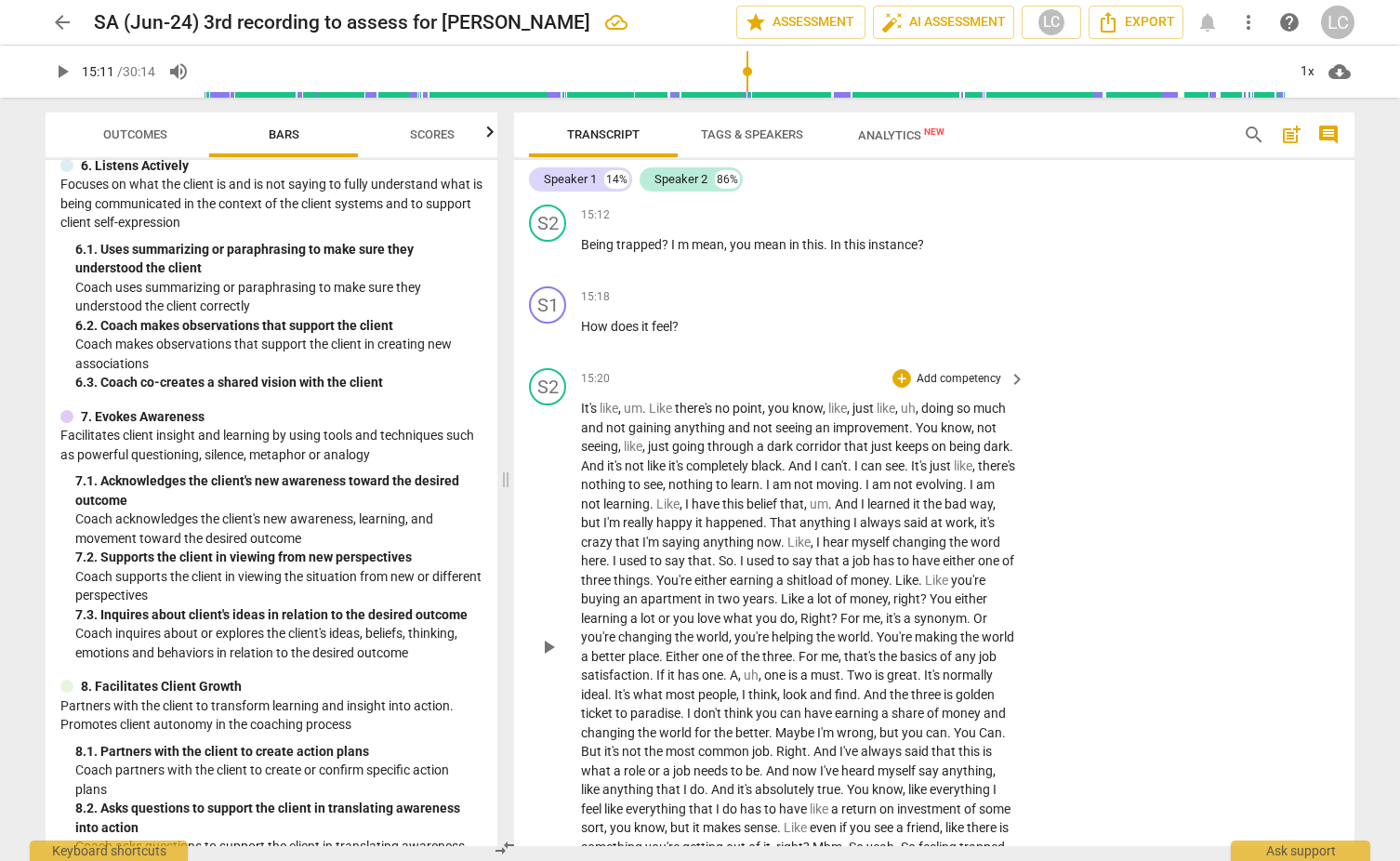 click on "It's   like ,   um .   Like   there's   no   point ,   you   know ,   like ,   just   like ,   uh ,   doing   so   much   and   not   gaining   anything   and   not   seeing   an   improvement .   You   know ,   not   seeing ,   like ,   just   going   through   a   dark   corridor   that   just   keeps   on   being   dark .   And   it's   not   like   it's   completely   black .   And   I   can't .   I   can   see .   It's   just   like ,   there's   nothing   to   see ,   nothing   to   learn .   I   am   not   moving .   I   am   not   evolving .   I   am   not   learning .   Like ,   I   have   this   belief   that ,   um .   And   I   learned   it   the   bad   way ,   but   I'm   really   happy   it   happened .   That   anything   I   always   said   at   work ,   it's   crazy   that   I'm   saying   anything   now .   Like ,   I   hear   myself   changing   the   word   here .   I   used   to   say   that .   So .   I   used   to   say   that   a   job   has   to   have   either   one   of   three   ." at bounding box center [799, 646] 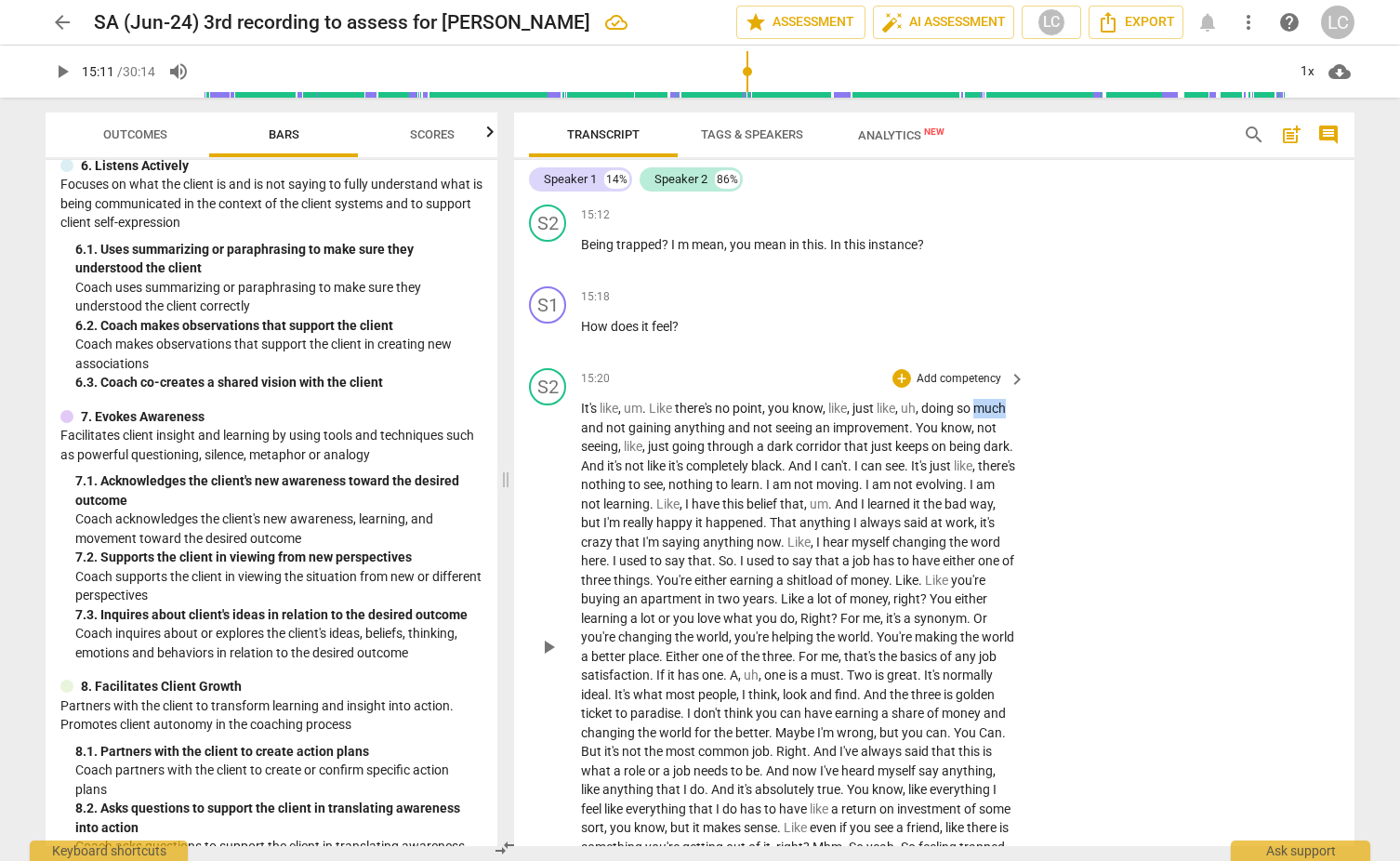 click on "It's   like ,   um .   Like   there's   no   point ,   you   know ,   like ,   just   like ,   uh ,   doing   so   much   and   not   gaining   anything   and   not   seeing   an   improvement .   You   know ,   not   seeing ,   like ,   just   going   through   a   dark   corridor   that   just   keeps   on   being   dark .   And   it's   not   like   it's   completely   black .   And   I   can't .   I   can   see .   It's   just   like ,   there's   nothing   to   see ,   nothing   to   learn .   I   am   not   moving .   I   am   not   evolving .   I   am   not   learning .   Like ,   I   have   this   belief   that ,   um .   And   I   learned   it   the   bad   way ,   but   I'm   really   happy   it   happened .   That   anything   I   always   said   at   work ,   it's   crazy   that   I'm   saying   anything   now .   Like ,   I   hear   myself   changing   the   word   here .   I   used   to   say   that .   So .   I   used   to   say   that   a   job   has   to   have   either   one   of   three   ." at bounding box center (799, 646) 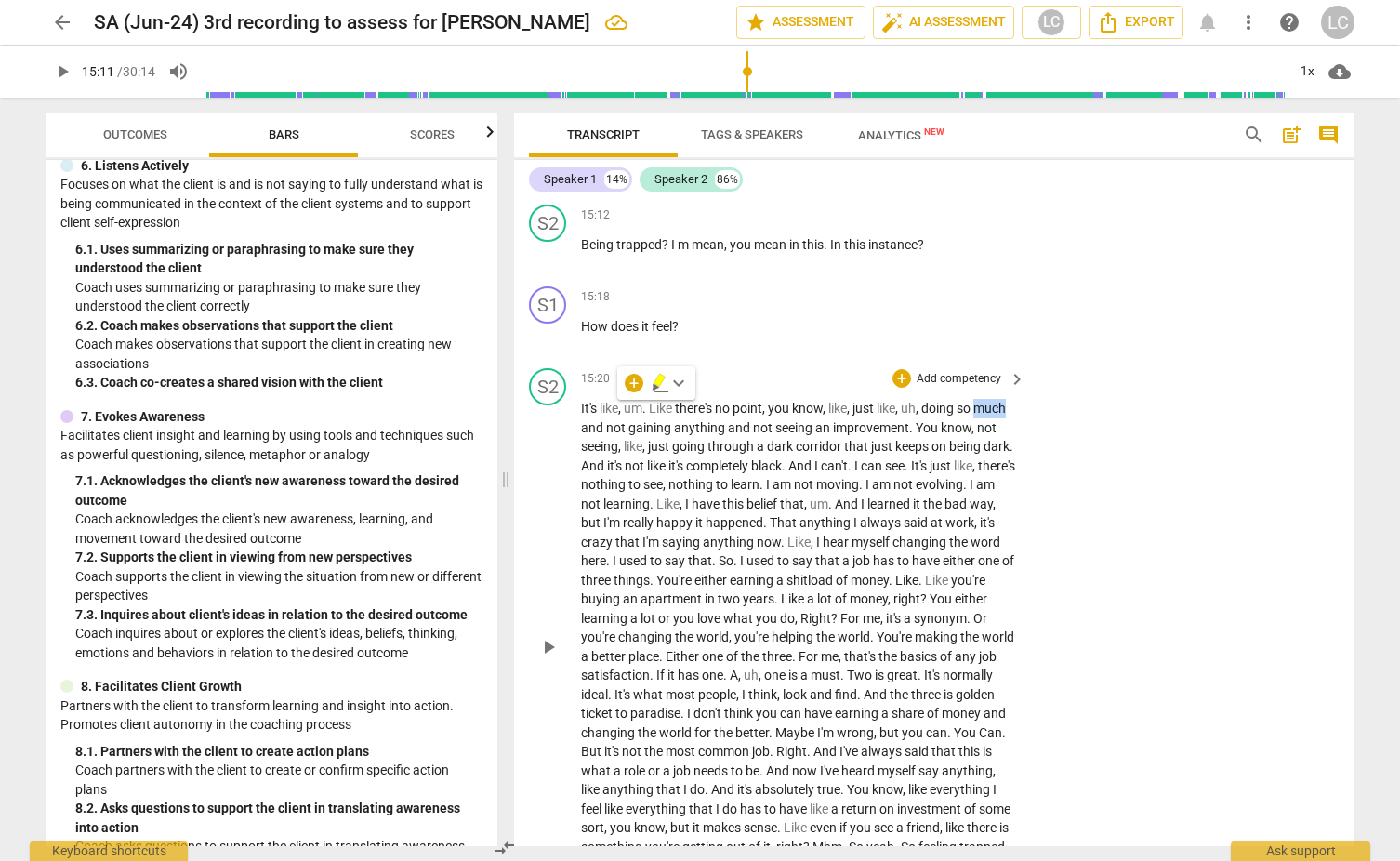 scroll, scrollTop: 5086, scrollLeft: 0, axis: vertical 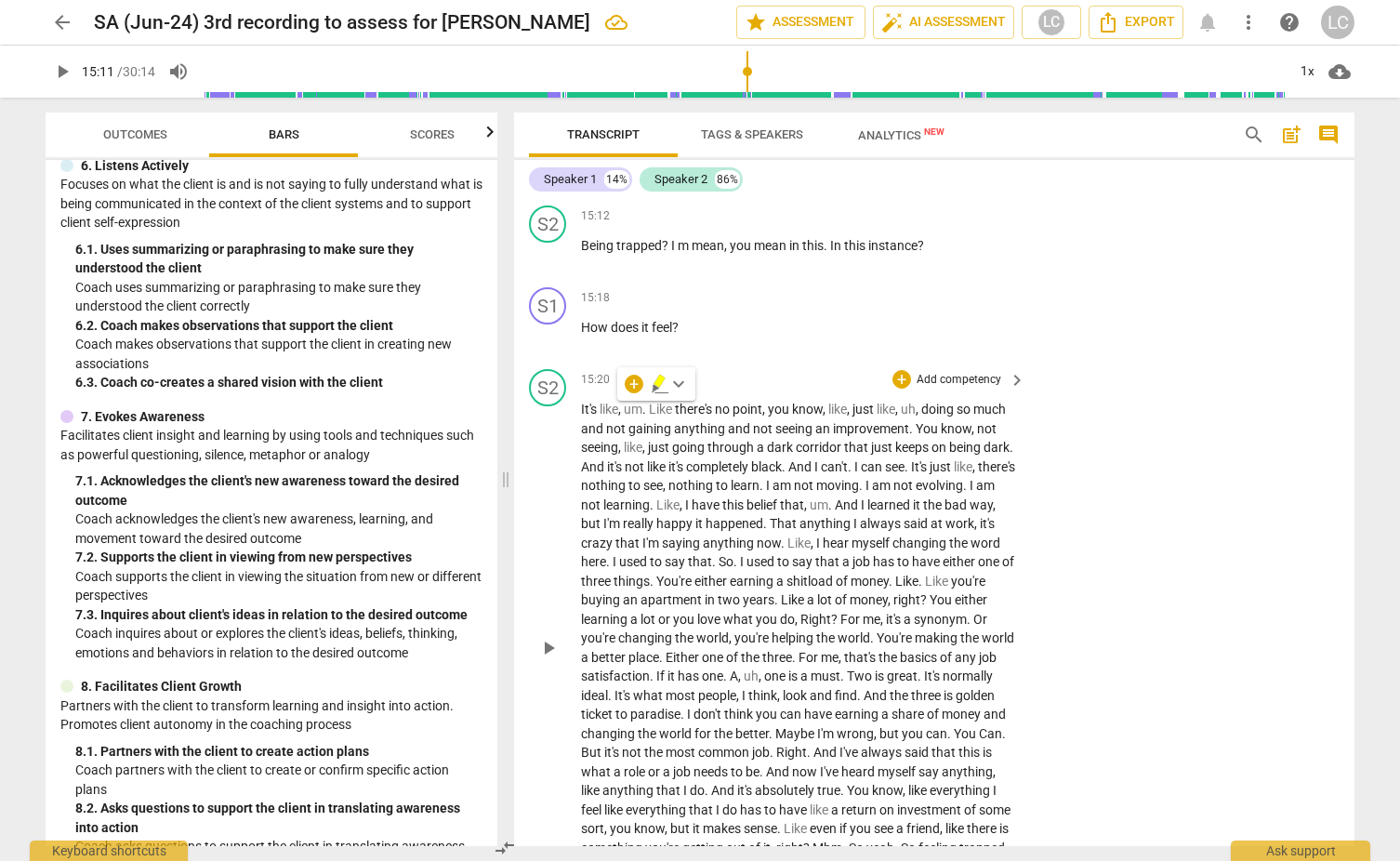 click on "point" at bounding box center (747, 409) 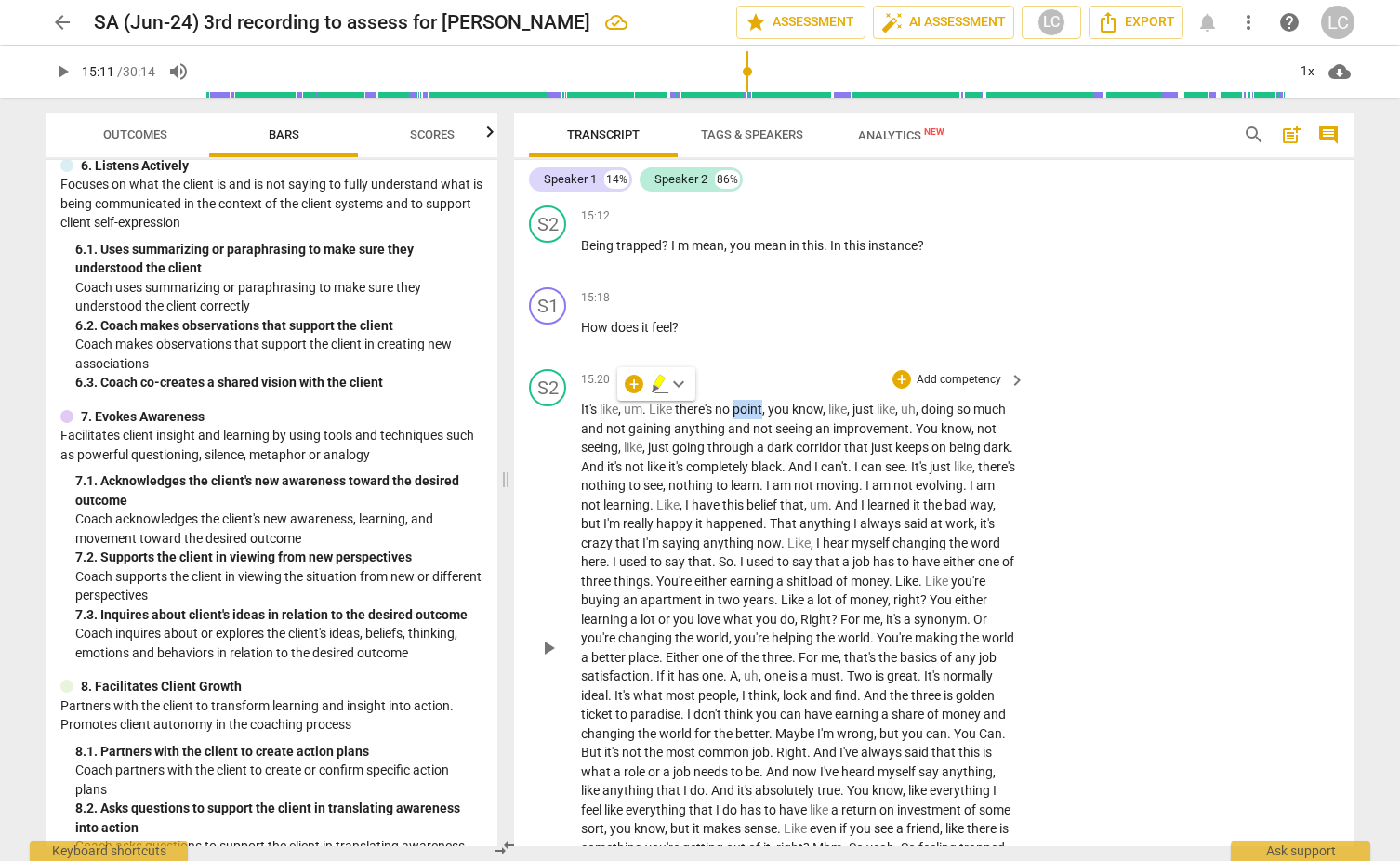 click on "point" at bounding box center (747, 409) 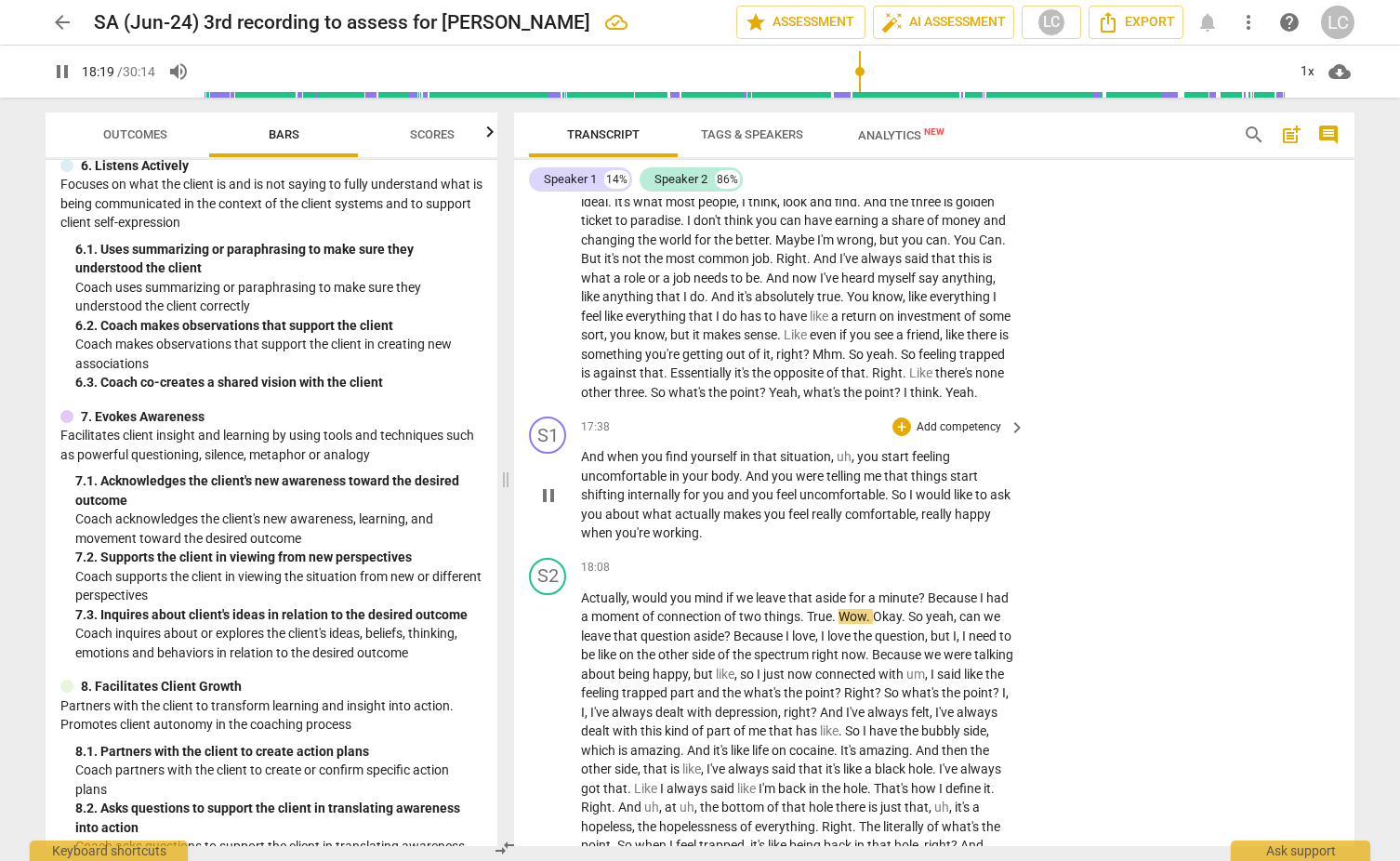 scroll, scrollTop: 5576, scrollLeft: 0, axis: vertical 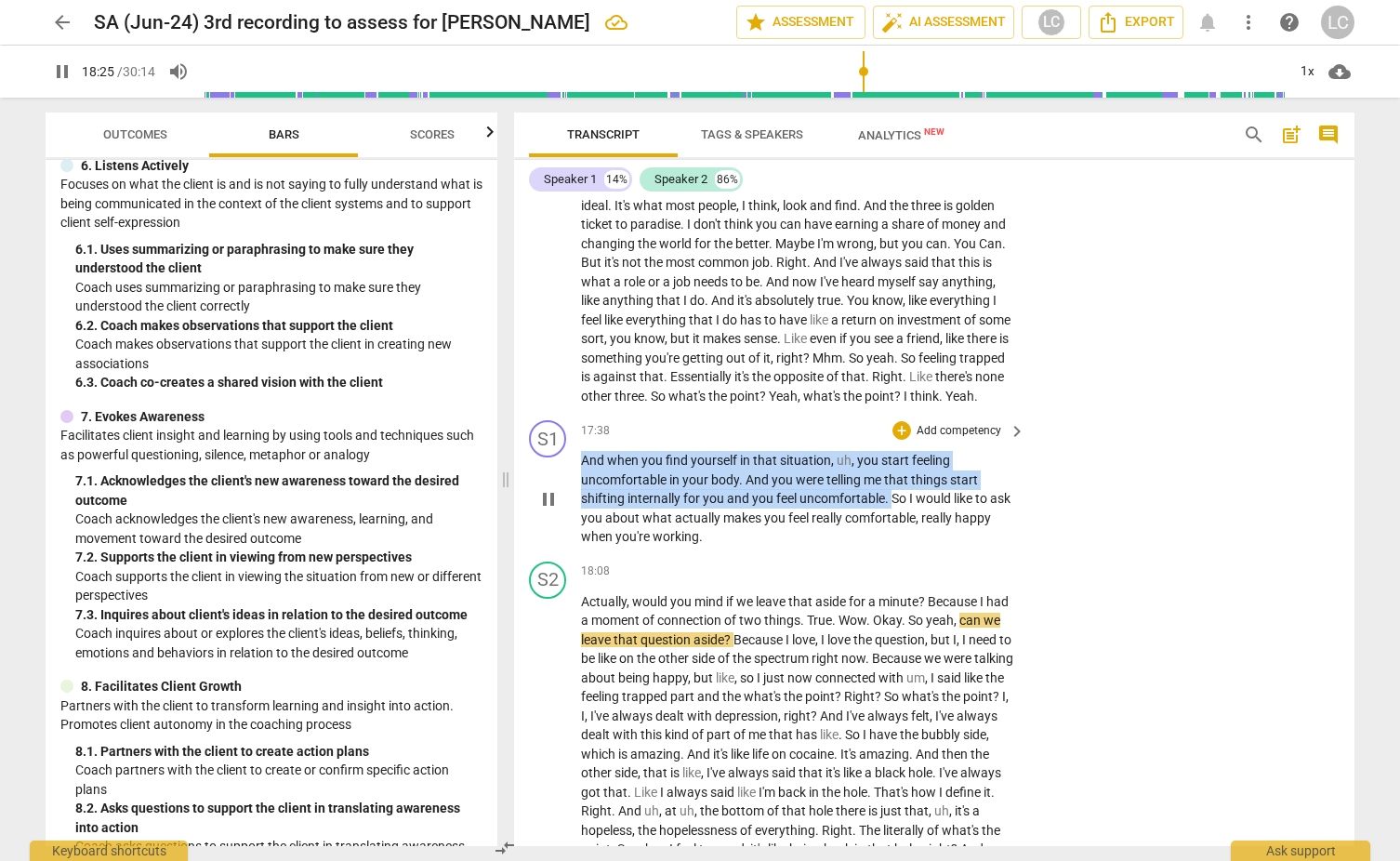drag, startPoint x: 583, startPoint y: 456, endPoint x: 884, endPoint y: 495, distance: 303.51606 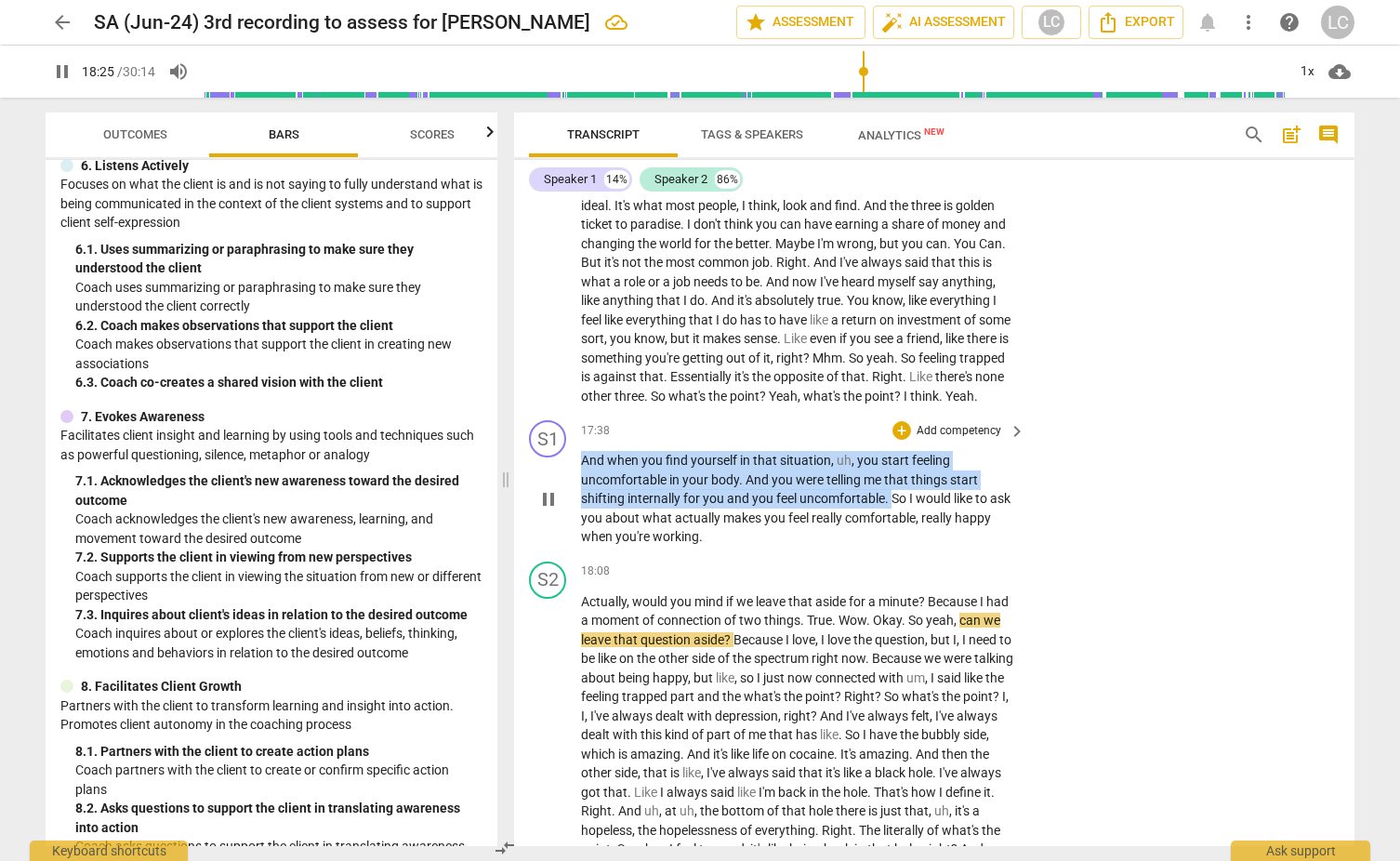 click on "And   when   you   find   yourself   in   that   situation ,   uh ,   you   start   feeling   uncomfortable   in   your   body .   And   you   were   telling   me   that   things   start   shifting   internally   for   you   and   you   feel   uncomfortable .   So   I   would   like   to   ask   you   about   what   actually   makes   you   feel   really   comfortable ,   really   happy   when   you're   working ." at bounding box center [799, 498] 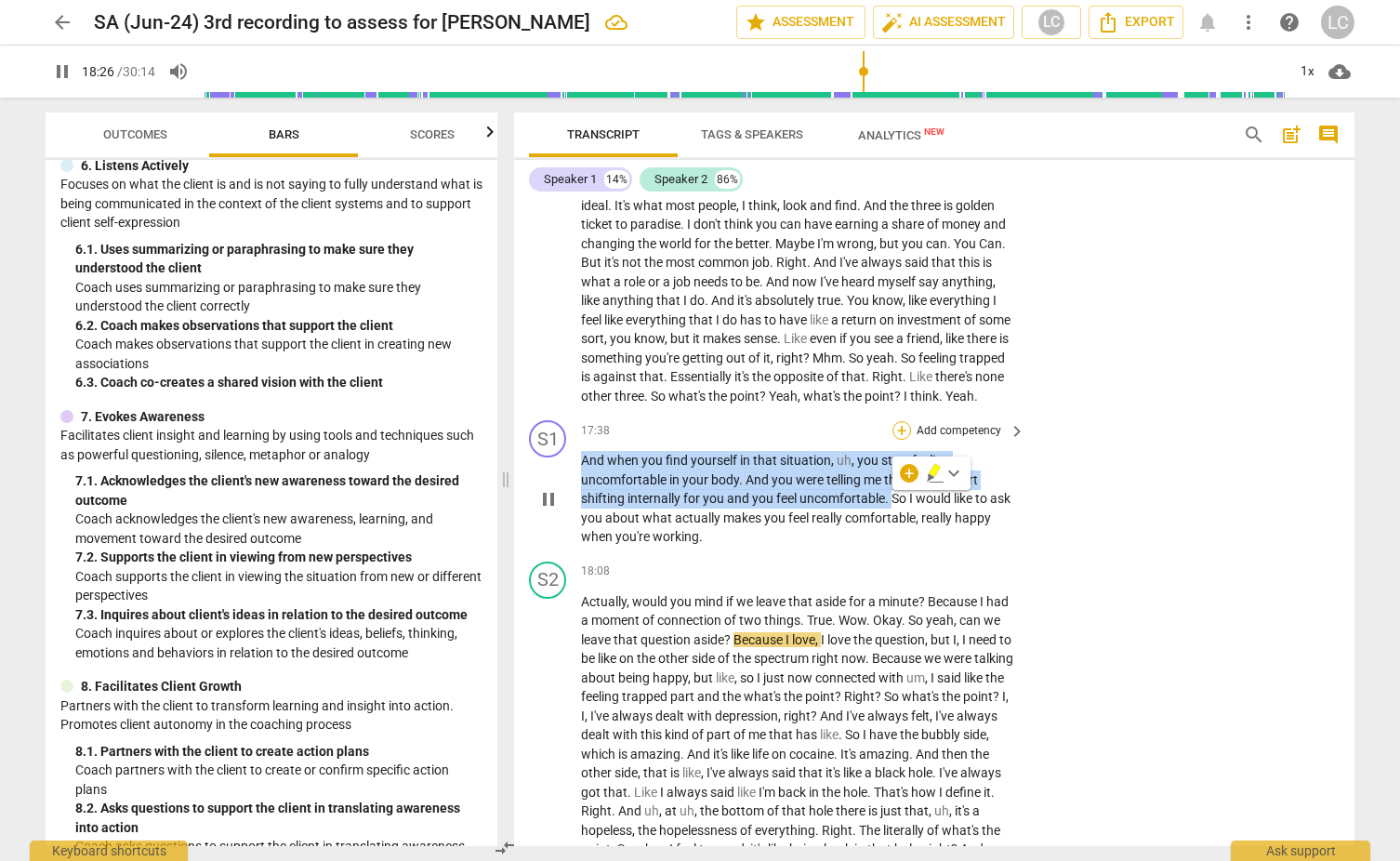 click on "+" at bounding box center (902, 430) 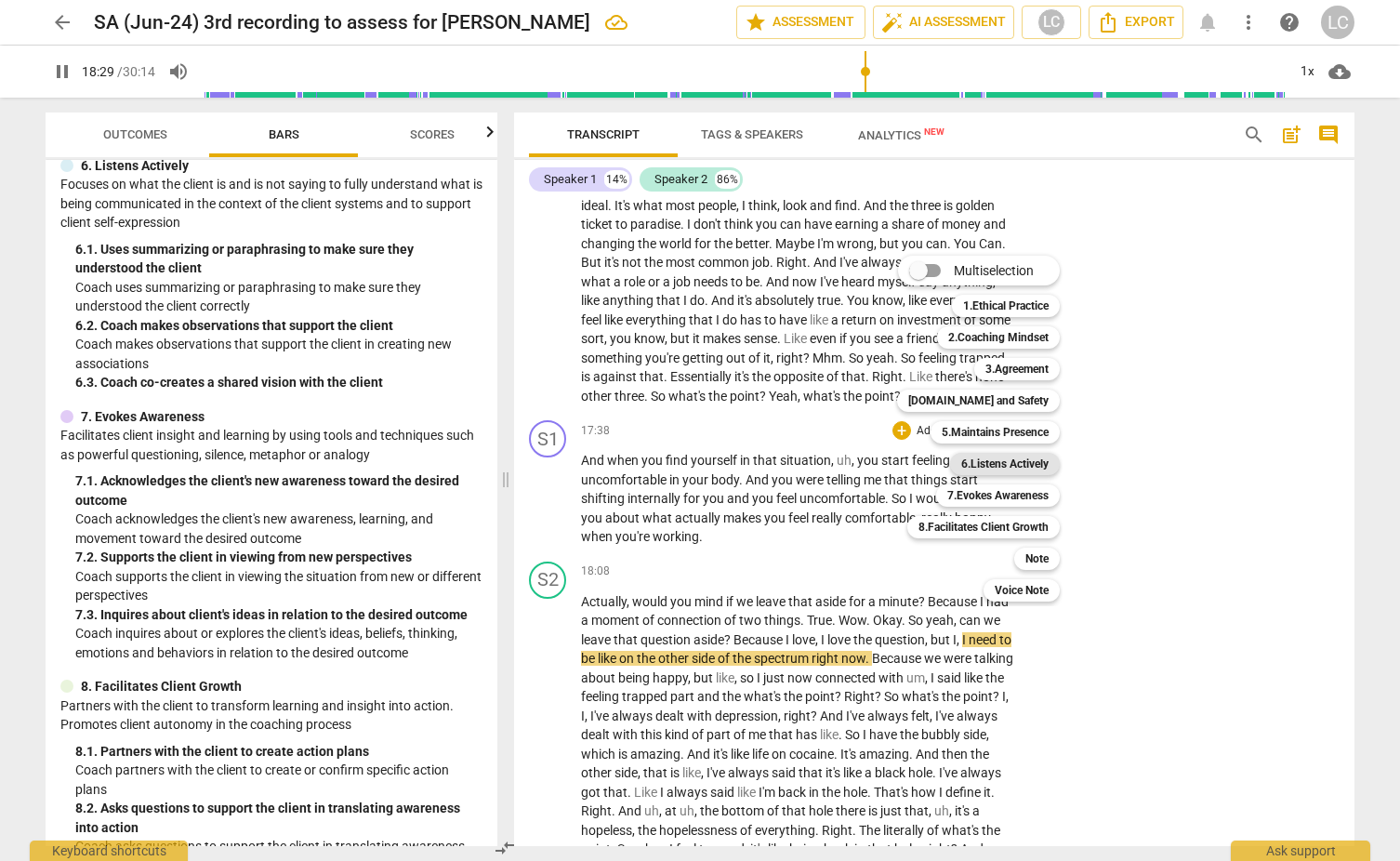 click on "6.Listens Actively" at bounding box center [1005, 464] 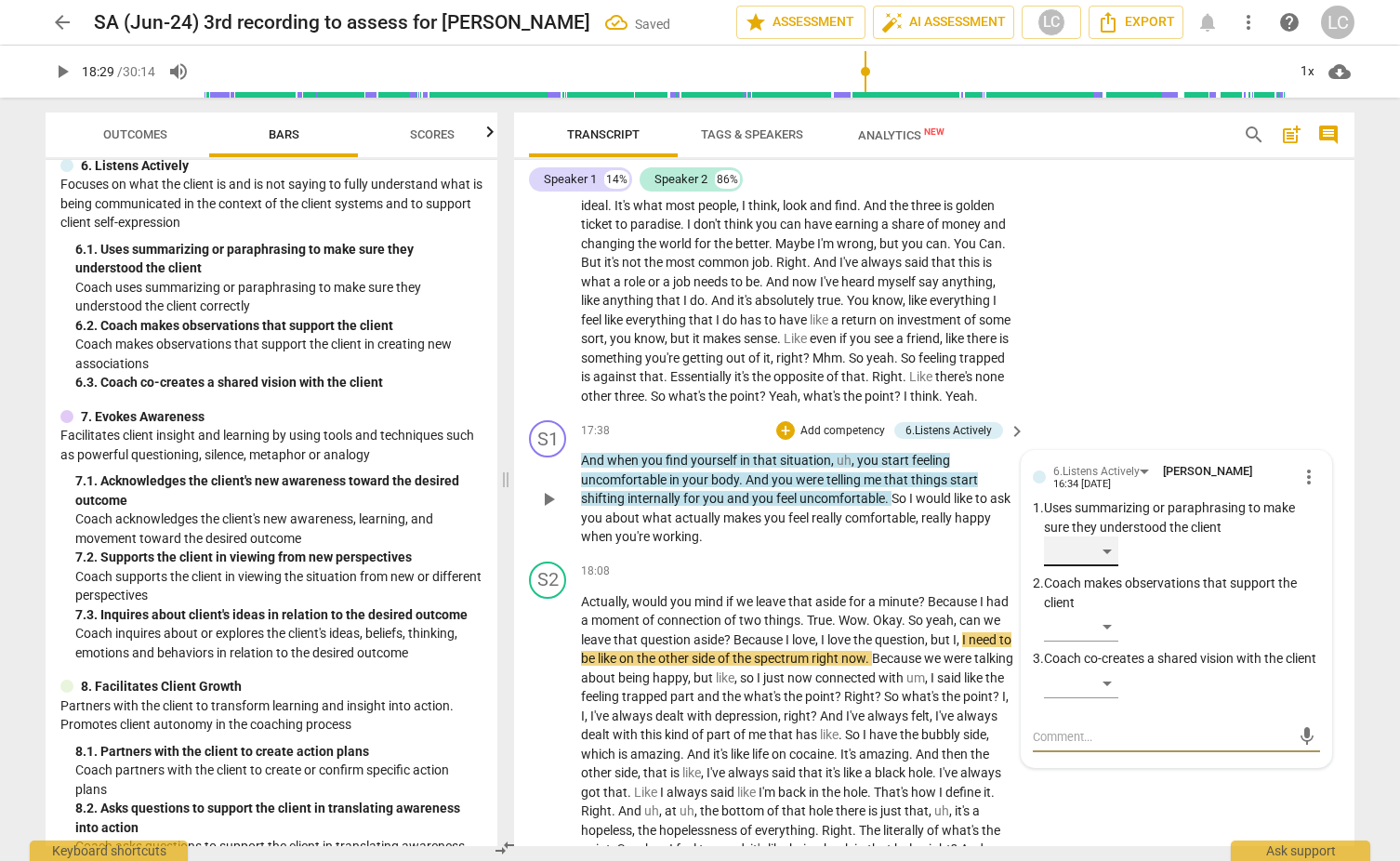 click on "​" at bounding box center [1081, 551] 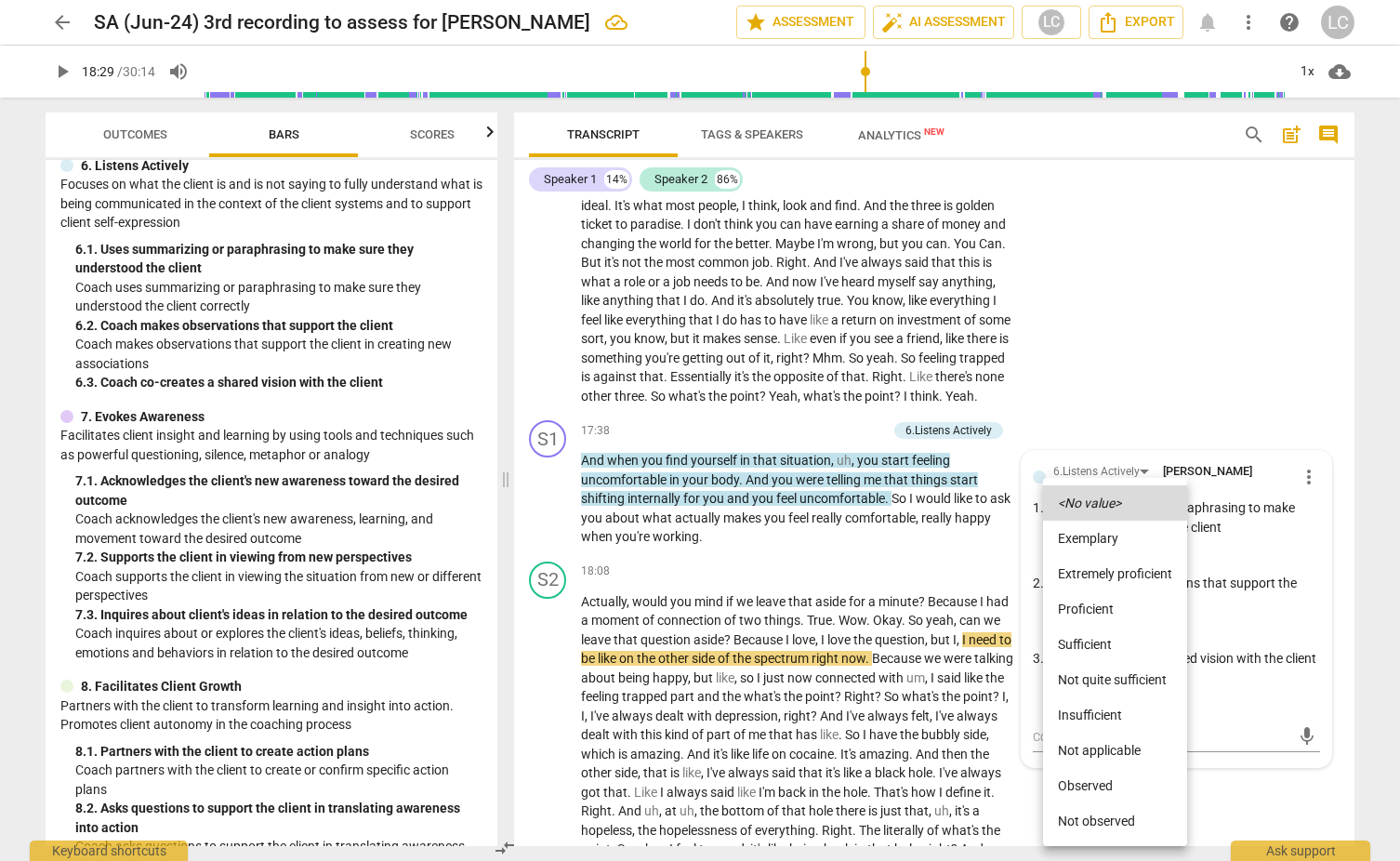 click on "Sufficient" at bounding box center [1115, 644] 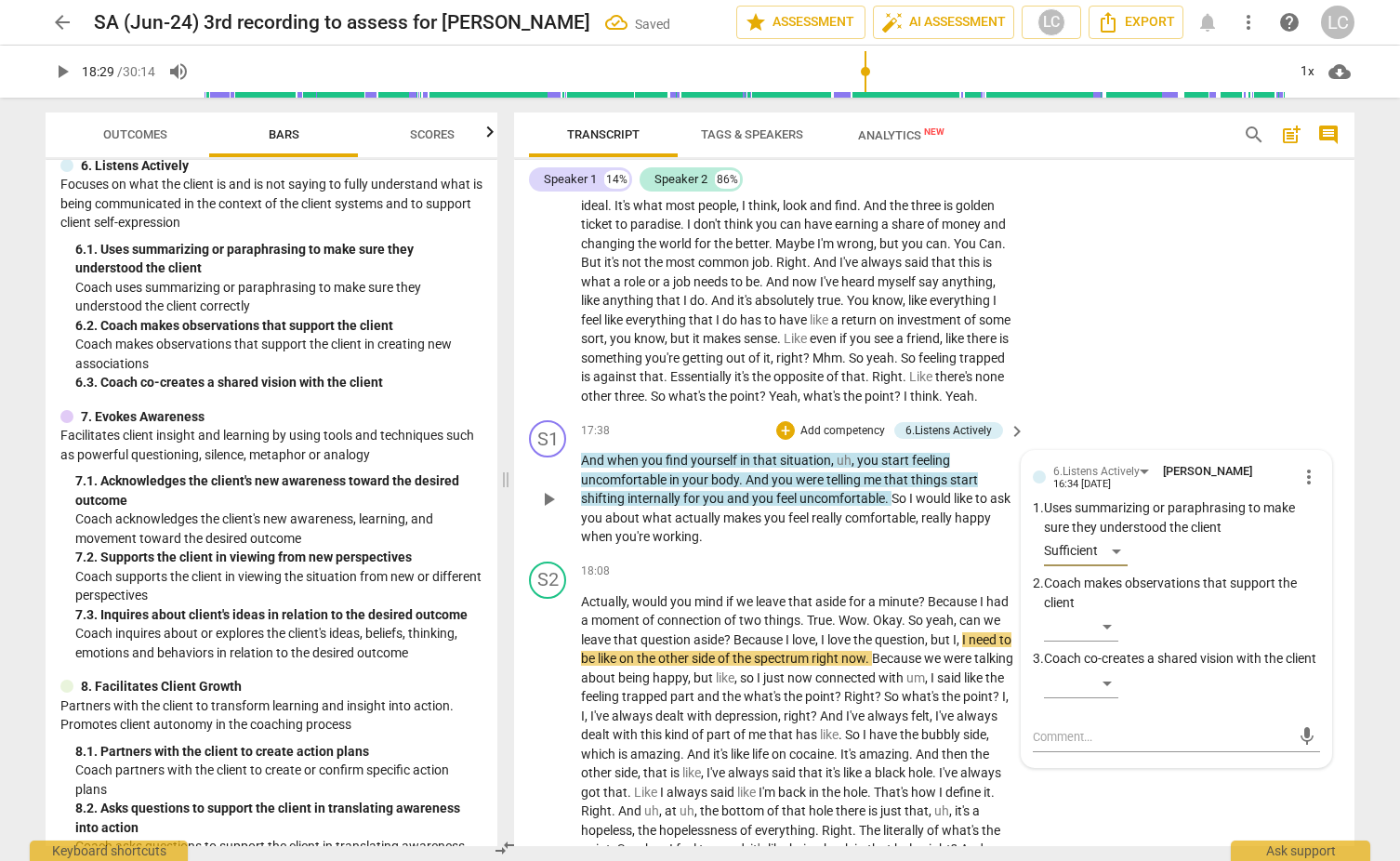 click on "more_vert" at bounding box center [1309, 477] 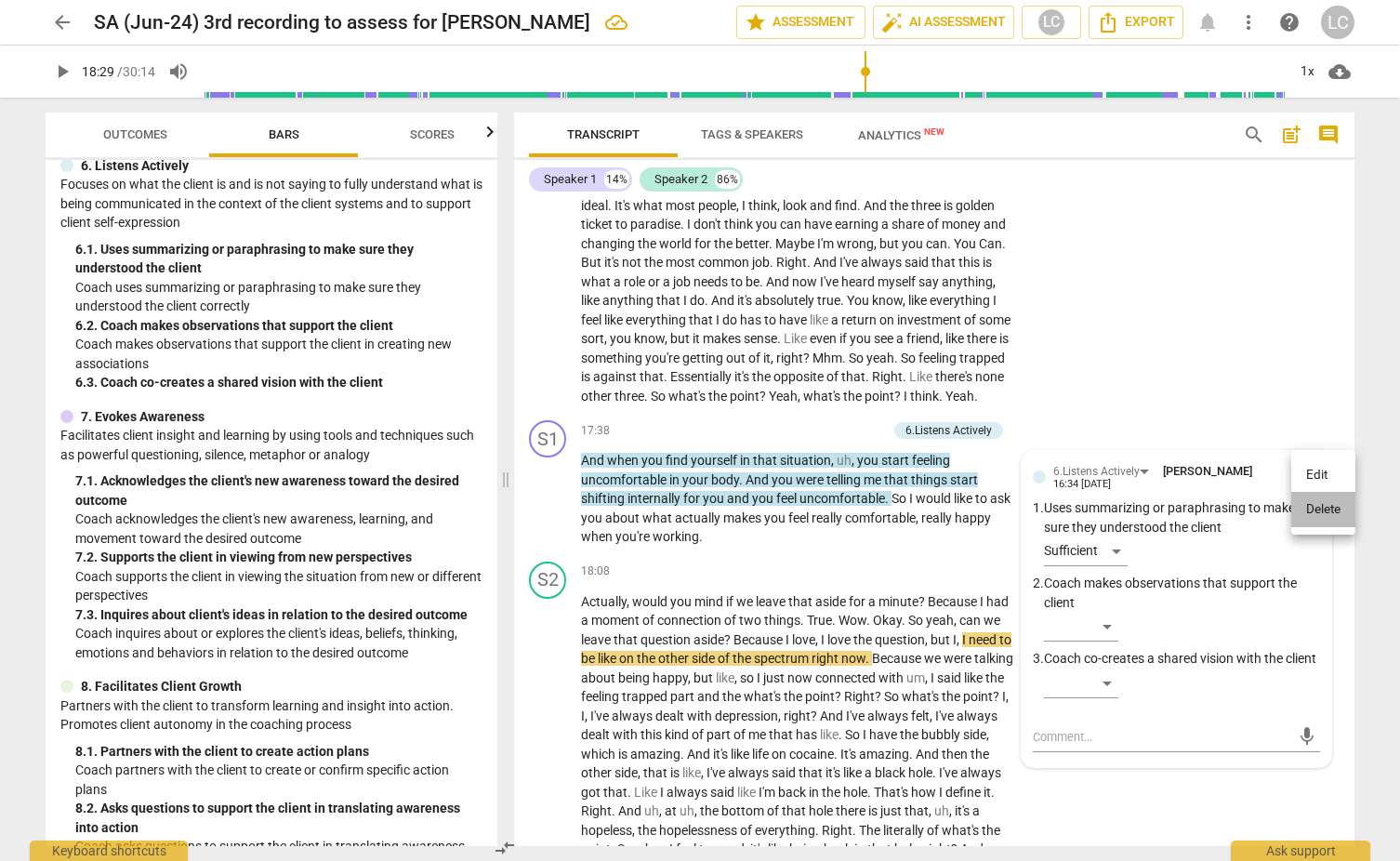 click on "Delete" at bounding box center (1323, 510) 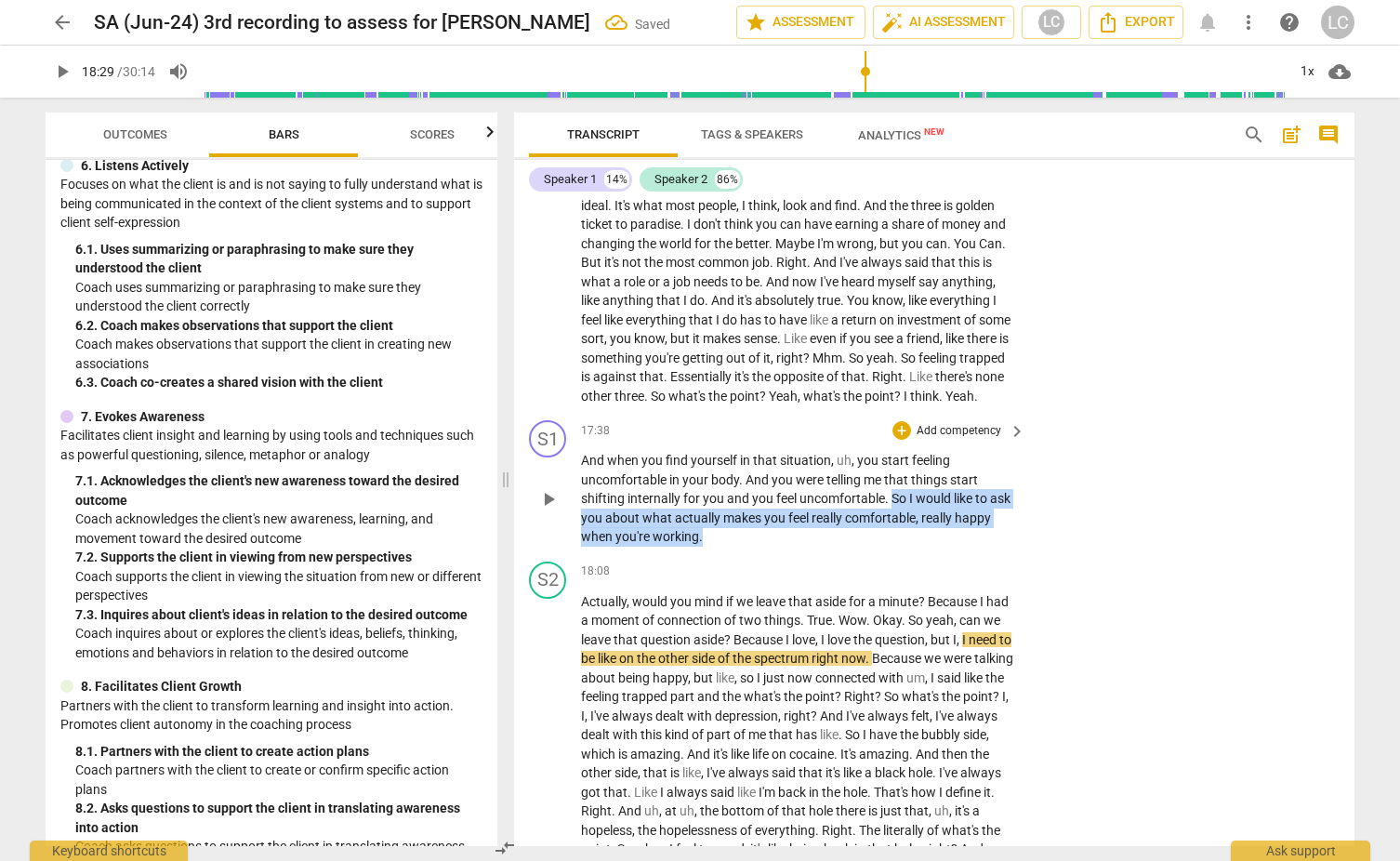 drag, startPoint x: 892, startPoint y: 498, endPoint x: 969, endPoint y: 534, distance: 85 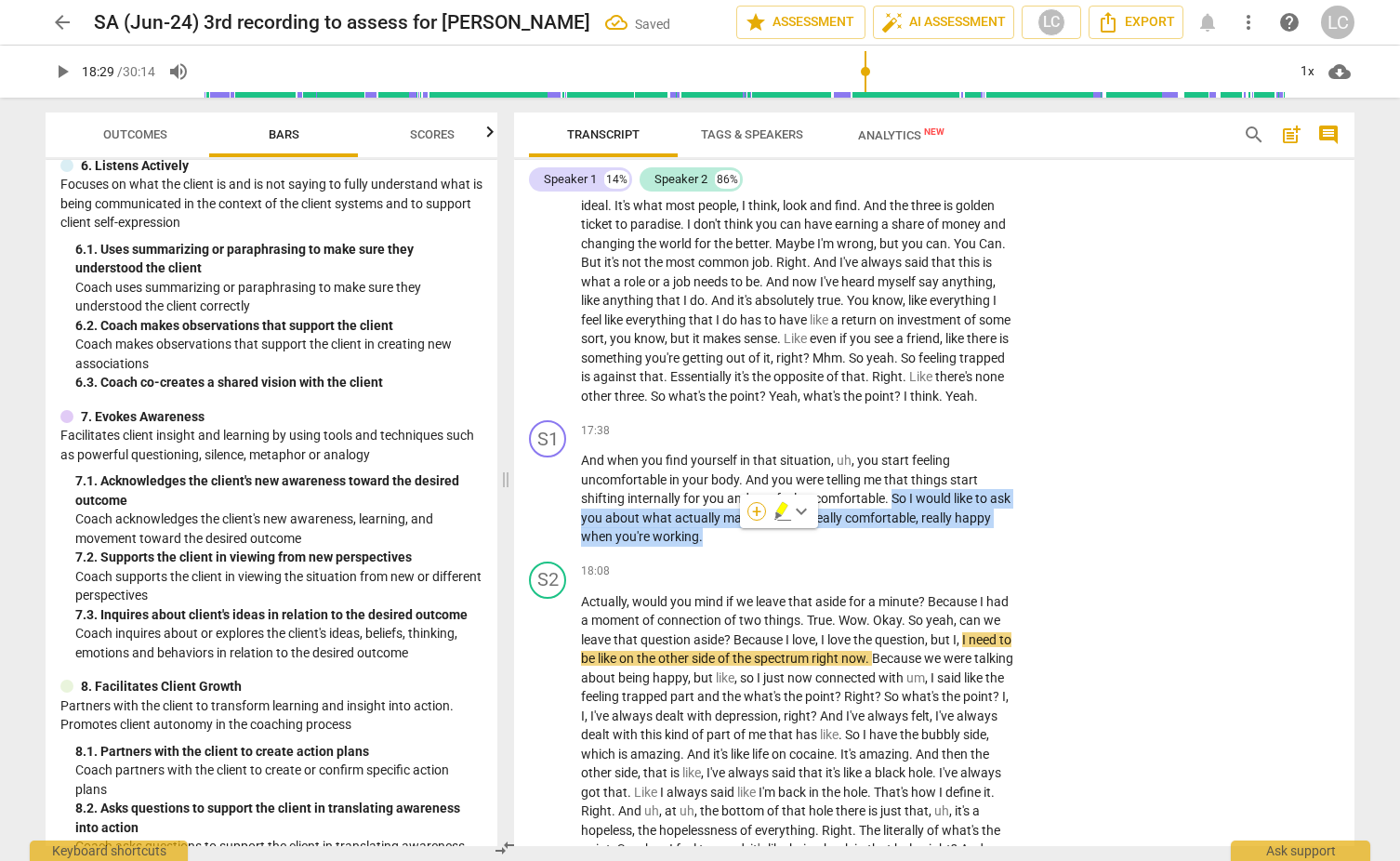 click on "+" at bounding box center (757, 511) 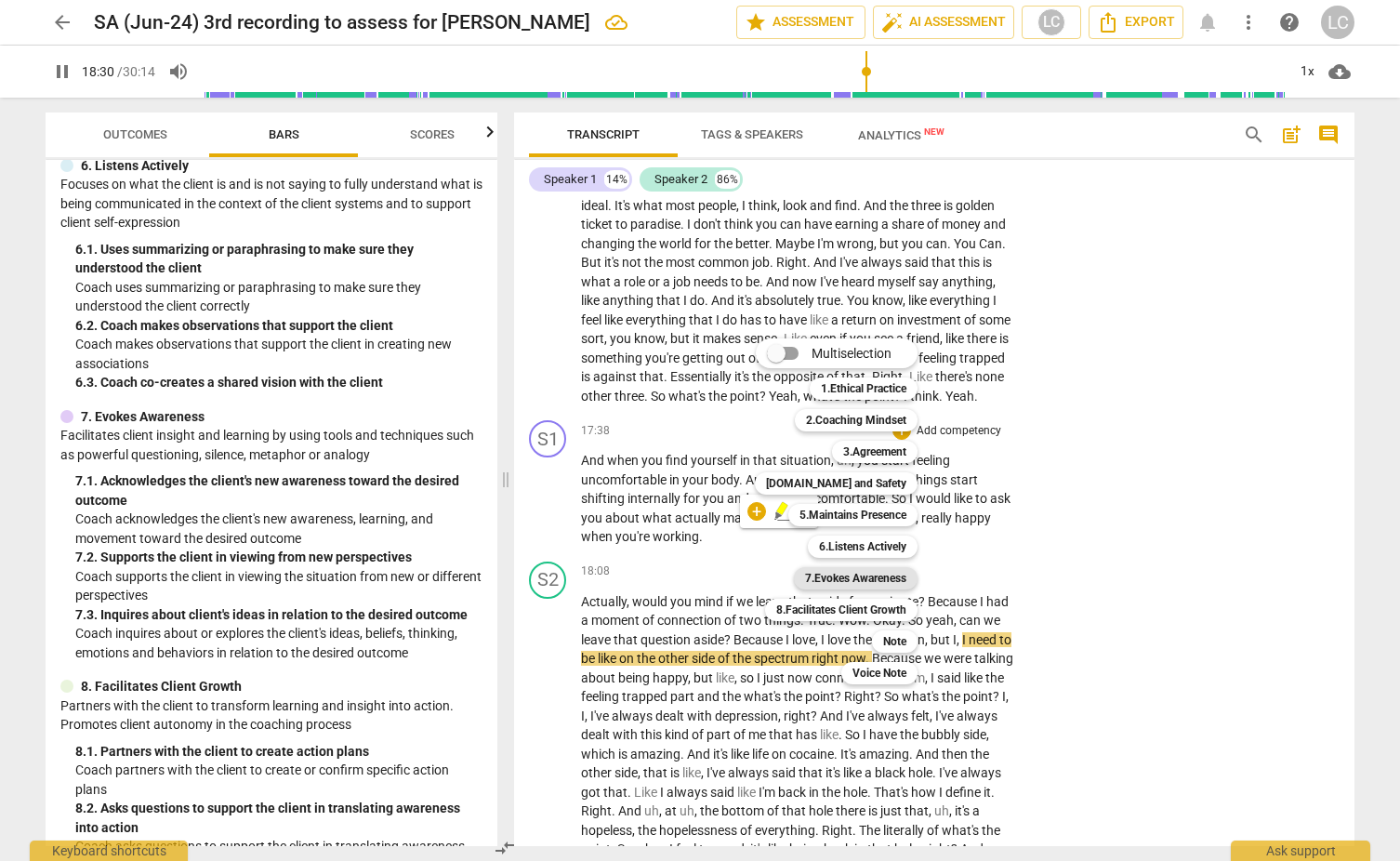click on "7.Evokes Awareness" at bounding box center (855, 578) 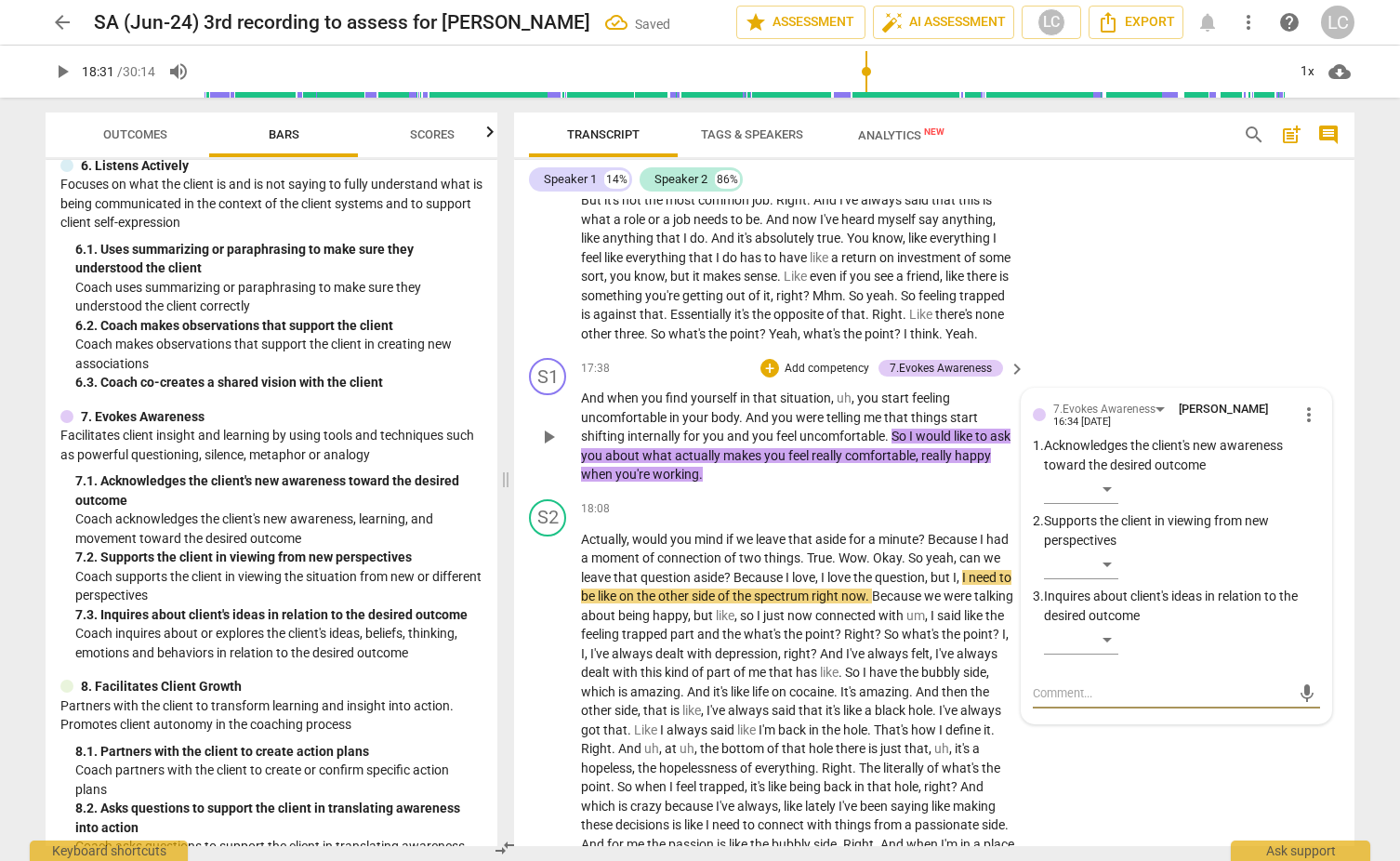 scroll, scrollTop: 5645, scrollLeft: 0, axis: vertical 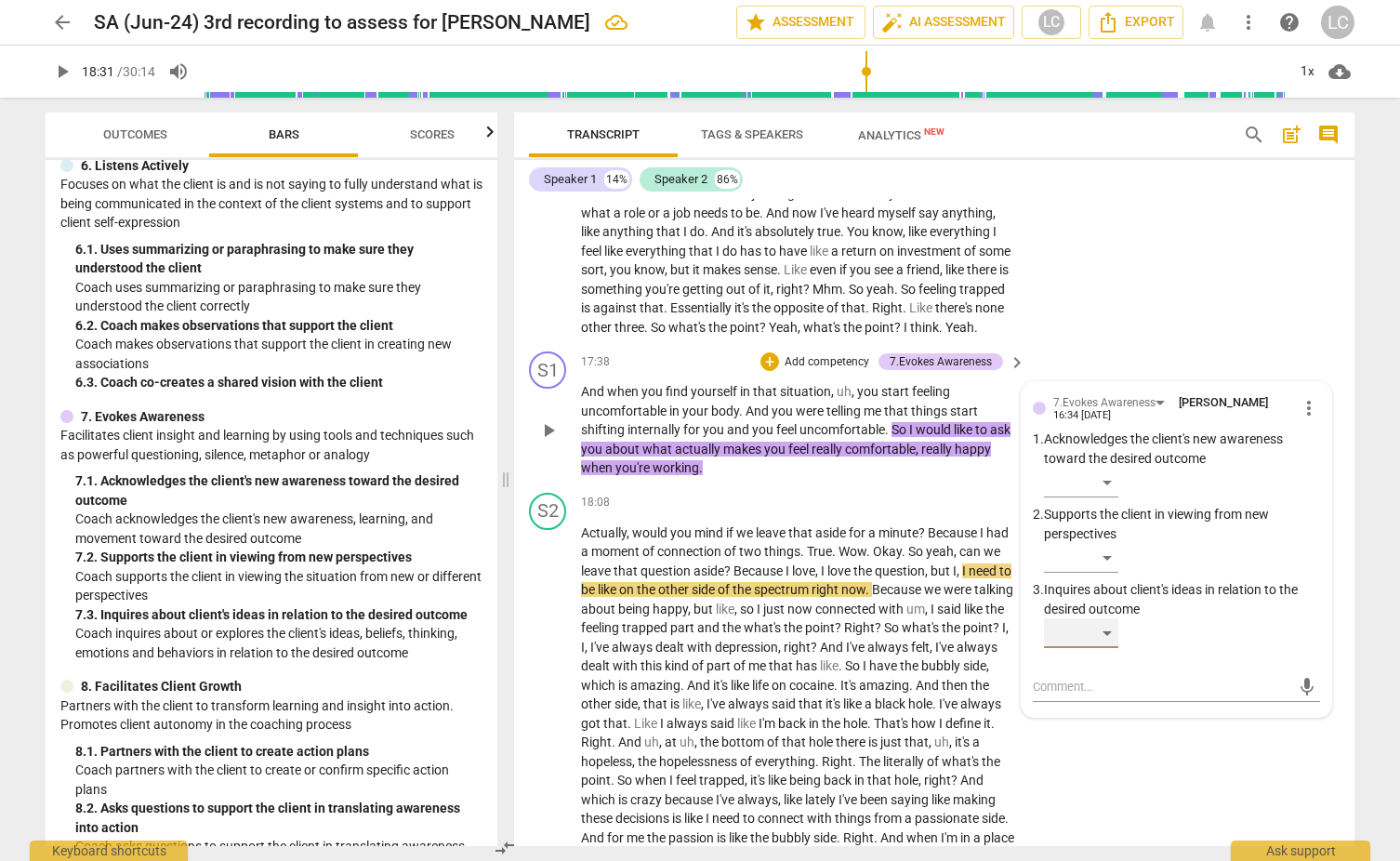 click on "​" at bounding box center (1081, 633) 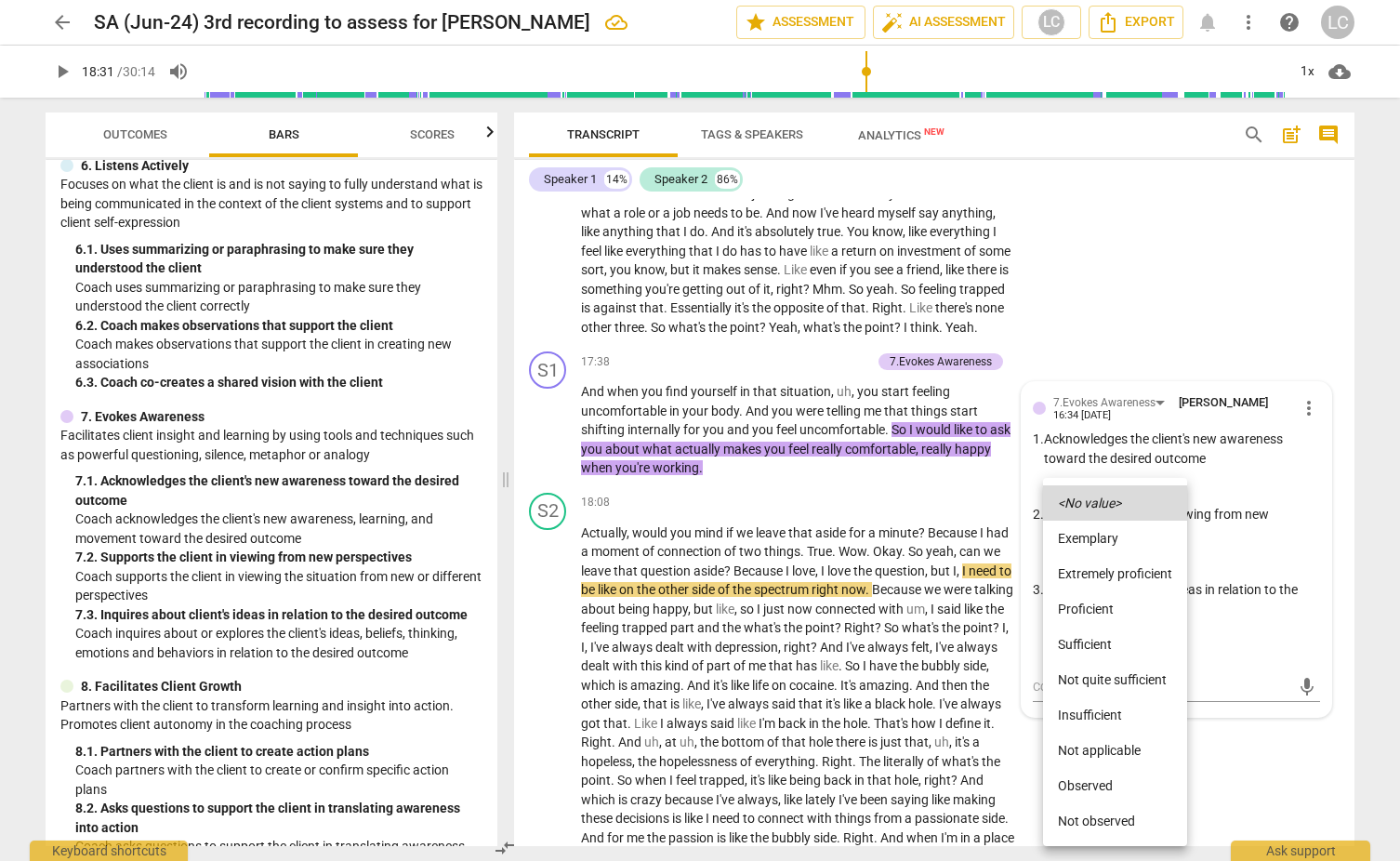 click on "Proficient" at bounding box center (1115, 609) 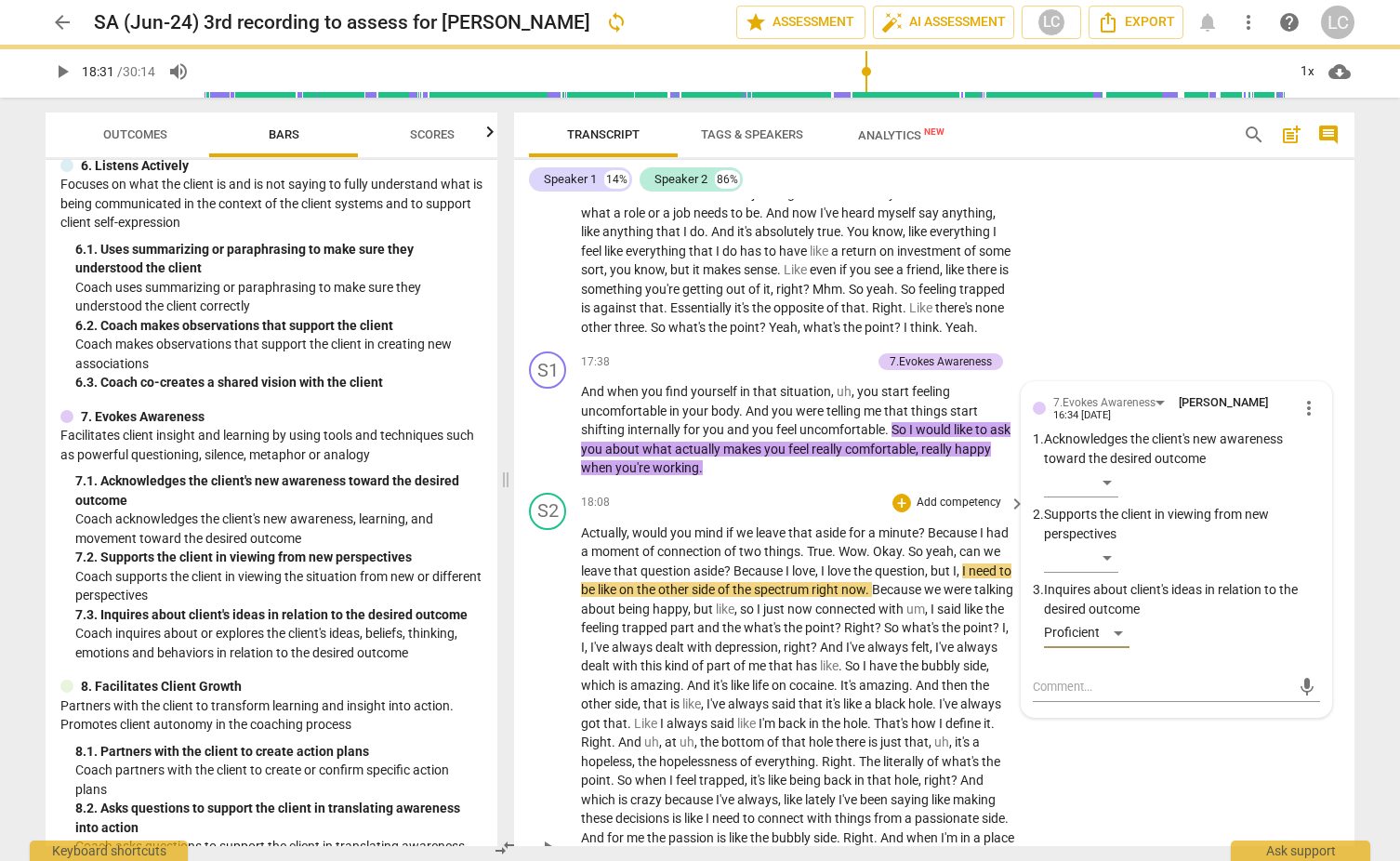 click on "18:08 + Add competency keyboard_arrow_right" at bounding box center (804, 503) 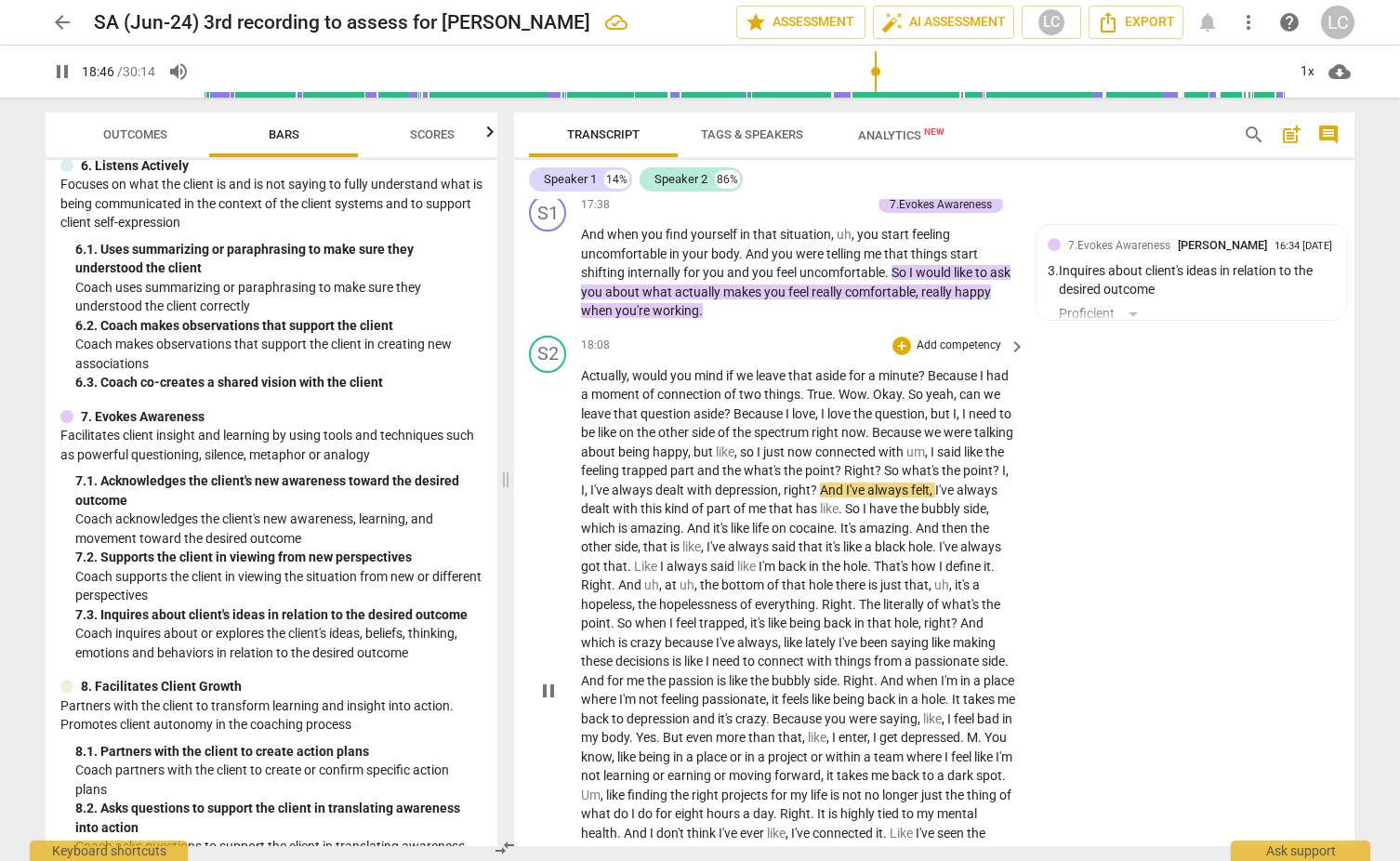 scroll, scrollTop: 5804, scrollLeft: 0, axis: vertical 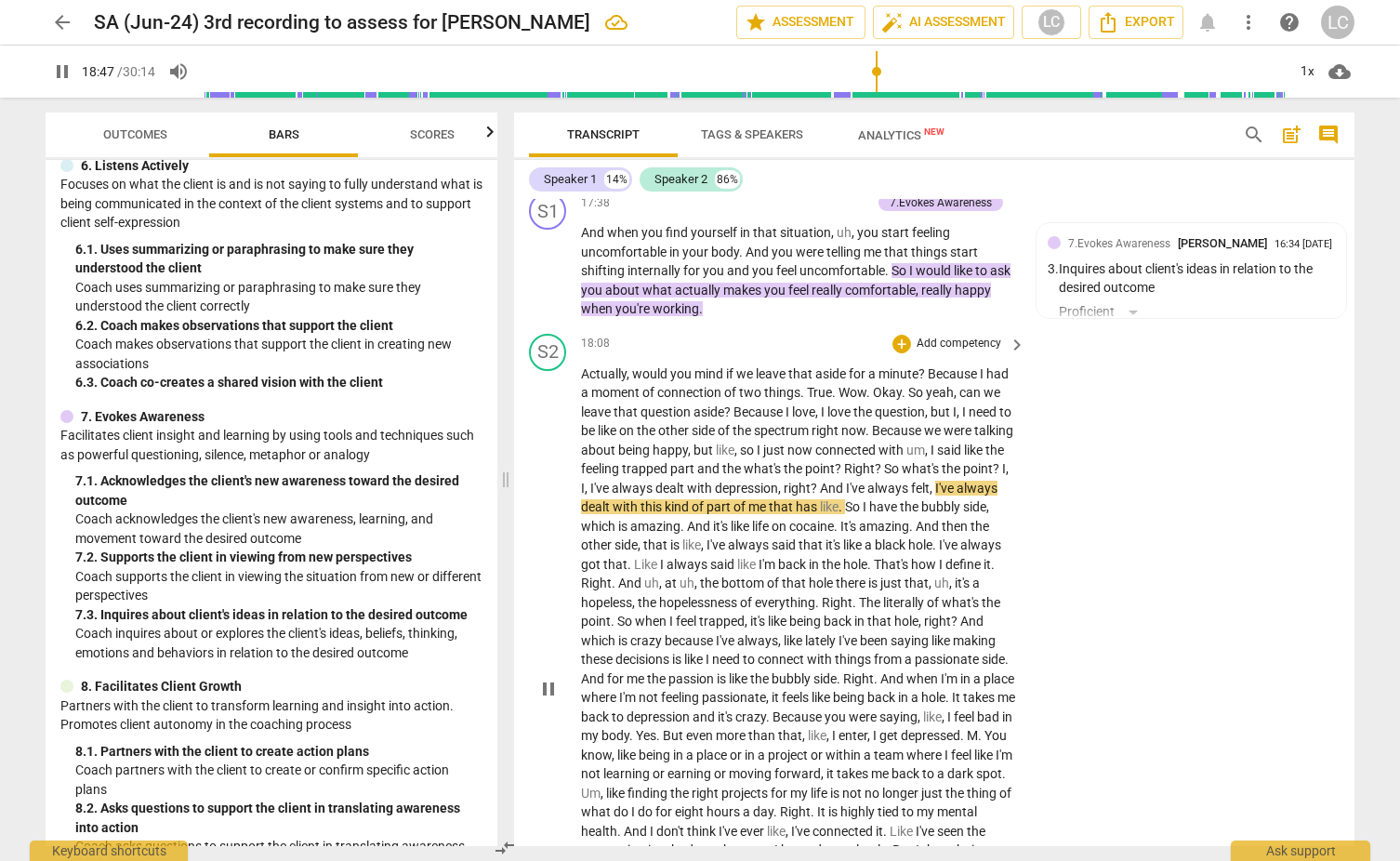 click on "pause" at bounding box center [548, 689] 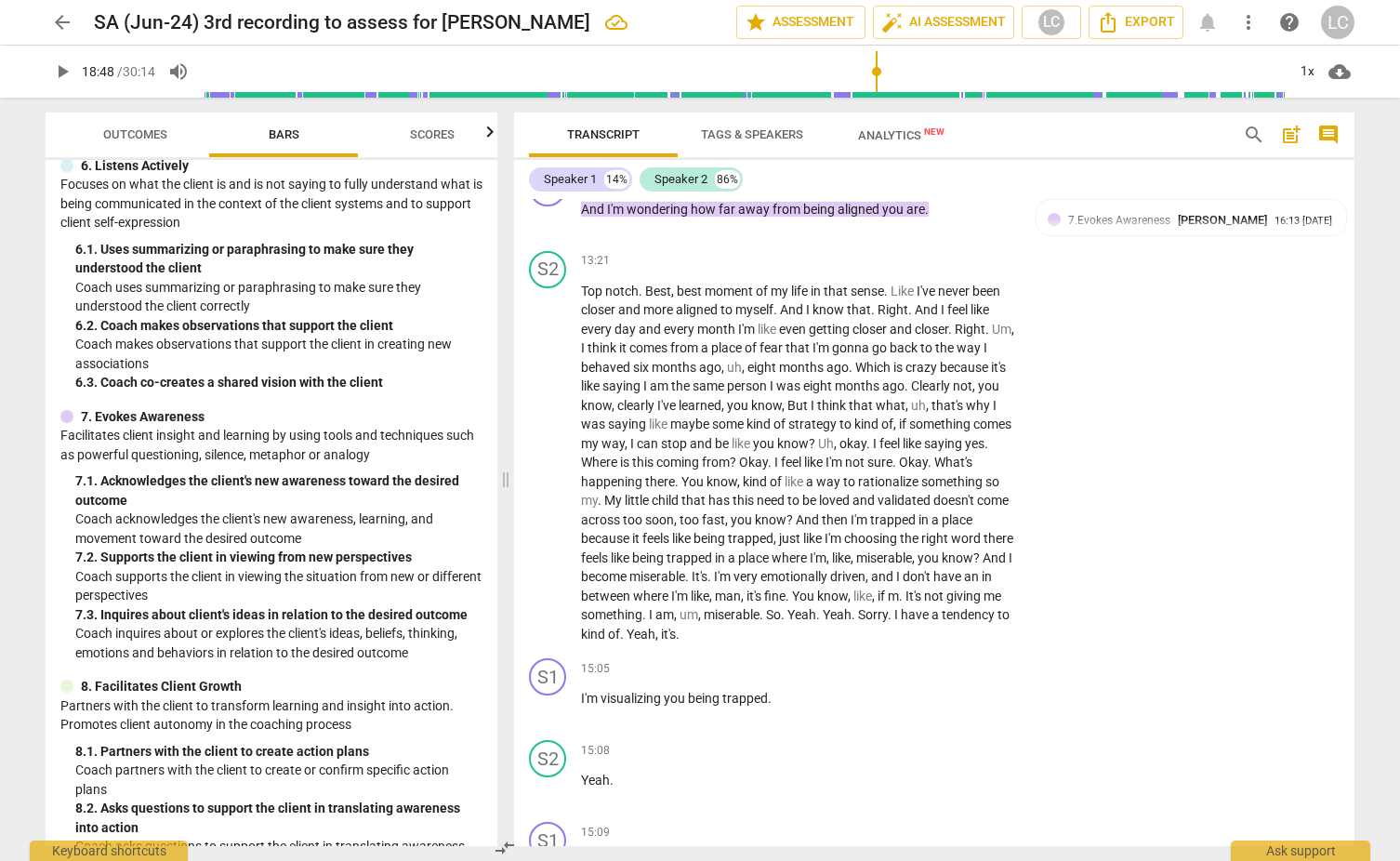 scroll, scrollTop: 4385, scrollLeft: 0, axis: vertical 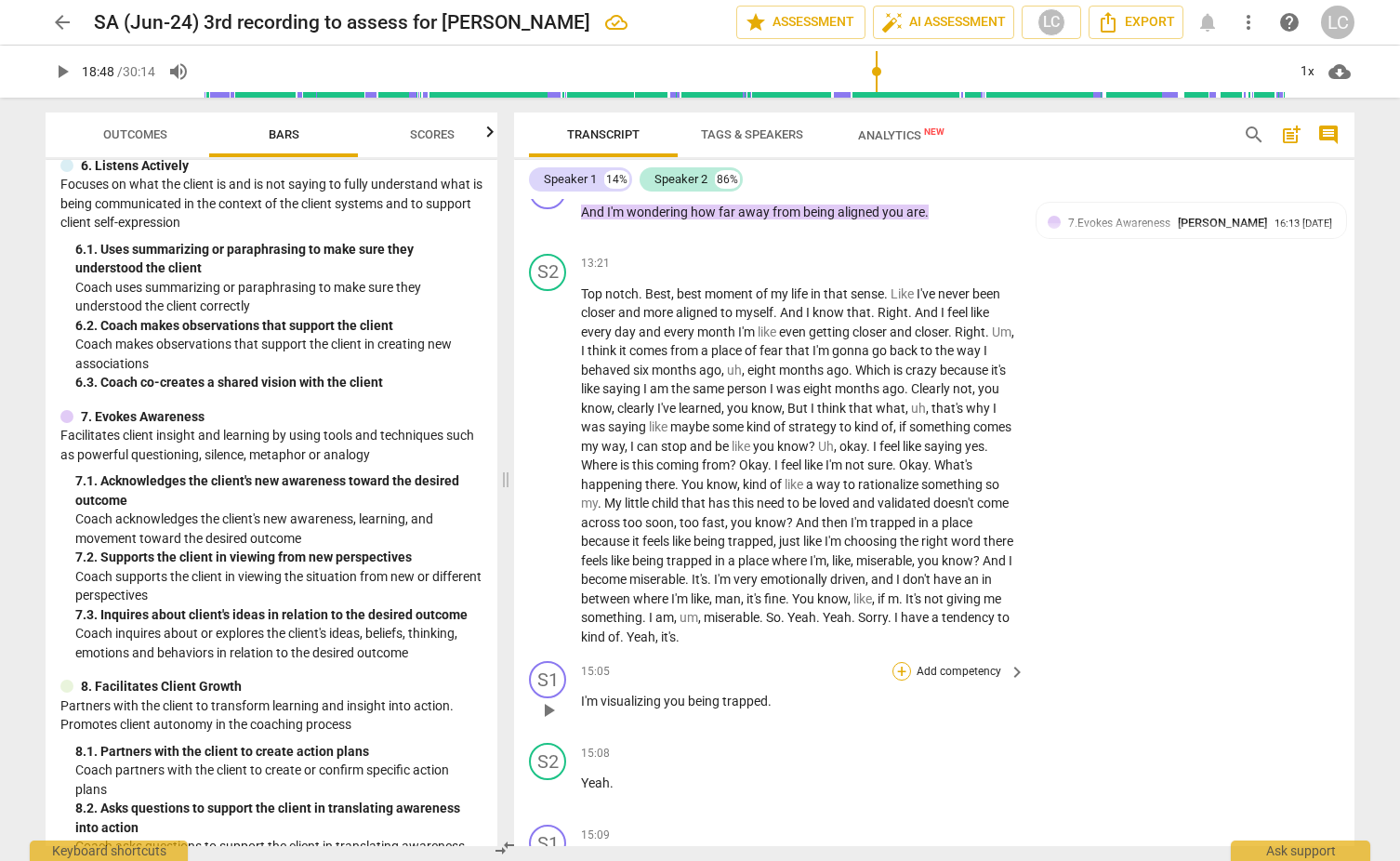 click on "+" at bounding box center (902, 671) 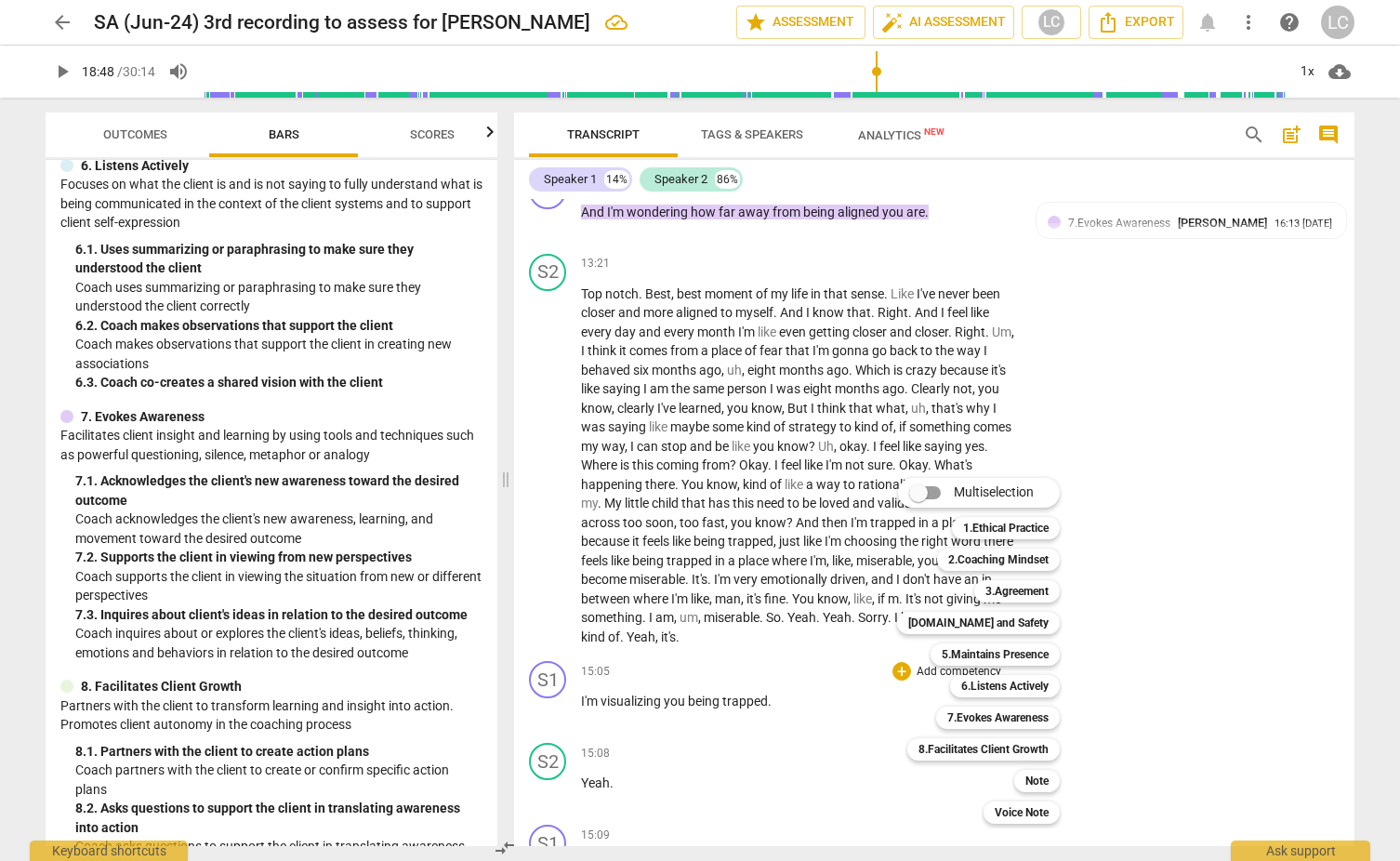 drag, startPoint x: 1035, startPoint y: 772, endPoint x: 1001, endPoint y: 766, distance: 34.525353 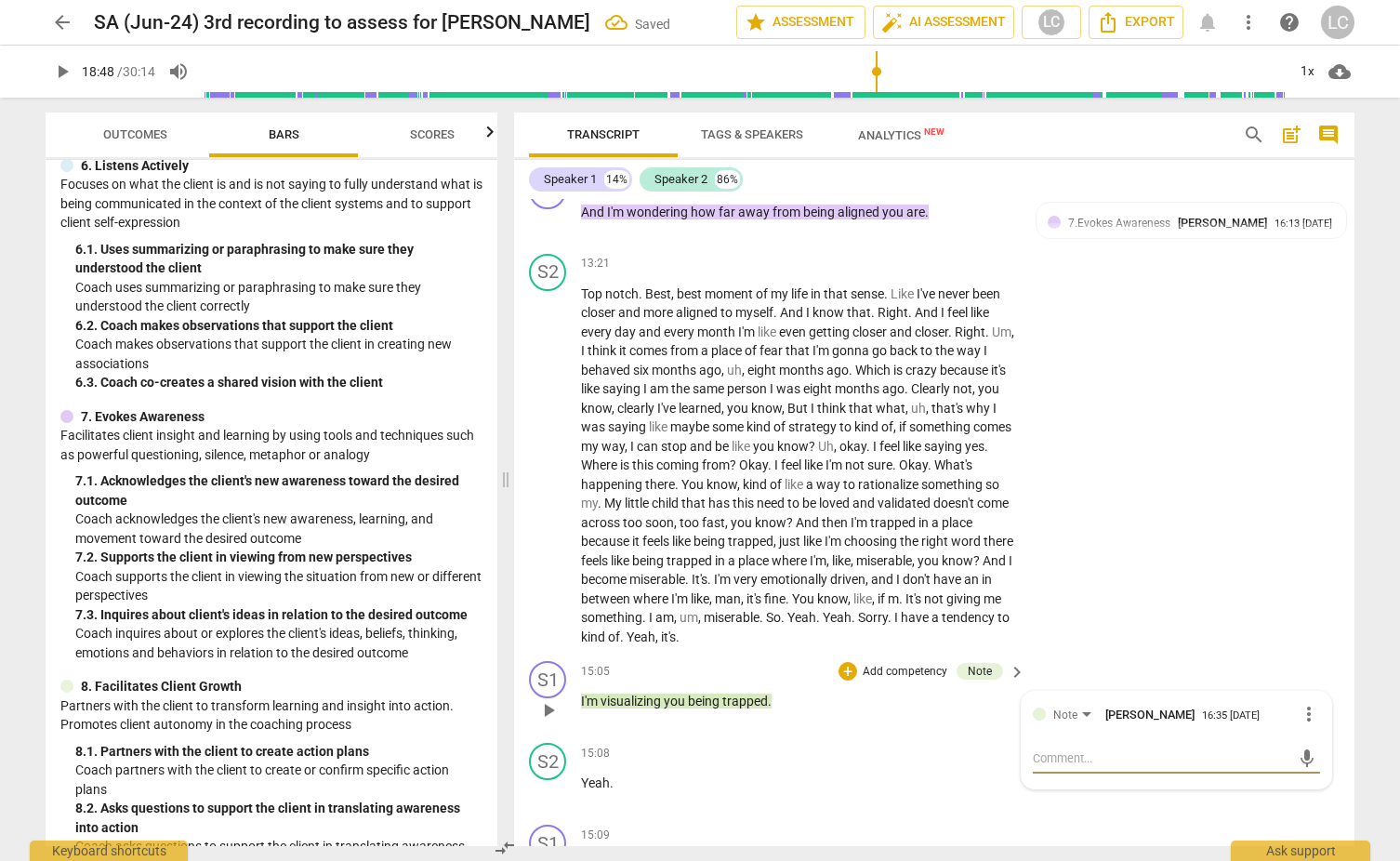 type on "C" 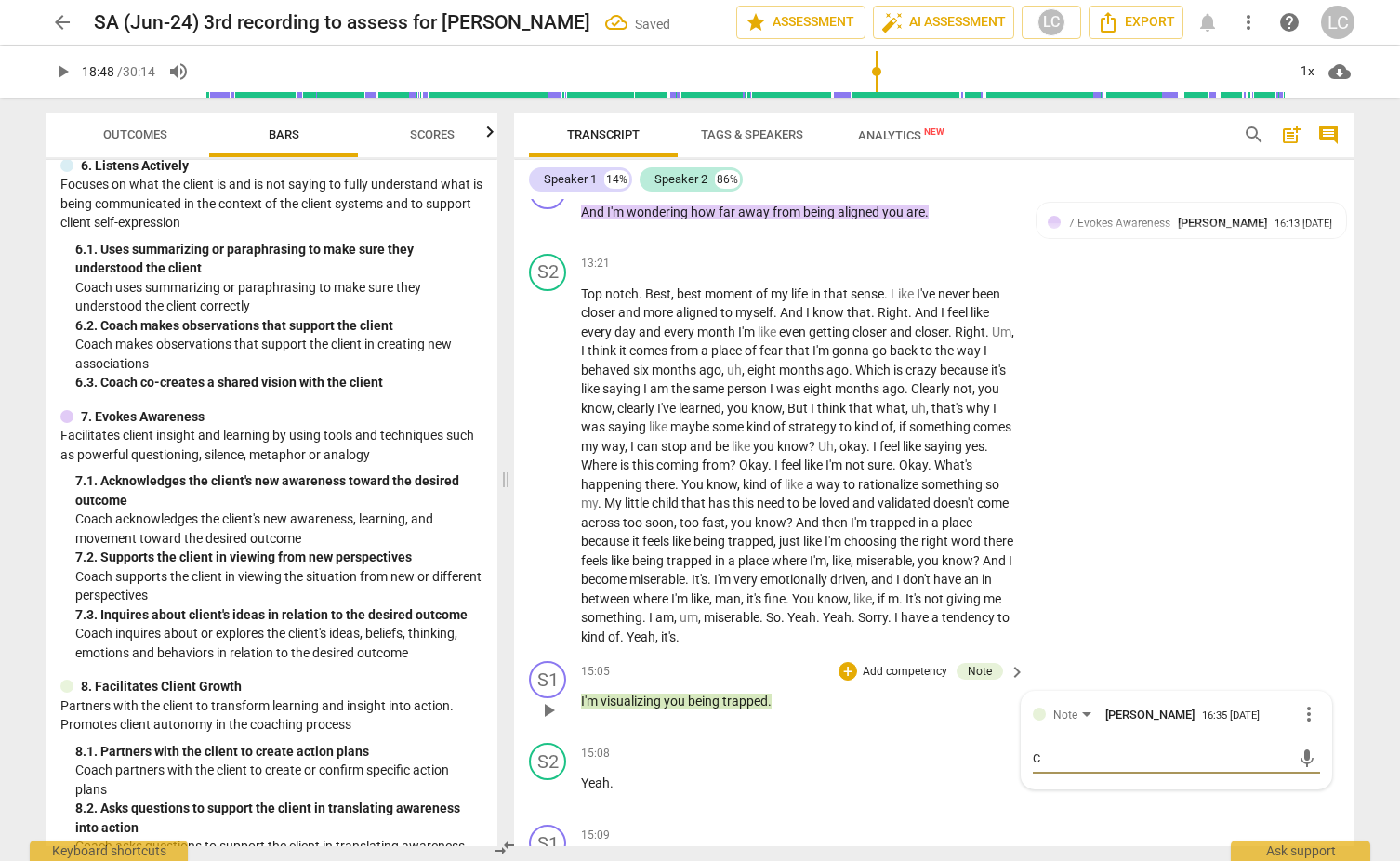 type on "Co" 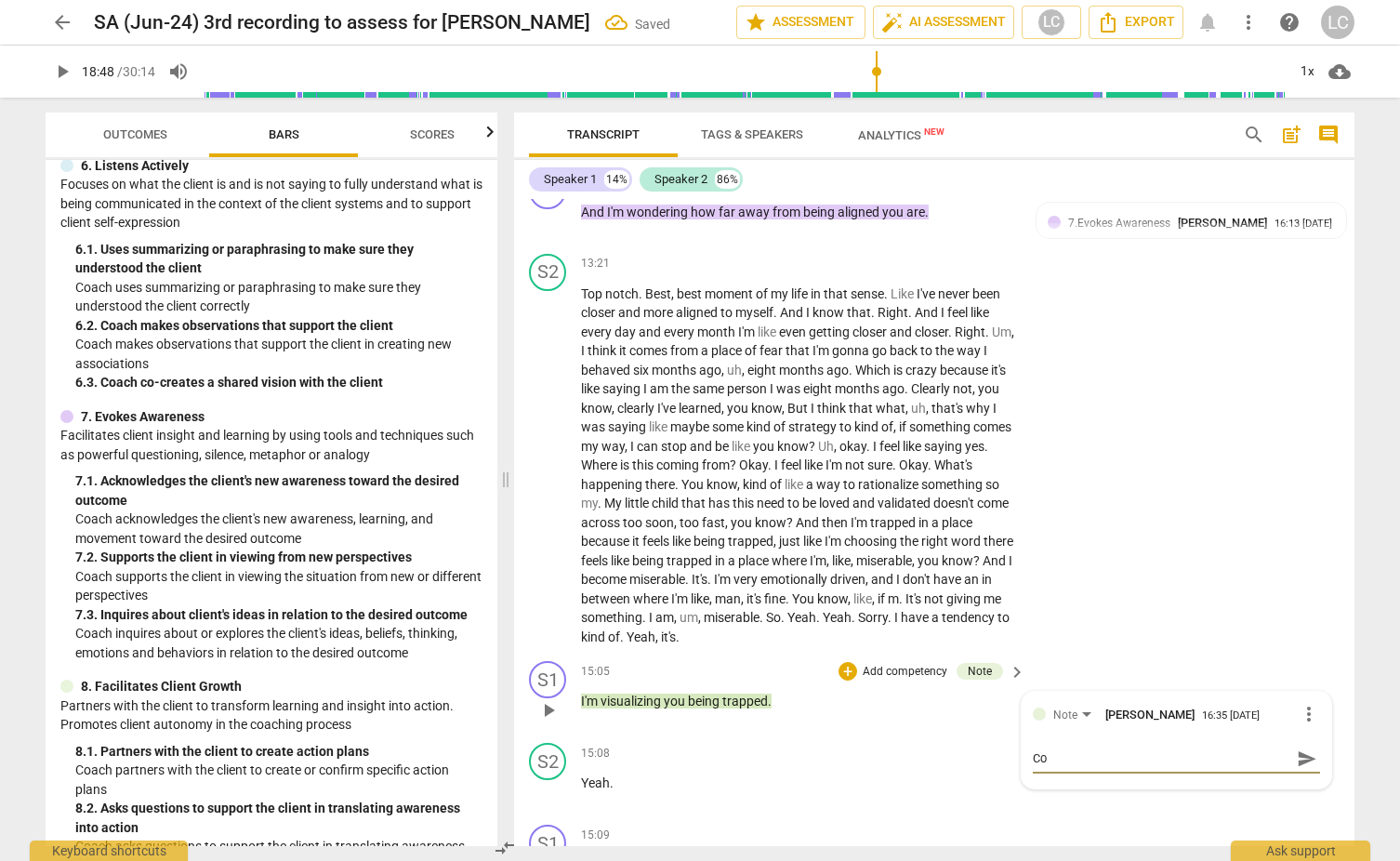 type on "Cou" 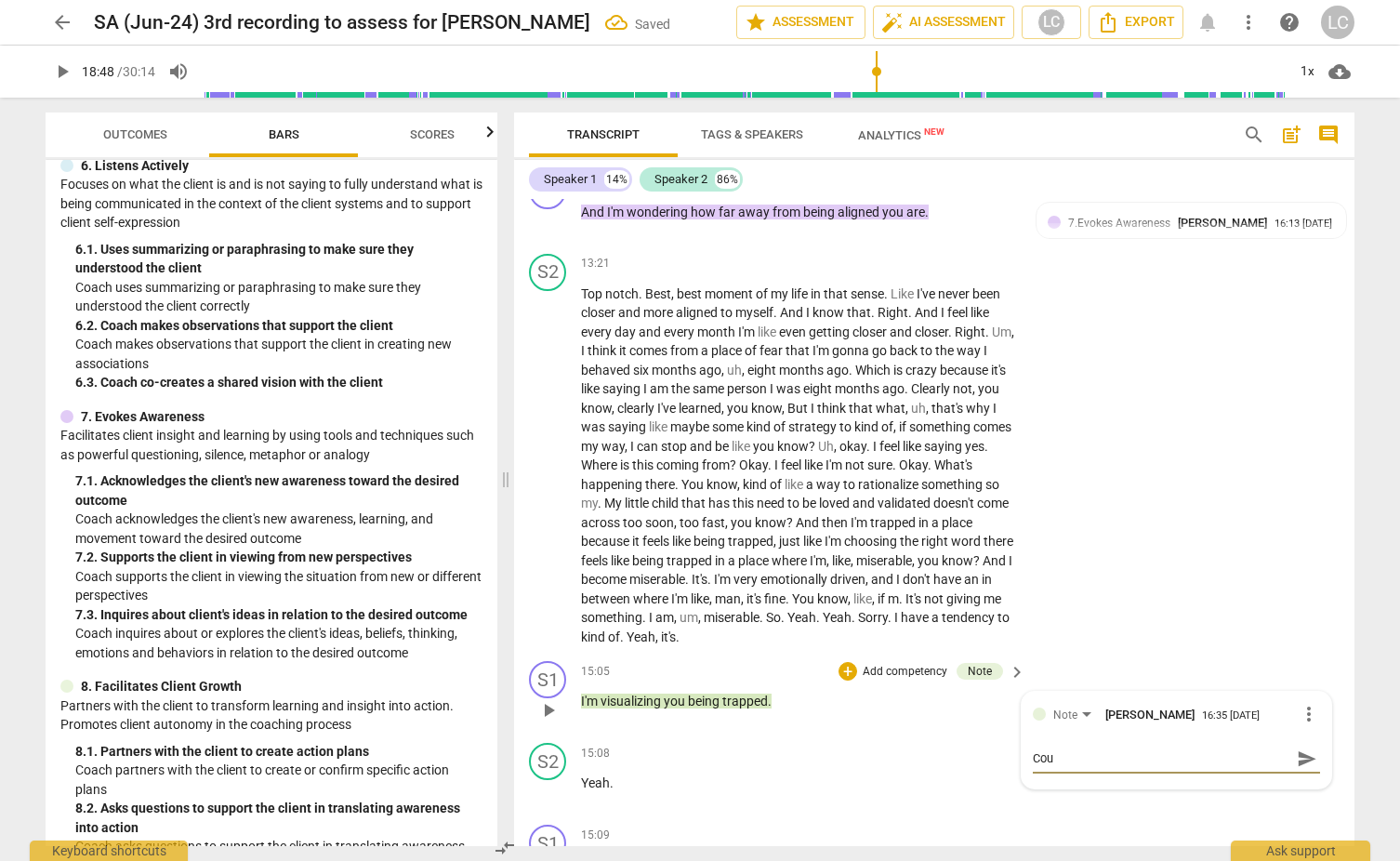 type on "Coul" 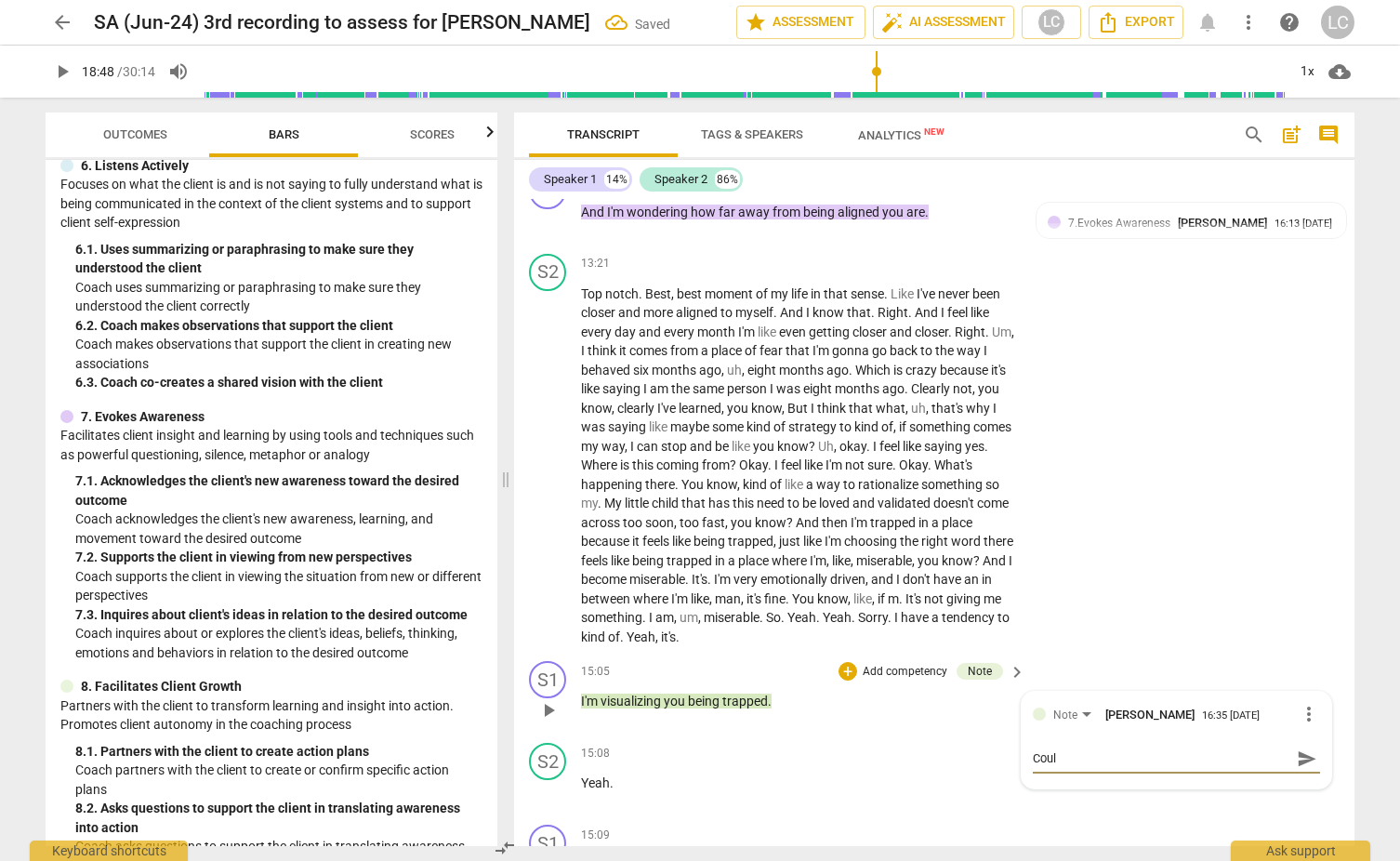 type on "Could" 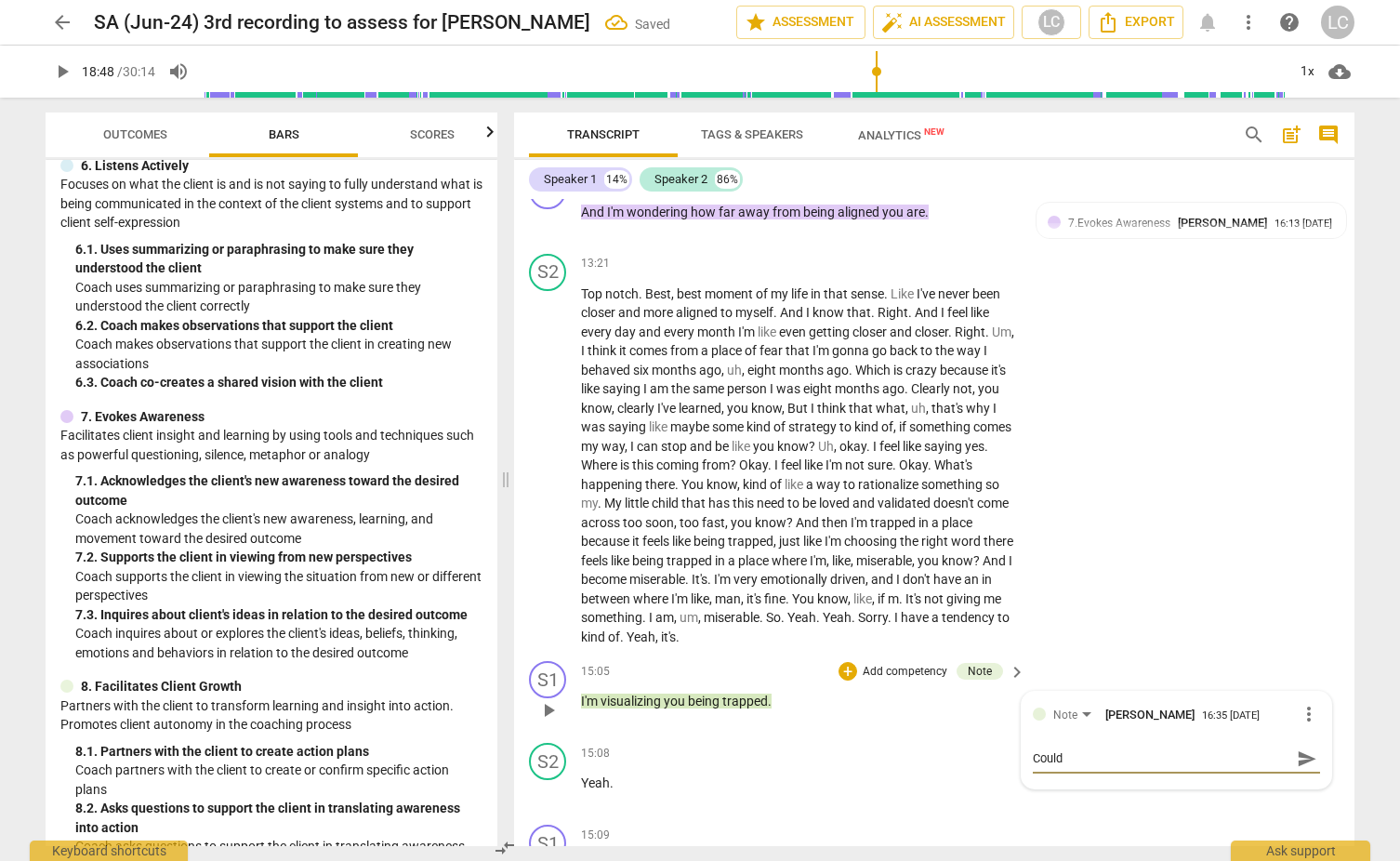 type on "Could" 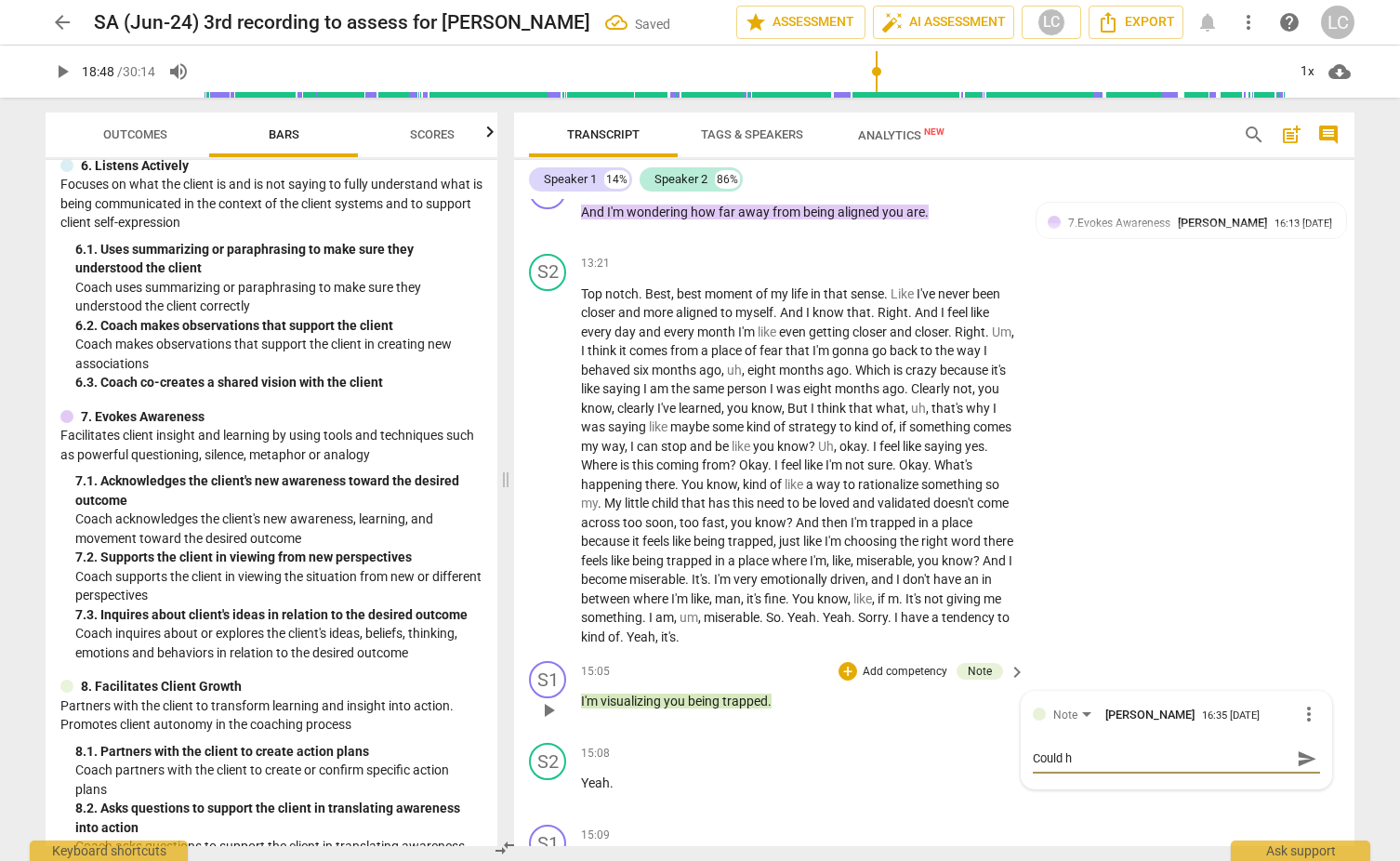 type on "Could ha" 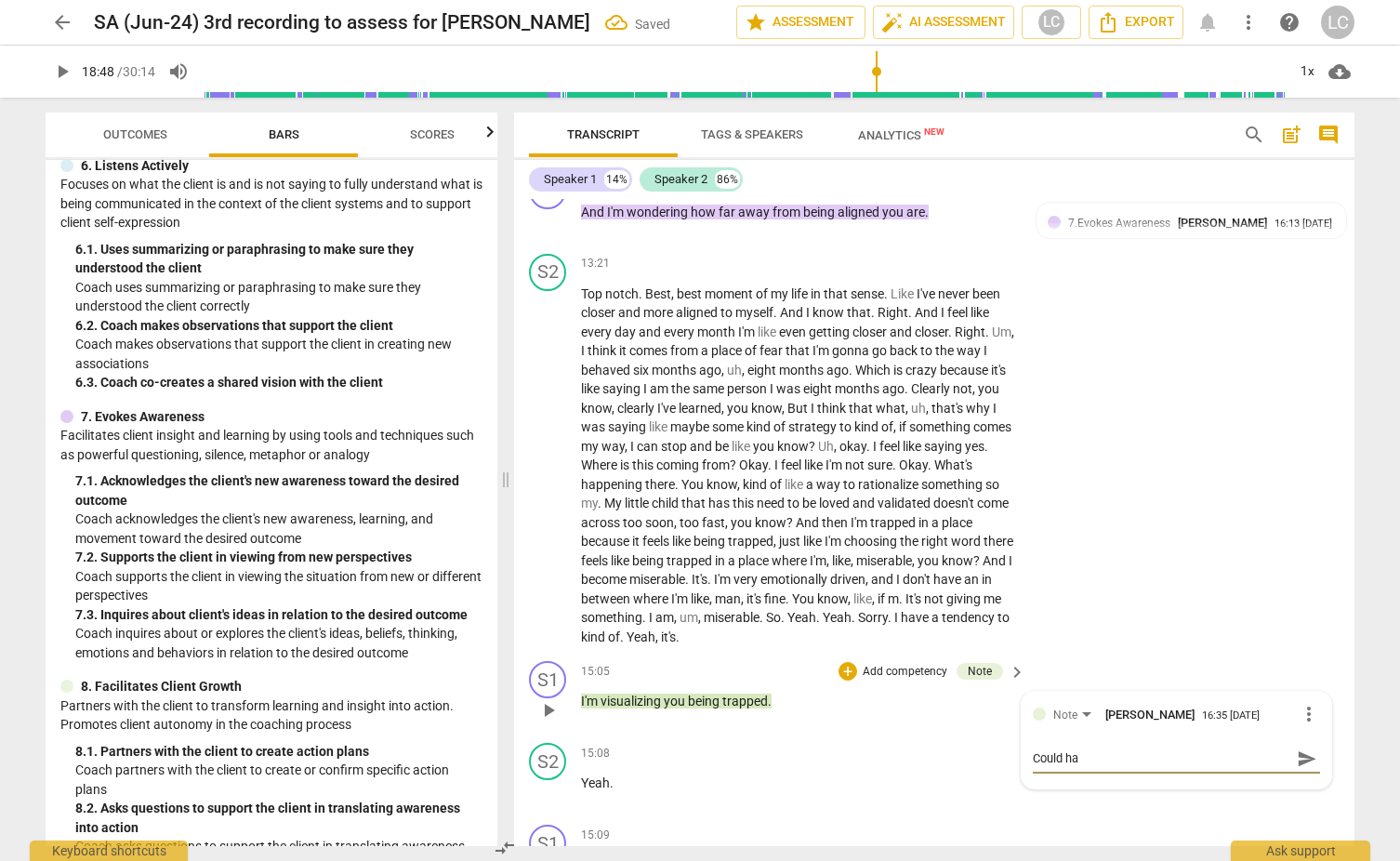 type on "Could hav" 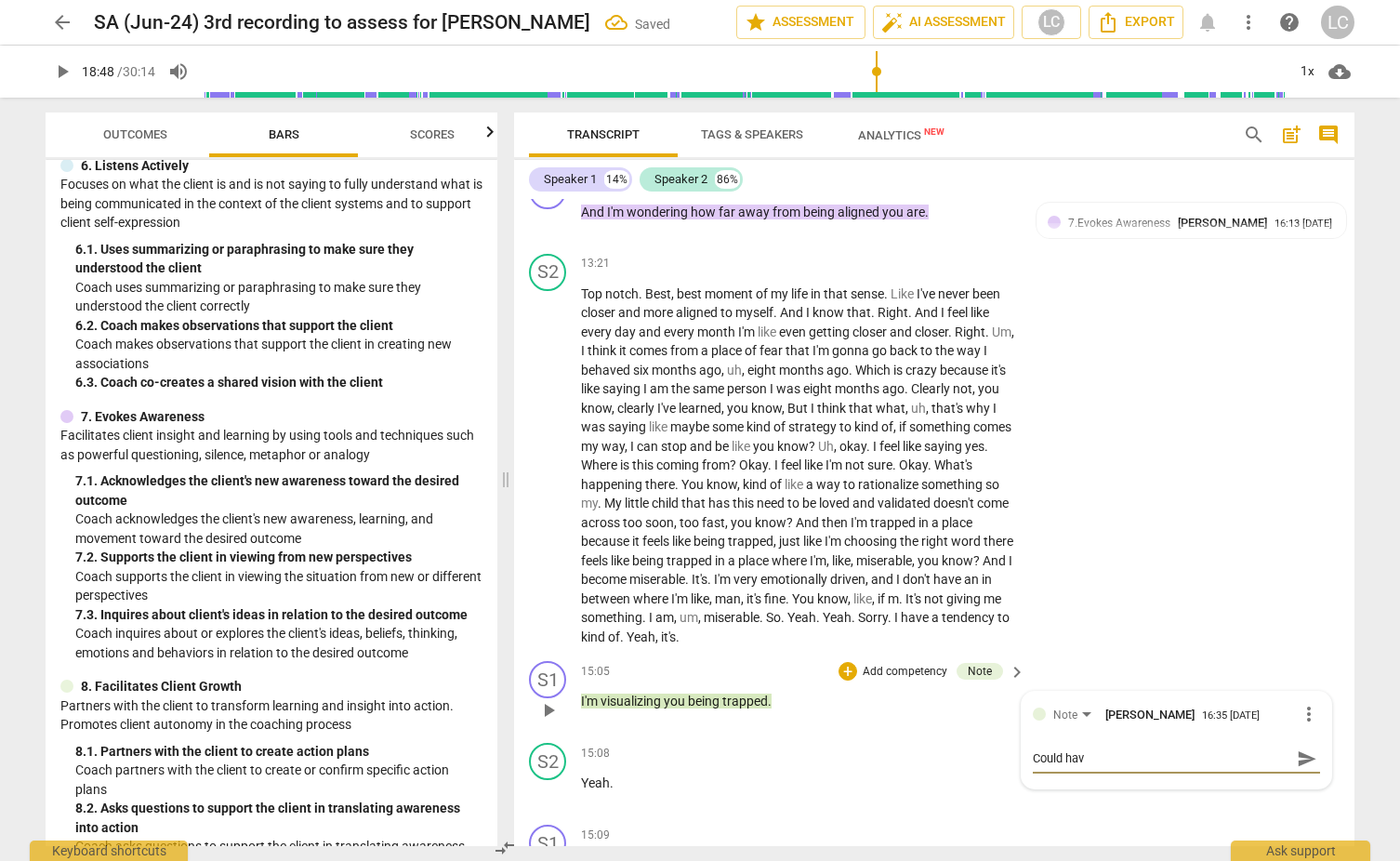 type on "Could have" 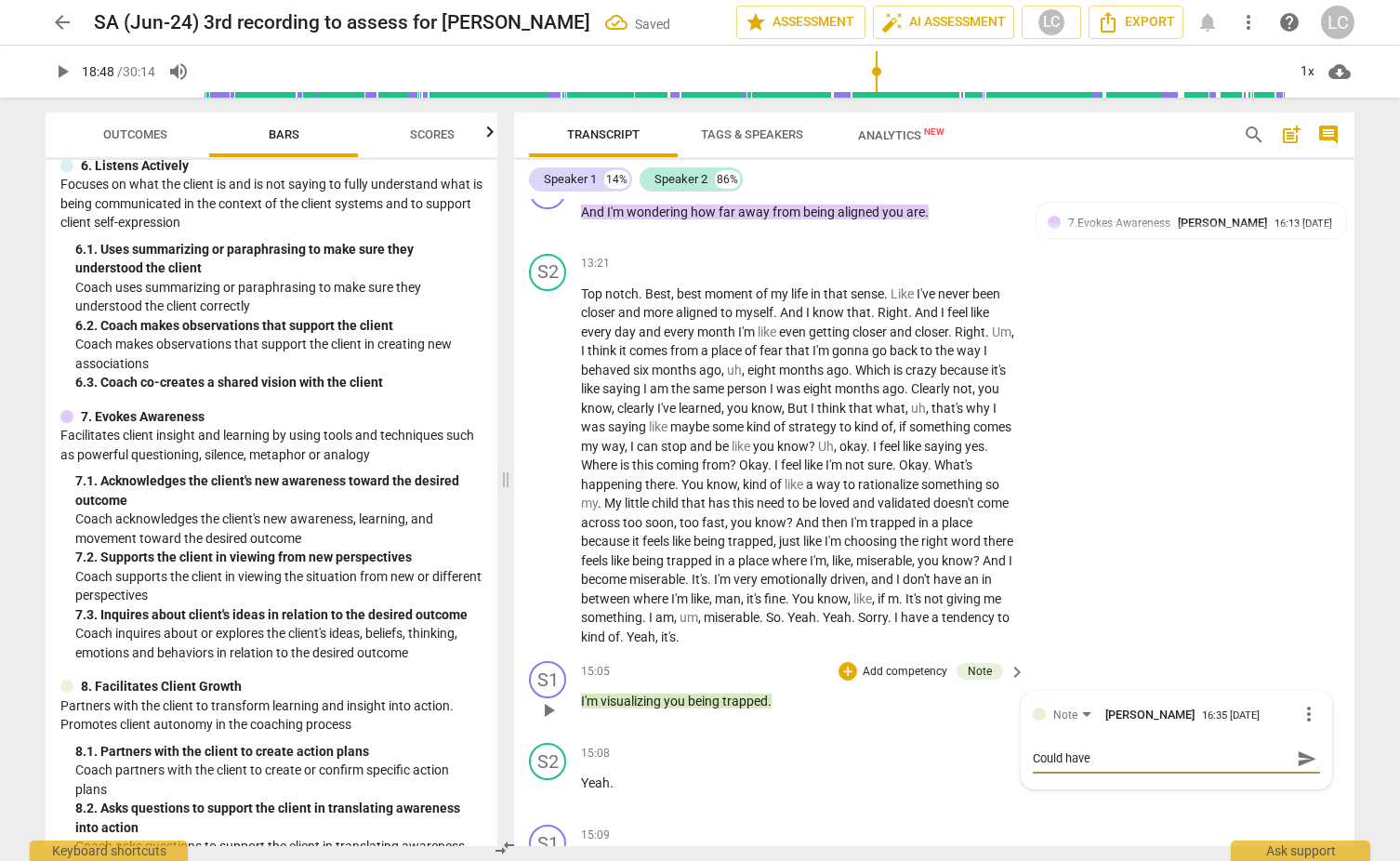 type on "Could have" 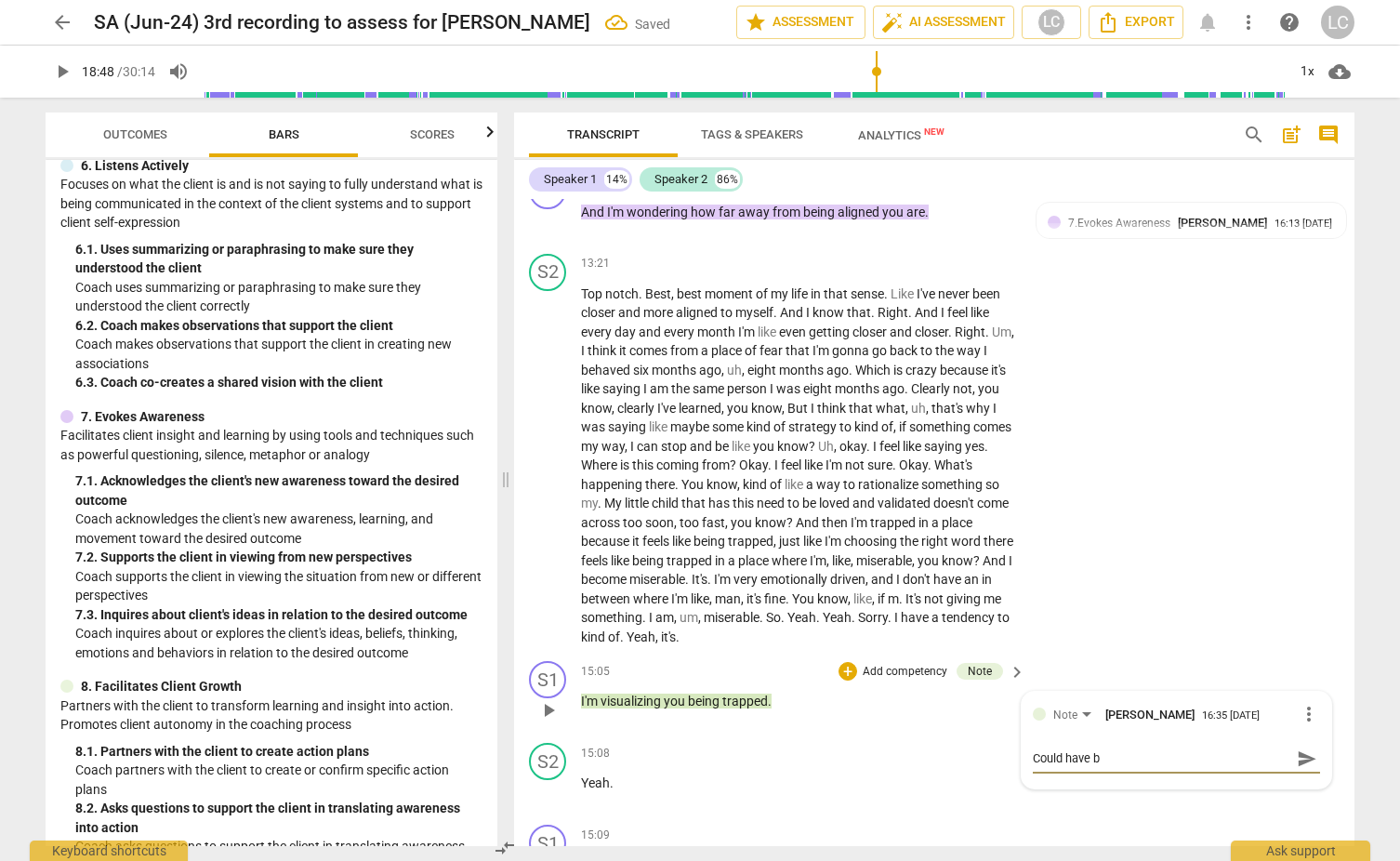 type on "Could have be" 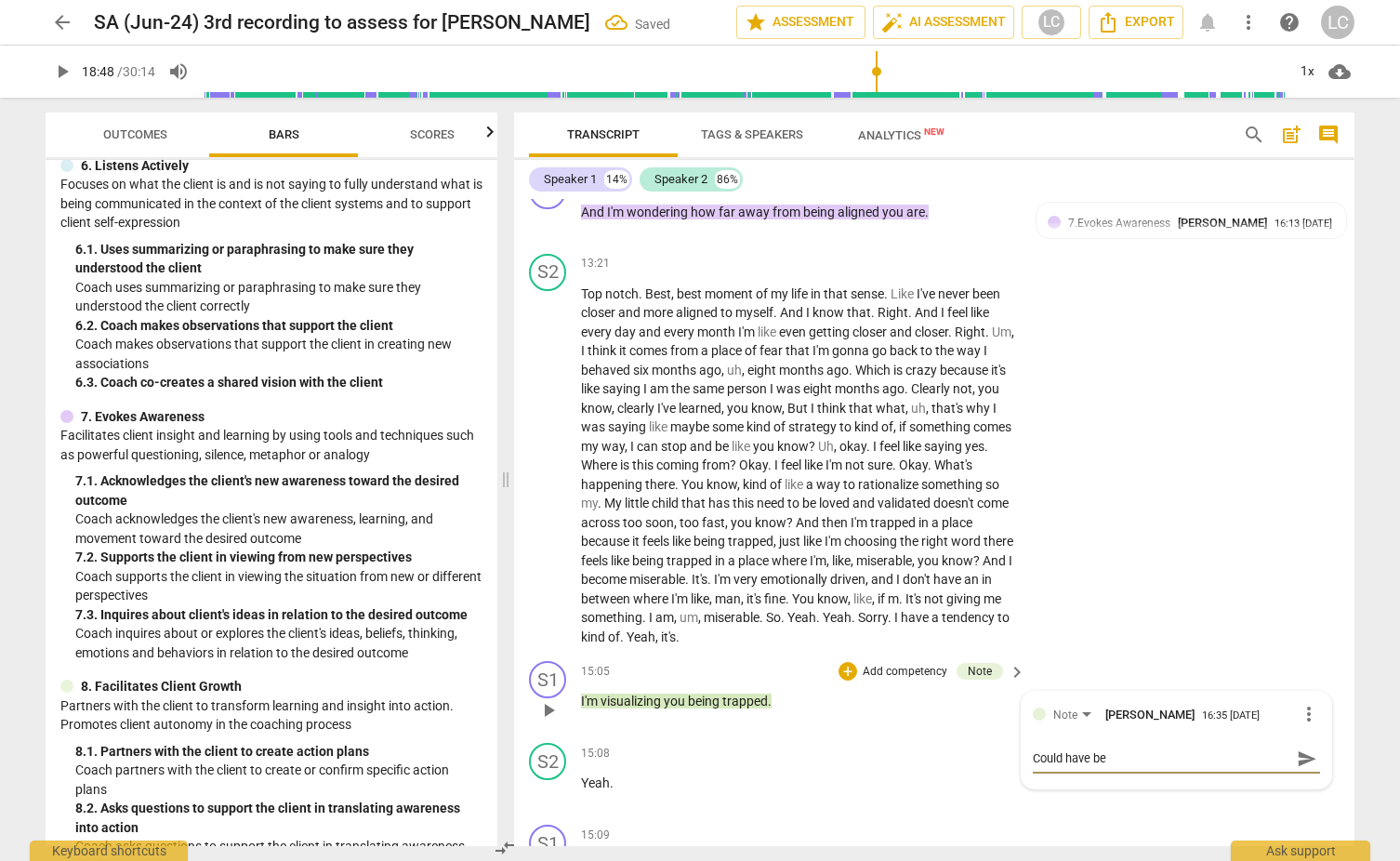 type on "Could have bee" 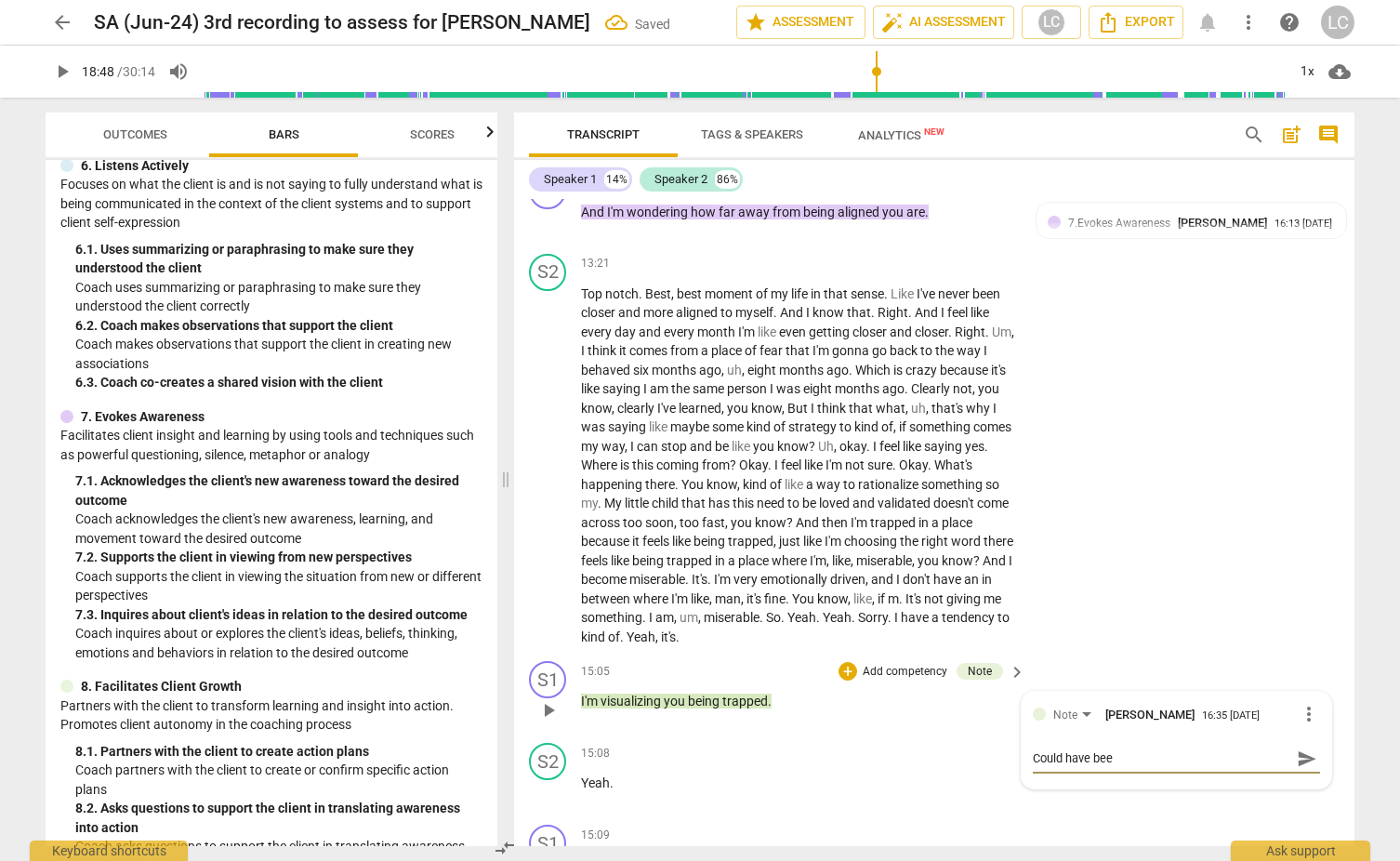 type on "Could have been" 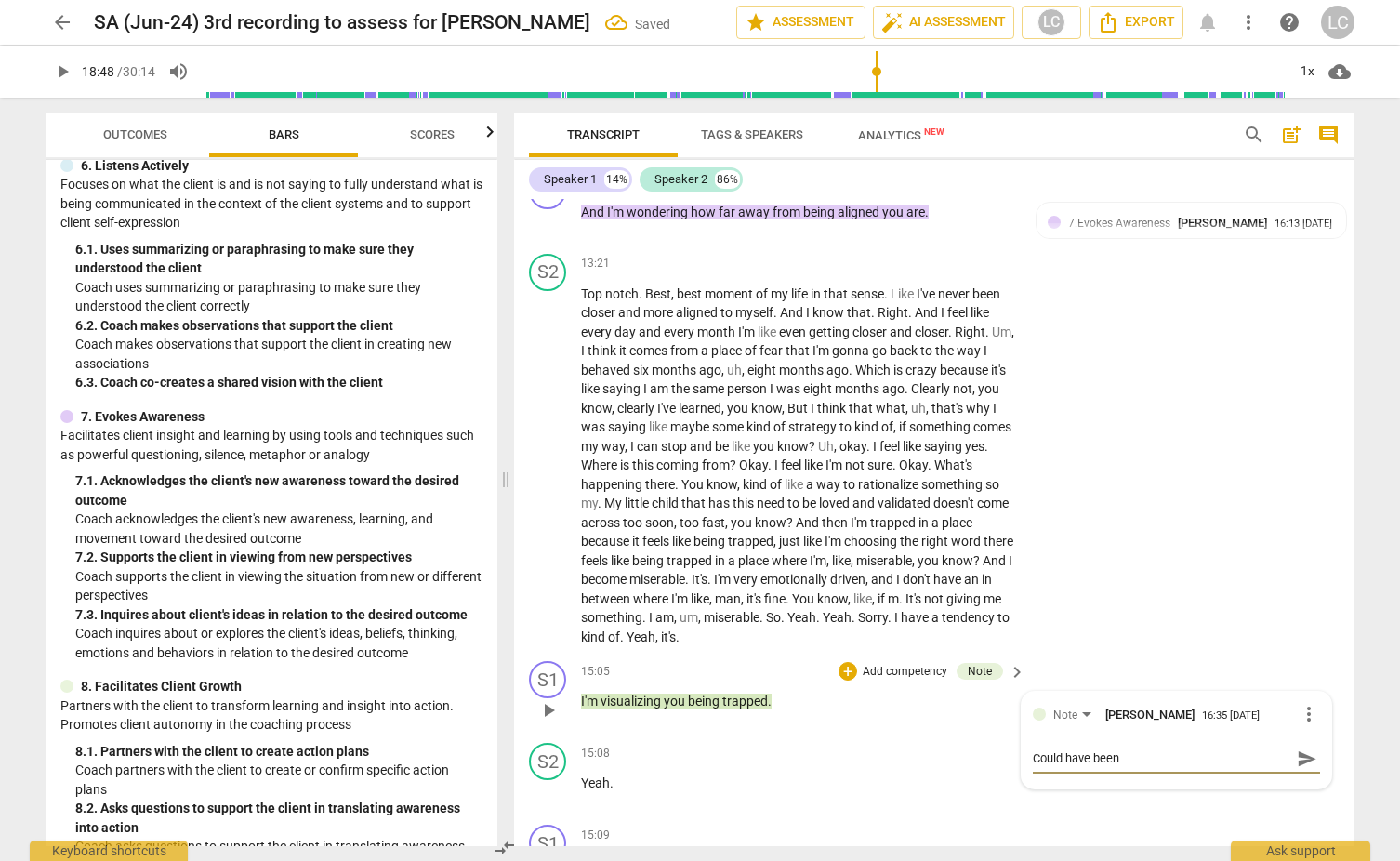 type on "Could have been" 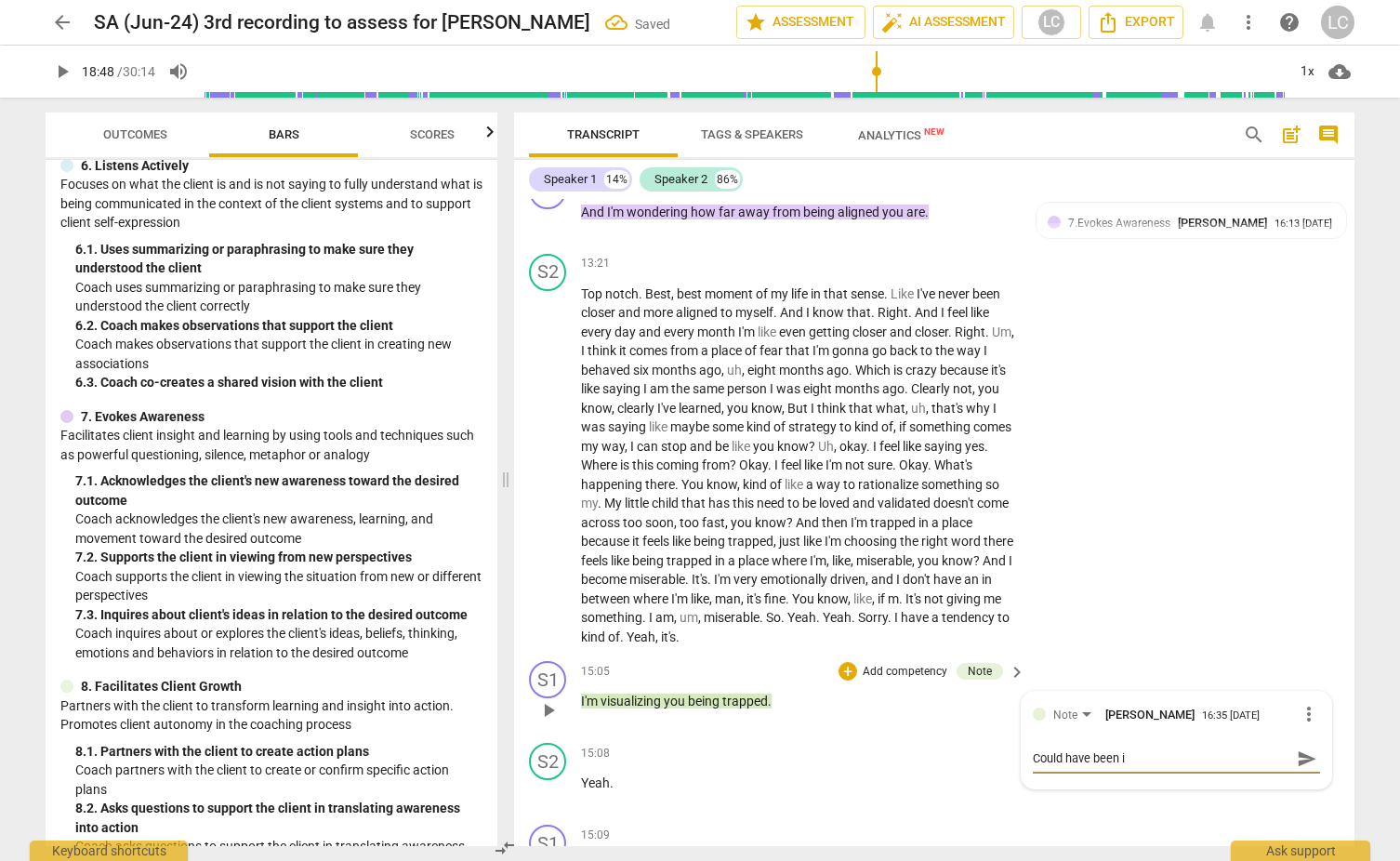 type on "Could have been in" 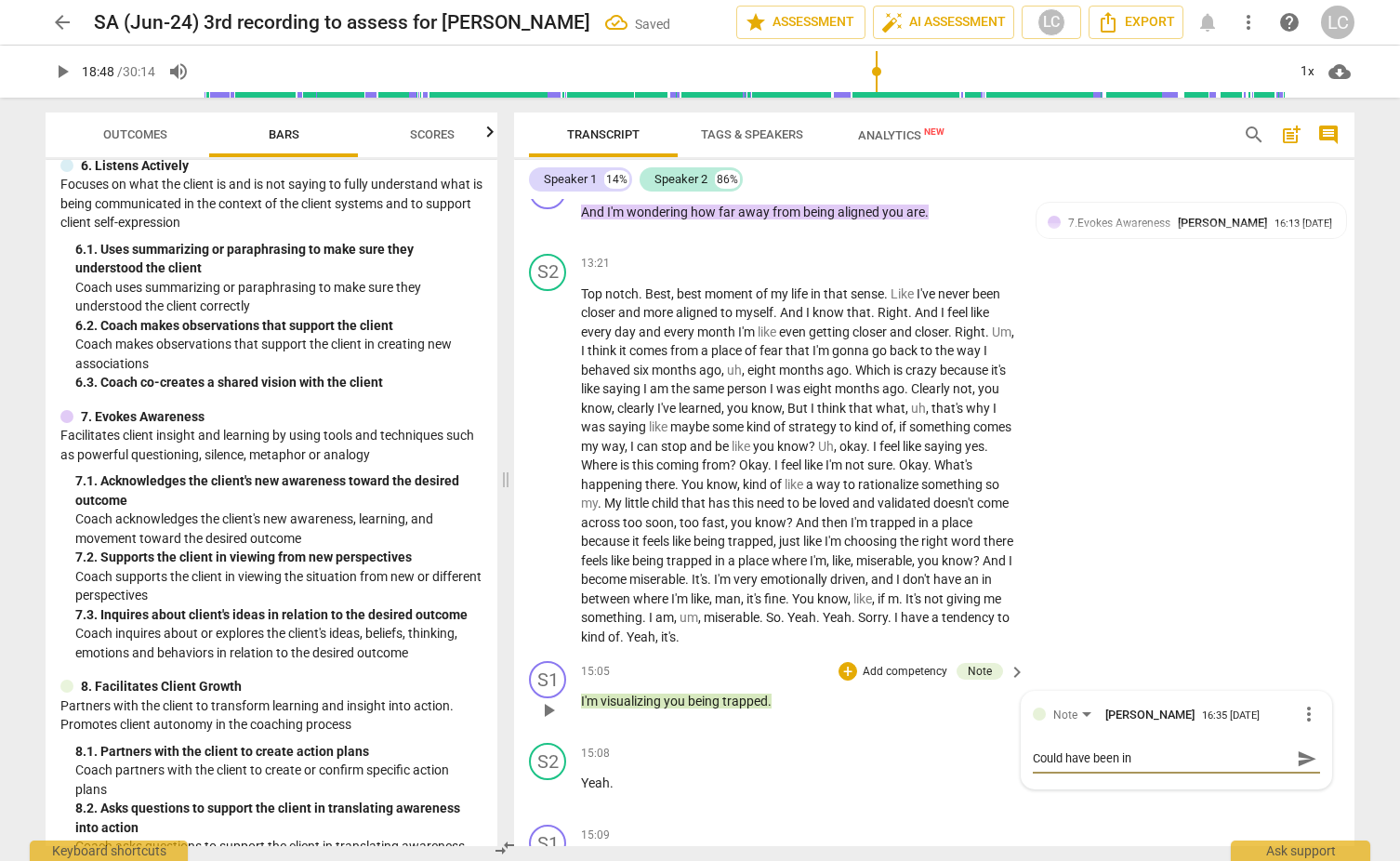 type on "Could have been int" 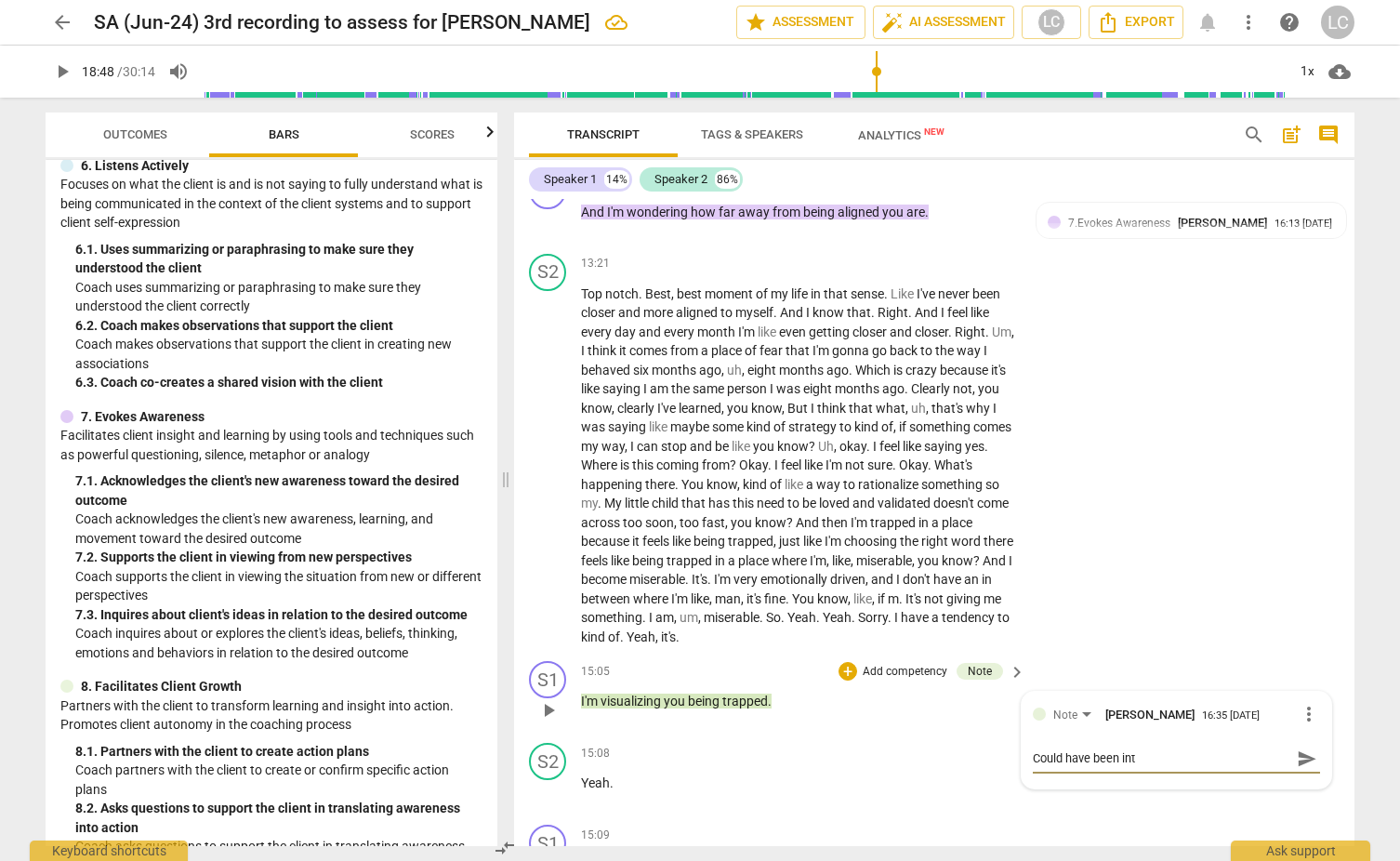type on "Could have been inte" 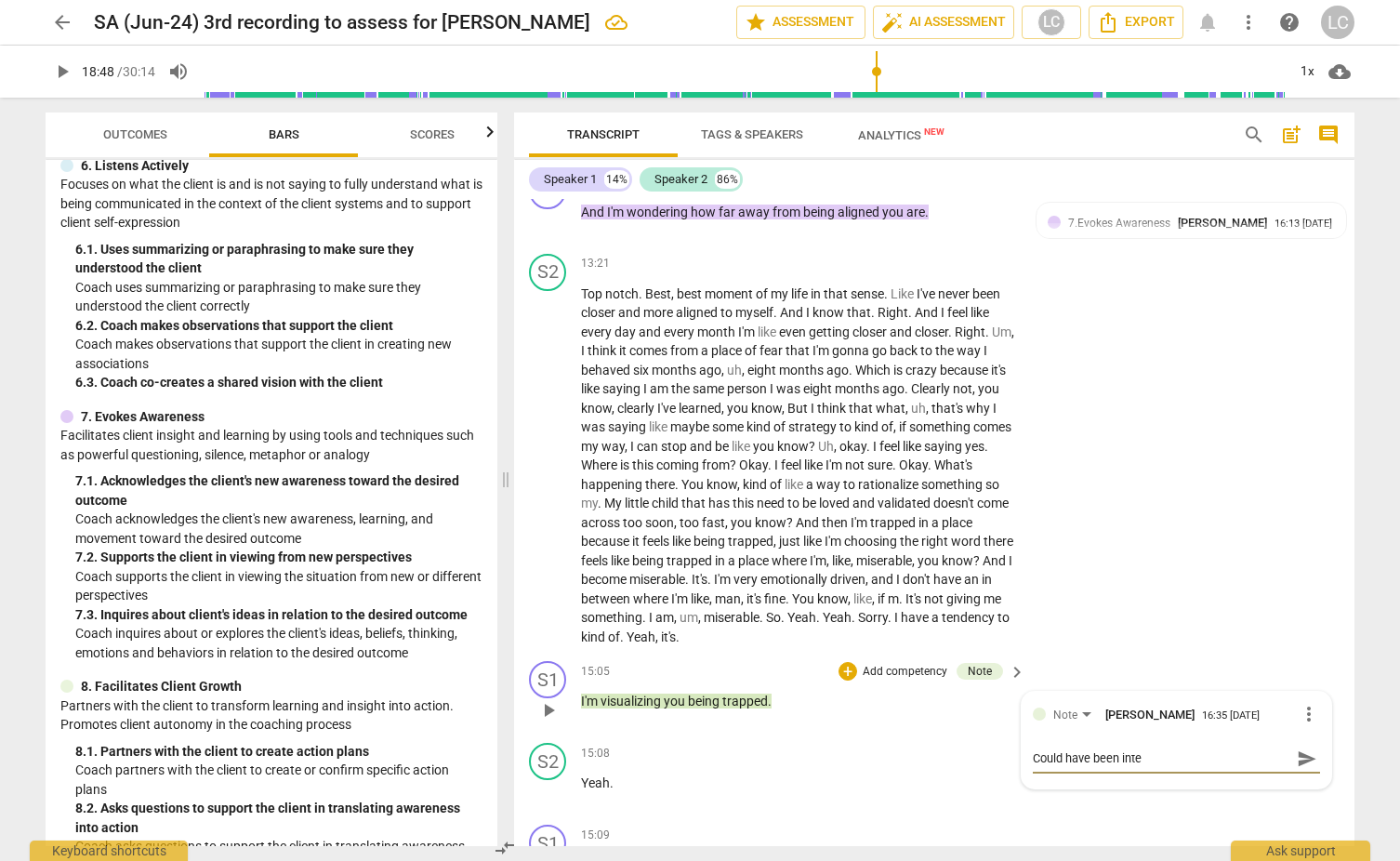 type on "Could have been inter" 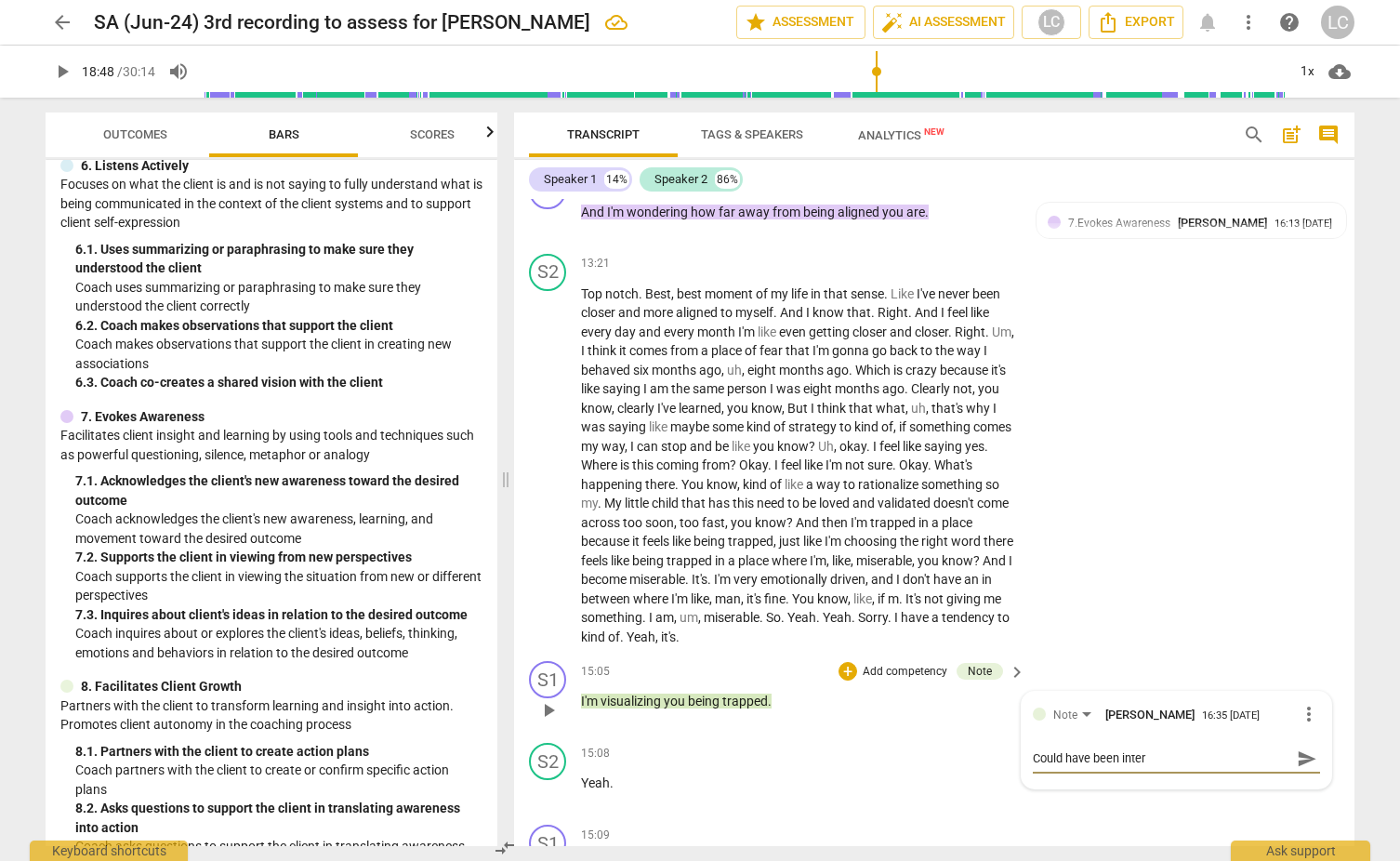 type on "Could have been inters" 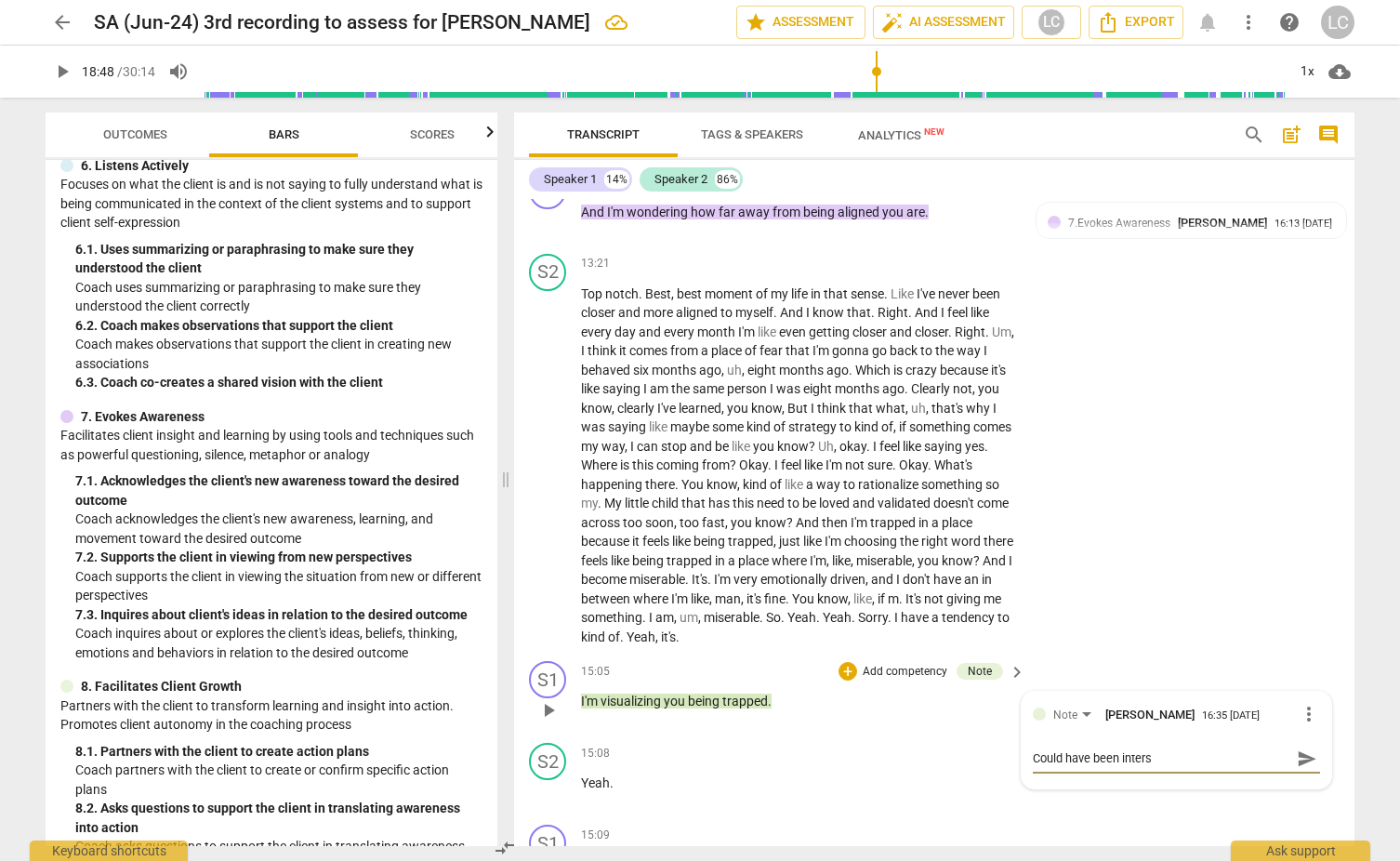 type on "Could have been interst" 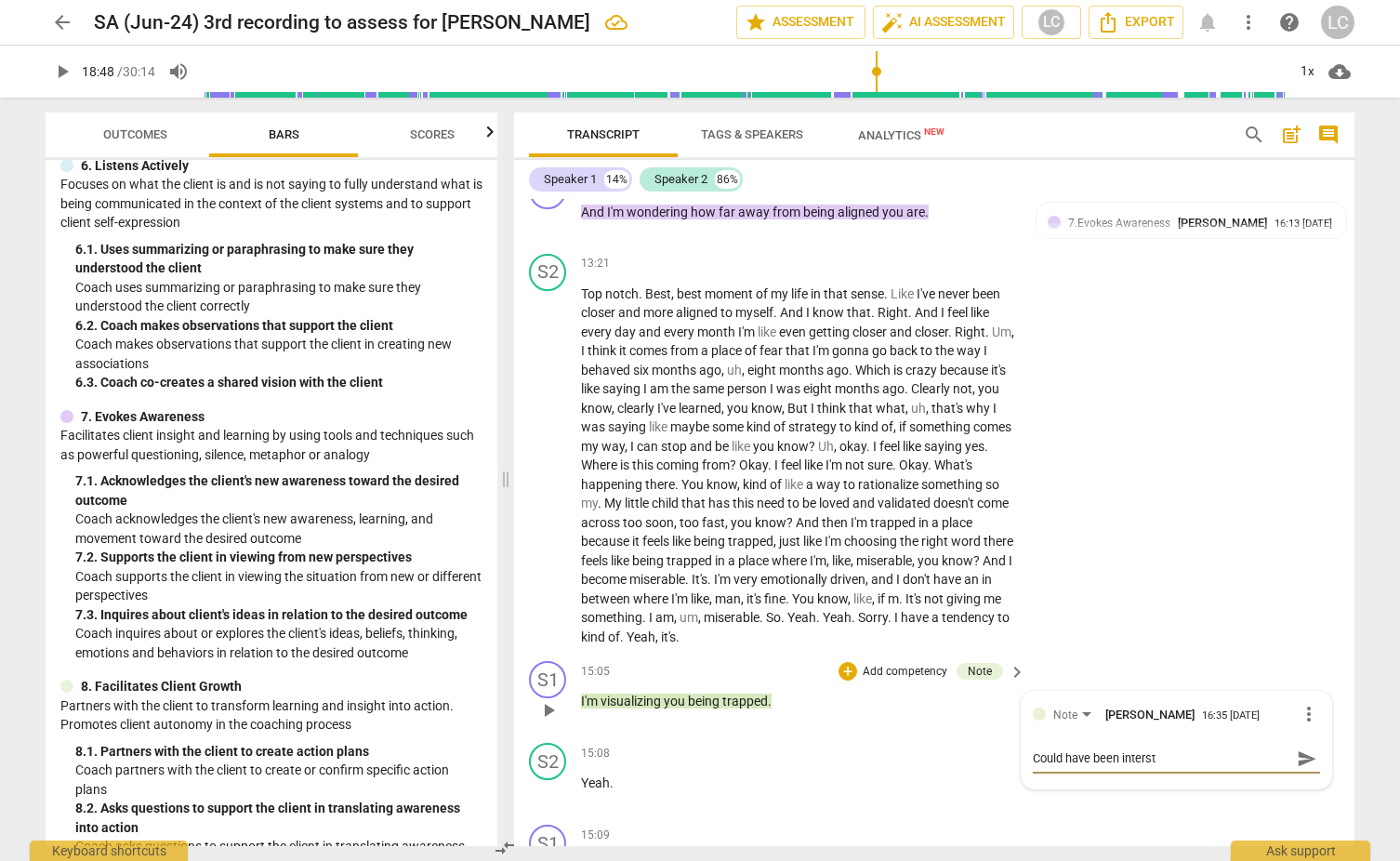 type on "Could have been intersti" 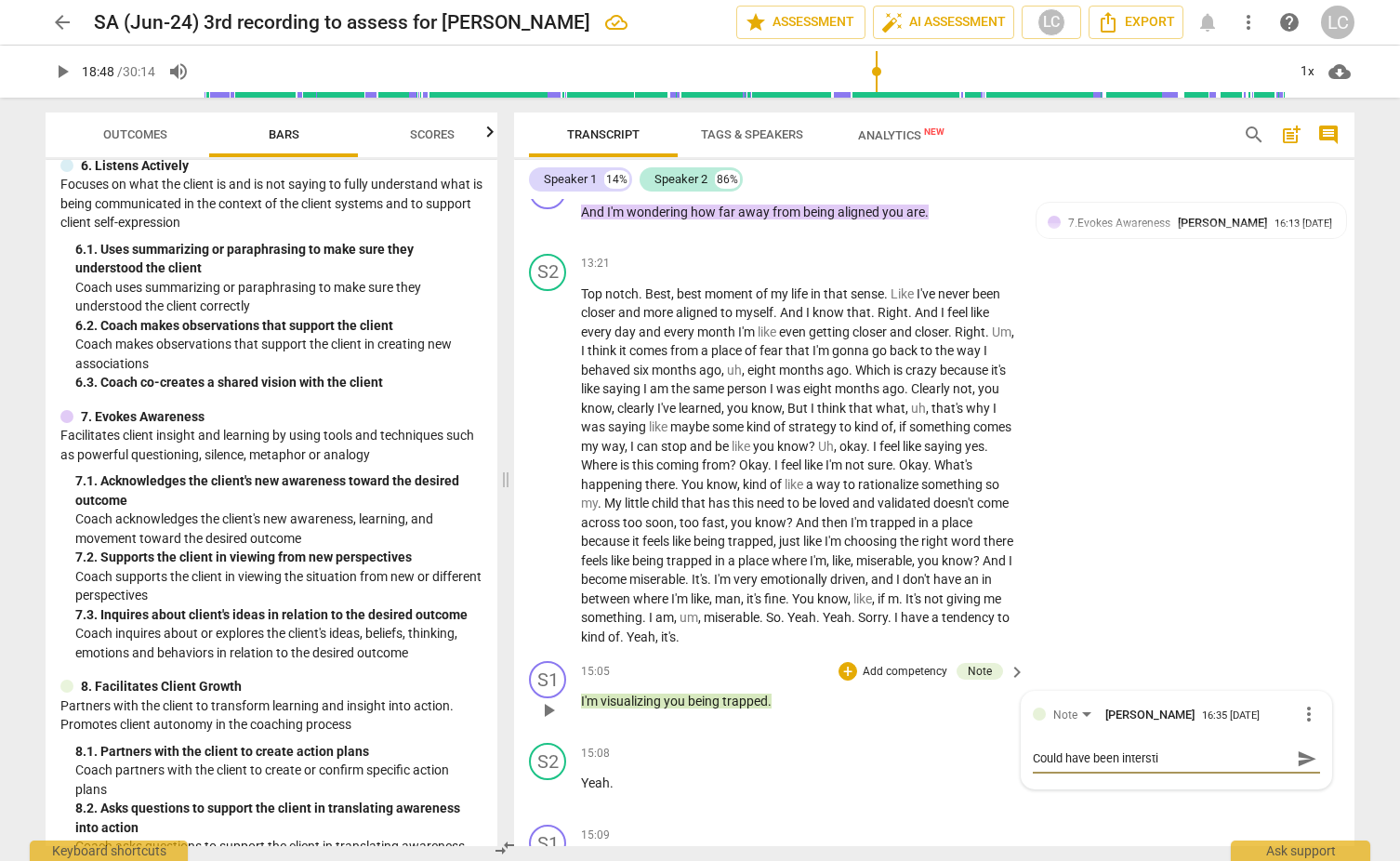 type on "Could have been interstin" 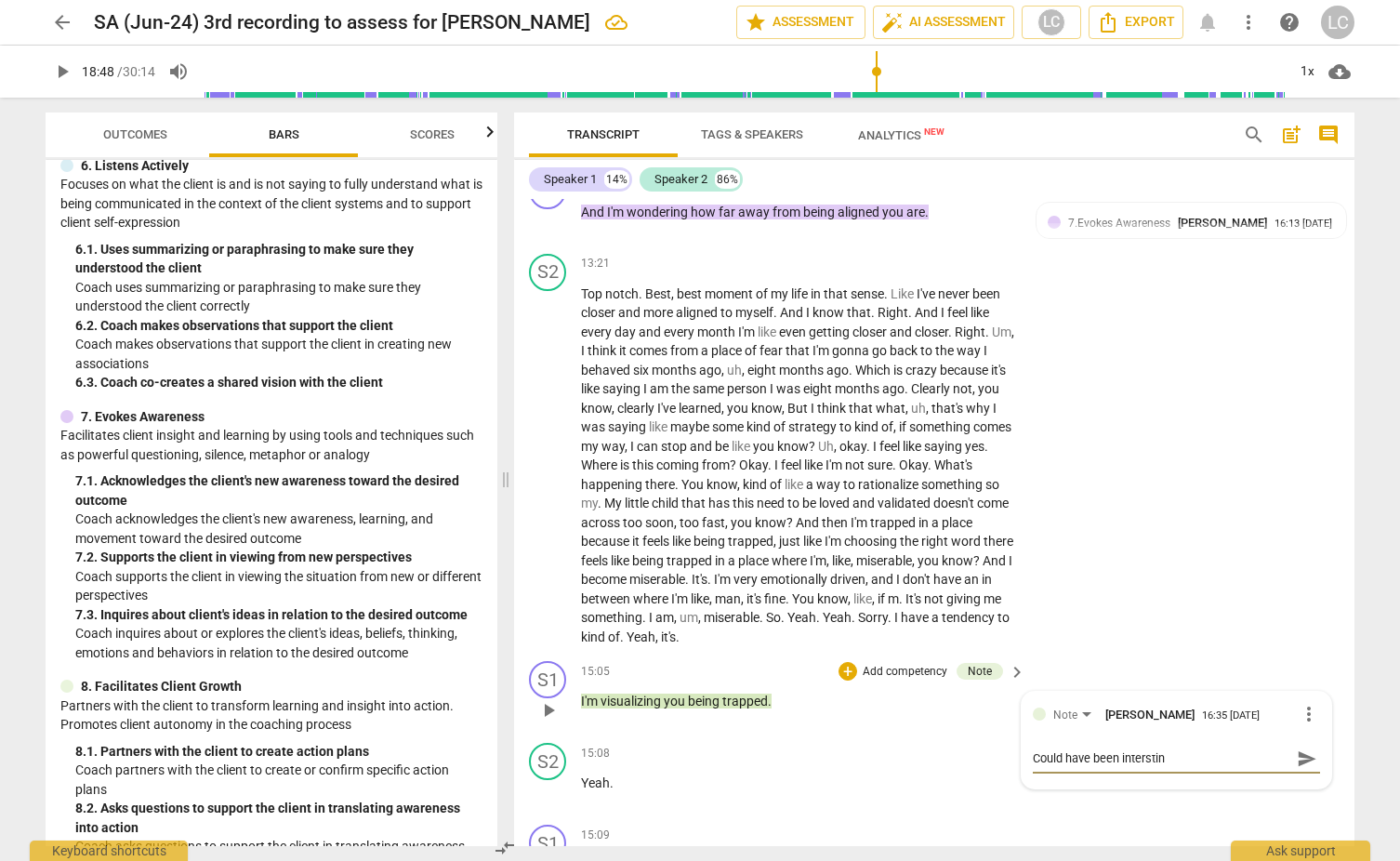 type on "Could have been intersting" 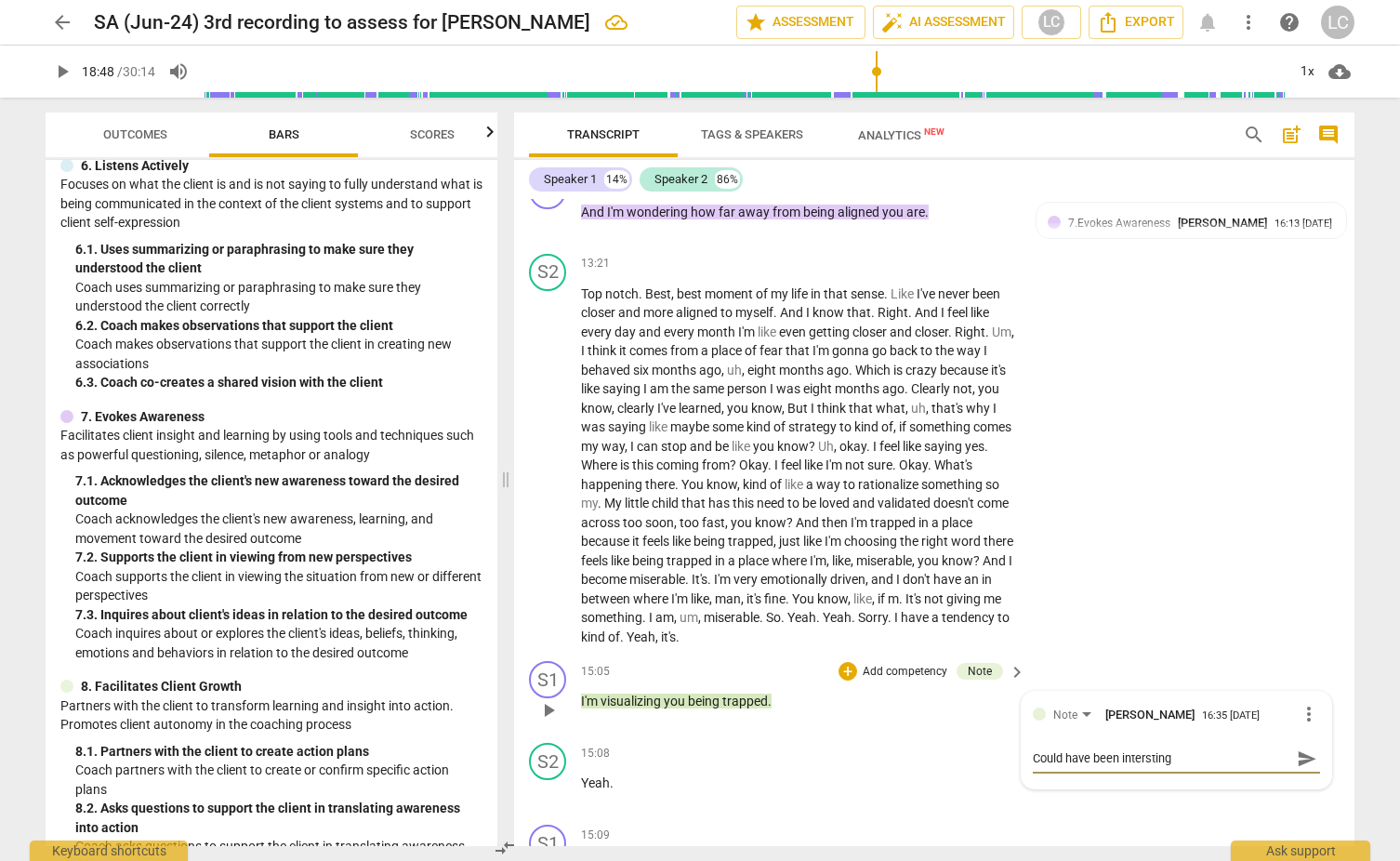 type on "Could have been intersting" 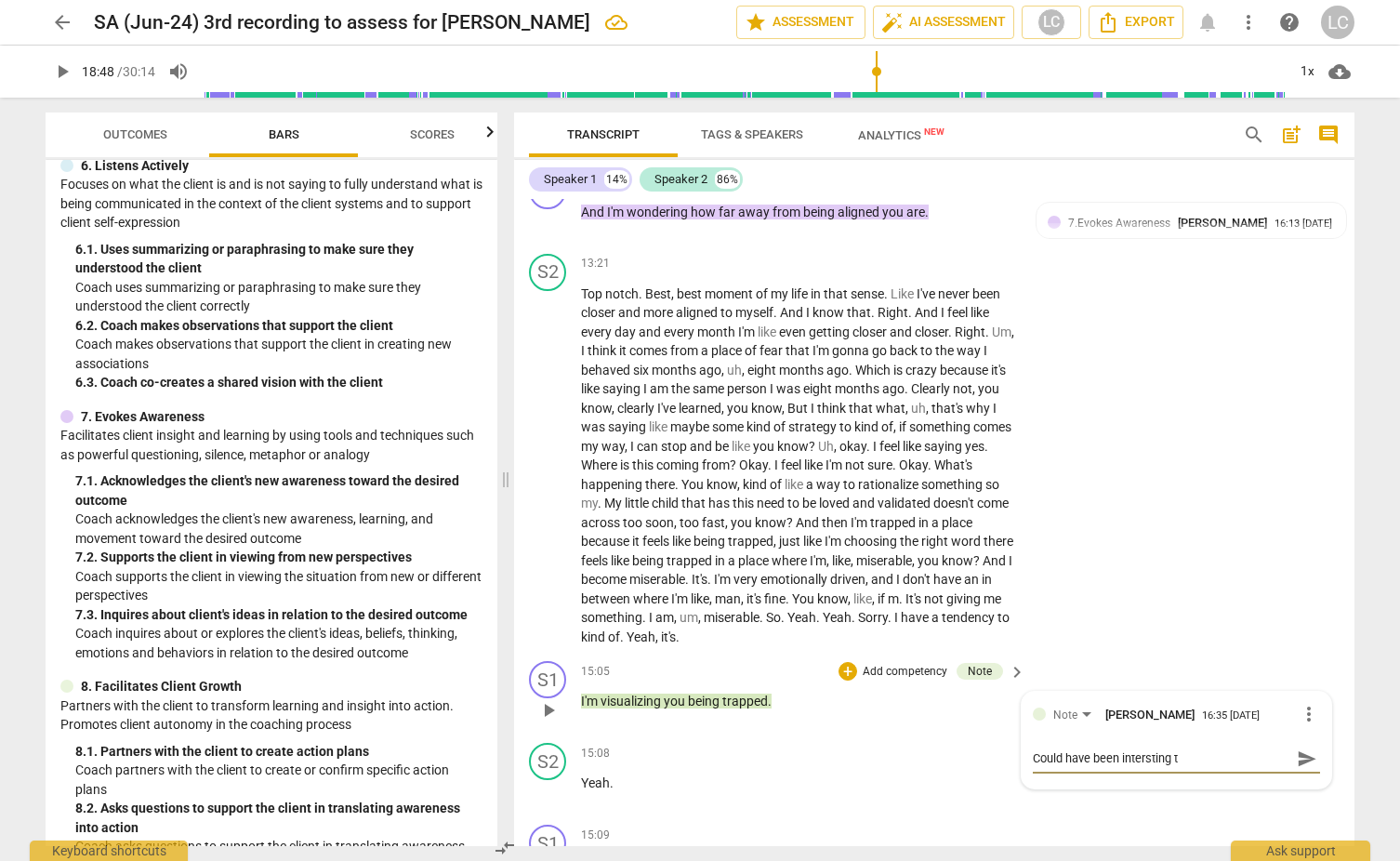 type on "Could have been intersting to" 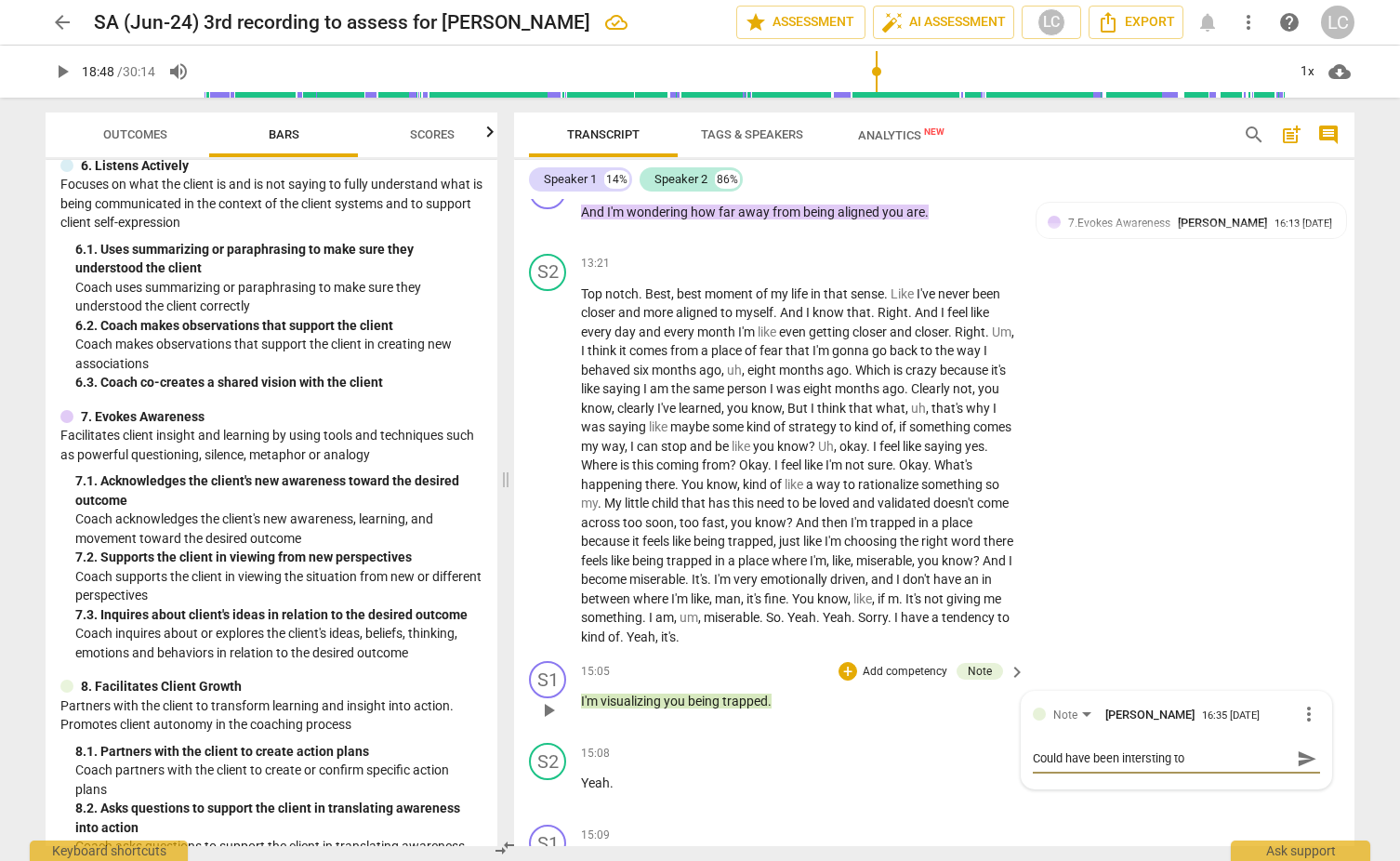type on "Could have been intersting to" 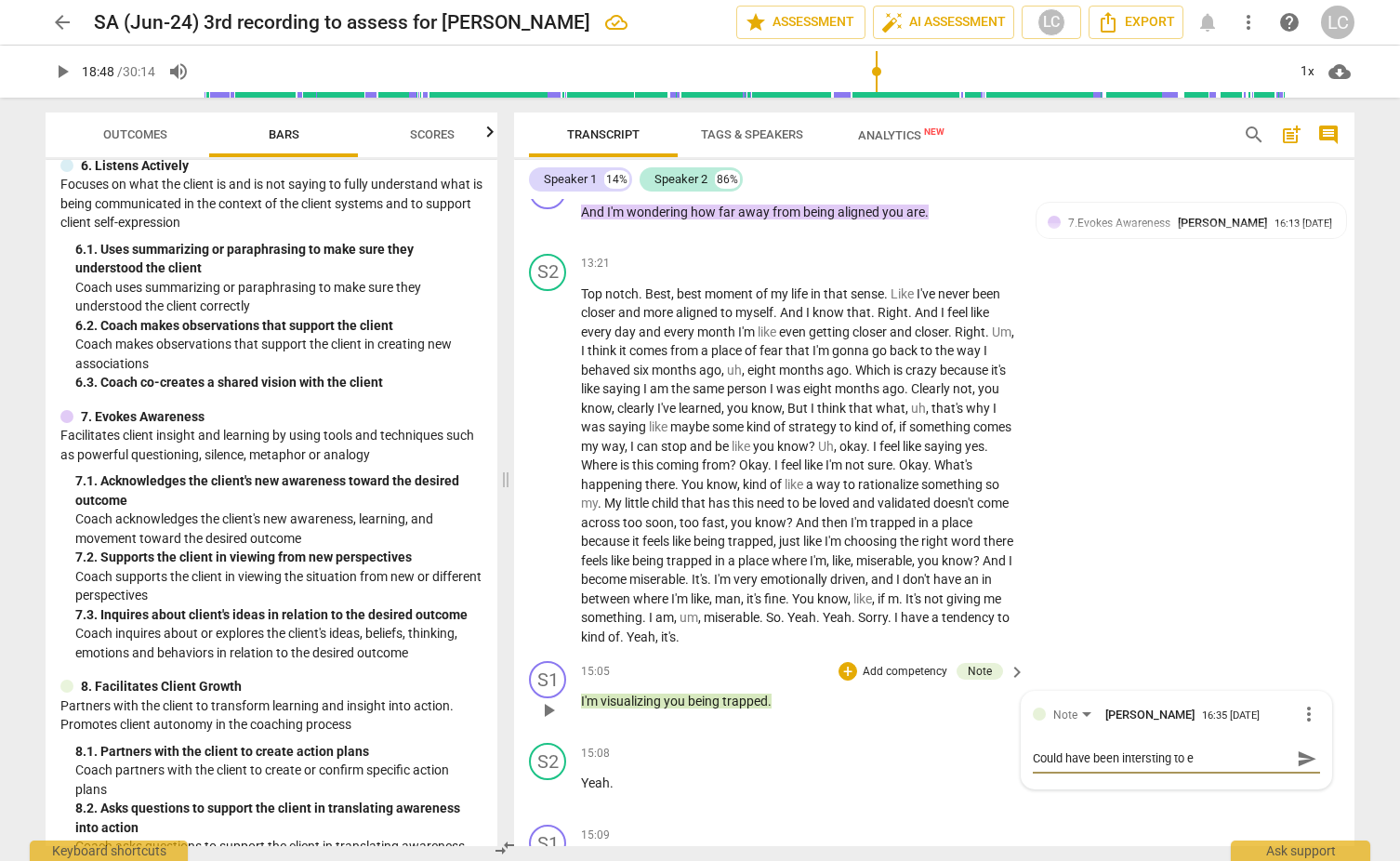 type on "Could have been intersting to ex" 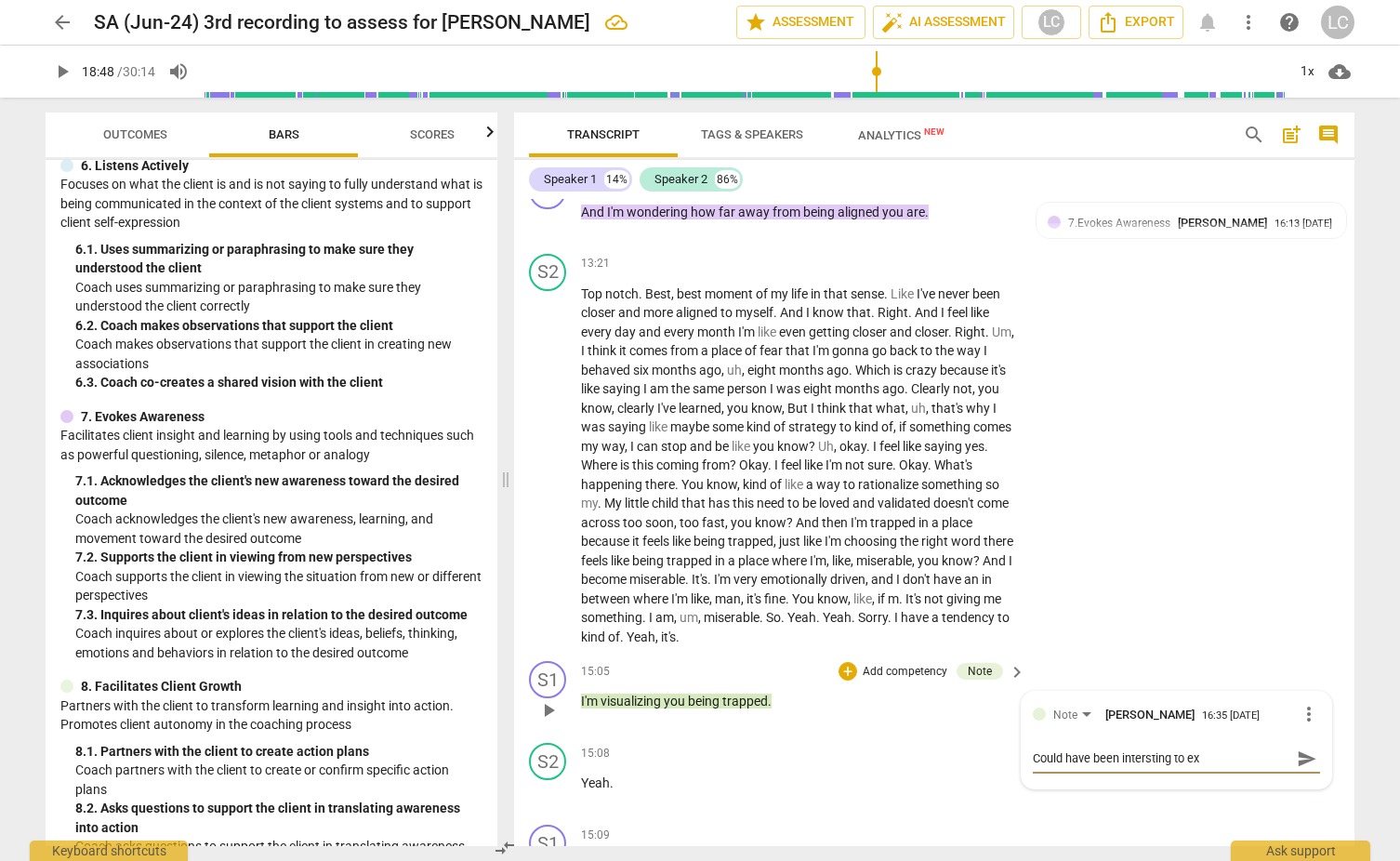 type on "Could have been intersting to exp" 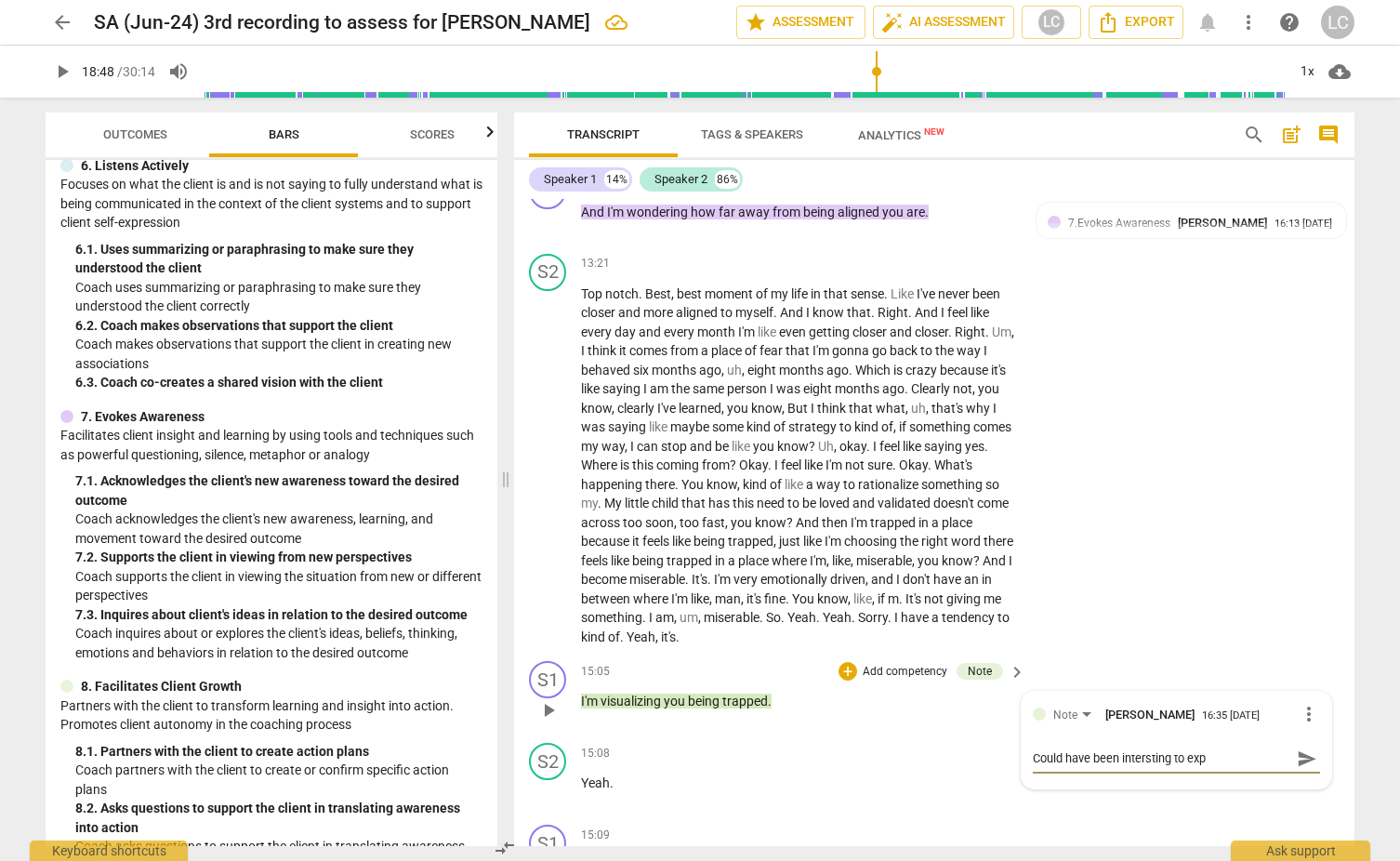type on "Could have been intersting to expl" 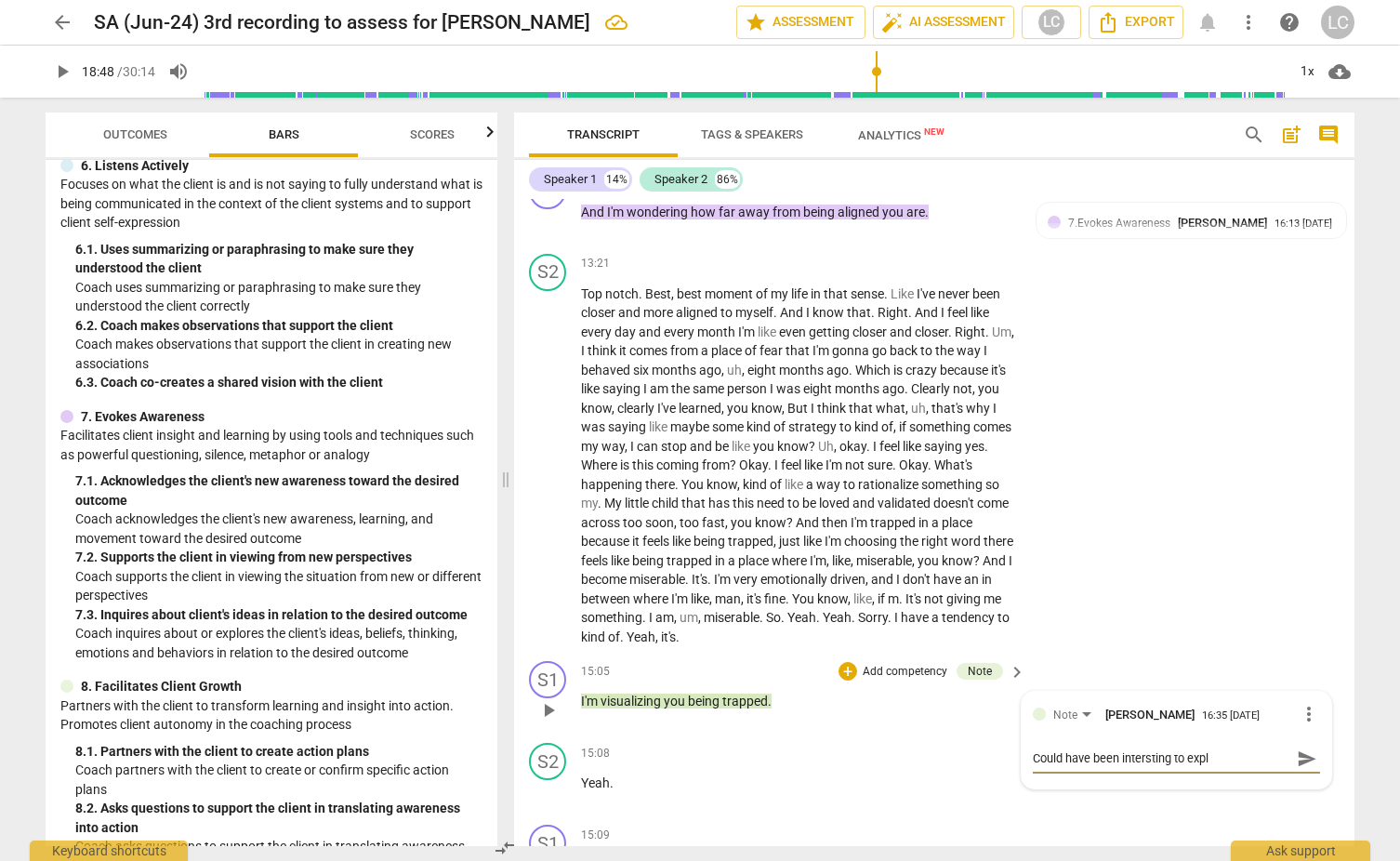 type on "Could have been intersting to explo" 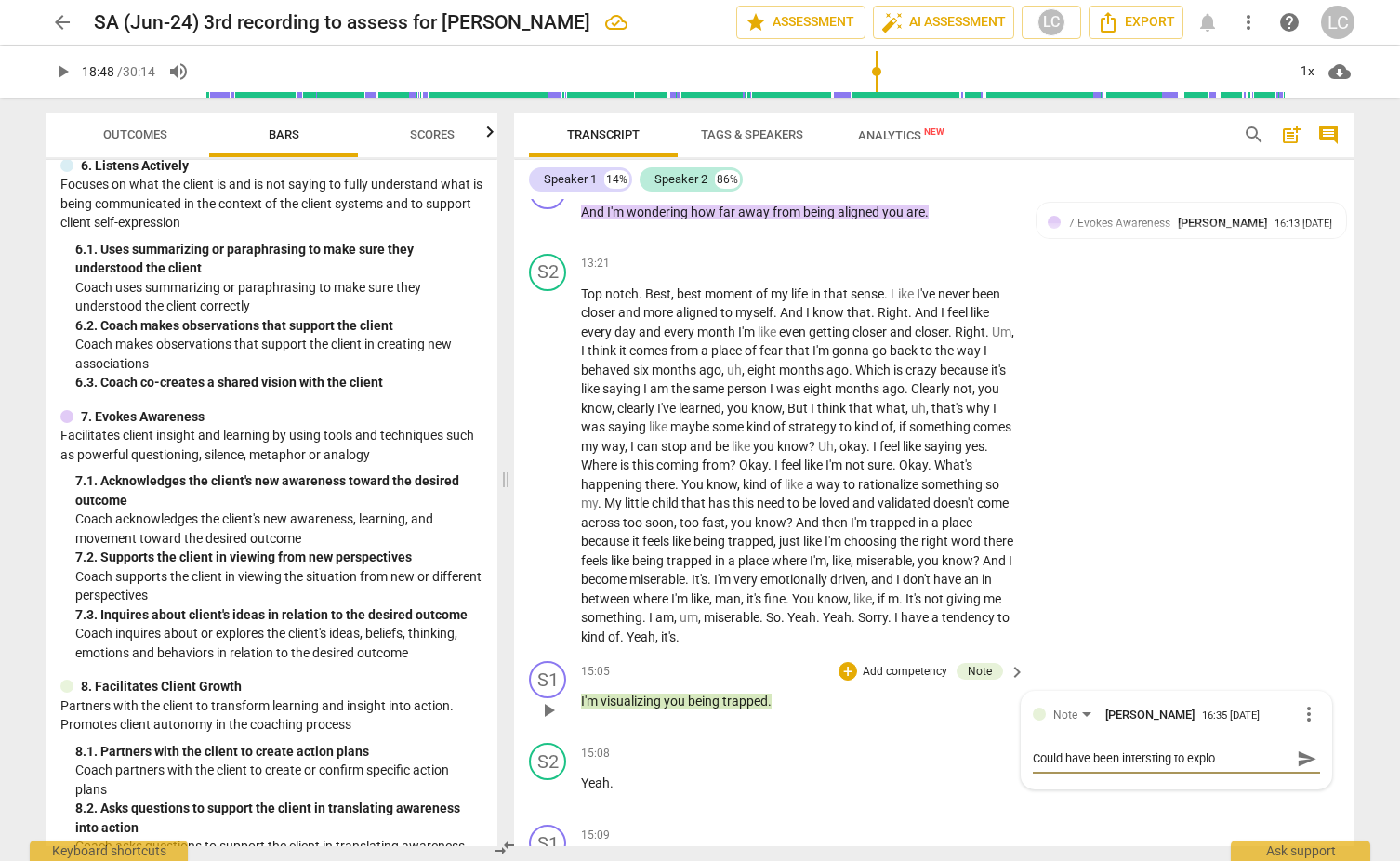 type on "Could have been intersting to explor" 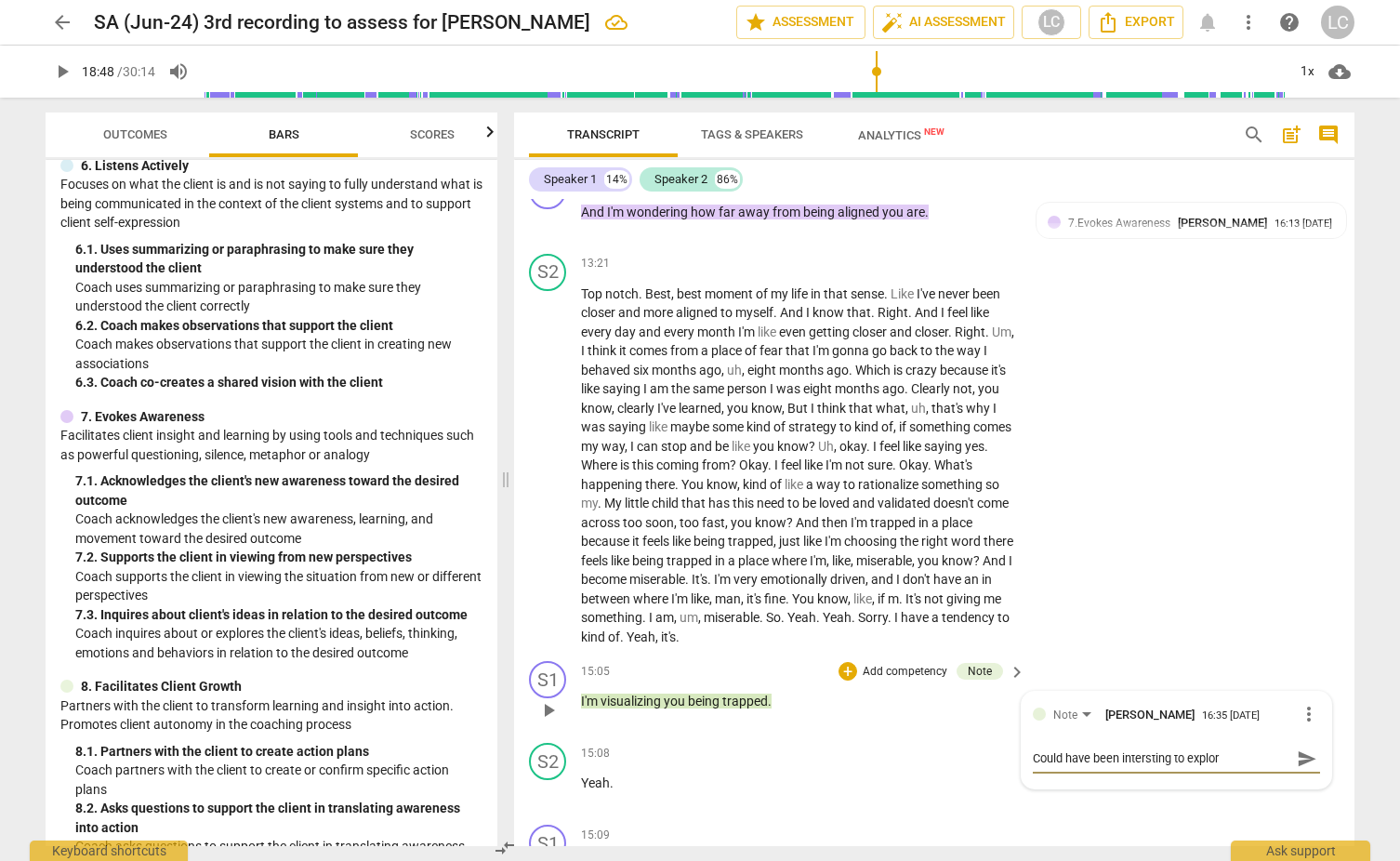 type on "Could have been intersting to explore" 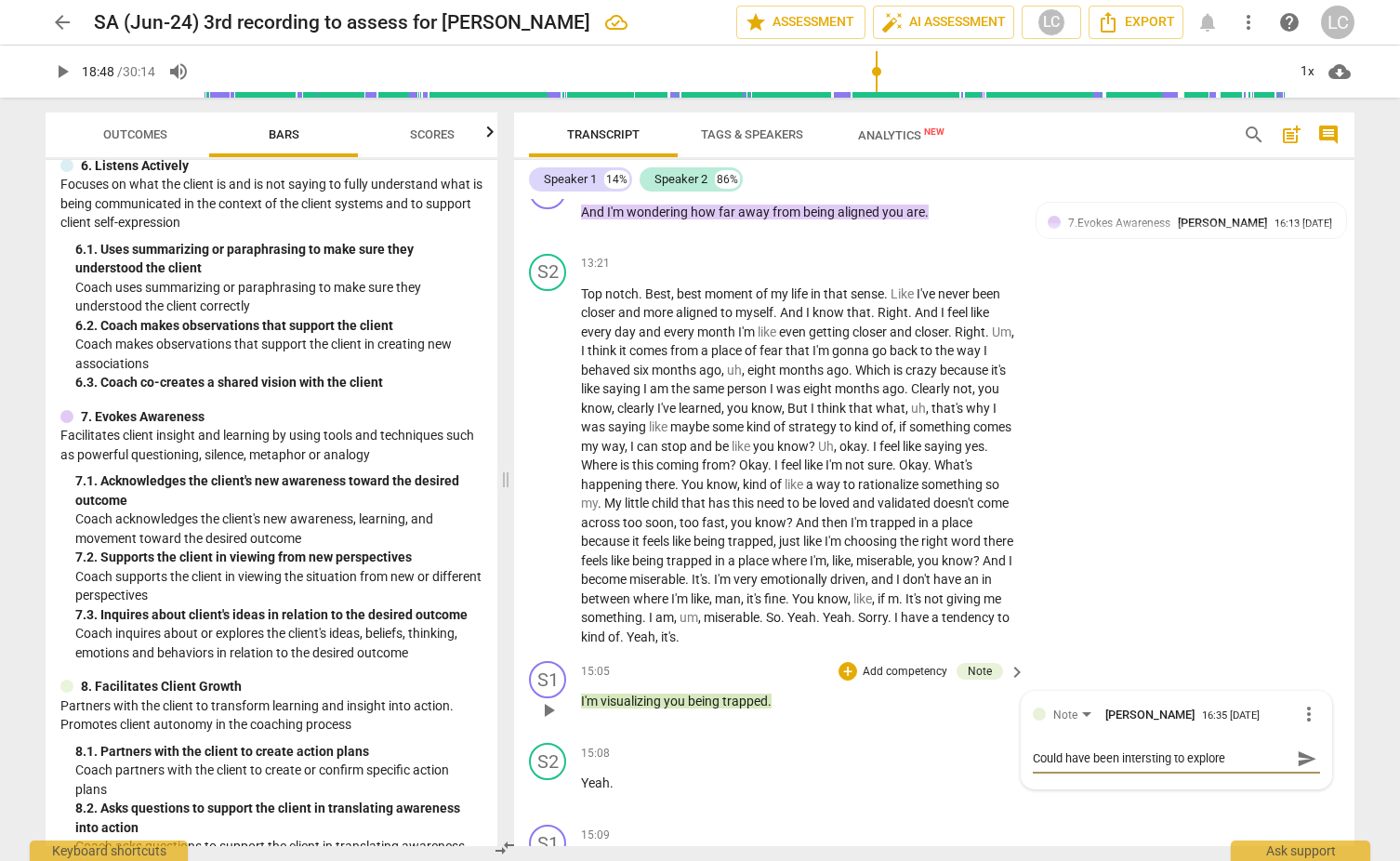 type on "Could have been intersting to explore" 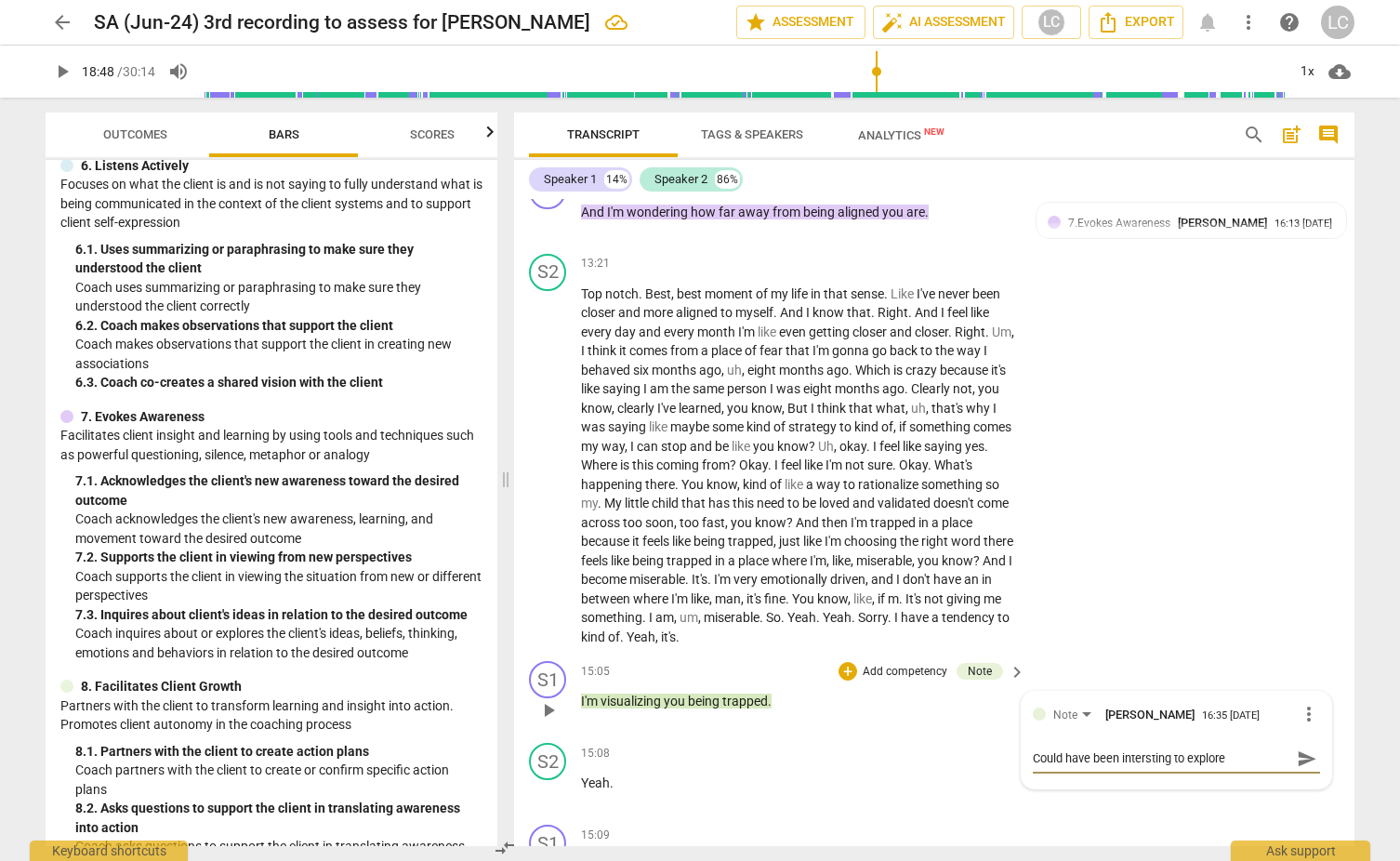 type on "Could have been intersting to explore w" 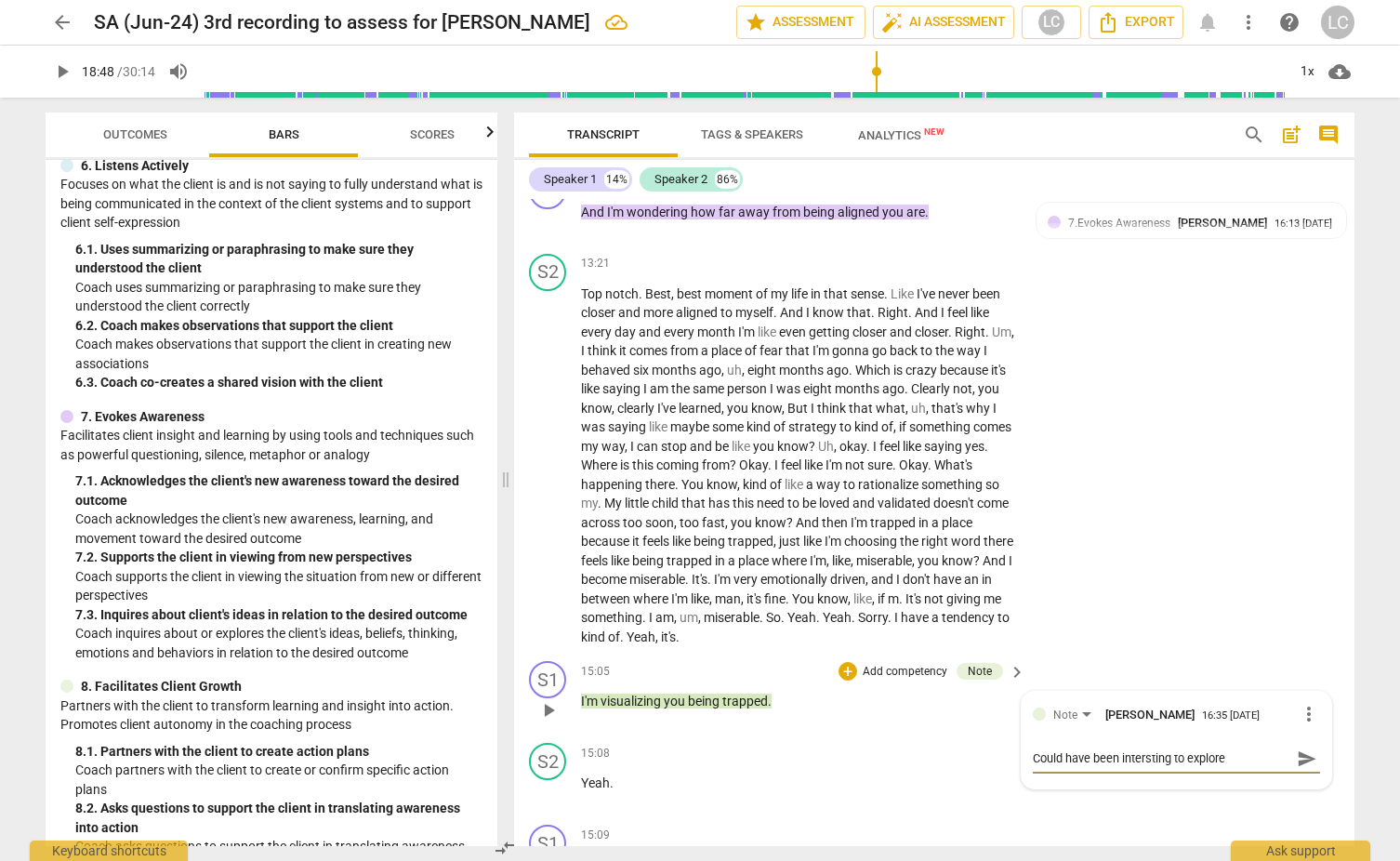 type on "Could have been intersting to explore w" 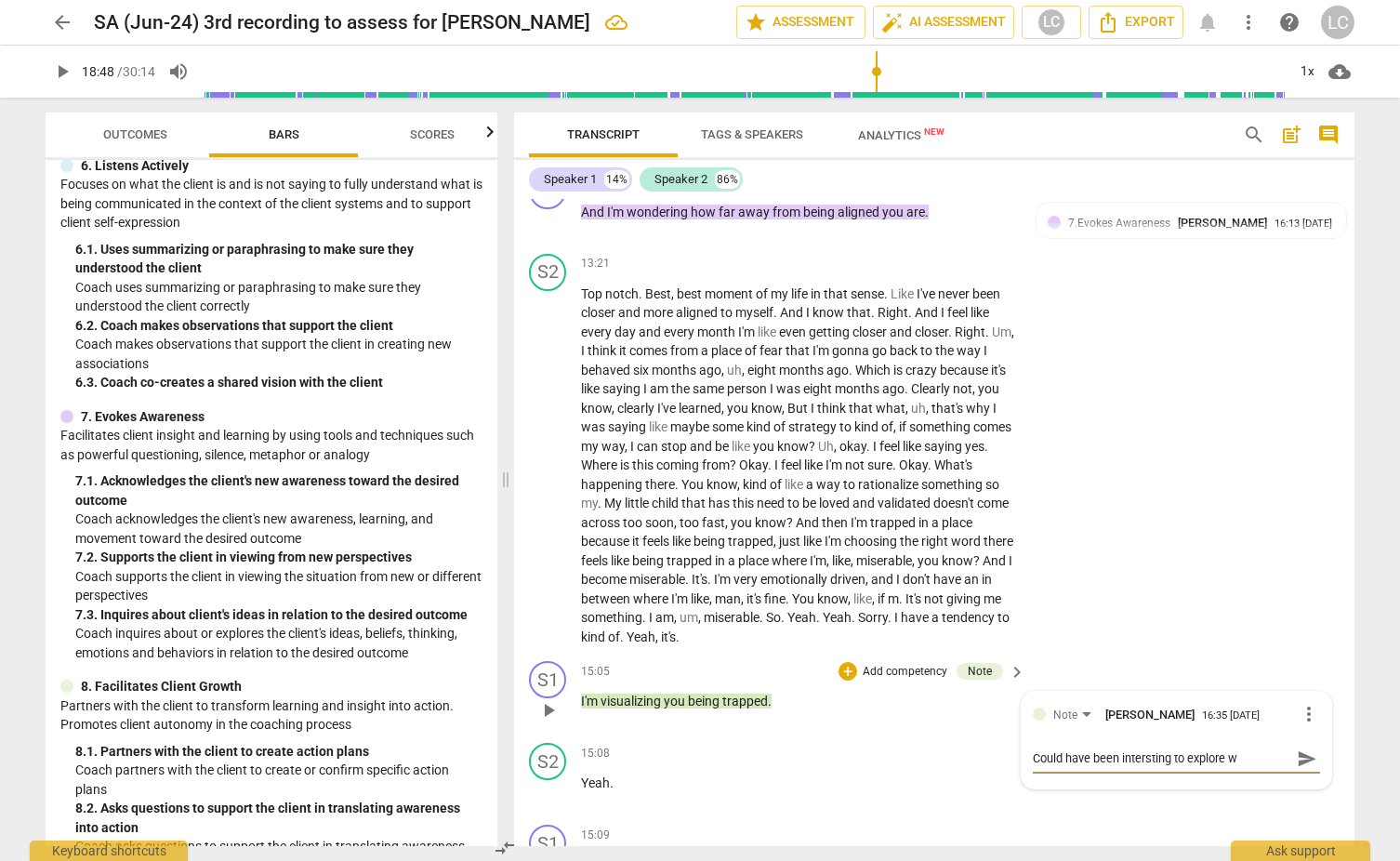 type on "Could have been intersting to explore wh" 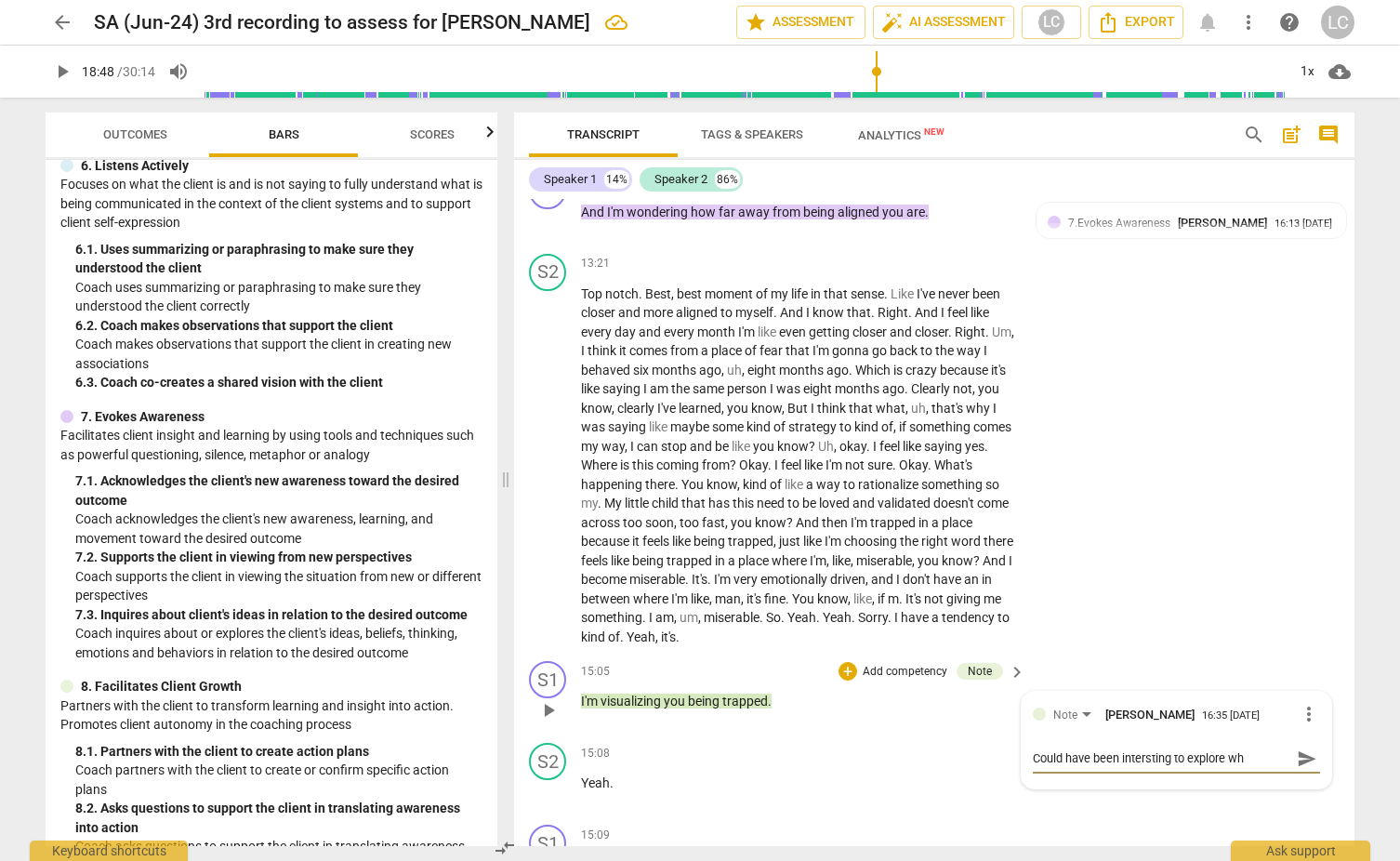 type on "Could have been intersting to explore wha" 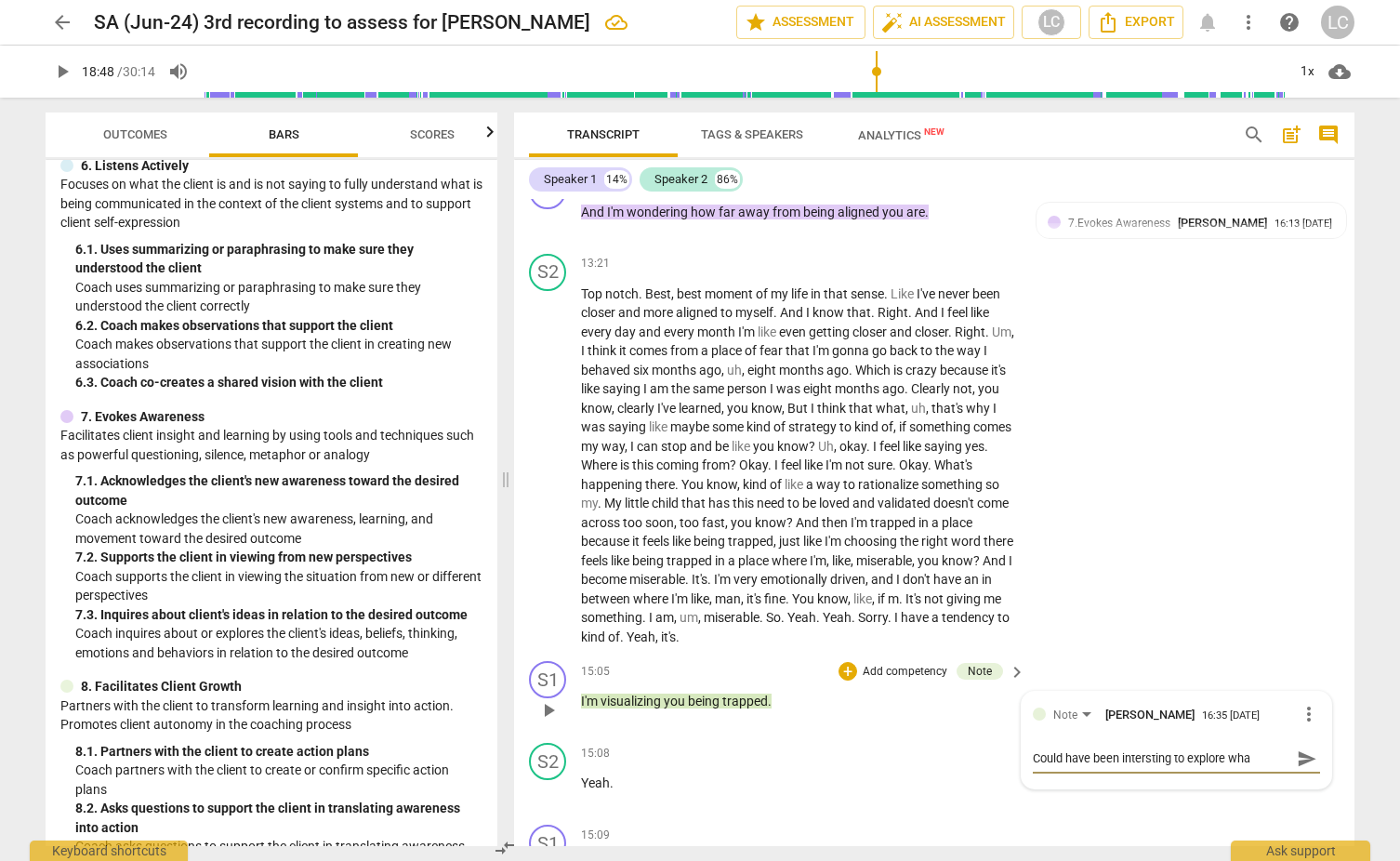 type on "Could have been intersting to explore what" 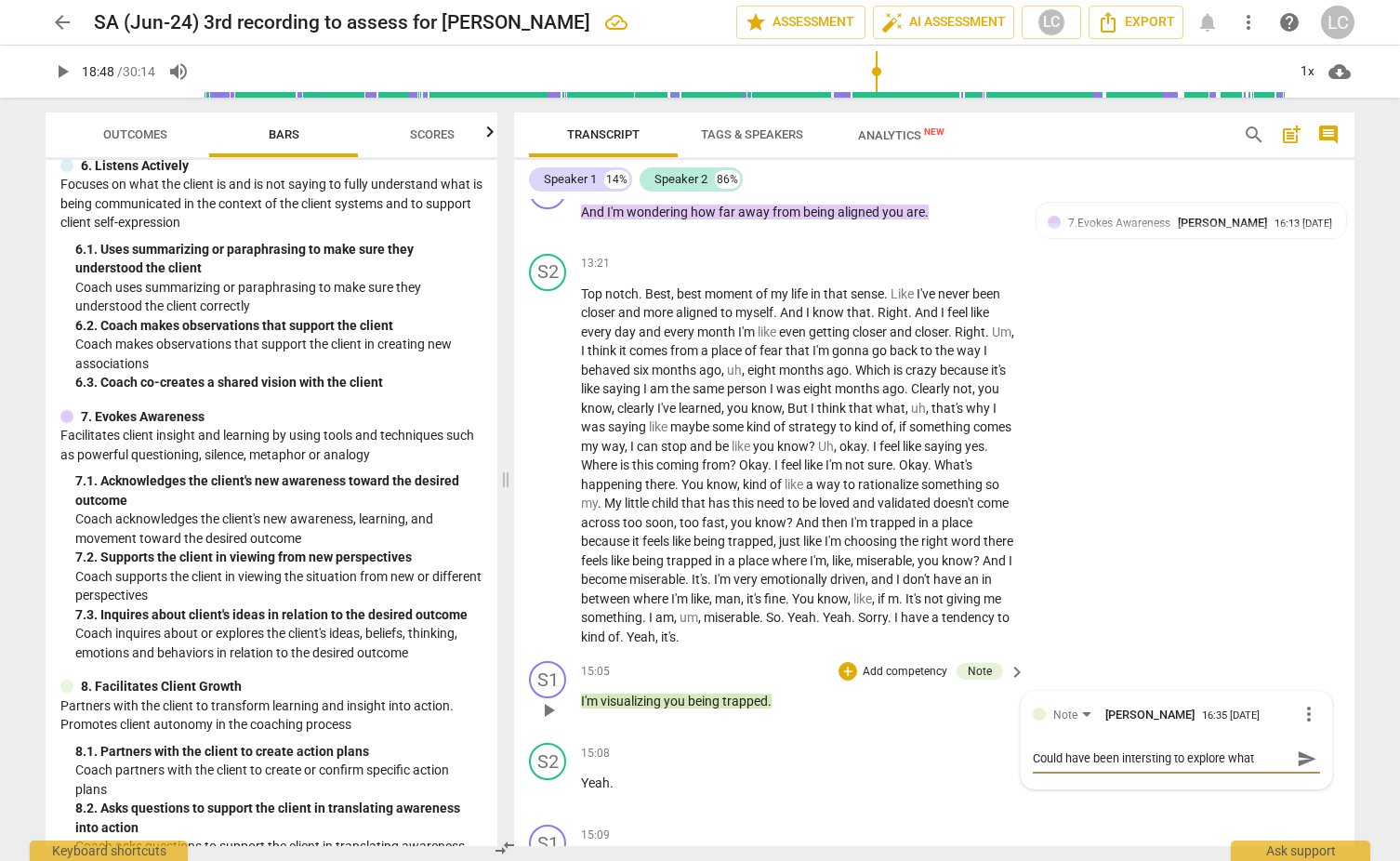 type on "Could have been intersting to explore what" 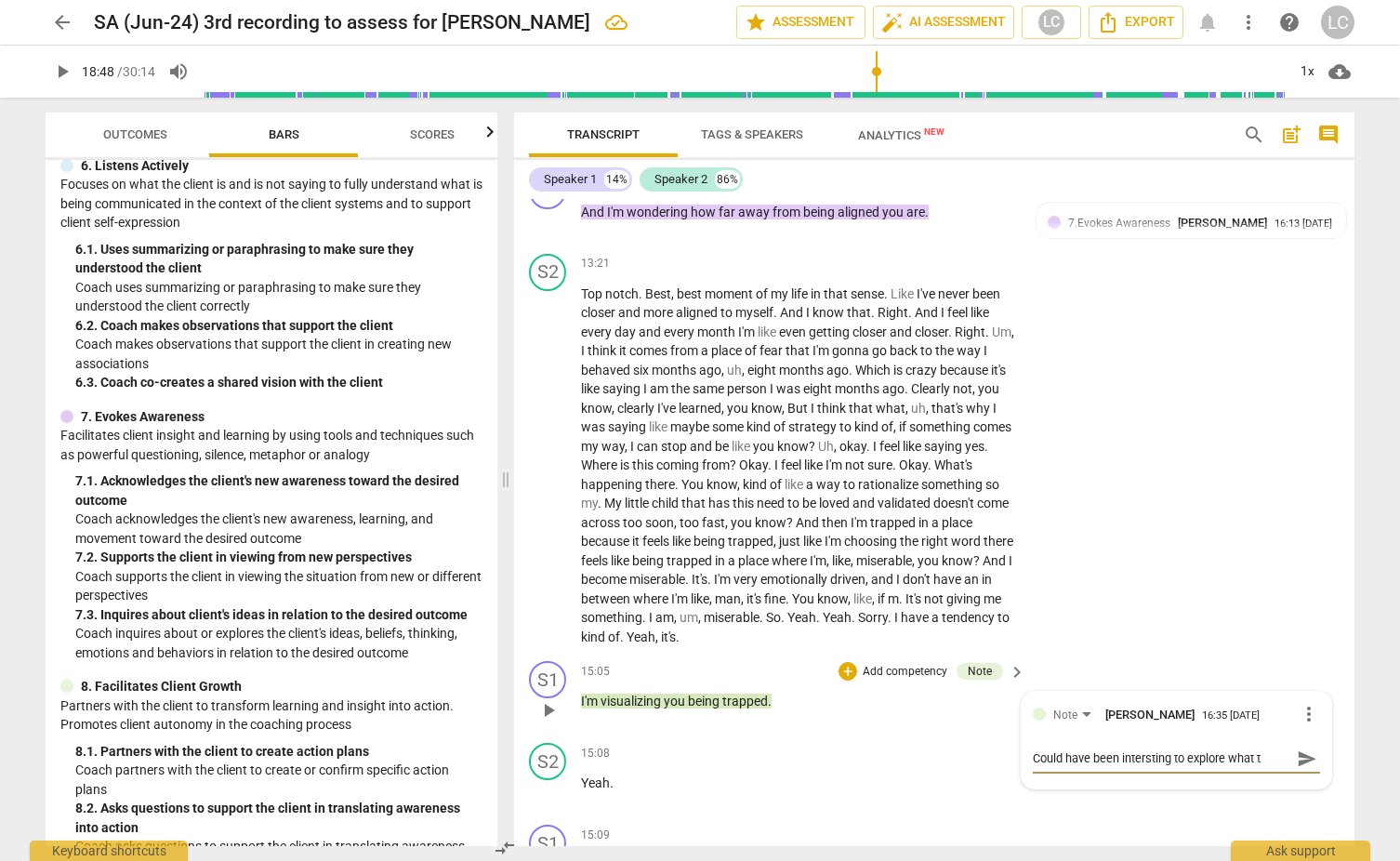 type on "Could have been intersting to explore what th" 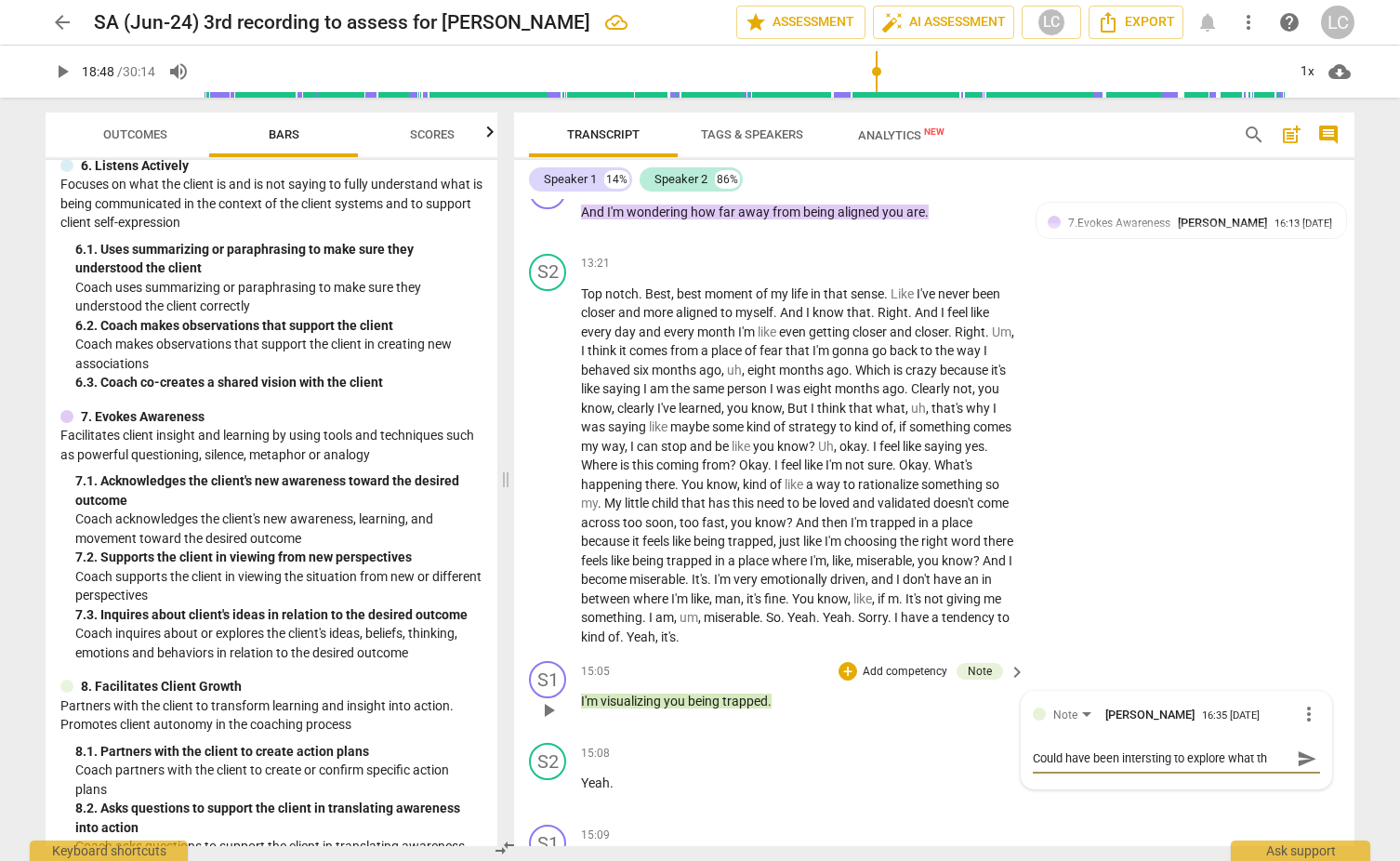 type on "Could have been intersting to explore what the" 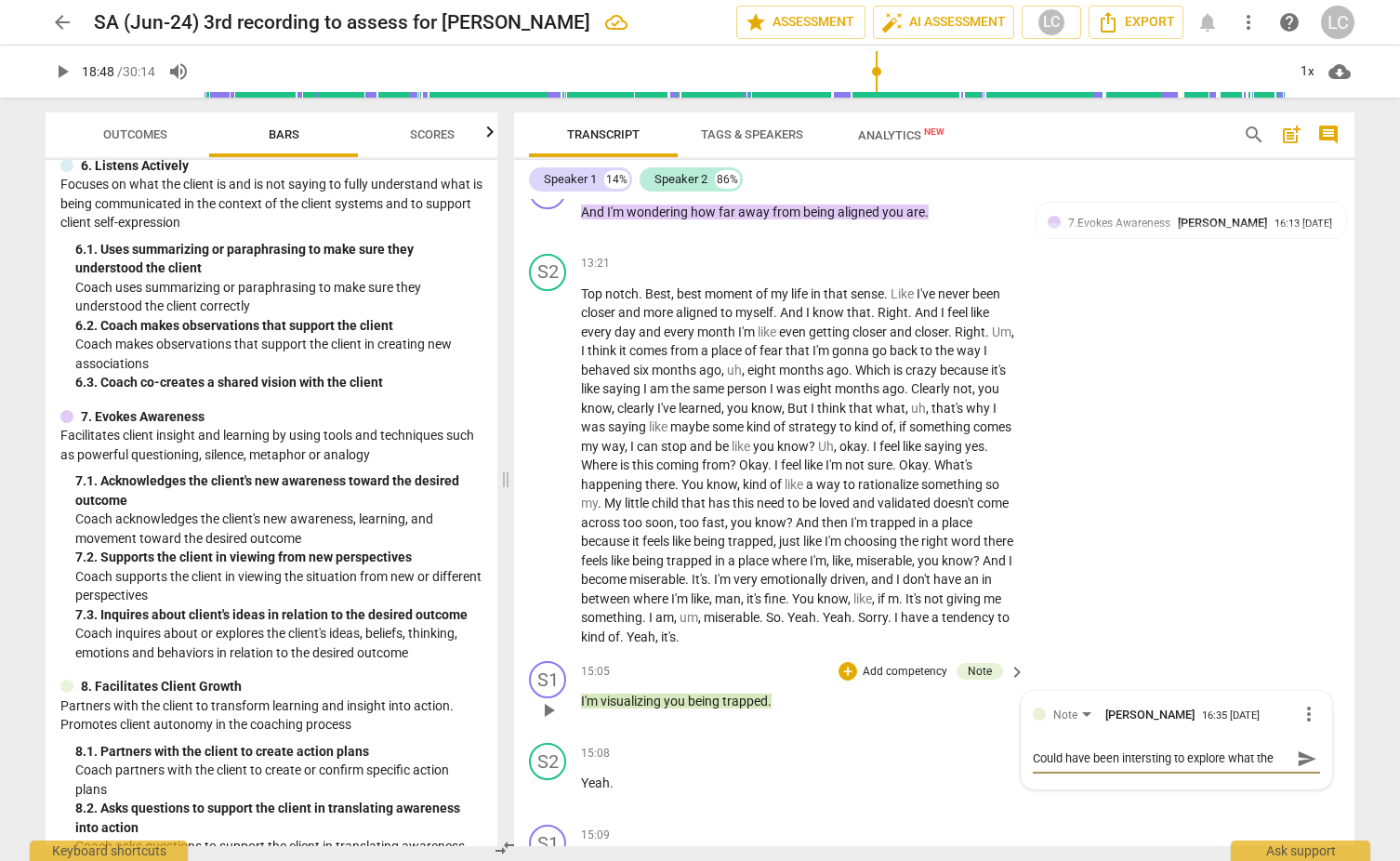 type on "Could have been intersting to explore what the" 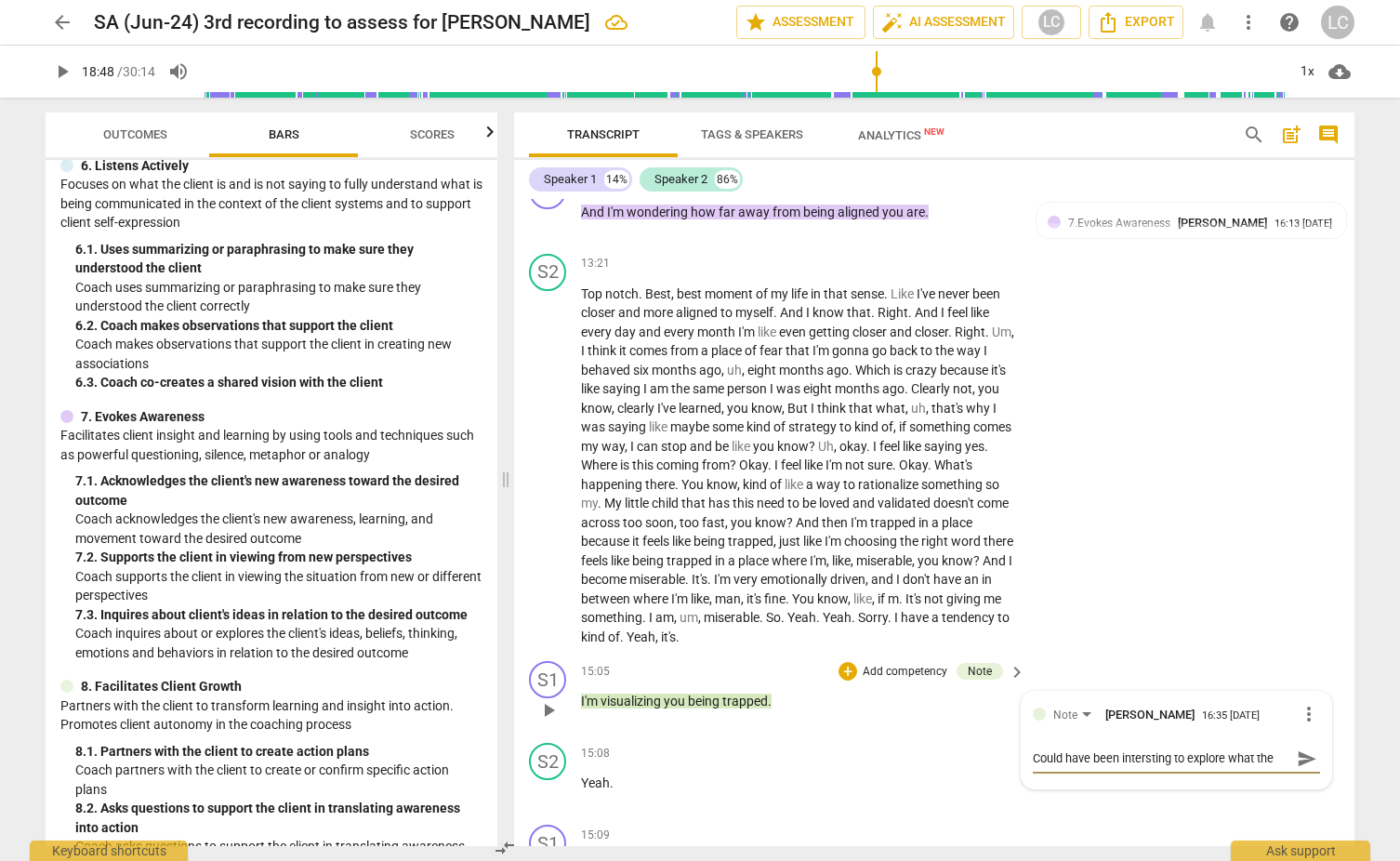 type on "Could have been intersting to explore what the l" 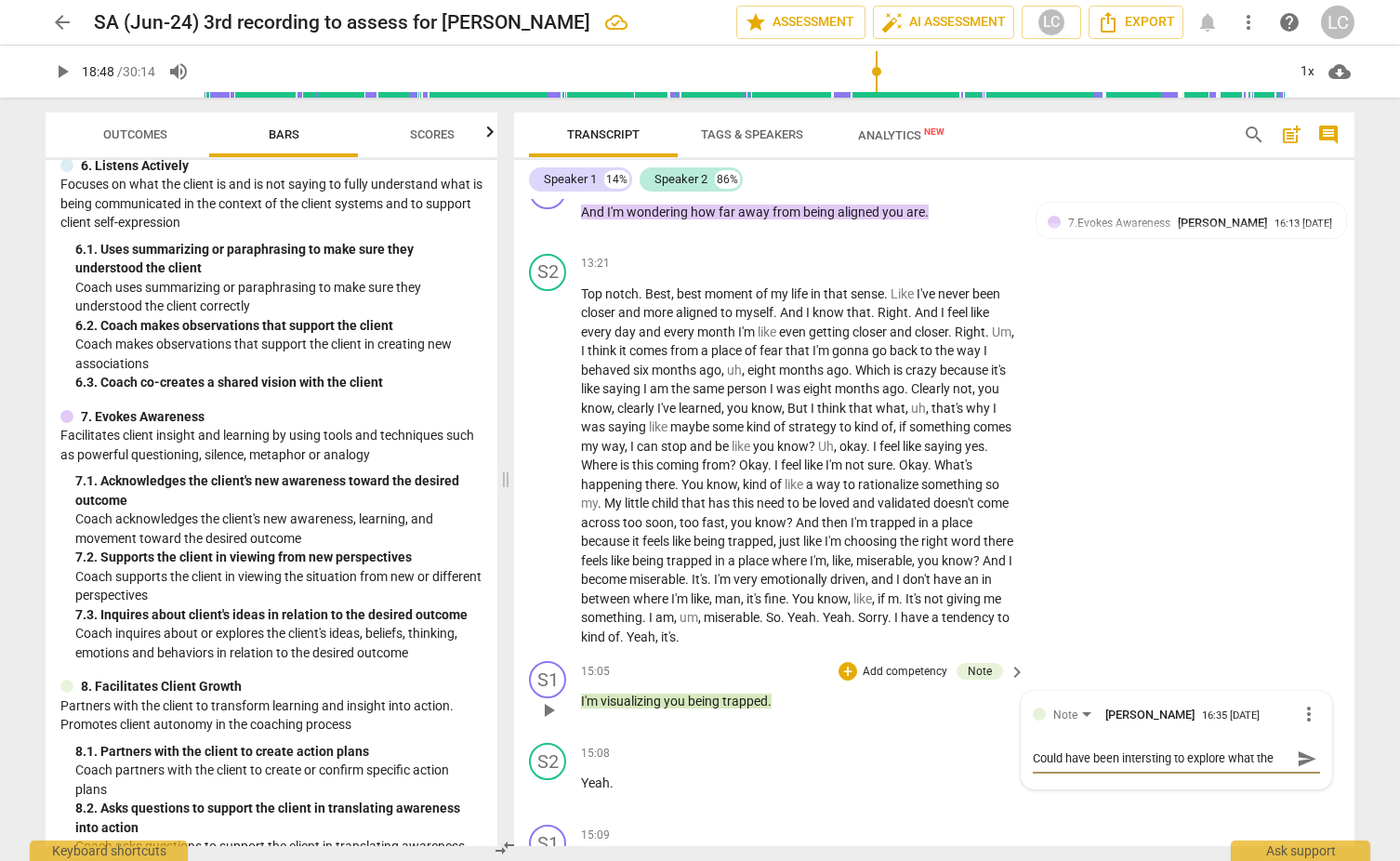 type on "Could have been intersting to explore what the l" 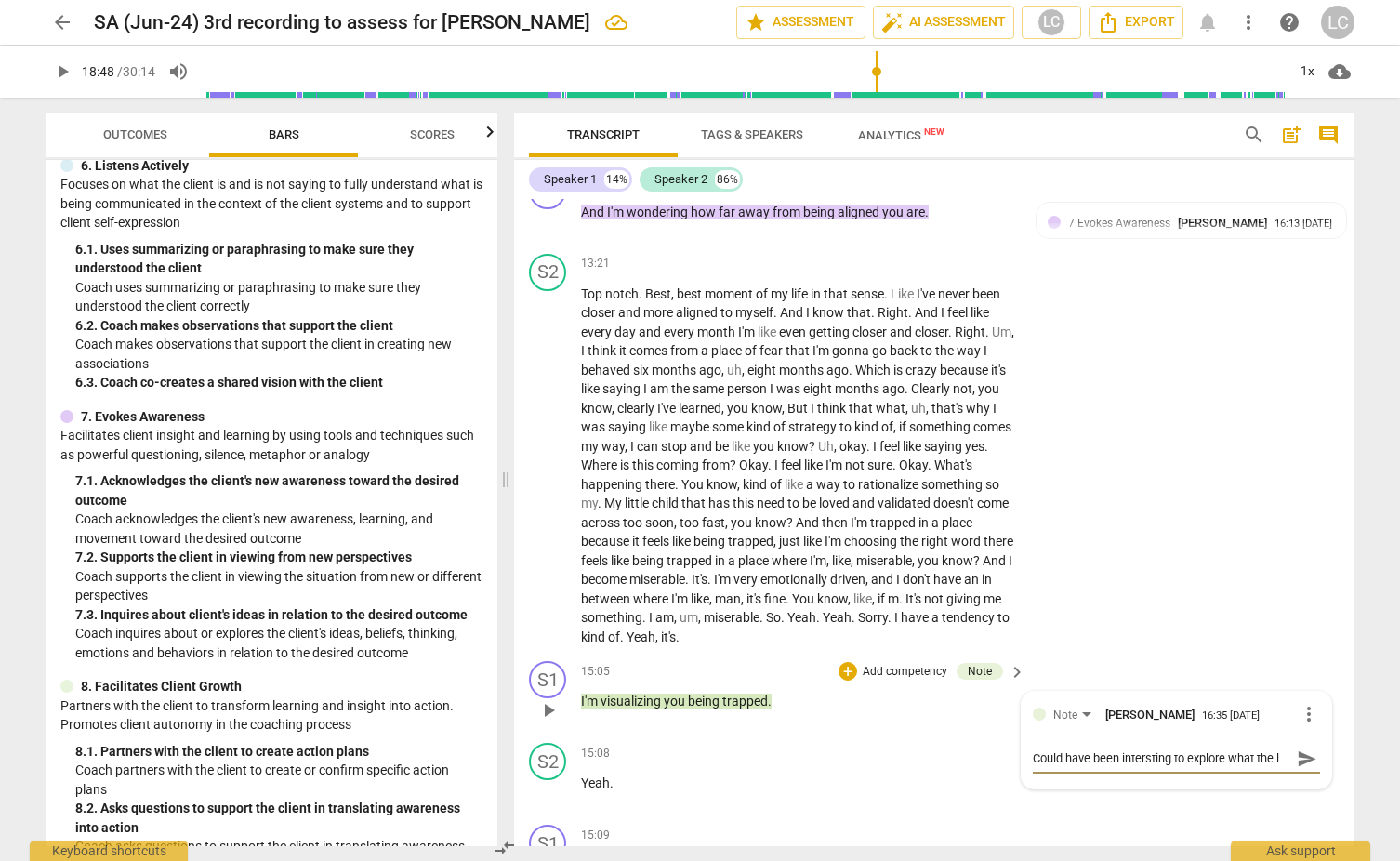 type on "Could have been intersting to explore what the li" 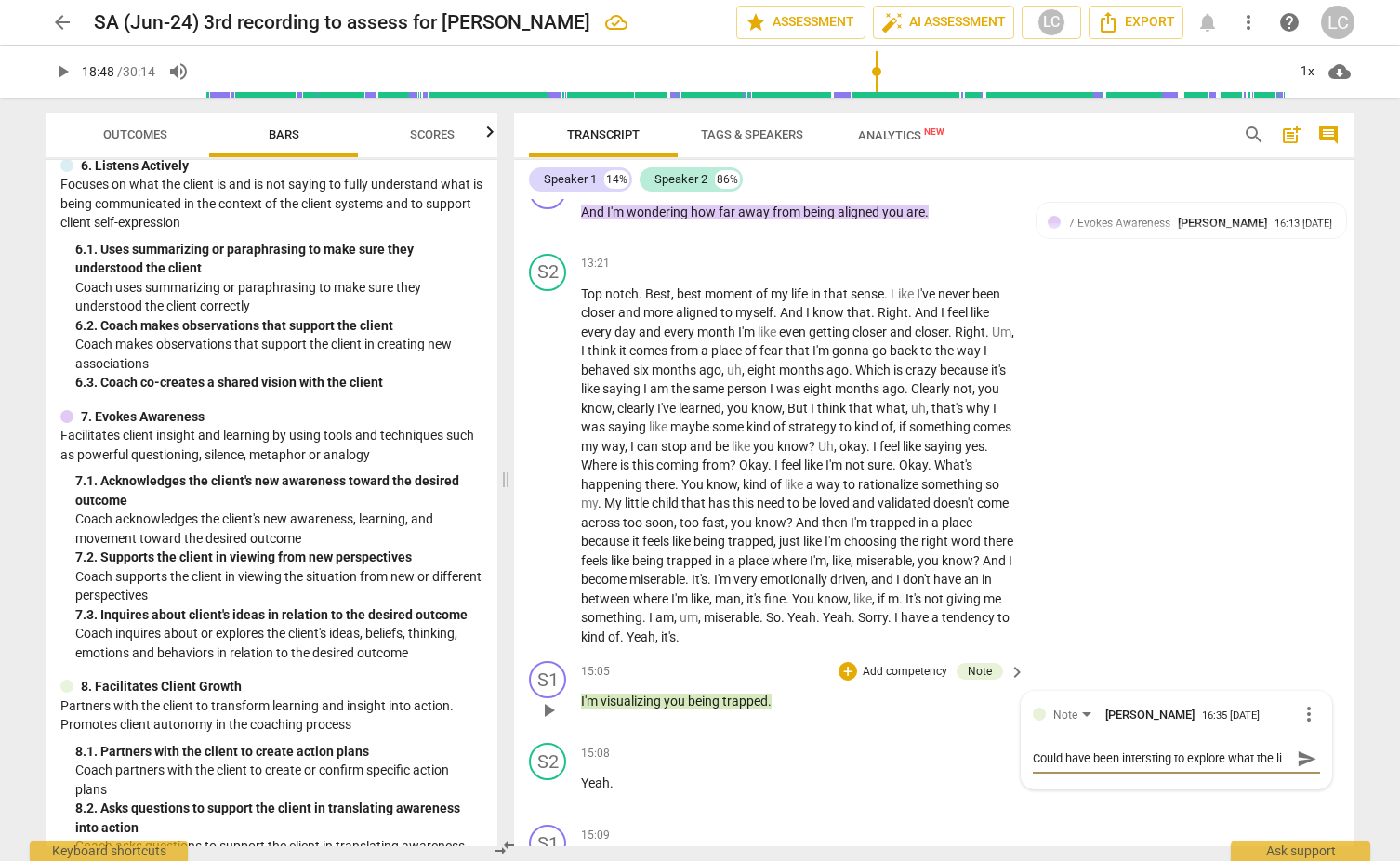type on "Could have been intersting to explore what the lit" 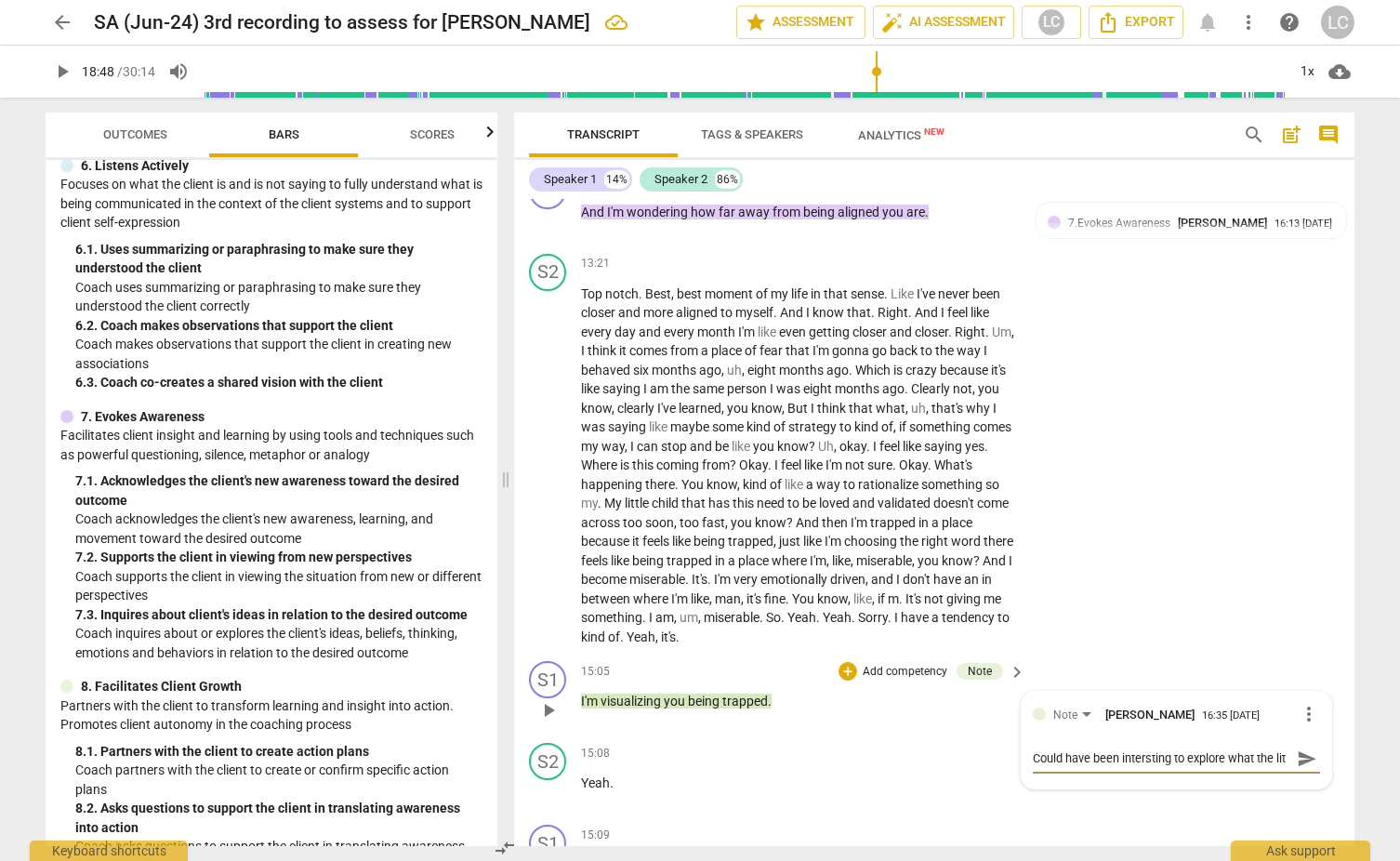 scroll, scrollTop: 16, scrollLeft: 0, axis: vertical 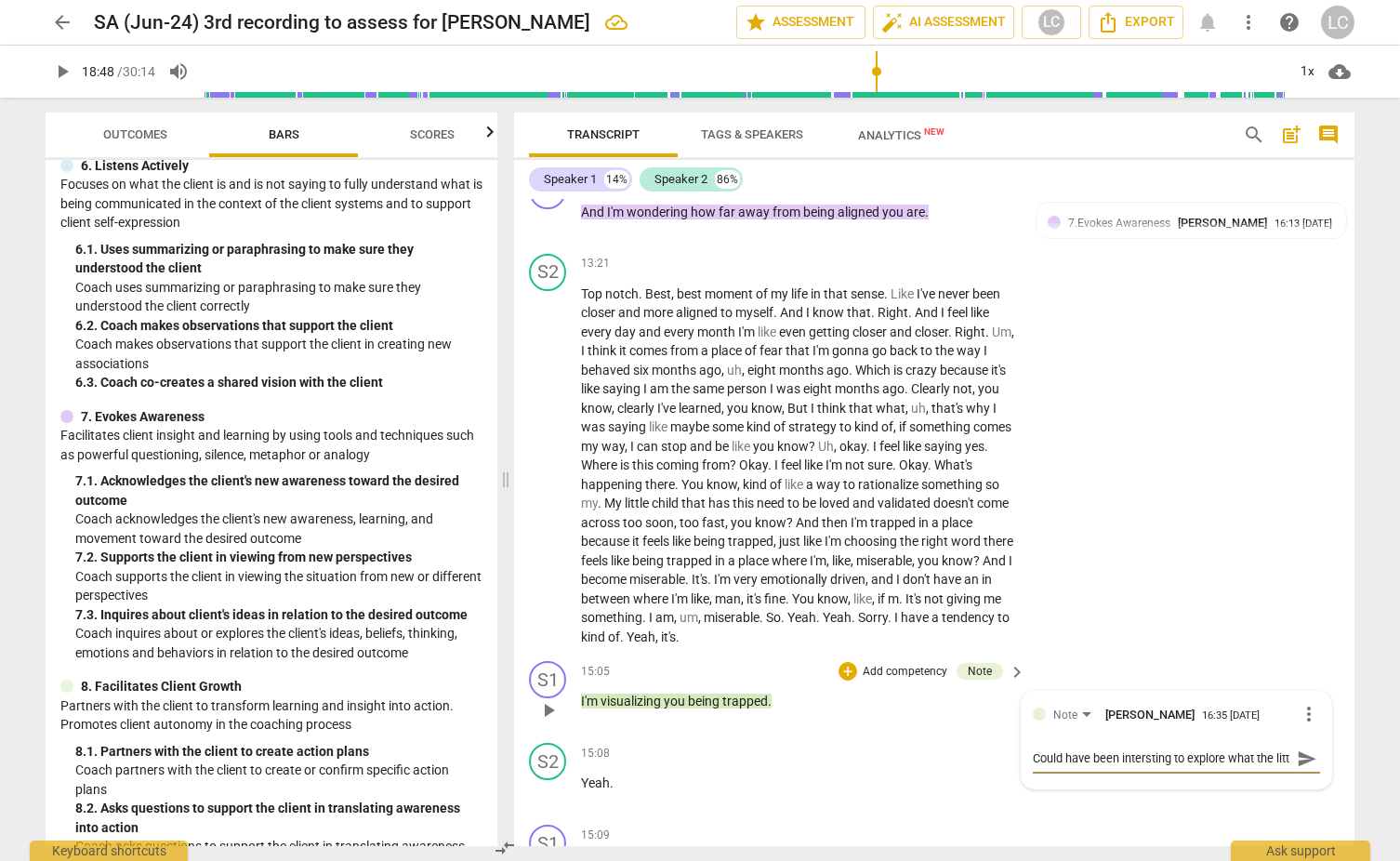 type on "Could have been intersting to explore what the littl" 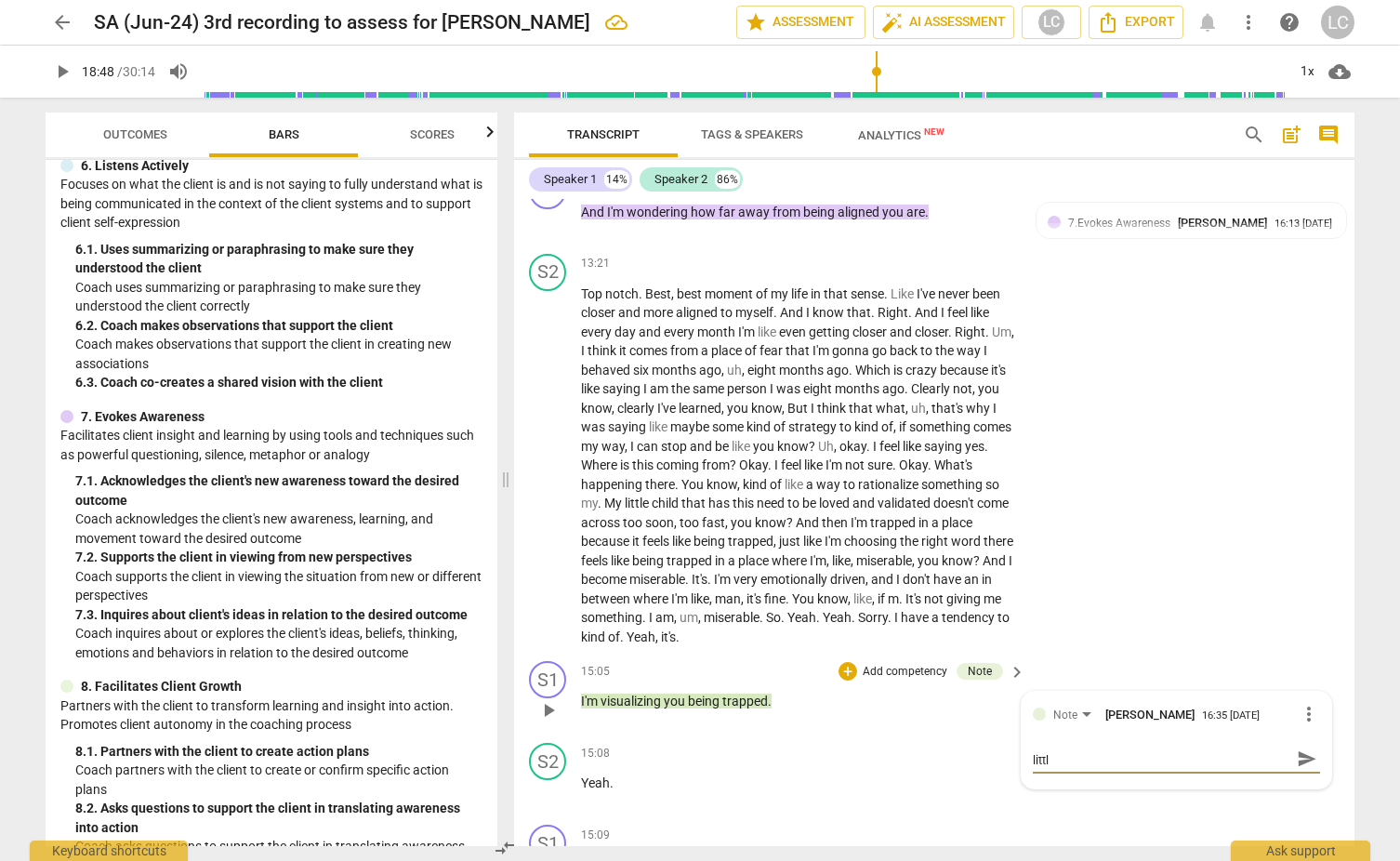 type on "Could have been intersting to explore what the little" 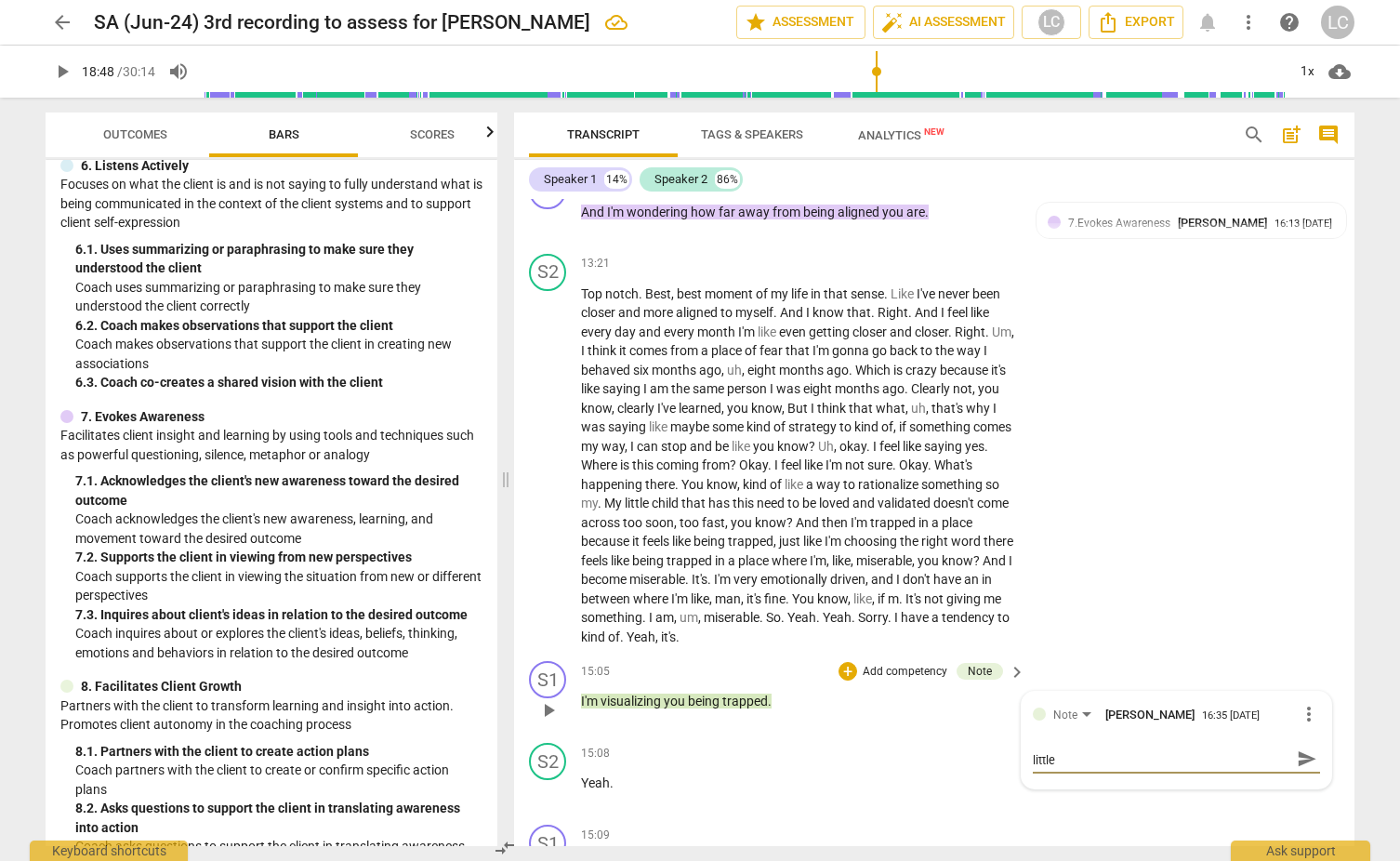 type on "Could have been intersting to explore what the little" 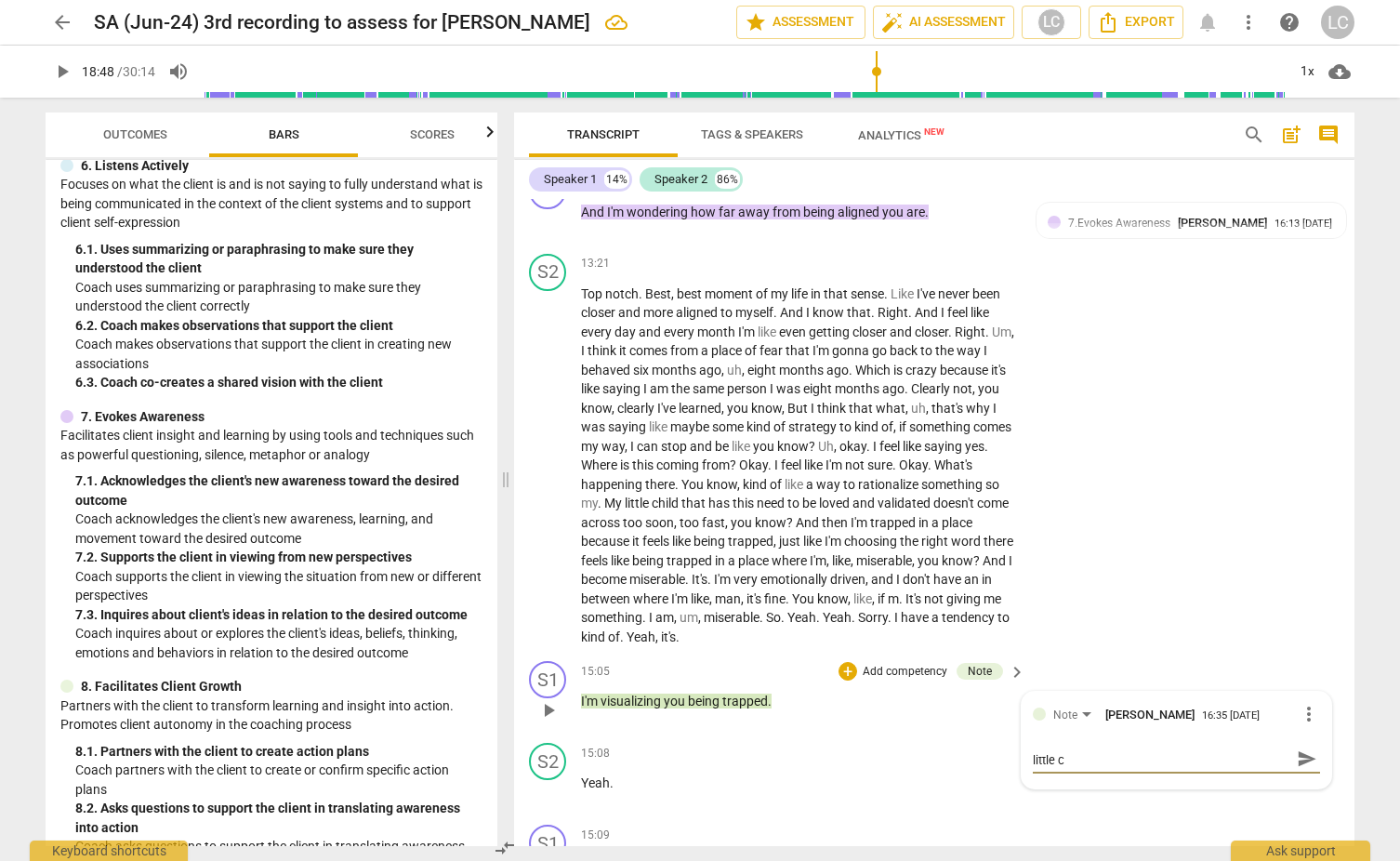 type on "Could have been intersting to explore what the little ch" 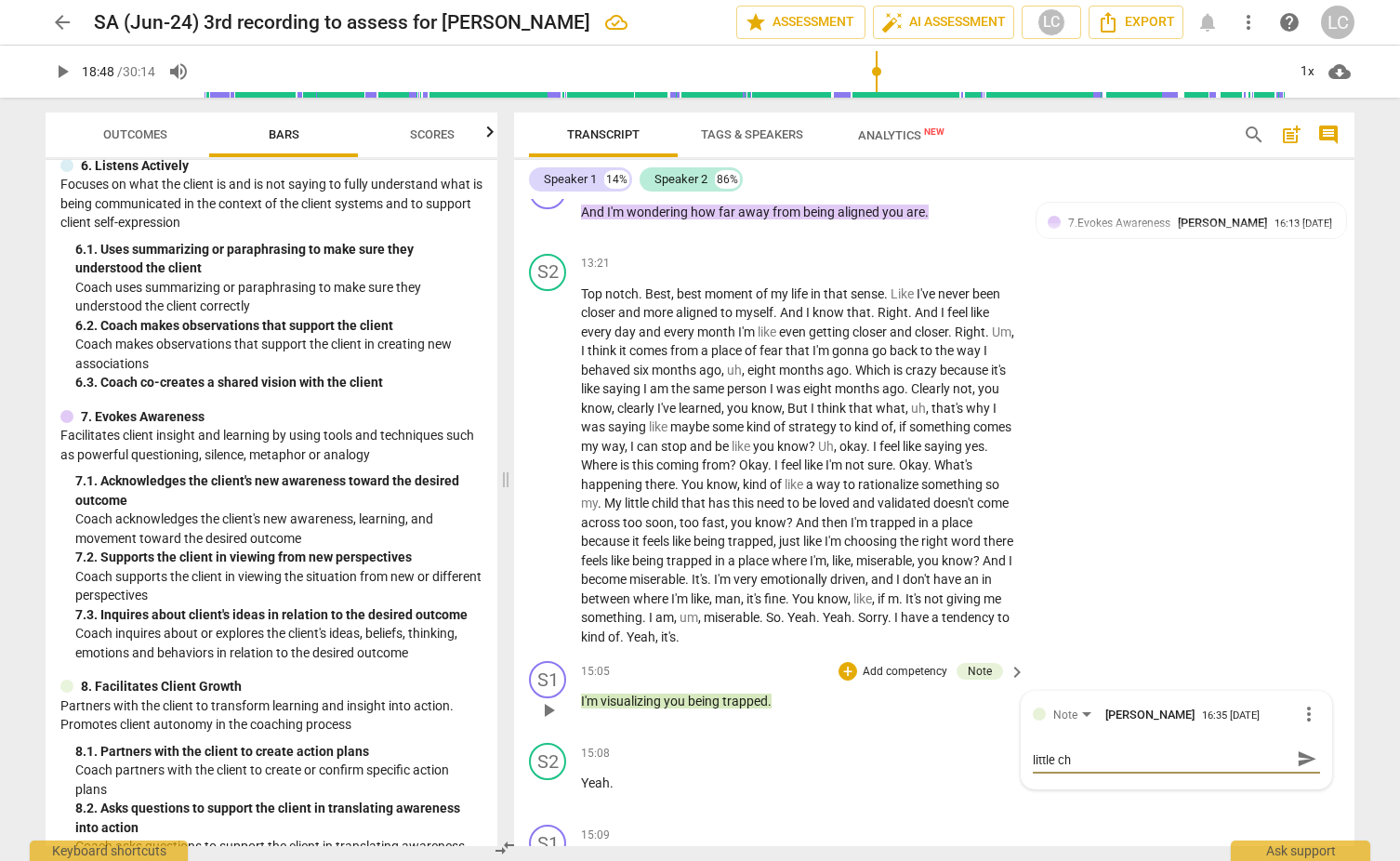 scroll, scrollTop: 0, scrollLeft: 0, axis: both 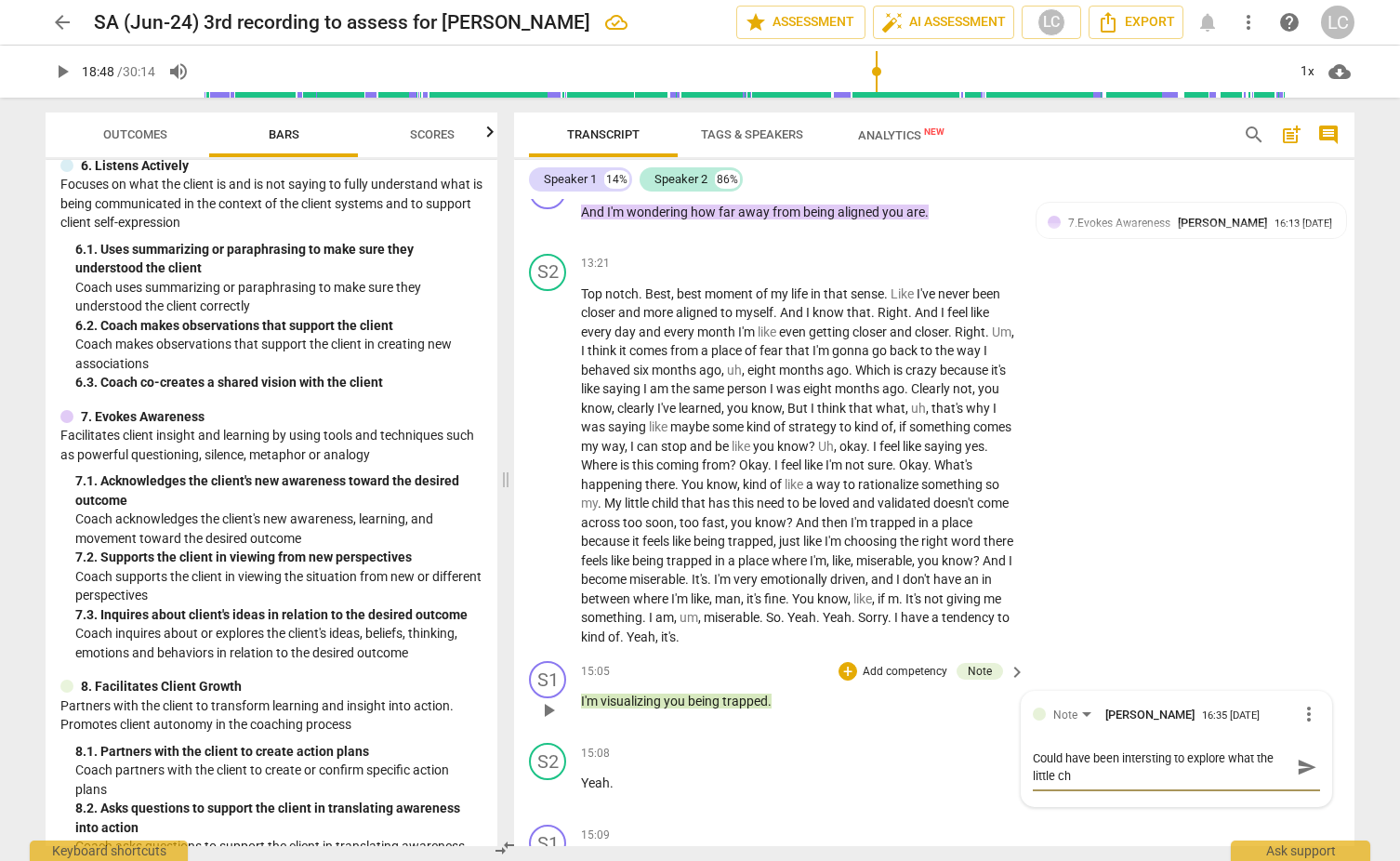 type on "Could have been intersting to explore what the little chi" 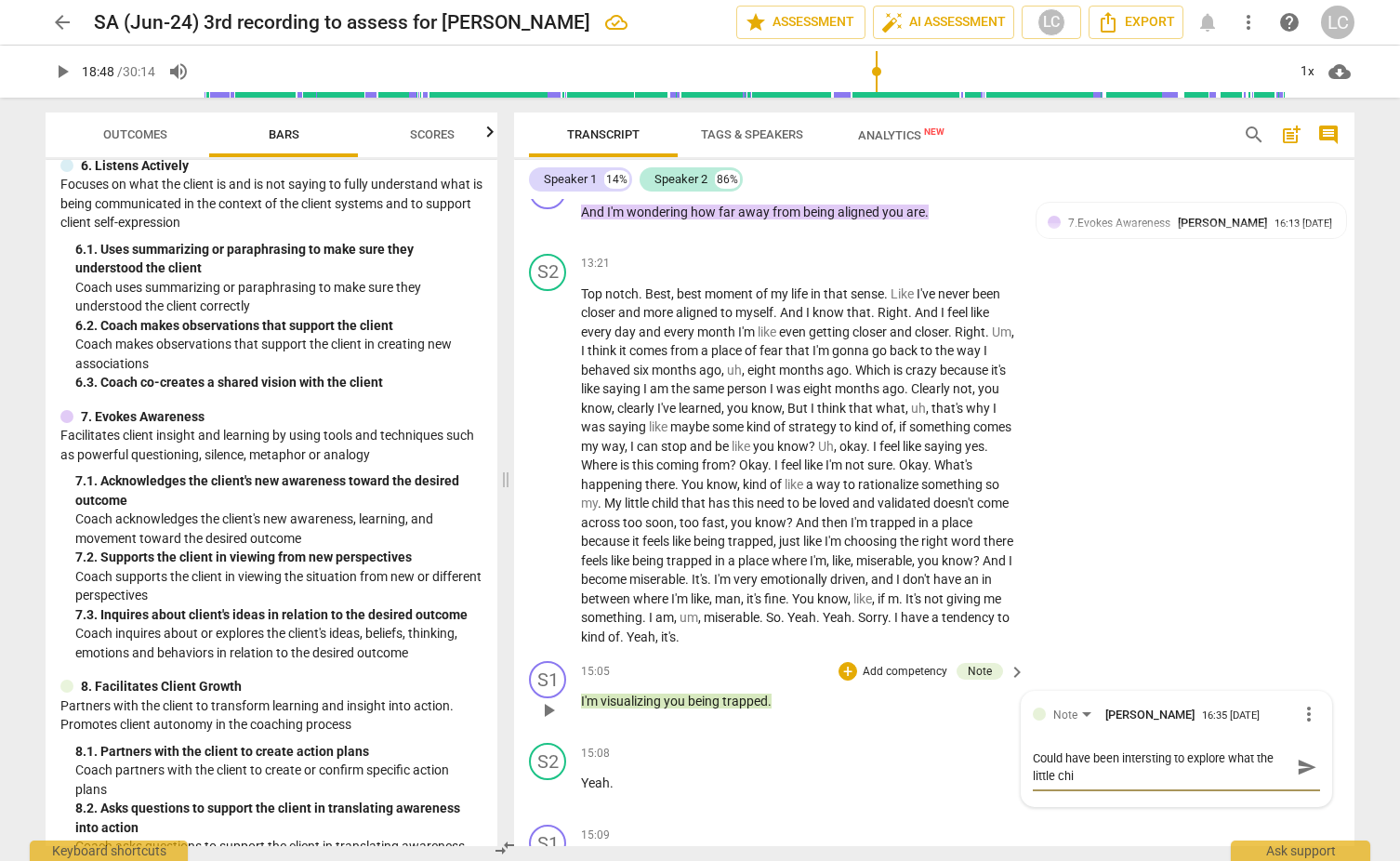 type on "Could have been intersting to explore what the little chil" 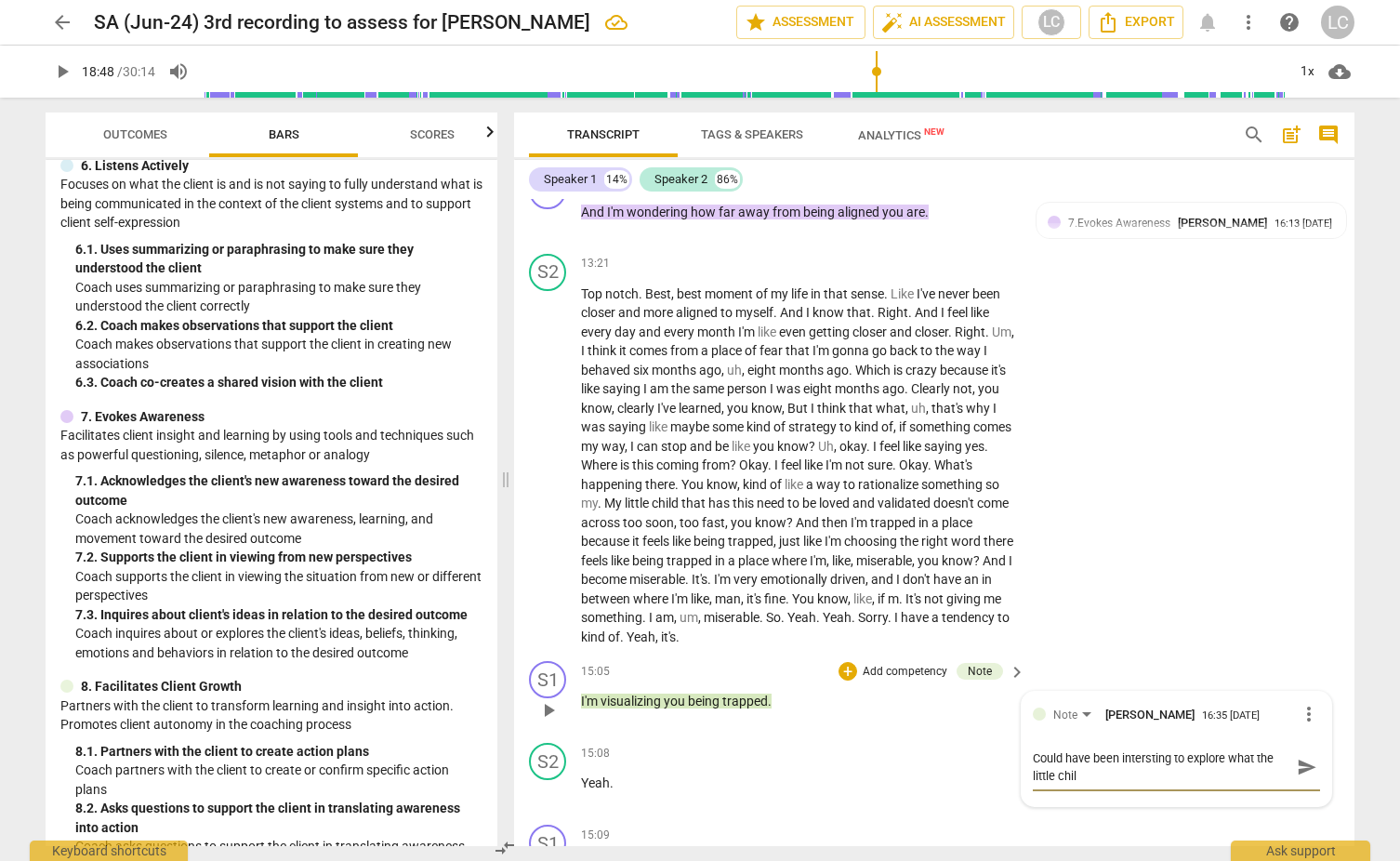type on "Could have been intersting to explore what the little child" 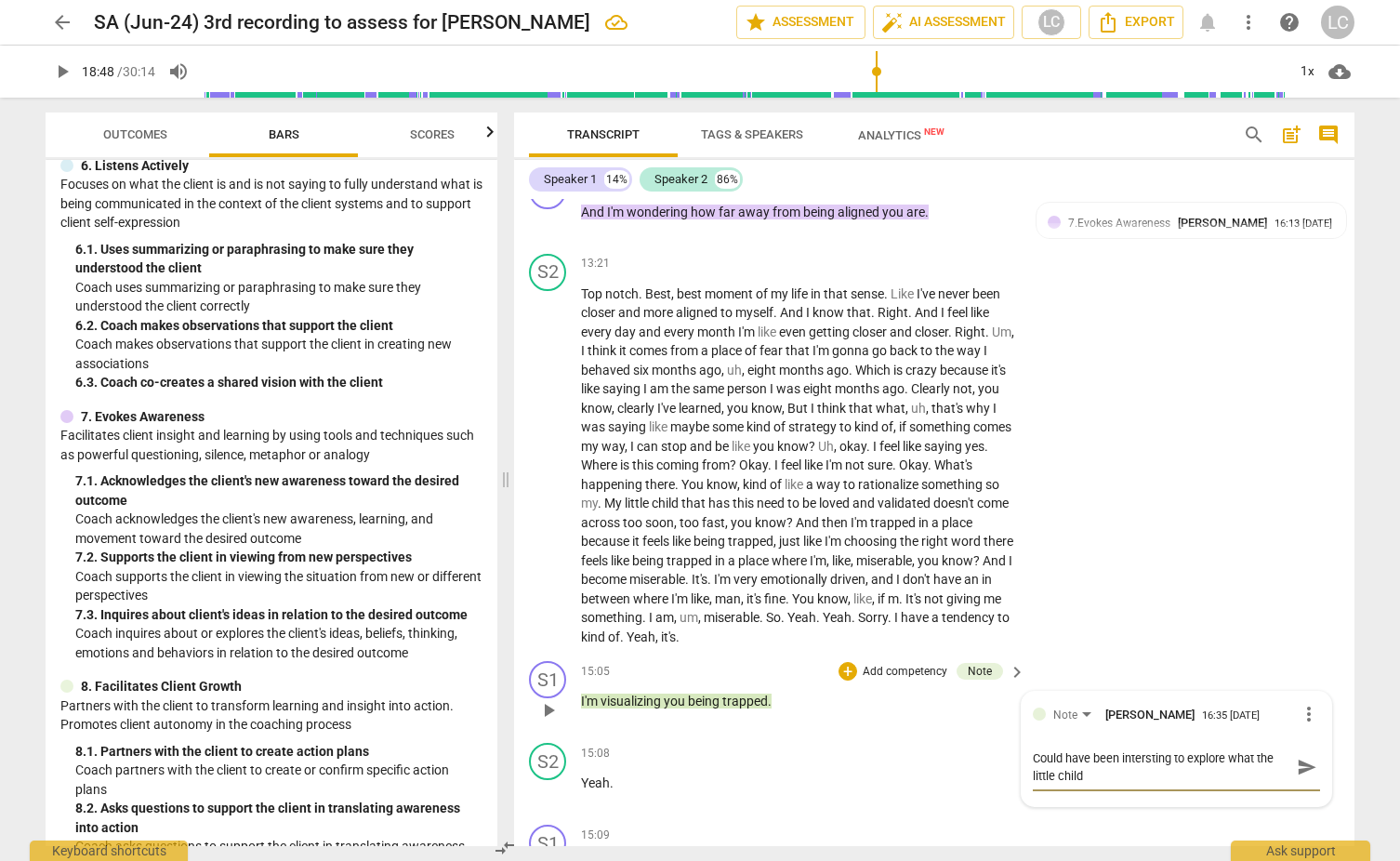 type on "Could have been intersting to explore what the little child" 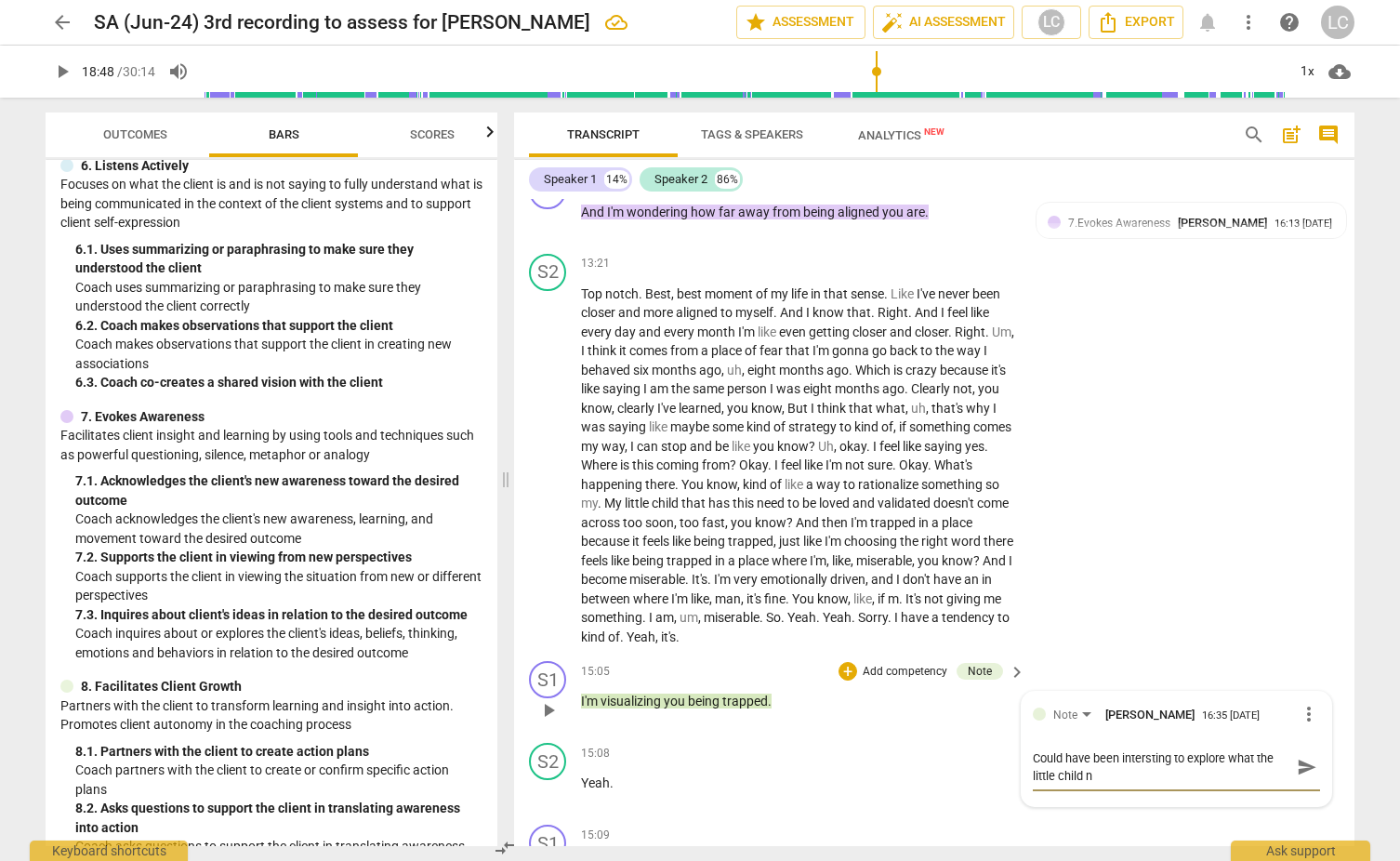 type on "Could have been intersting to explore what the little child ne" 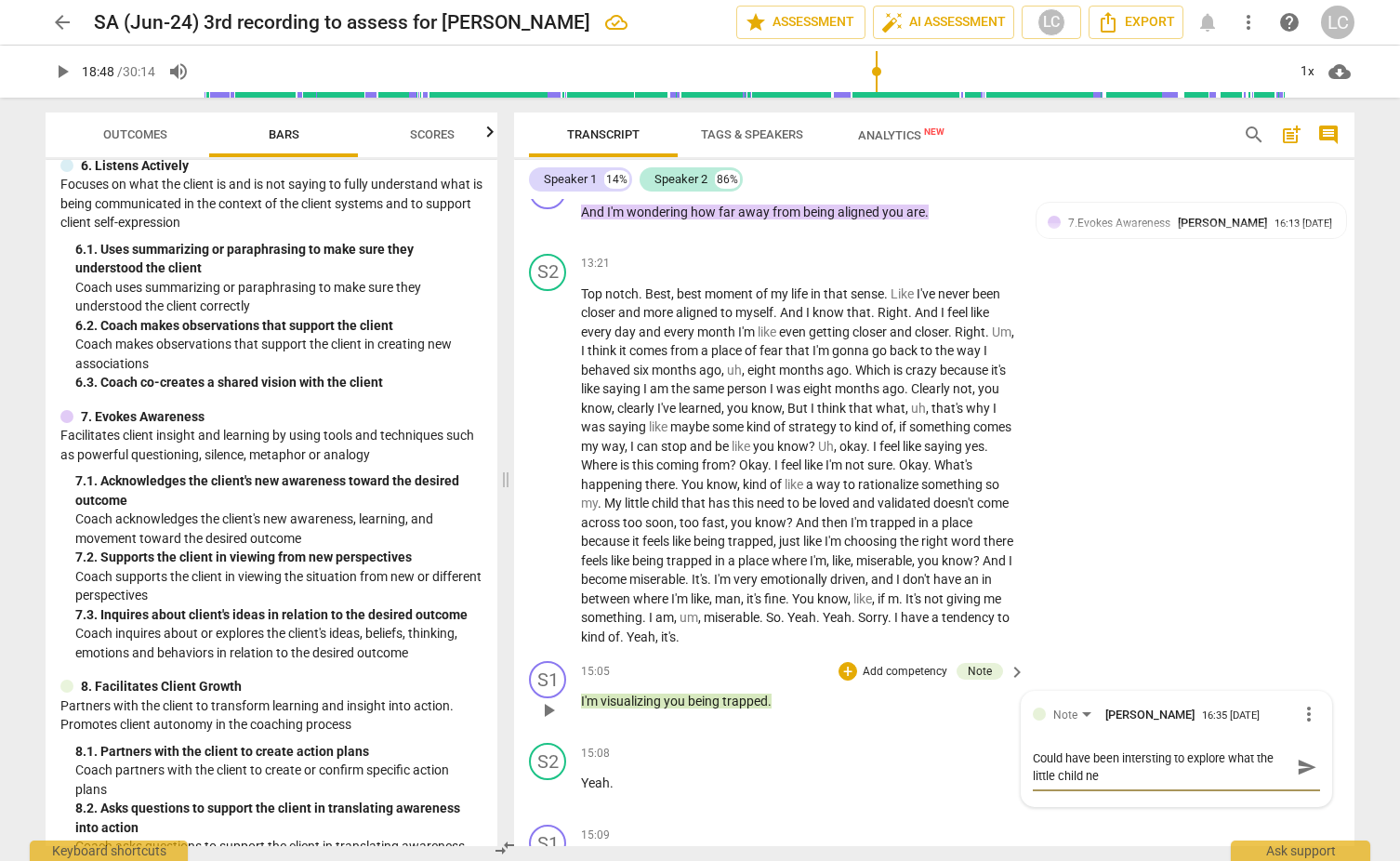 type on "Could have been intersting to explore what the little child nee" 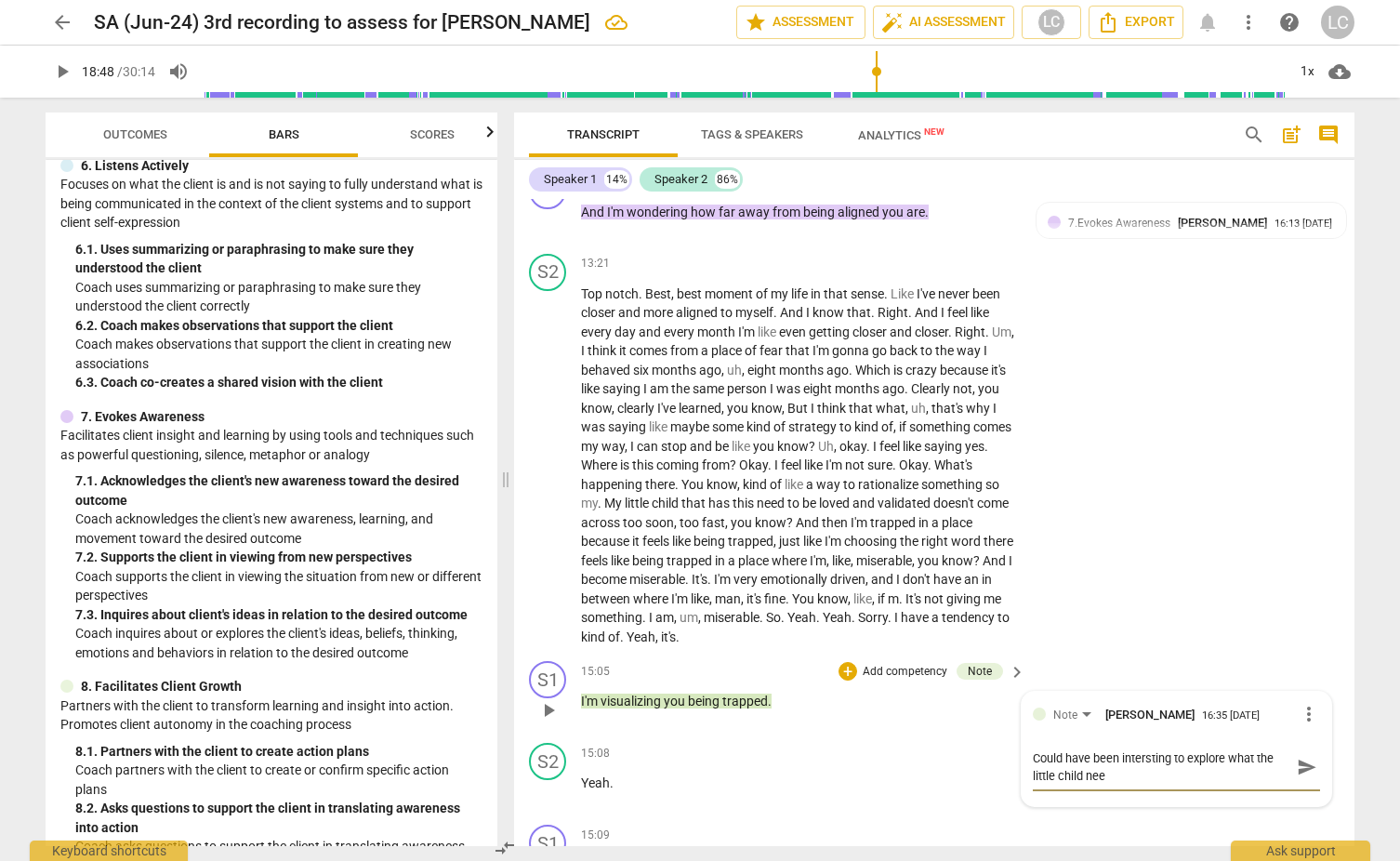 type on "Could have been intersting to explore what the little child need" 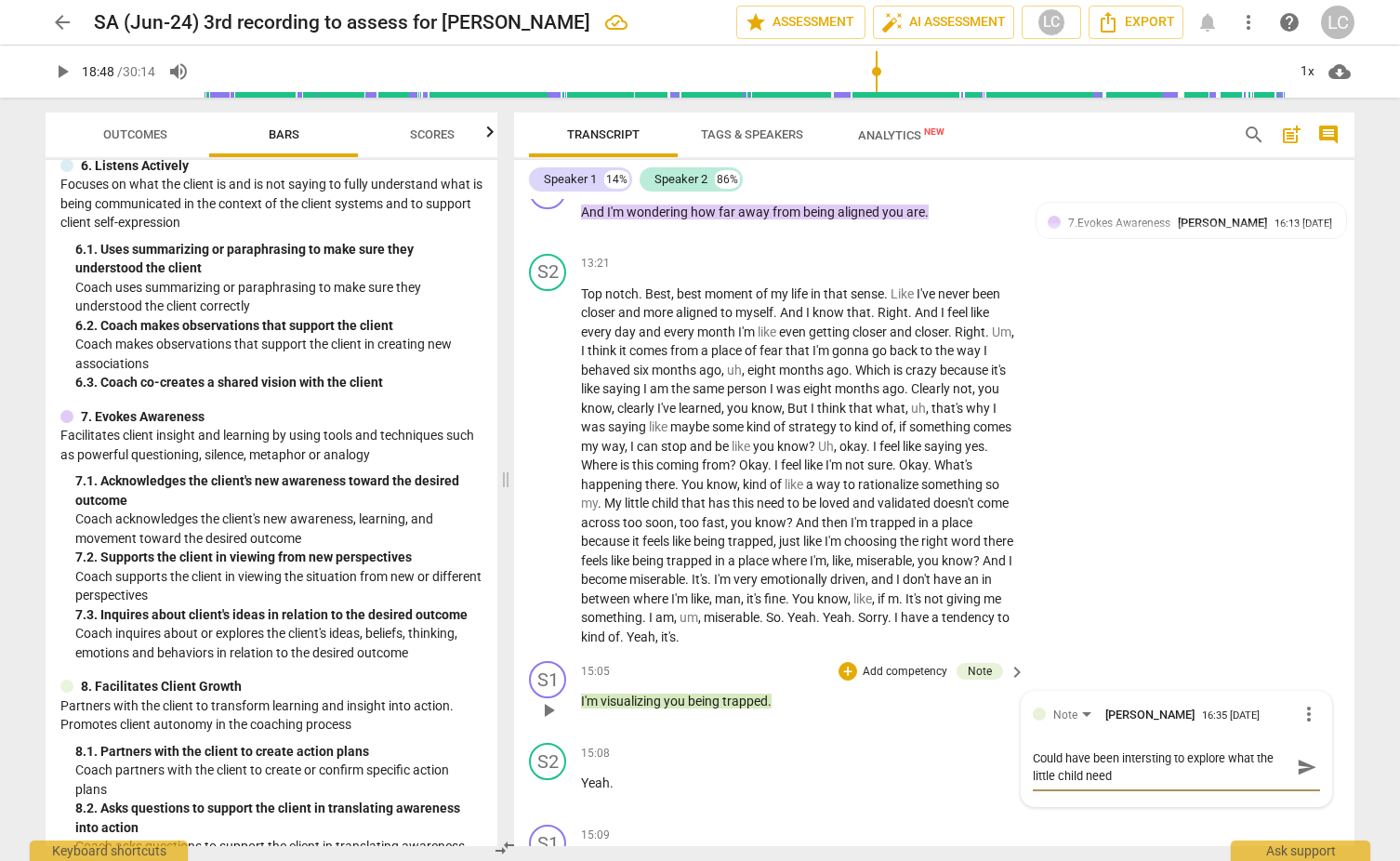 type on "Could have been intersting to explore what the little child needs" 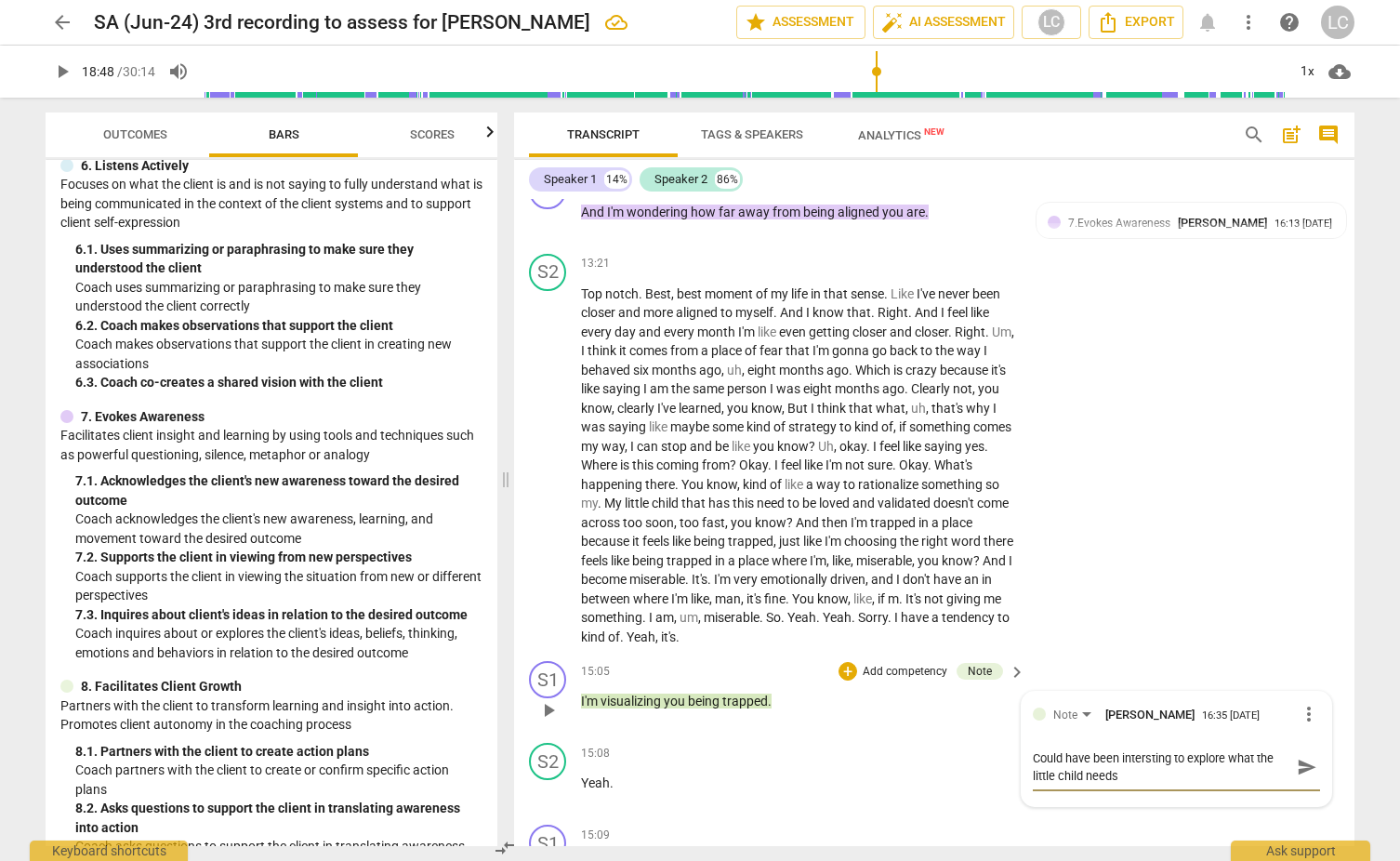 type on "Could have been intersting to explore what the little child needs" 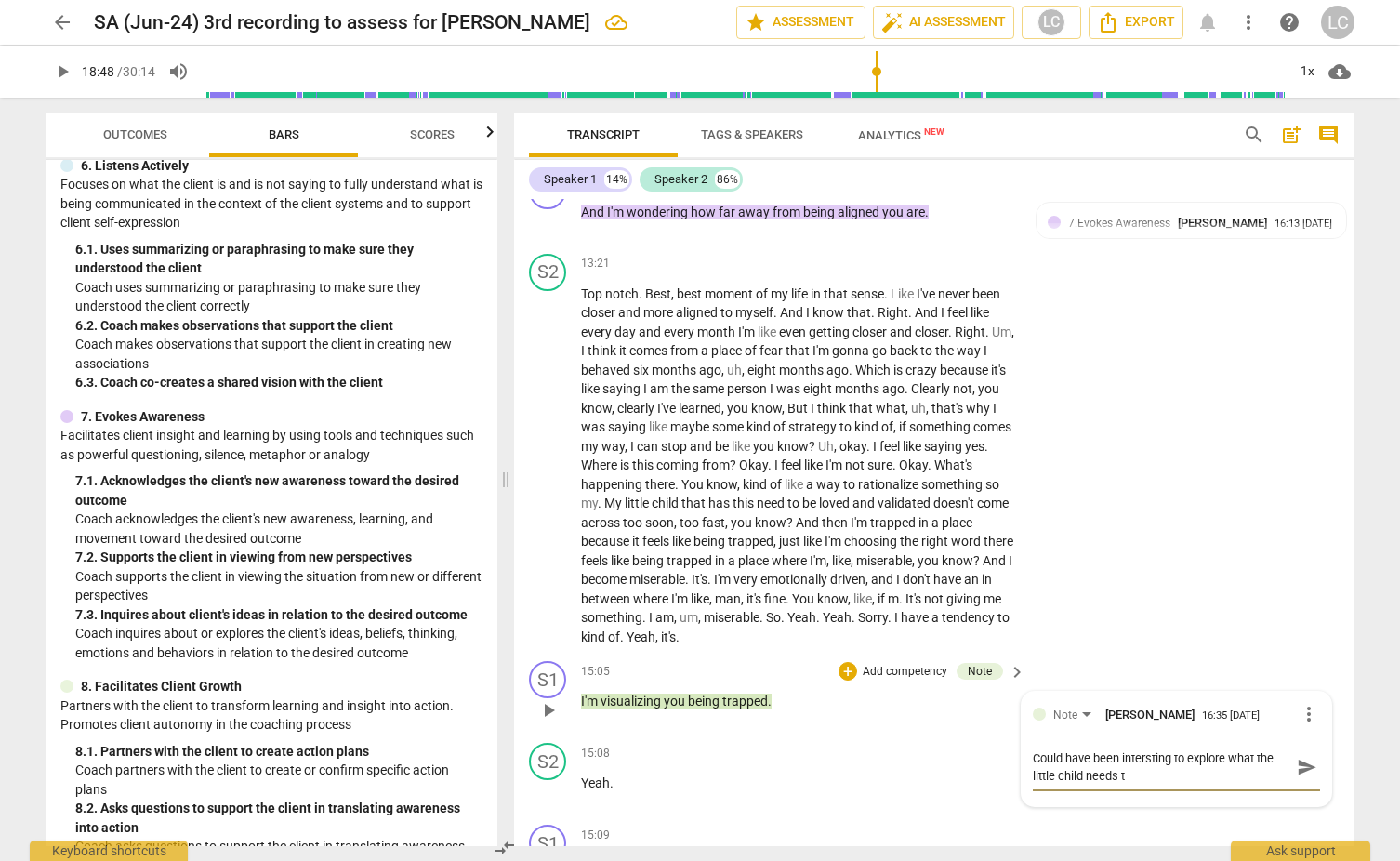 type on "Could have been intersting to explore what the little child needs to" 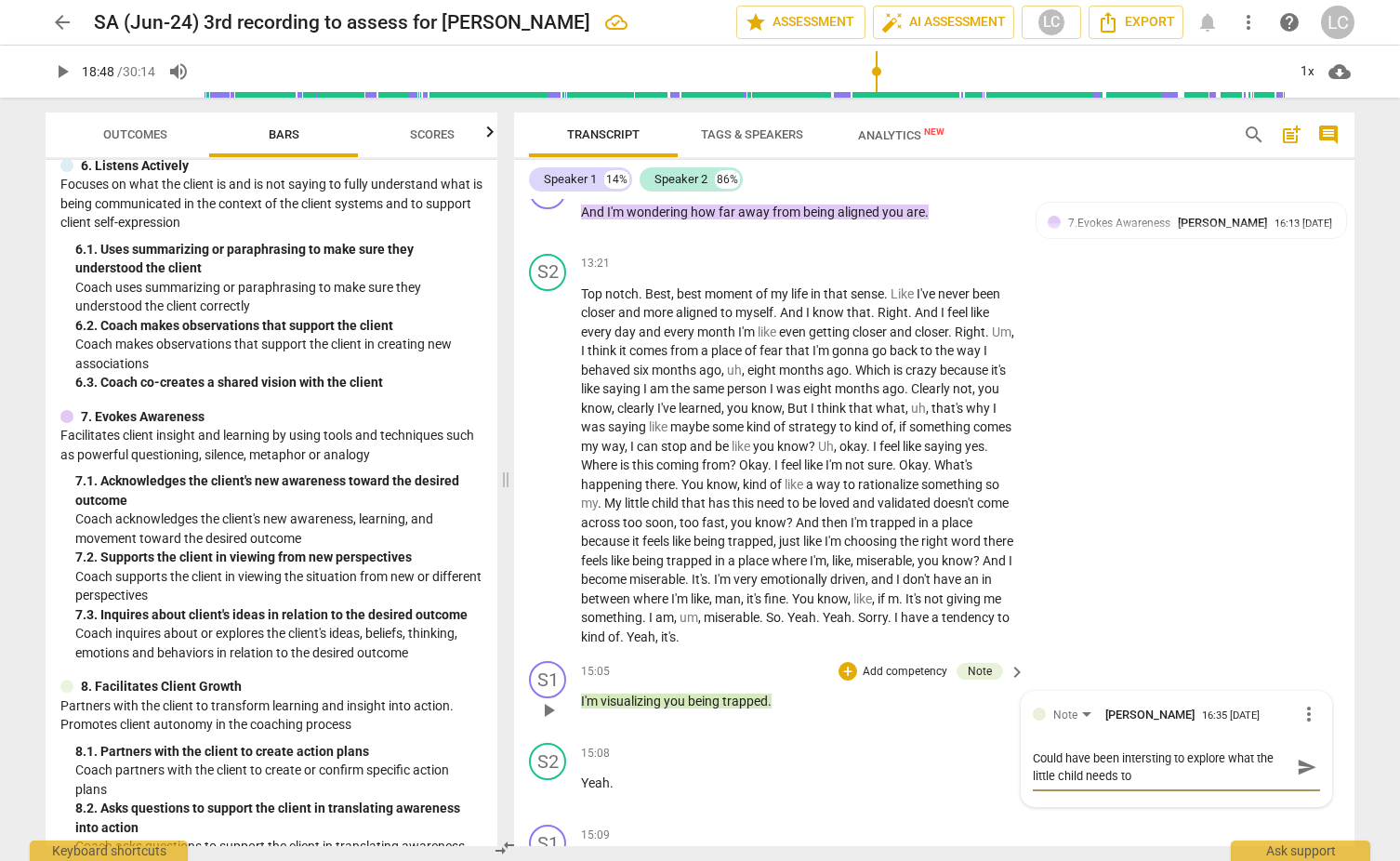type on "Could have been intersting to explore what the little child needs to" 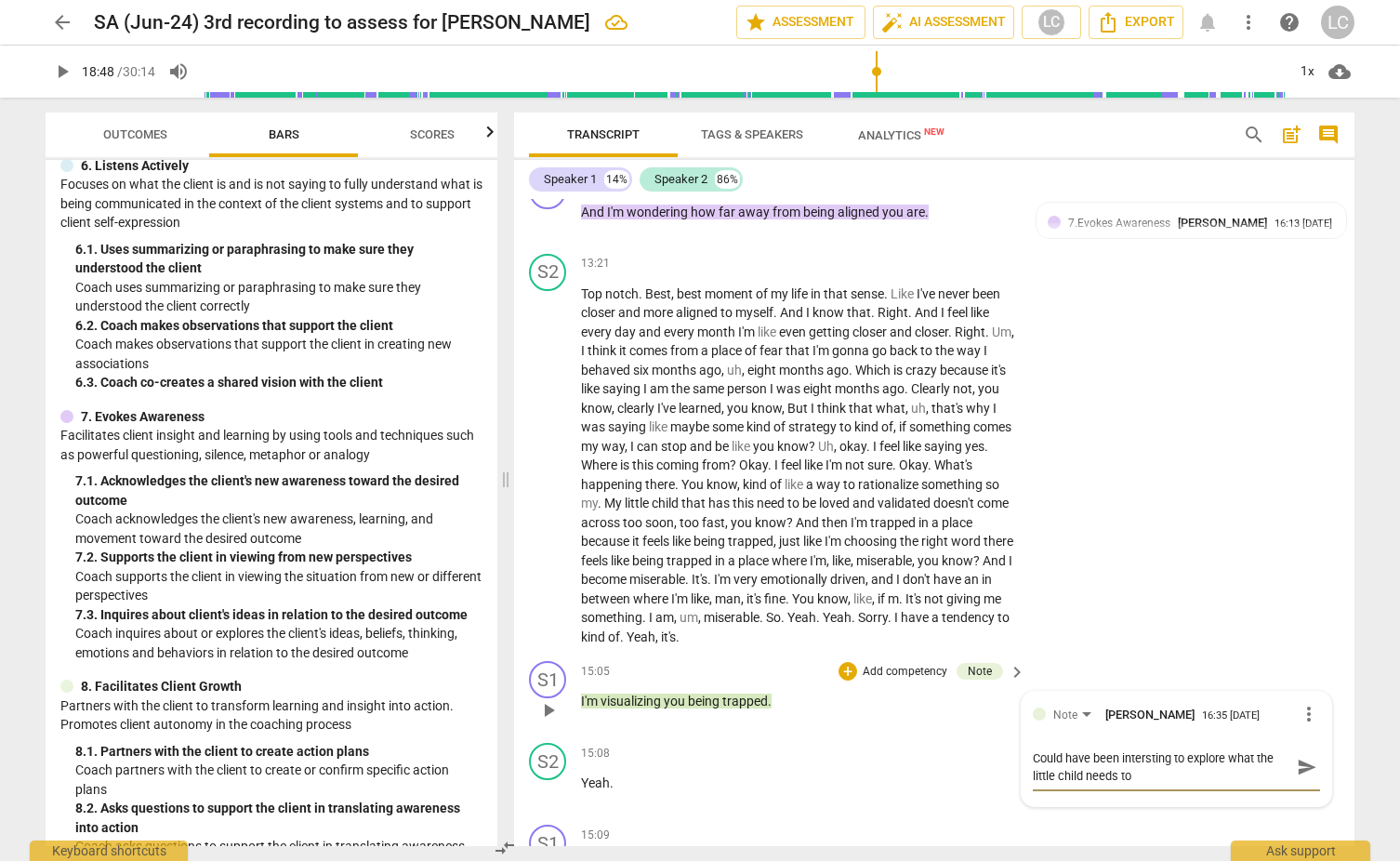 type on "Could have been intersting to explore what the little child needs to f" 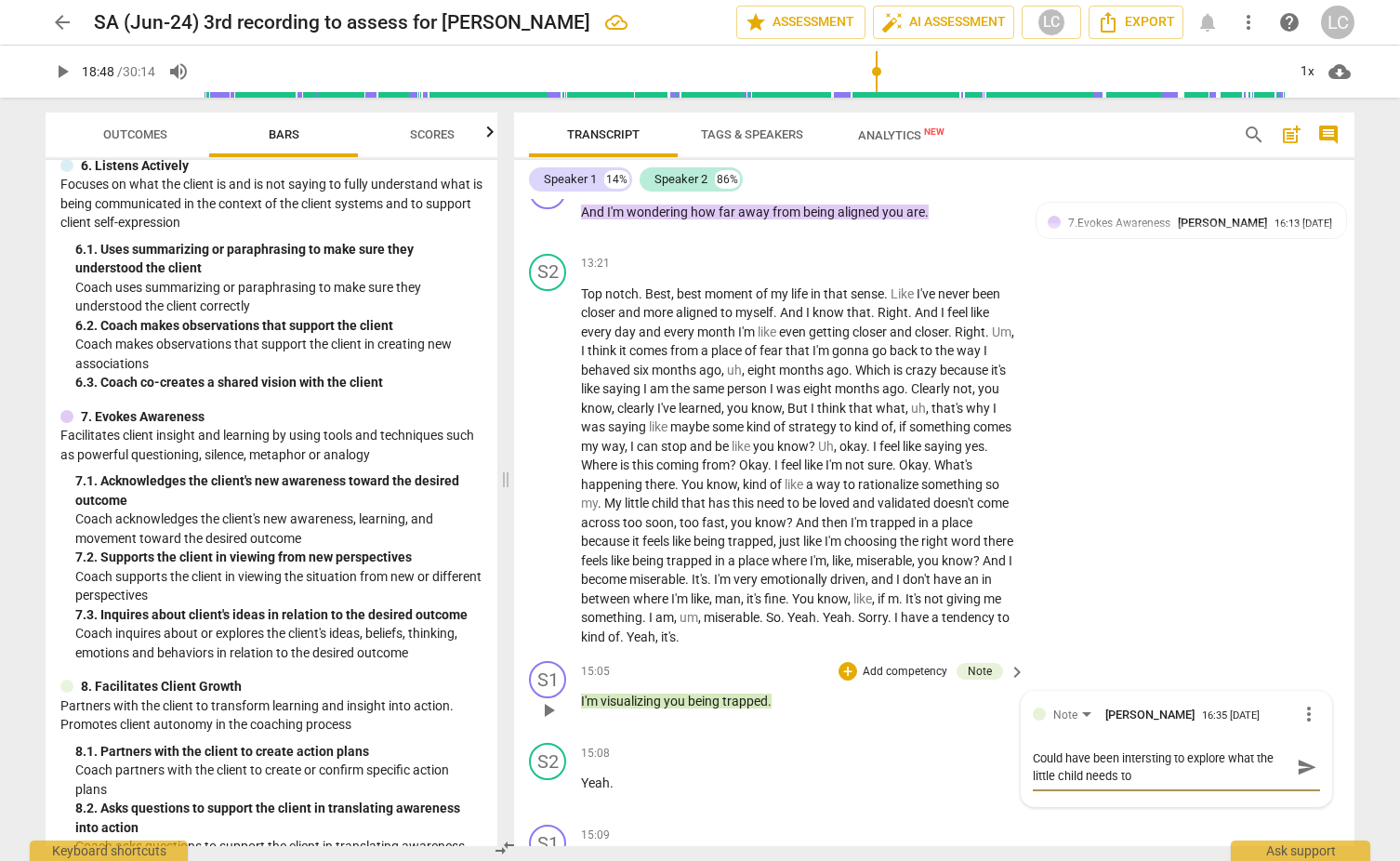 type on "Could have been intersting to explore what the little child needs to f" 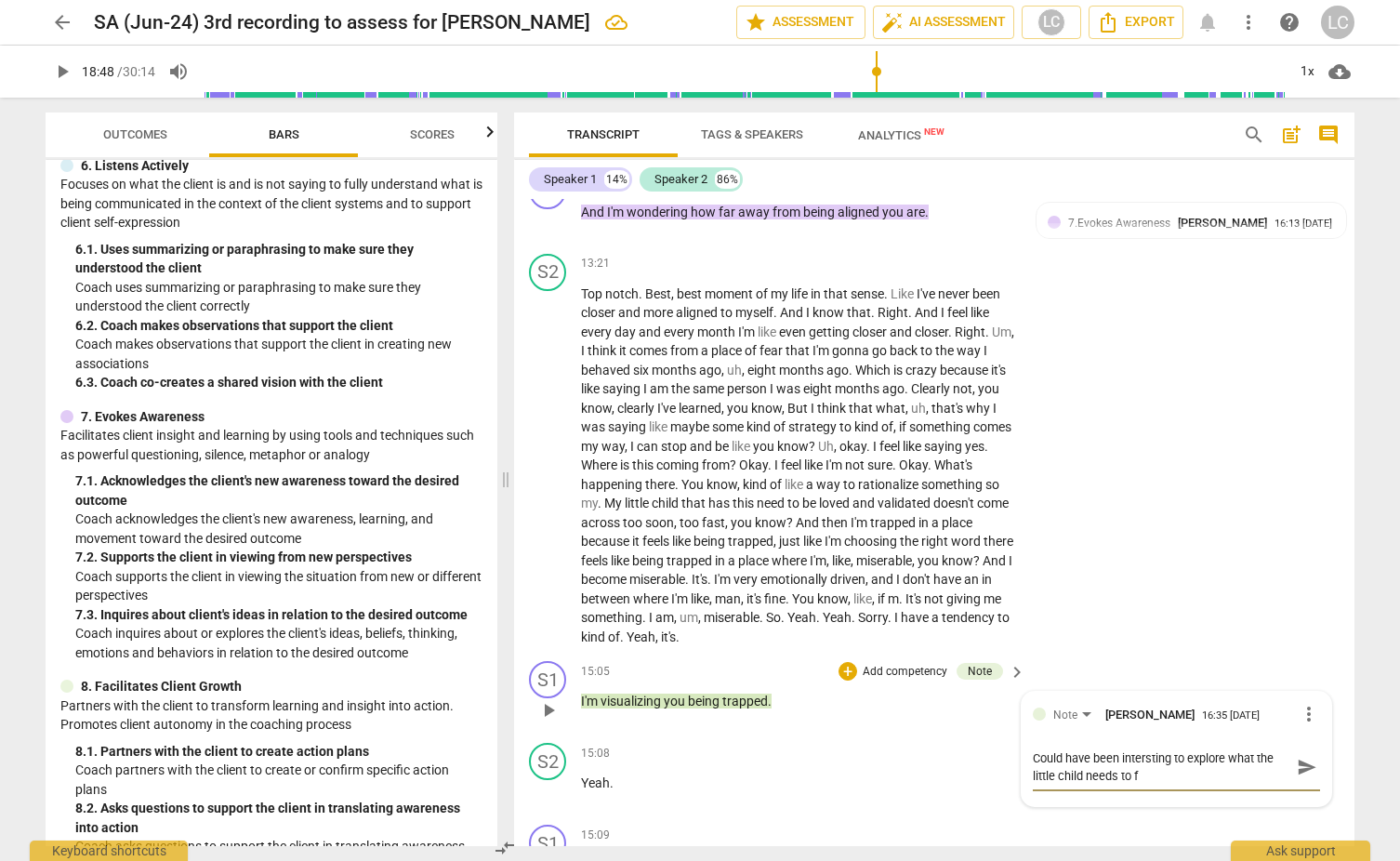 type on "Could have been intersting to explore what the little child needs to fe" 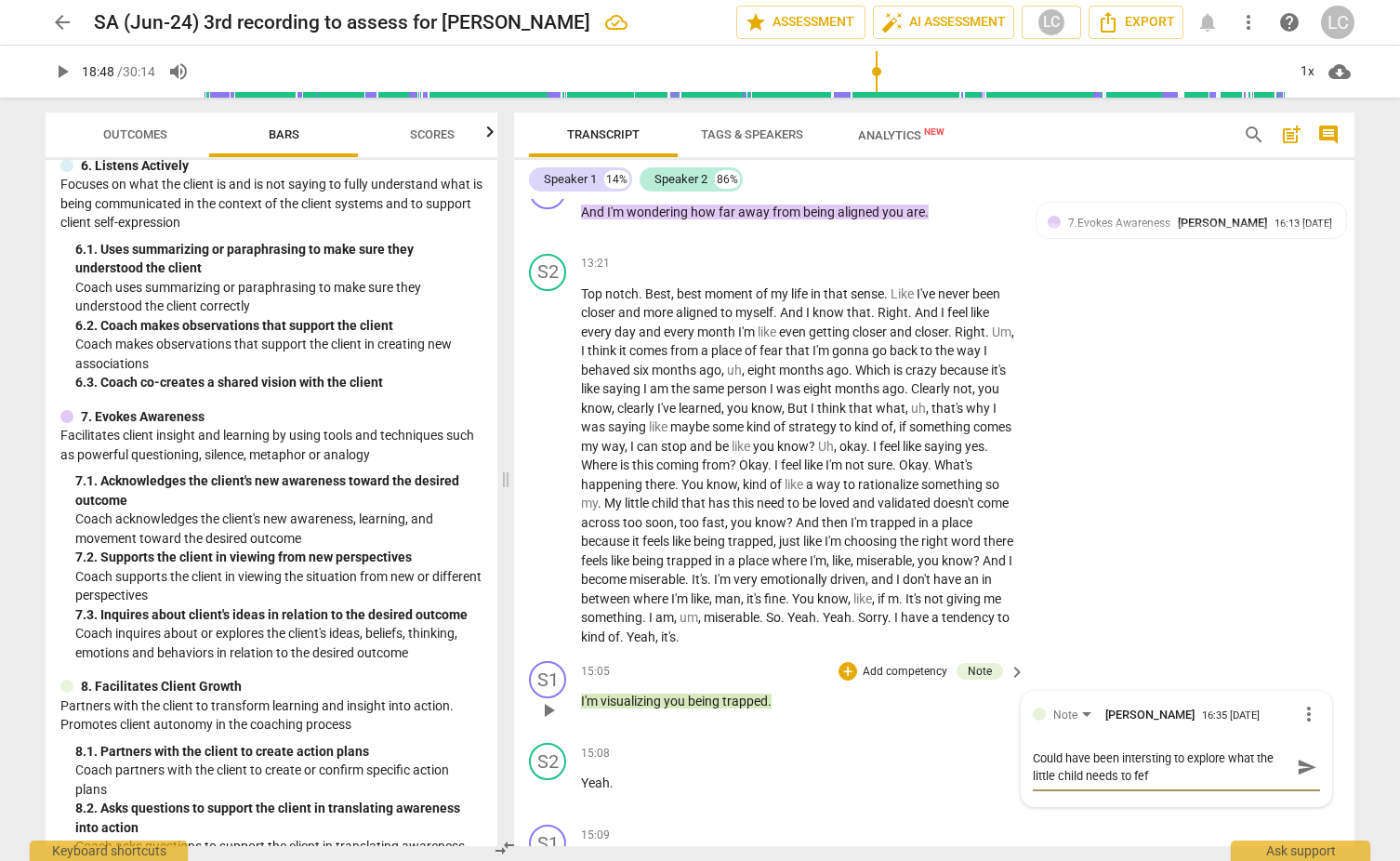 type on "Could have been intersting to explore what the little child needs to fefe" 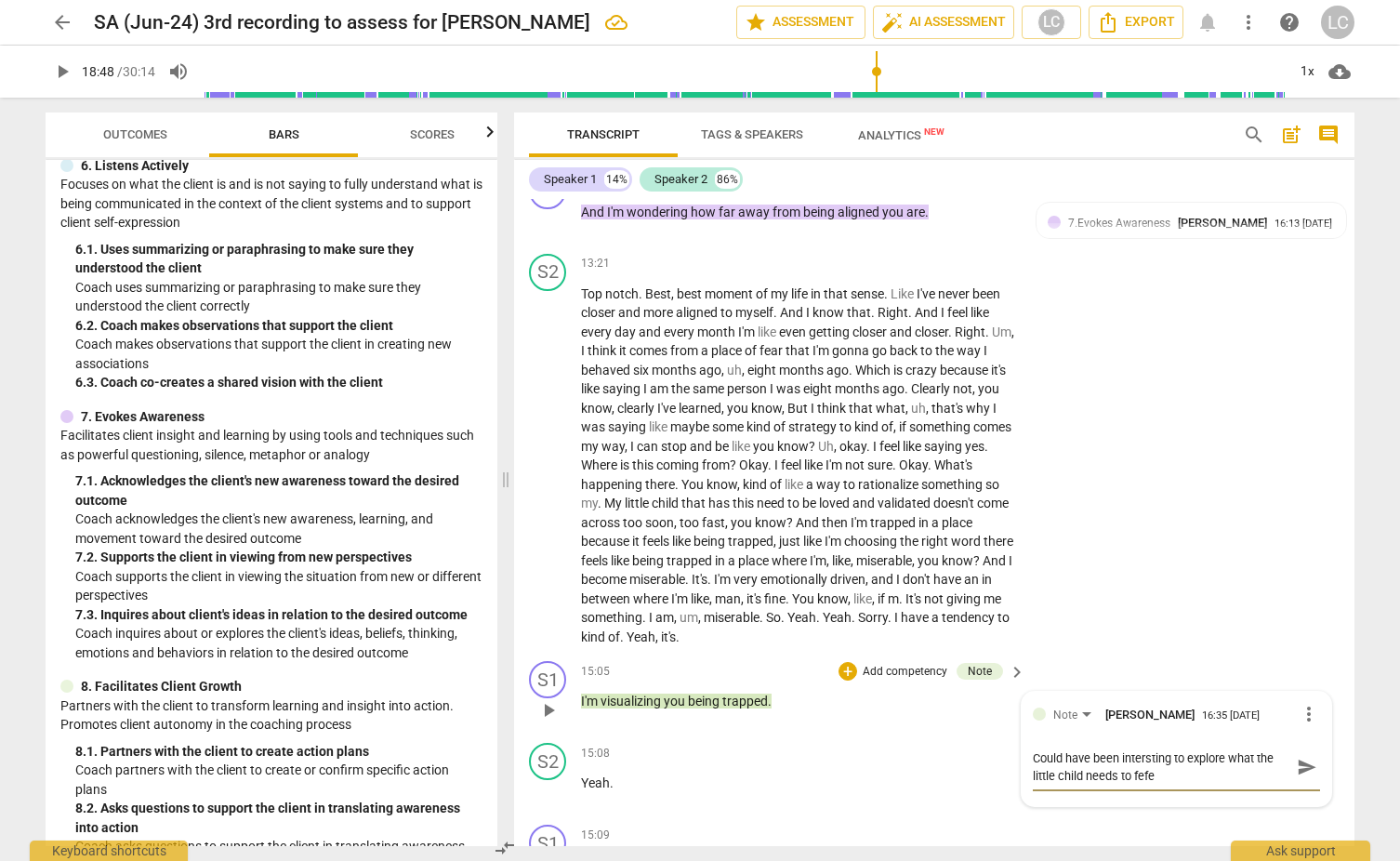 type on "Could have been intersting to explore what the little child needs to fefel" 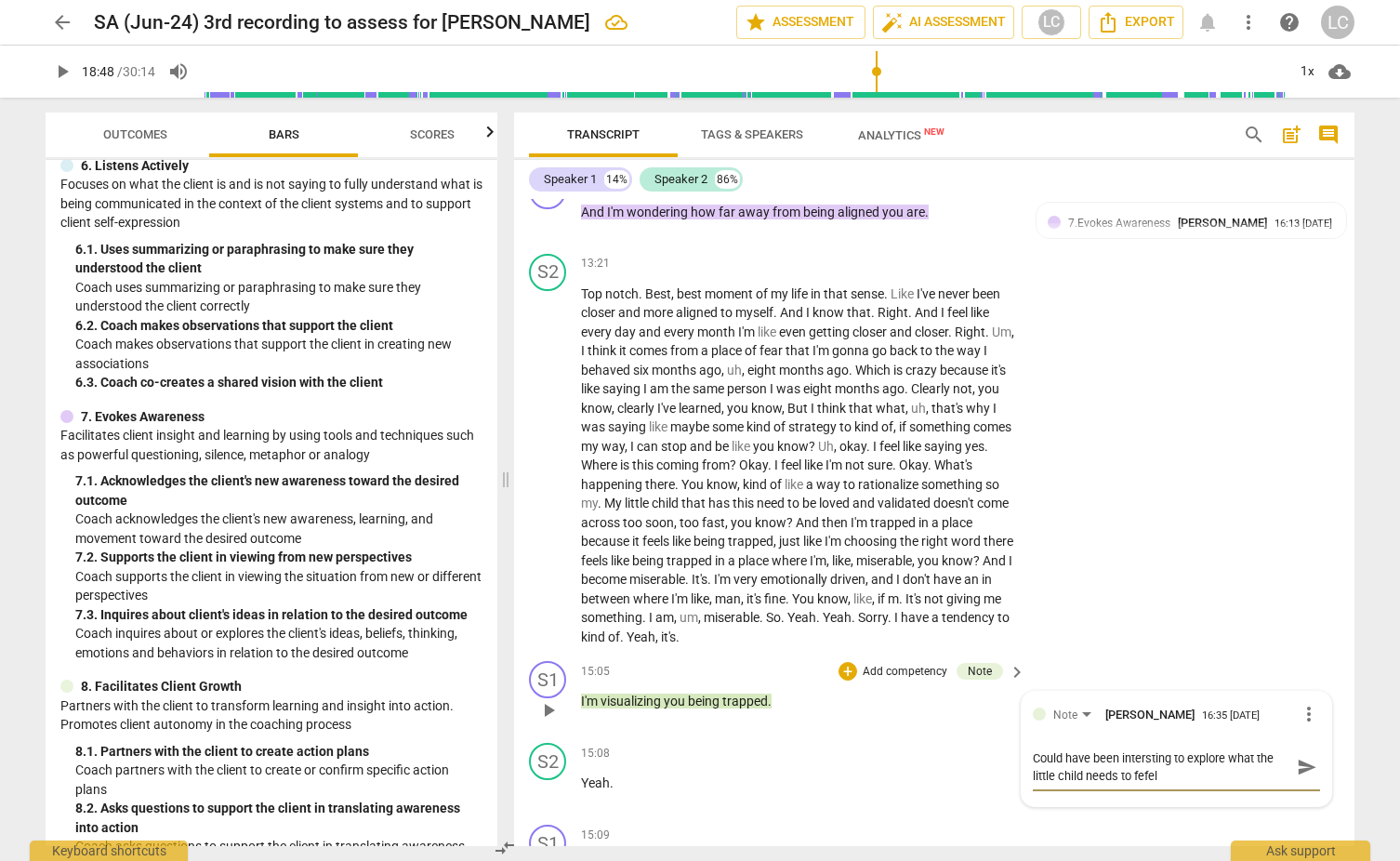 type on "Could have been intersting to explore what the little child needs to fefel" 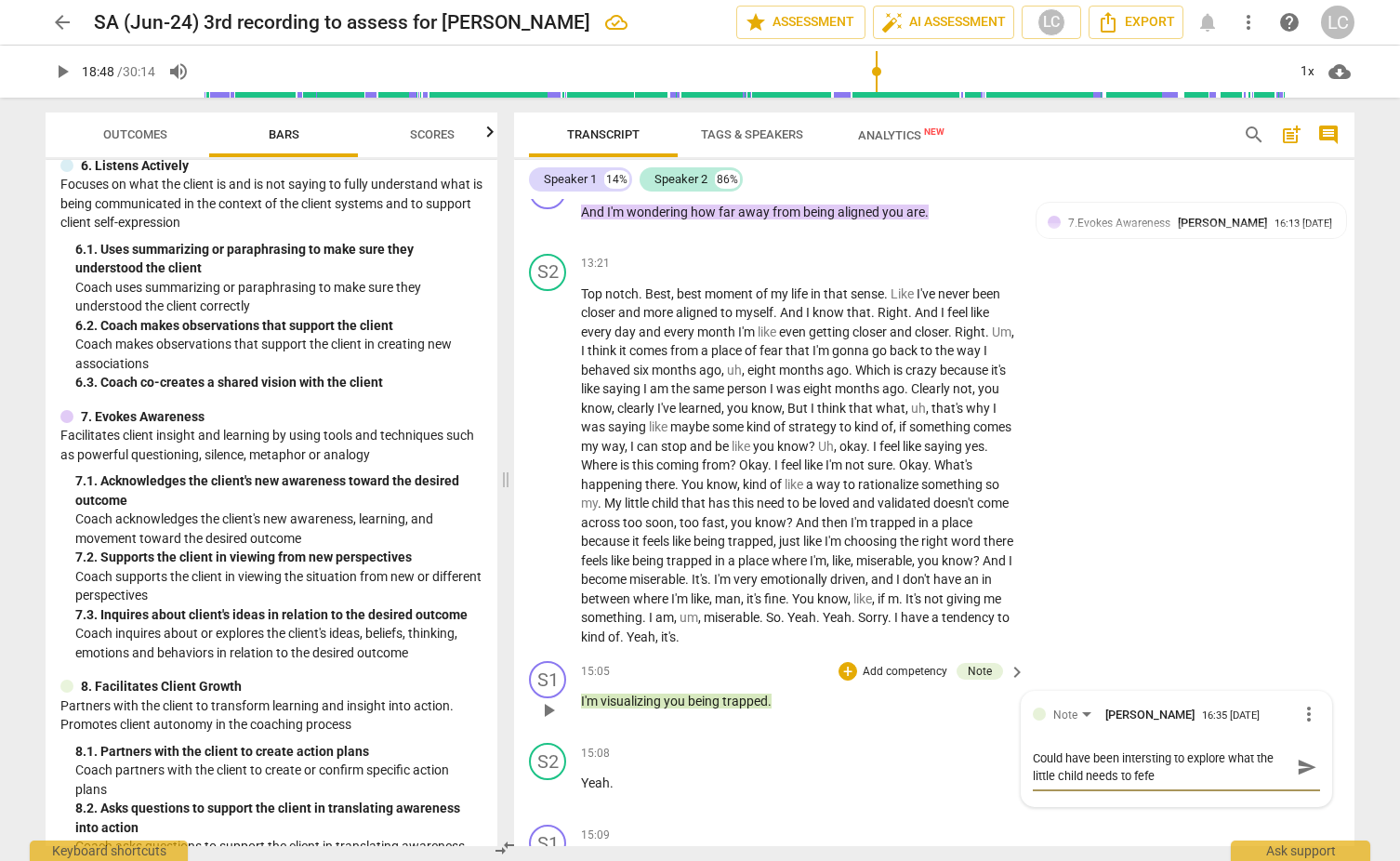 type on "Could have been intersting to explore what the little child needs to fef" 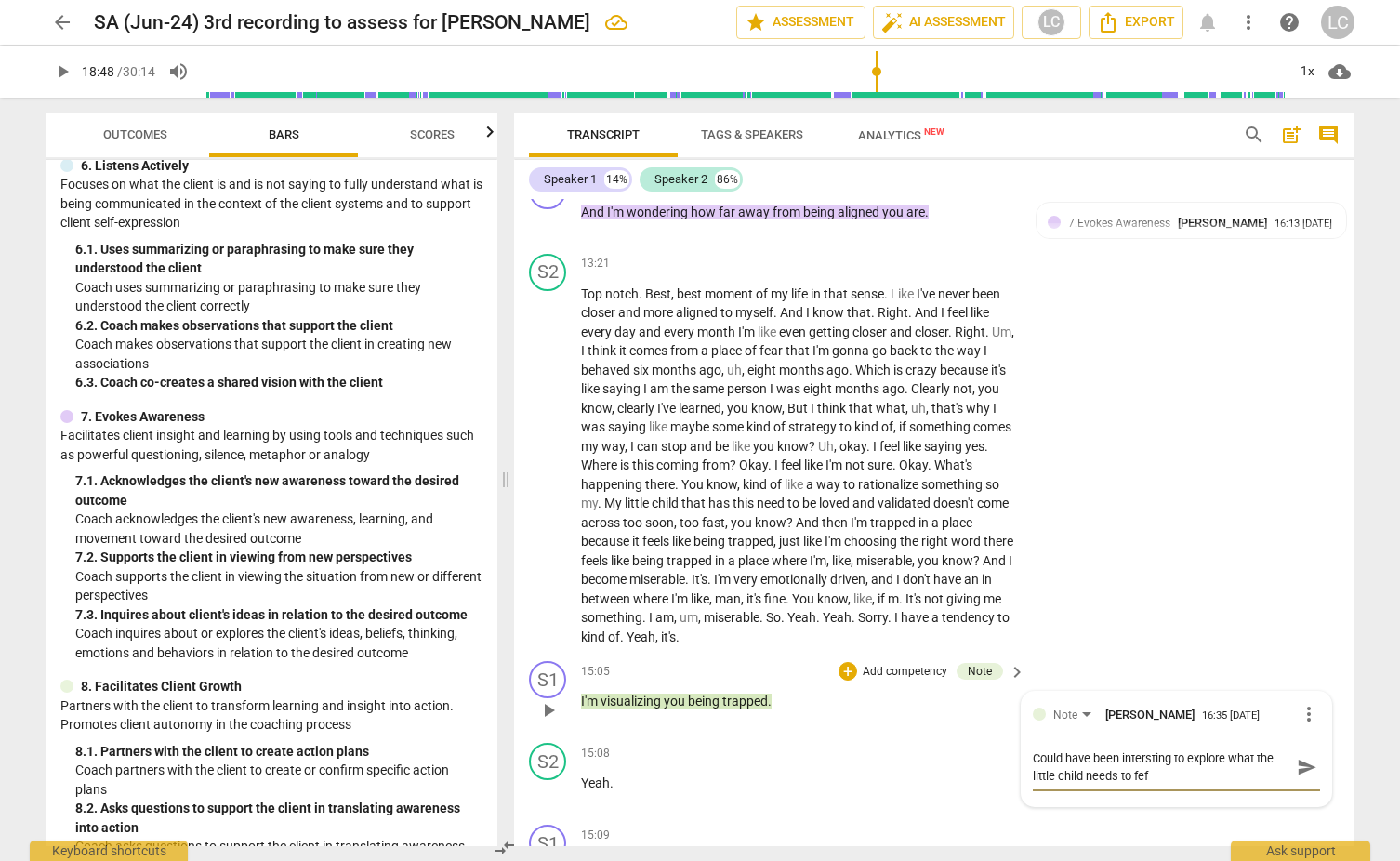 type on "Could have been intersting to explore what the little child needs to fe" 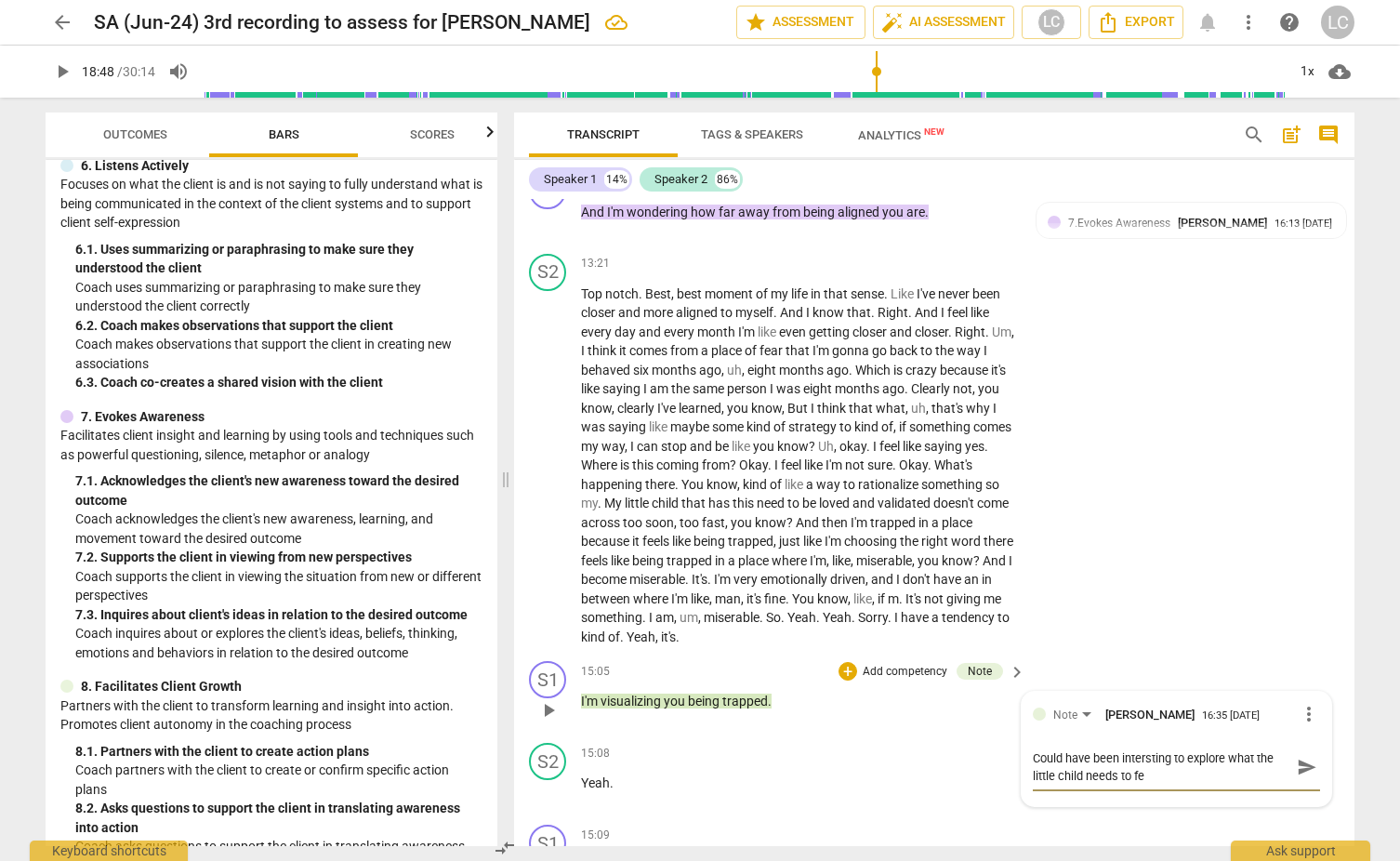 type on "Could have been intersting to explore what the little child needs to fee" 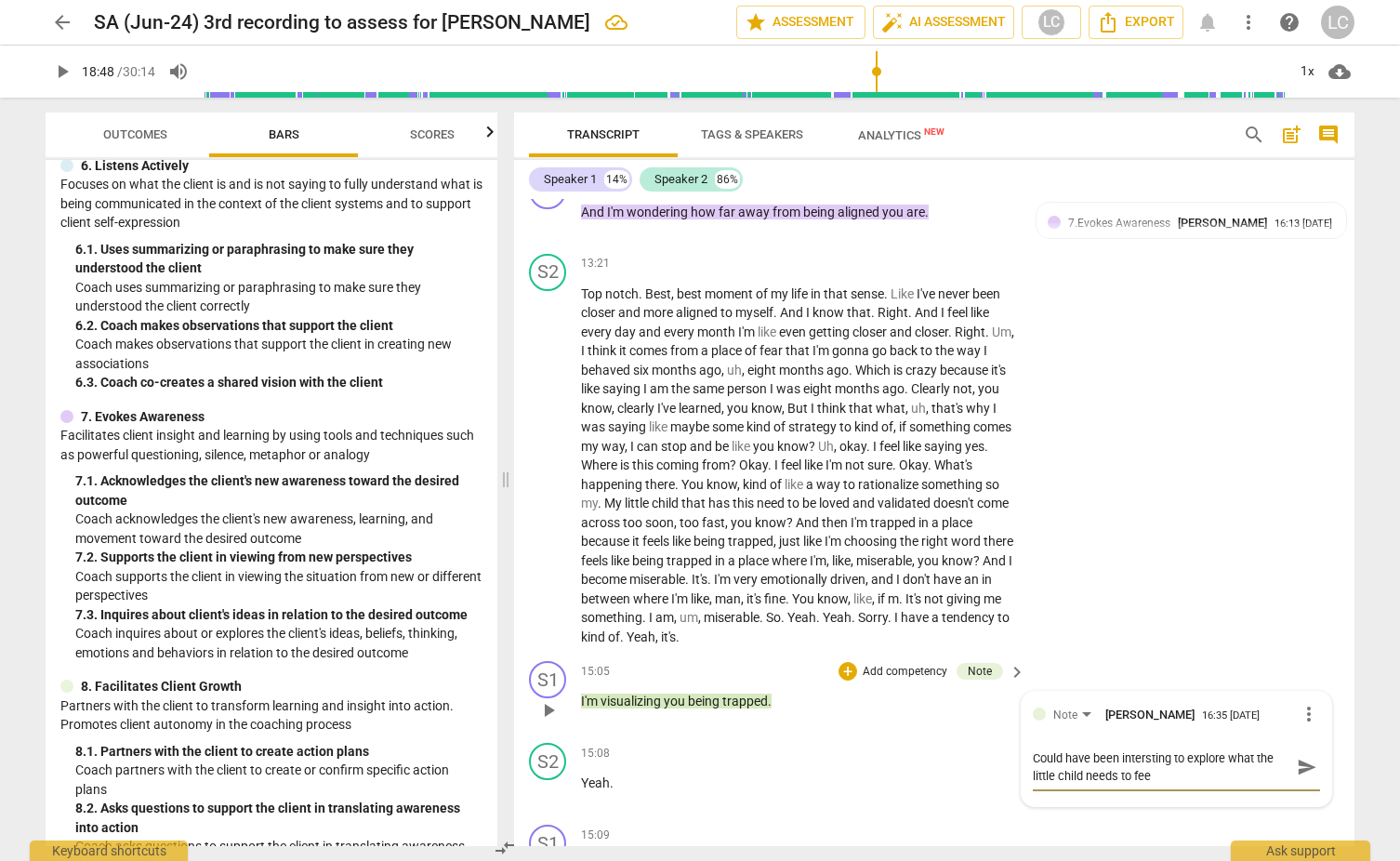 type on "Could have been intersting to explore what the little child needs to feel" 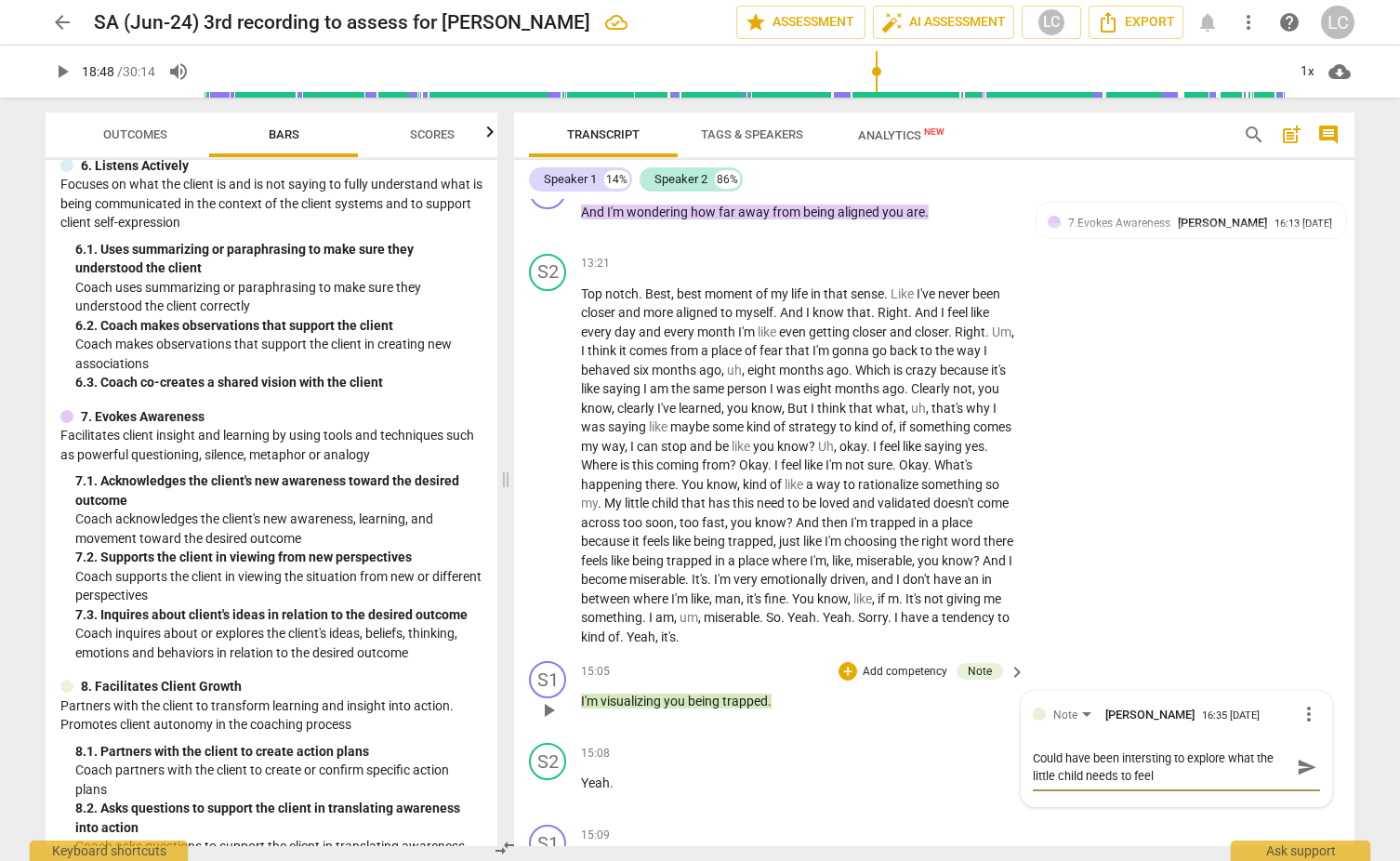 type on "Could have been intersting to explore what the little child needs to feel" 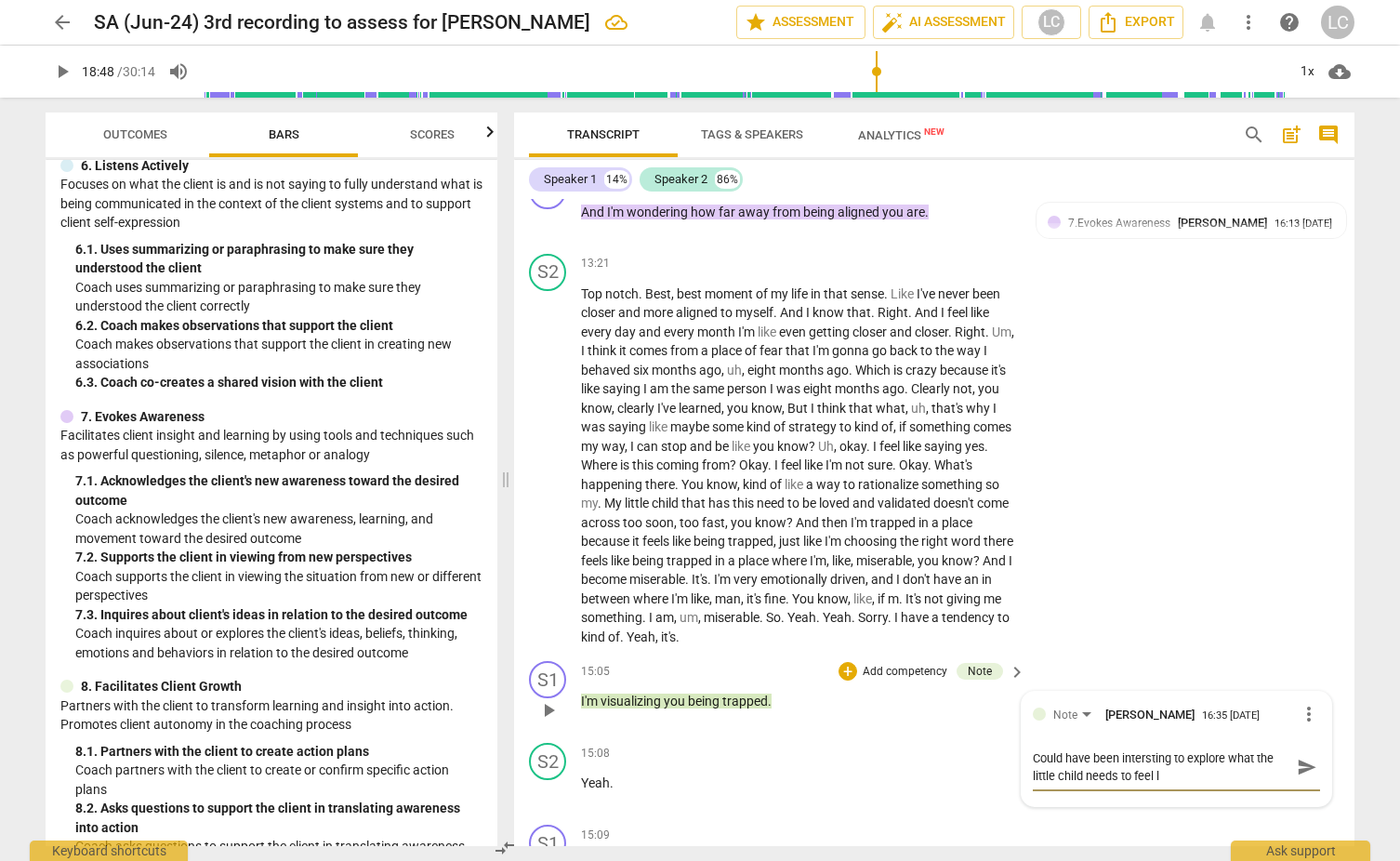 type on "Could have been intersting to explore what the little child needs to feel lo" 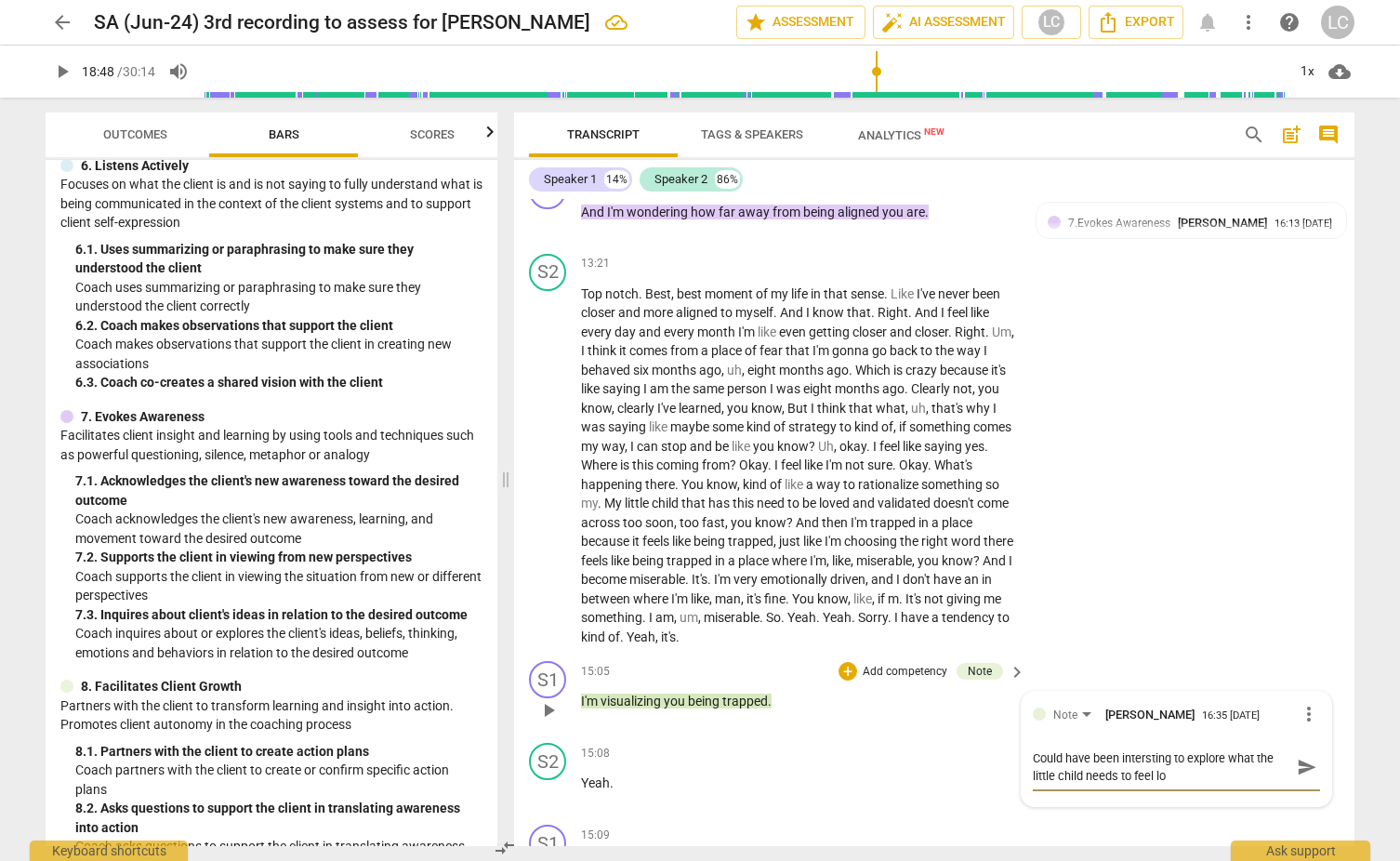 type on "Could have been intersting to explore what the little child needs to feel lov" 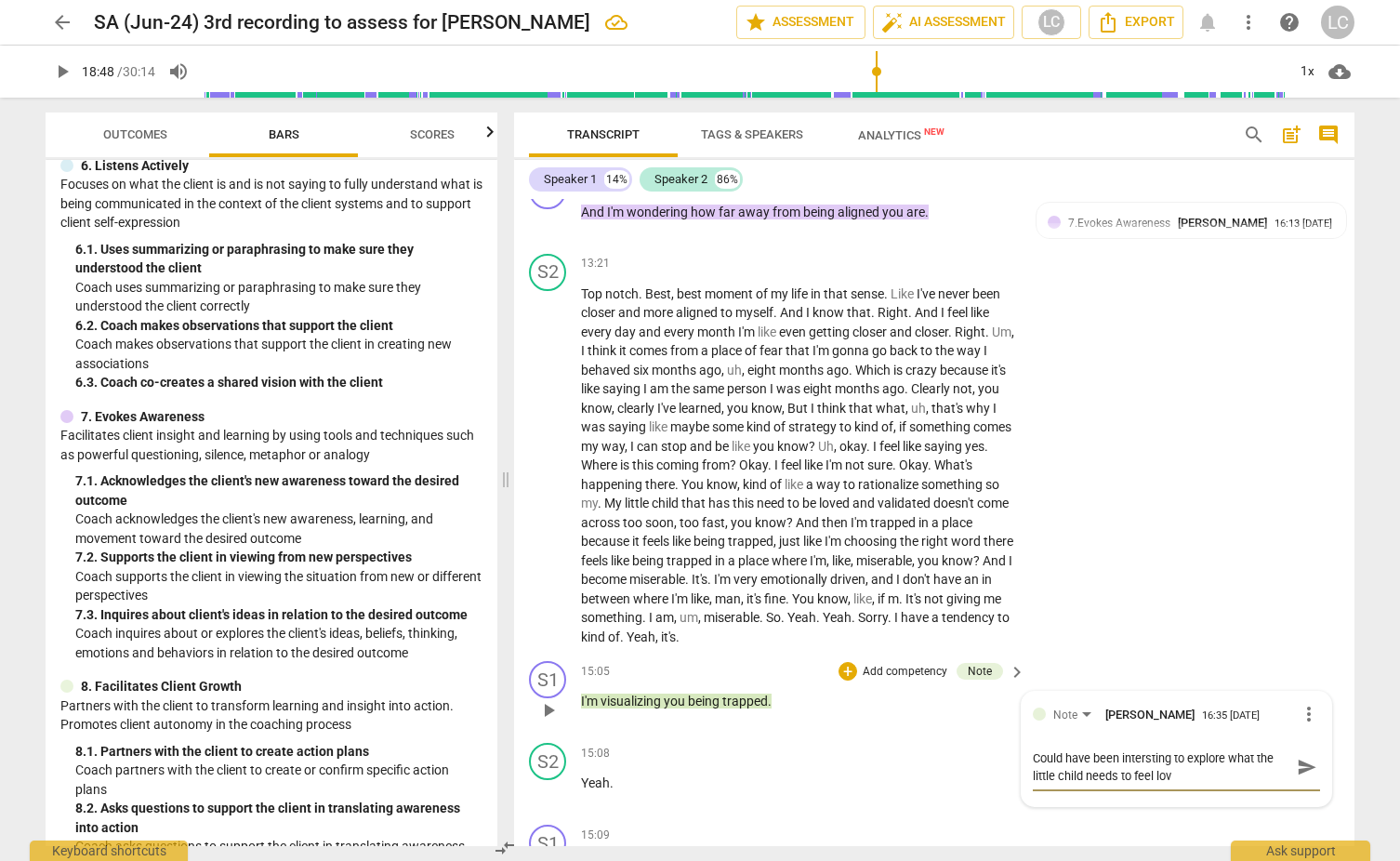 type on "Could have been intersting to explore what the little child needs to feel love" 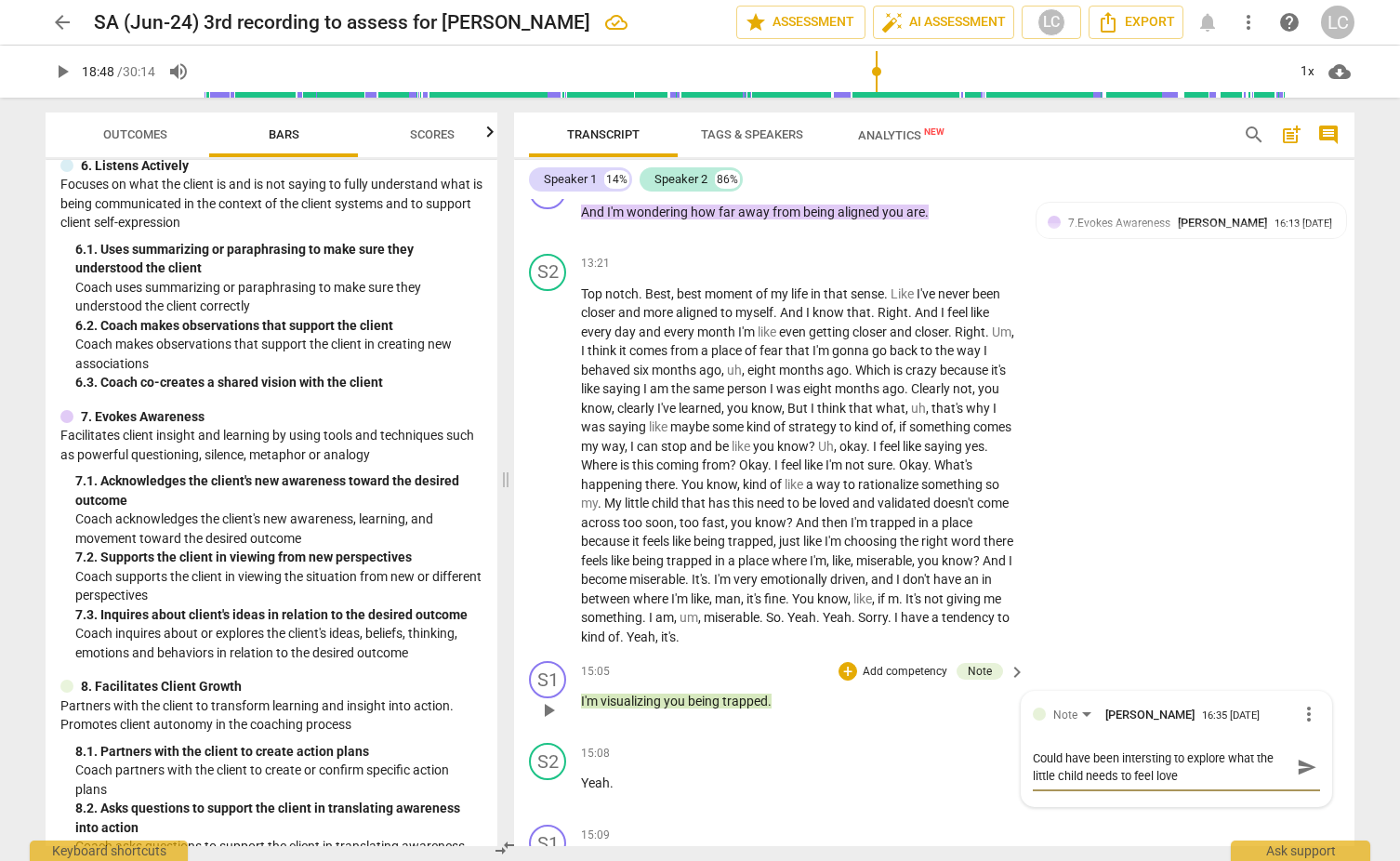 type on "Could have been intersting to explore what the little child needs to feel loved" 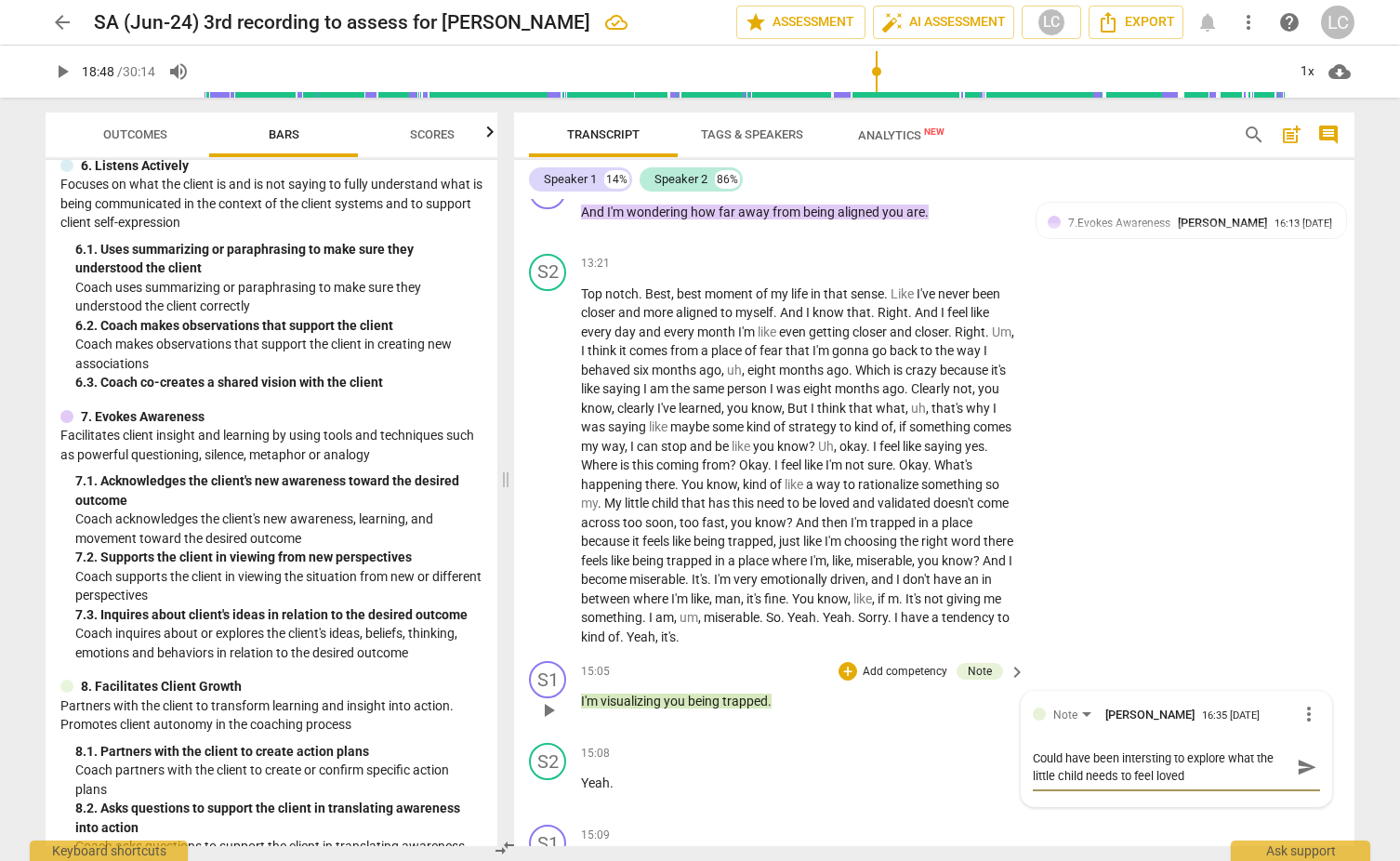 click on "Could have been intersting to explore what the little child needs to feel loved" at bounding box center (1161, 767) 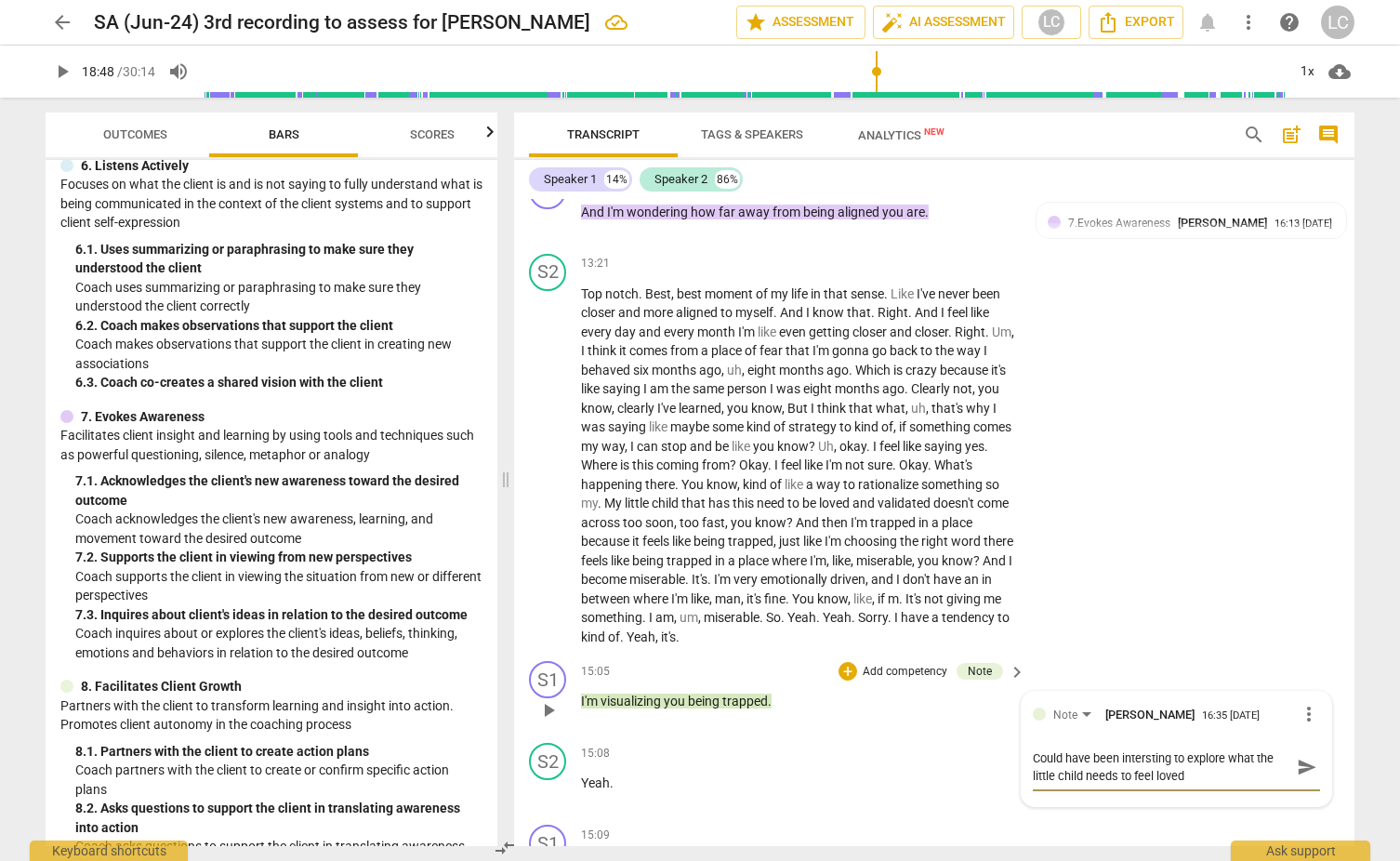type on "Could have been interesting to explore what the little child needs to feel loved" 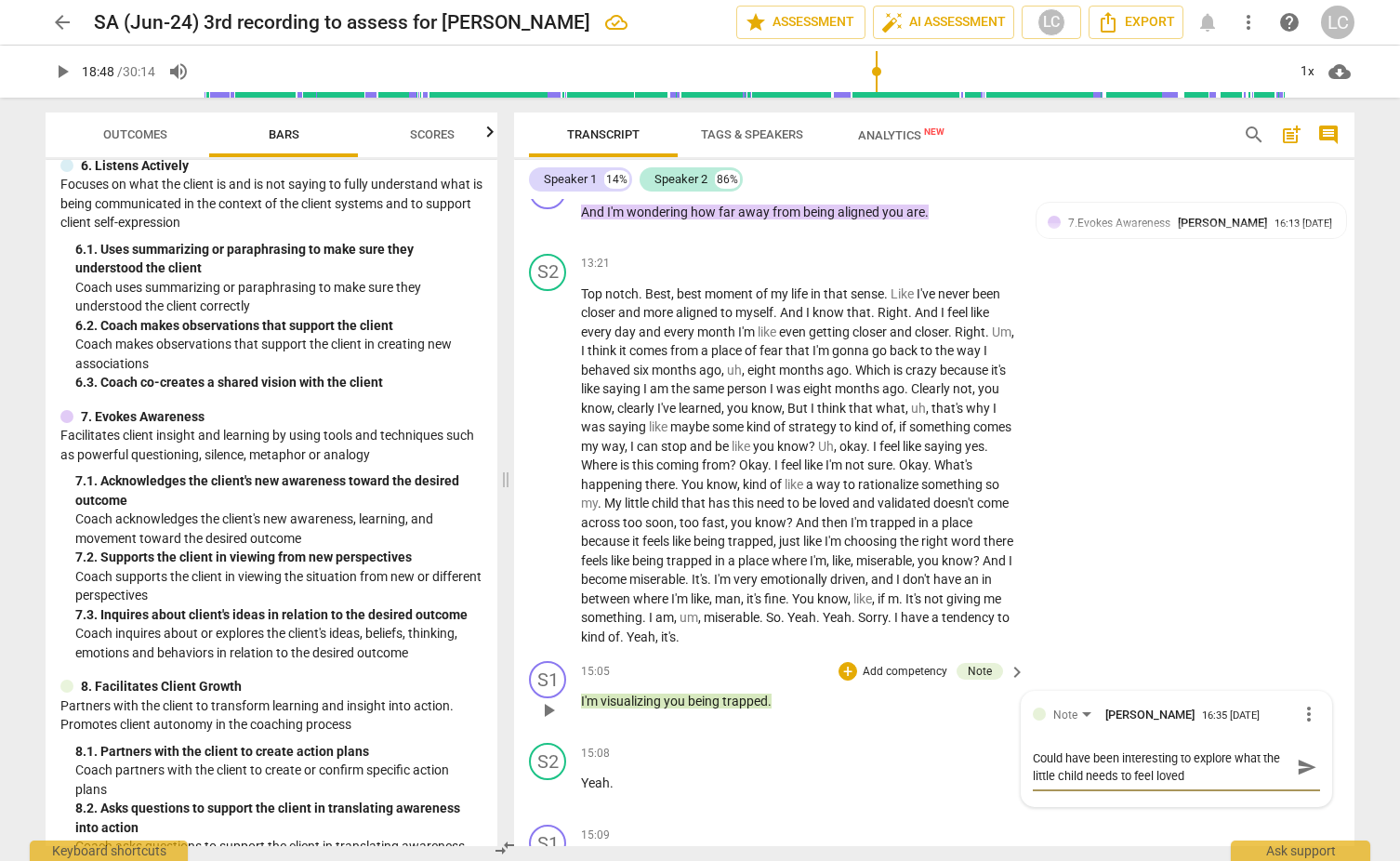 type on "Could have been interesting to explore what the little child needs to feel loved" 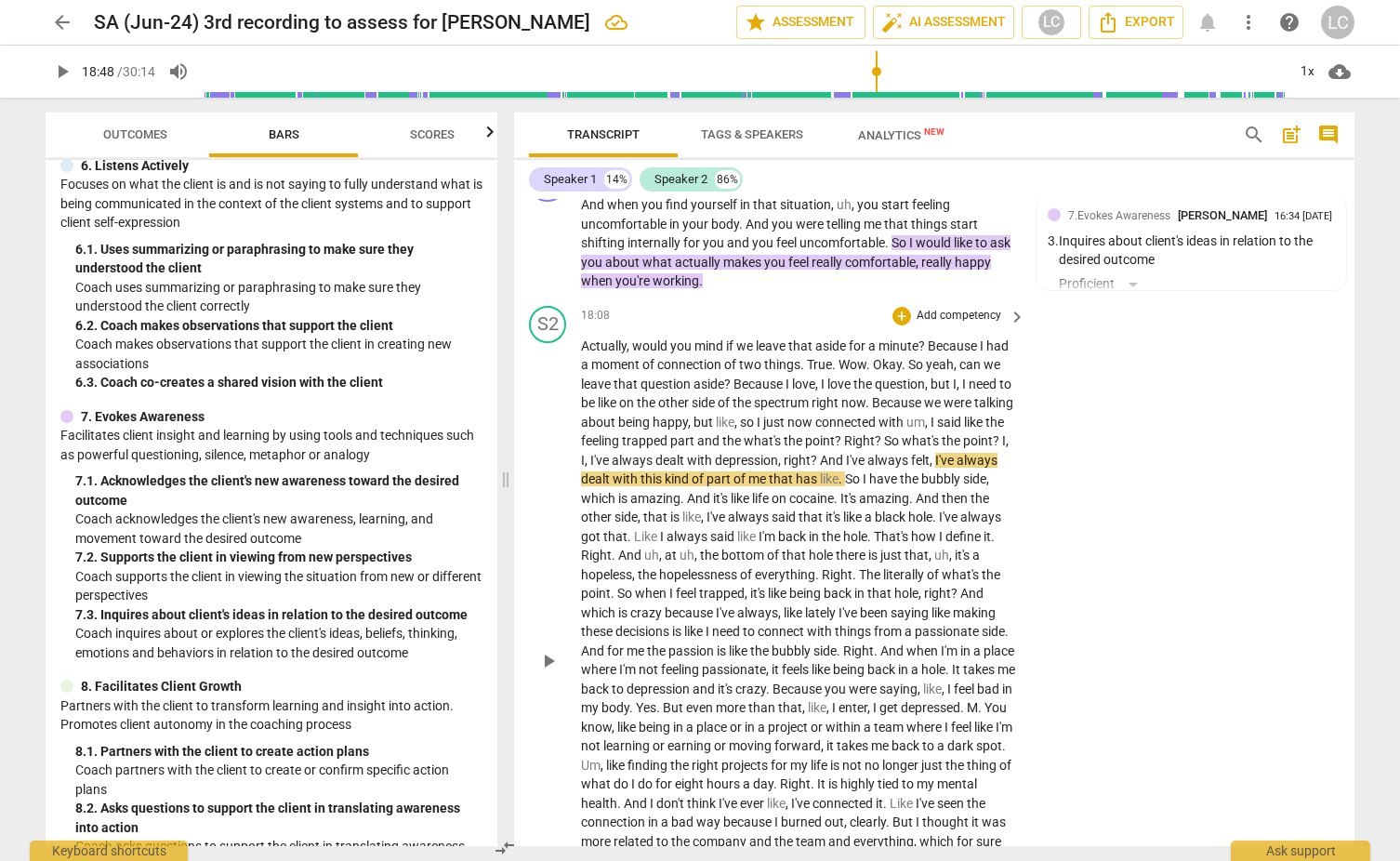 scroll, scrollTop: 5843, scrollLeft: 0, axis: vertical 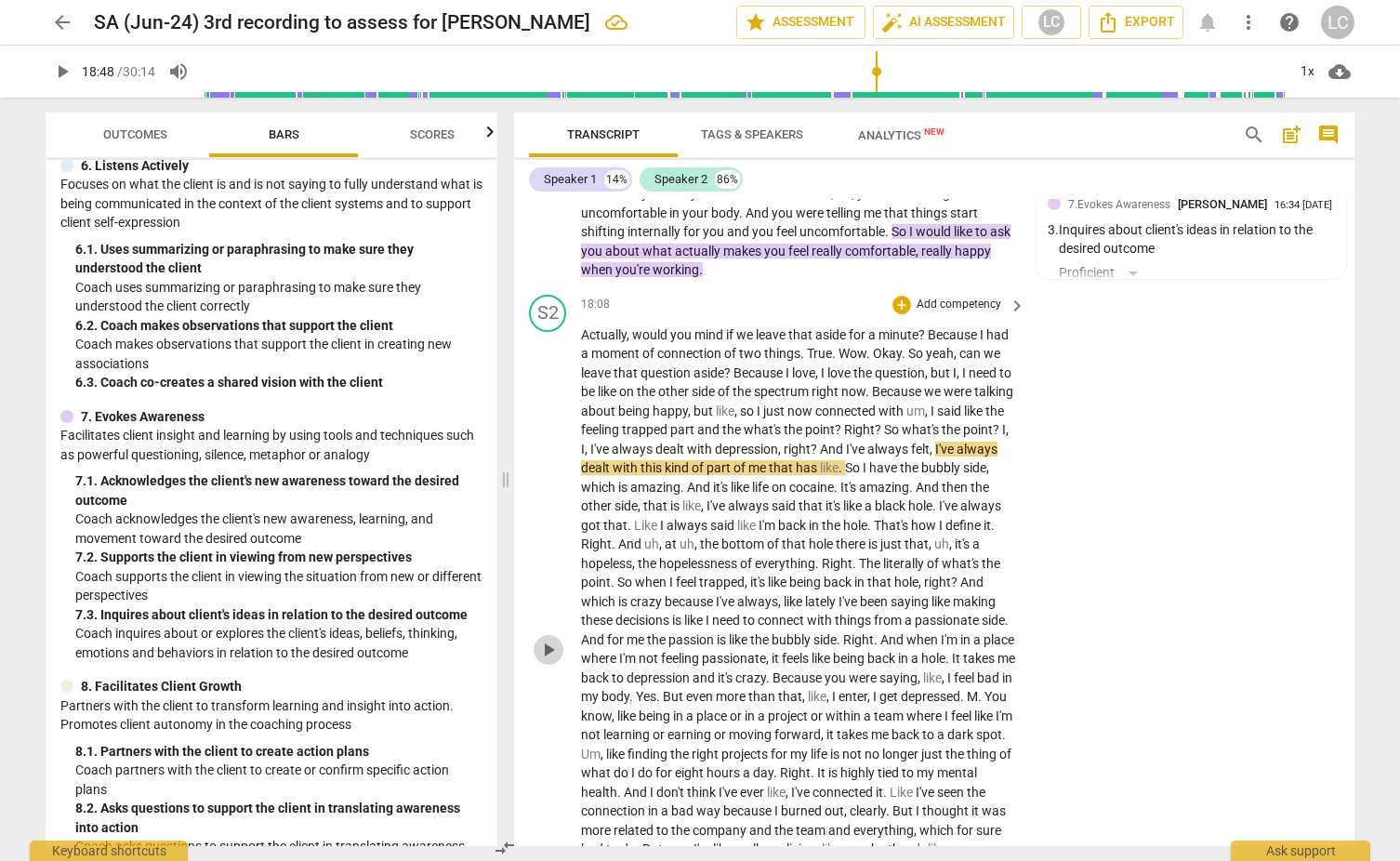 click on "play_arrow" at bounding box center [548, 650] 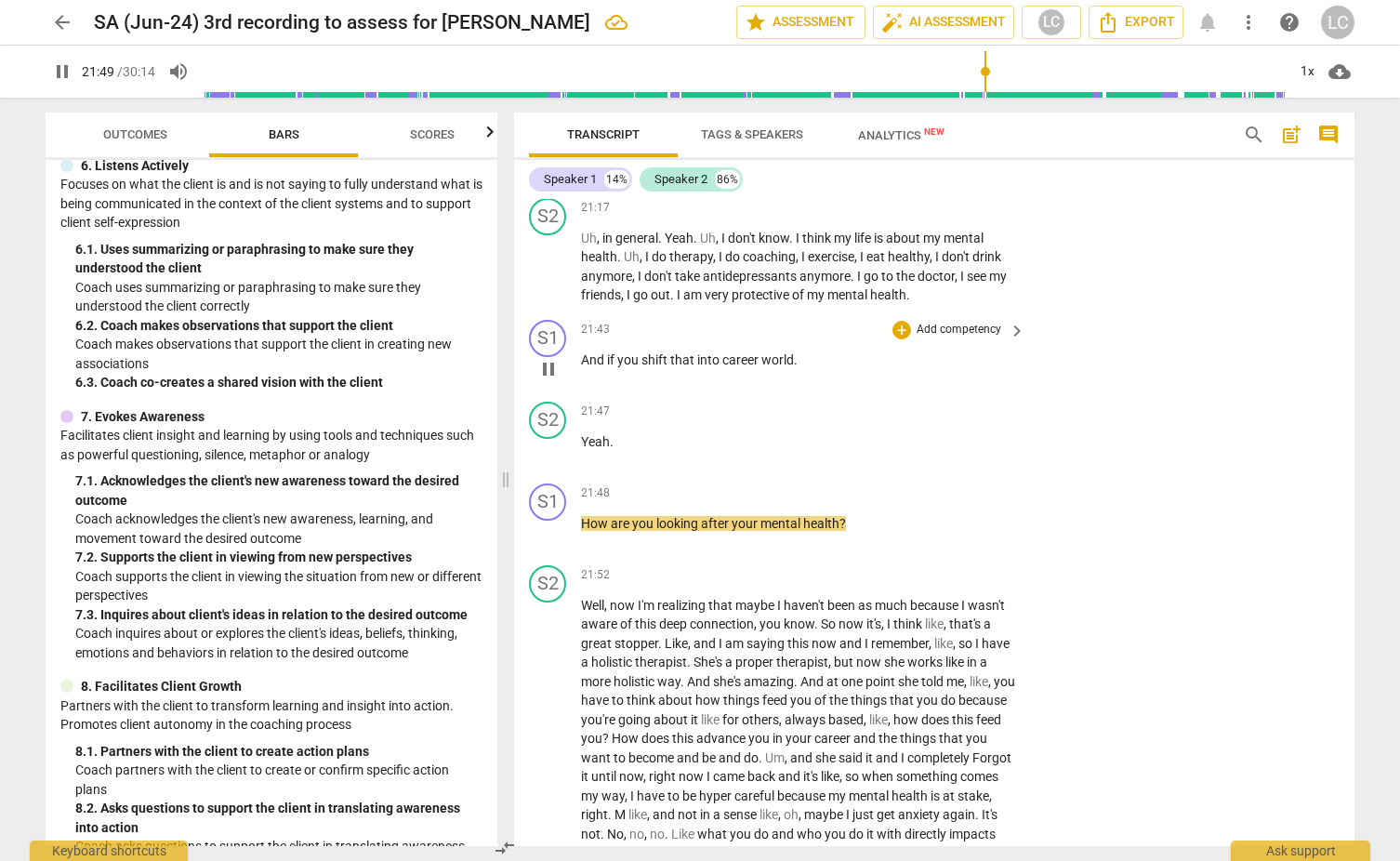 scroll, scrollTop: 6719, scrollLeft: 0, axis: vertical 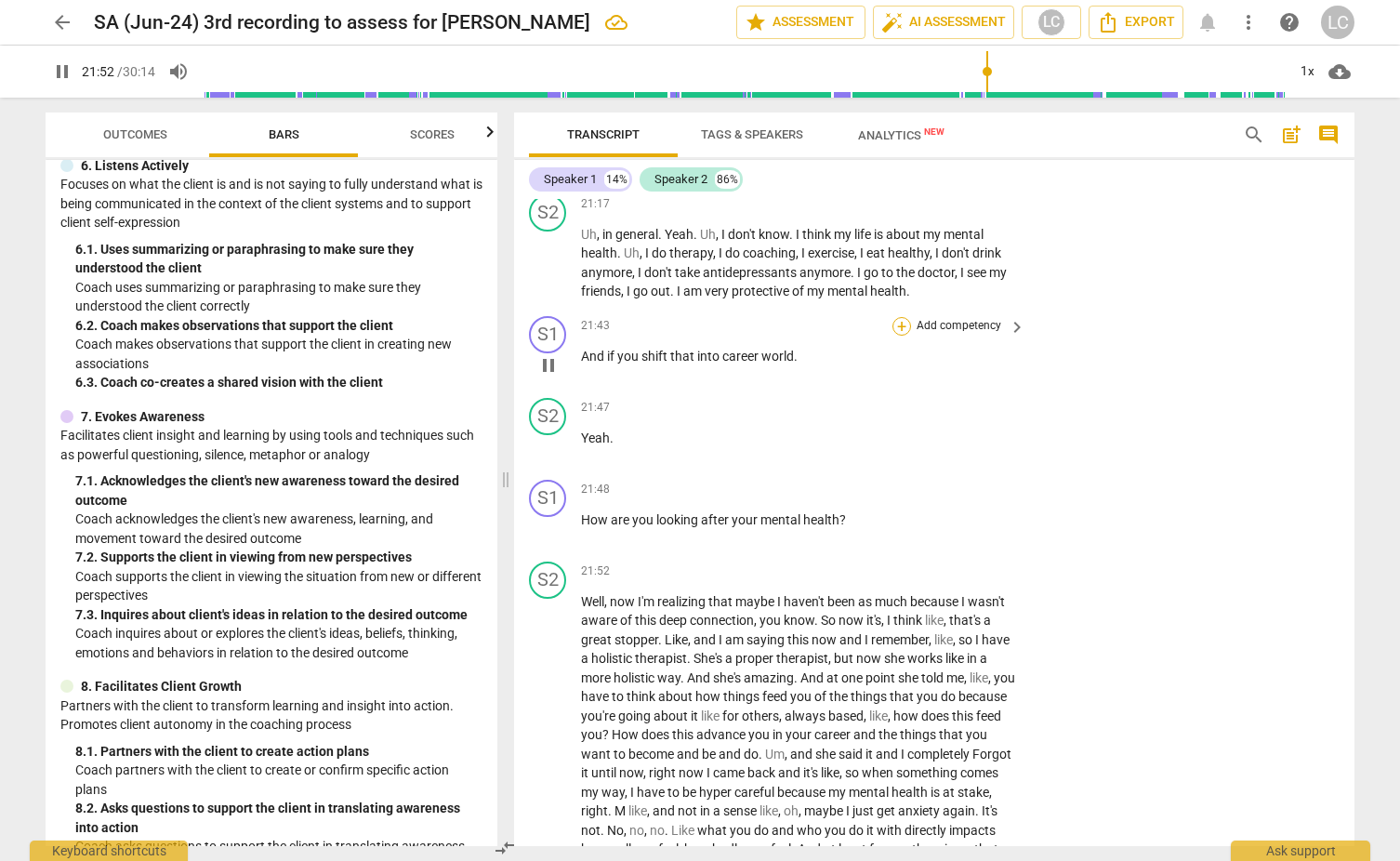 click on "+" at bounding box center (902, 326) 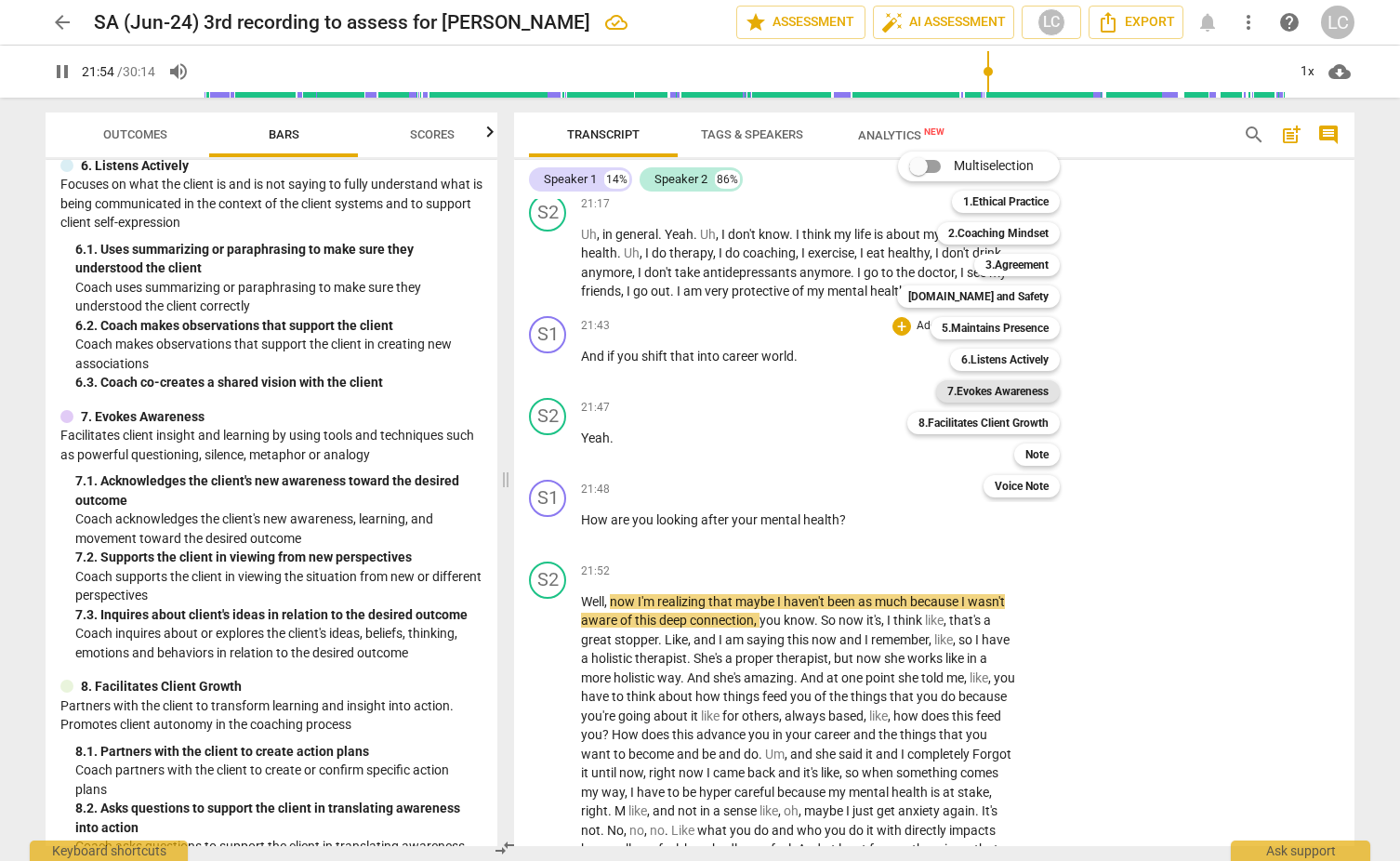 click on "7.Evokes Awareness" at bounding box center (997, 391) 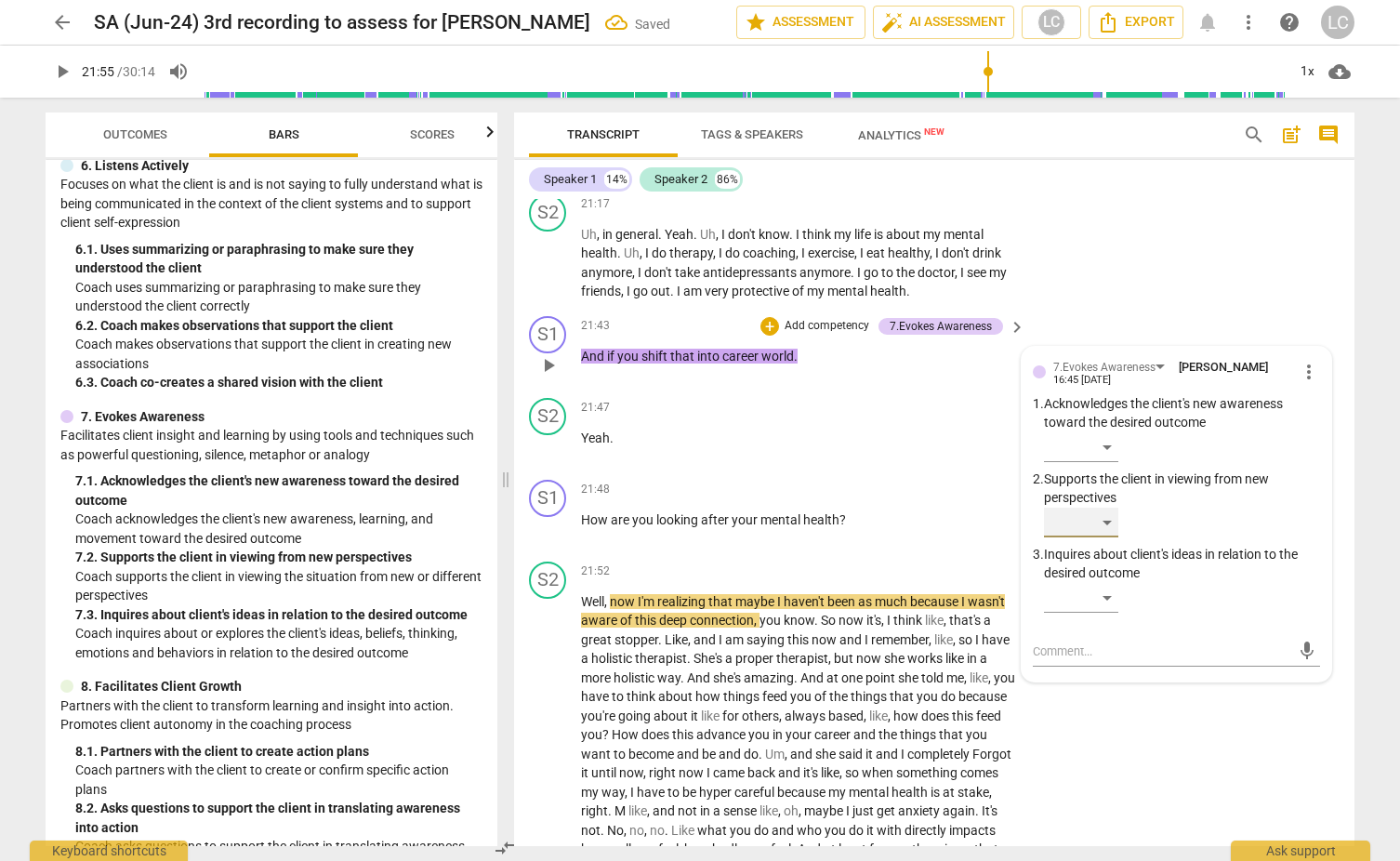 click on "​" at bounding box center [1081, 523] 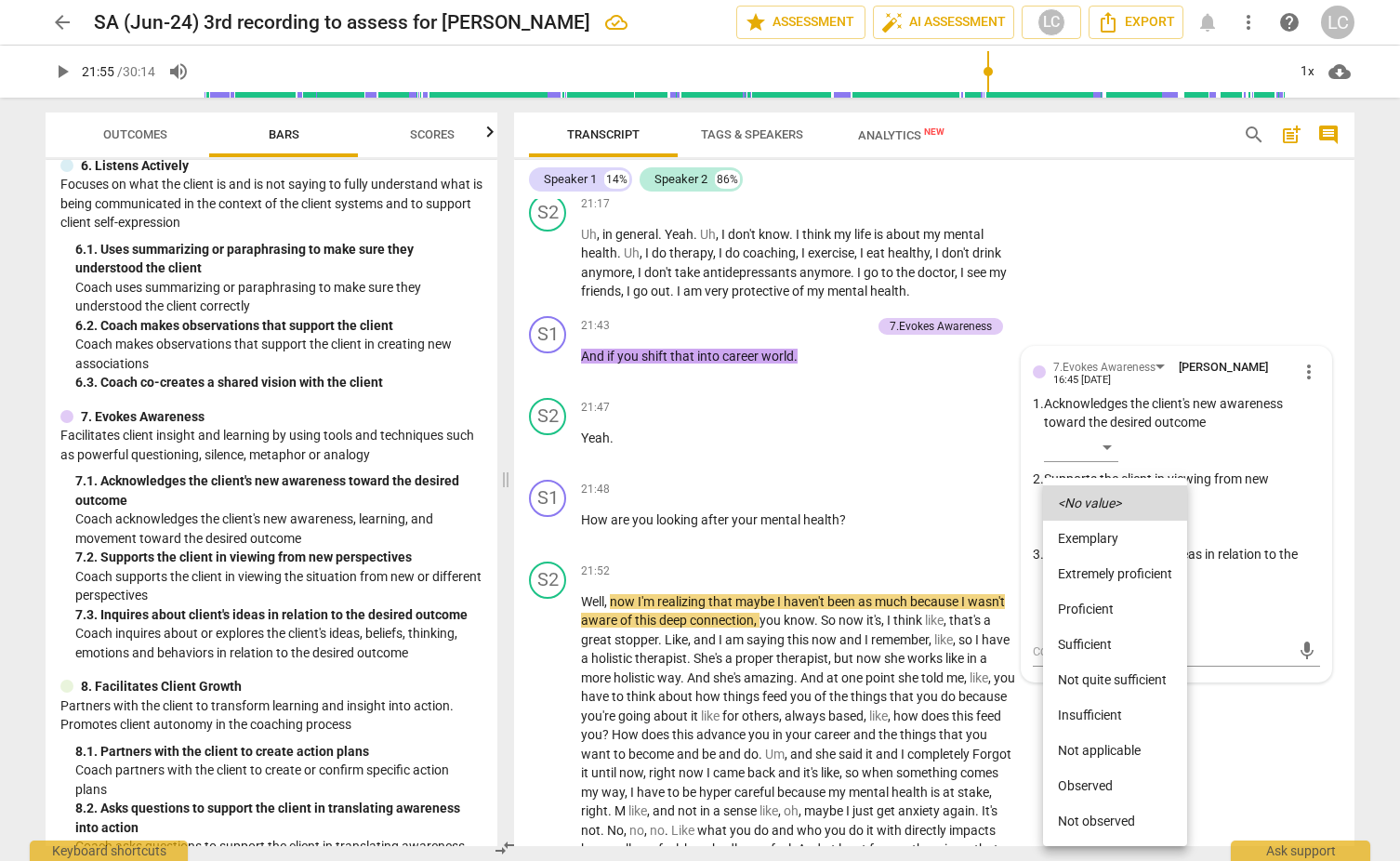 click on "Proficient" at bounding box center [1115, 609] 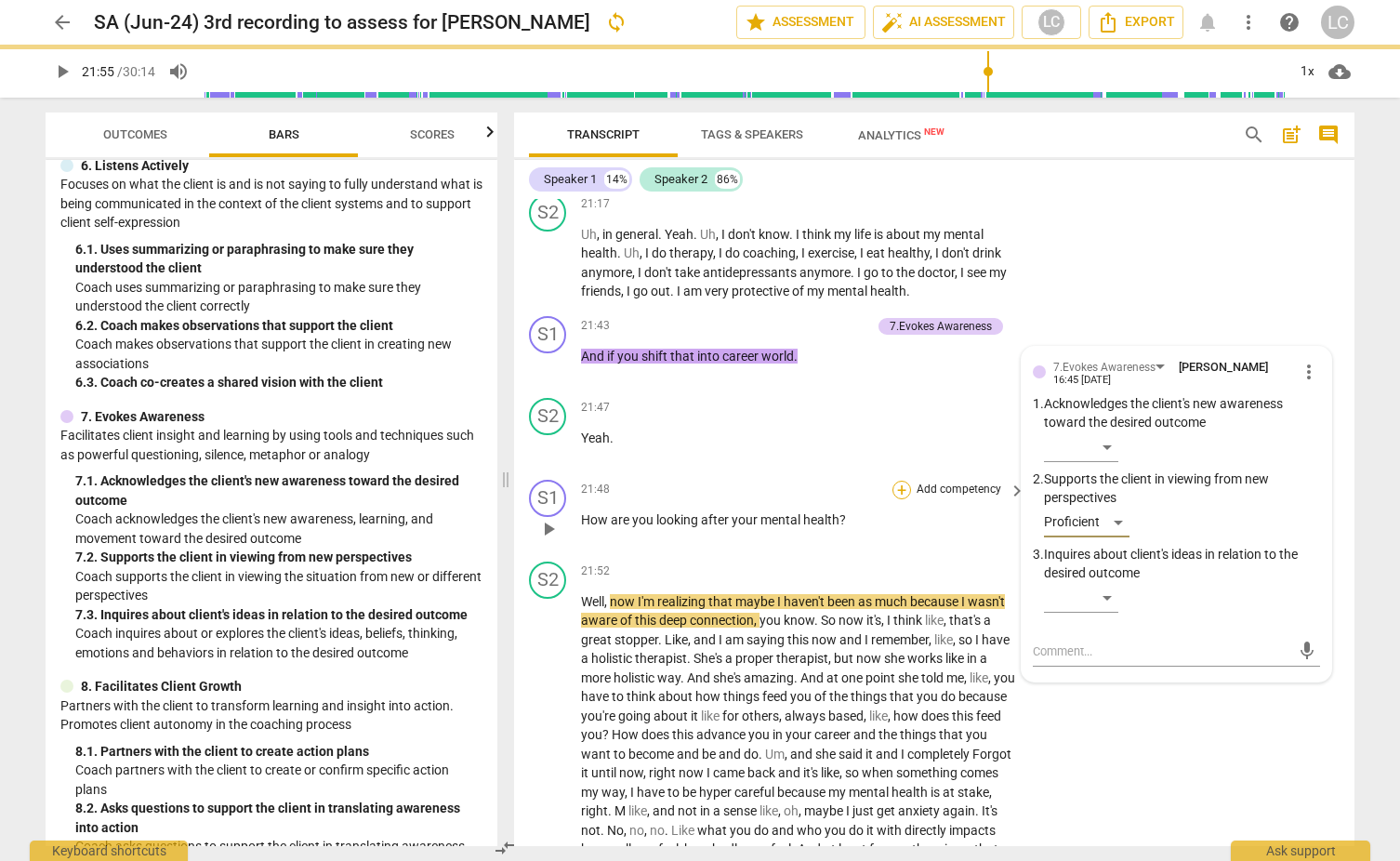 click on "+" at bounding box center (902, 490) 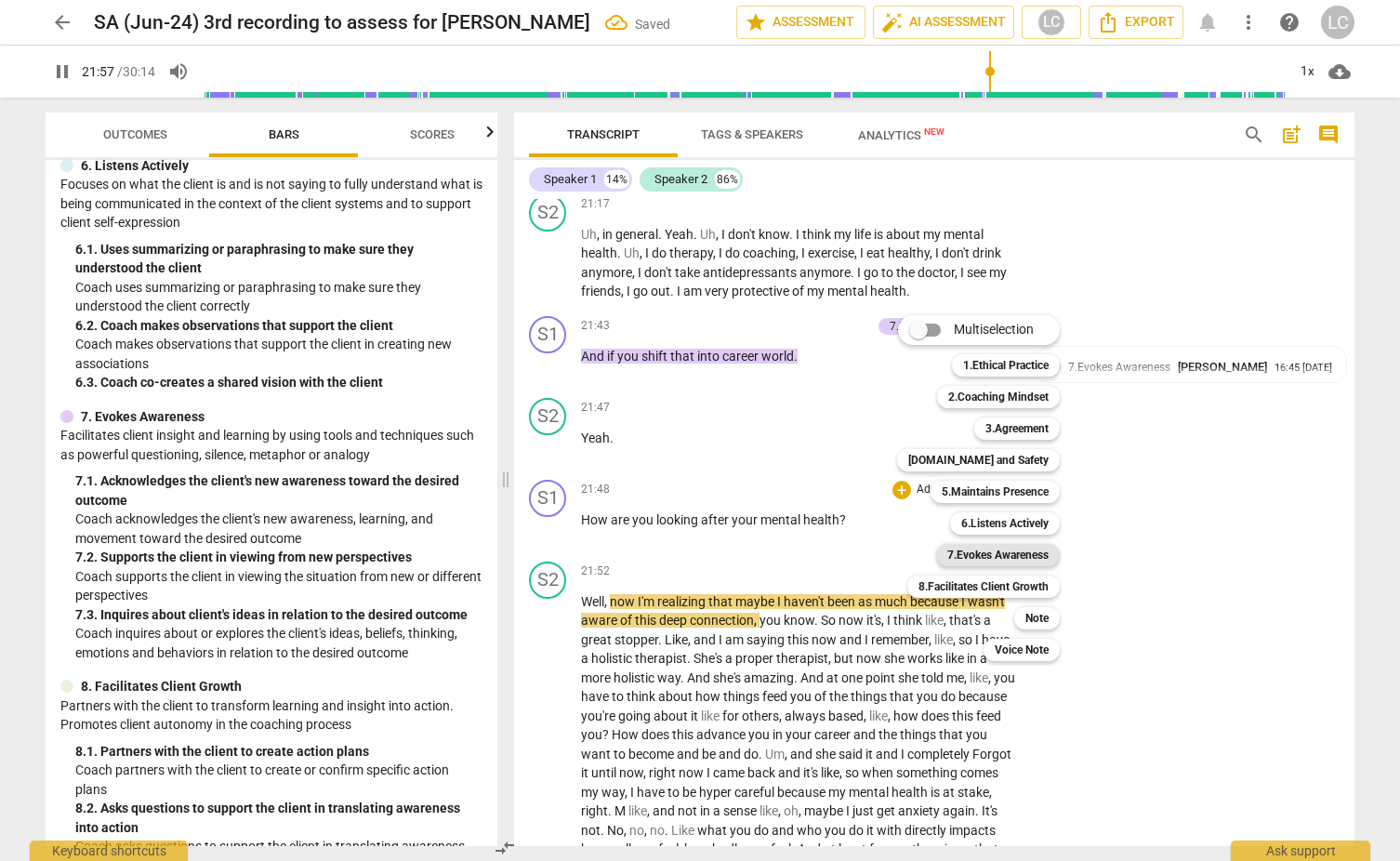 click on "7.Evokes Awareness" at bounding box center (997, 555) 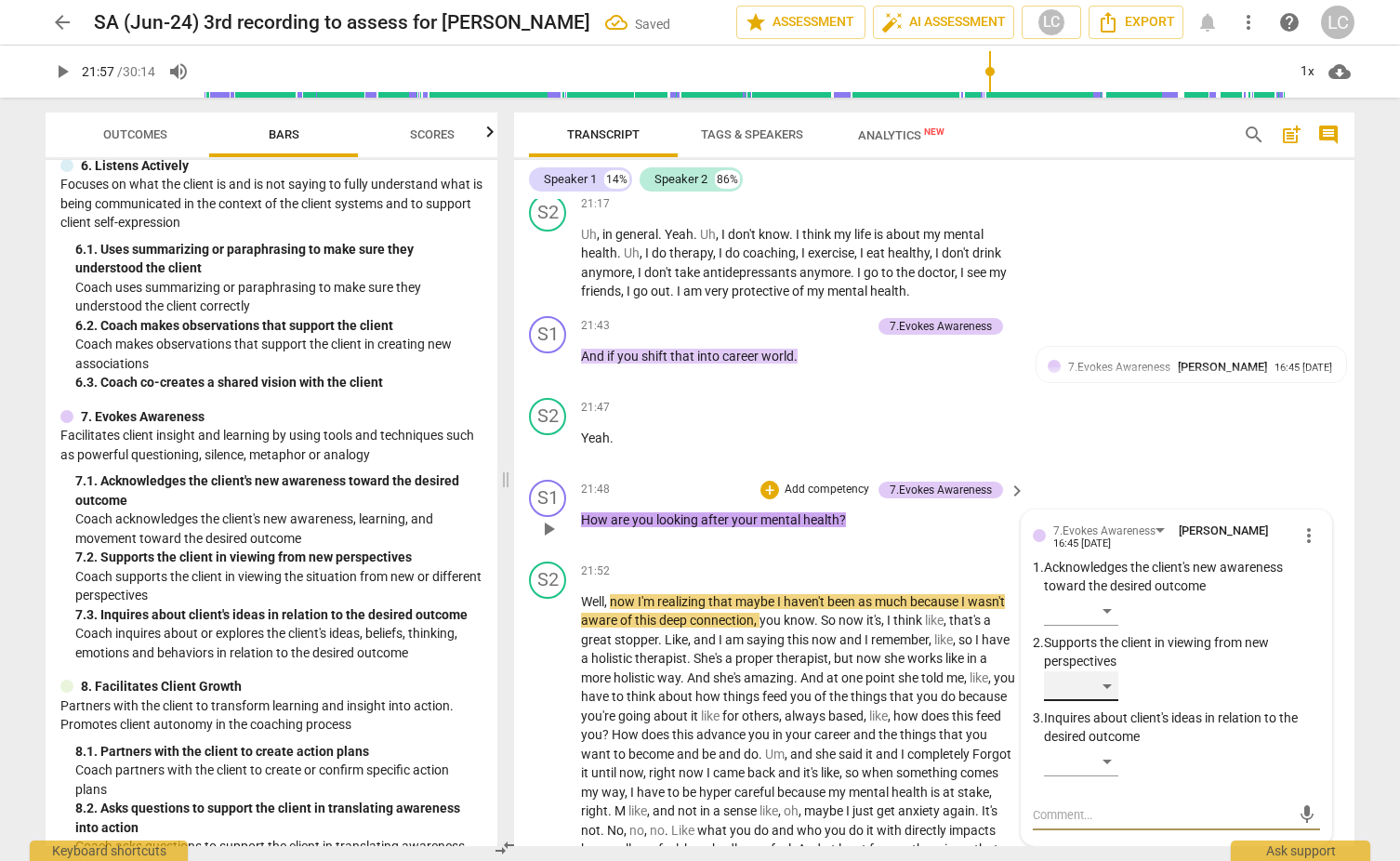 click on "​" at bounding box center (1081, 686) 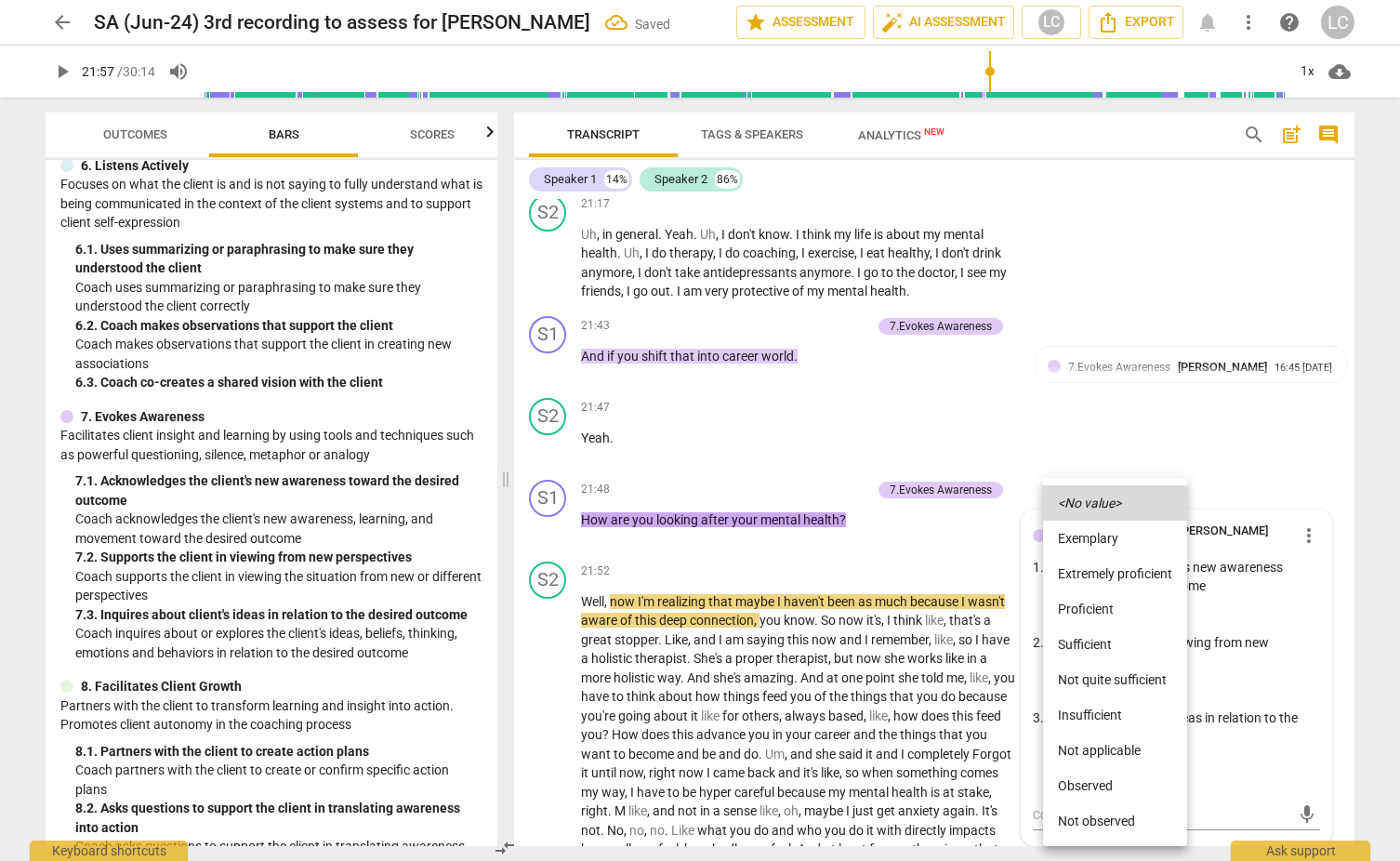click on "Proficient" at bounding box center [1115, 609] 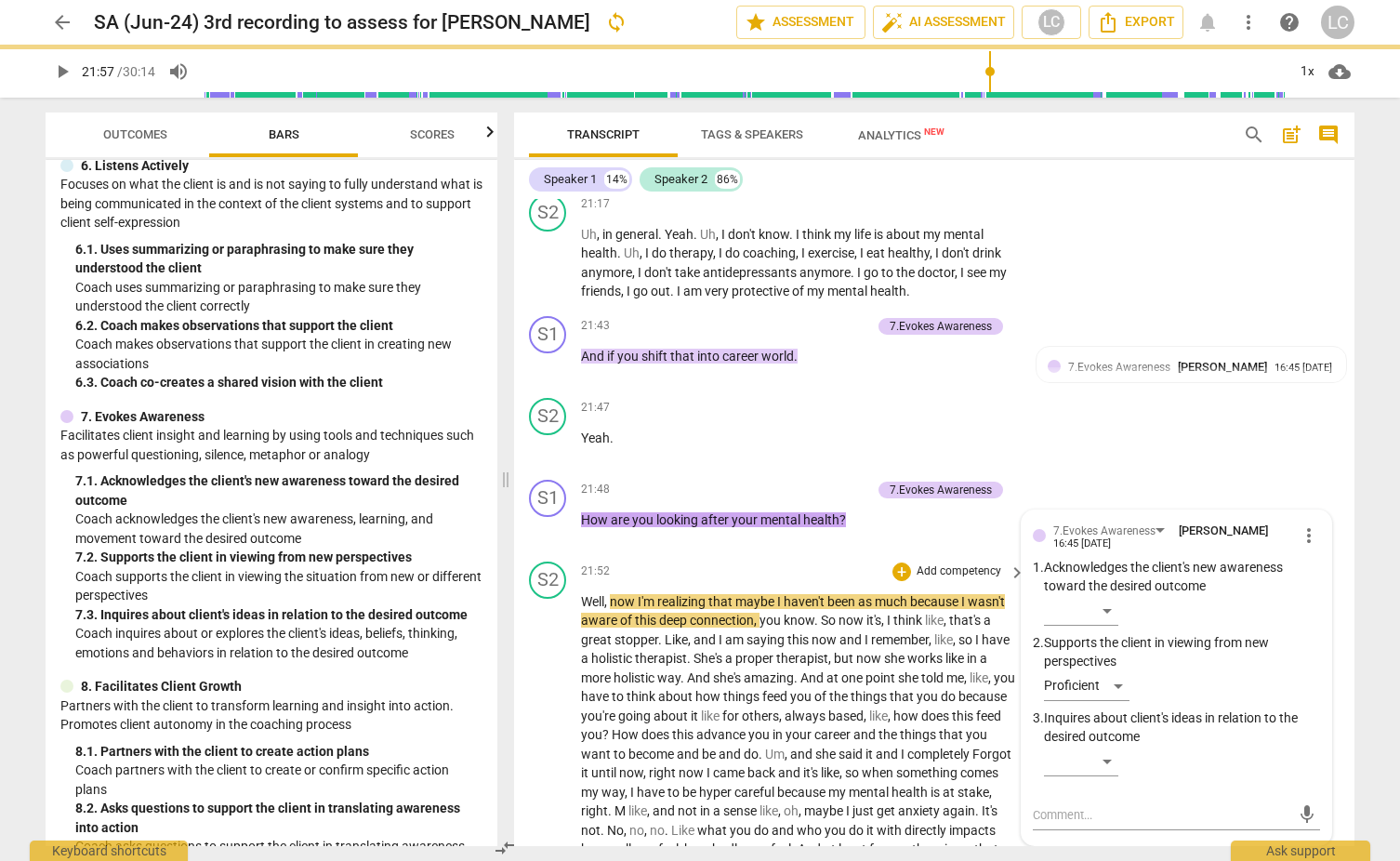 click on "S2 play_arrow pause 21:52 + Add competency keyboard_arrow_right Well ,   now   I'm   realizing   that   maybe   I   haven't   been   as   much   because   I   wasn't   aware   of   this   deep   connection ,   you   know .   So   now   it's ,   I   think   like ,   that's   a   great   stopper .   Like ,   and   I   am   saying   this   now   and   I   remember ,   like ,   so   I   have   a   holistic   therapist .   She's   a   proper   therapist ,   but   now   she   works   like   in   a   more   holistic   way .   And   she's   amazing .   And   at   one   point   she   told   me ,   like ,   you   have   to   think   about   how   things   feed   you   of   the   things   that   you   do   because   you're   going   about   it   like   for   others ,   always   based ,   like ,   how   does   this   feed   you ?   How   does   this   advance   you   in   your   career   and   the   things   that   you   want   to   become   and   be   and   do .   Um ,   and   she   said   it   and   I   completely" at bounding box center (934, 910) 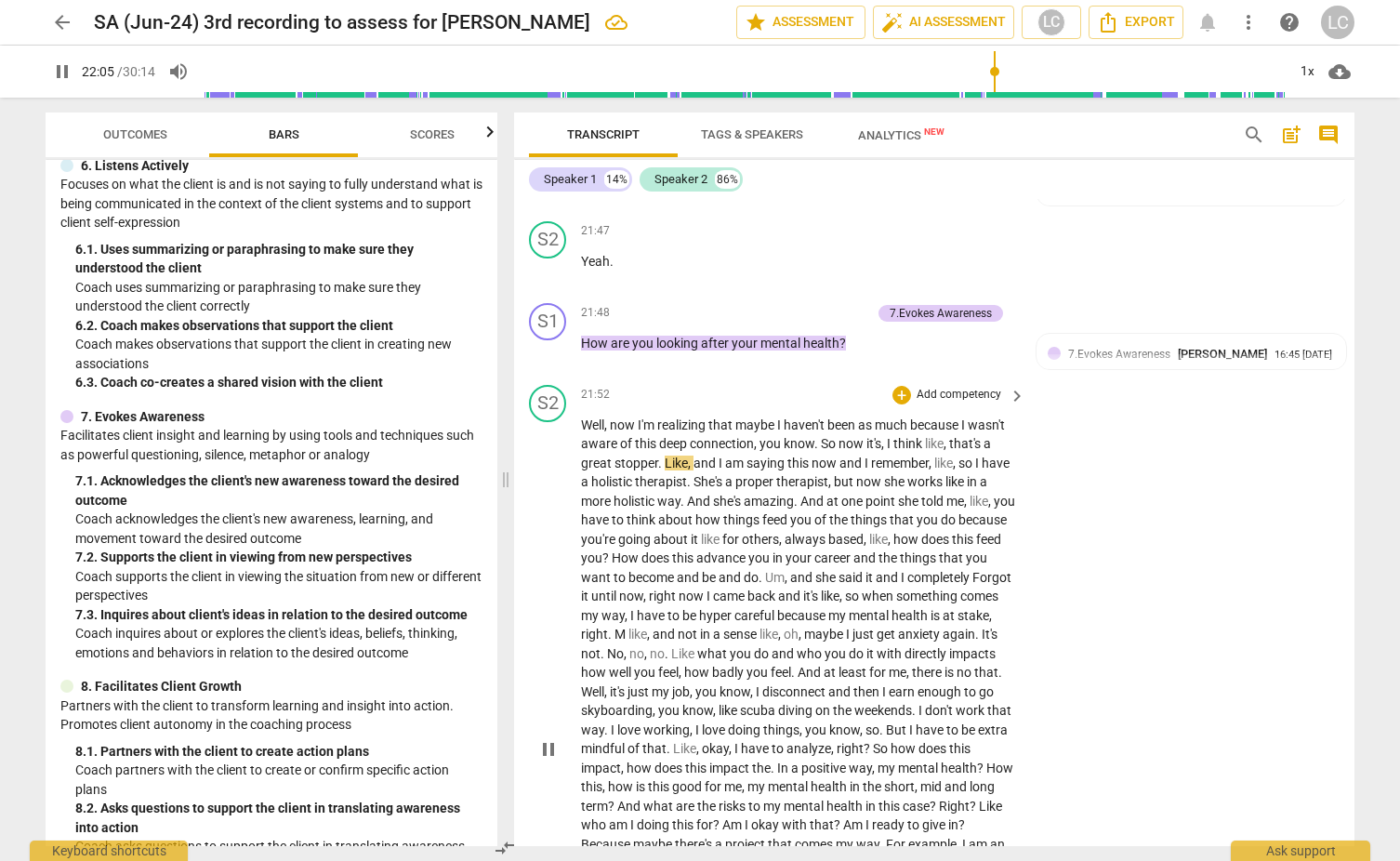 scroll, scrollTop: 6898, scrollLeft: 0, axis: vertical 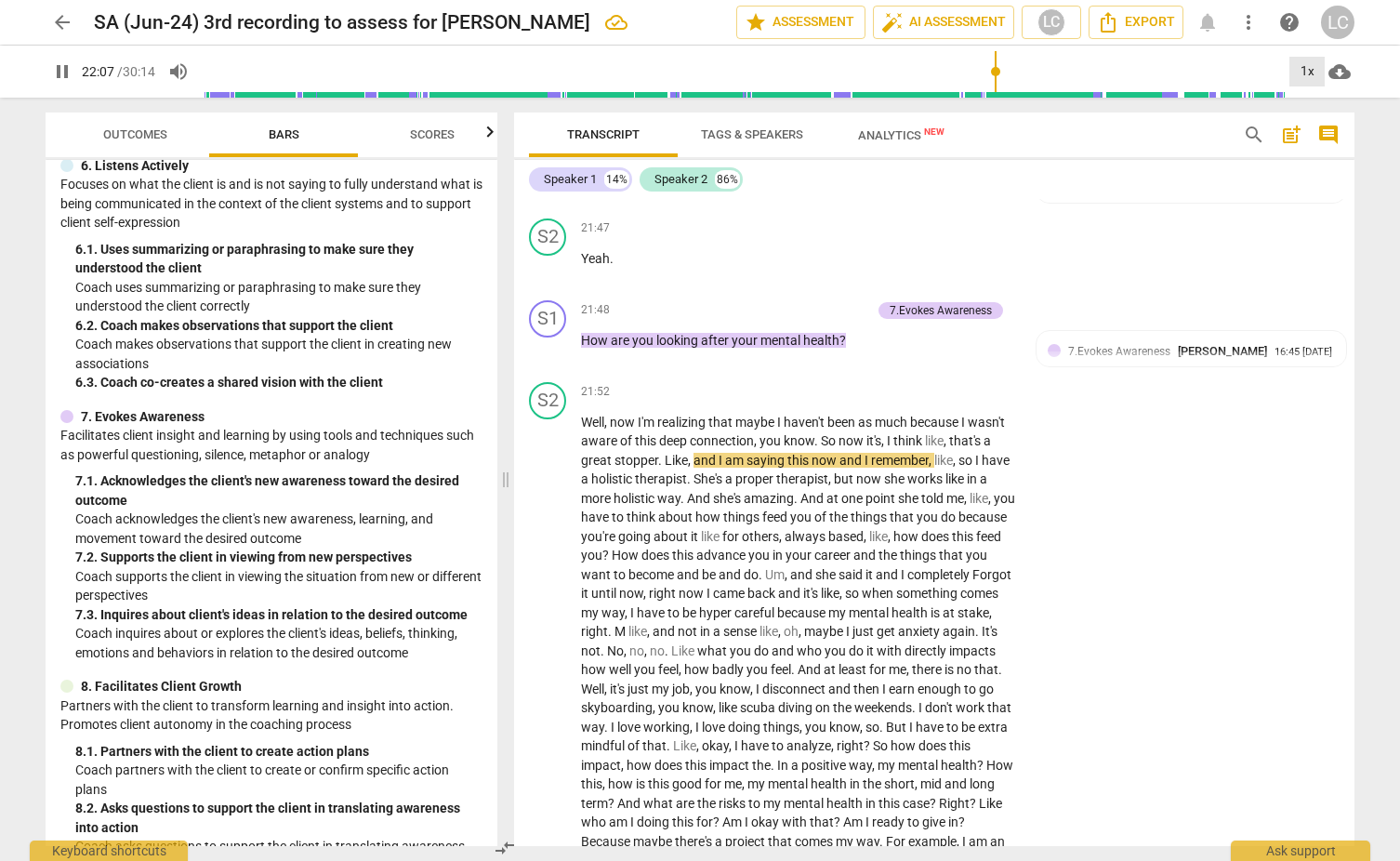 click on "1x" at bounding box center [1307, 72] 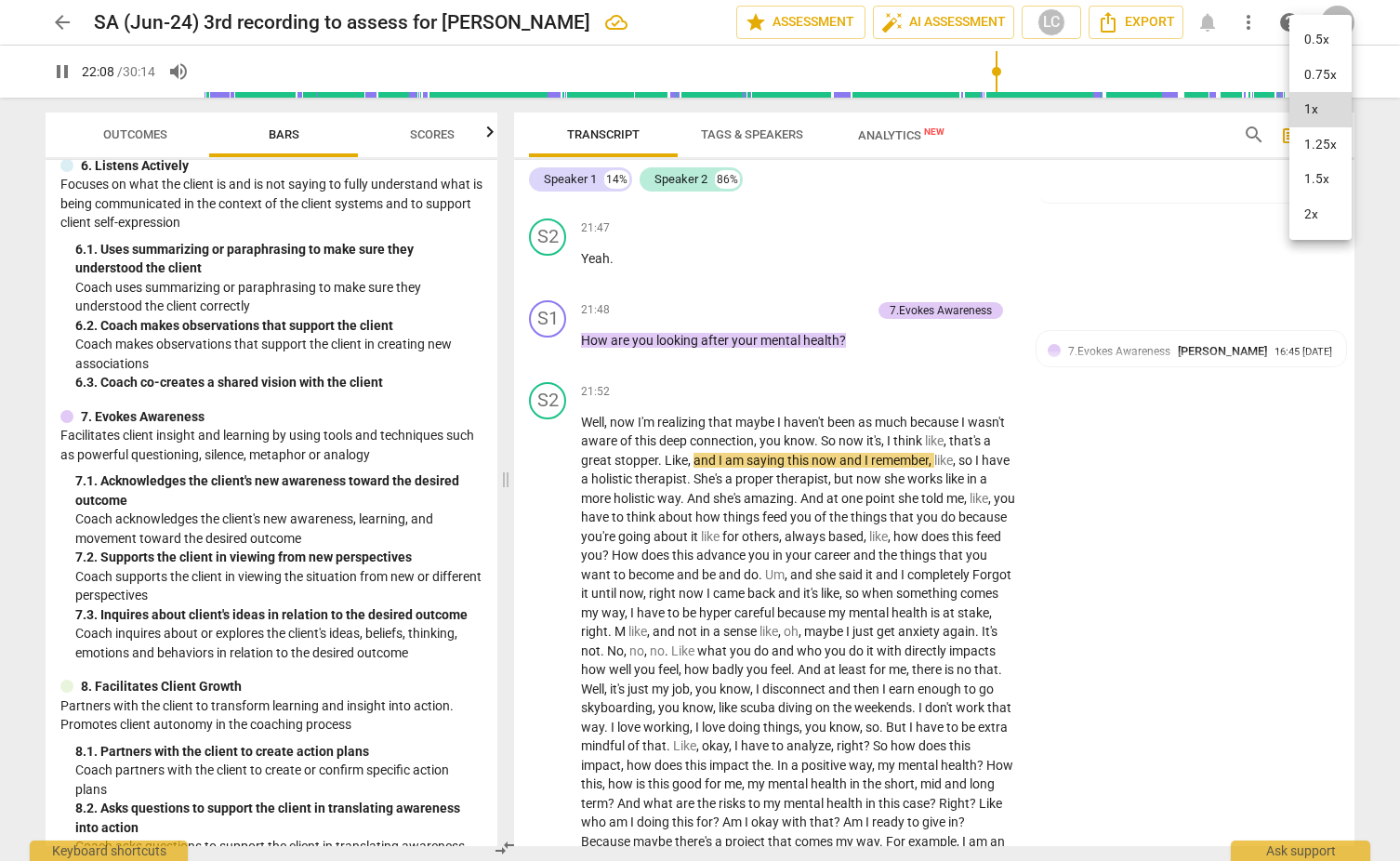 click on "1.25x" at bounding box center (1320, 145) 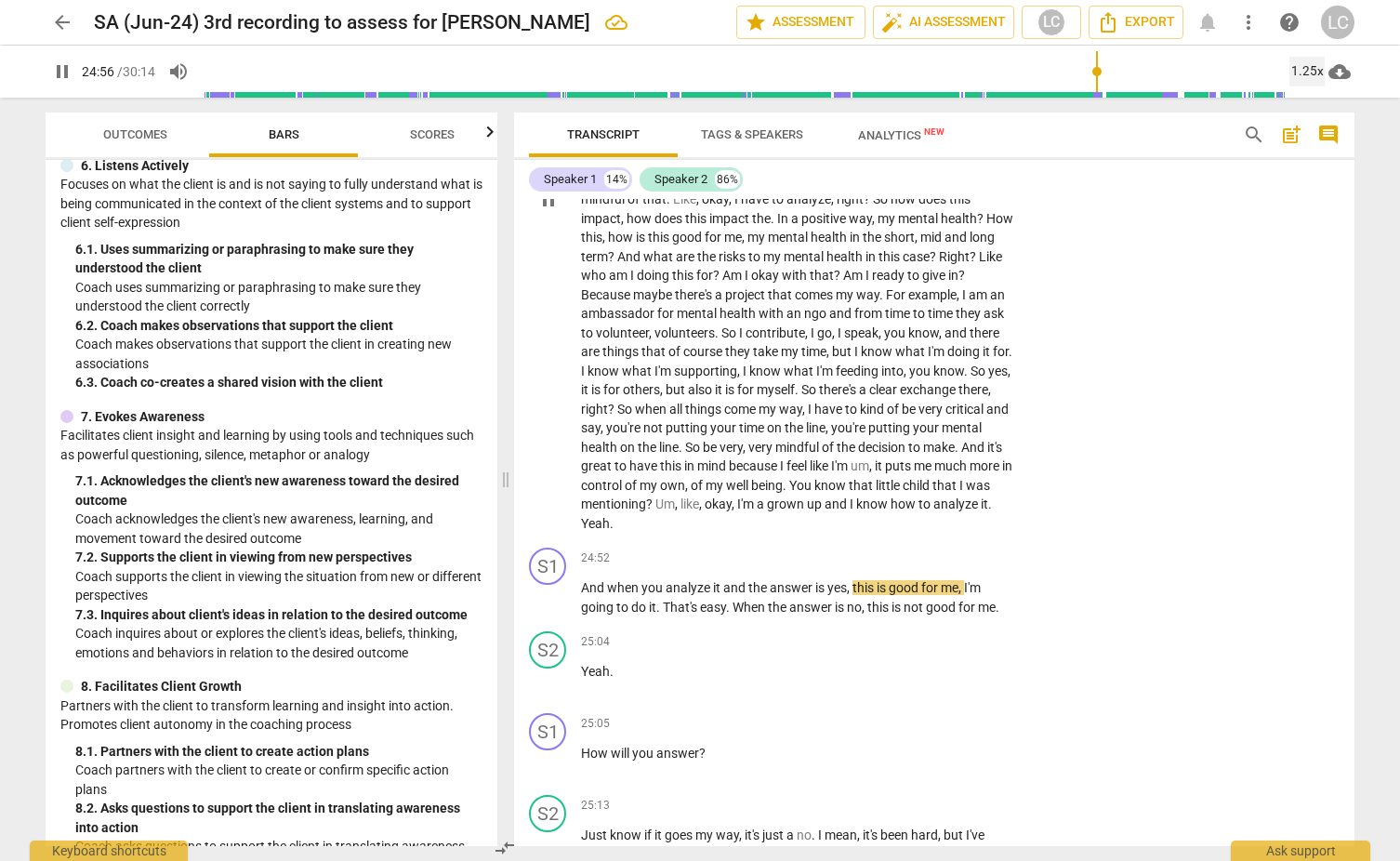 scroll, scrollTop: 7448, scrollLeft: 0, axis: vertical 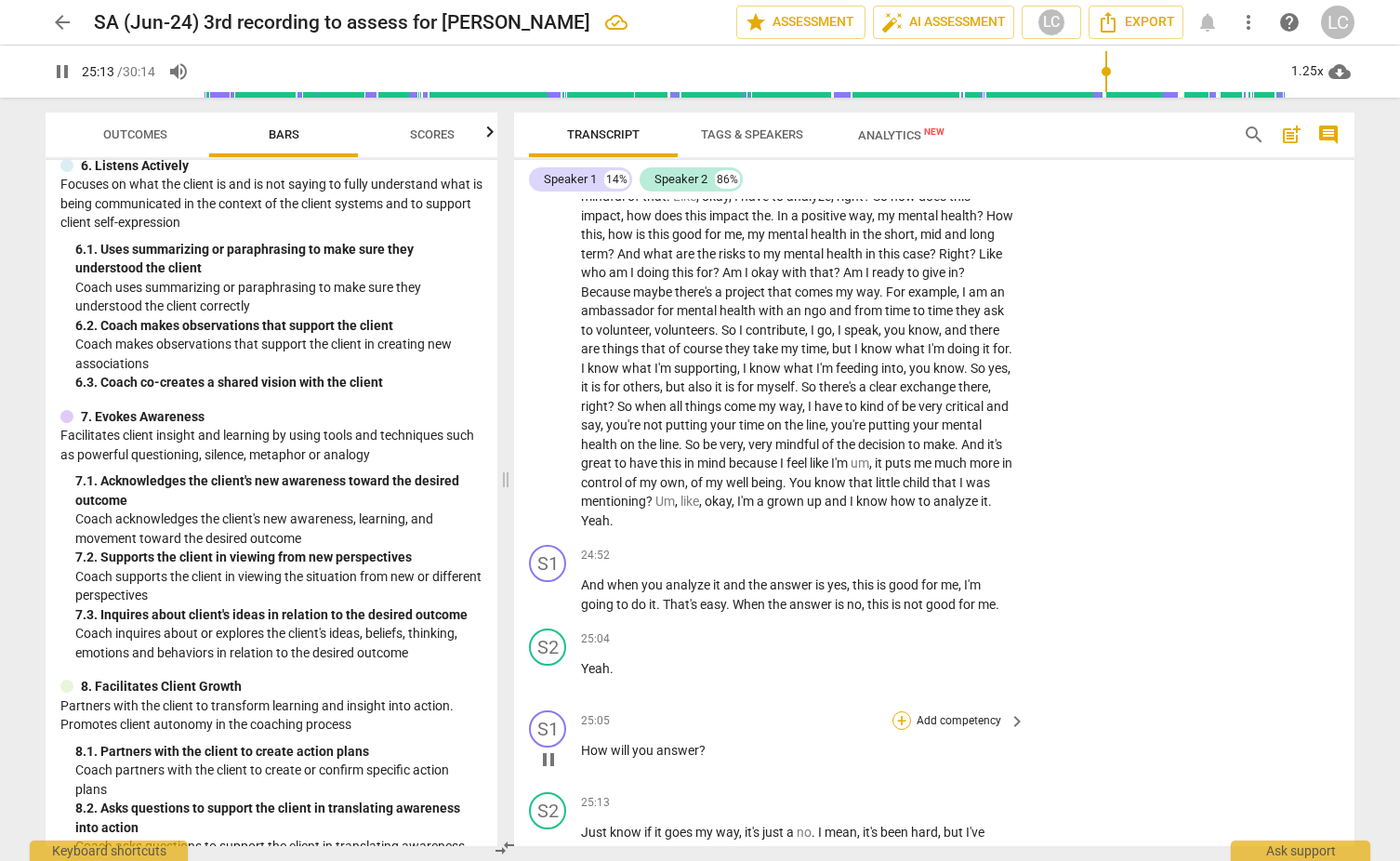click on "+" at bounding box center (902, 721) 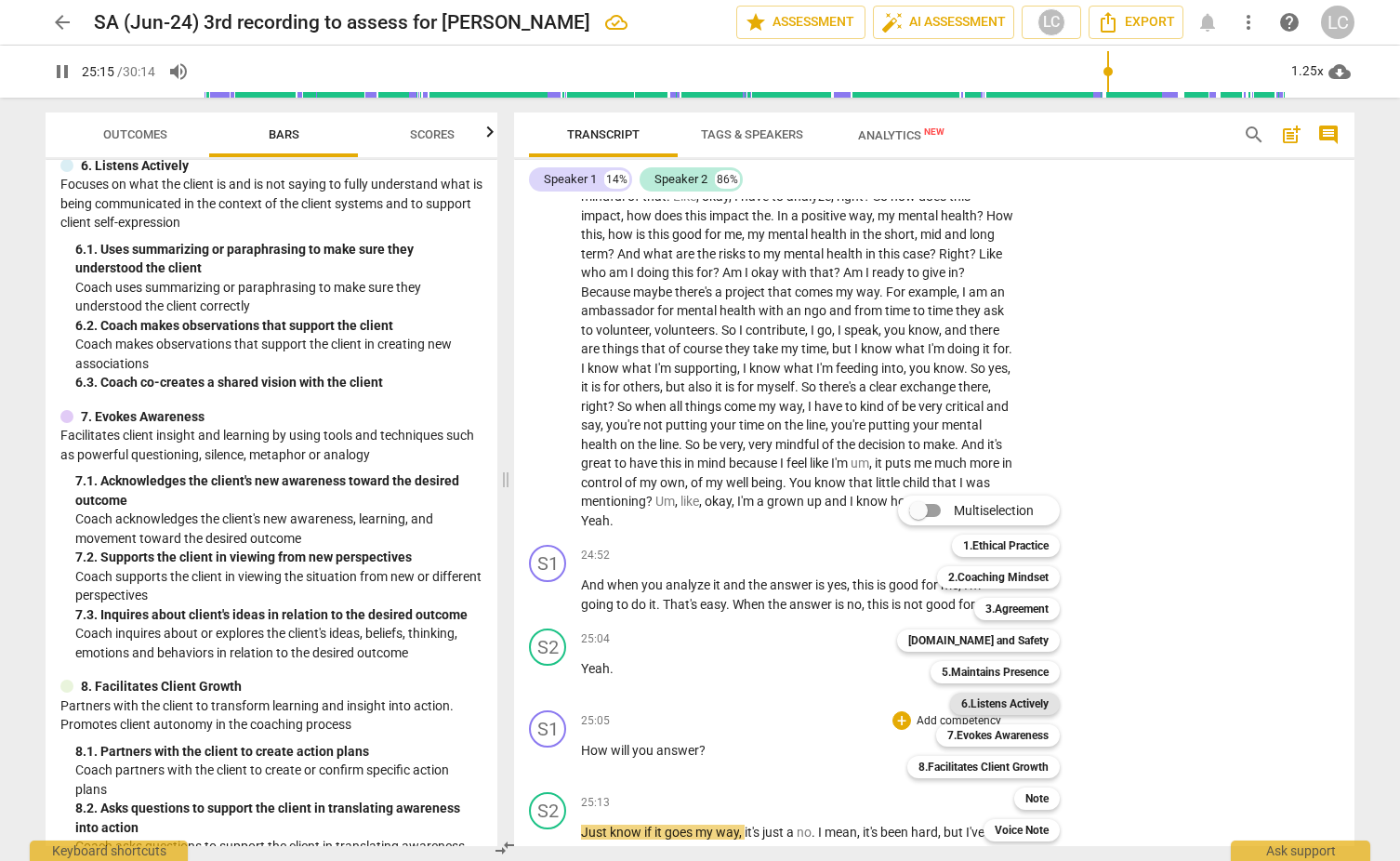 click on "6.Listens Actively" at bounding box center [1005, 704] 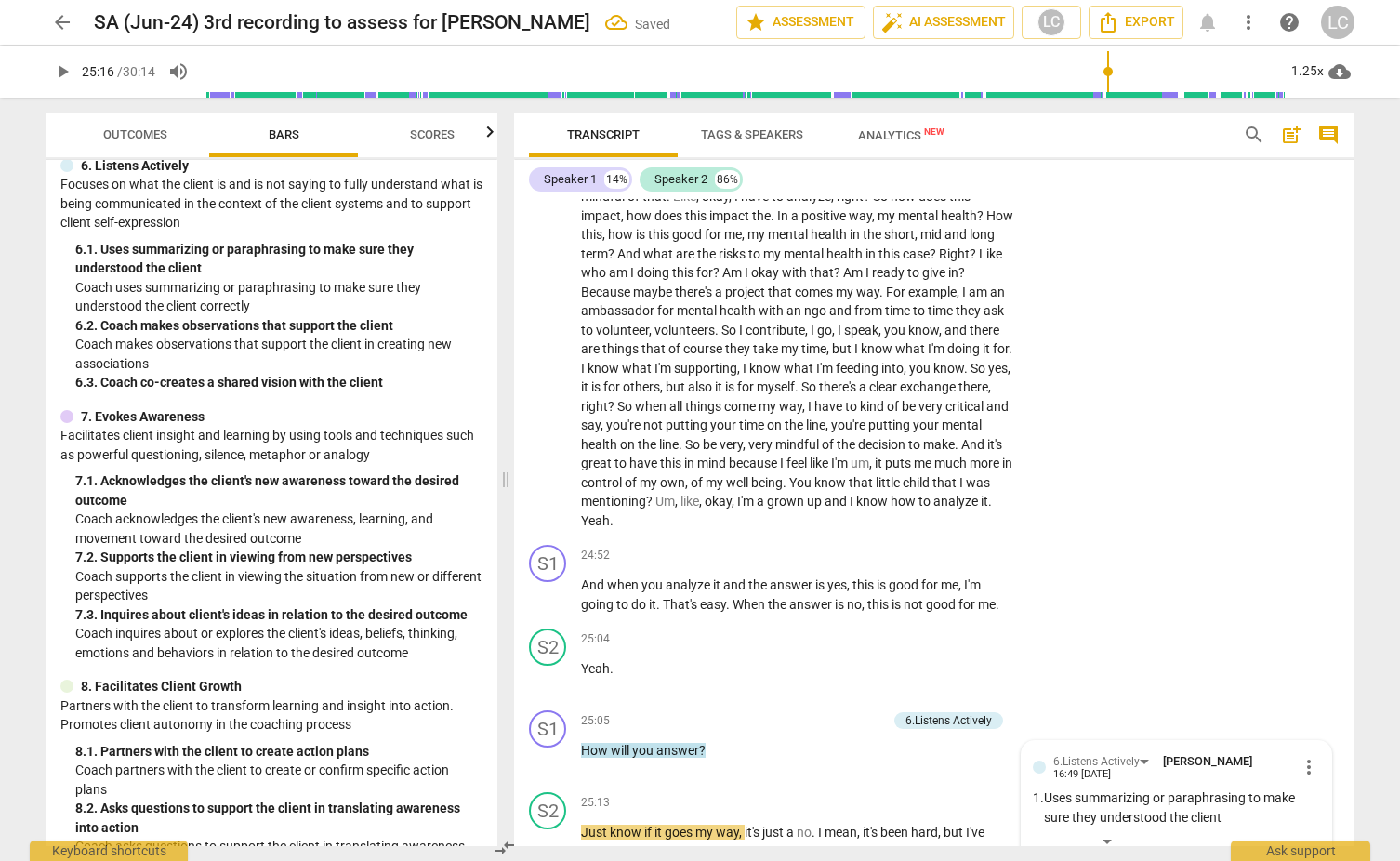 scroll, scrollTop: 7969, scrollLeft: 0, axis: vertical 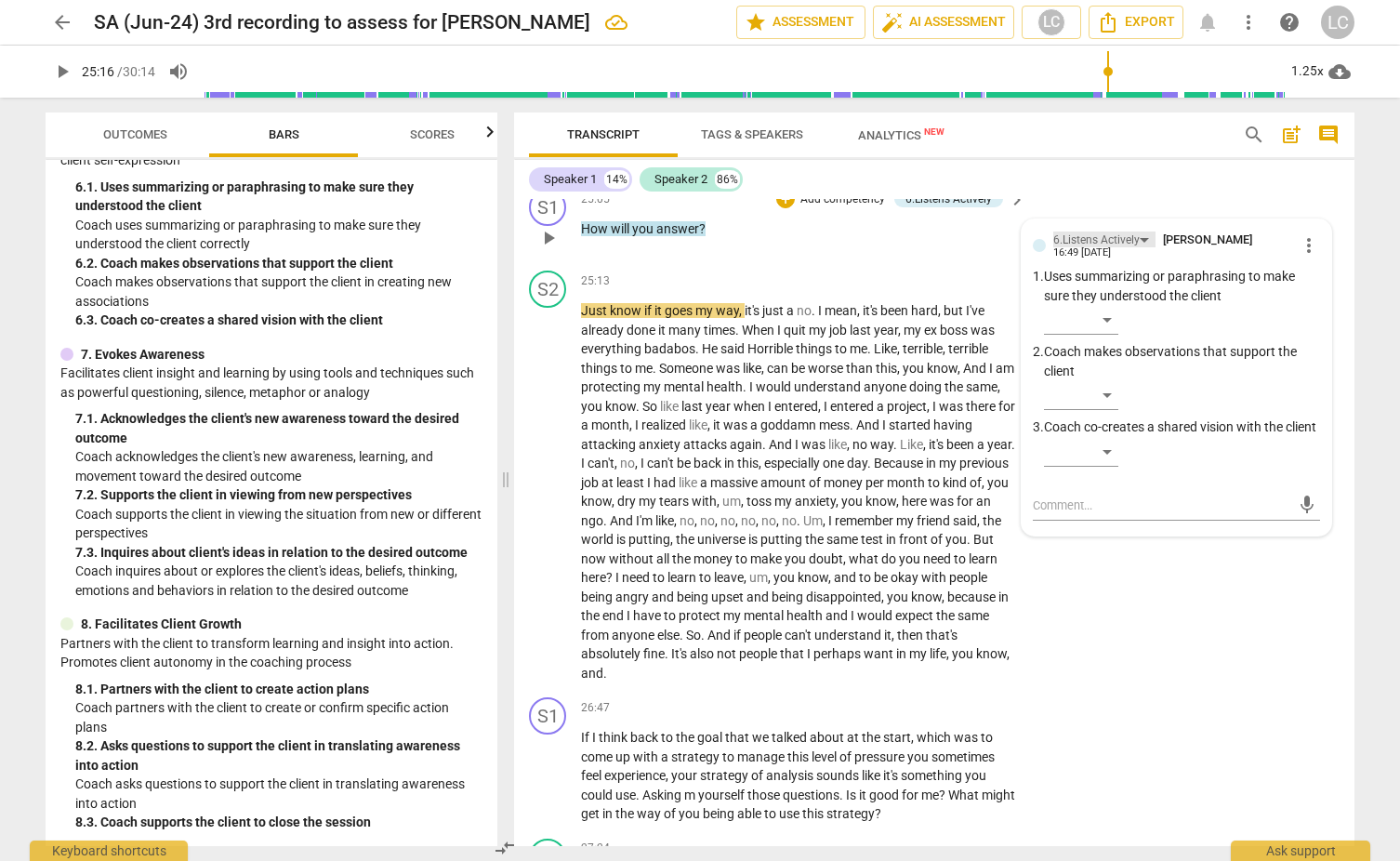 click on "6.Listens Actively" at bounding box center [1096, 240] 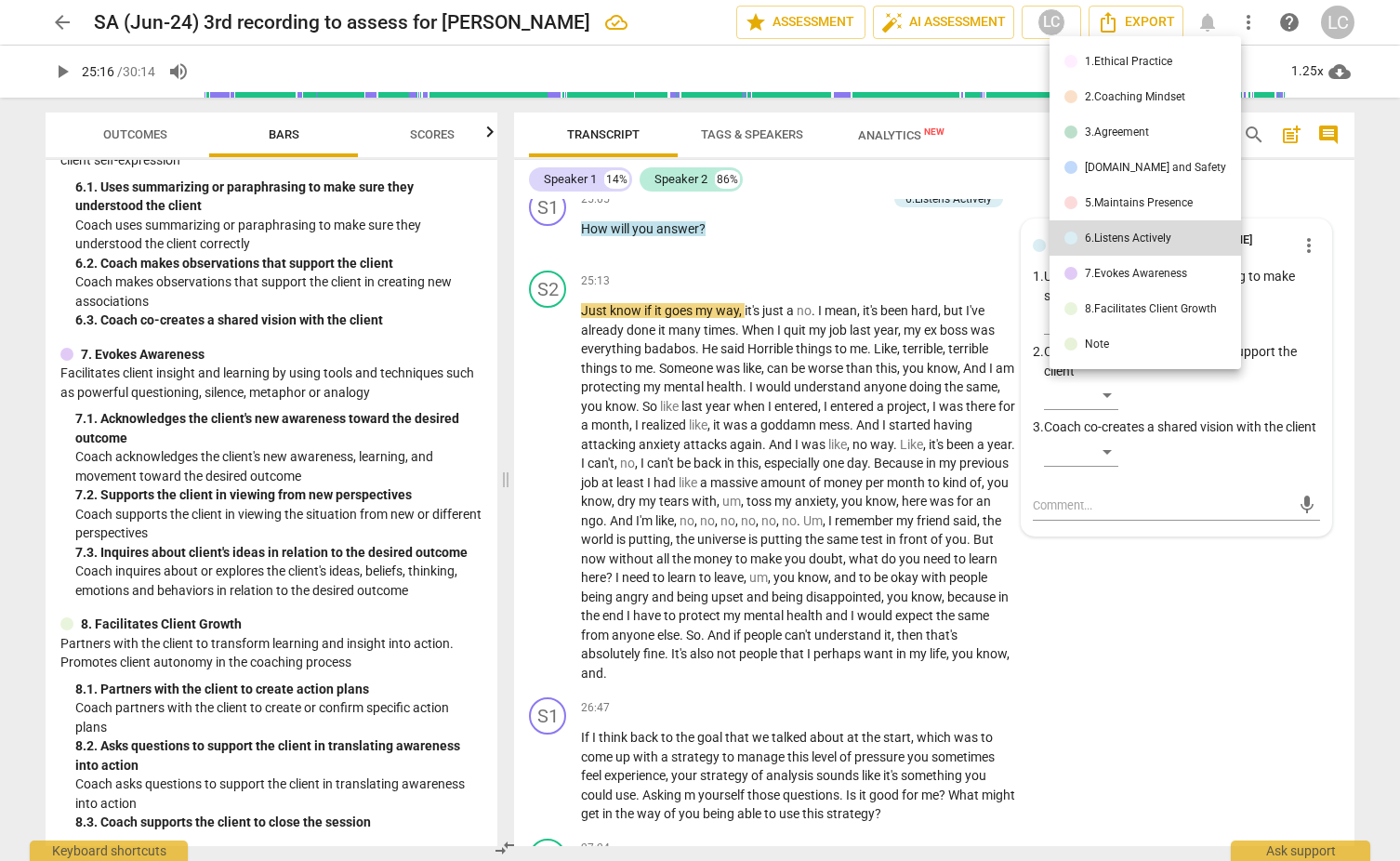 click on "8.Facilitates Client Growth" at bounding box center (1151, 309) 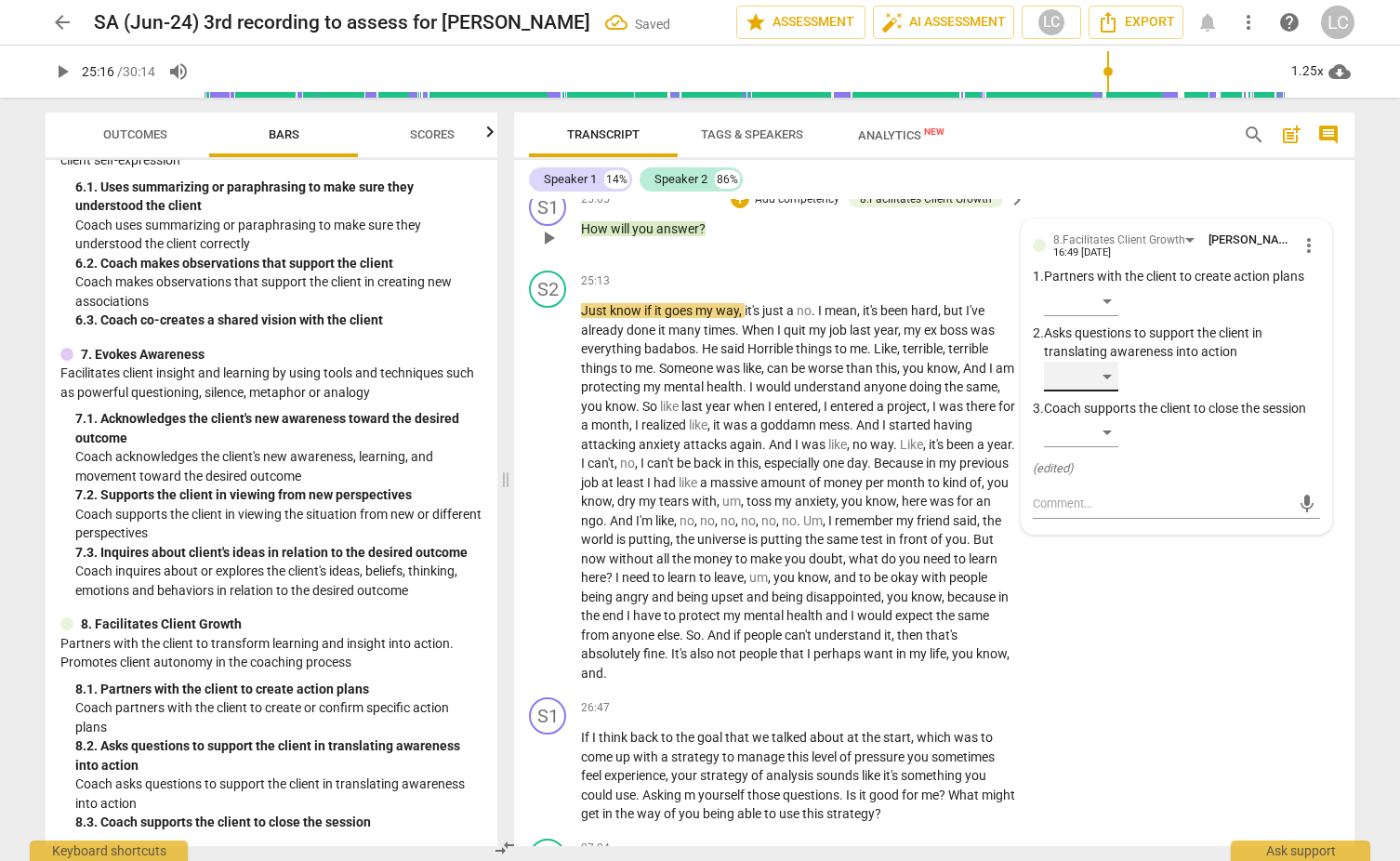 click on "​" at bounding box center (1081, 377) 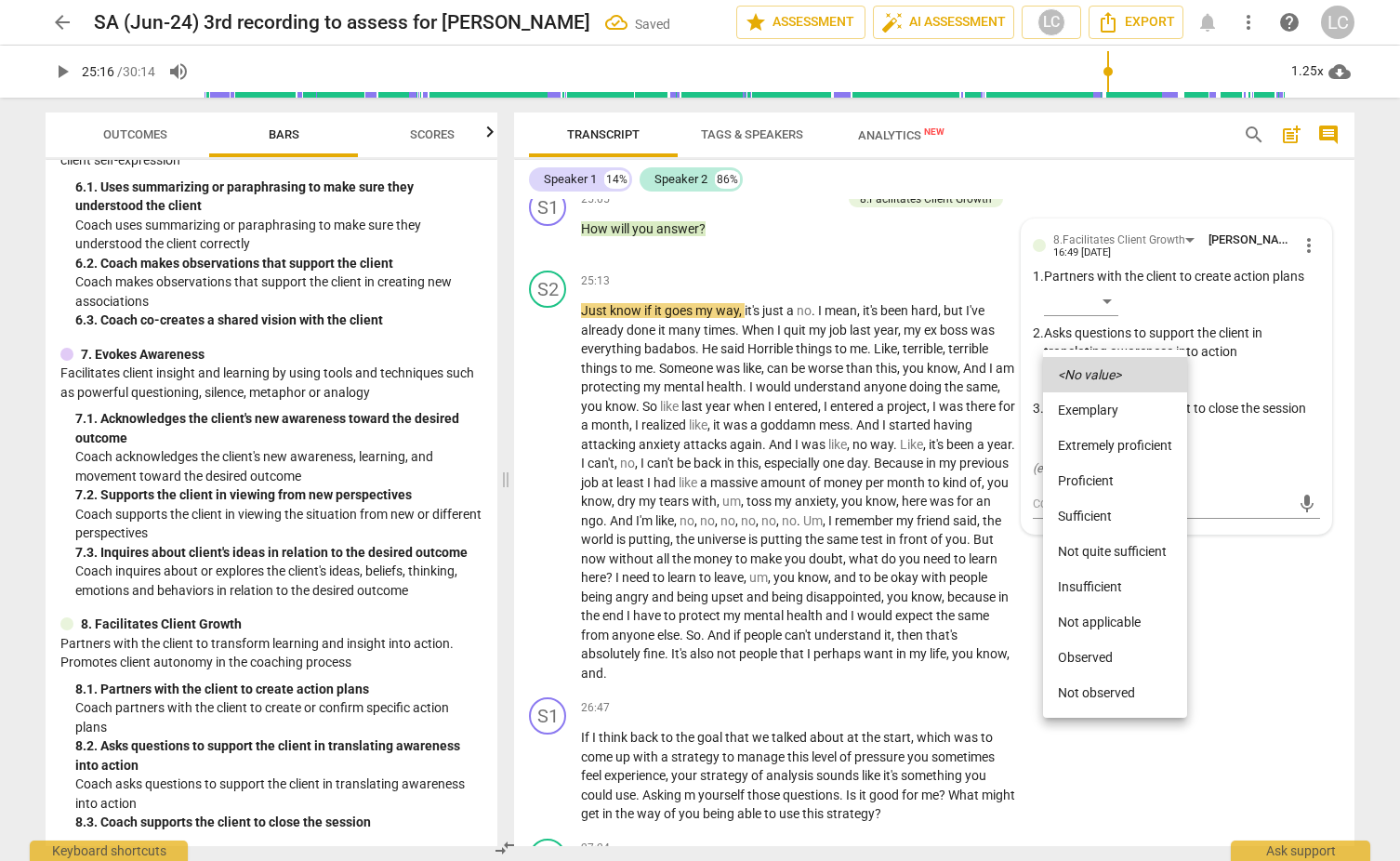 click on "Proficient" at bounding box center [1115, 481] 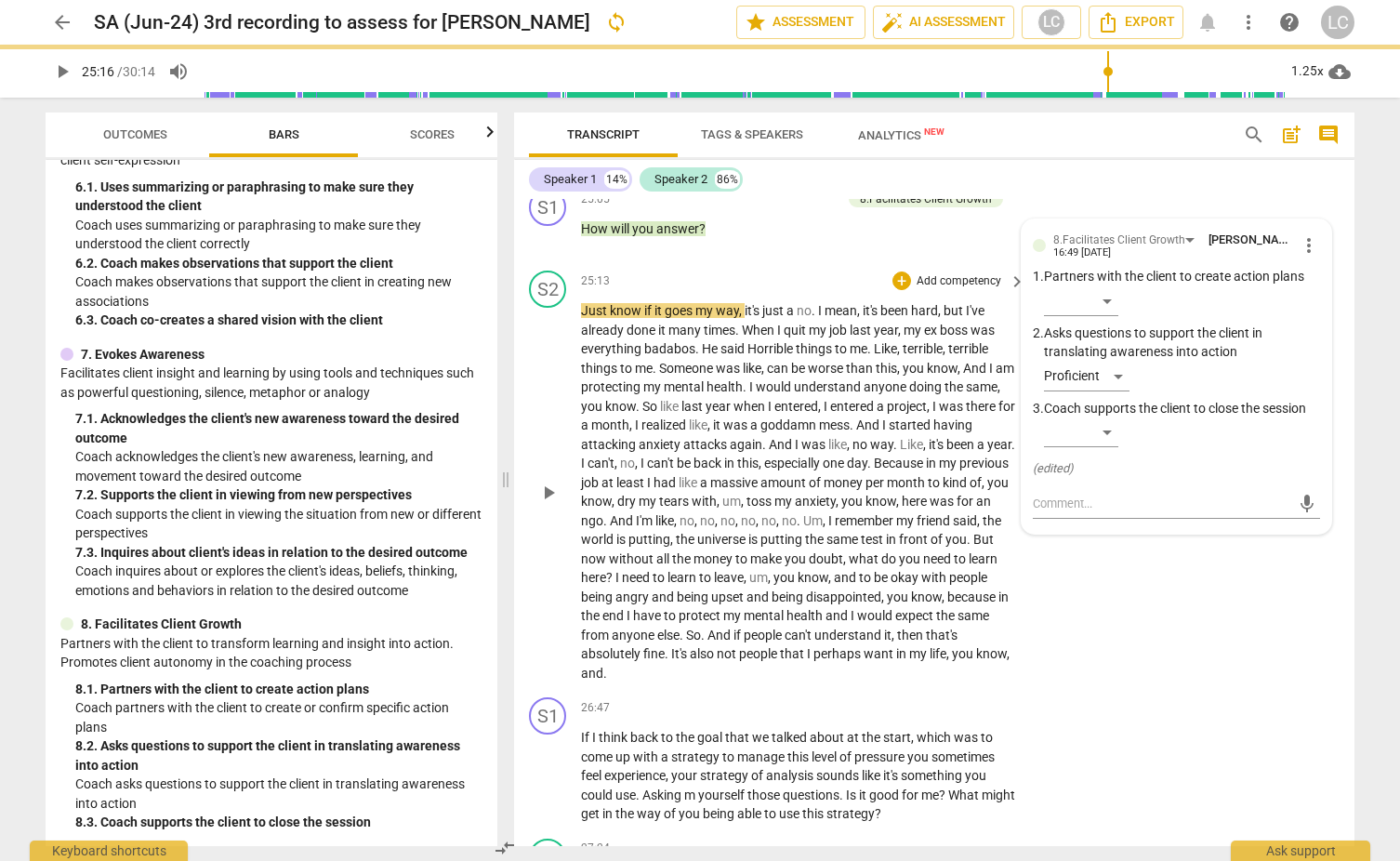 click on "Just   know   if   it   goes   my   way ,   it's   just   a   no .   I   mean ,   it's   been   hard ,   but   I've   already   done   it   many   times .   When   I   quit   my   job   last   year ,   my   ex   boss   was   everything   badabos .   He   said   Horrible   things   to   me .   Like ,   terrible ,   terrible   things   to   me .   Someone   was   like ,   can   be   worse   than   this ,   you   know ,   And   I   am   protecting   my   mental   health .   I   would   understand   anyone   doing   the   same ,   you   know .   So   like   last   year   when   I   entered ,   I   entered   a   project ,   I   was   there   for   a   month ,   I   realized   like ,   it   was   a   goddamn   mess .   And   I   started   having   attacking   anxiety   attacks   again .   And   I   was   like ,   no   way .   Like ,   it's   been   a   year .   I   can't ,   no ,   I   can't   be   back   in   this ,   especially   one   day .   Because   in   my   previous   job   at   least   I   had   like   a" at bounding box center [799, 492] 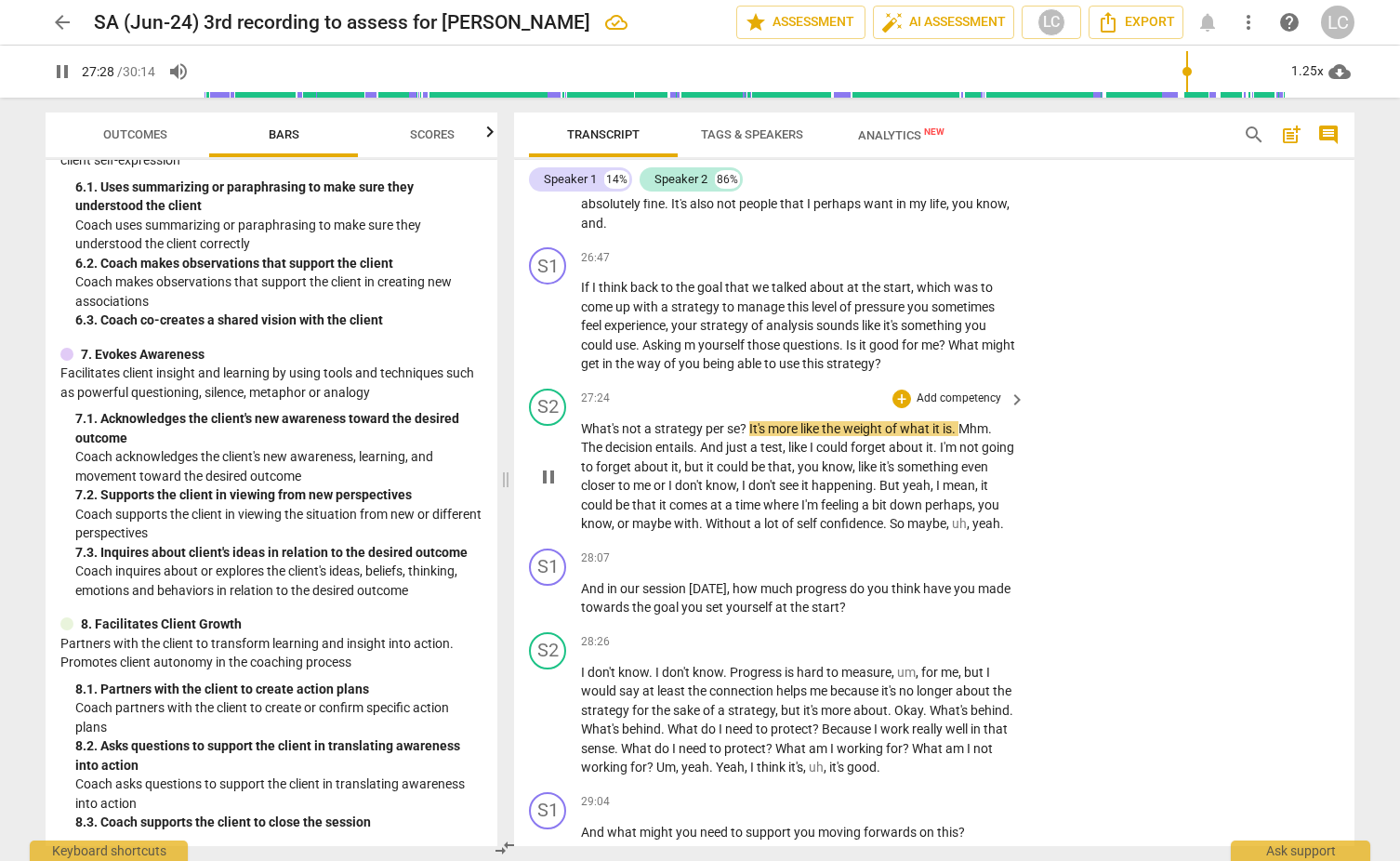 scroll, scrollTop: 8357, scrollLeft: 0, axis: vertical 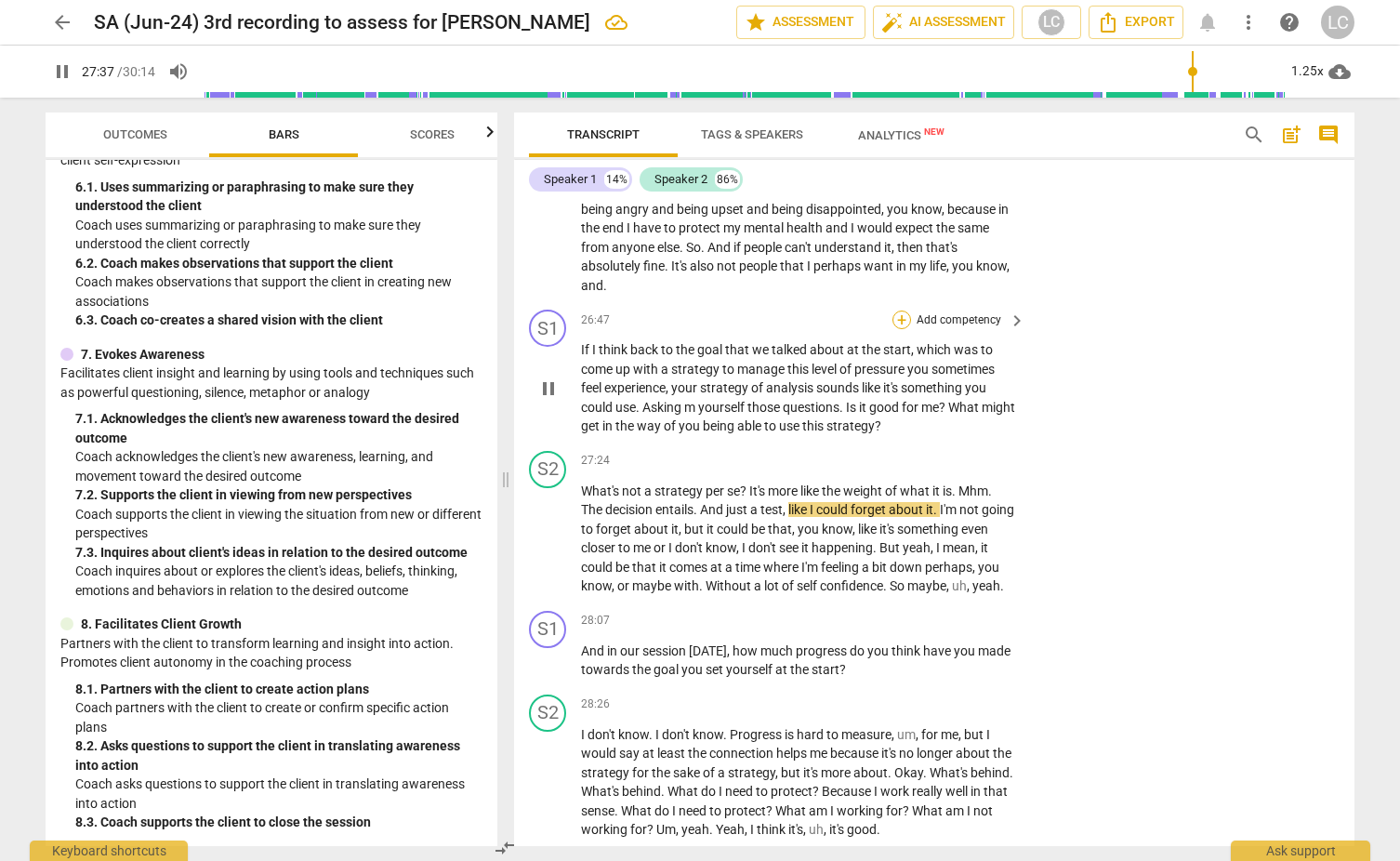 click on "+" at bounding box center (902, 320) 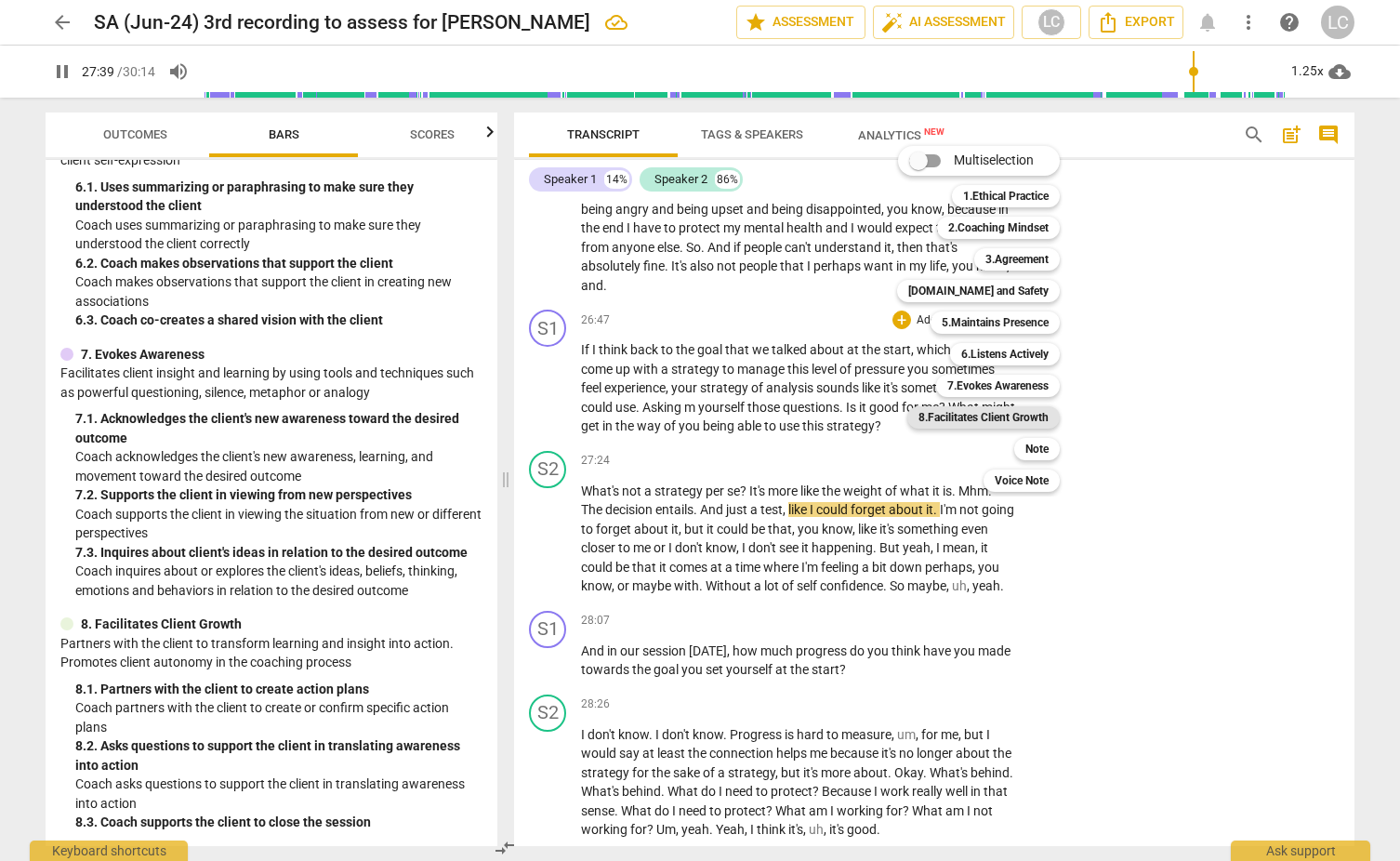 click on "8.Facilitates Client Growth" at bounding box center (984, 417) 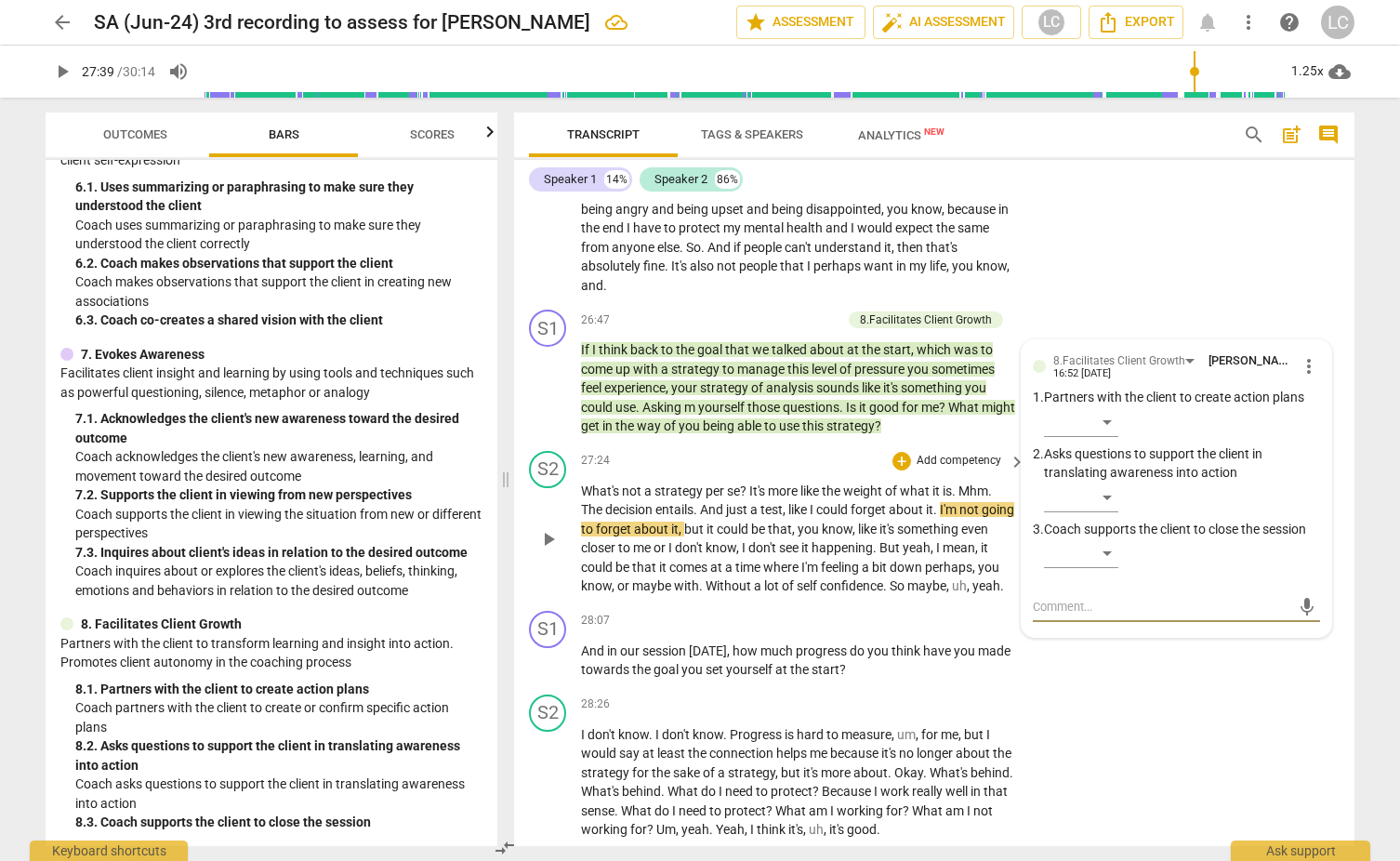 scroll, scrollTop: 8358, scrollLeft: 0, axis: vertical 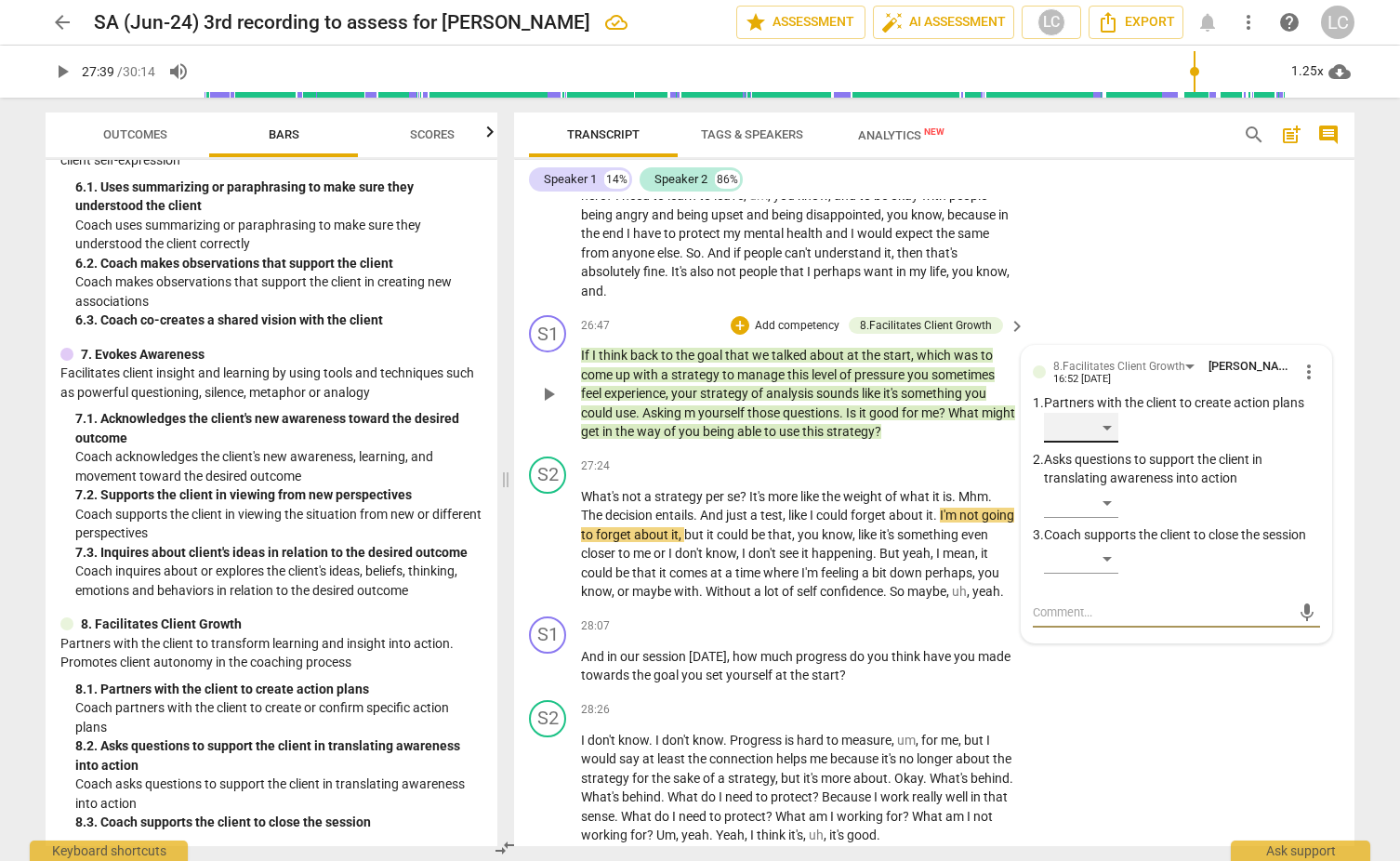 click on "​" at bounding box center (1081, 428) 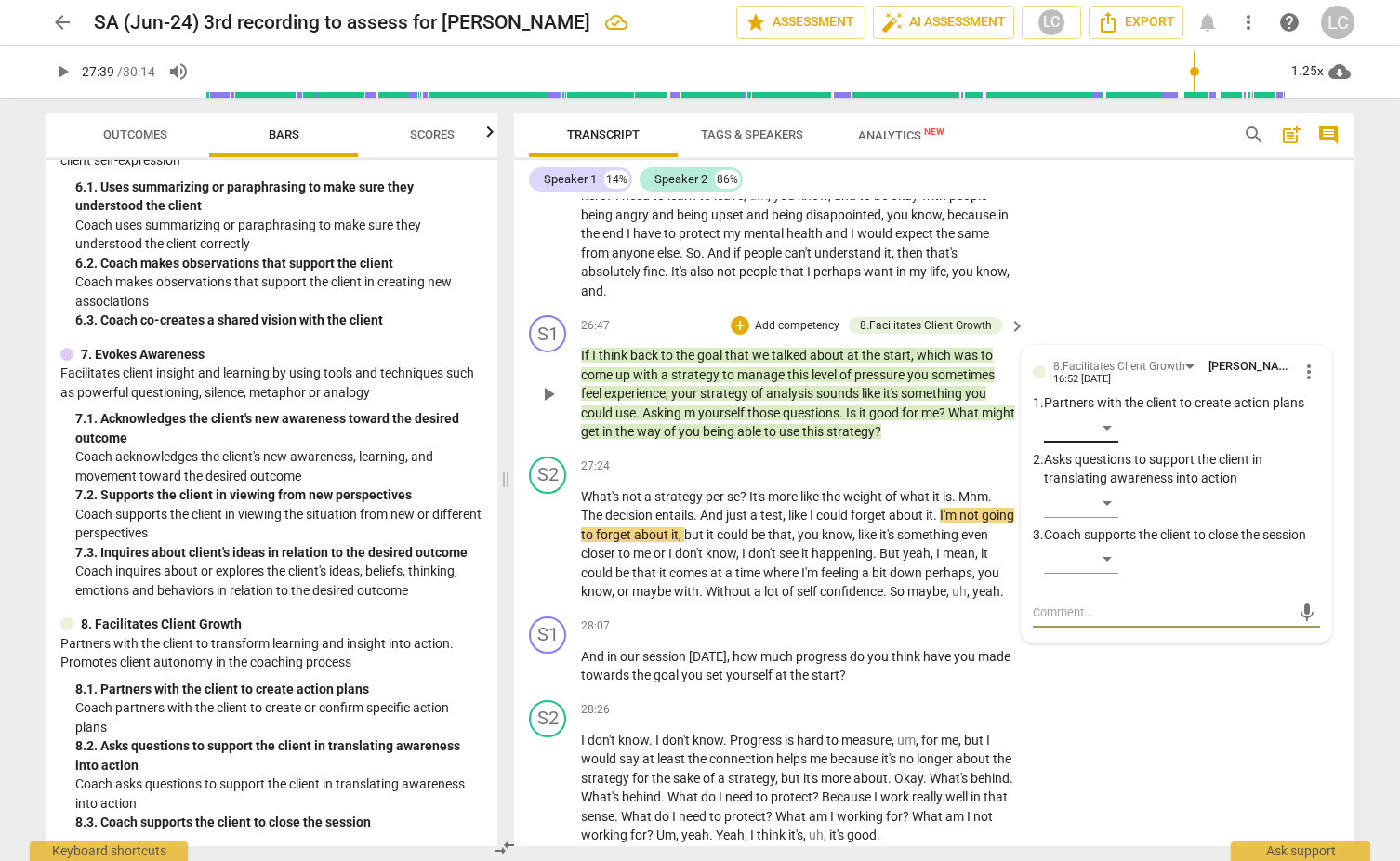 scroll, scrollTop: 8352, scrollLeft: 0, axis: vertical 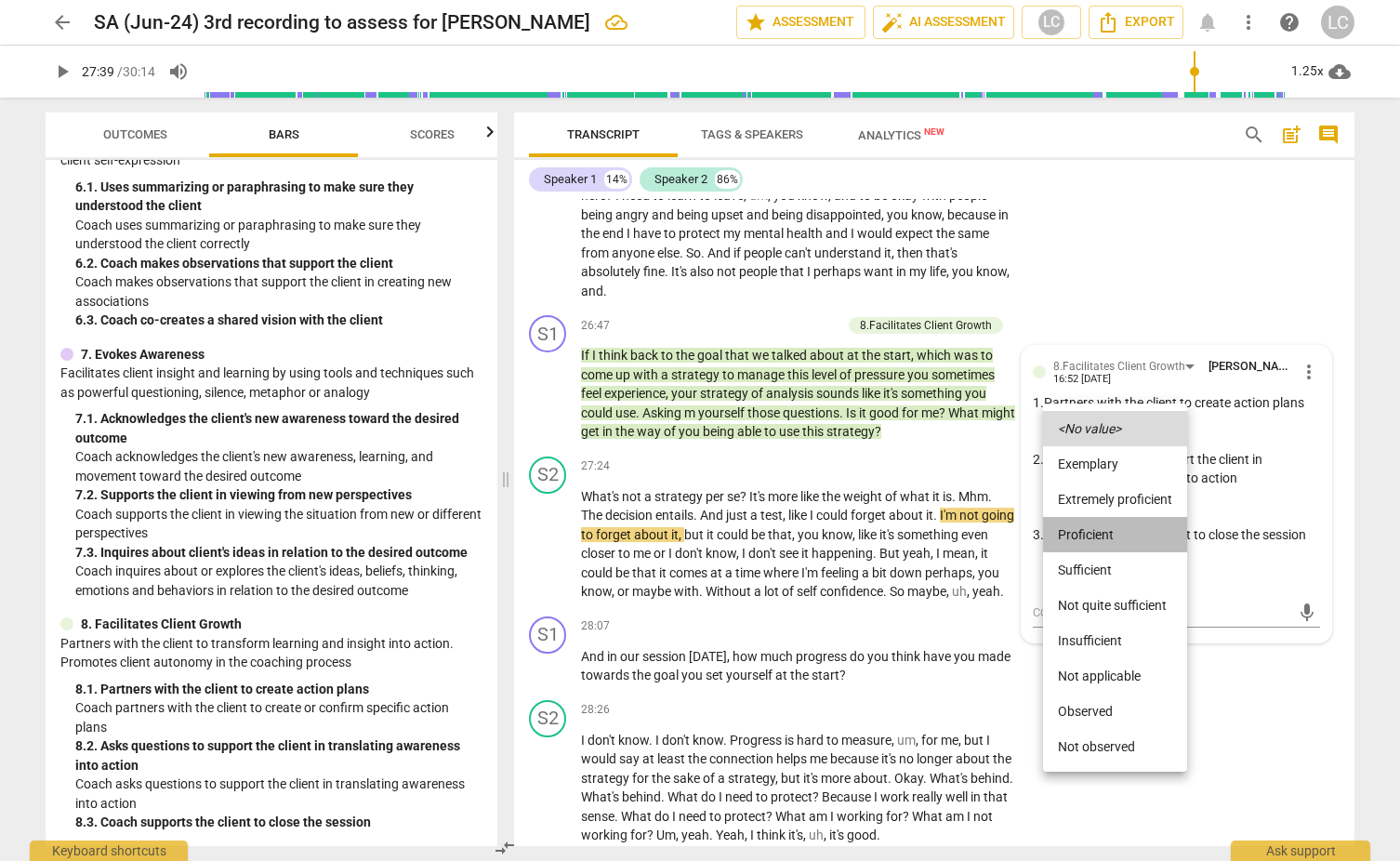 click on "Proficient" at bounding box center (1115, 535) 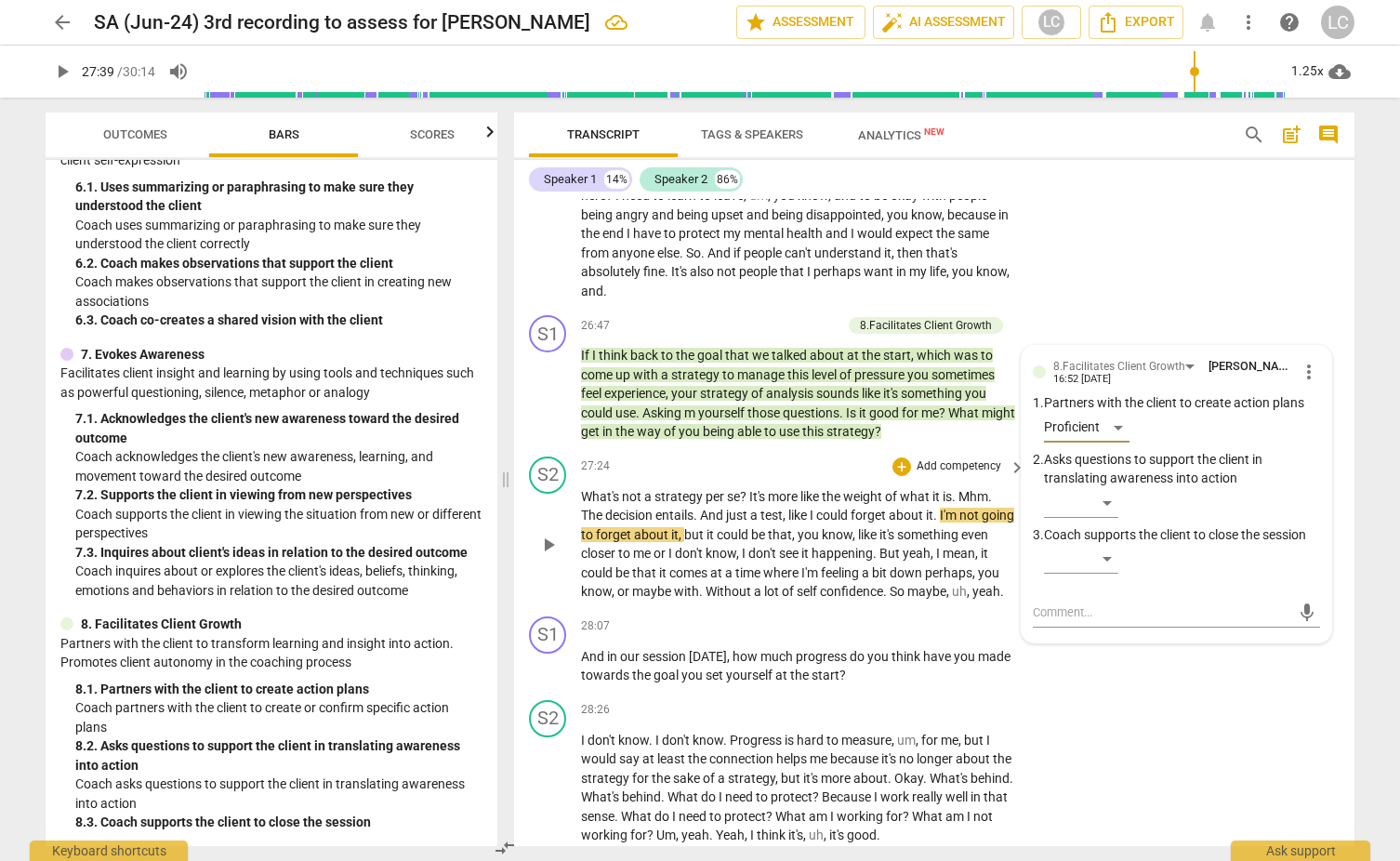click on "could" at bounding box center (833, 515) 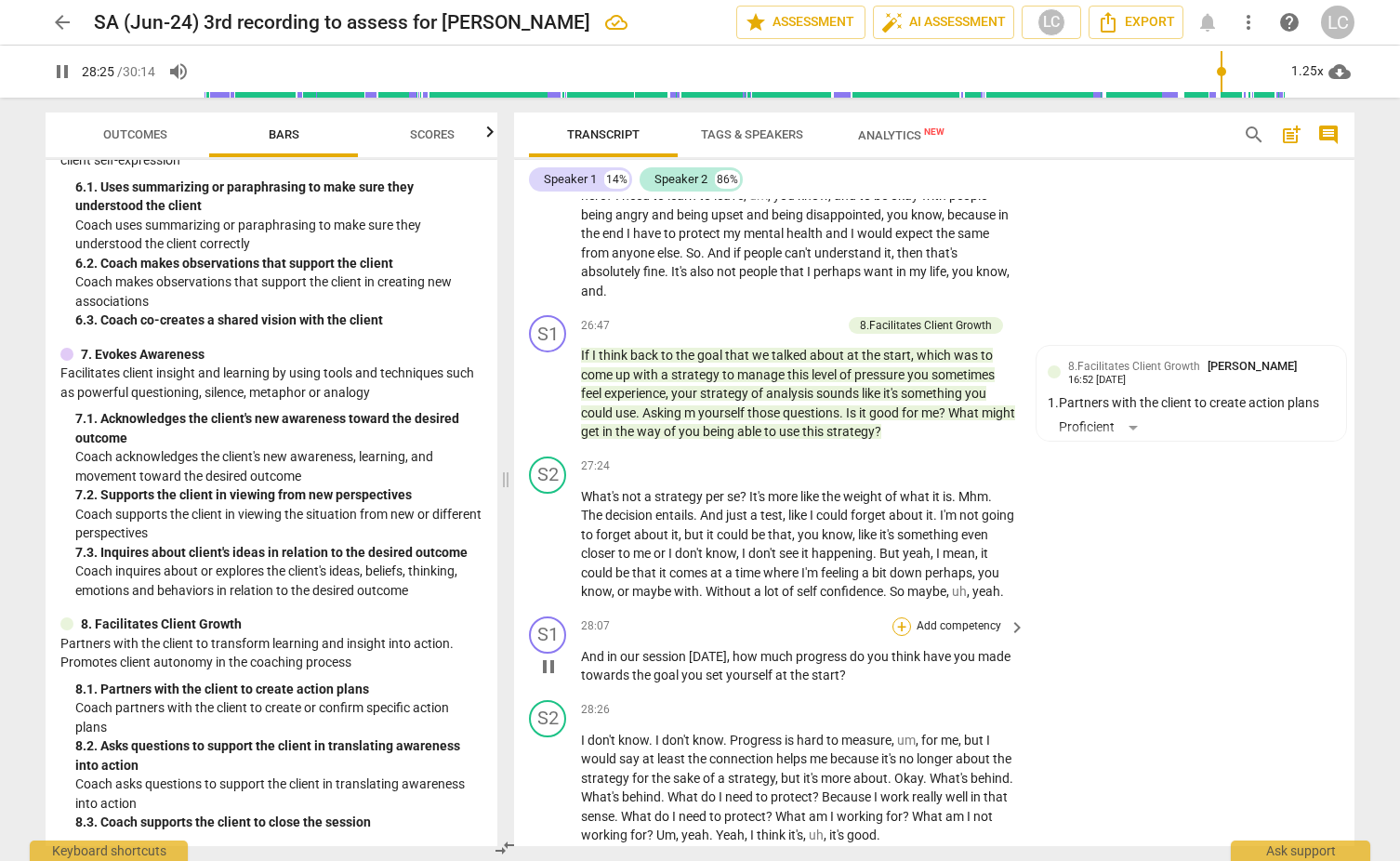 click on "+" at bounding box center [902, 627] 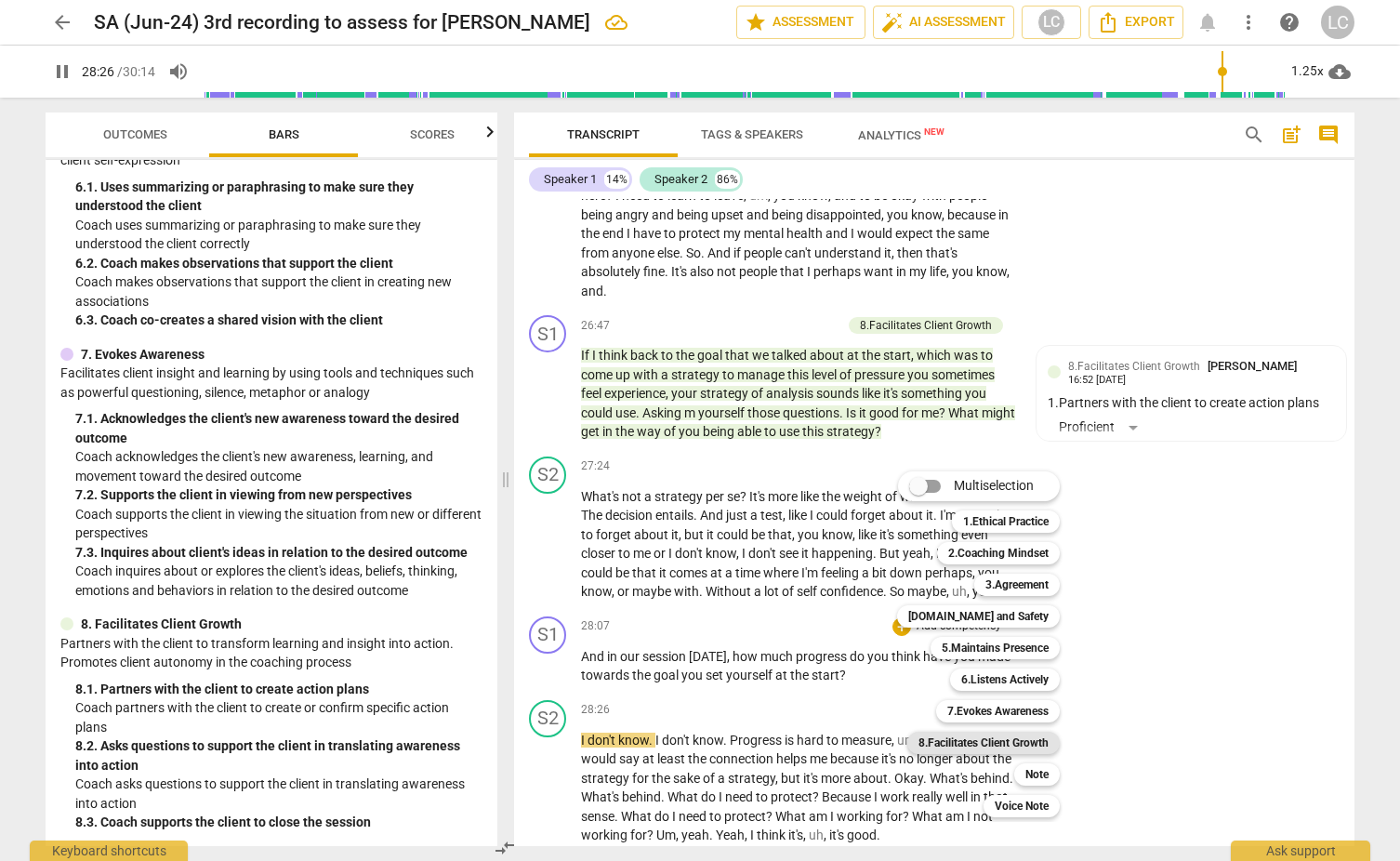 click on "8.Facilitates Client Growth" at bounding box center [984, 743] 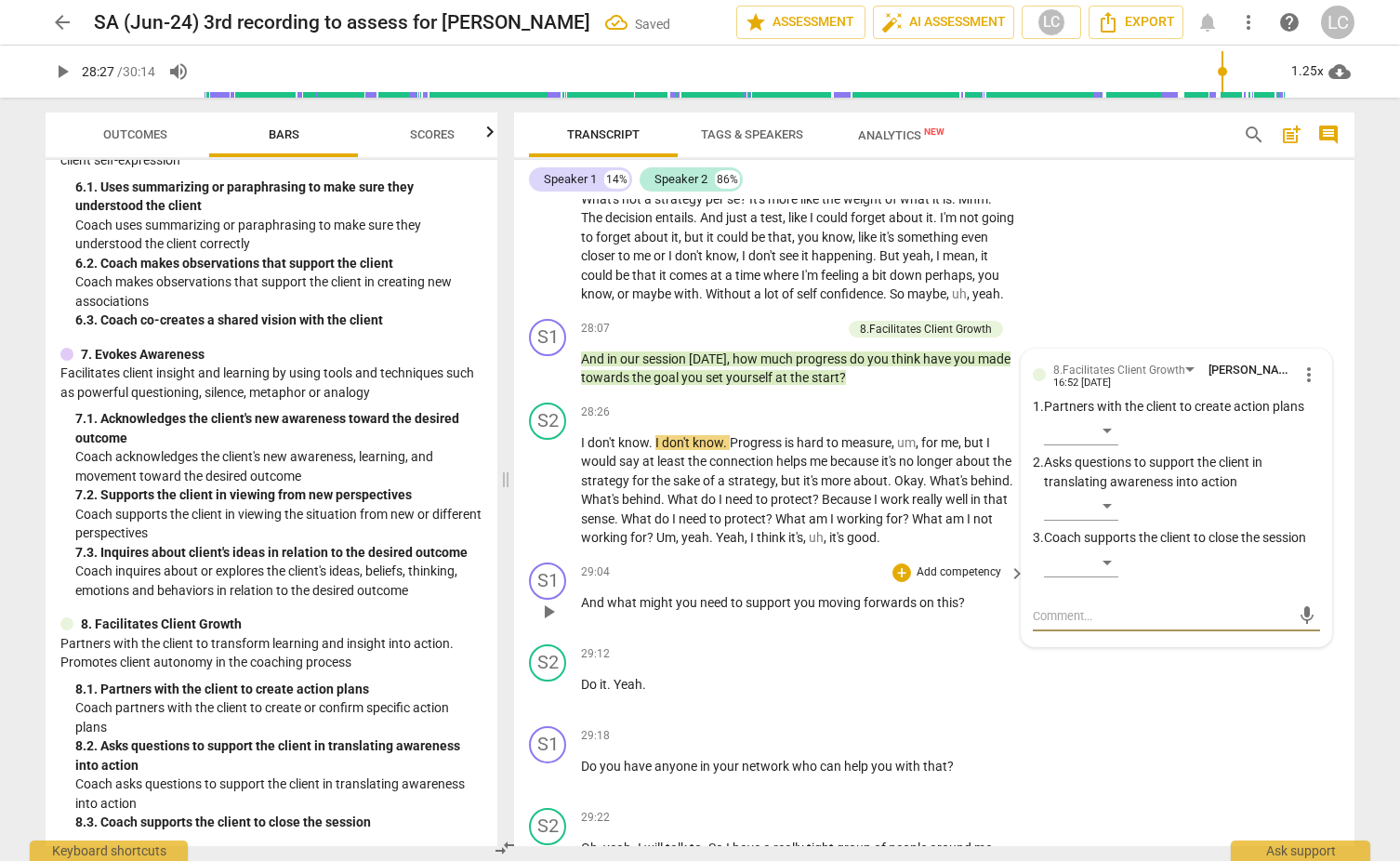 scroll, scrollTop: 8647, scrollLeft: 0, axis: vertical 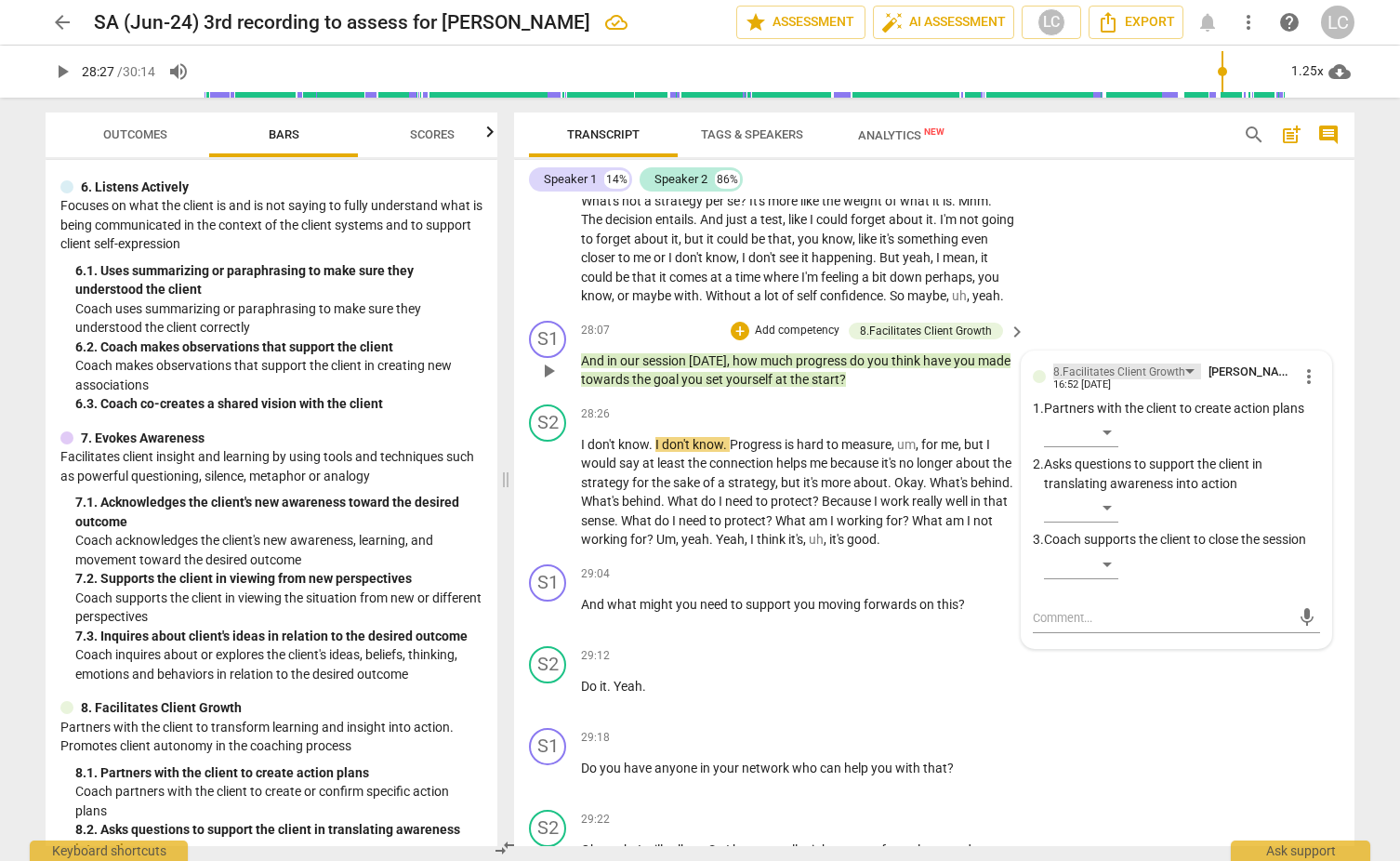 click on "8.Facilitates Client Growth" at bounding box center (1119, 372) 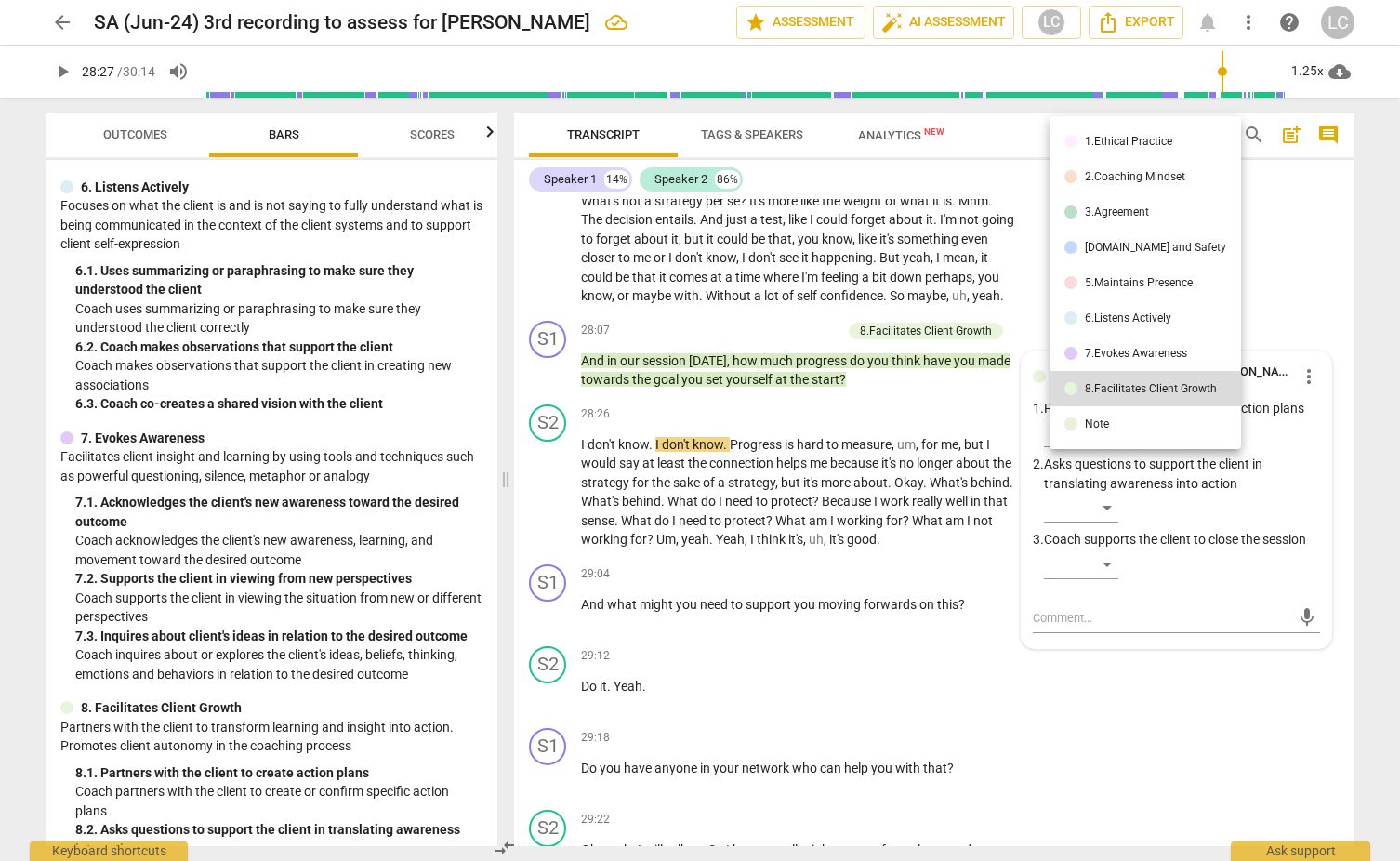 click on "7.Evokes Awareness" at bounding box center (1136, 353) 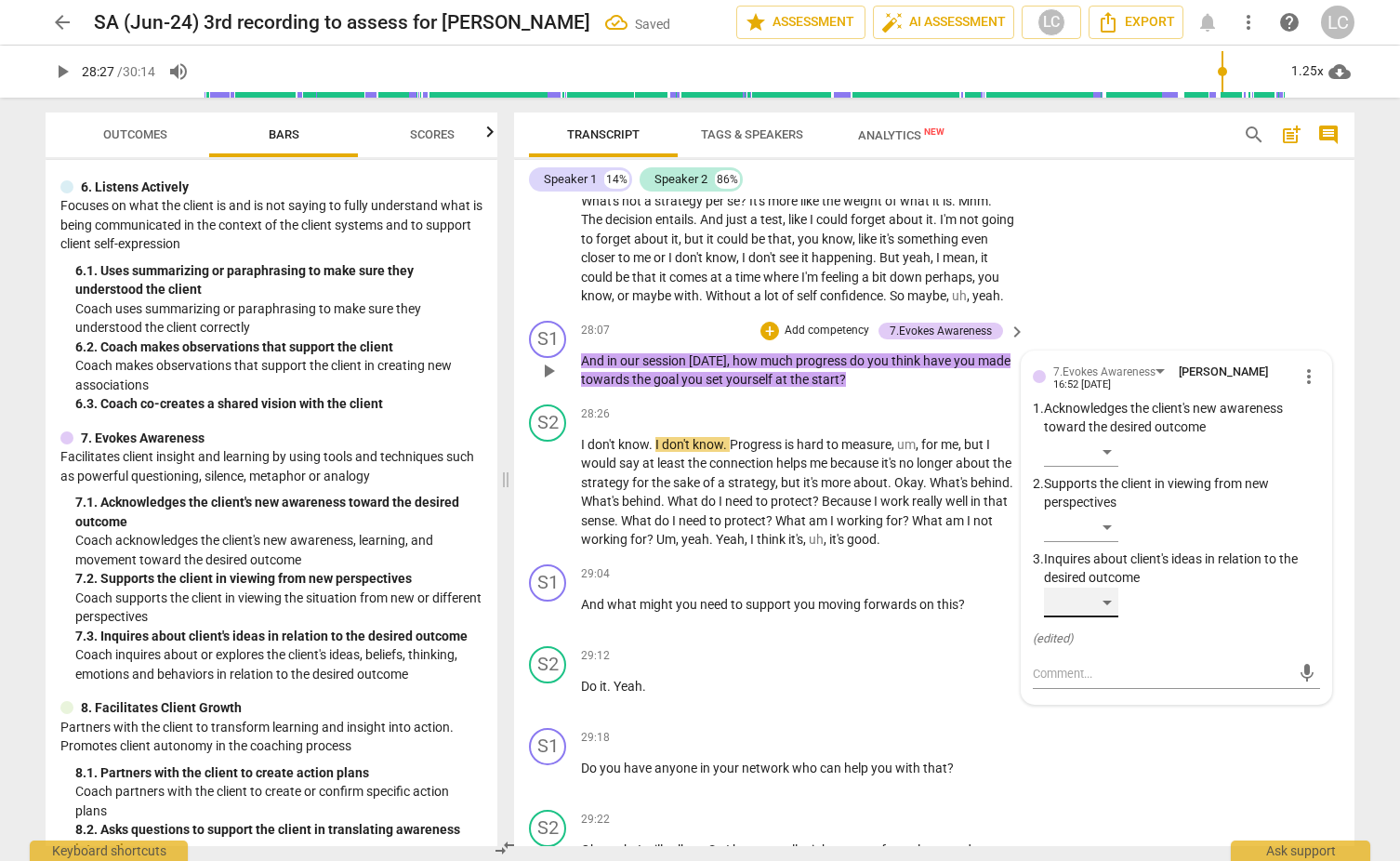 click on "​" at bounding box center (1081, 603) 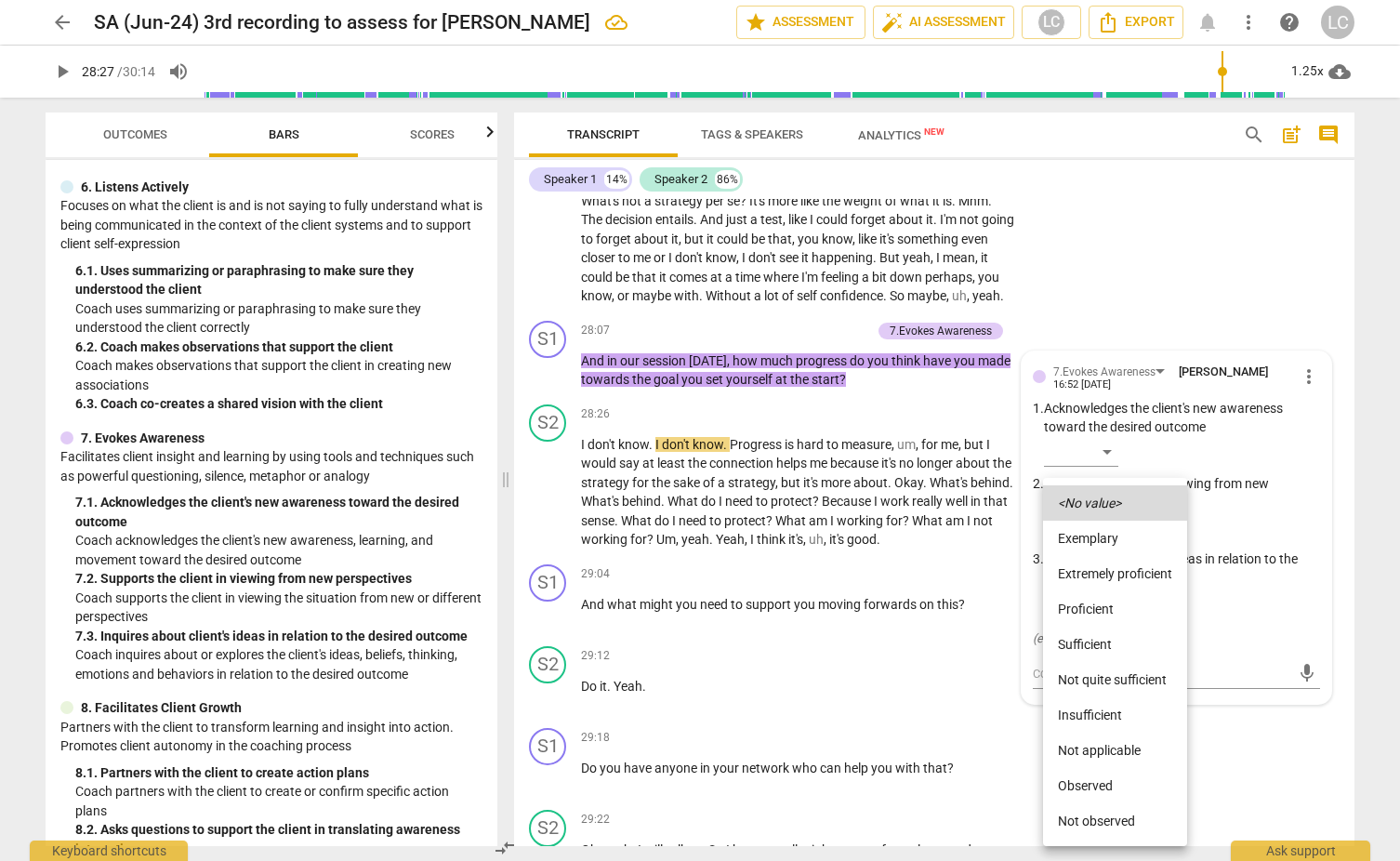 click on "Proficient" at bounding box center (1115, 609) 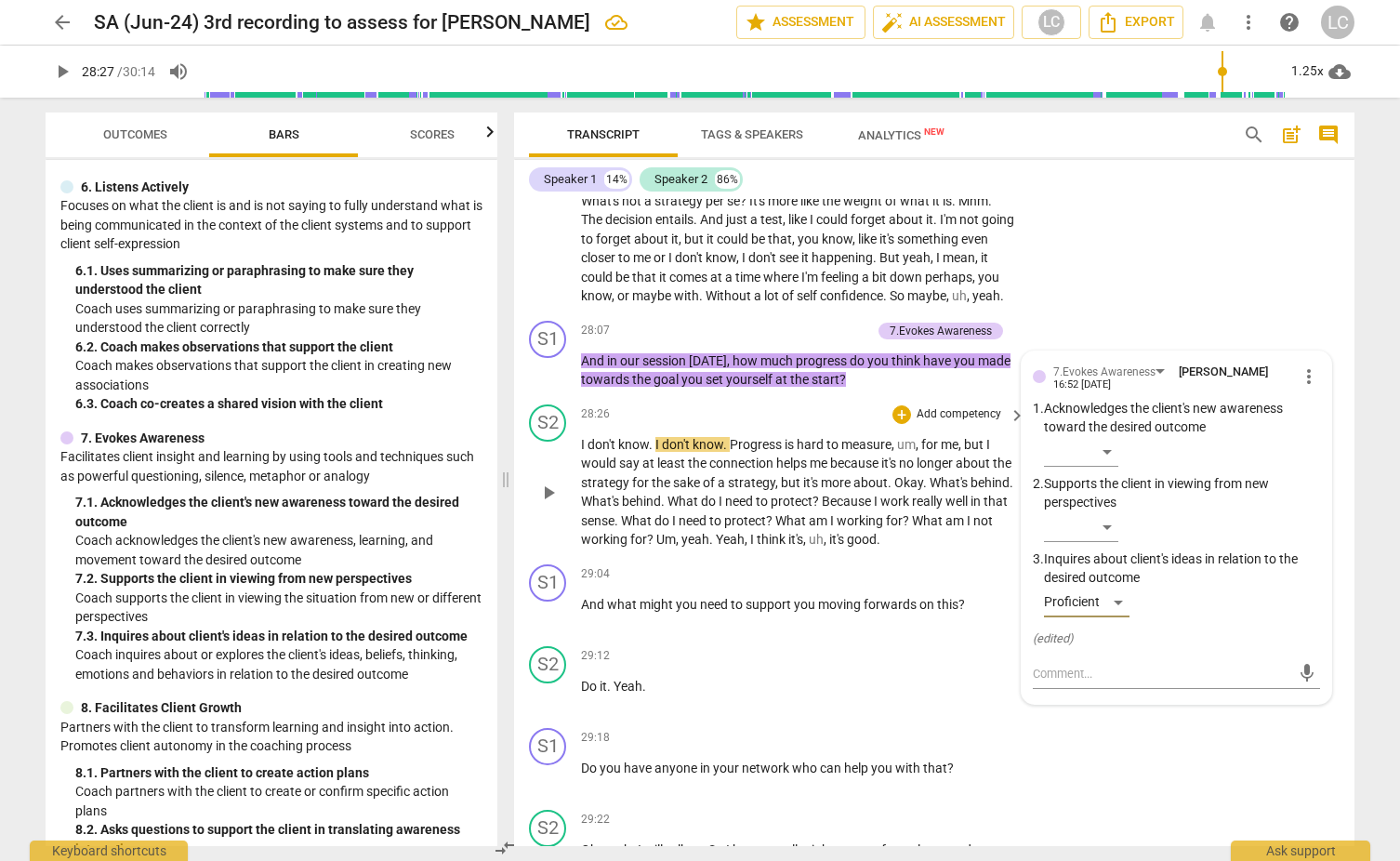 click on "but" at bounding box center (792, 483) 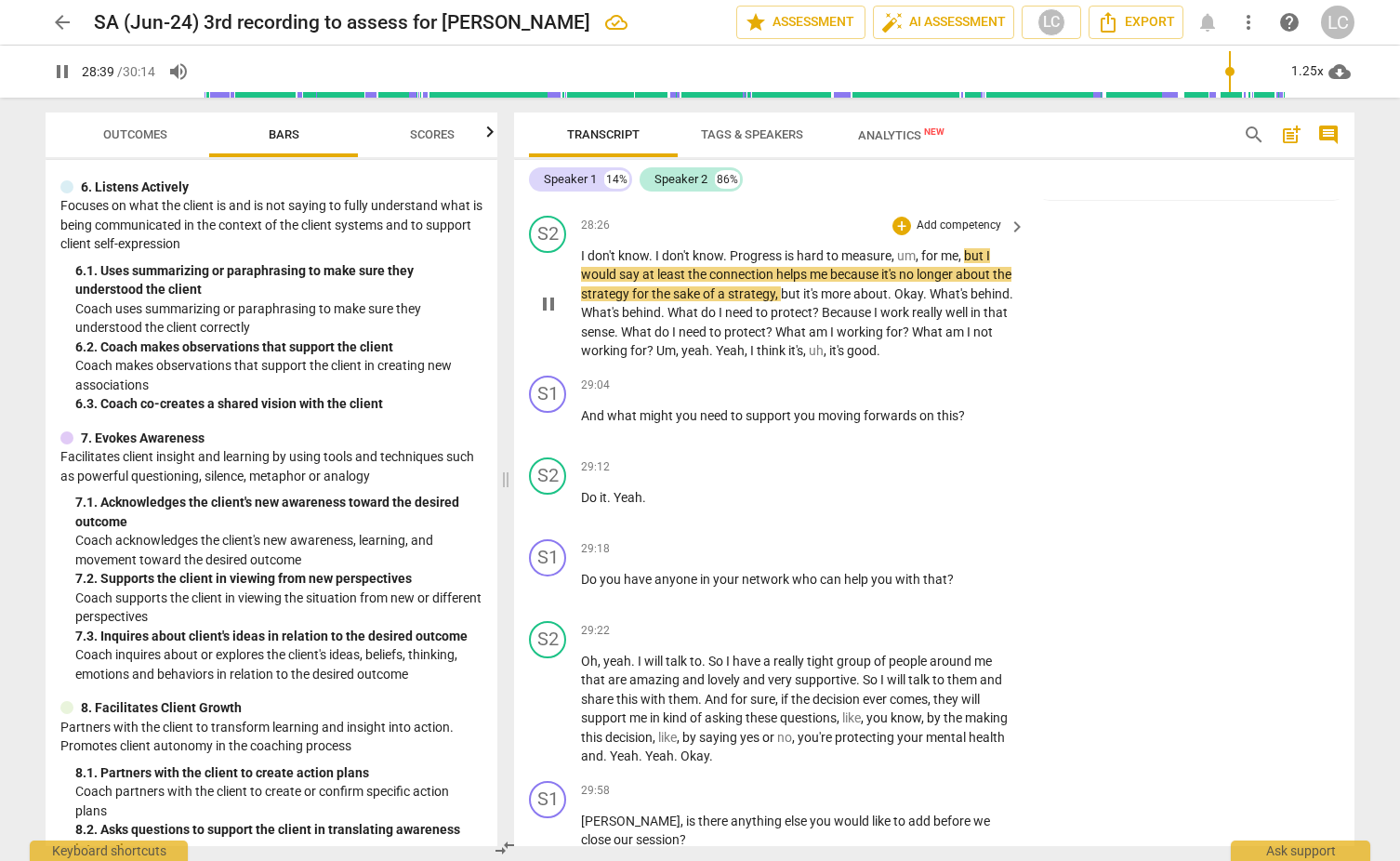 scroll, scrollTop: 8839, scrollLeft: 0, axis: vertical 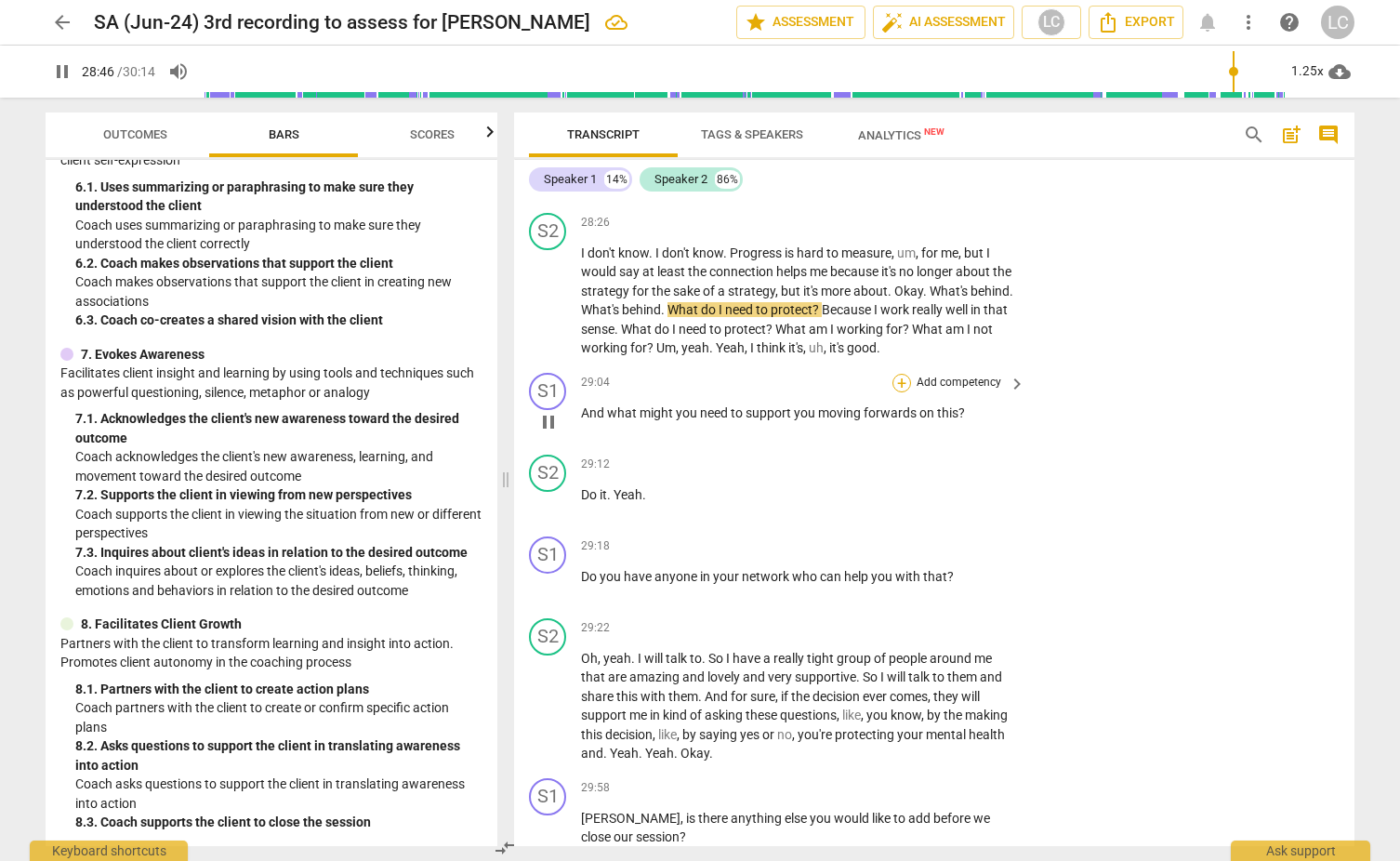 click on "+" at bounding box center (902, 383) 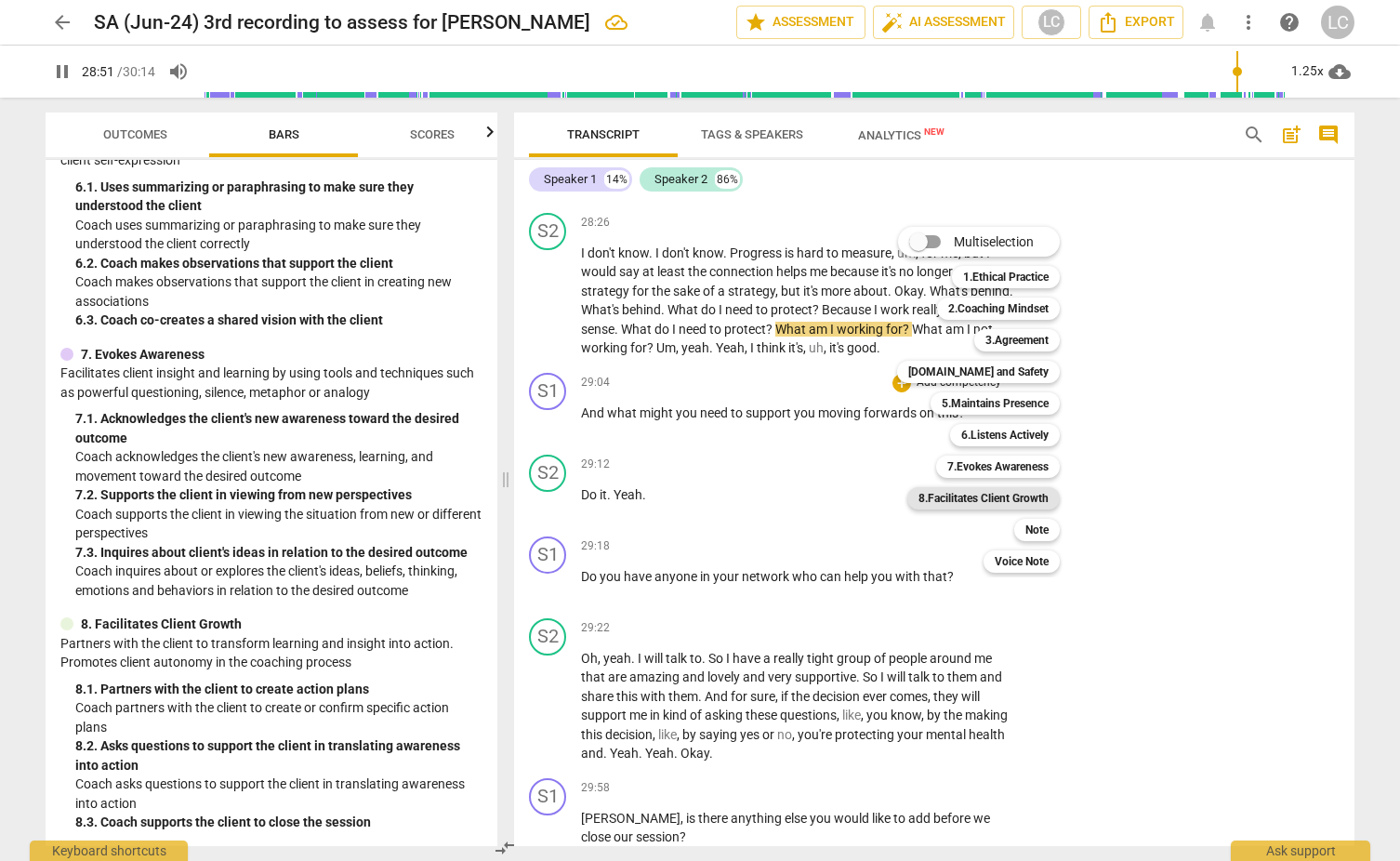 click on "8.Facilitates Client Growth" at bounding box center [984, 498] 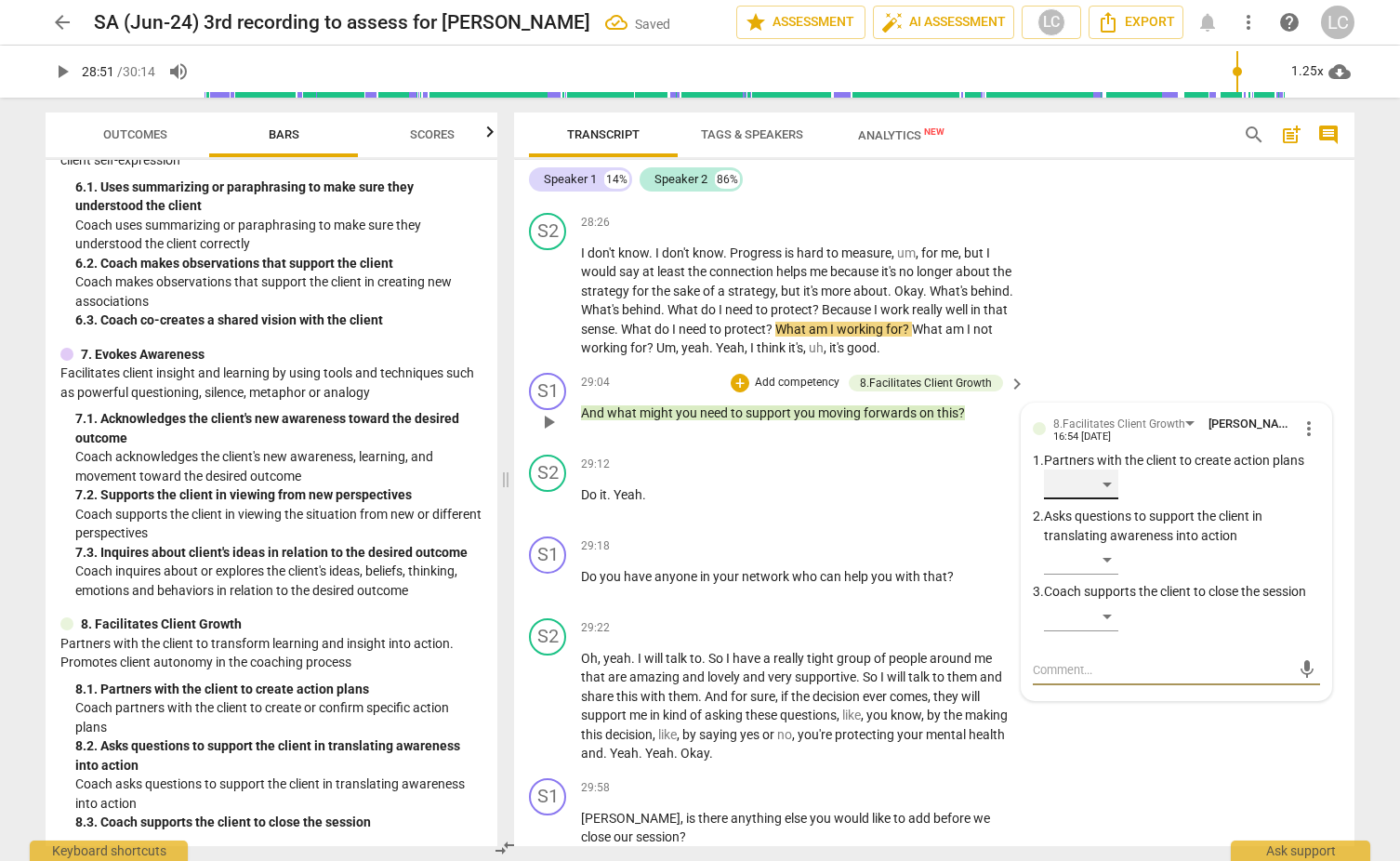 click on "​" at bounding box center (1081, 484) 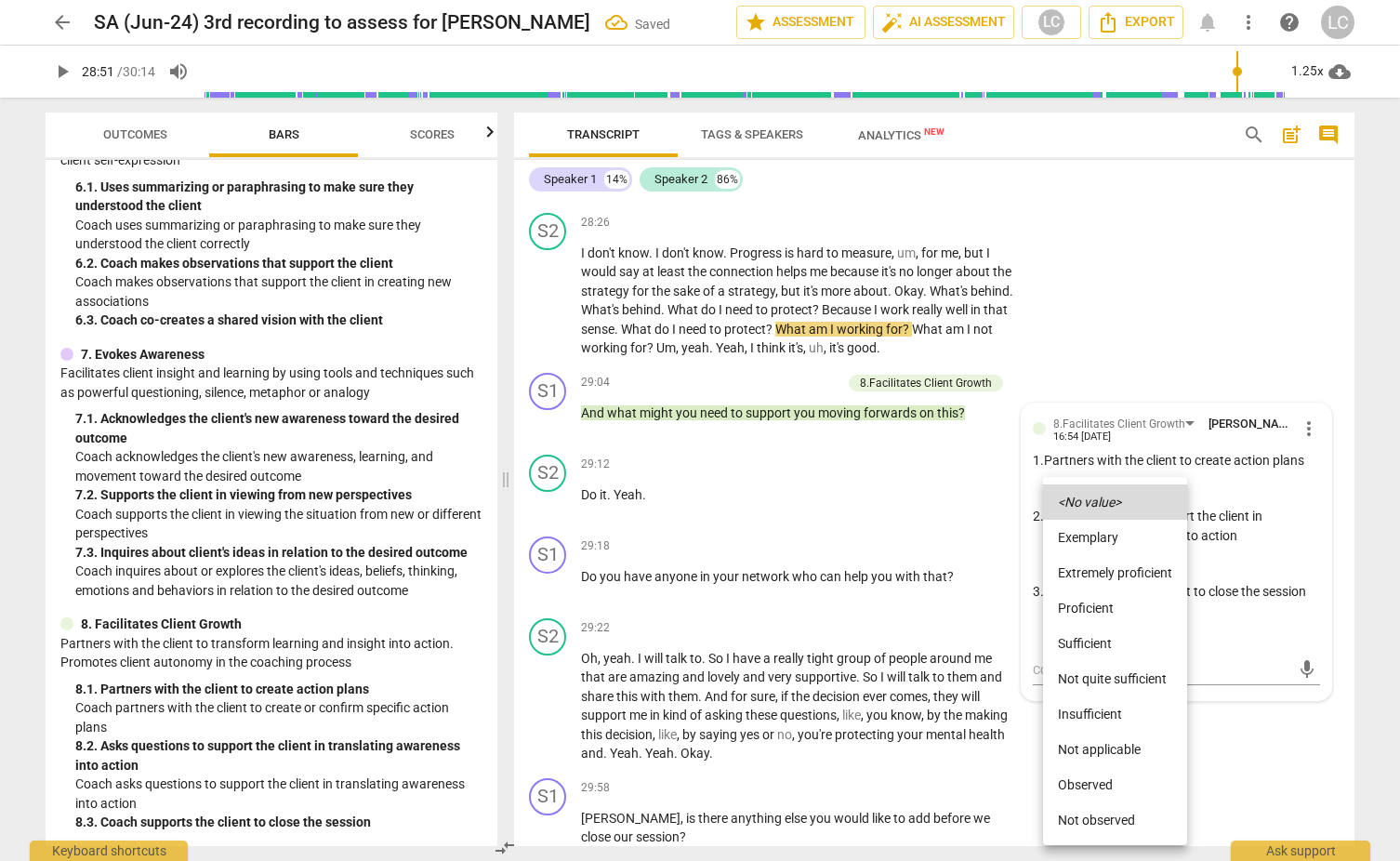 click on "Proficient" at bounding box center (1115, 608) 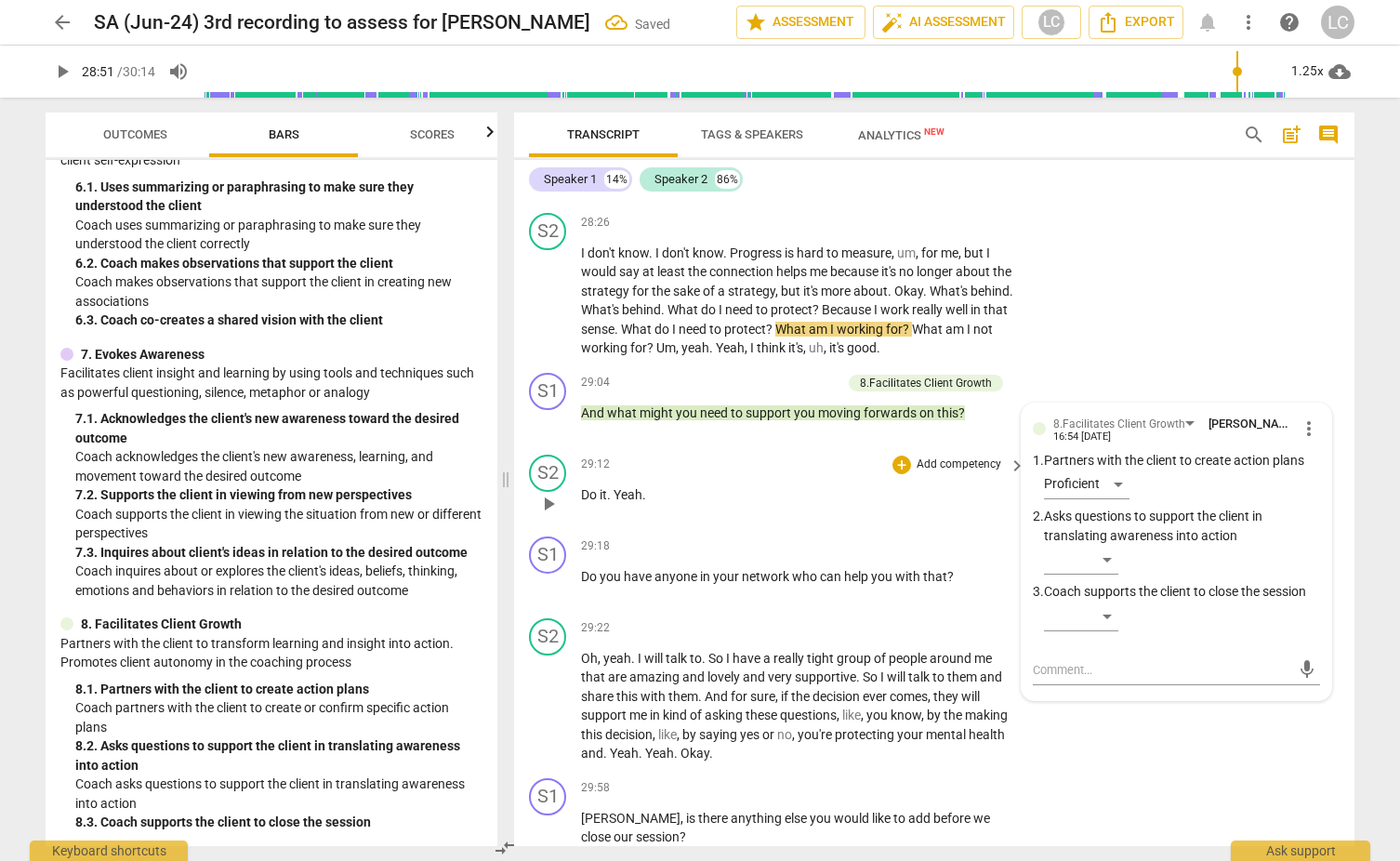 click on "29:12 + Add competency keyboard_arrow_right" at bounding box center (804, 465) 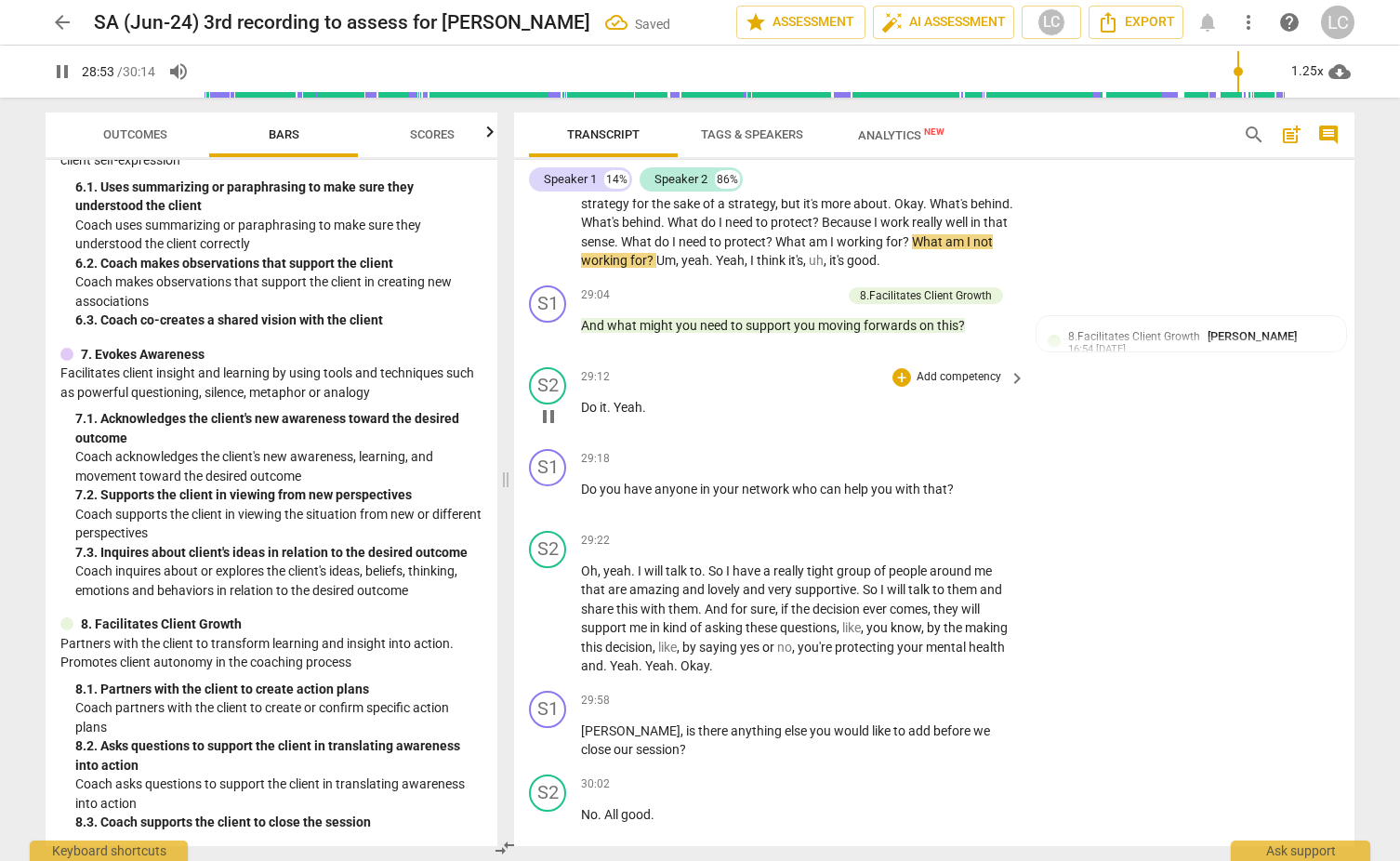 scroll, scrollTop: 8929, scrollLeft: 0, axis: vertical 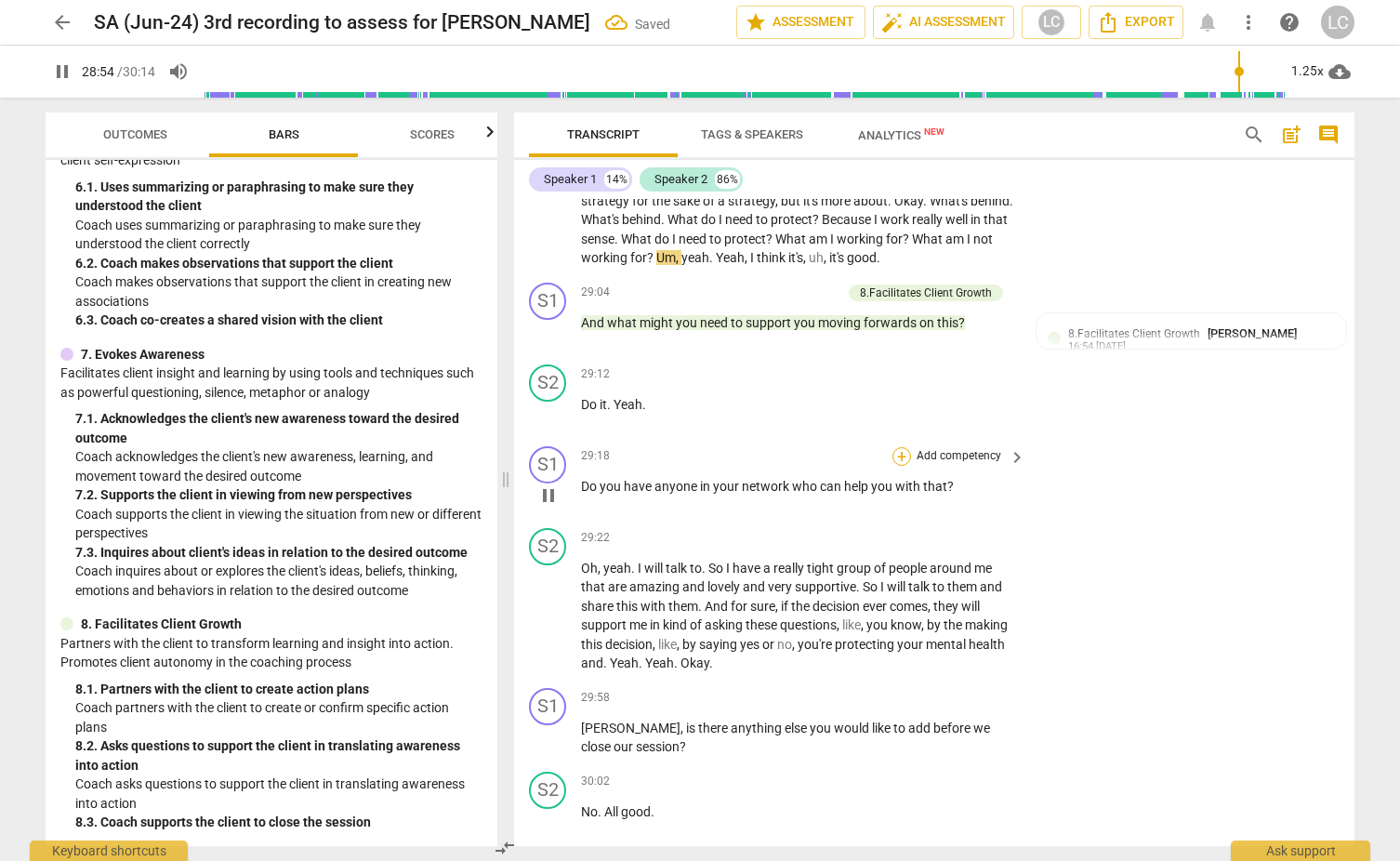 click on "+" at bounding box center [902, 457] 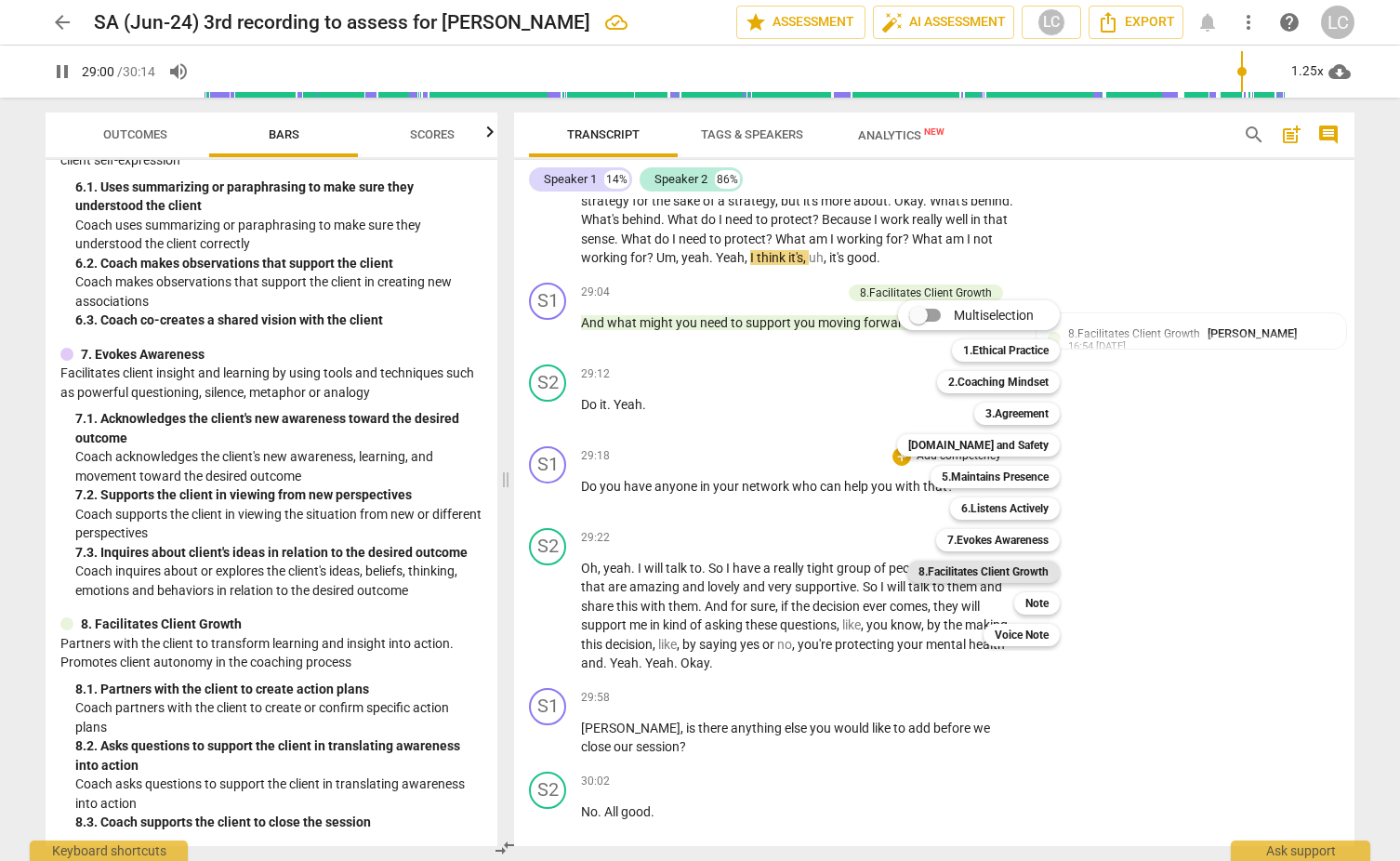 click on "8.Facilitates Client Growth" at bounding box center [984, 572] 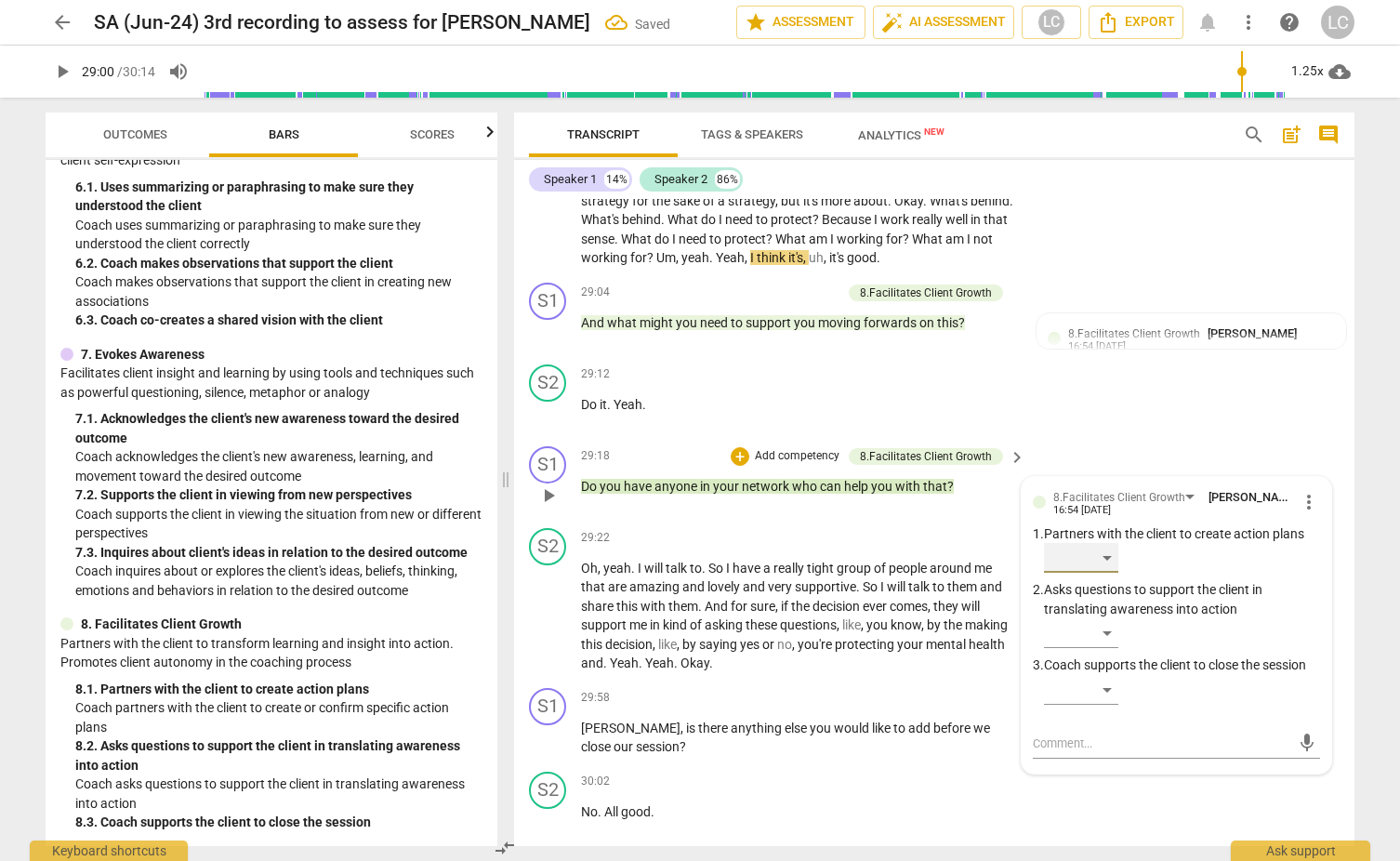 click on "​" at bounding box center [1081, 558] 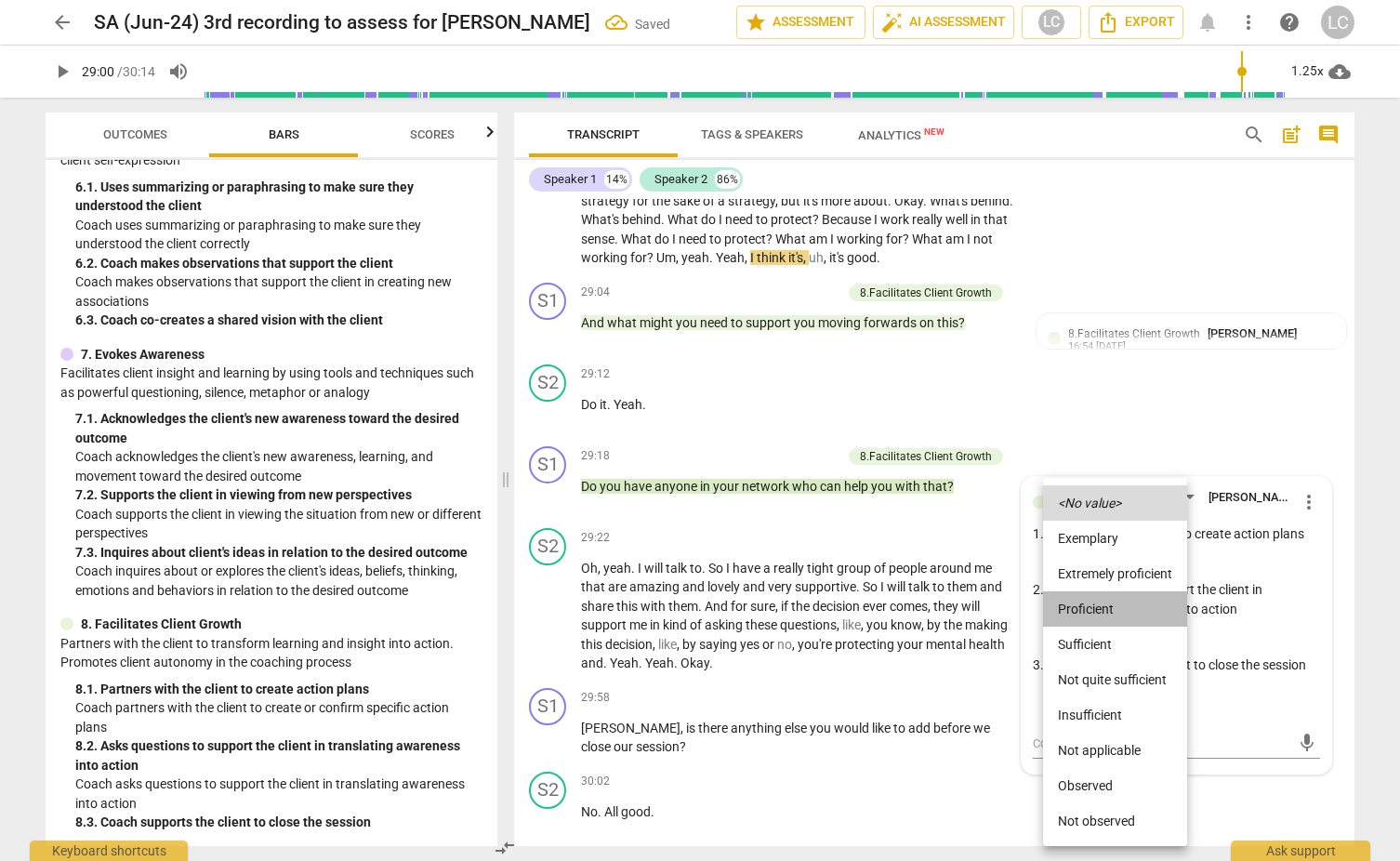 click on "Proficient" at bounding box center [1115, 609] 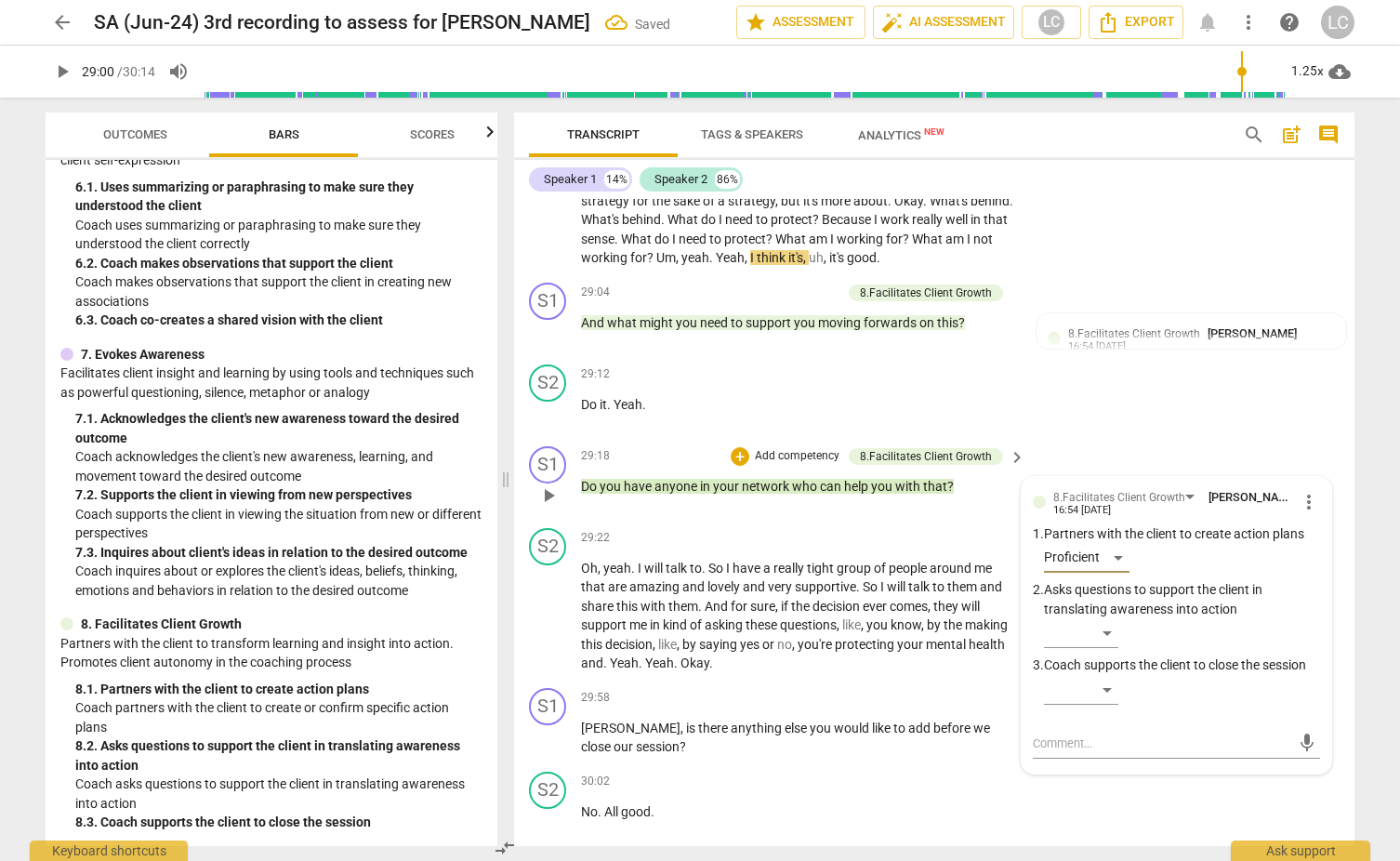 click on "S1 play_arrow pause 29:18 + Add competency 8.Facilitates Client Growth keyboard_arrow_right Do   you   have   anyone   in   your   network   who   can   help   you   with   that ? 8.Facilitates Client Growth [PERSON_NAME] 16:54 [DATE] more_vert 1.  Partners with the client to create action plans Proficient 2.  Asks questions to support the client in translating awareness into action ​ 3.  Coach supports the client to close the session ​ mic" at bounding box center (934, 480) 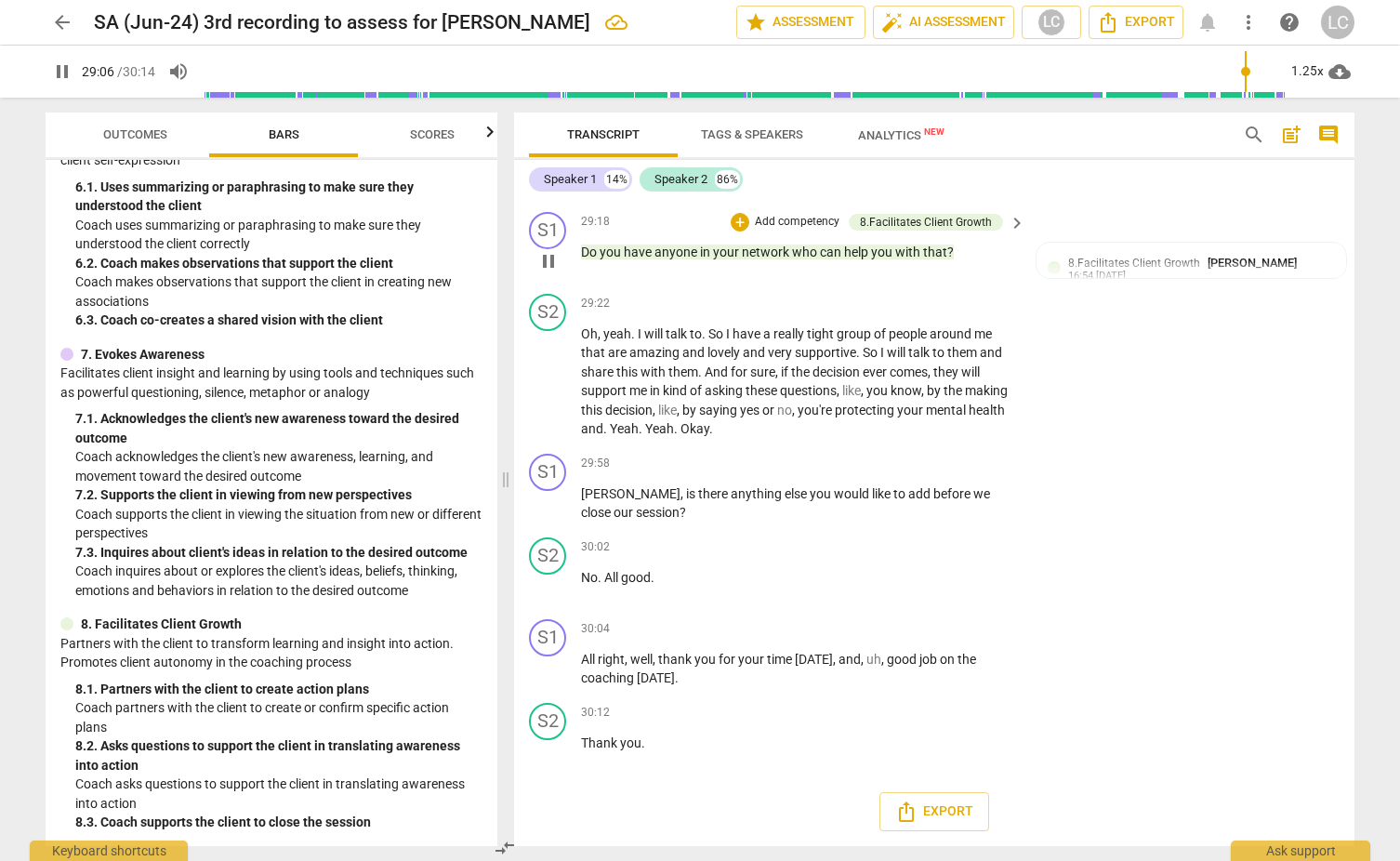 scroll, scrollTop: 9180, scrollLeft: 0, axis: vertical 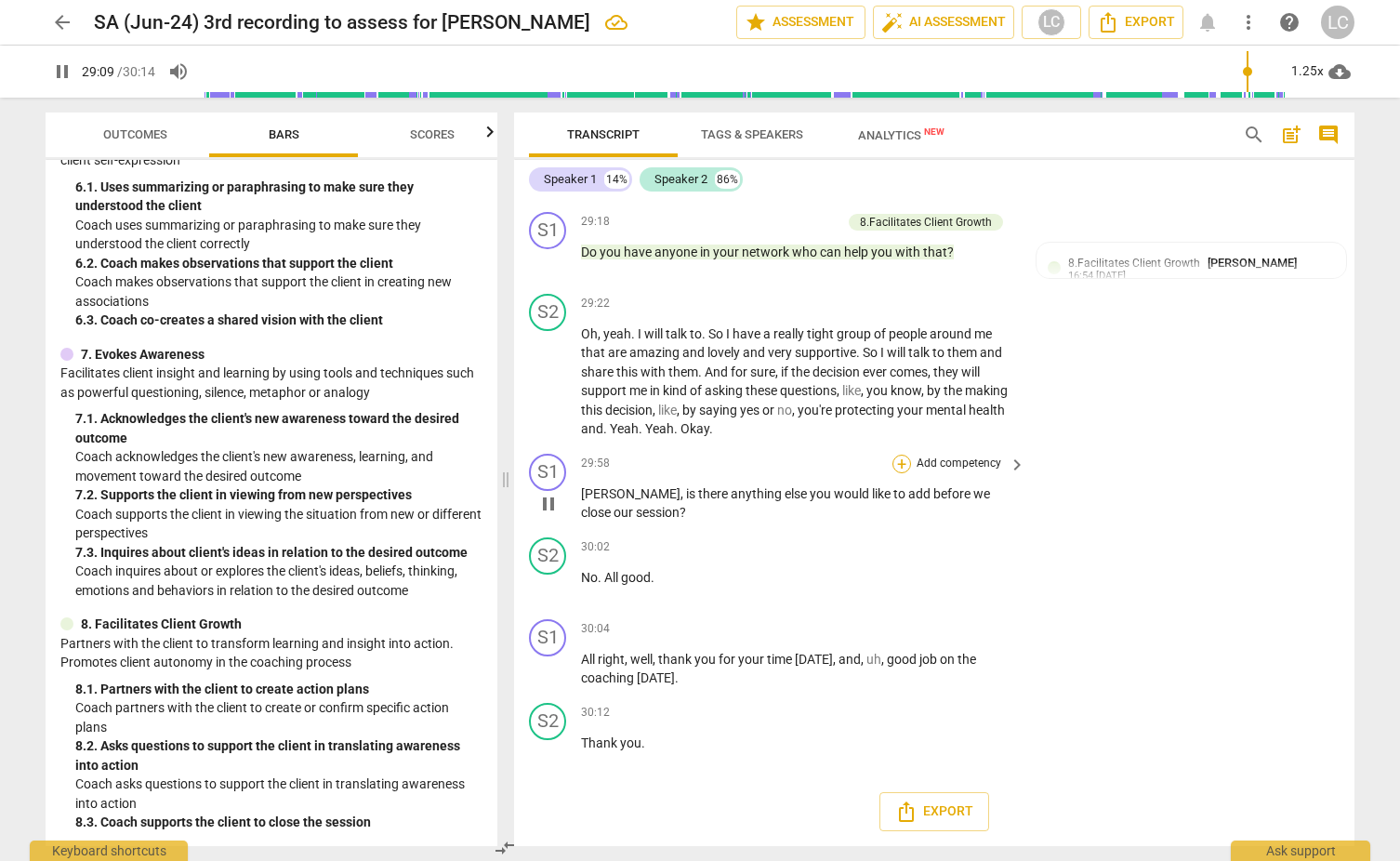 click on "+" at bounding box center (902, 464) 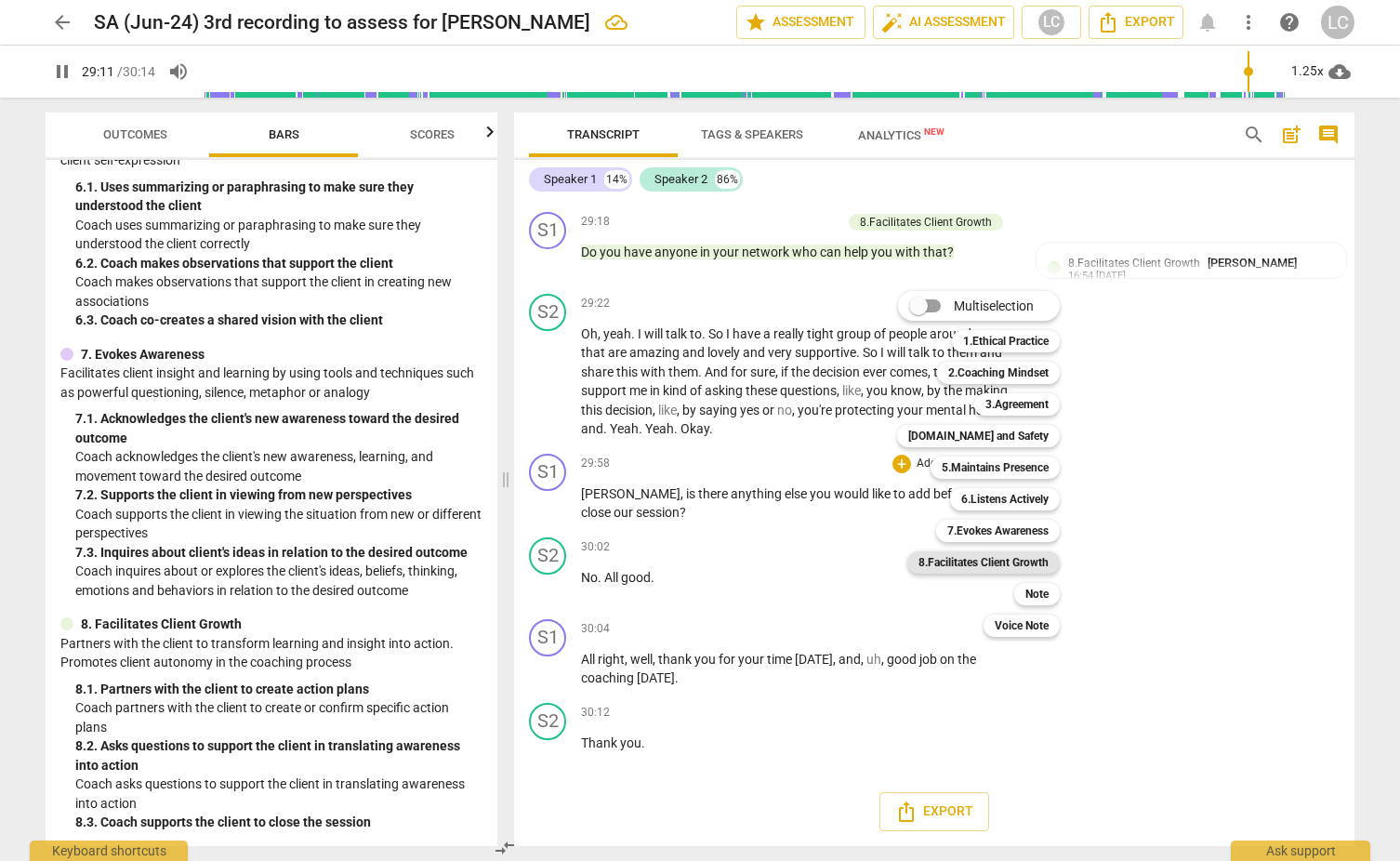 click on "8.Facilitates Client Growth" at bounding box center (984, 563) 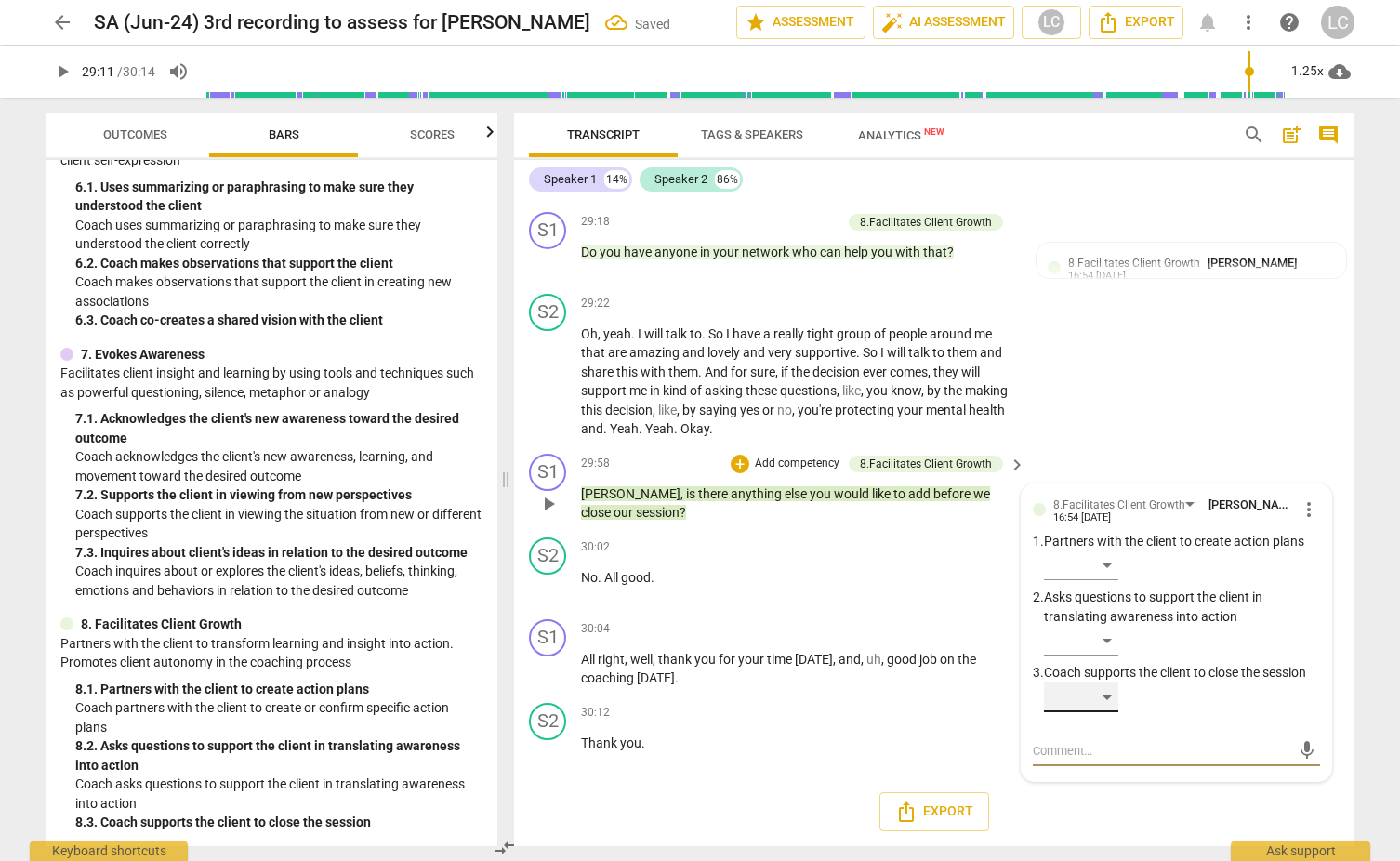 click on "​" at bounding box center (1081, 697) 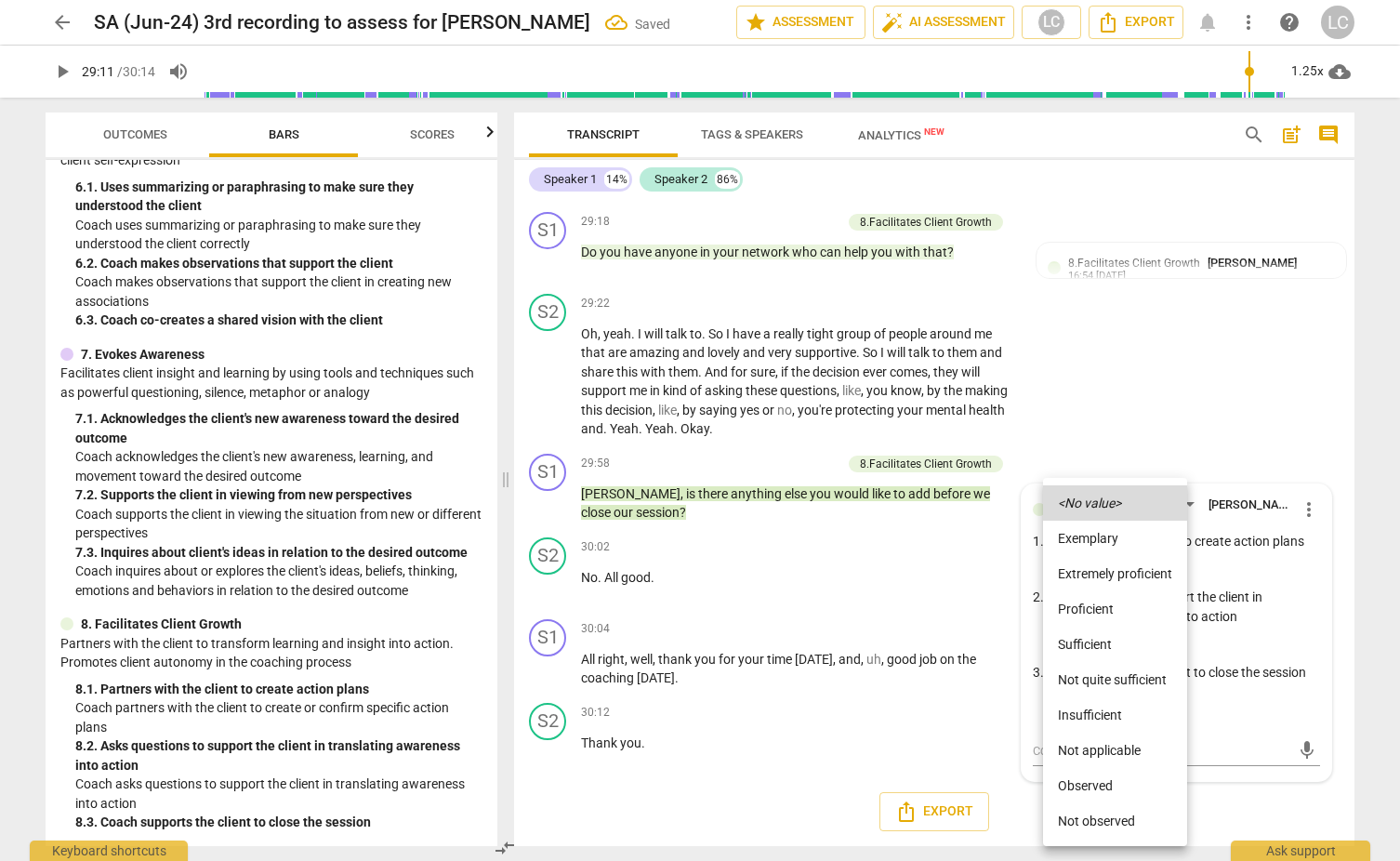 click on "Extremely proficient" at bounding box center (1115, 574) 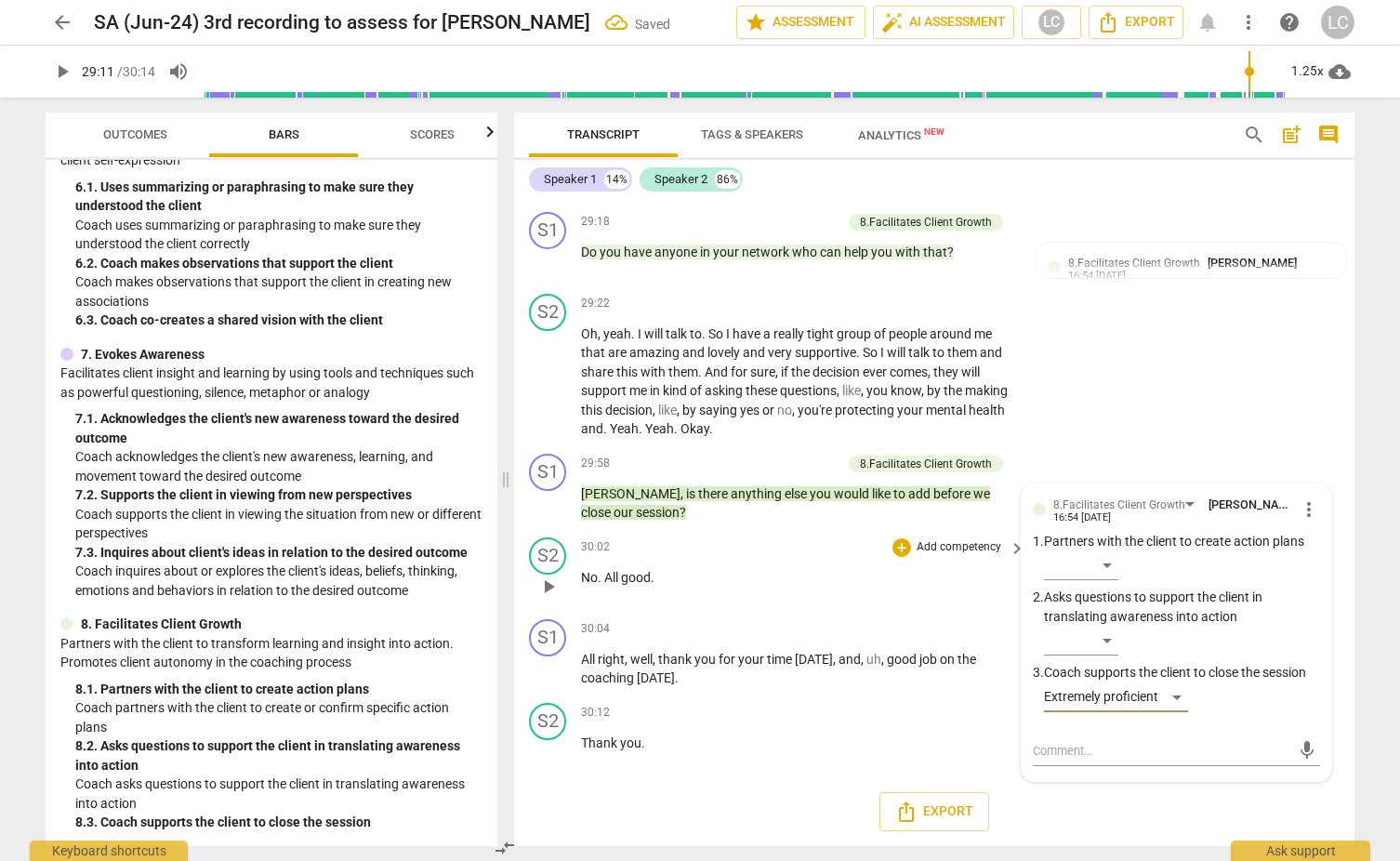 click on "30:02 + Add competency keyboard_arrow_right No .   All   good ." at bounding box center [804, 571] 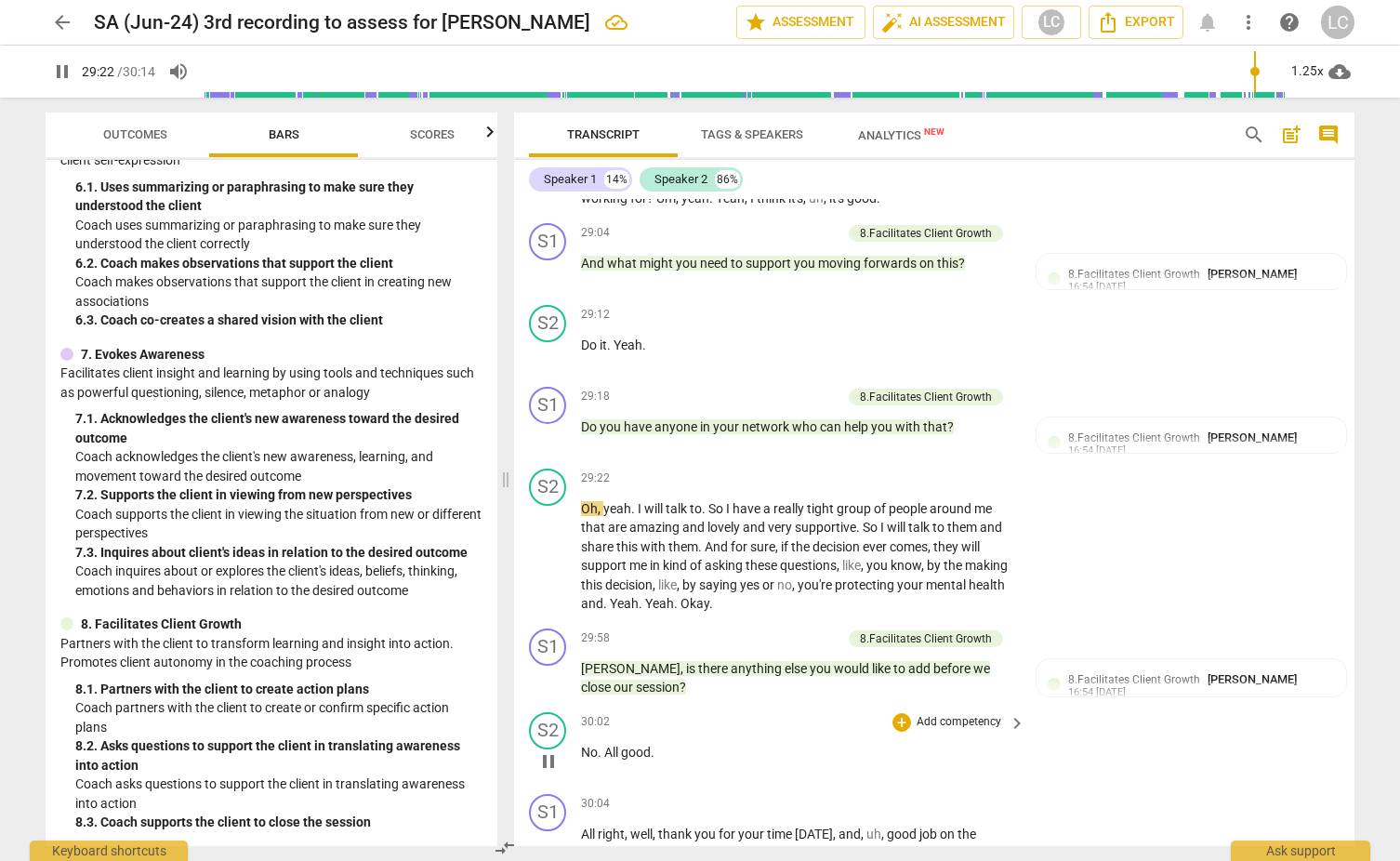 scroll, scrollTop: 8979, scrollLeft: 0, axis: vertical 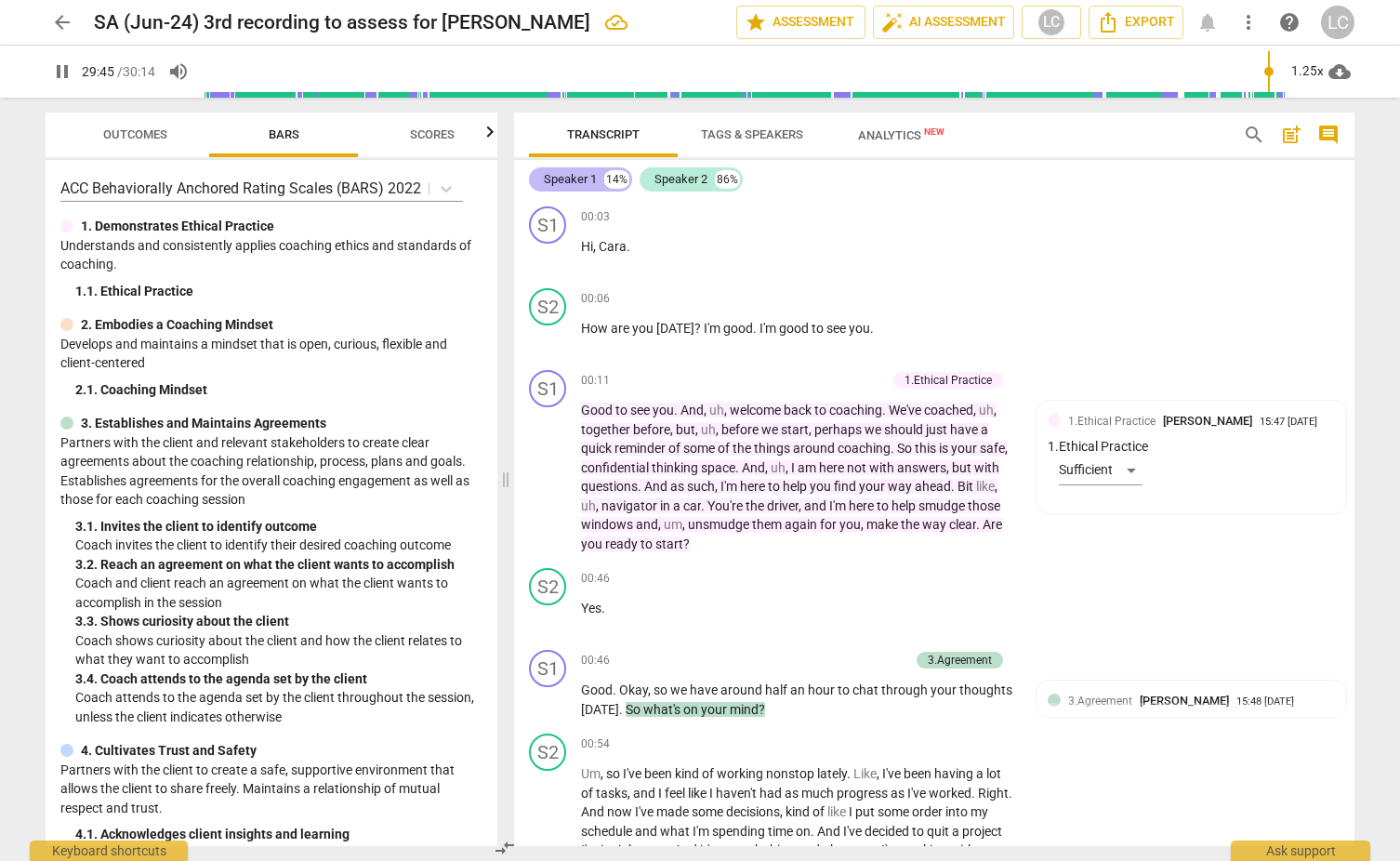 click on "Speaker 1" at bounding box center (570, 179) 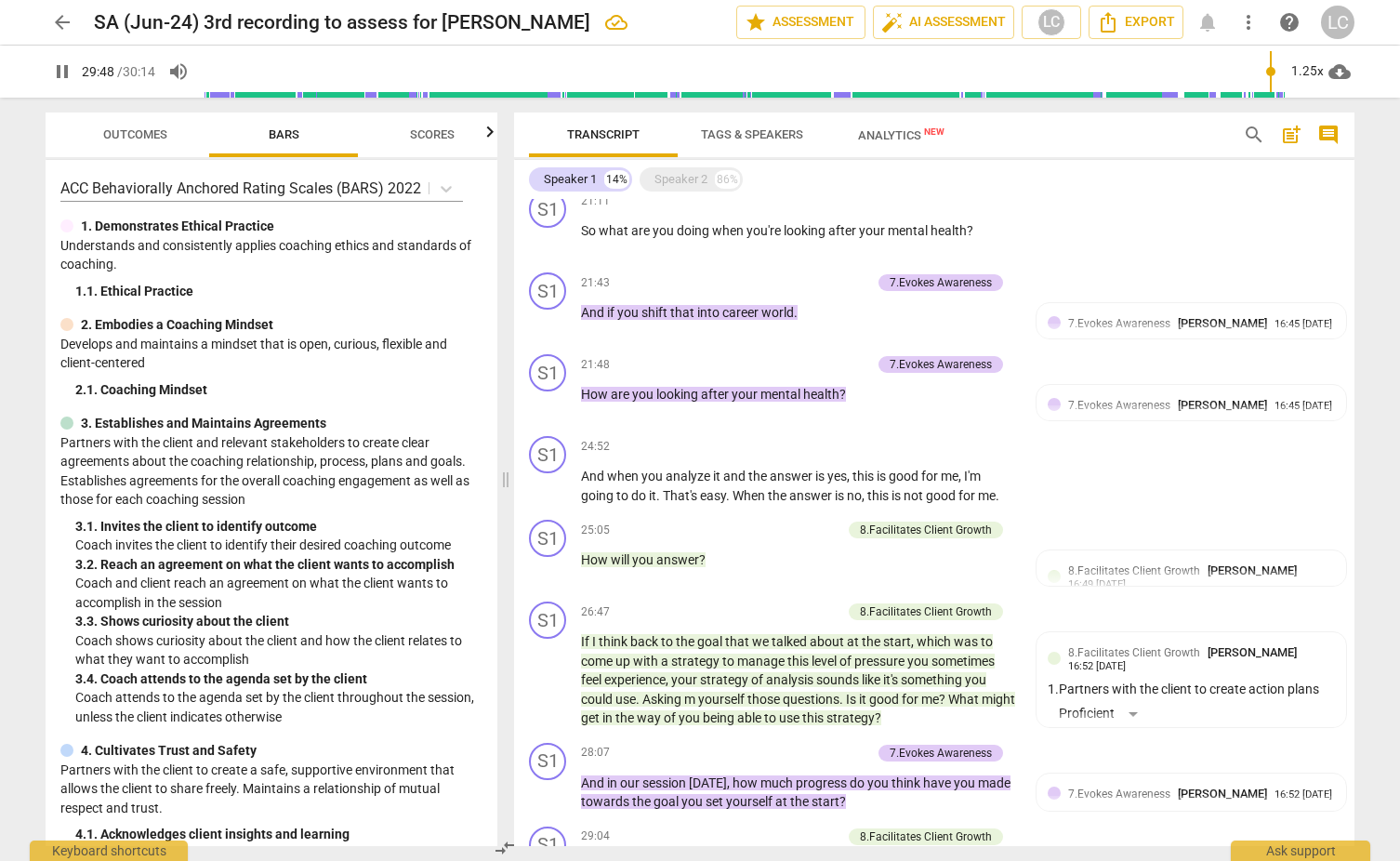 scroll, scrollTop: 2165, scrollLeft: 0, axis: vertical 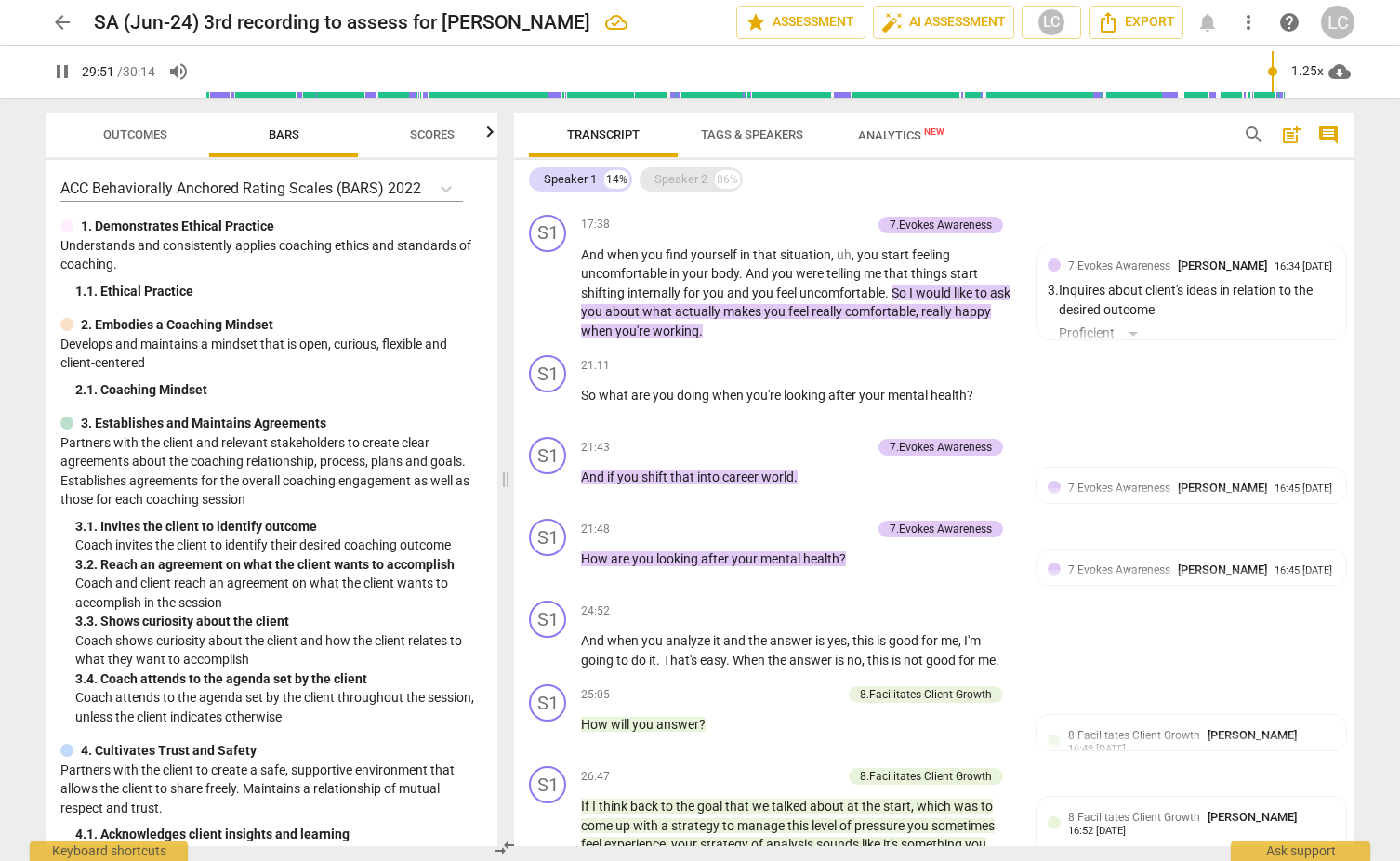 click on "Speaker 2" at bounding box center [680, 179] 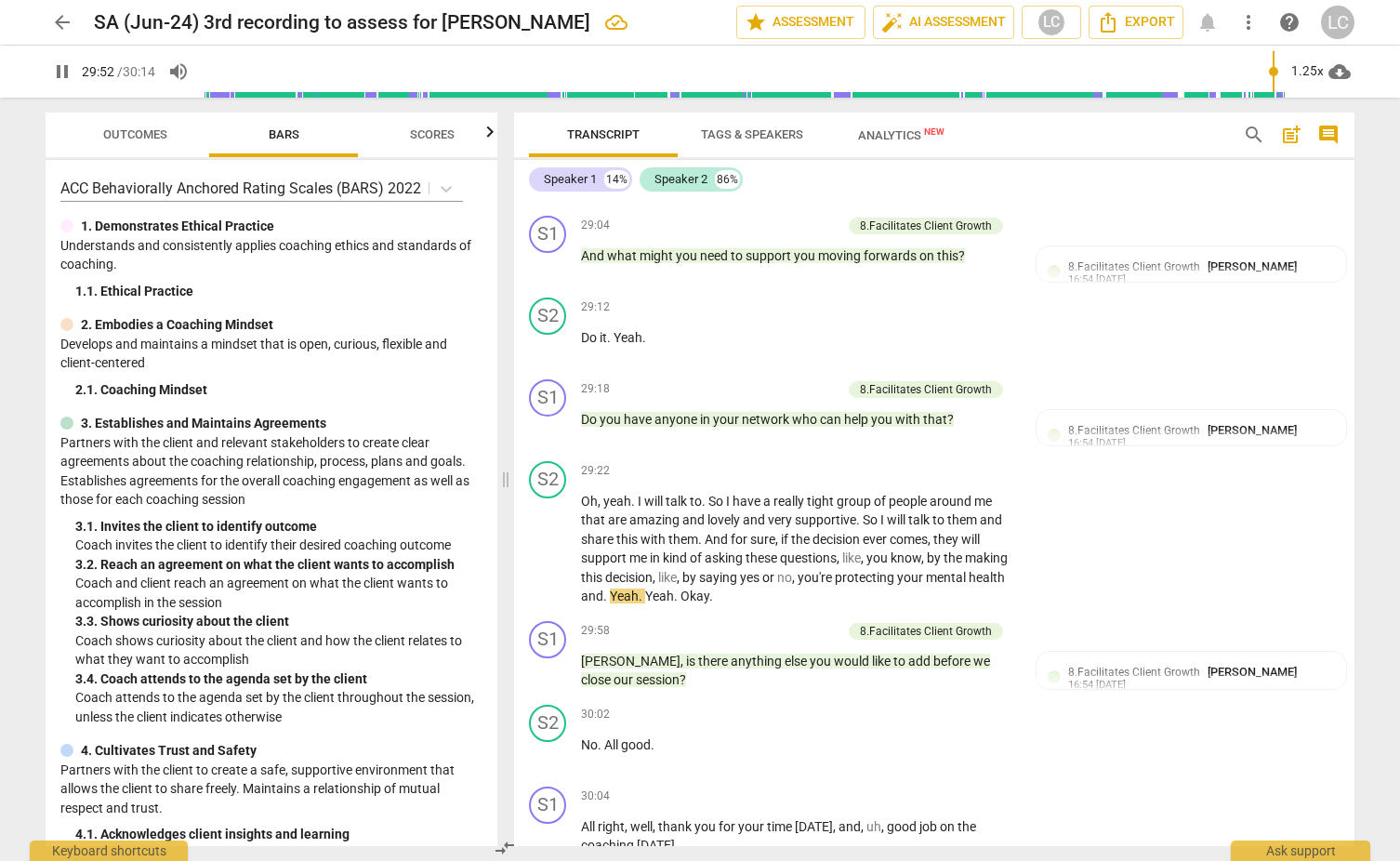scroll, scrollTop: 9180, scrollLeft: 0, axis: vertical 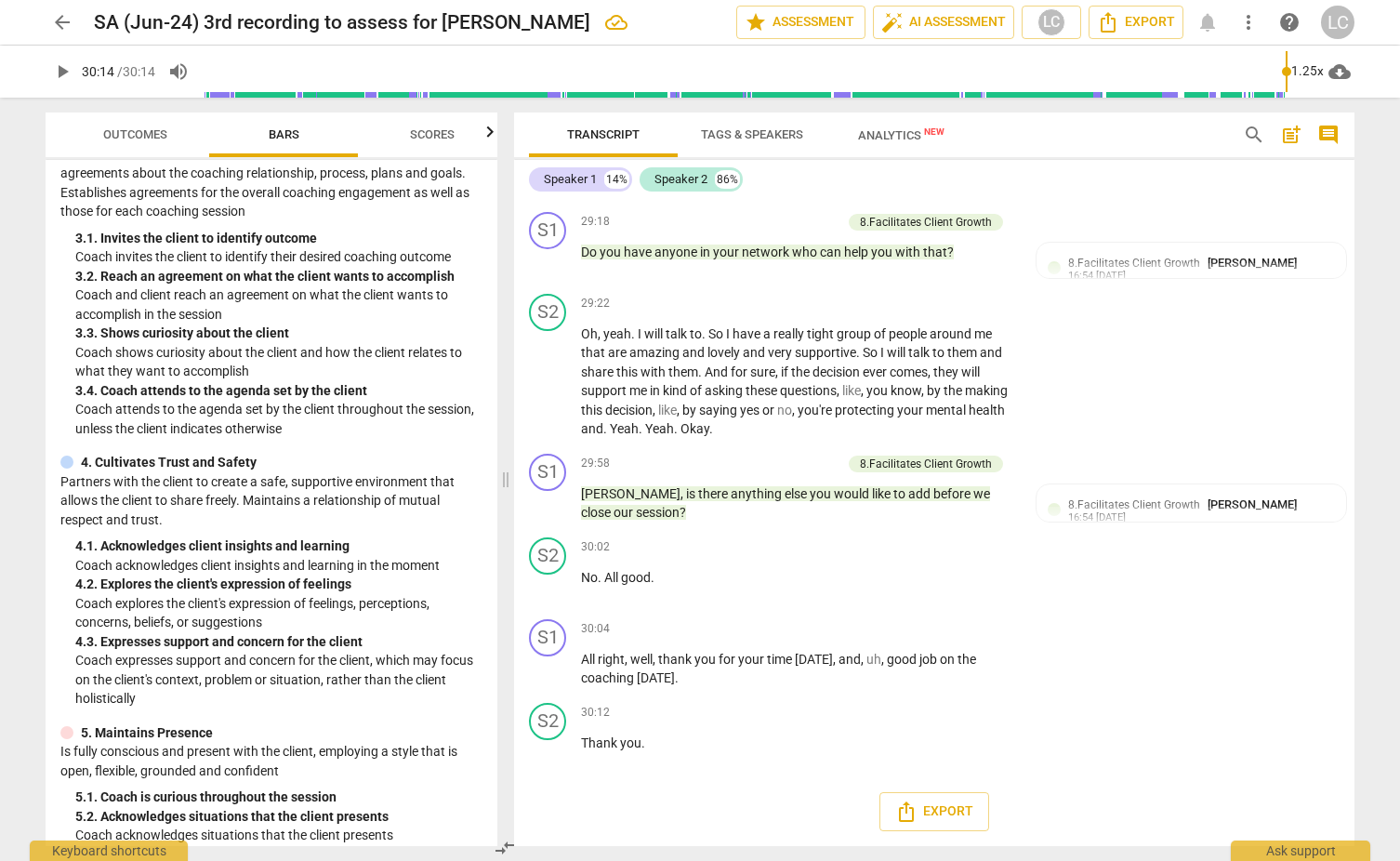 type on "1814" 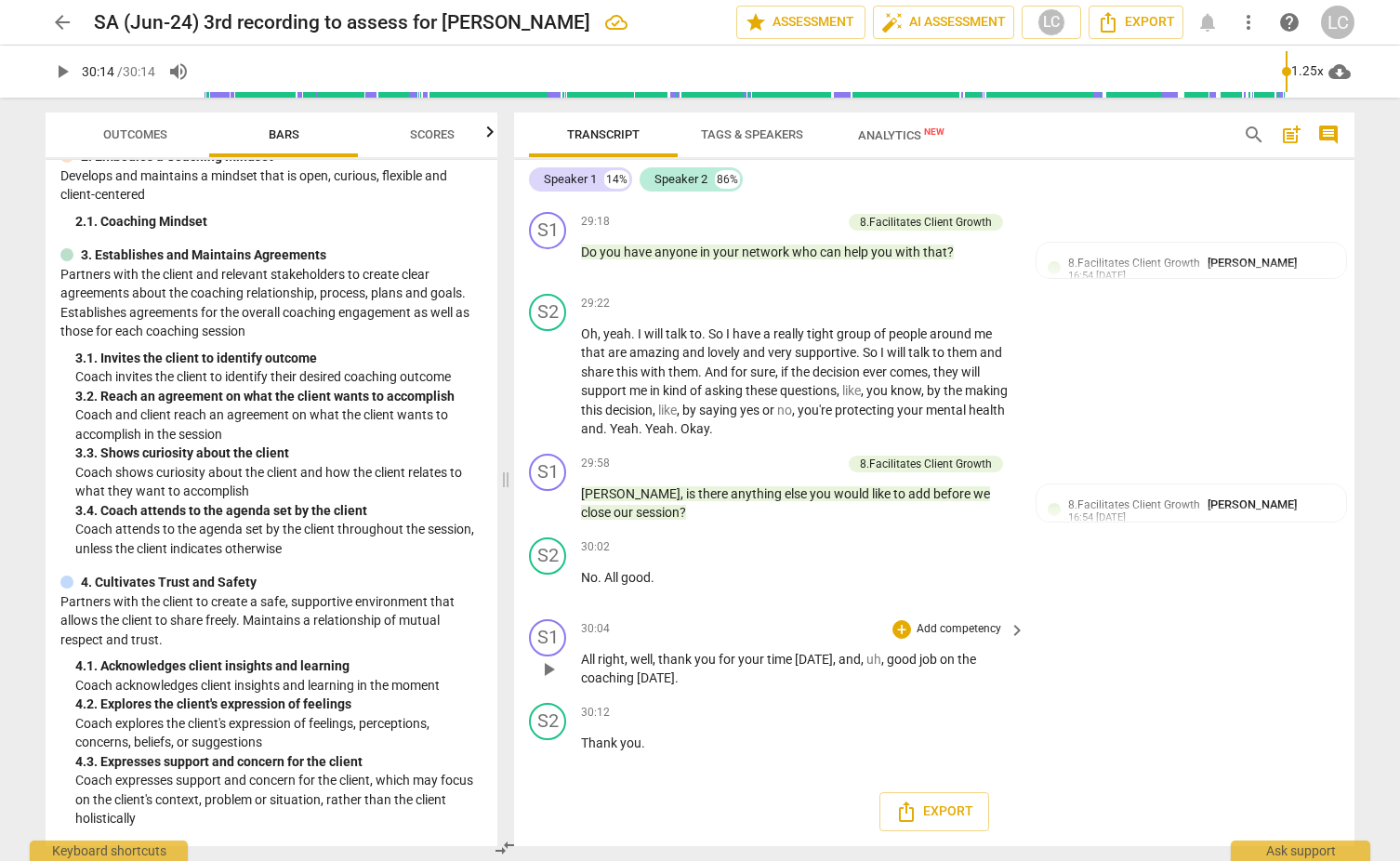 scroll, scrollTop: 143, scrollLeft: 0, axis: vertical 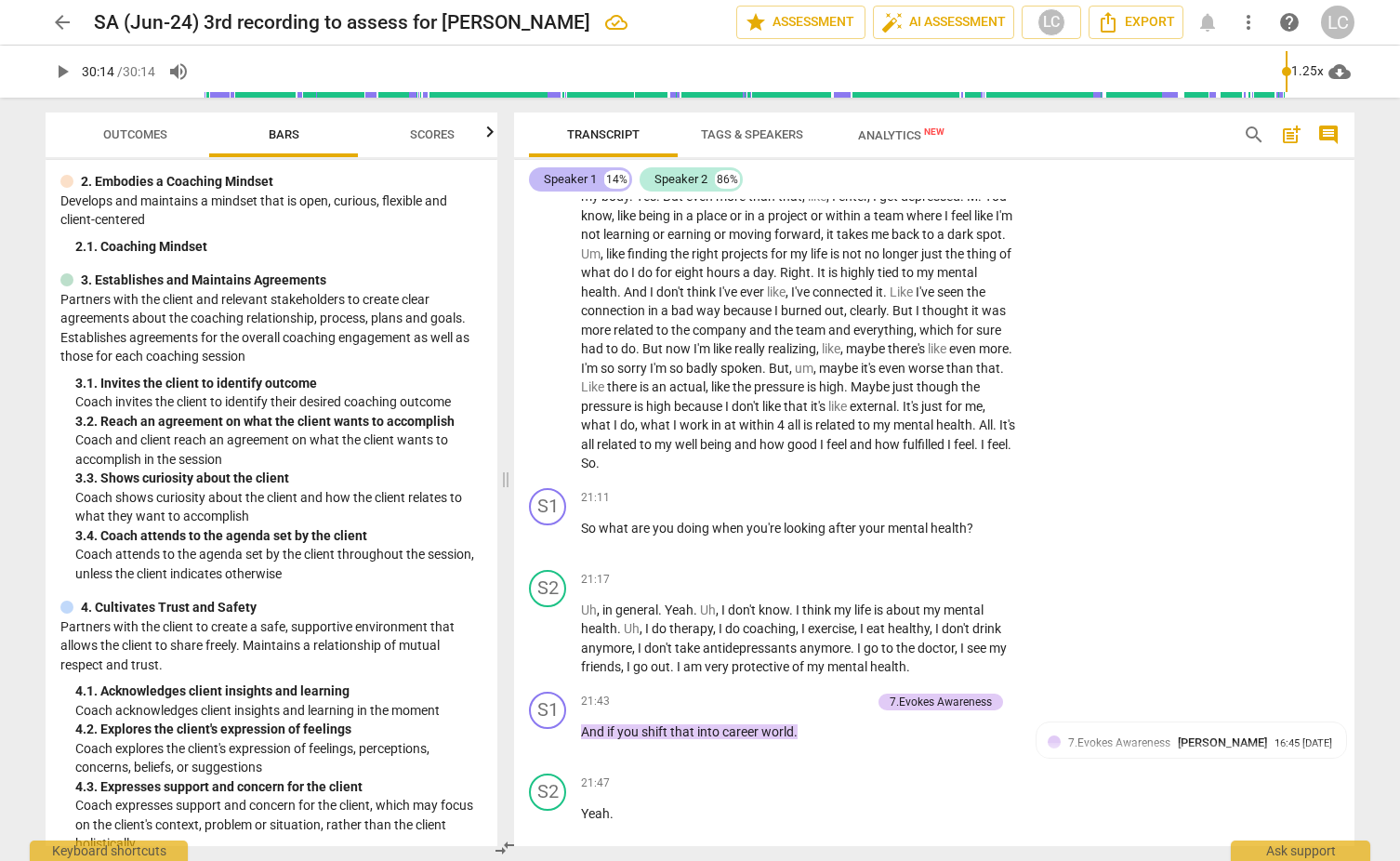 click on "Speaker 1" at bounding box center [570, 179] 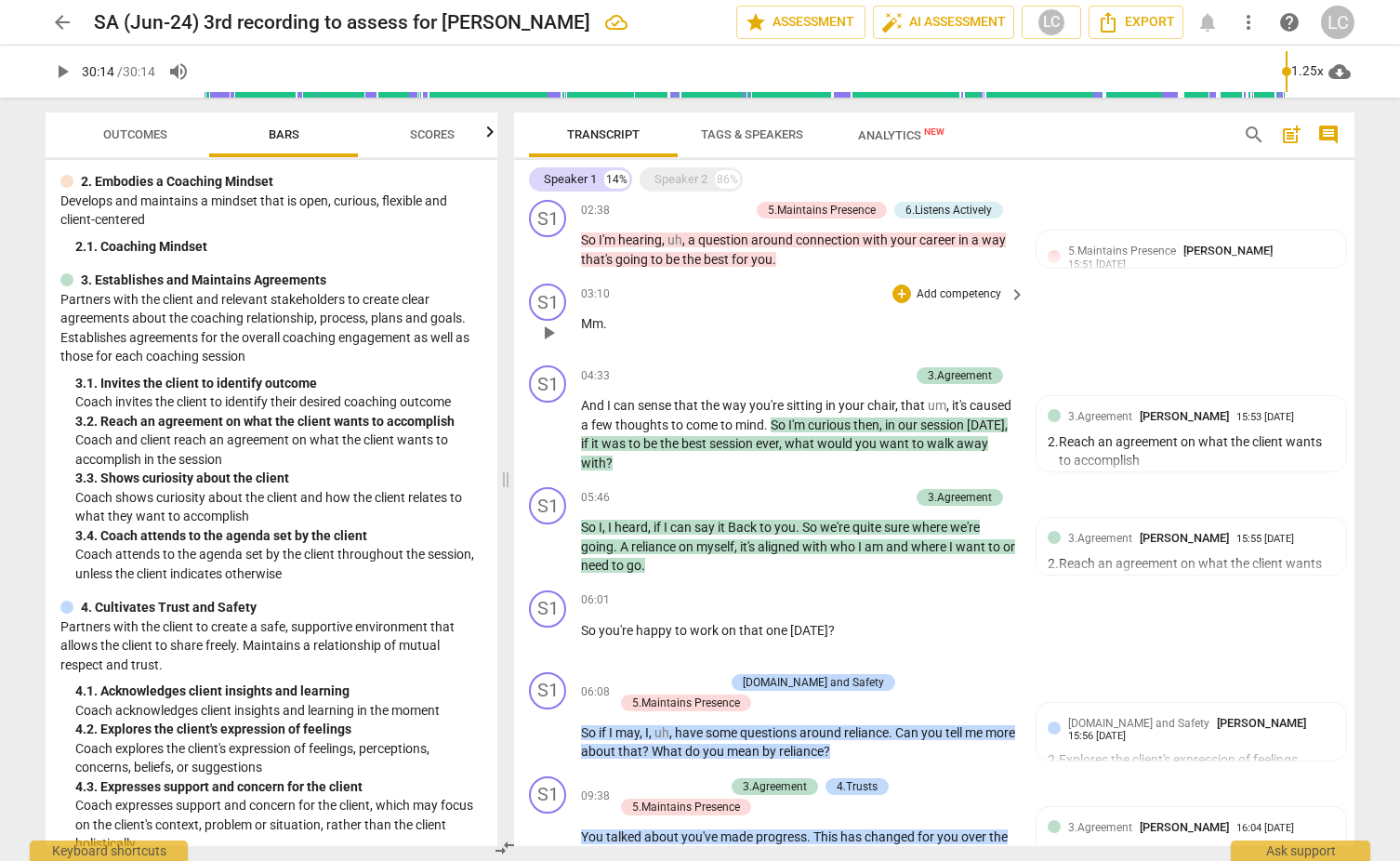 scroll, scrollTop: 0, scrollLeft: 0, axis: both 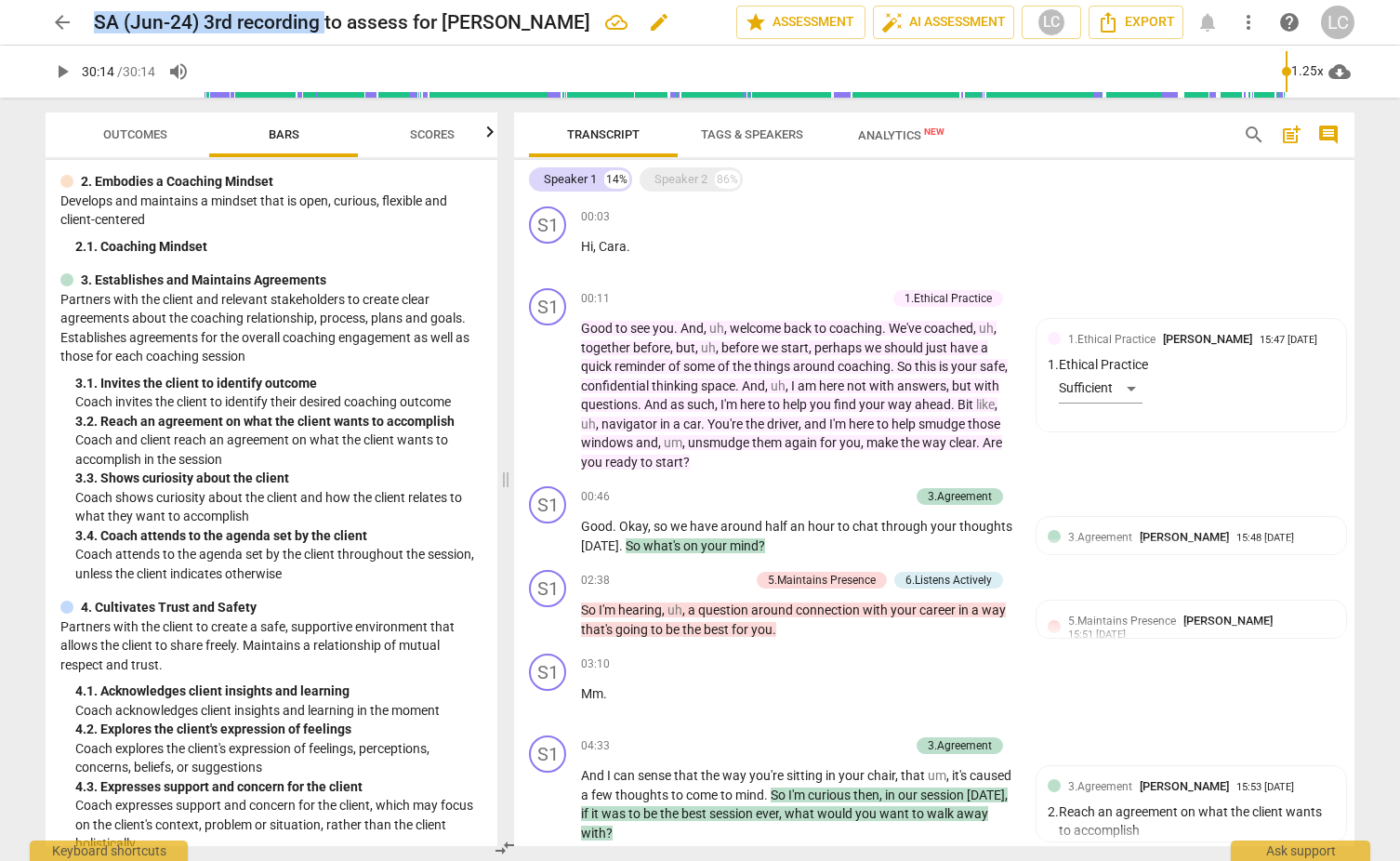 drag, startPoint x: 96, startPoint y: 22, endPoint x: 325, endPoint y: 27, distance: 229.0546 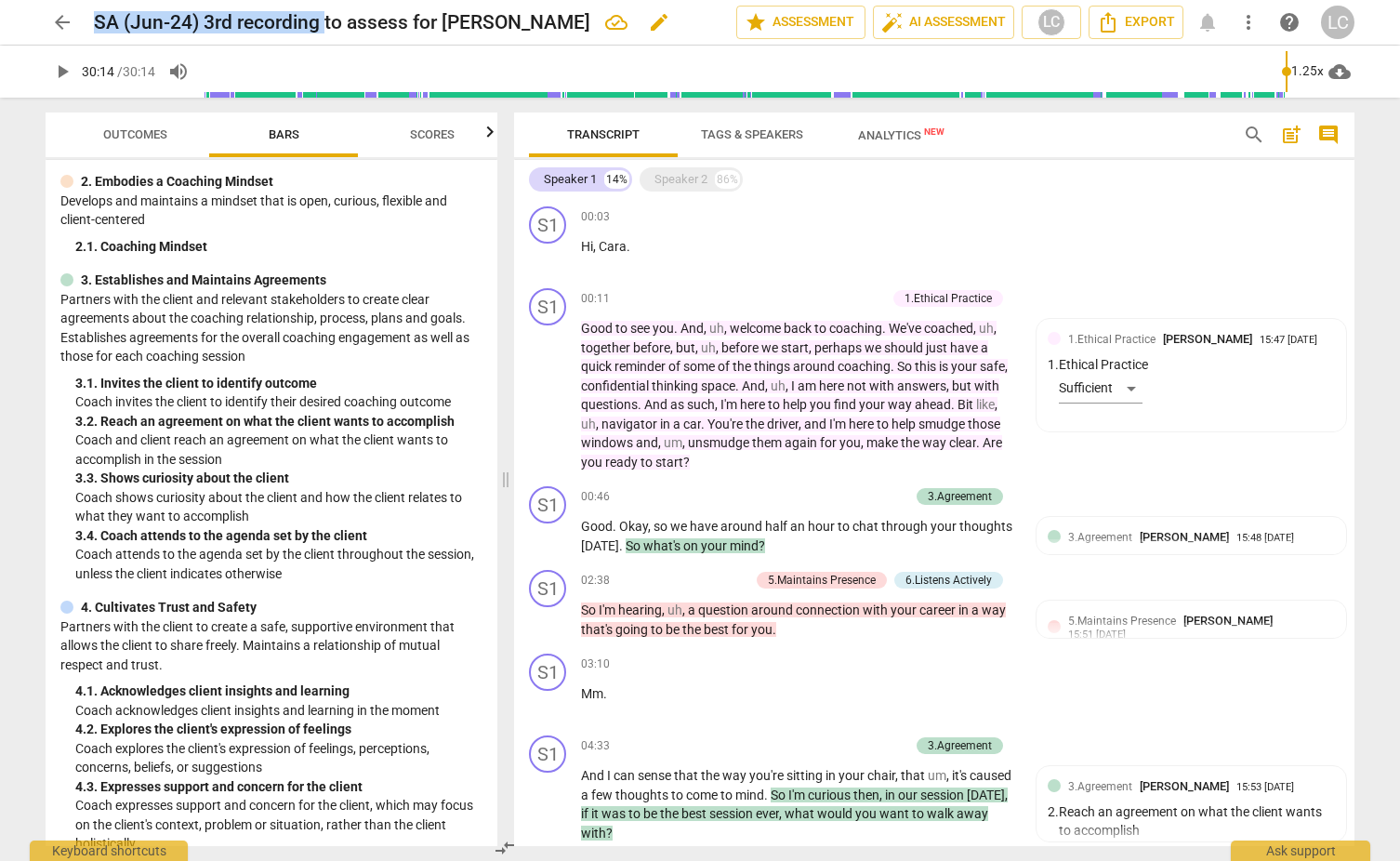 click on "SA (Jun-24) 3rd recording to assess for [PERSON_NAME]" at bounding box center [342, 22] 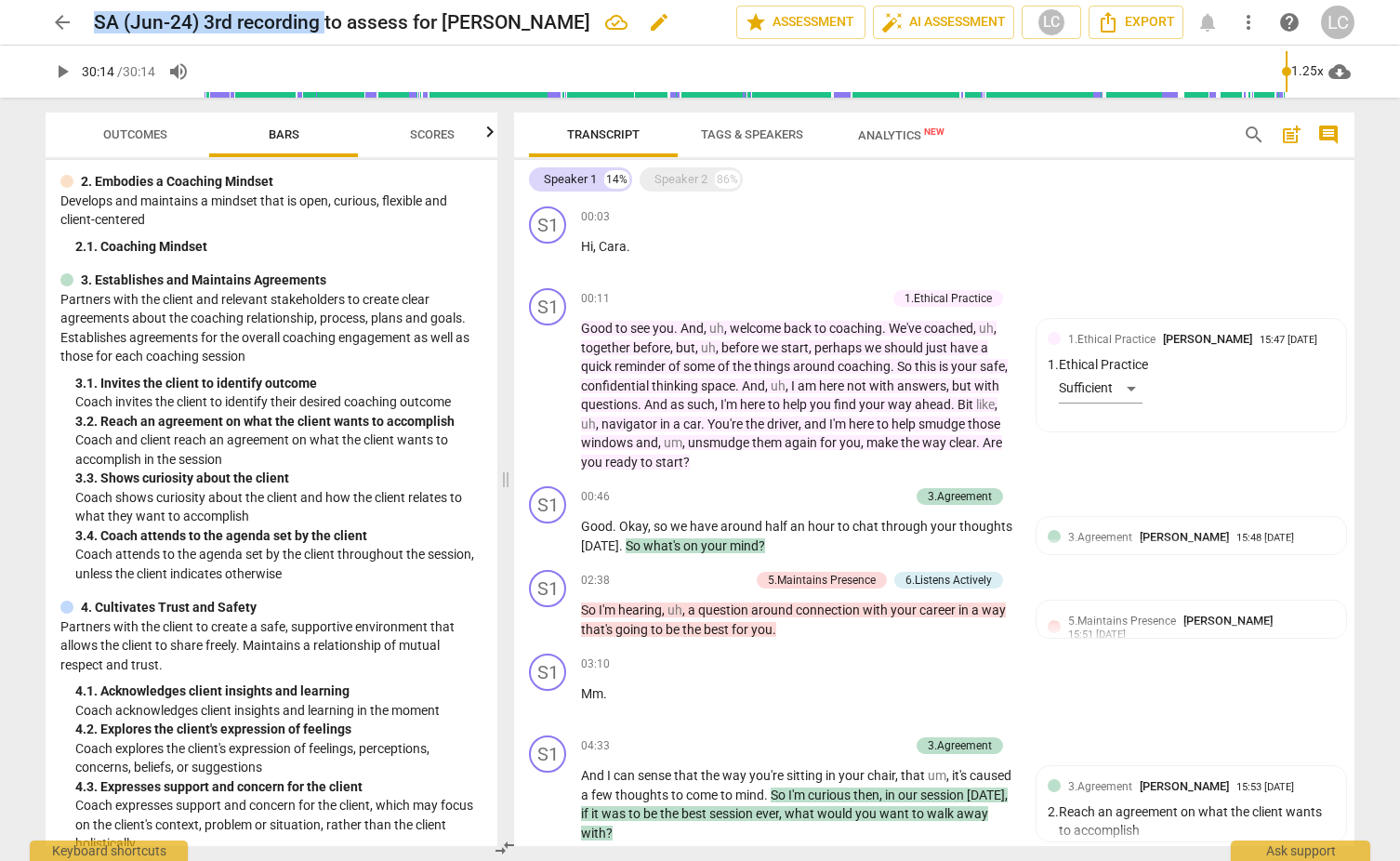 copy on "SA (Jun-24) 3rd recording" 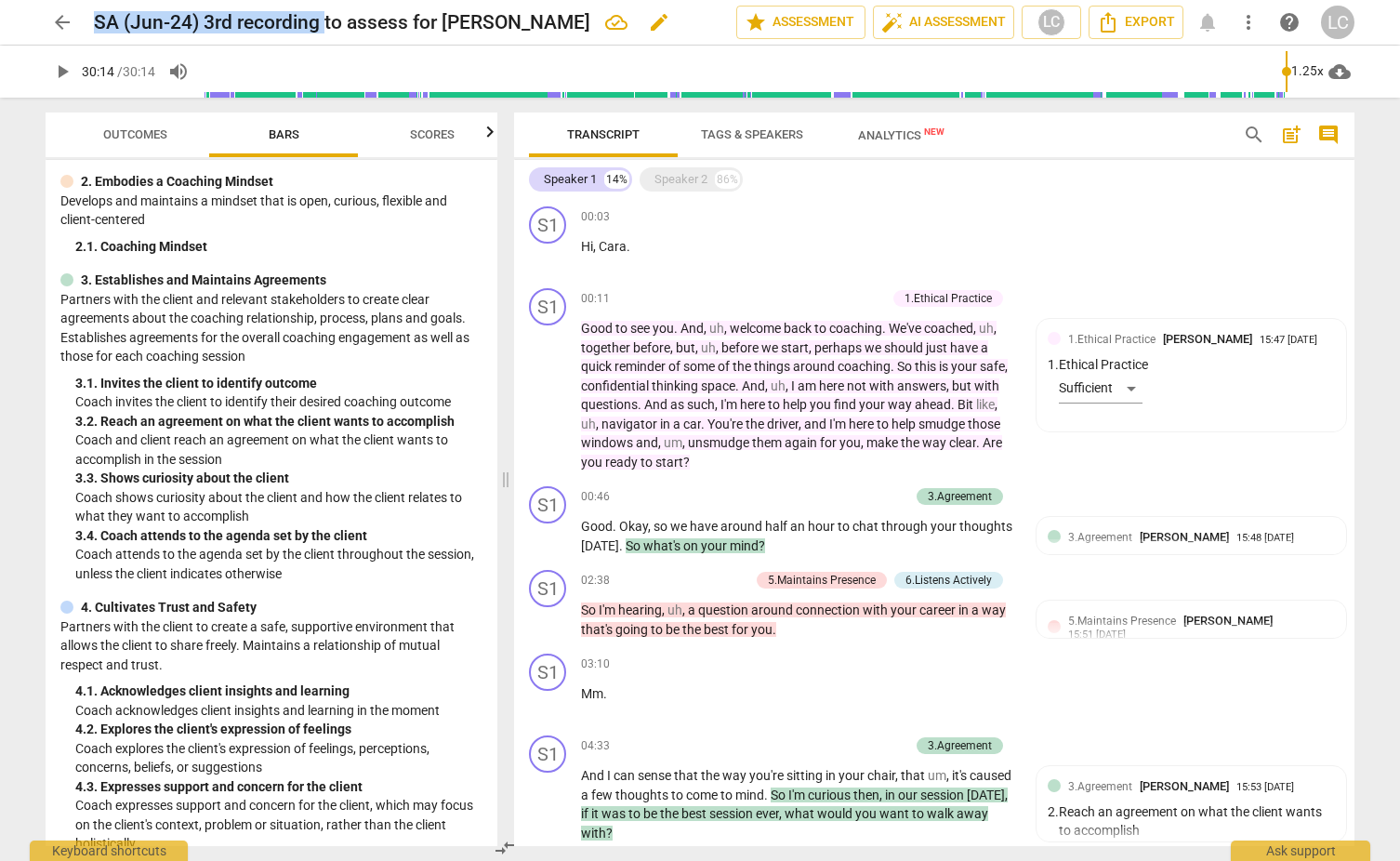 click on "SA (Jun-24) 3rd recording to assess for [PERSON_NAME]" at bounding box center (342, 22) 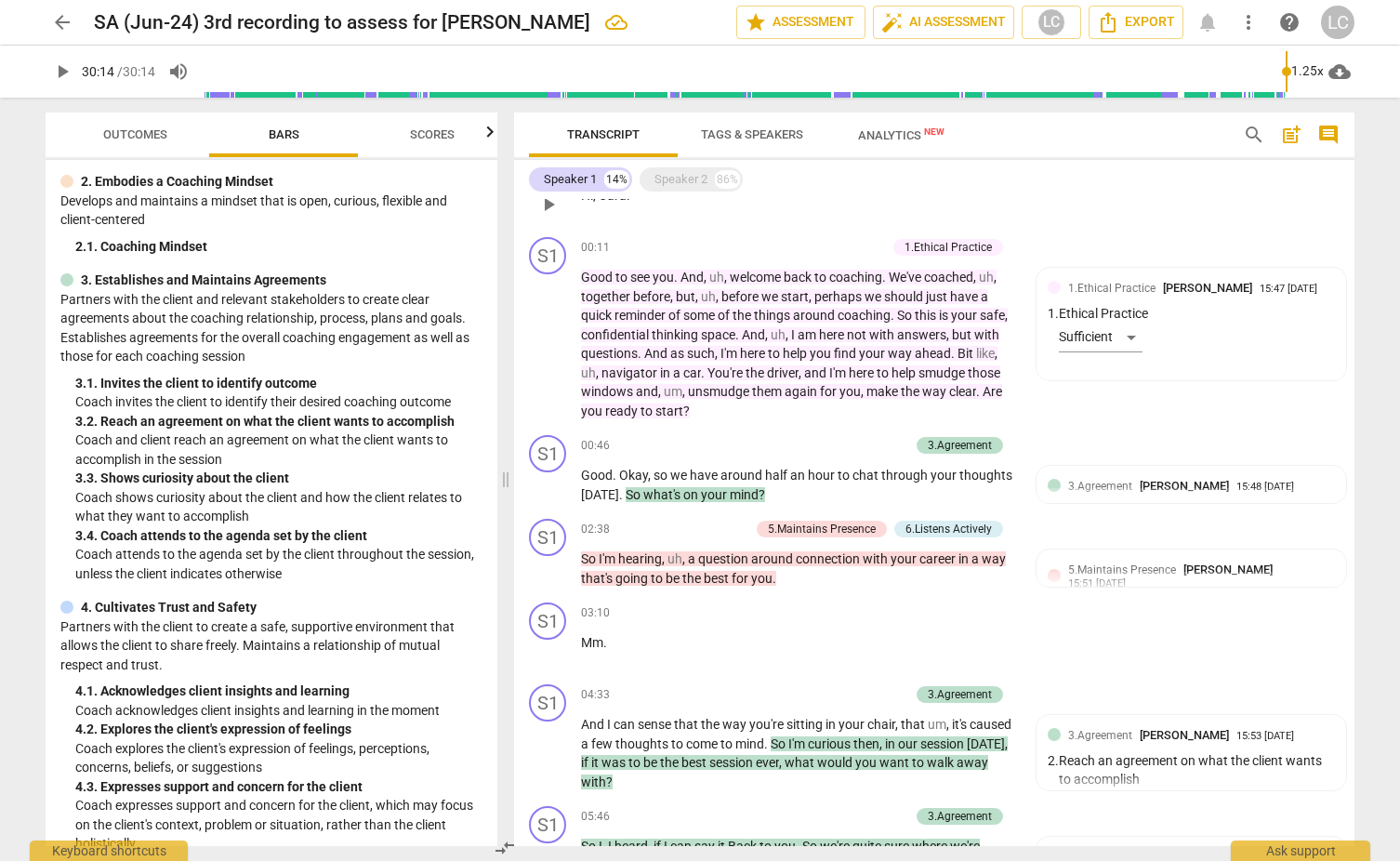 scroll, scrollTop: 0, scrollLeft: 0, axis: both 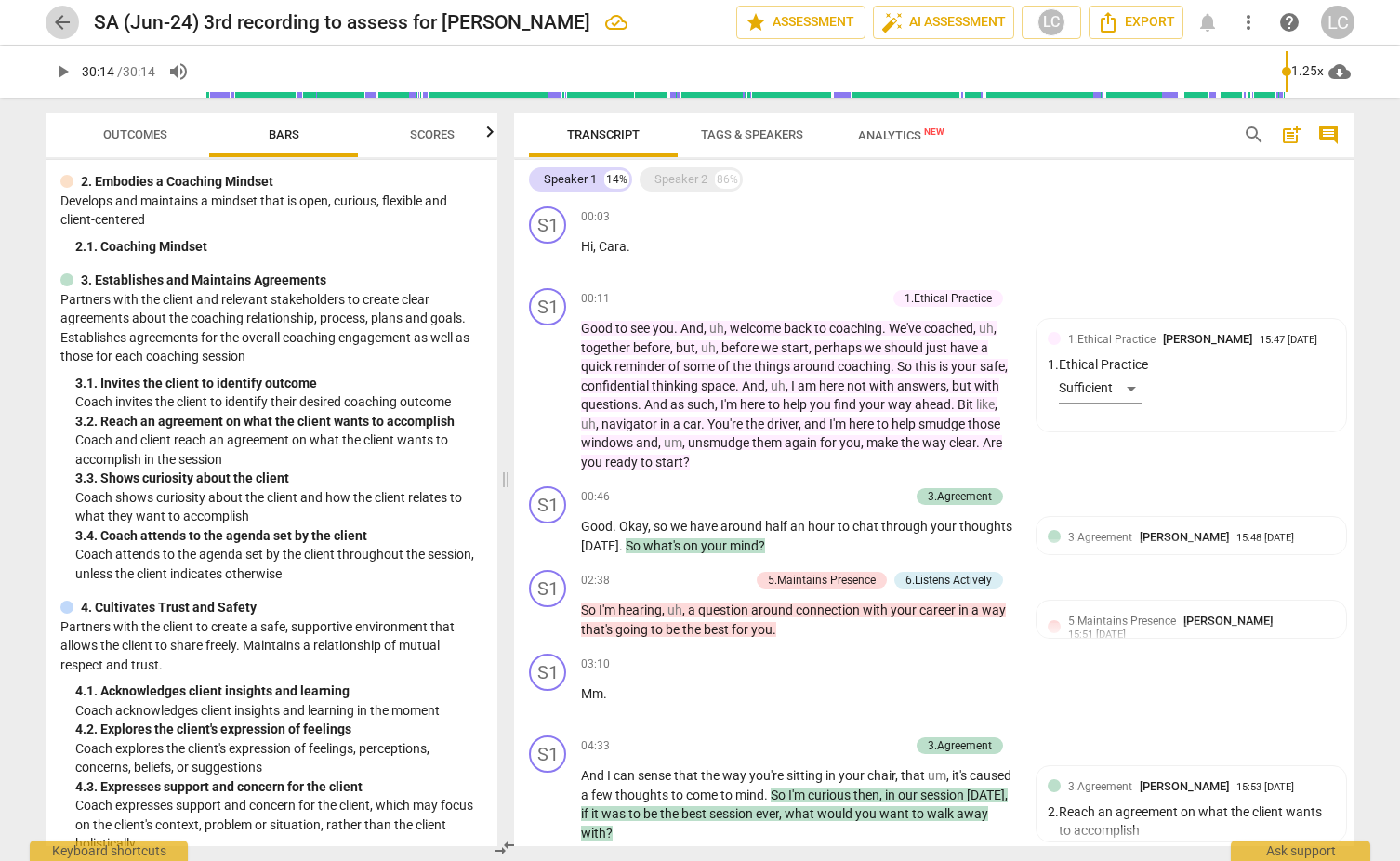 click on "arrow_back" at bounding box center (62, 22) 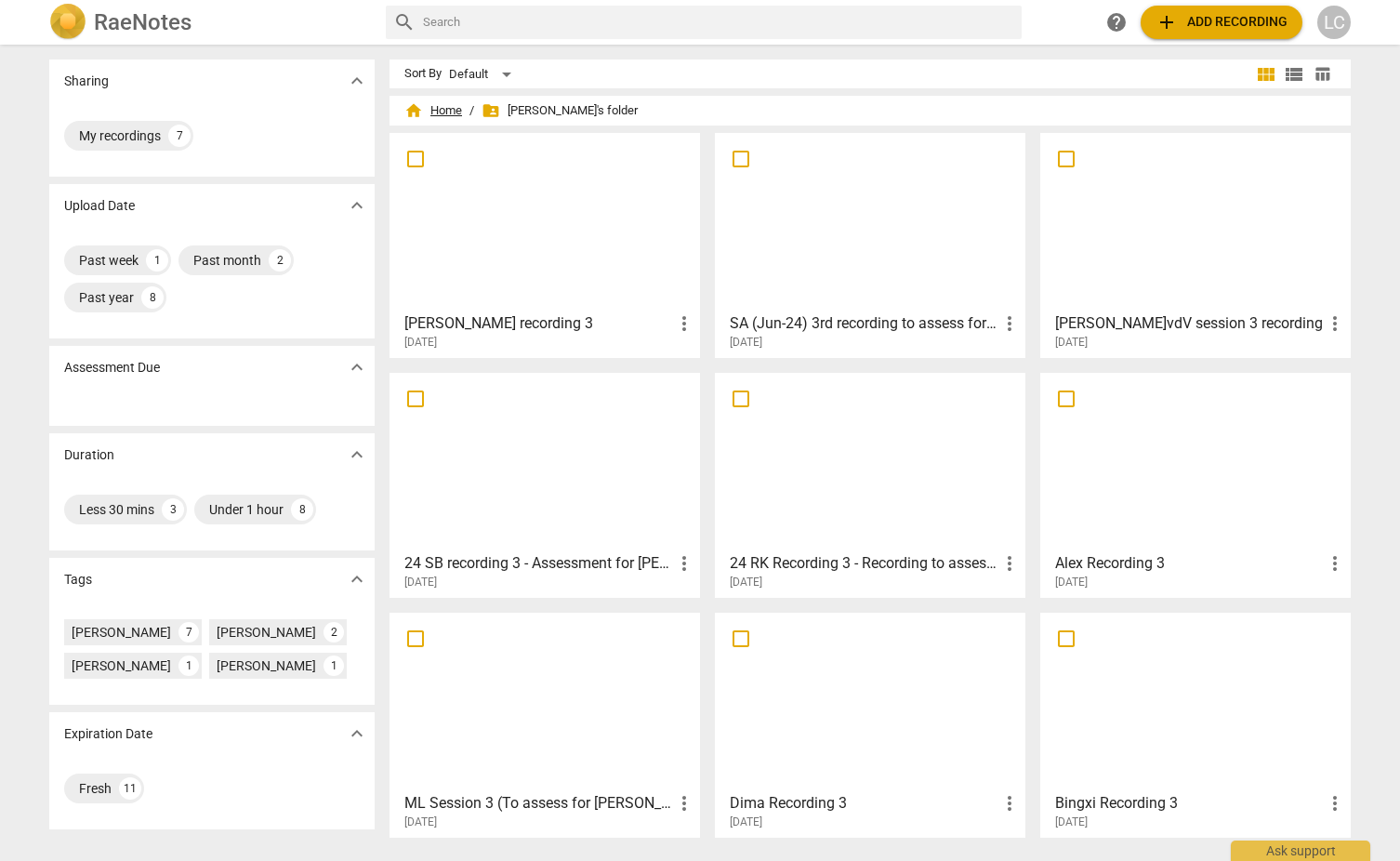 click on "home Home" at bounding box center [433, 111] 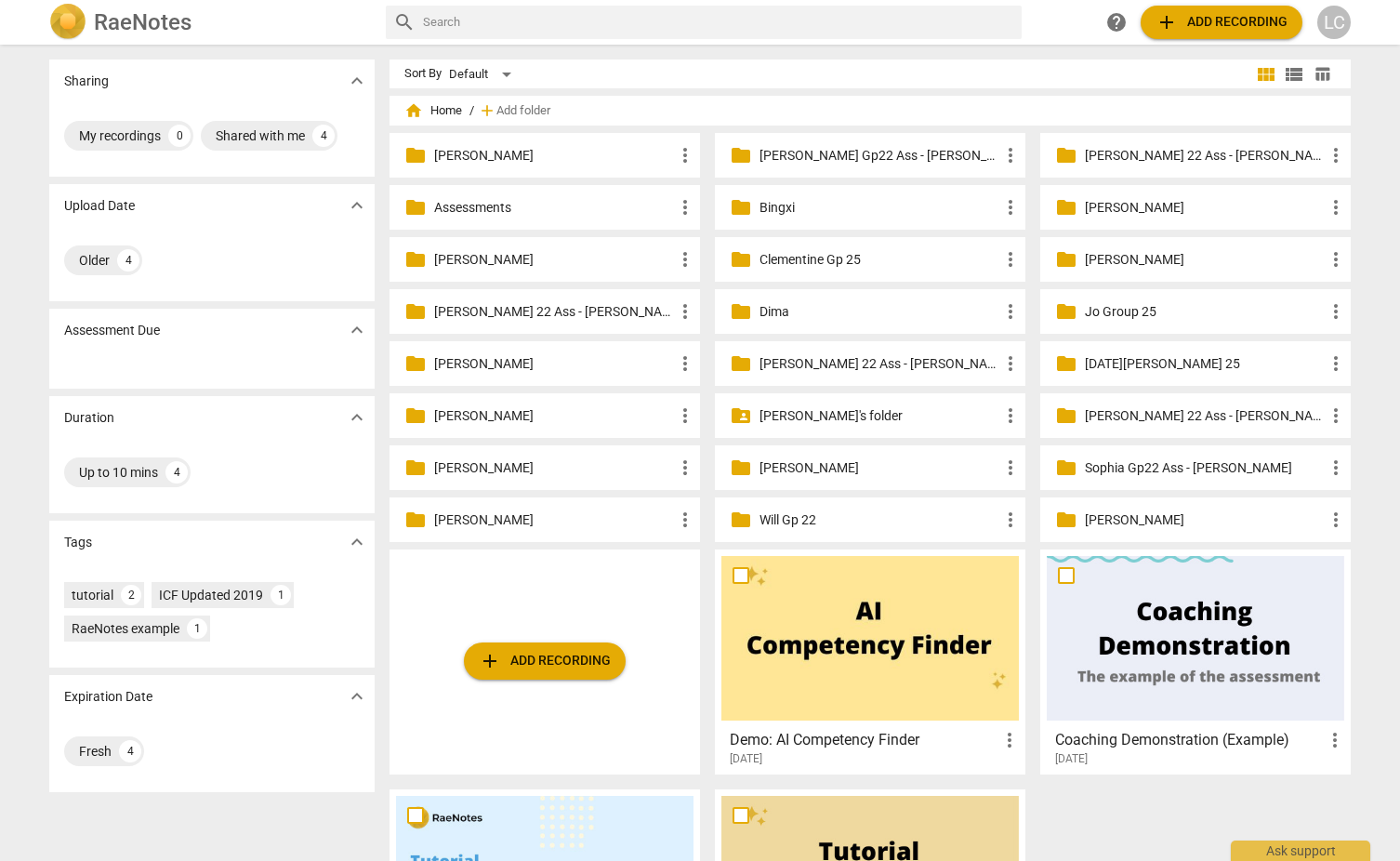 click on "Will Gp 22" at bounding box center (879, 520) 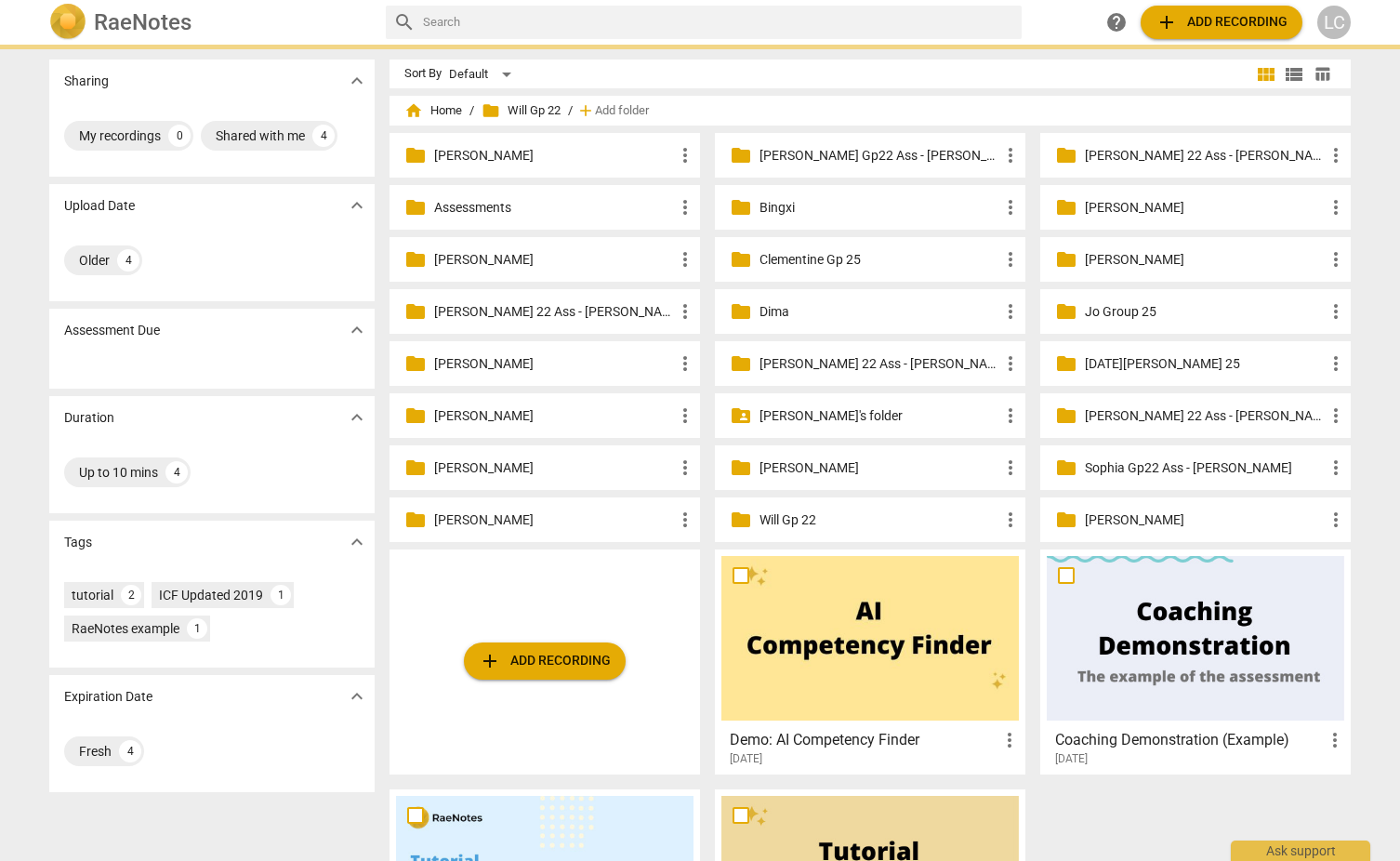 click on "Will Gp 22" at bounding box center (879, 520) 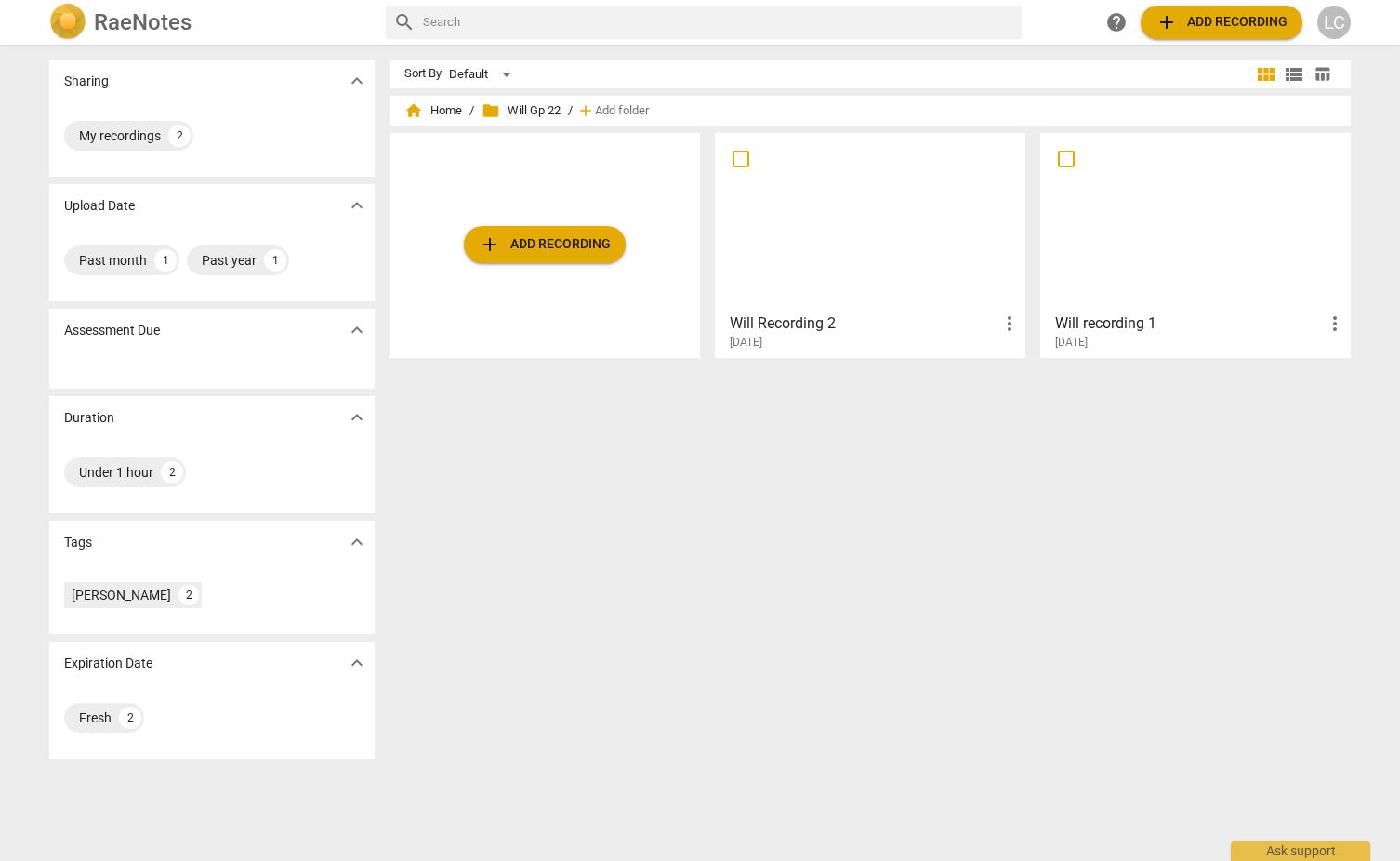 click at bounding box center [870, 221] 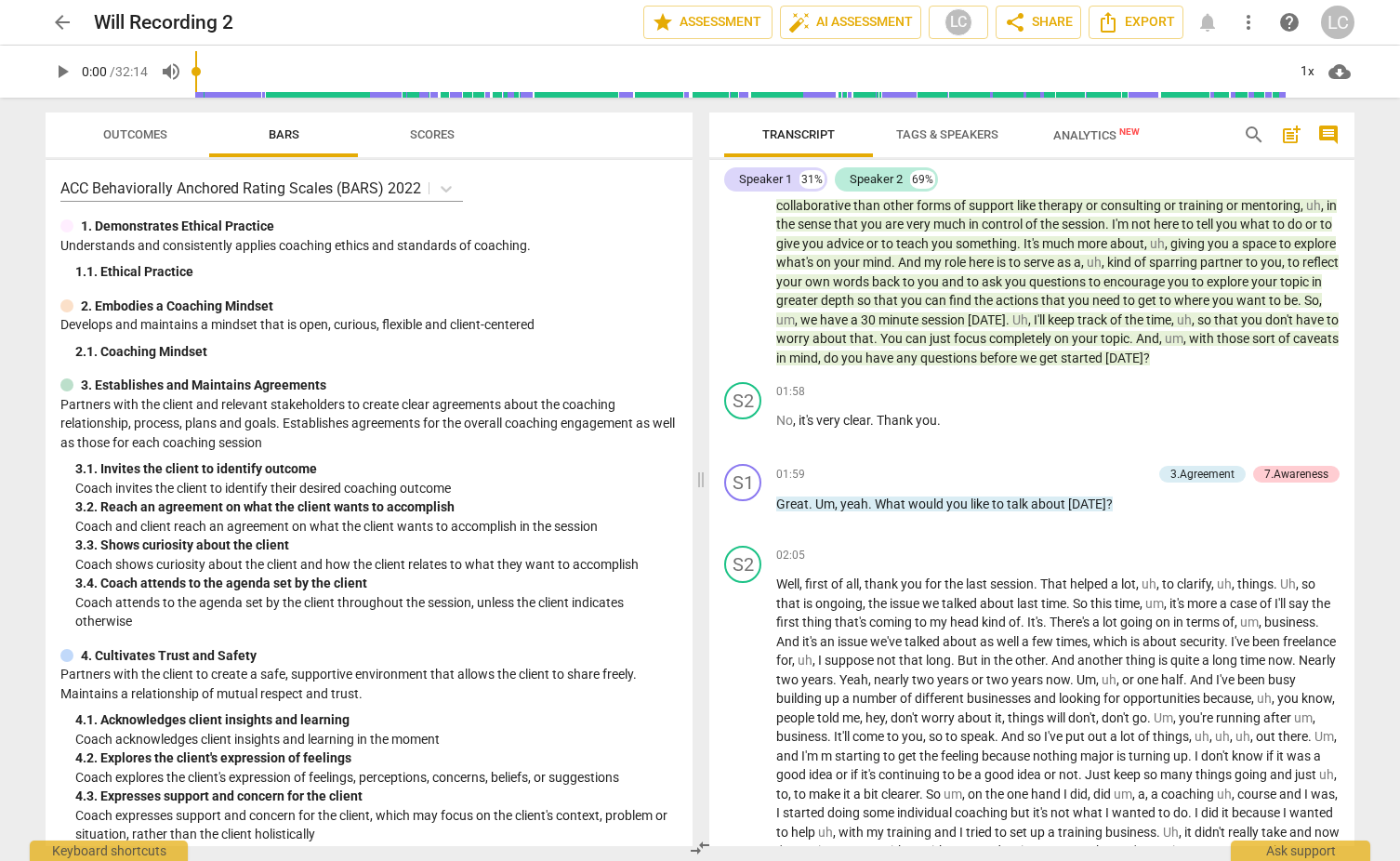 scroll, scrollTop: 470, scrollLeft: 0, axis: vertical 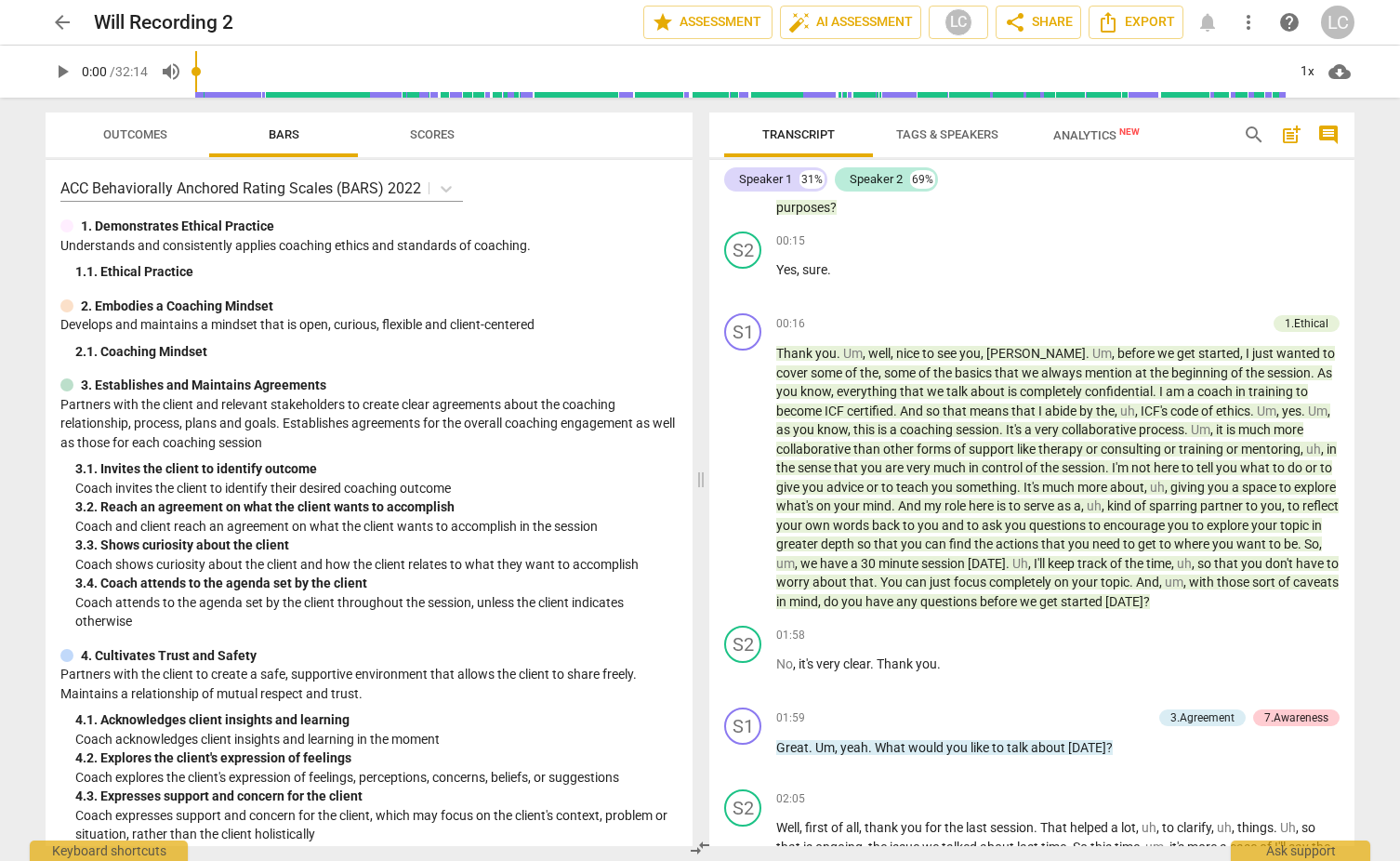 click on "arrow_back" at bounding box center [62, 22] 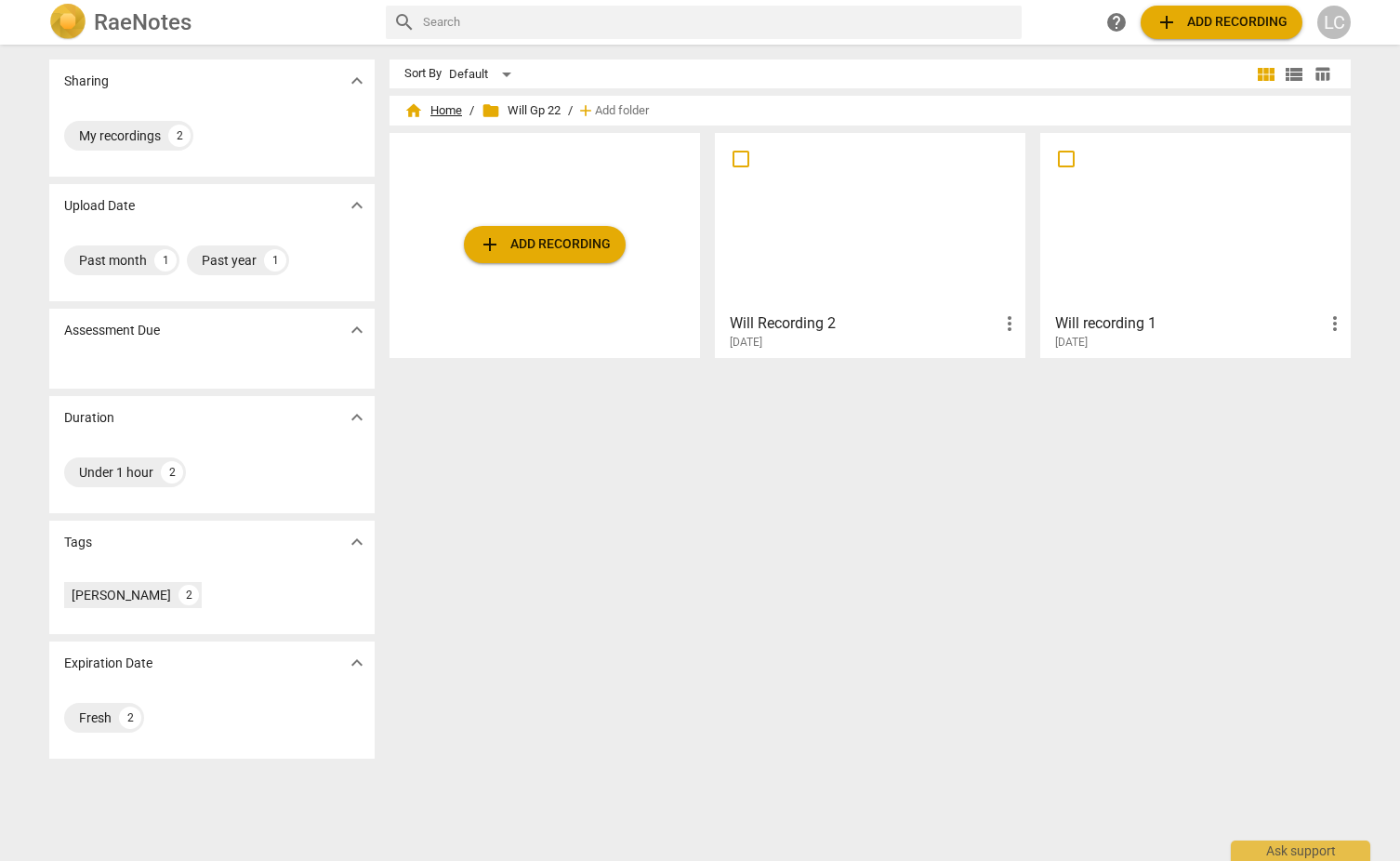 click on "home Home" at bounding box center (433, 111) 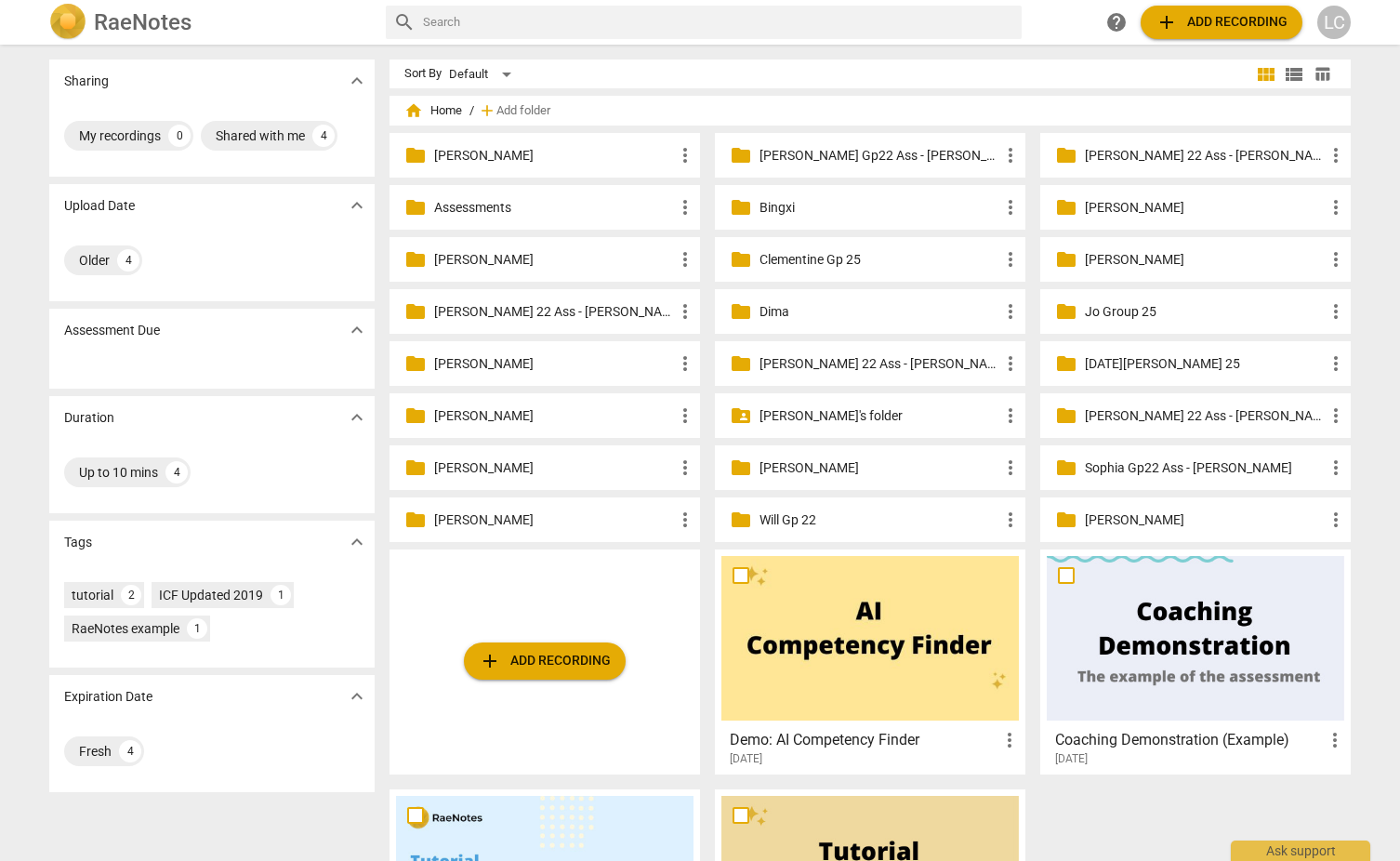 click on "[PERSON_NAME]'s folder" at bounding box center (879, 416) 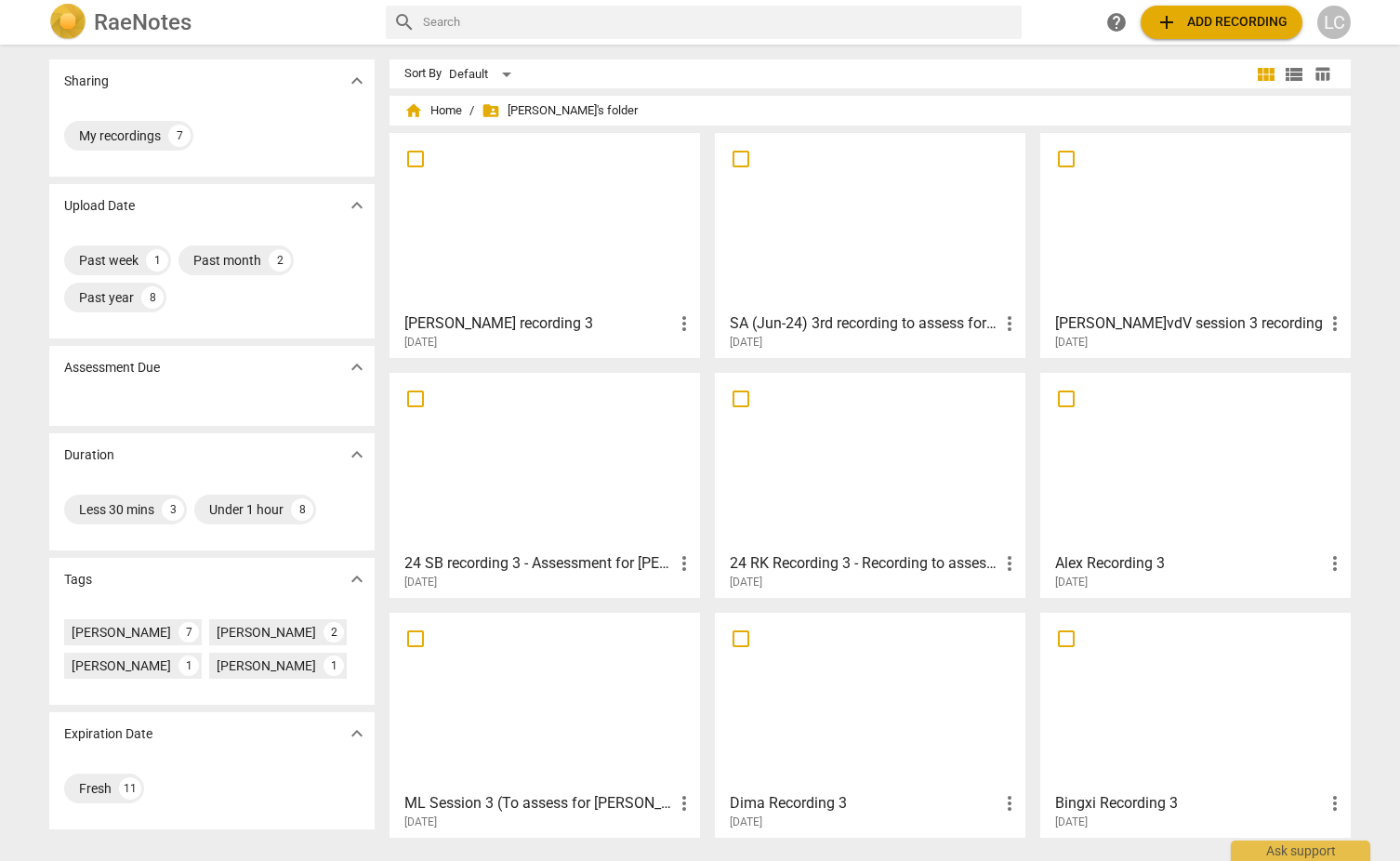 click at bounding box center (870, 221) 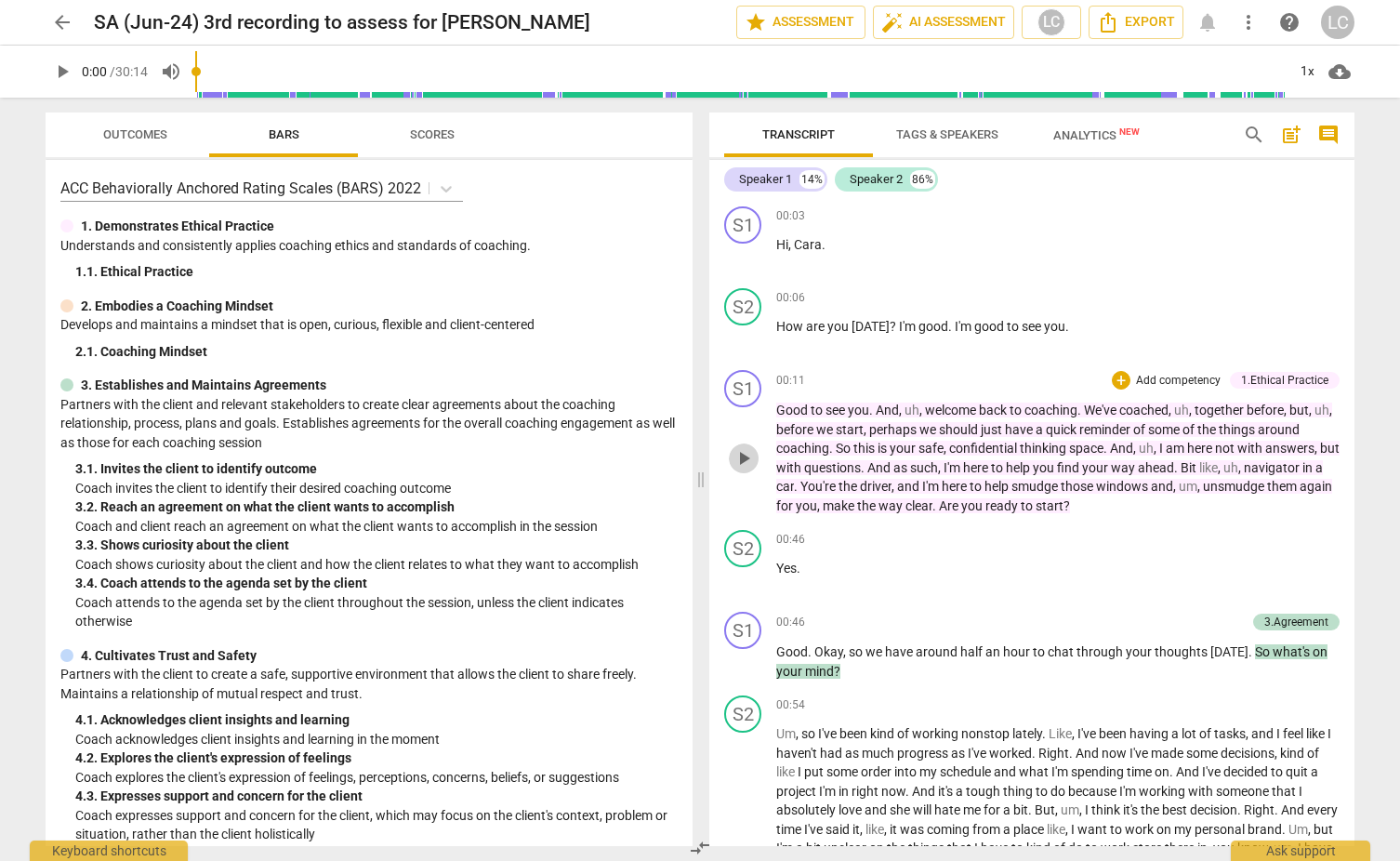click on "play_arrow" at bounding box center (744, 458) 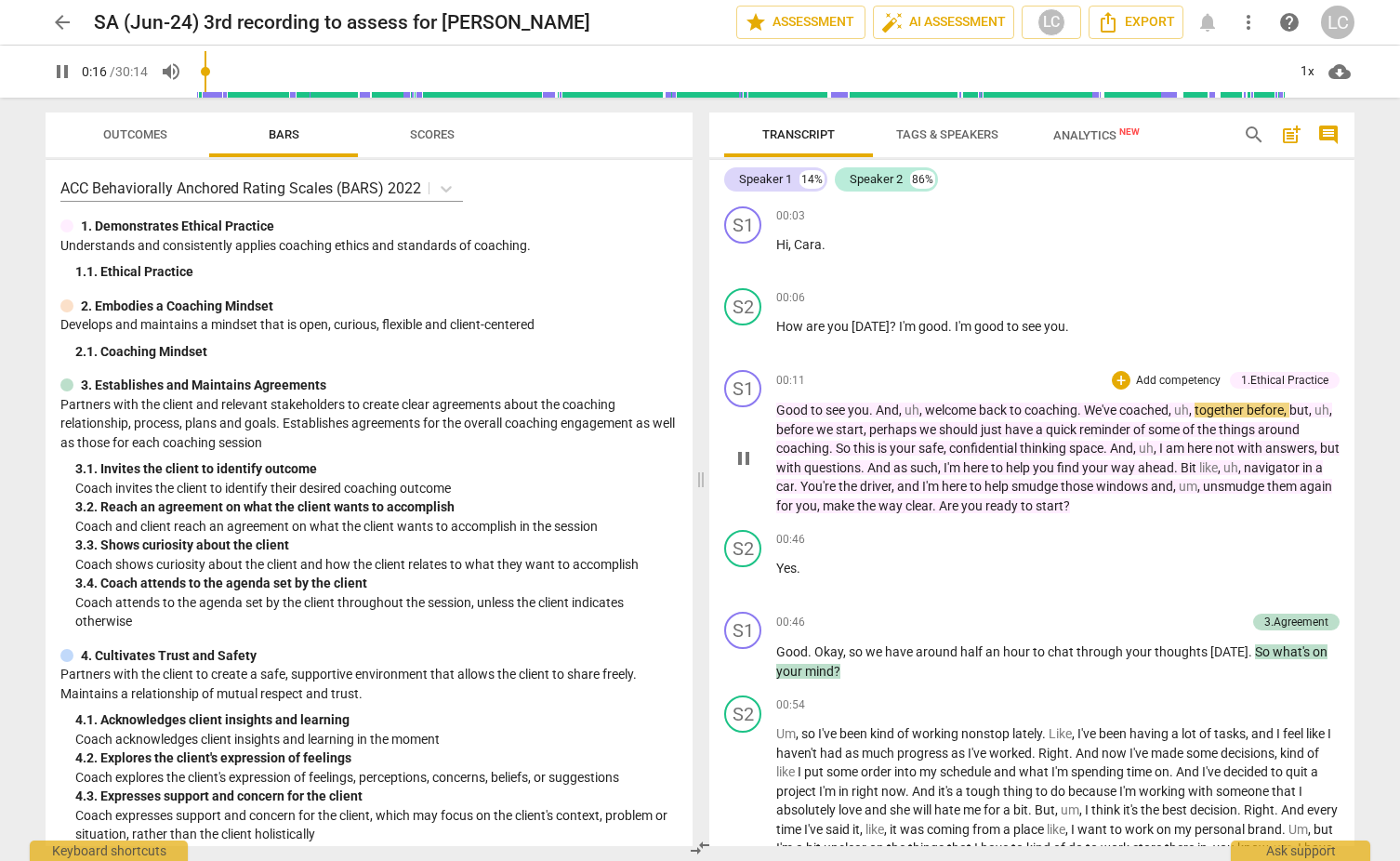 click on "pause" at bounding box center (744, 458) 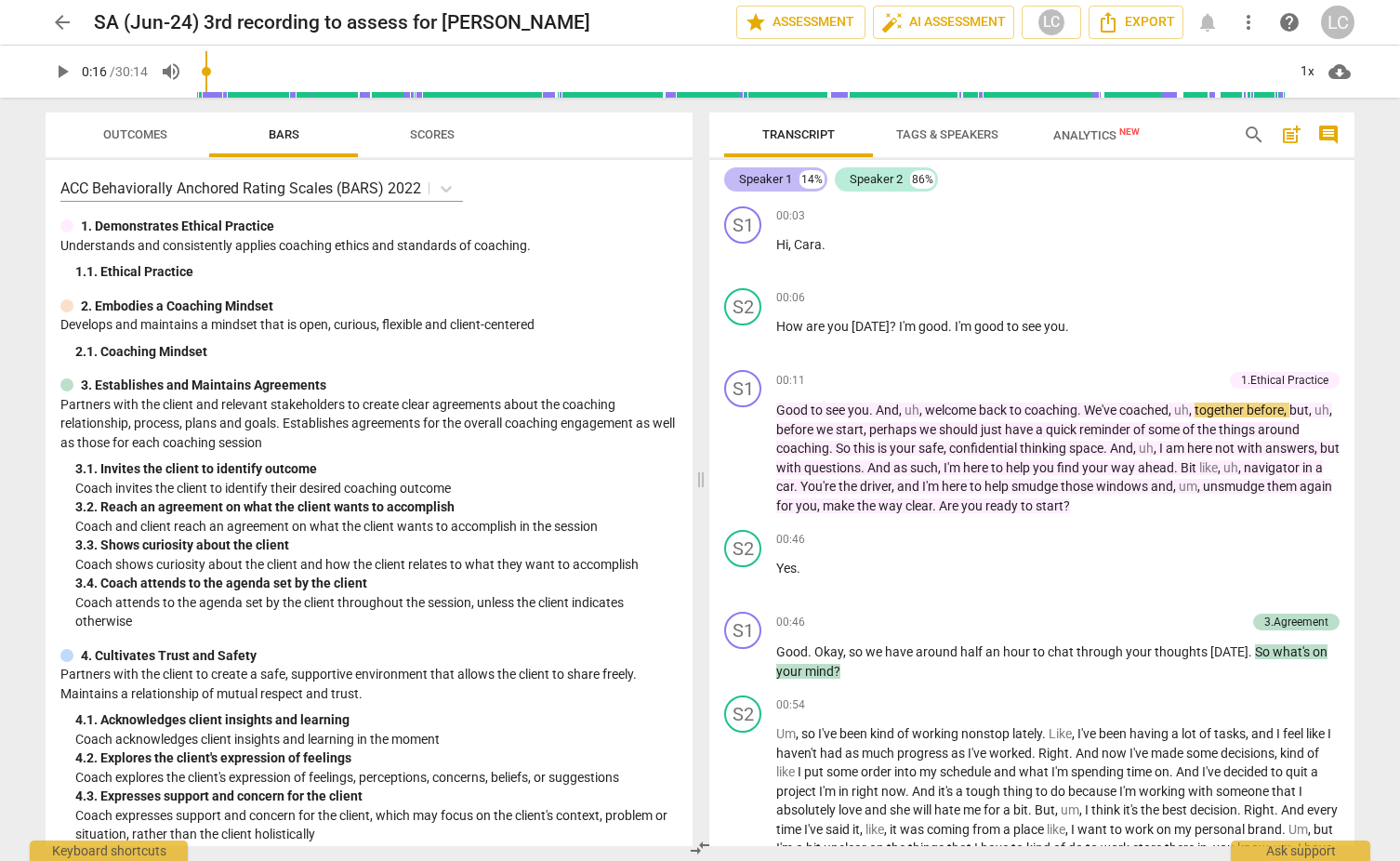 click on "Speaker 1" at bounding box center (765, 179) 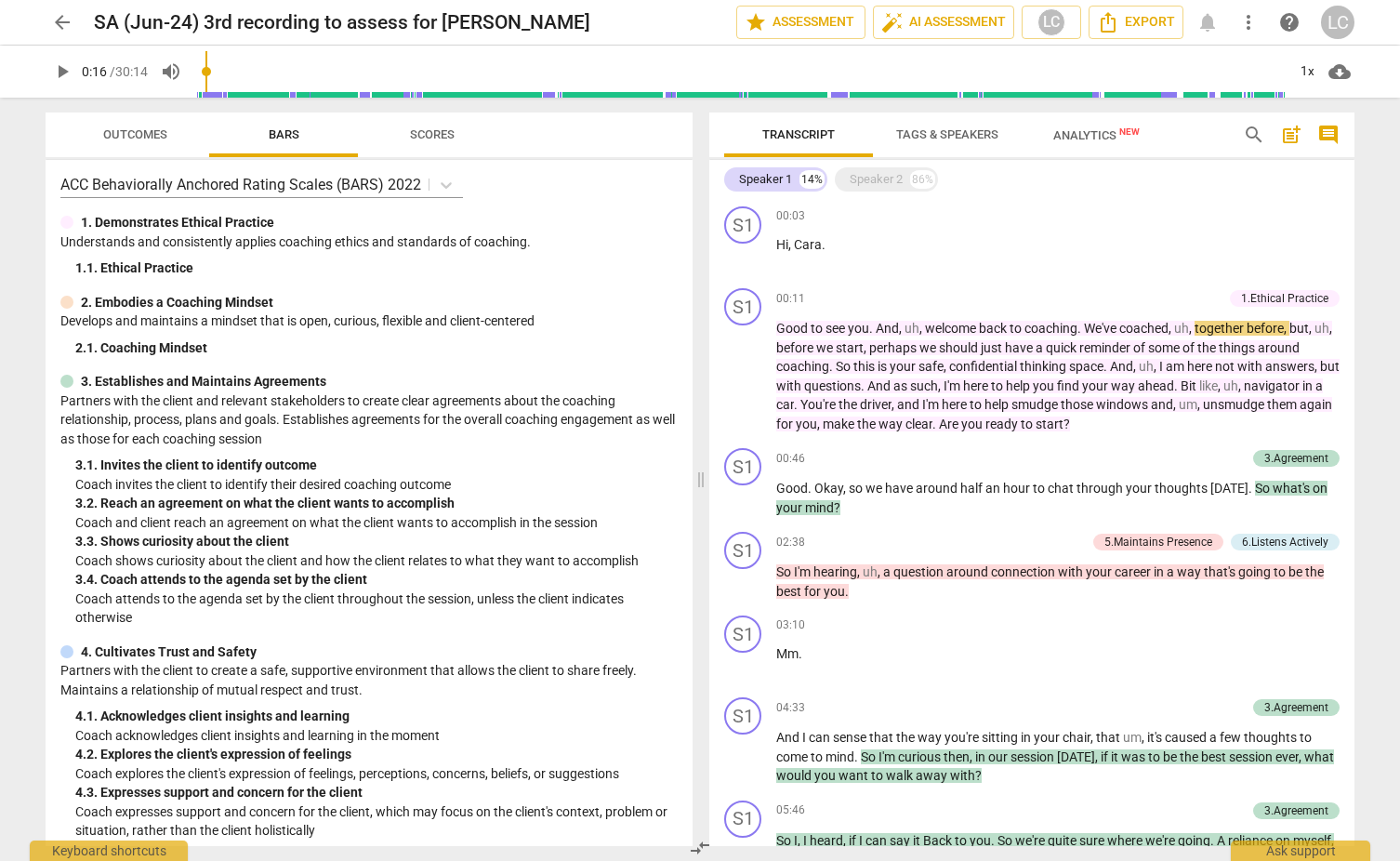 scroll, scrollTop: 0, scrollLeft: 0, axis: both 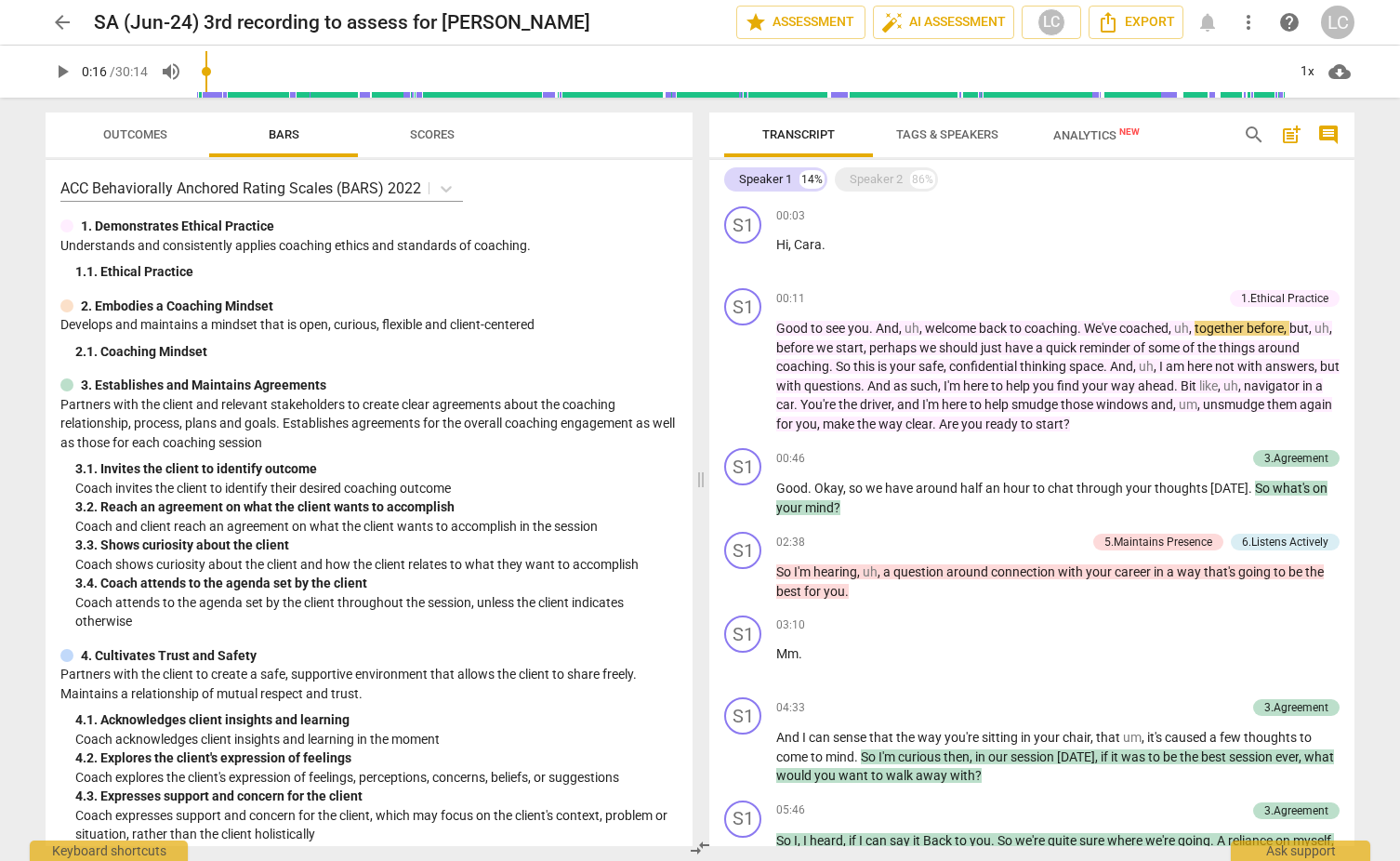 click on "Scores" at bounding box center [432, 135] 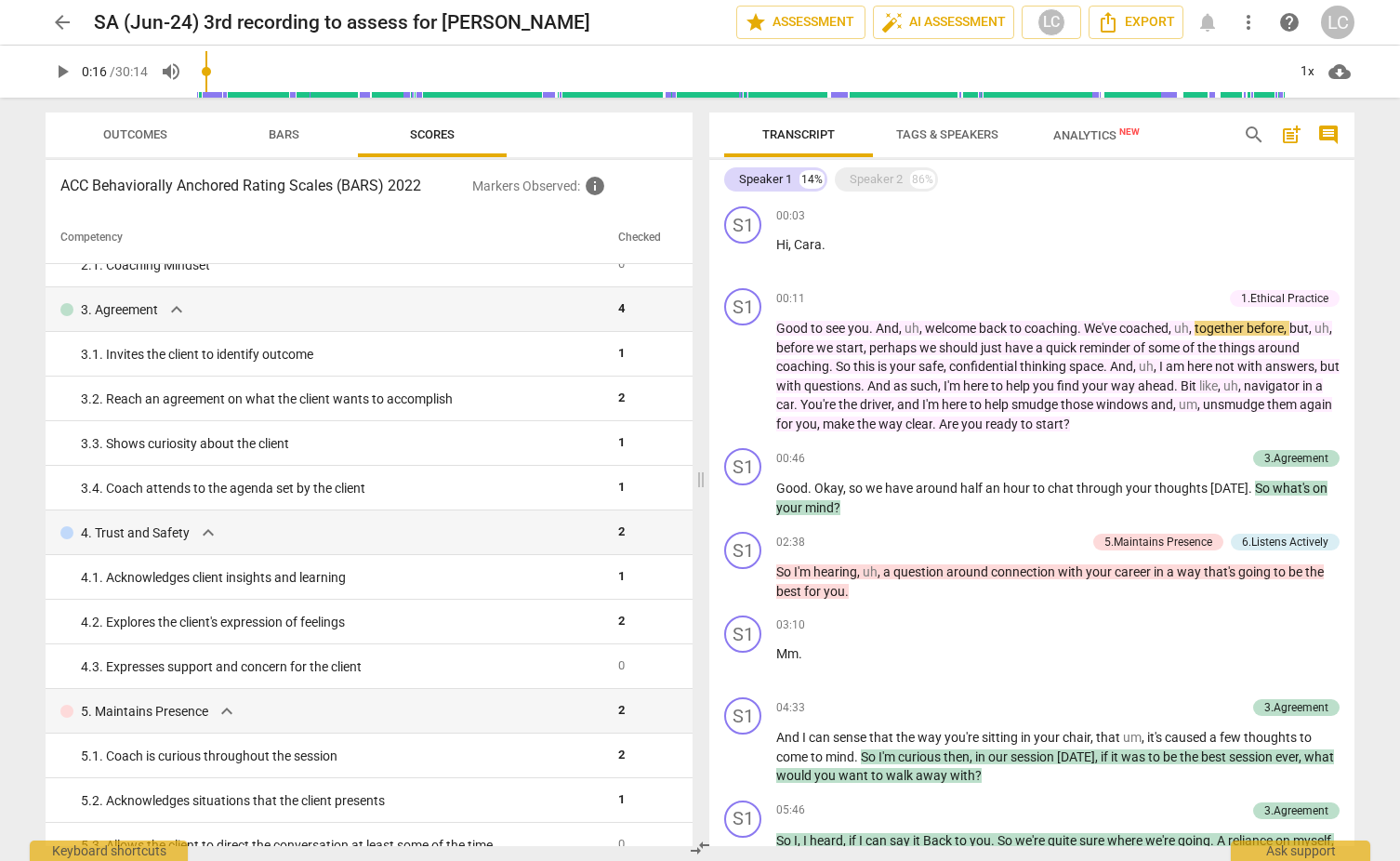 scroll, scrollTop: 159, scrollLeft: 0, axis: vertical 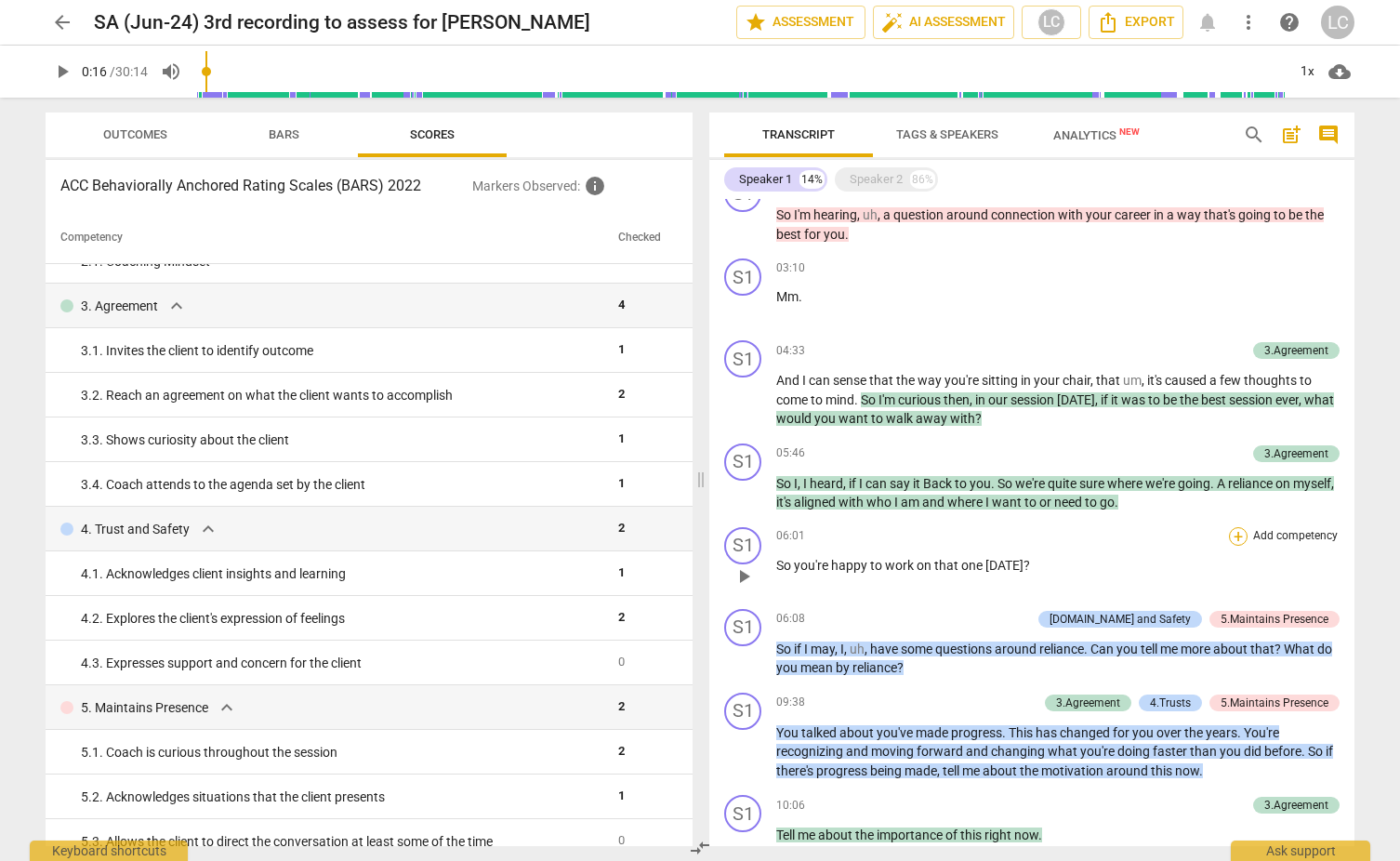 click on "+" at bounding box center (1238, 536) 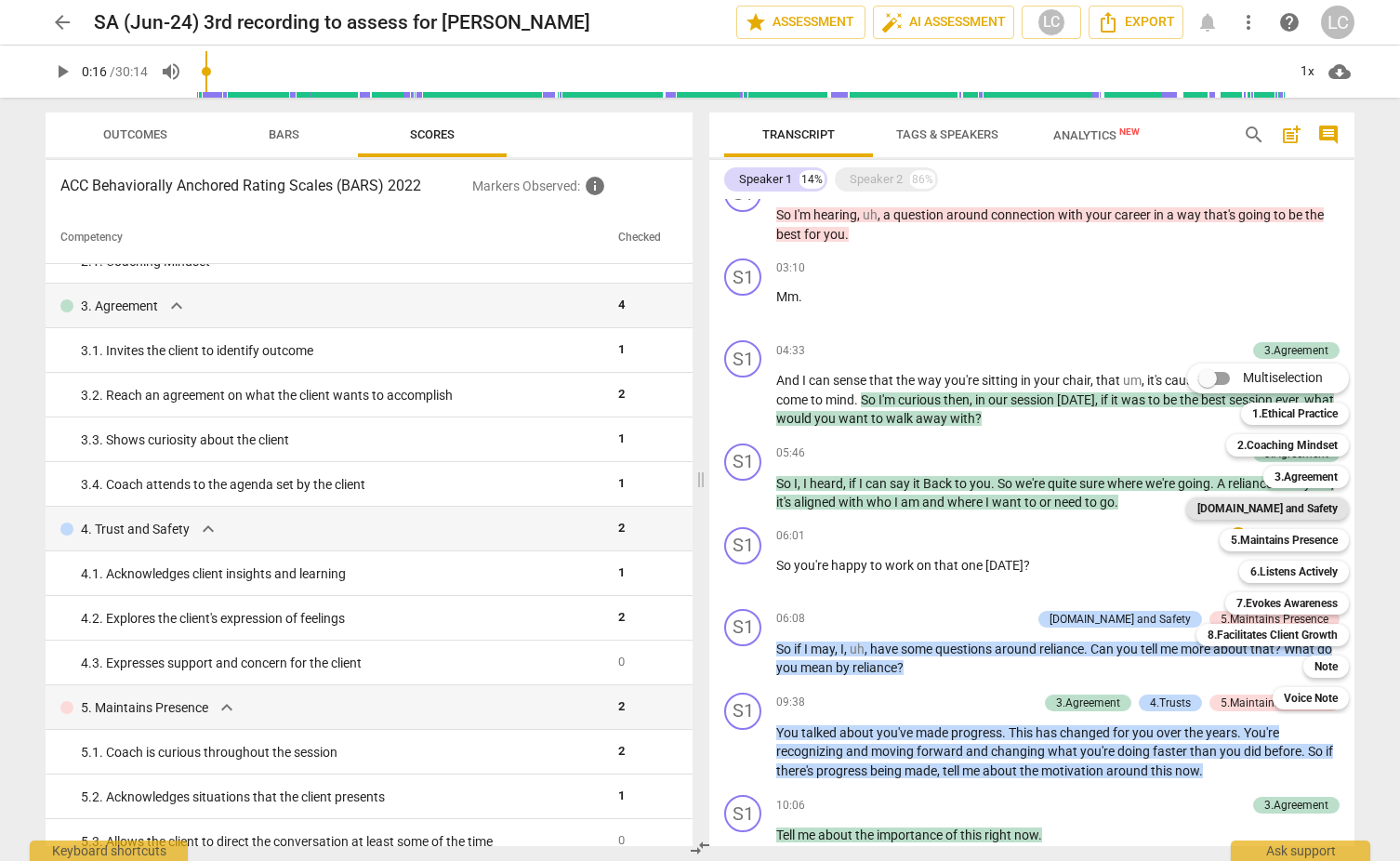 click on "[DOMAIN_NAME] and Safety" at bounding box center [1267, 509] 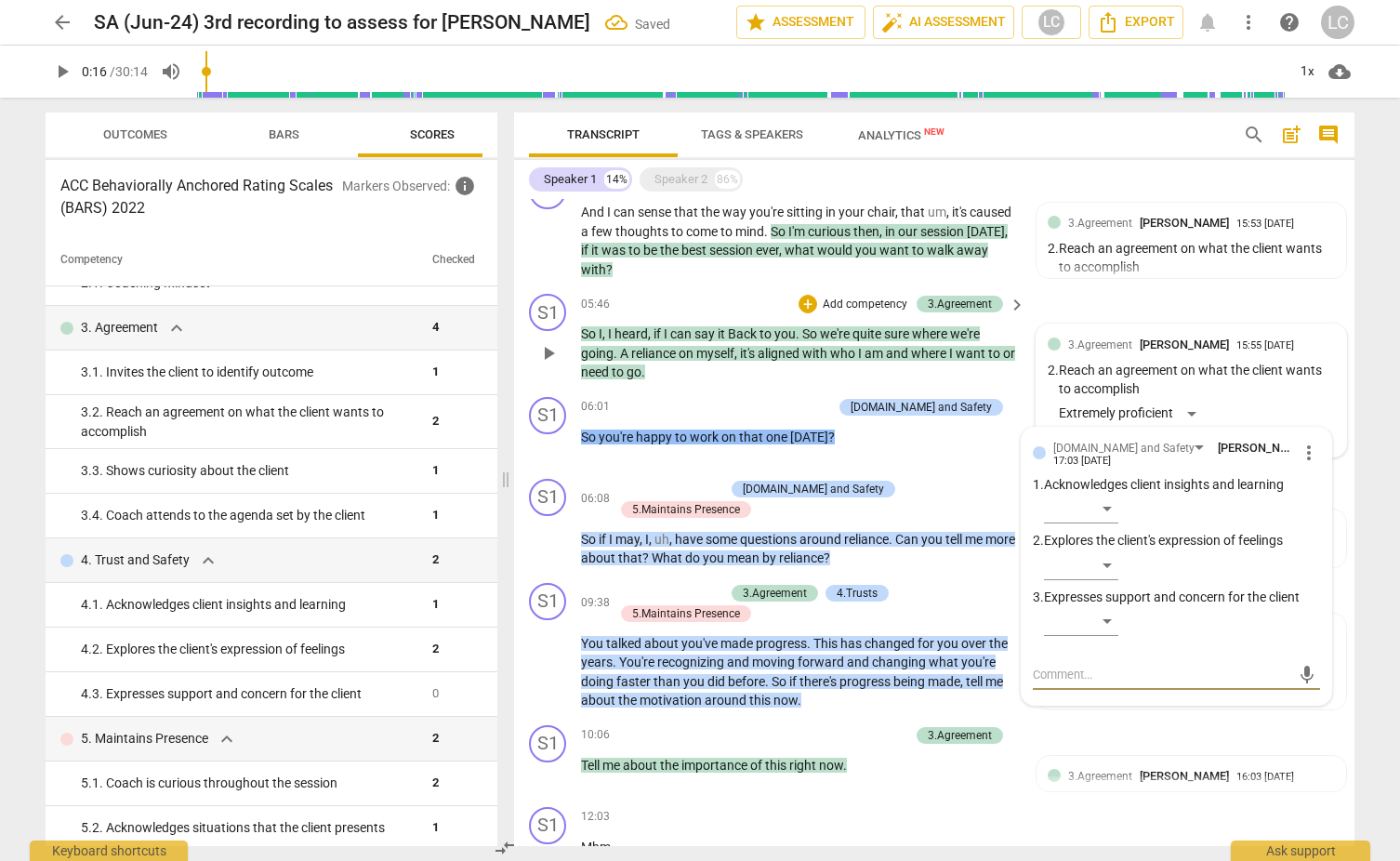 scroll, scrollTop: 569, scrollLeft: 0, axis: vertical 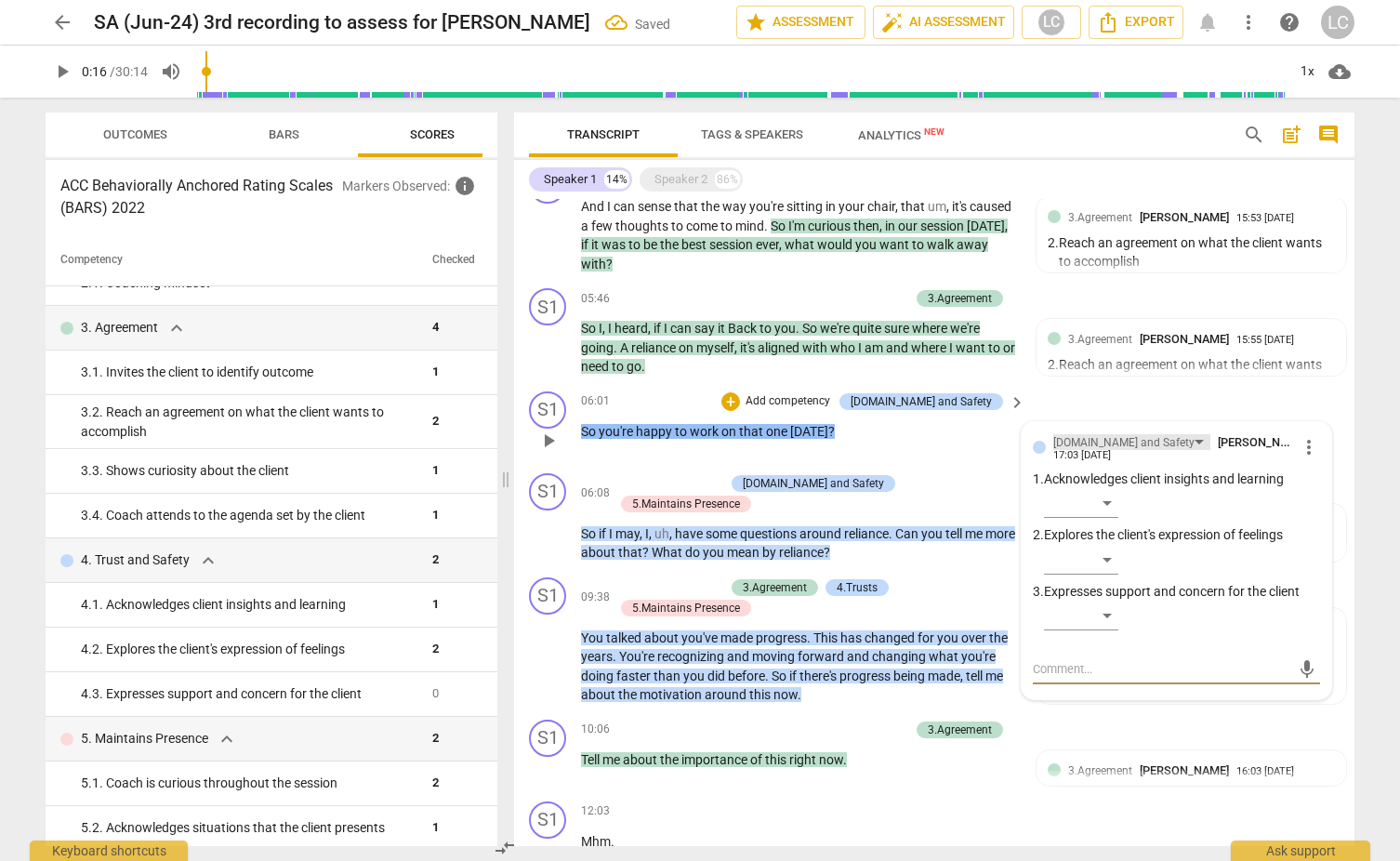 click on "[DOMAIN_NAME] and Safety" at bounding box center [1124, 443] 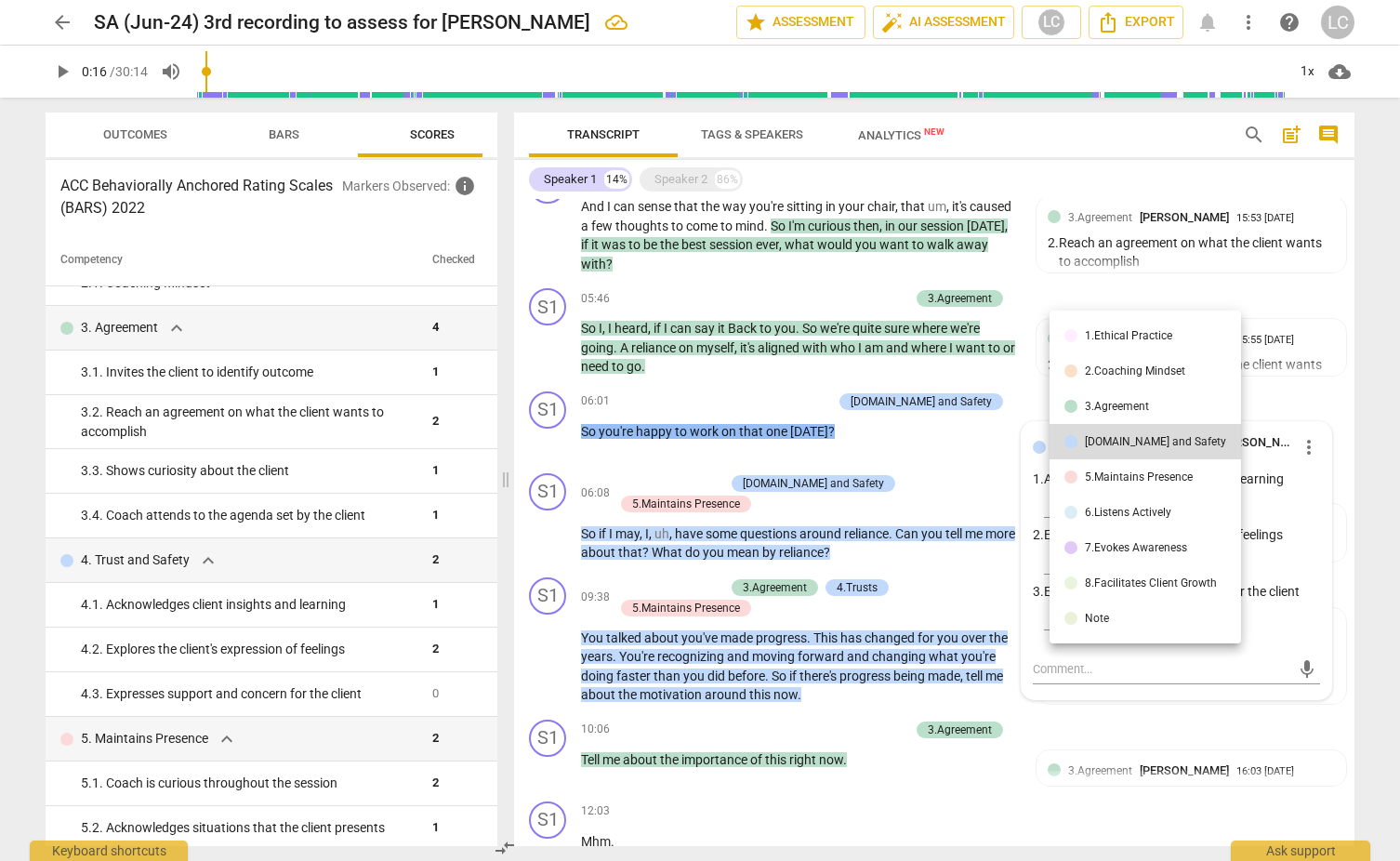 click on "5.Maintains Presence" at bounding box center [1139, 477] 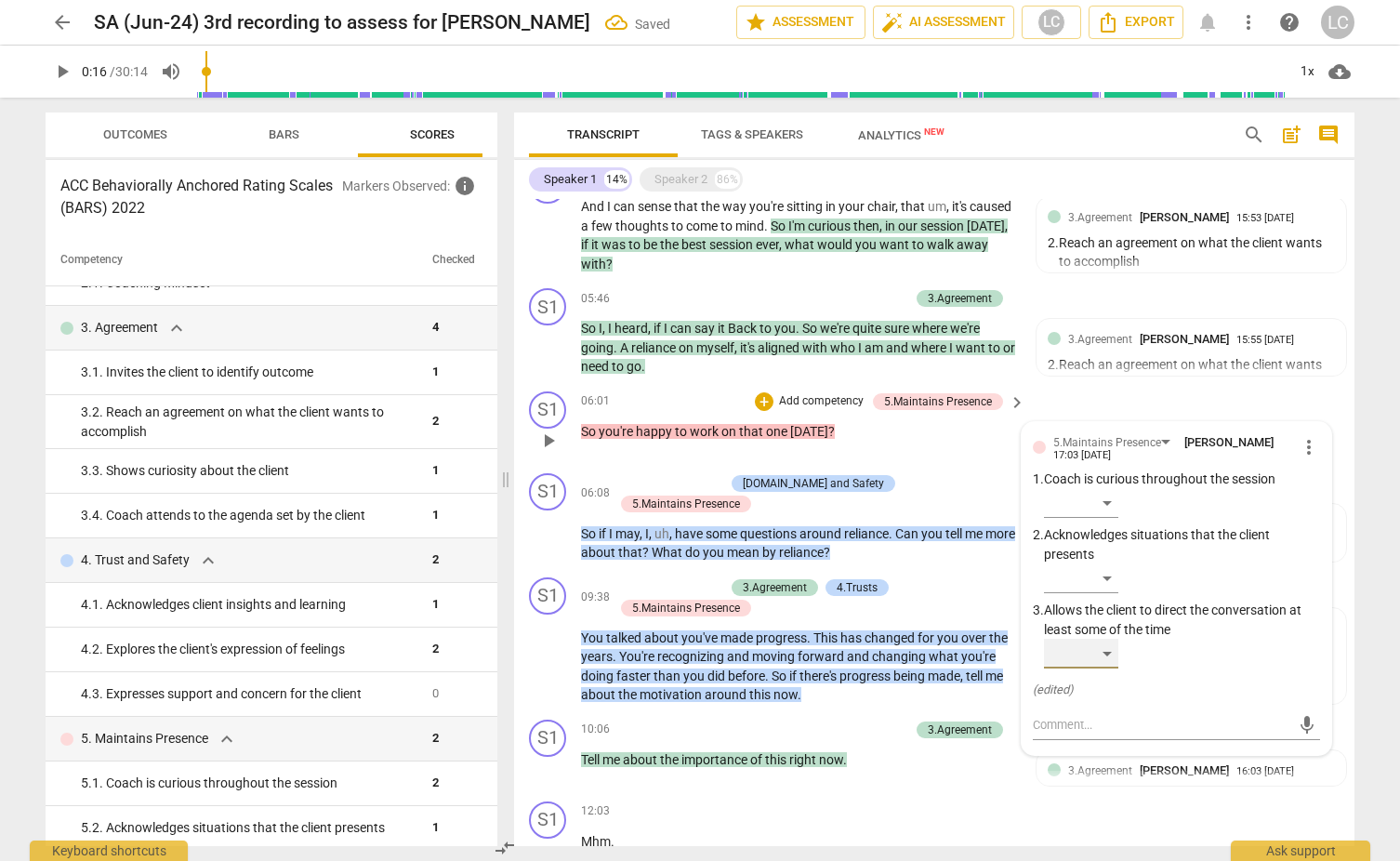 click on "​" at bounding box center [1081, 654] 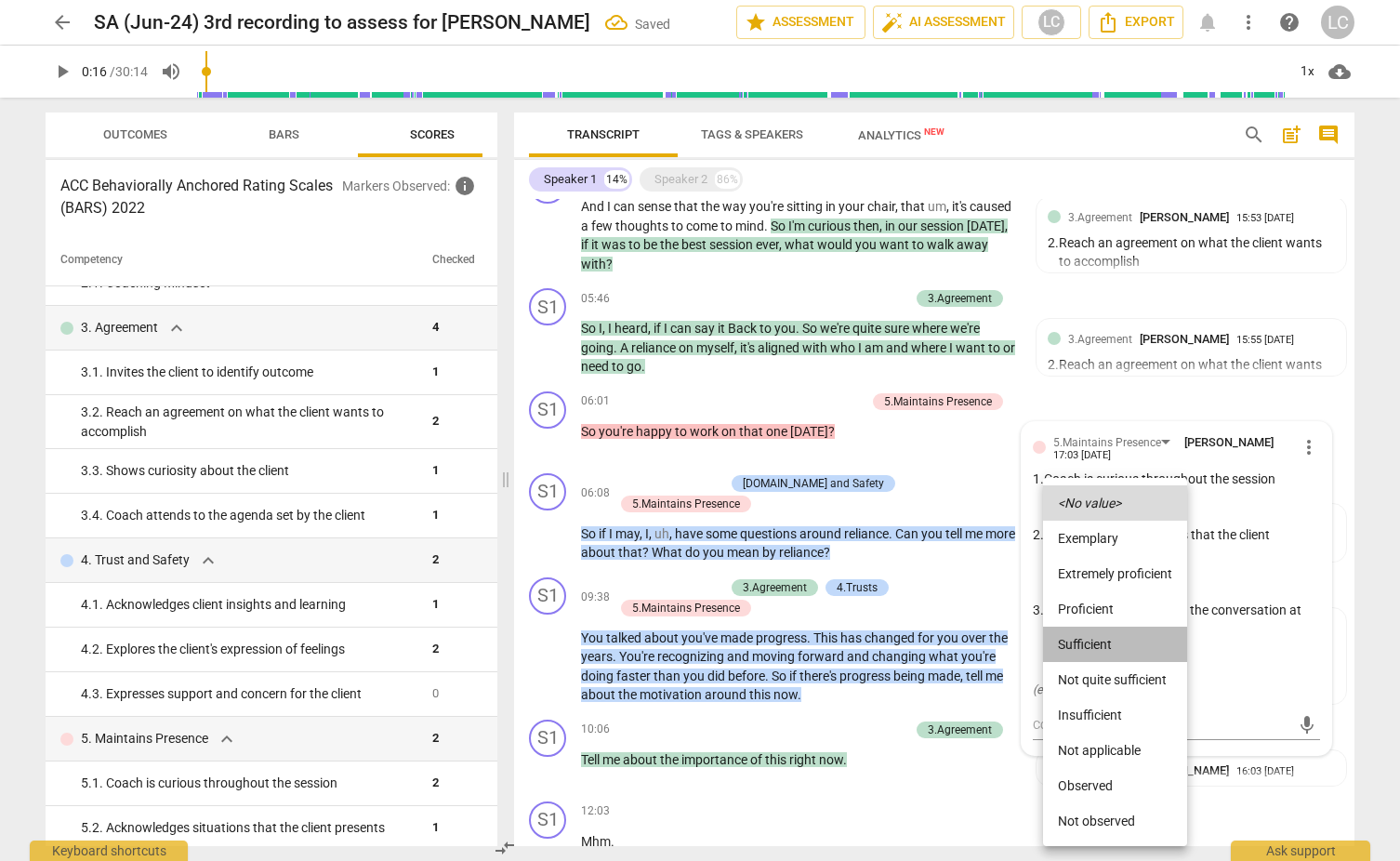 click on "Sufficient" at bounding box center (1115, 644) 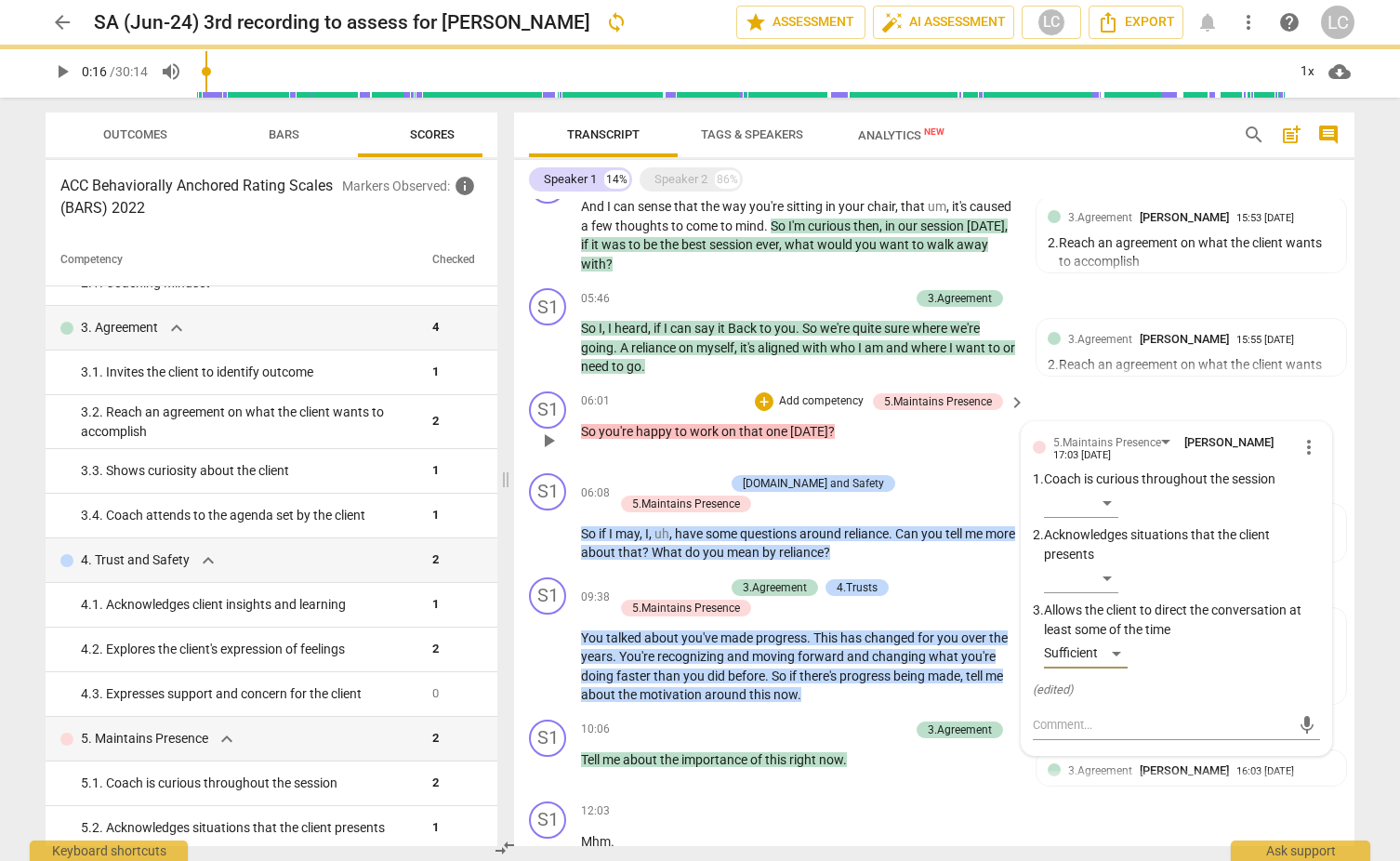 click on "So   you're   happy   to   work   on   that   one   [DATE] ?" at bounding box center [799, 431] 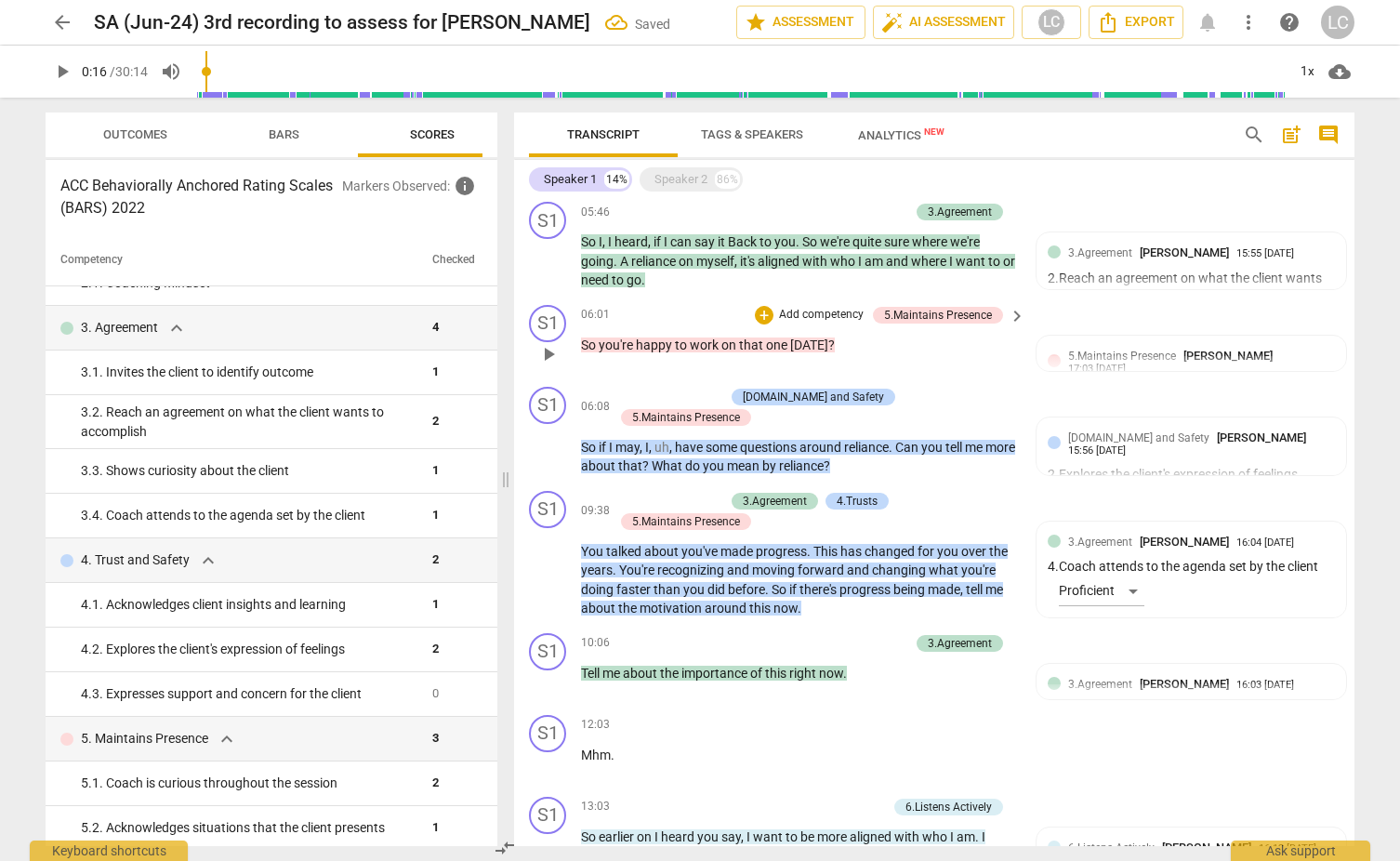 scroll, scrollTop: 656, scrollLeft: 0, axis: vertical 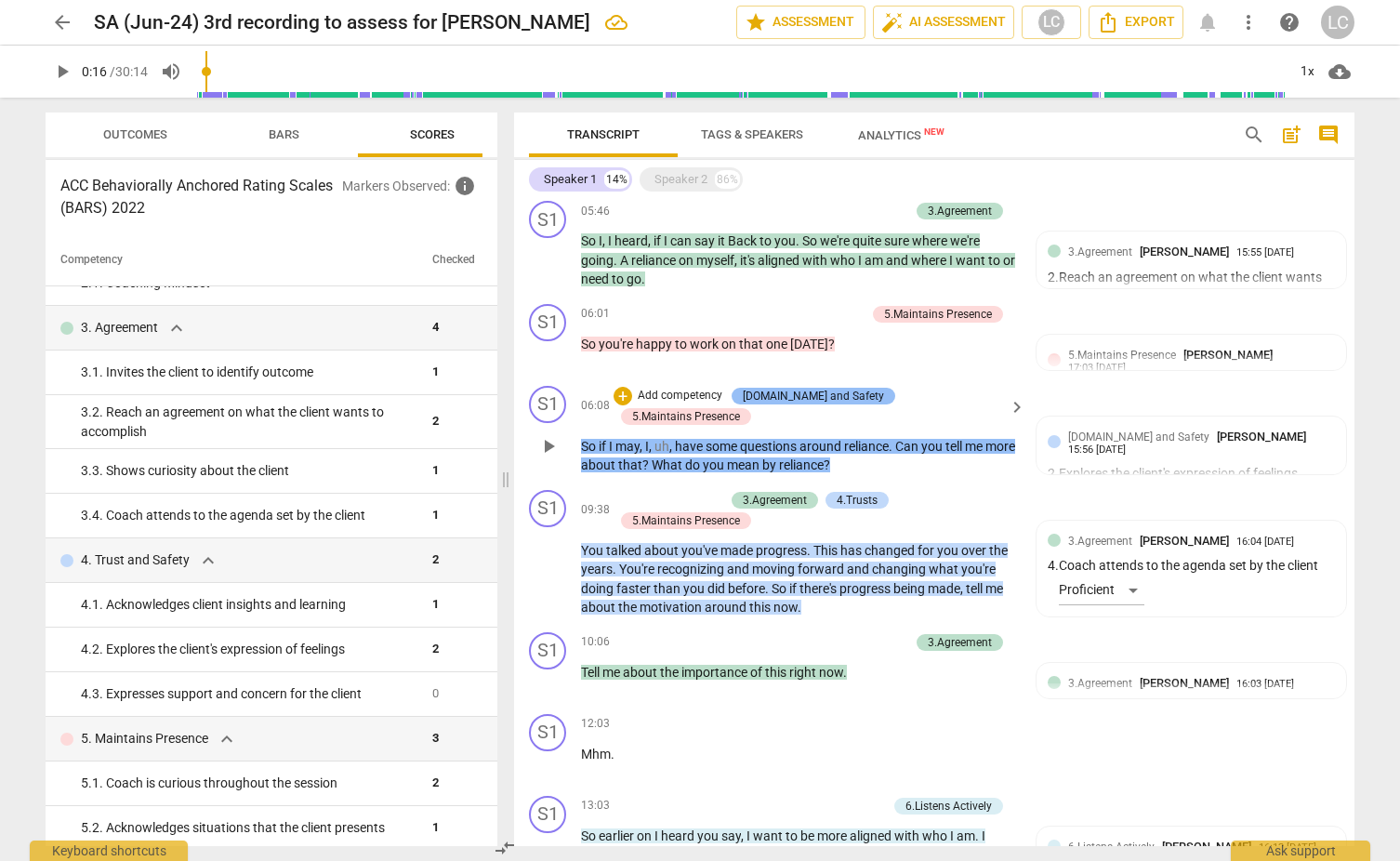 click on "[DOMAIN_NAME] and Safety" at bounding box center [813, 396] 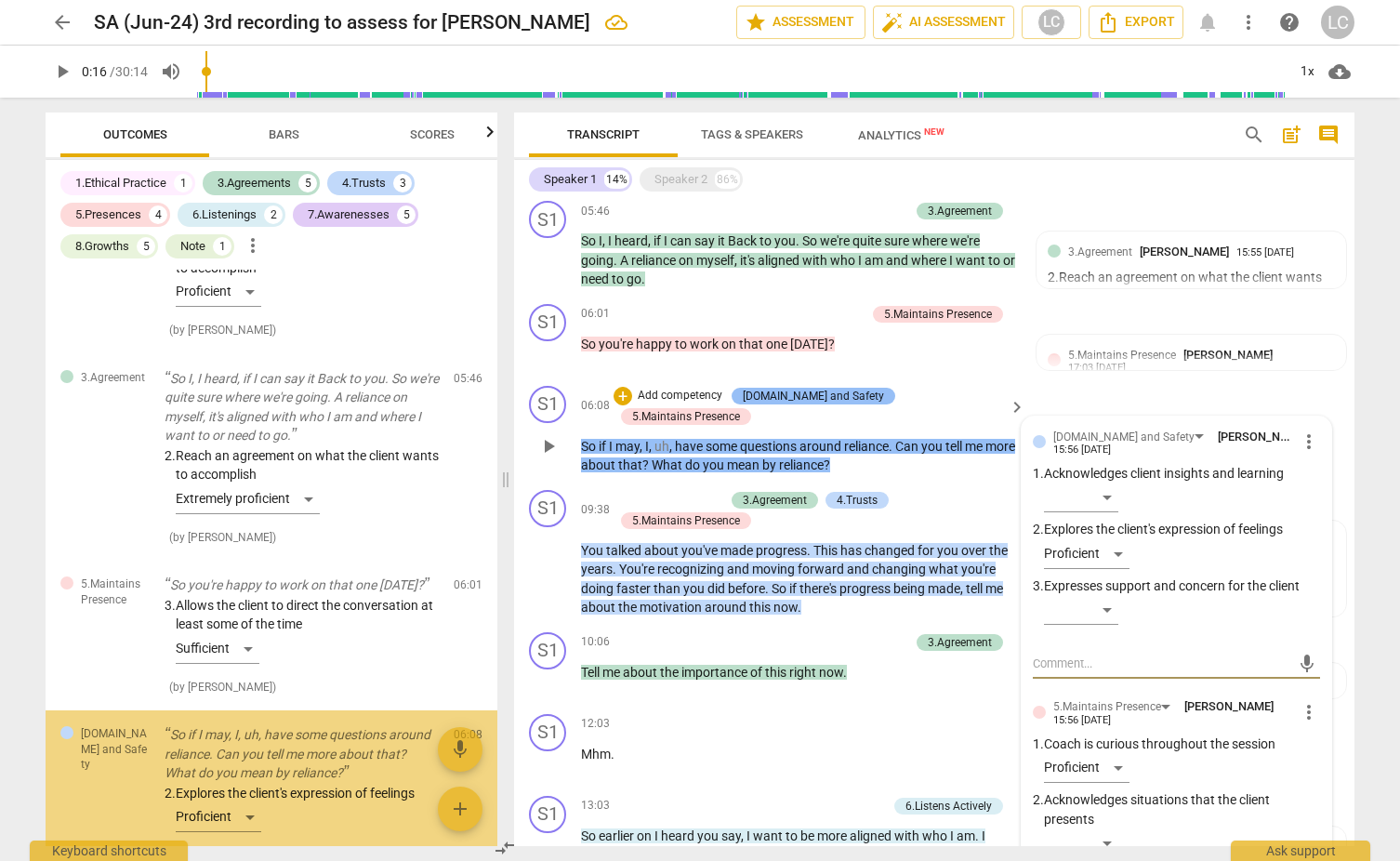 scroll, scrollTop: 1187, scrollLeft: 0, axis: vertical 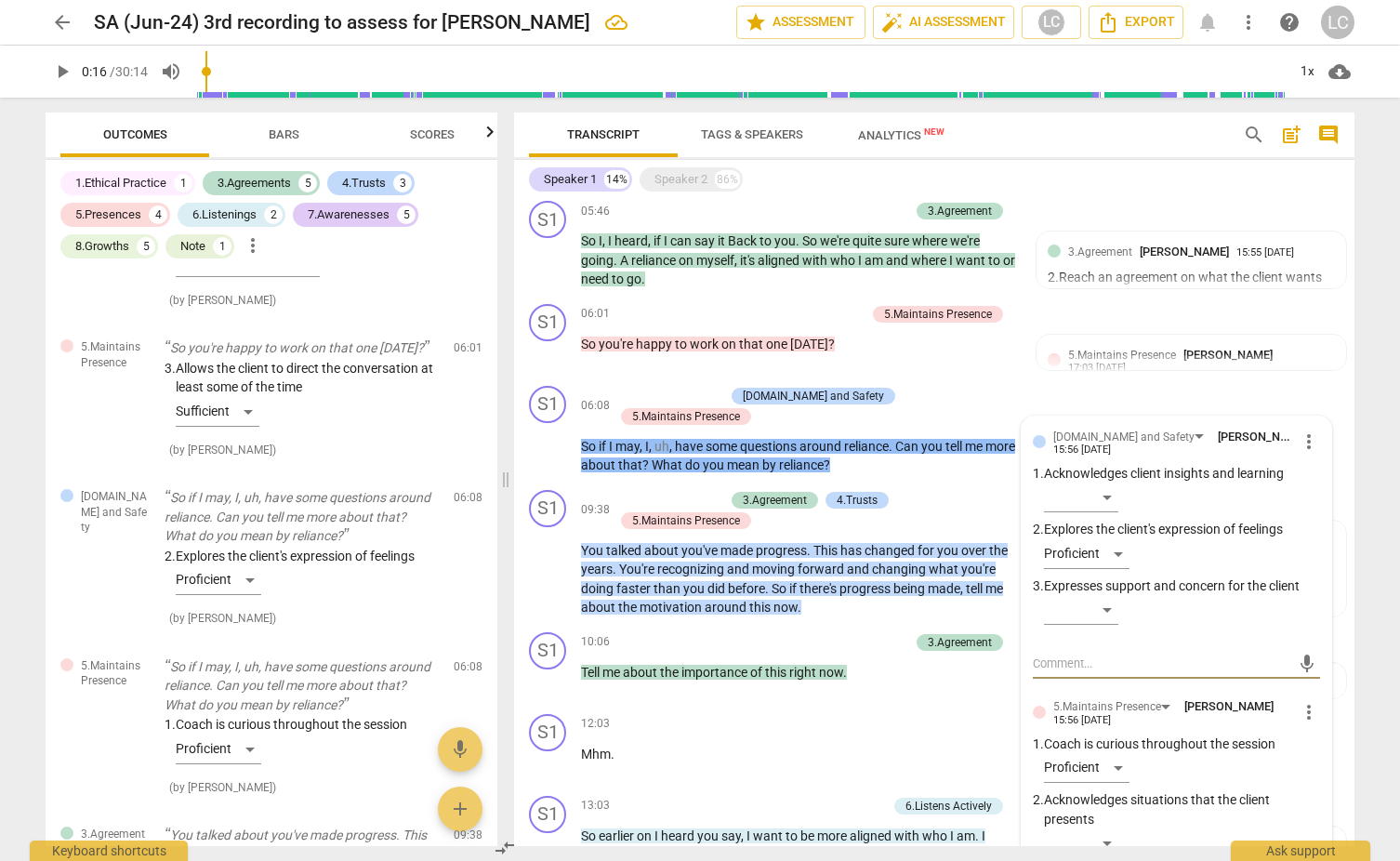 click on "Scores" at bounding box center [432, 134] 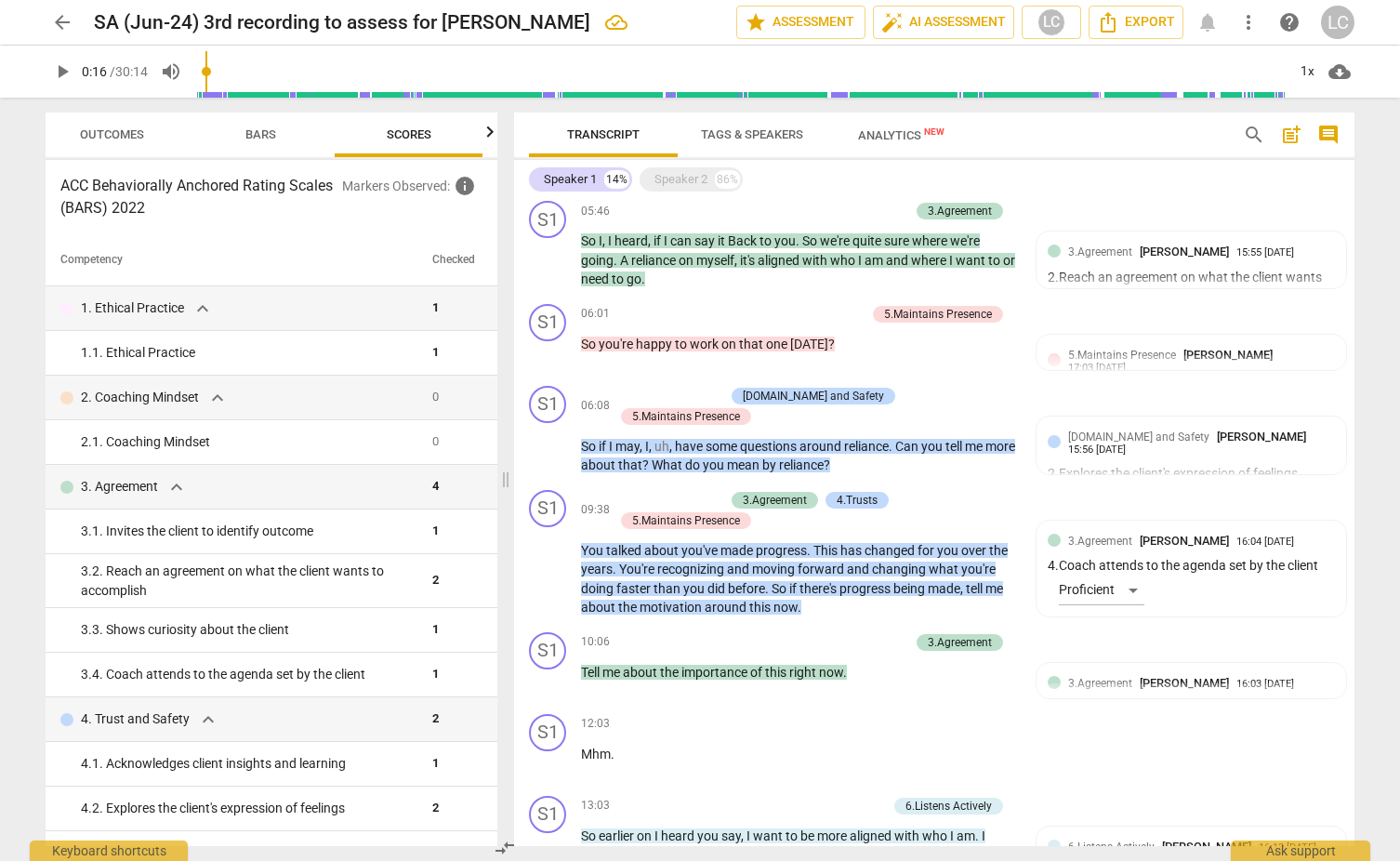 scroll, scrollTop: 0, scrollLeft: 24, axis: horizontal 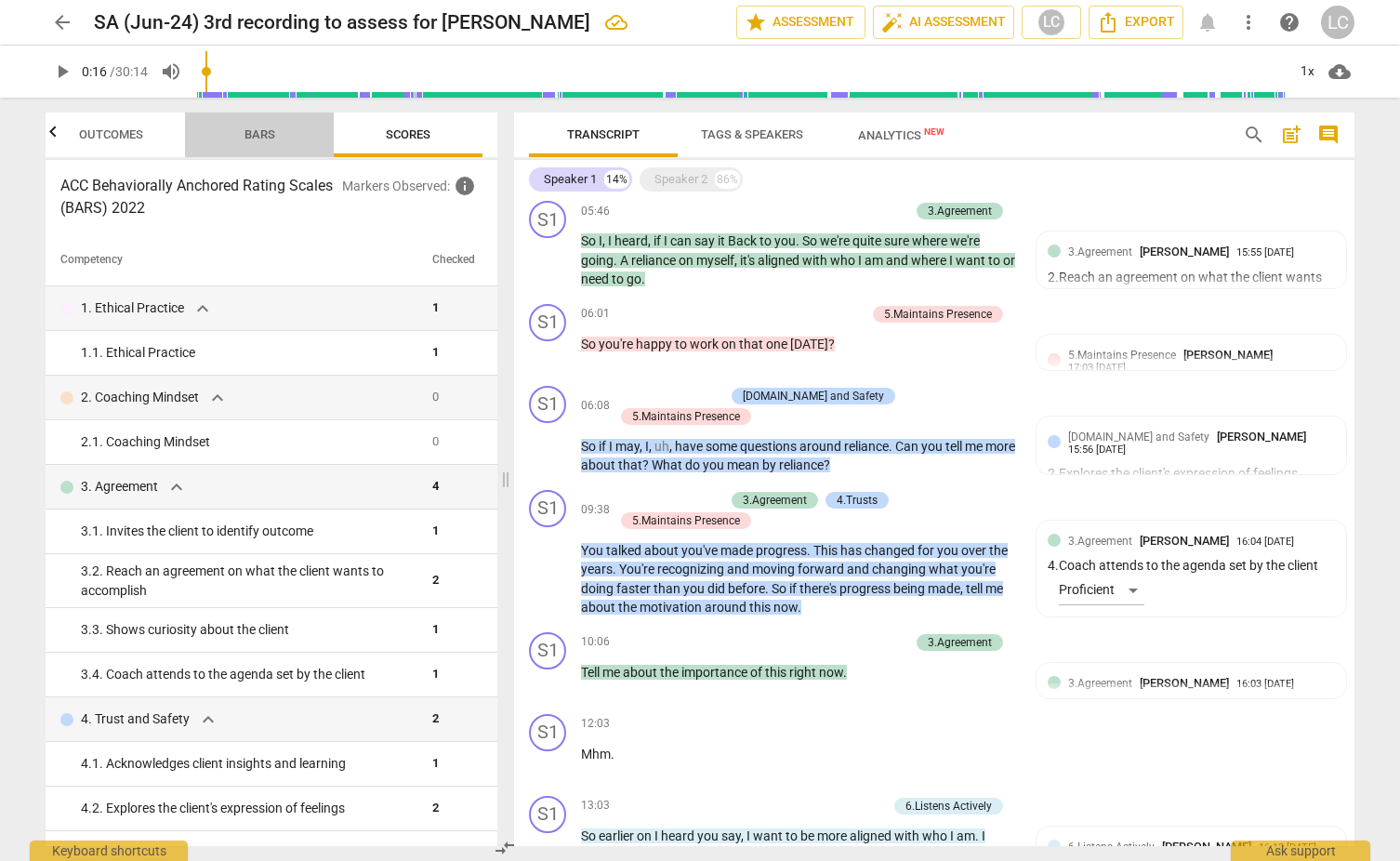 click on "Bars" at bounding box center [259, 134] 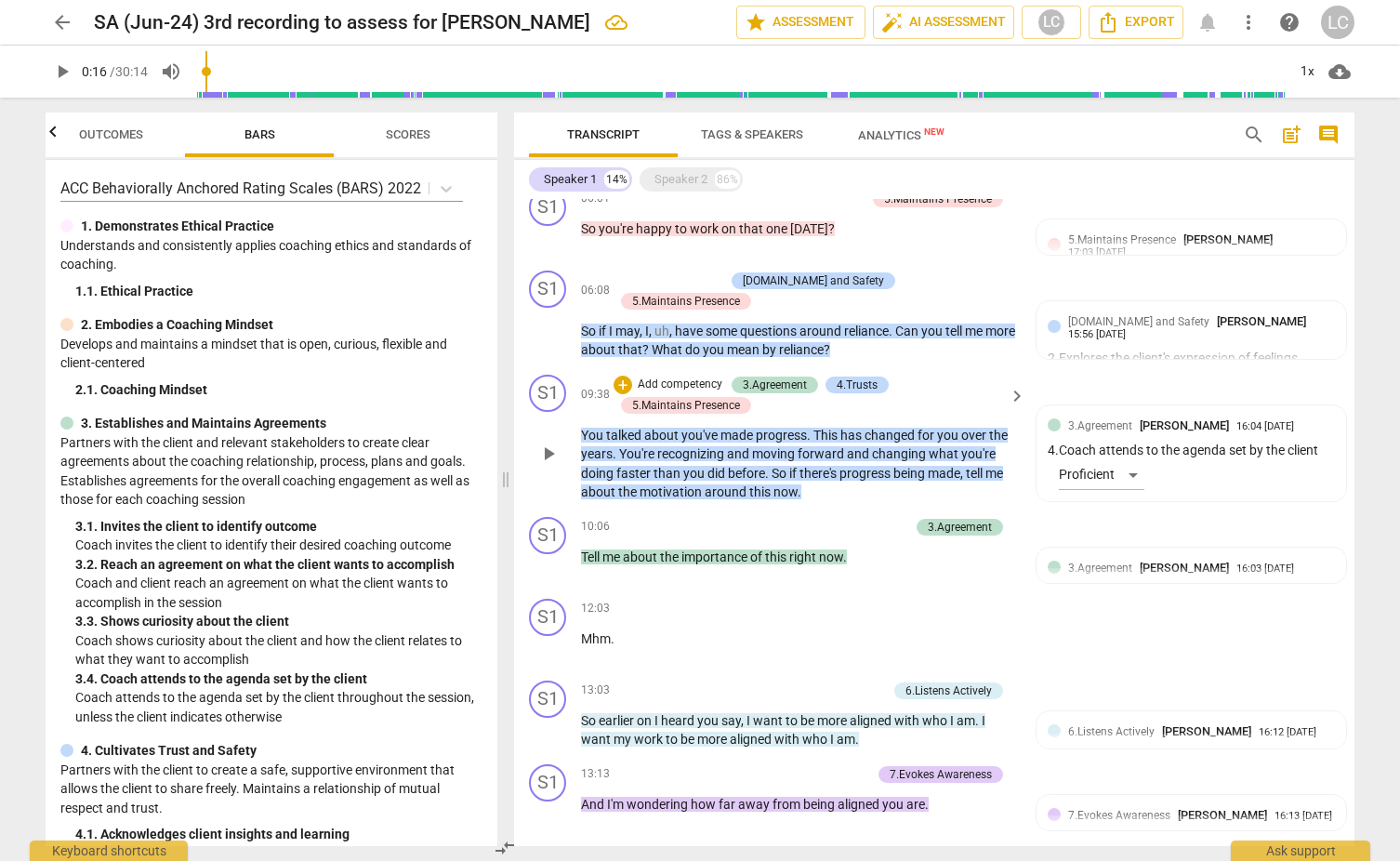 scroll, scrollTop: 773, scrollLeft: 0, axis: vertical 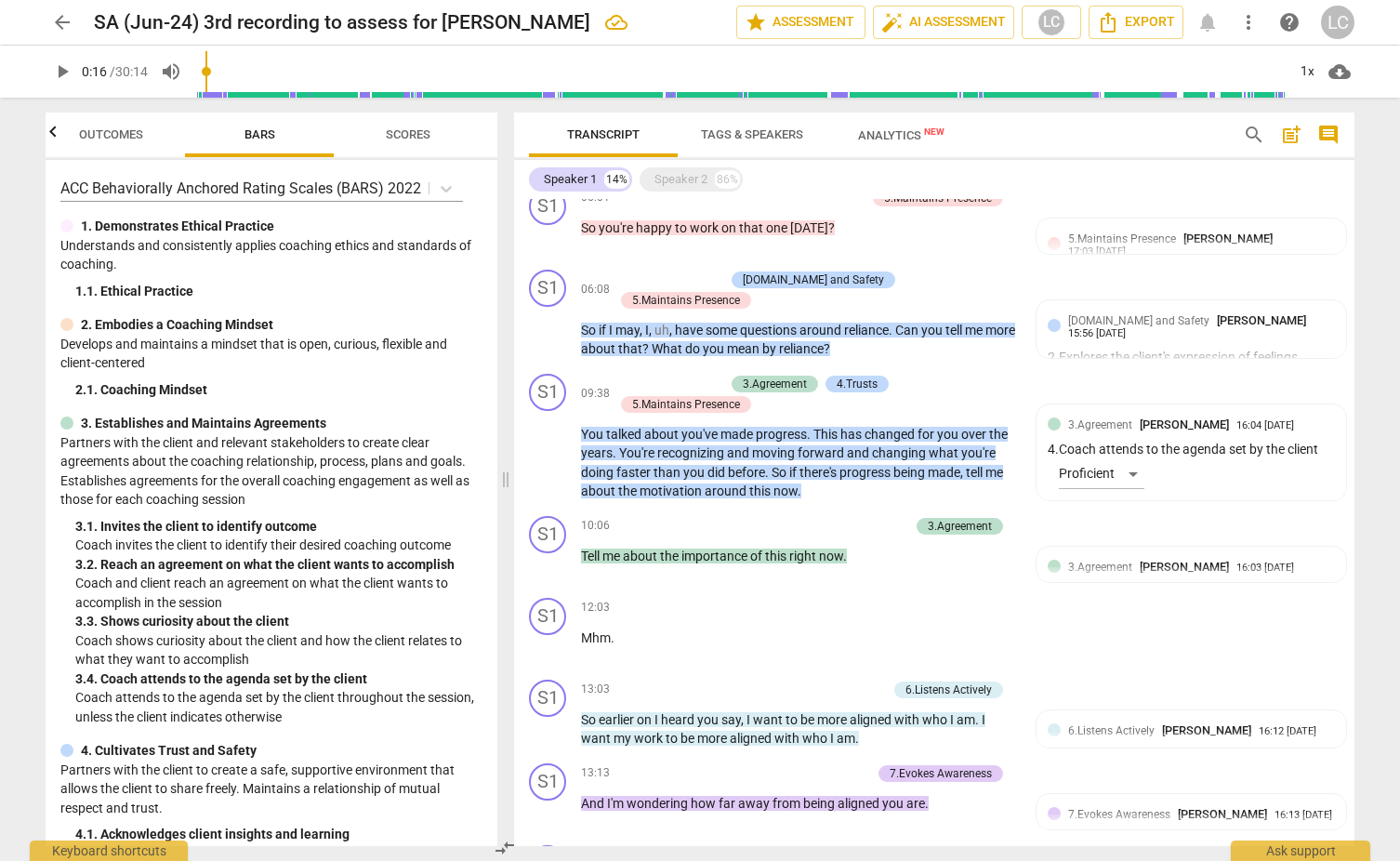 click on "Scores" at bounding box center [408, 134] 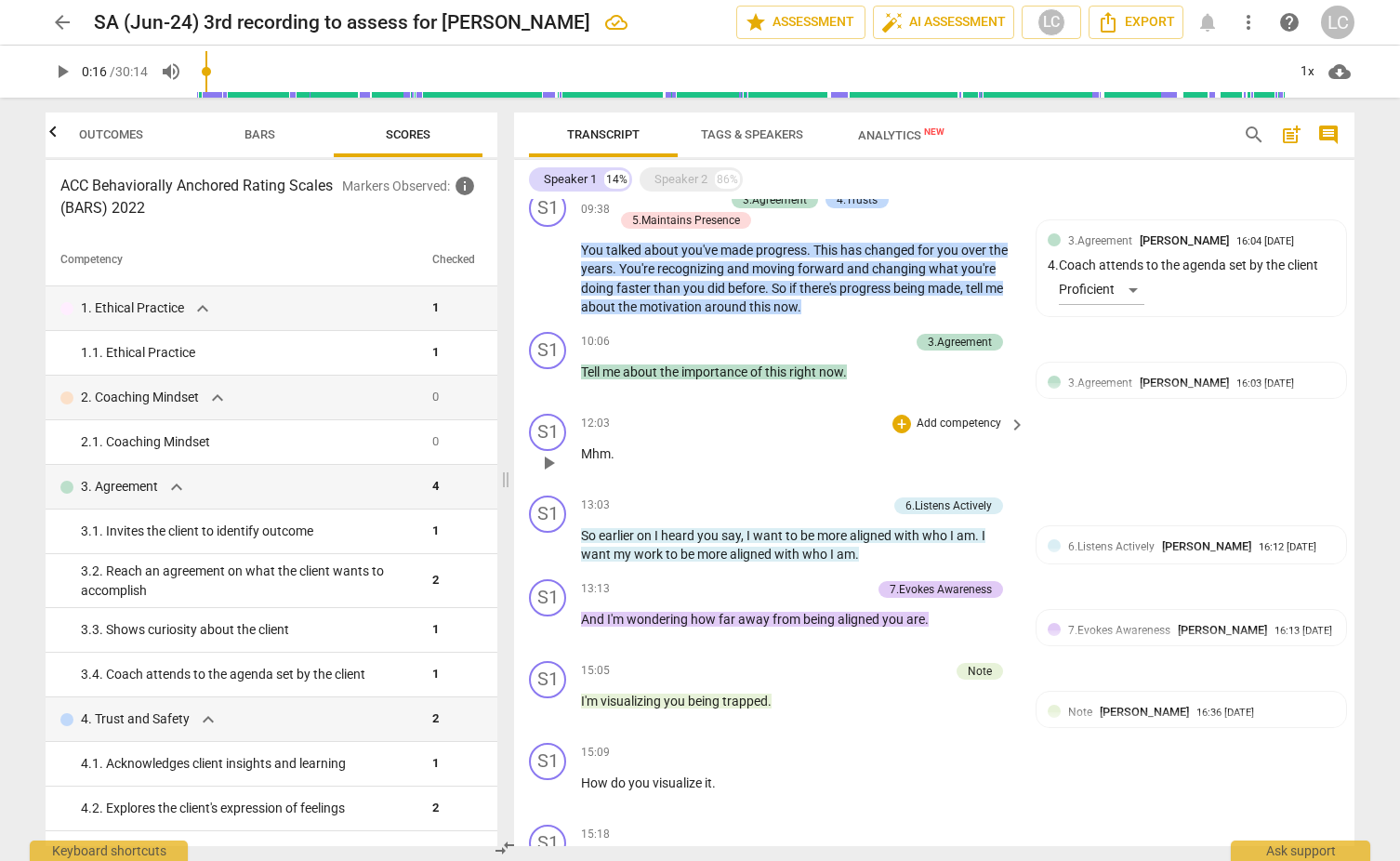 scroll, scrollTop: 965, scrollLeft: 0, axis: vertical 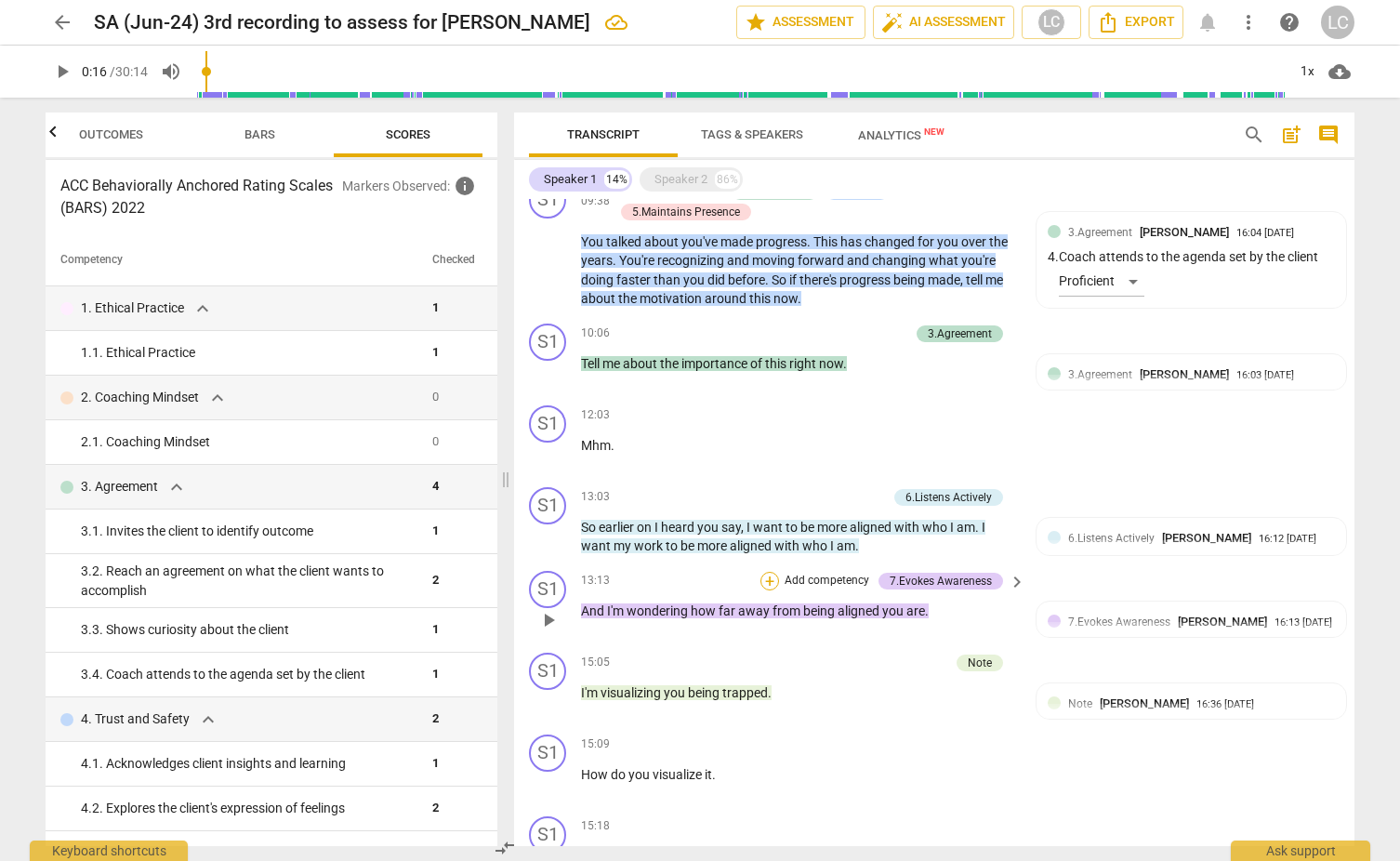 click on "+" at bounding box center [770, 581] 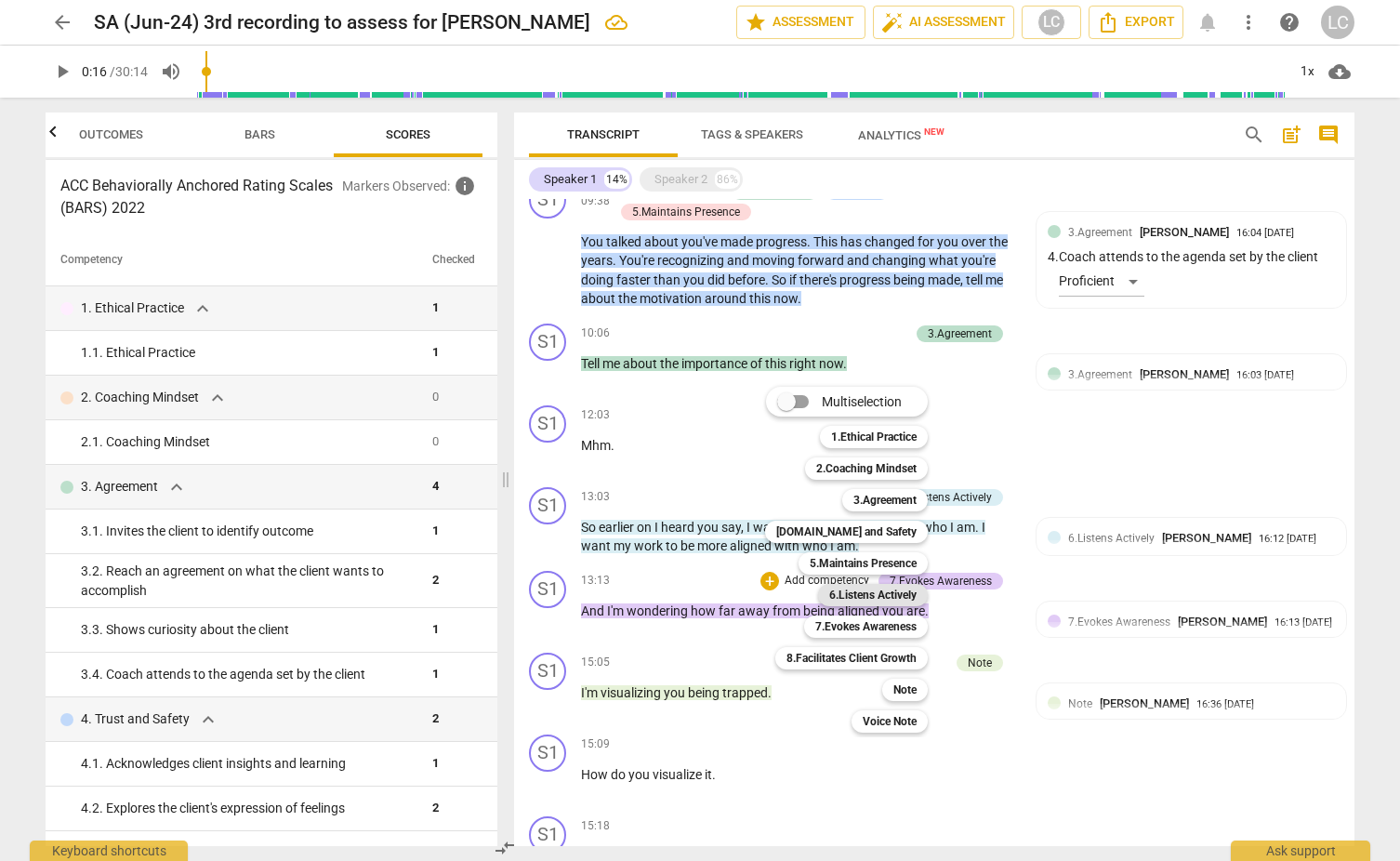click on "6.Listens Actively" at bounding box center (873, 595) 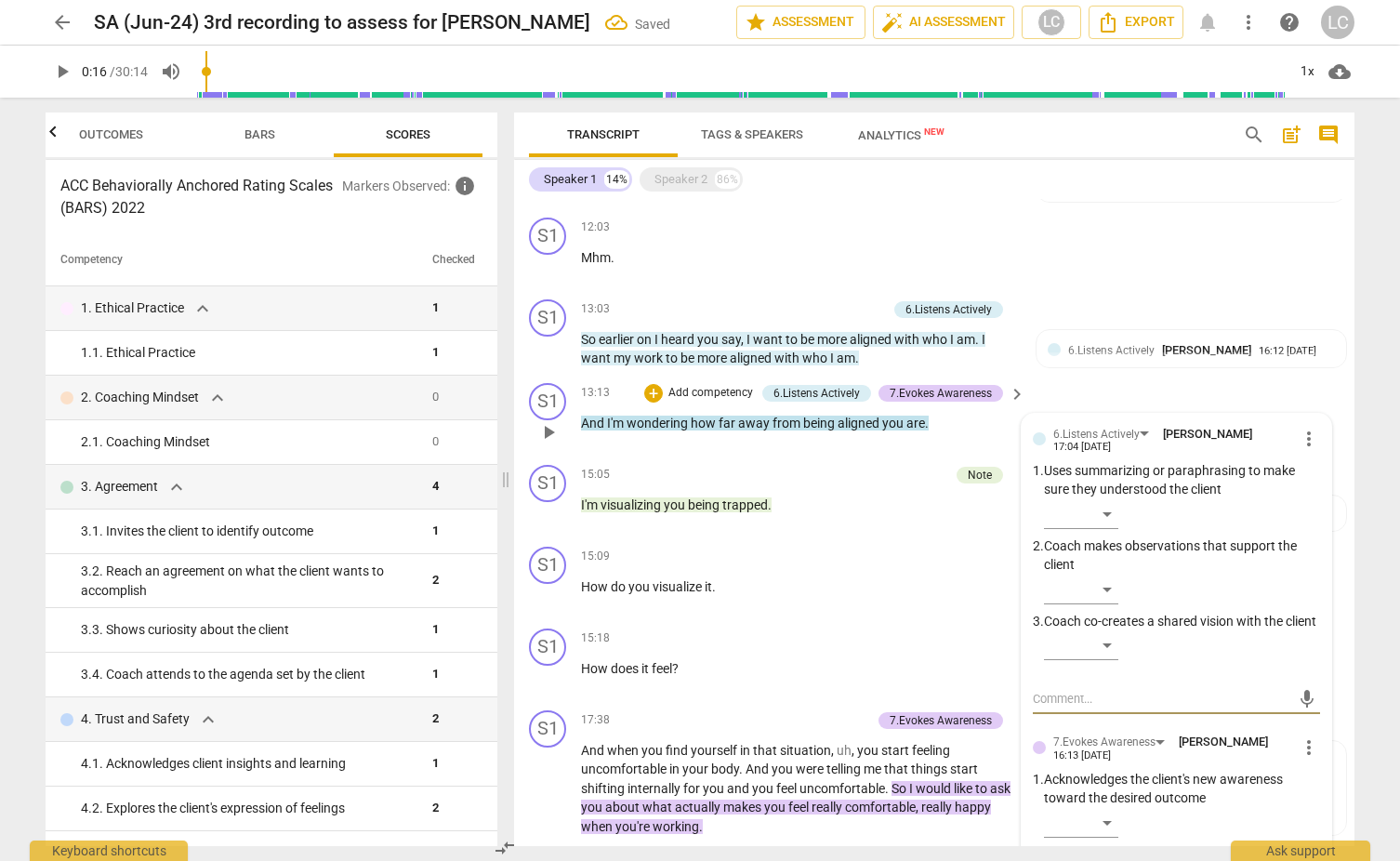scroll, scrollTop: 1106, scrollLeft: 0, axis: vertical 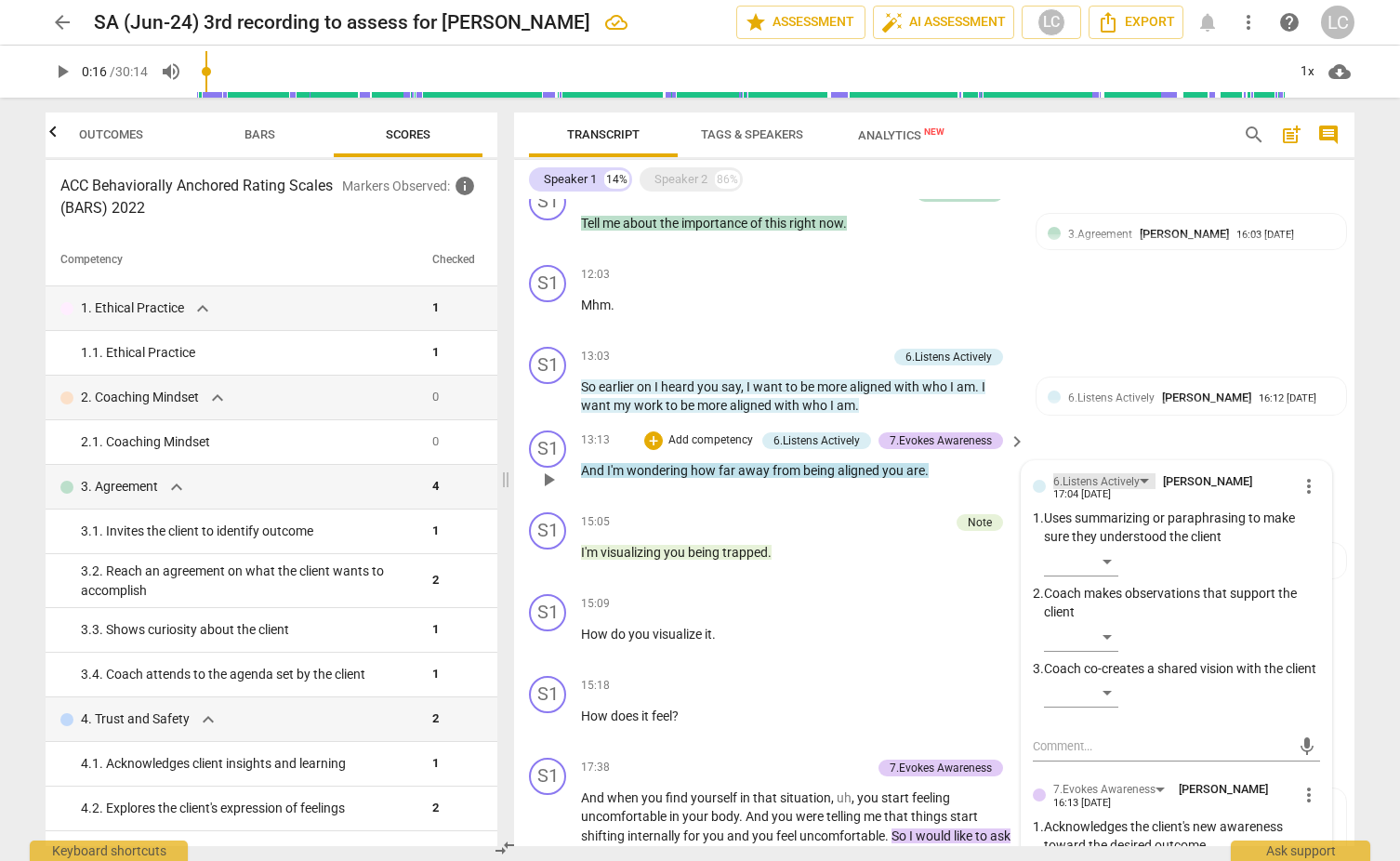 click on "6.Listens Actively" at bounding box center [1096, 482] 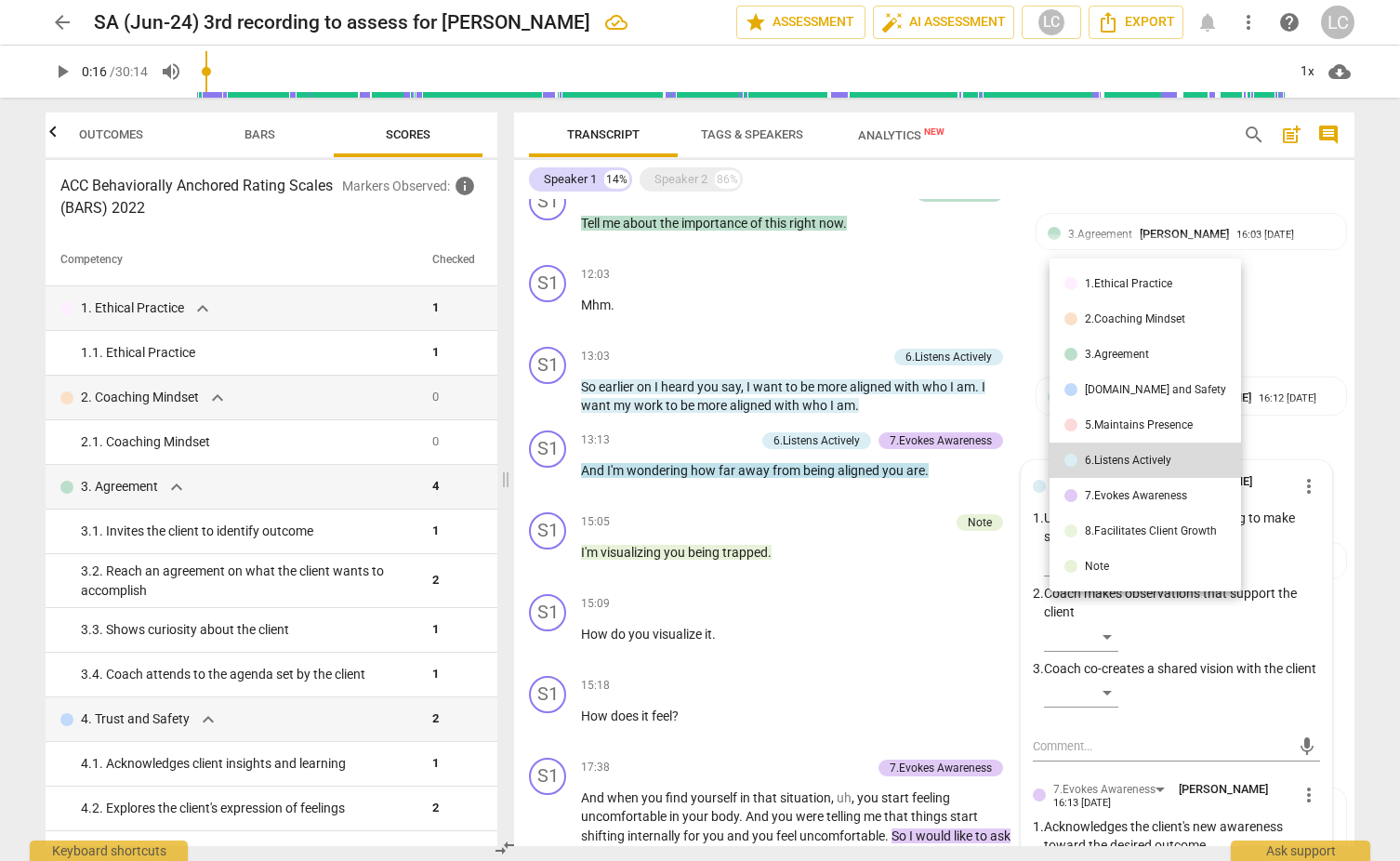 click at bounding box center (700, 430) 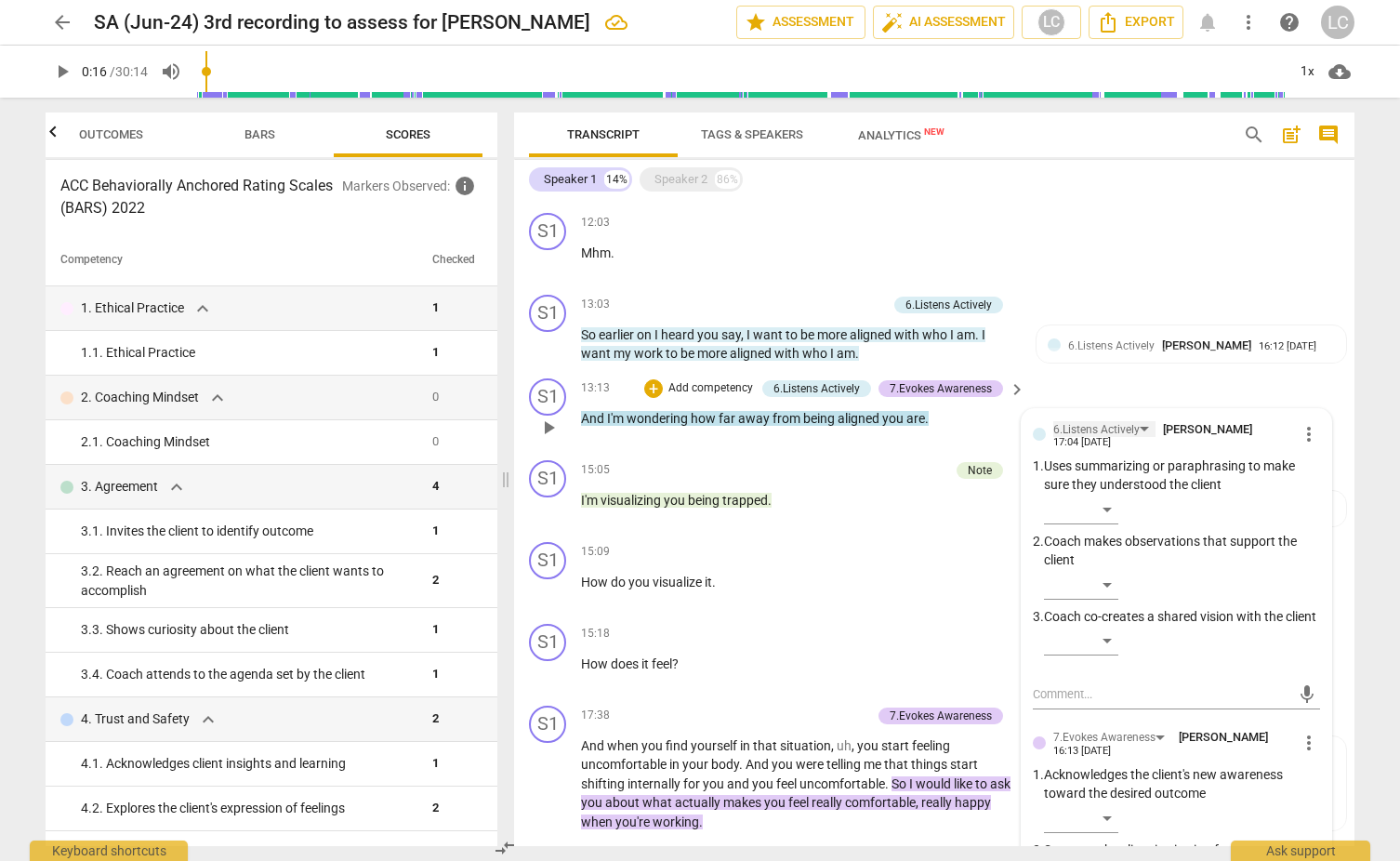 scroll, scrollTop: 1134, scrollLeft: 0, axis: vertical 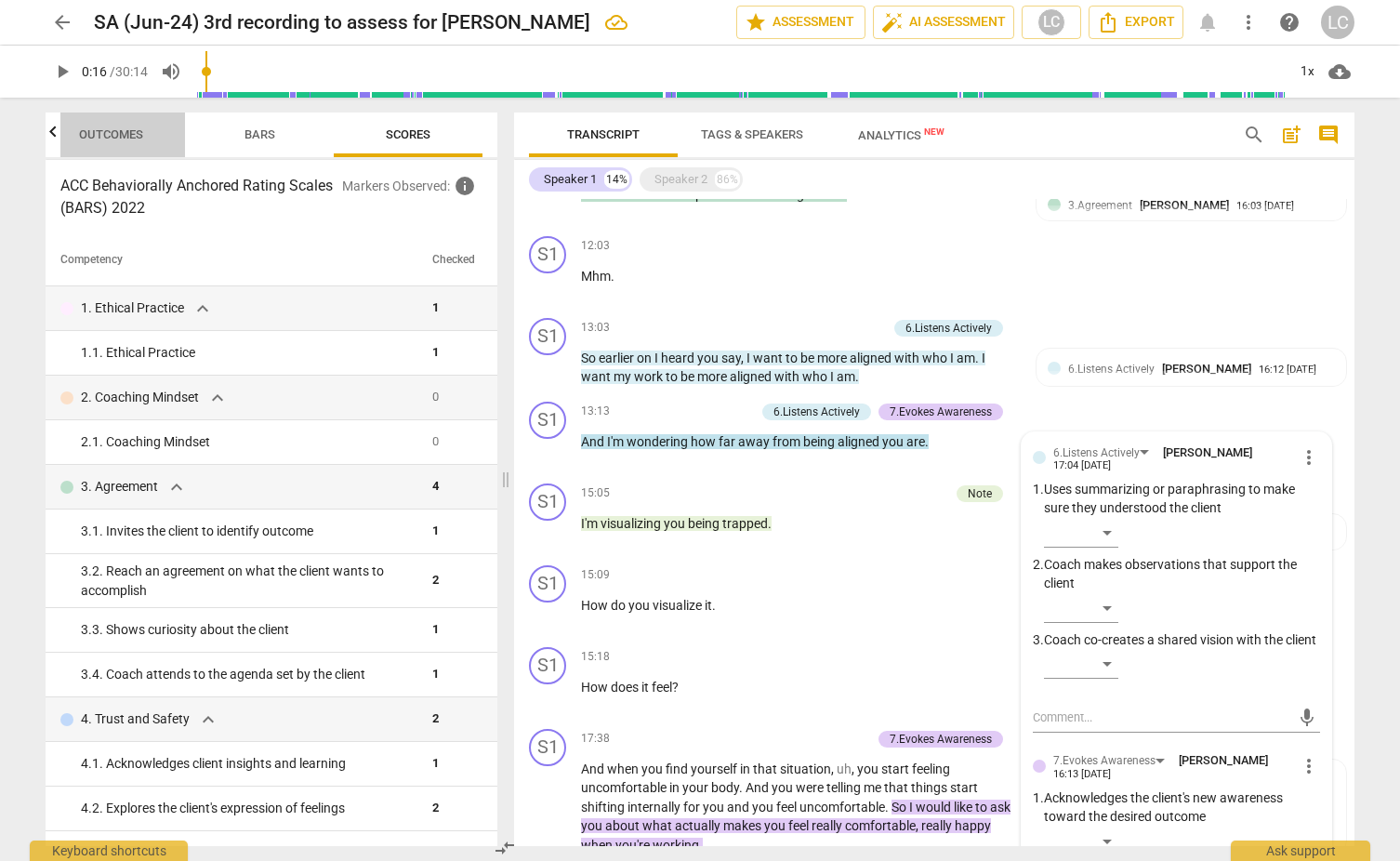click on "Outcomes" at bounding box center [111, 134] 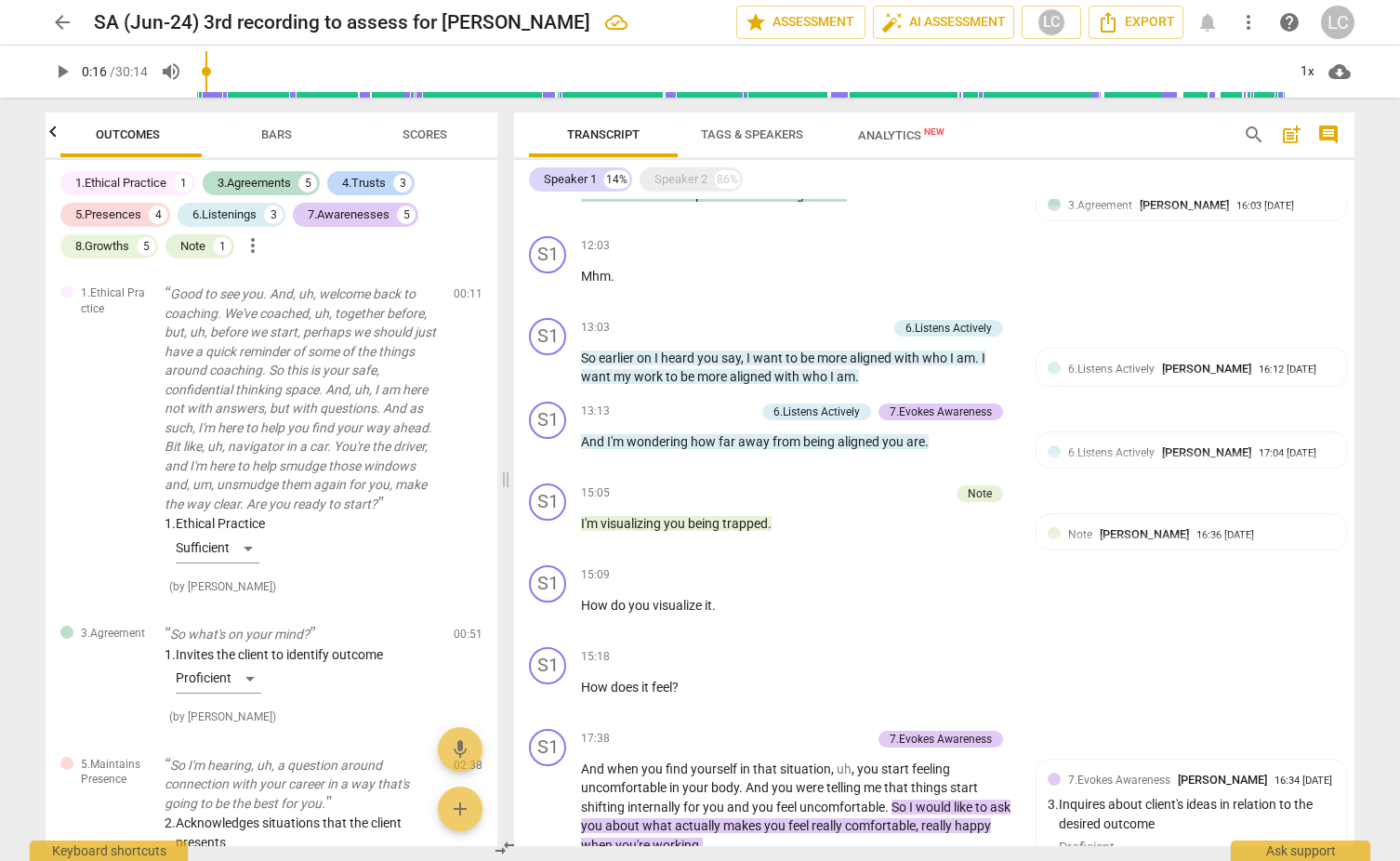 scroll, scrollTop: 0, scrollLeft: 0, axis: both 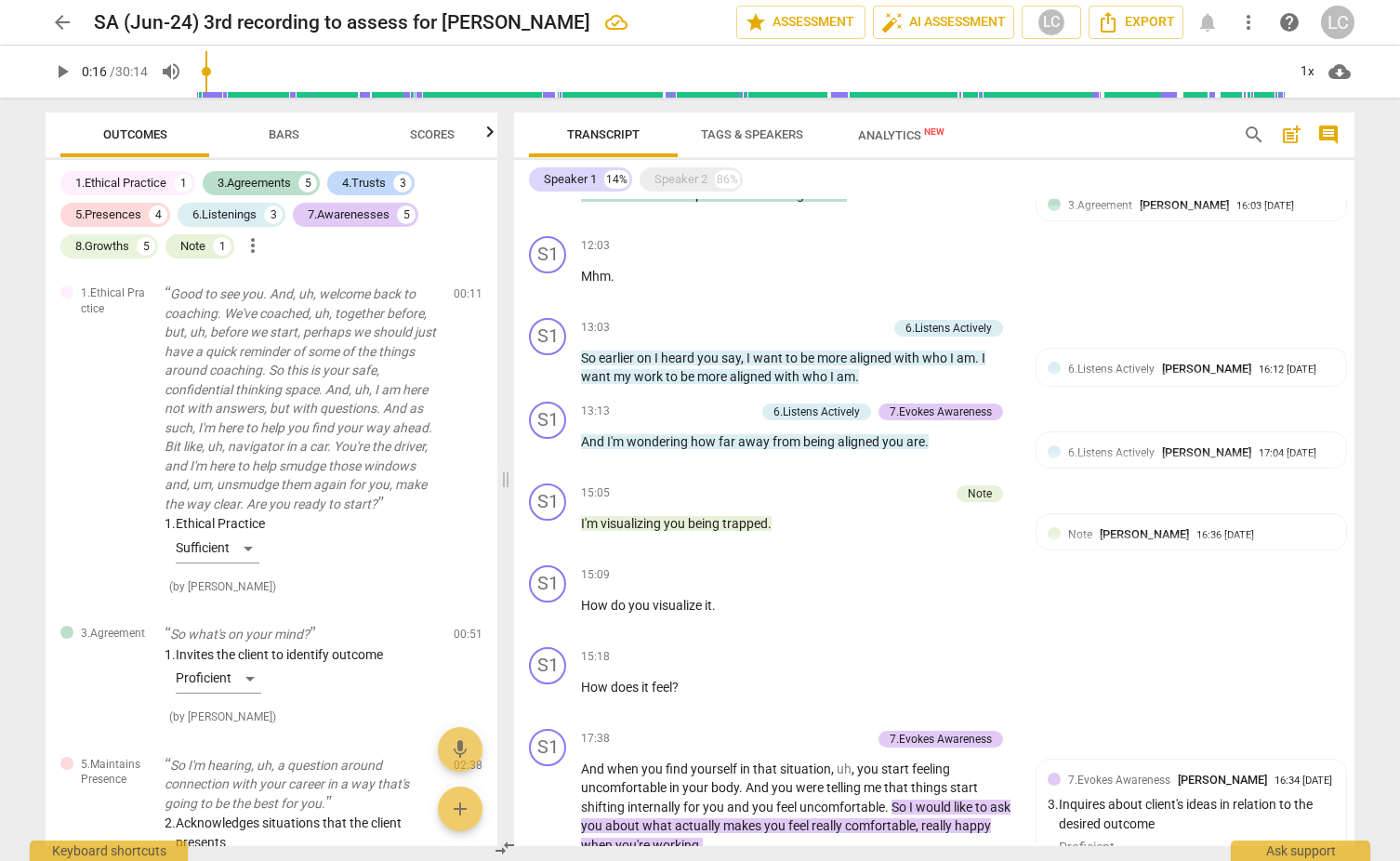 click on "Bars" at bounding box center (284, 134) 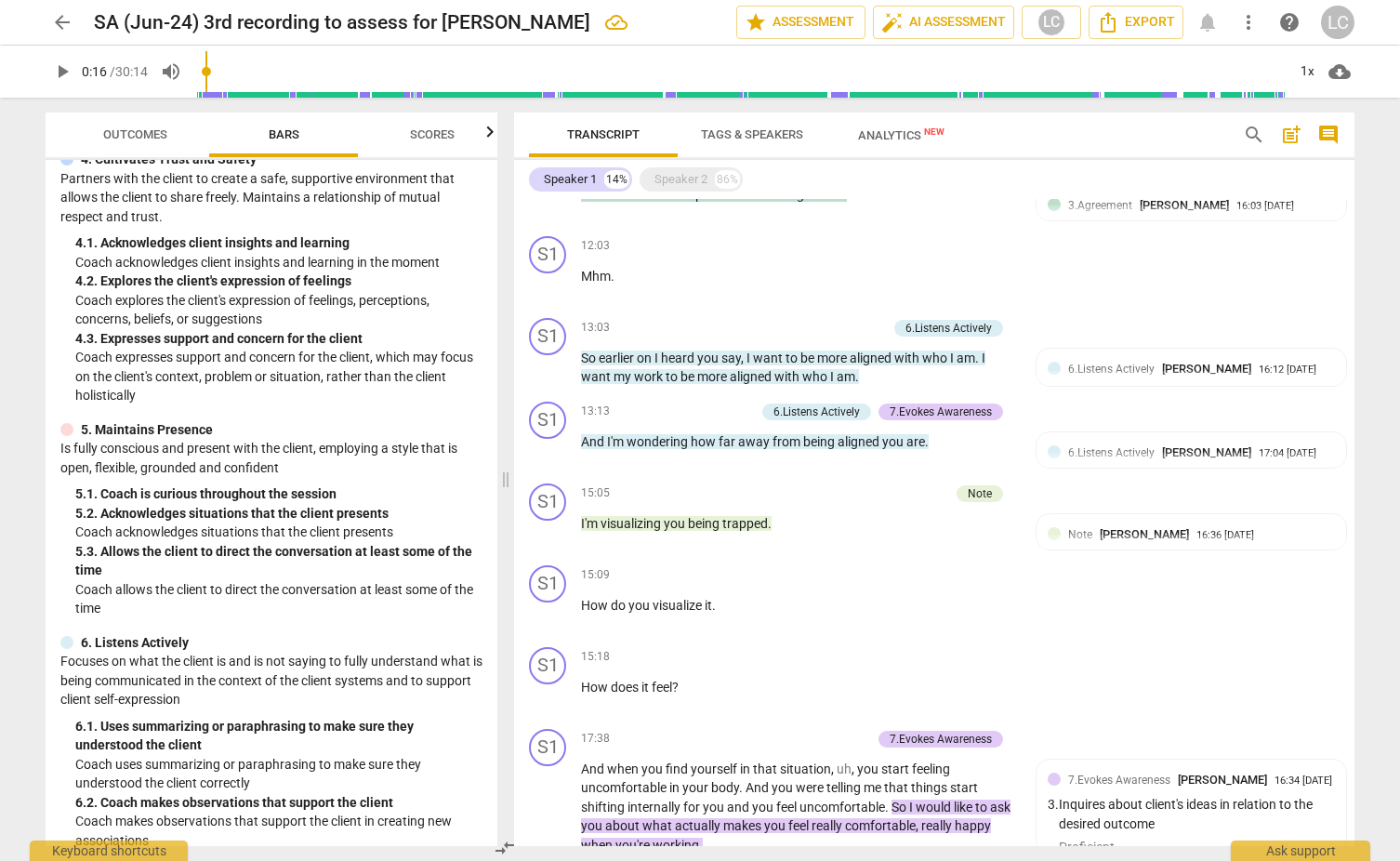scroll, scrollTop: 589, scrollLeft: 0, axis: vertical 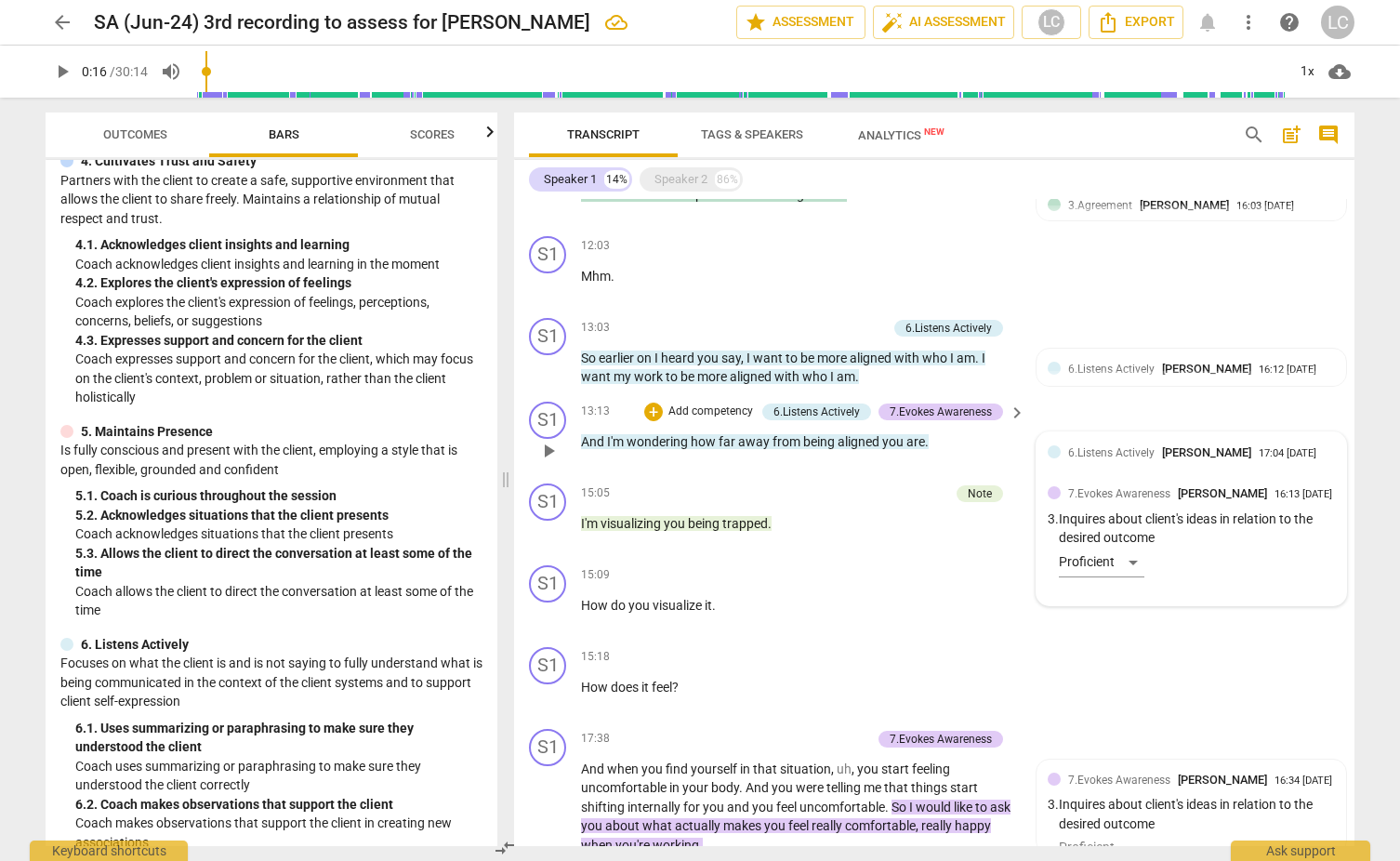 click on "6.Listens Actively" at bounding box center (1111, 453) 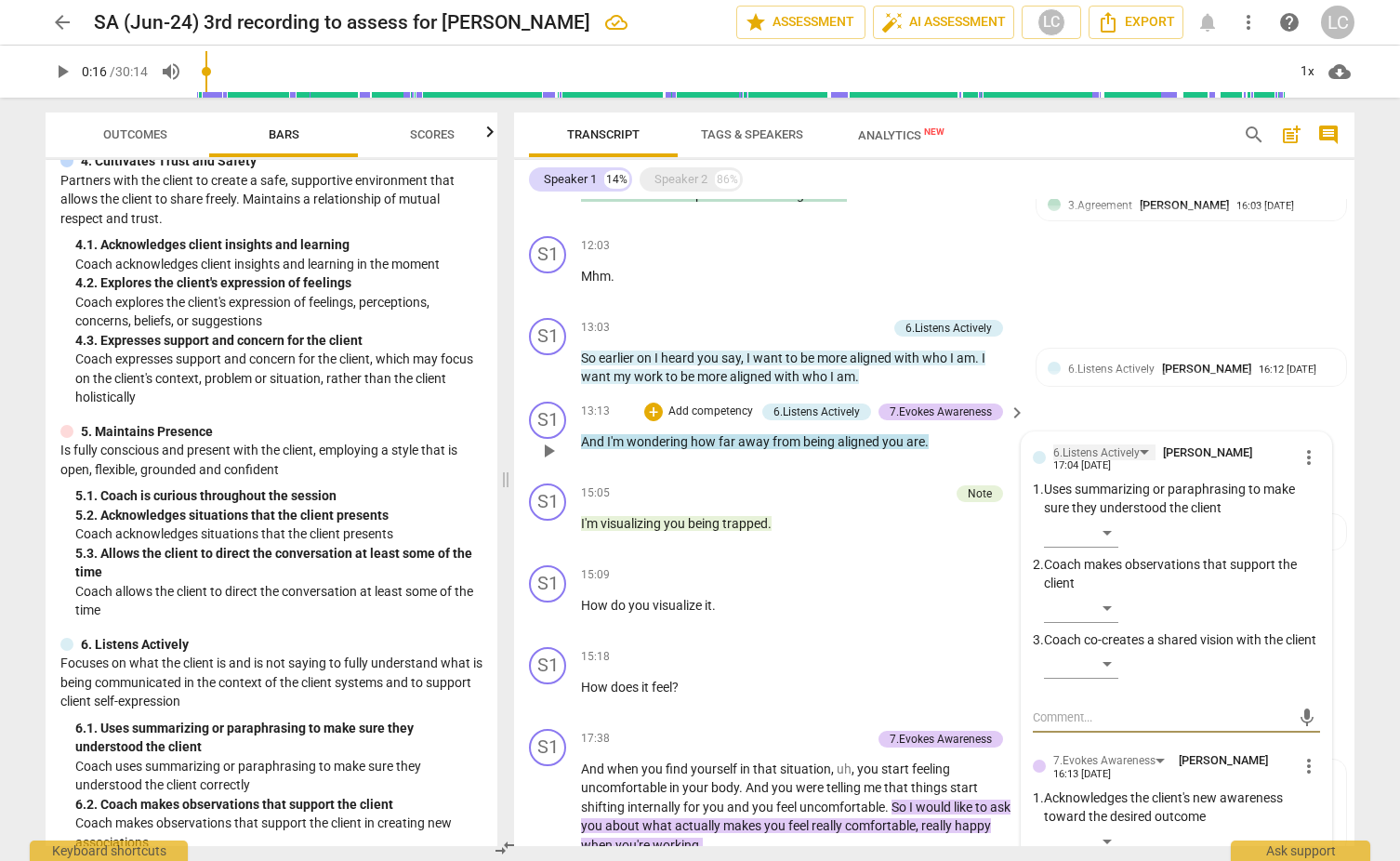 click on "6.Listens Actively" at bounding box center [1096, 453] 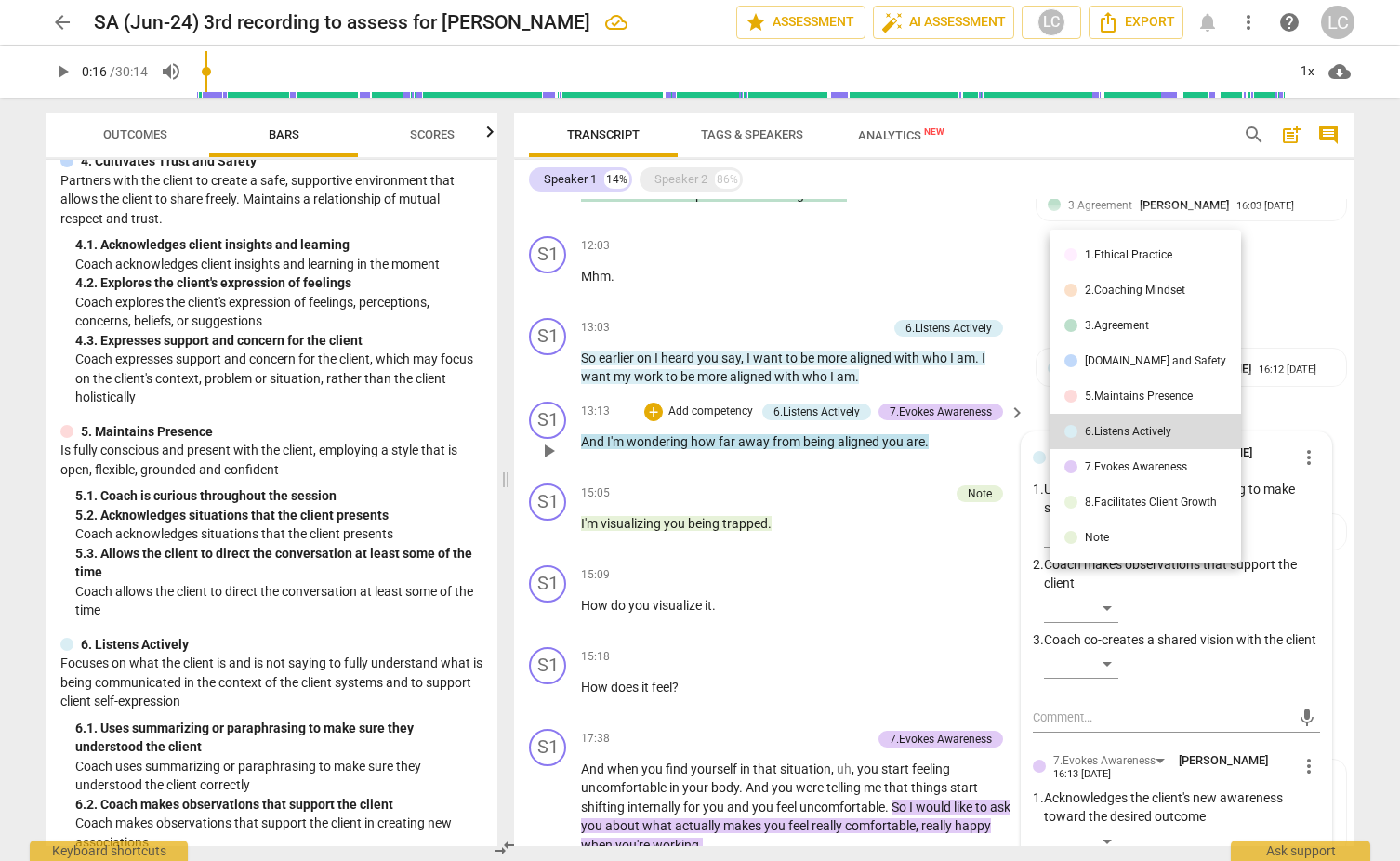 click on "5.Maintains Presence" at bounding box center [1139, 396] 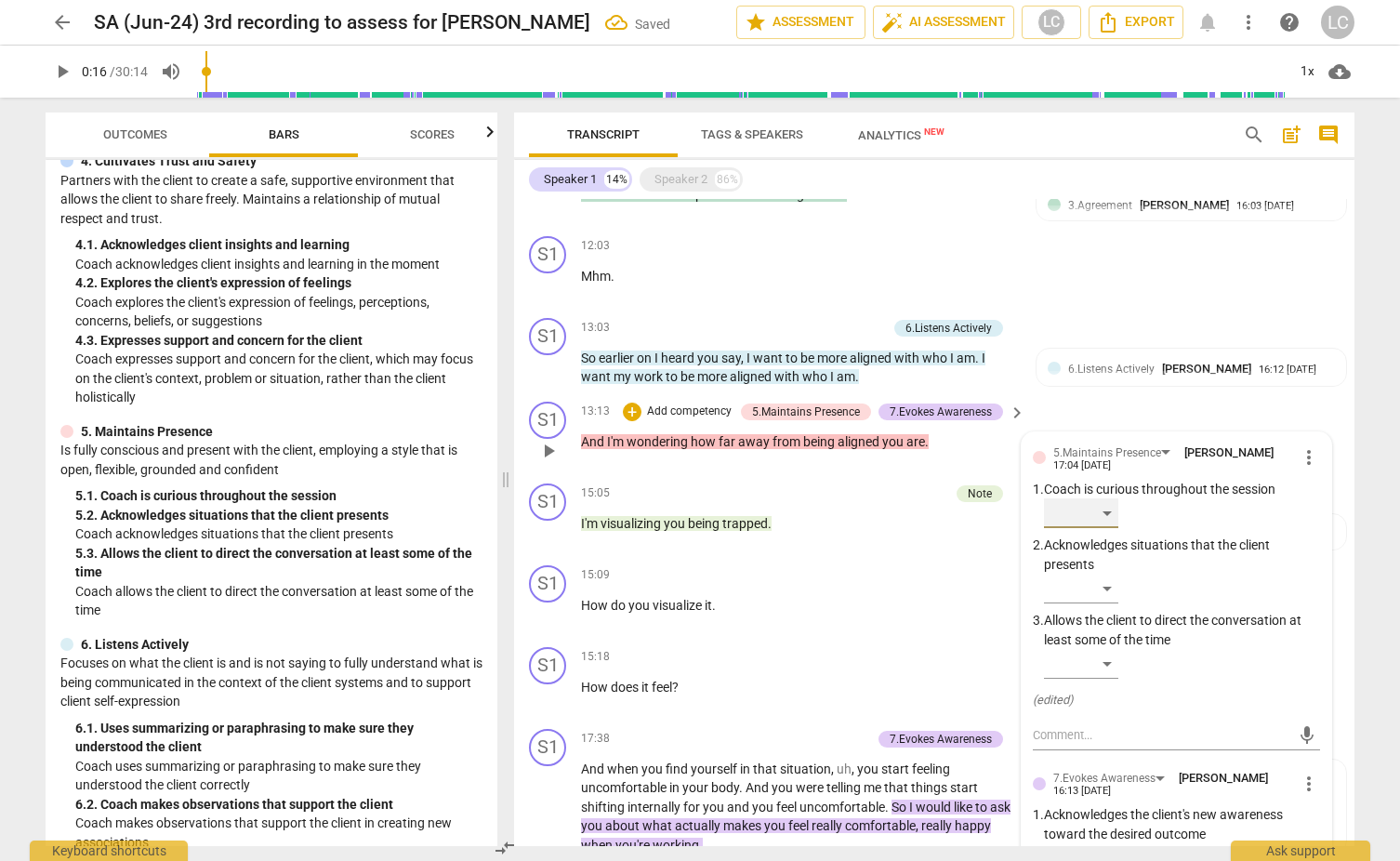 click on "​" at bounding box center (1081, 513) 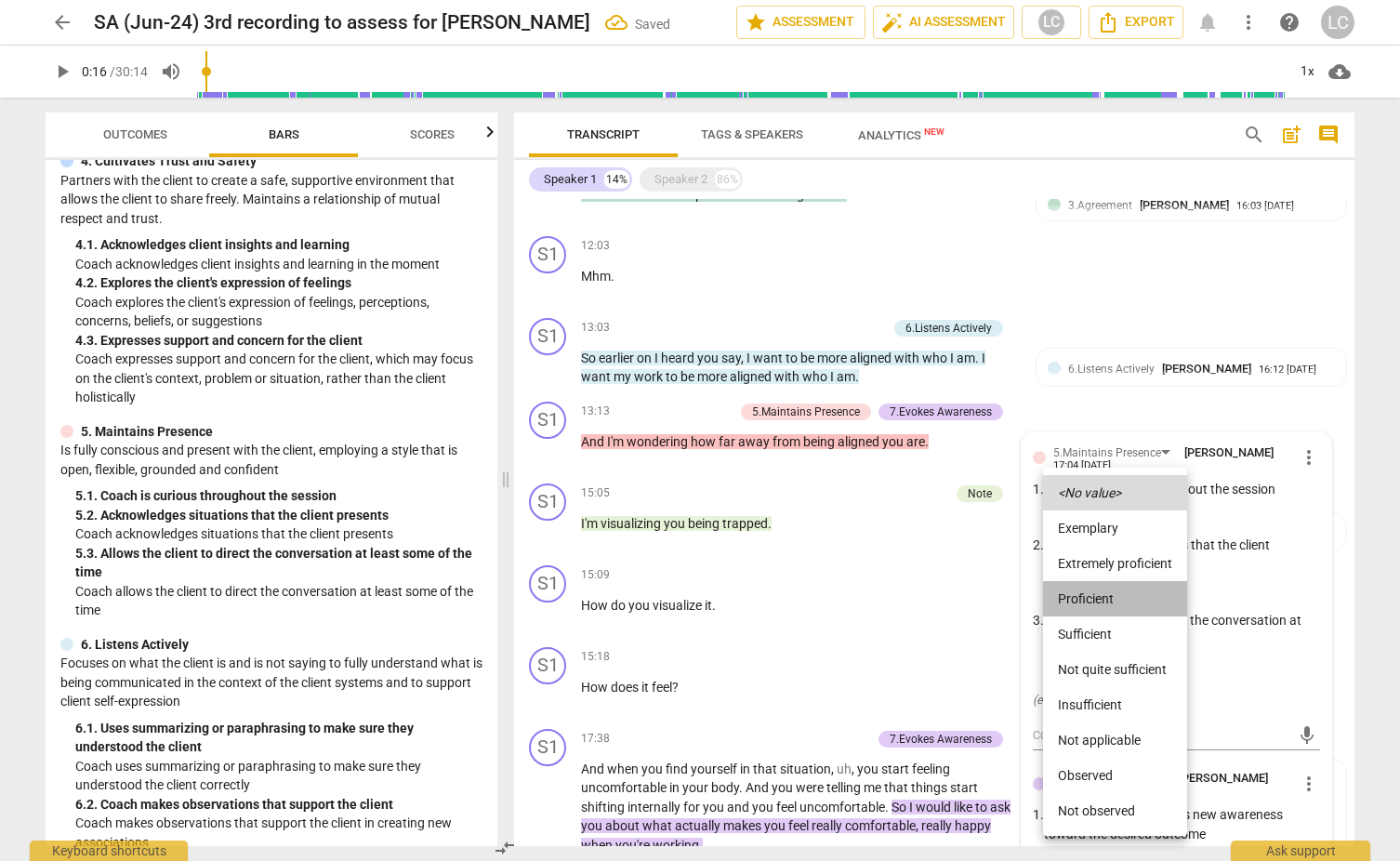 click on "Proficient" at bounding box center [1115, 599] 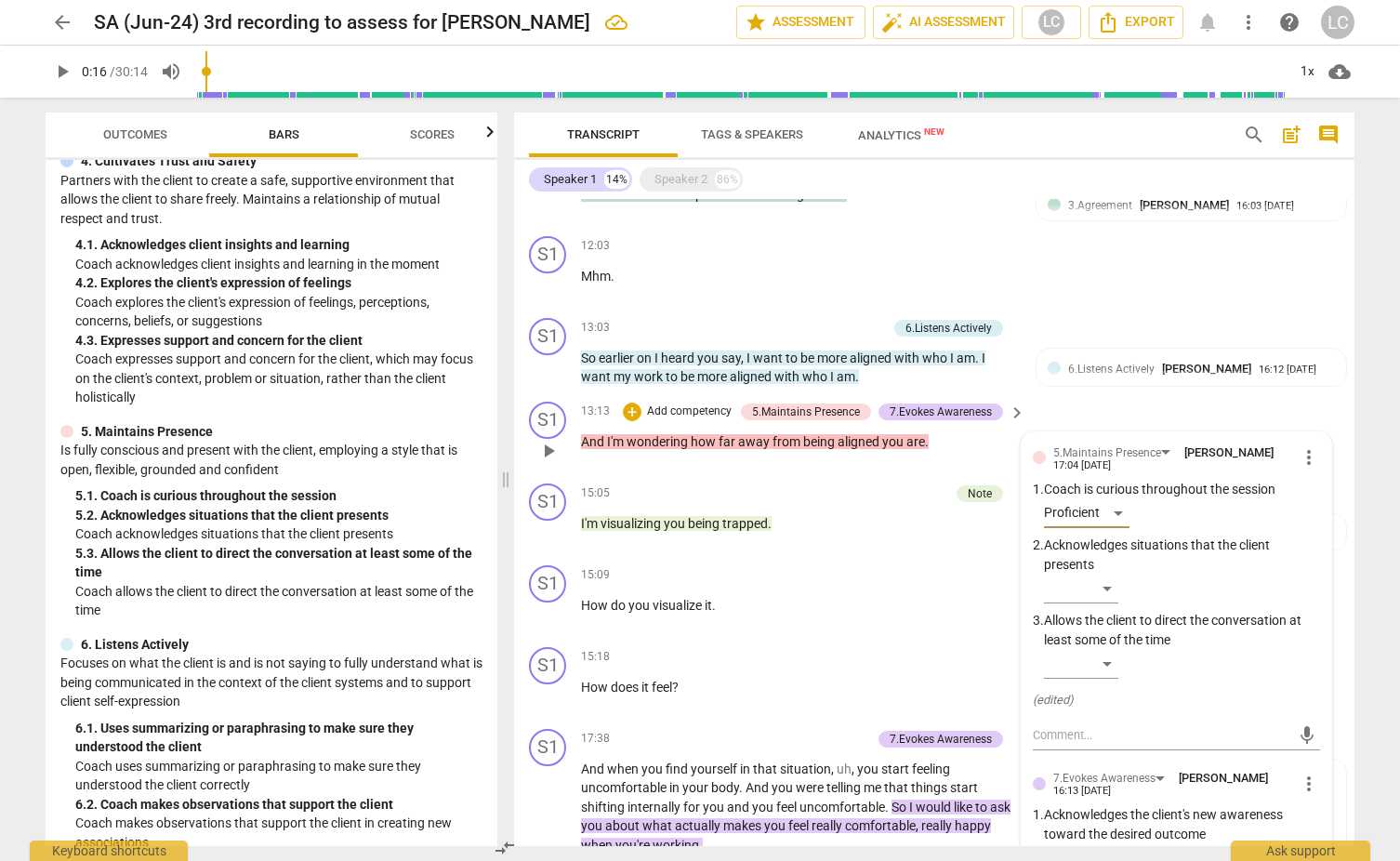 click on "S1 play_arrow pause 13:13 + Add competency 5.Maintains Presence 7.Evokes Awareness keyboard_arrow_right And   I'm   wondering   how   far   away   from   being   aligned   you   are . 5.Maintains Presence Lucy Chaplin 17:04 07-29-2025 more_vert 1.  Coach is curious throughout the session Proficient 2.  Acknowledges situations that the client presents ​ 3.  Allows the client to direct the conversation at least some of the time ​  ( edited ) mic 7.Evokes Awareness Lucy Chaplin 16:13 07-29-2025 more_vert 1.  Acknowledges the client's new awareness toward the desired outcome ​ 2.  Supports the client in viewing from new perspectives ​ 3.  Inquires about client's ideas in relation to the desired outcome Proficient mic" at bounding box center (934, 435) 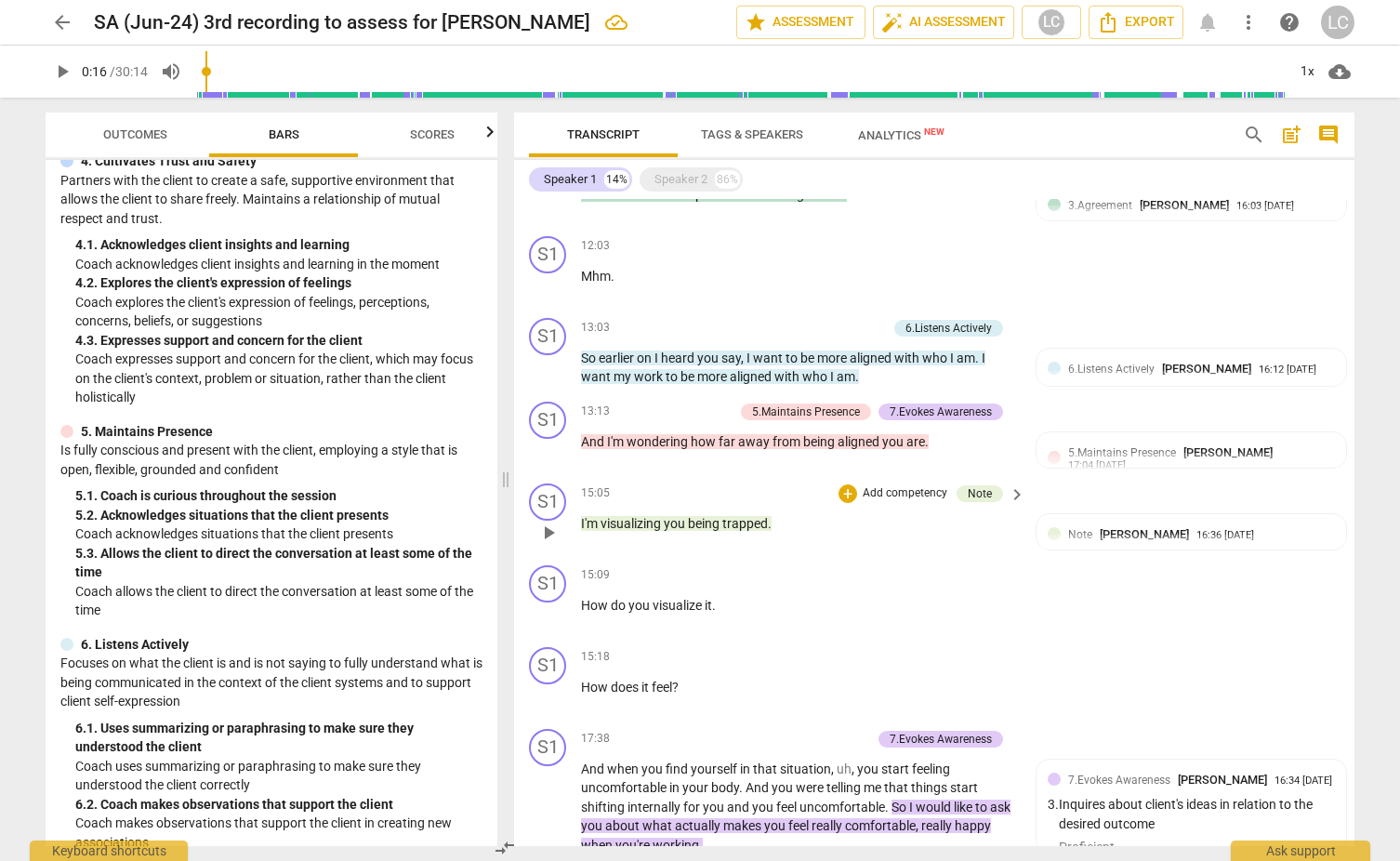 click on "15:05 + Add competency Note keyboard_arrow_right I'm   visualizing   you   being   trapped ." at bounding box center [804, 517] 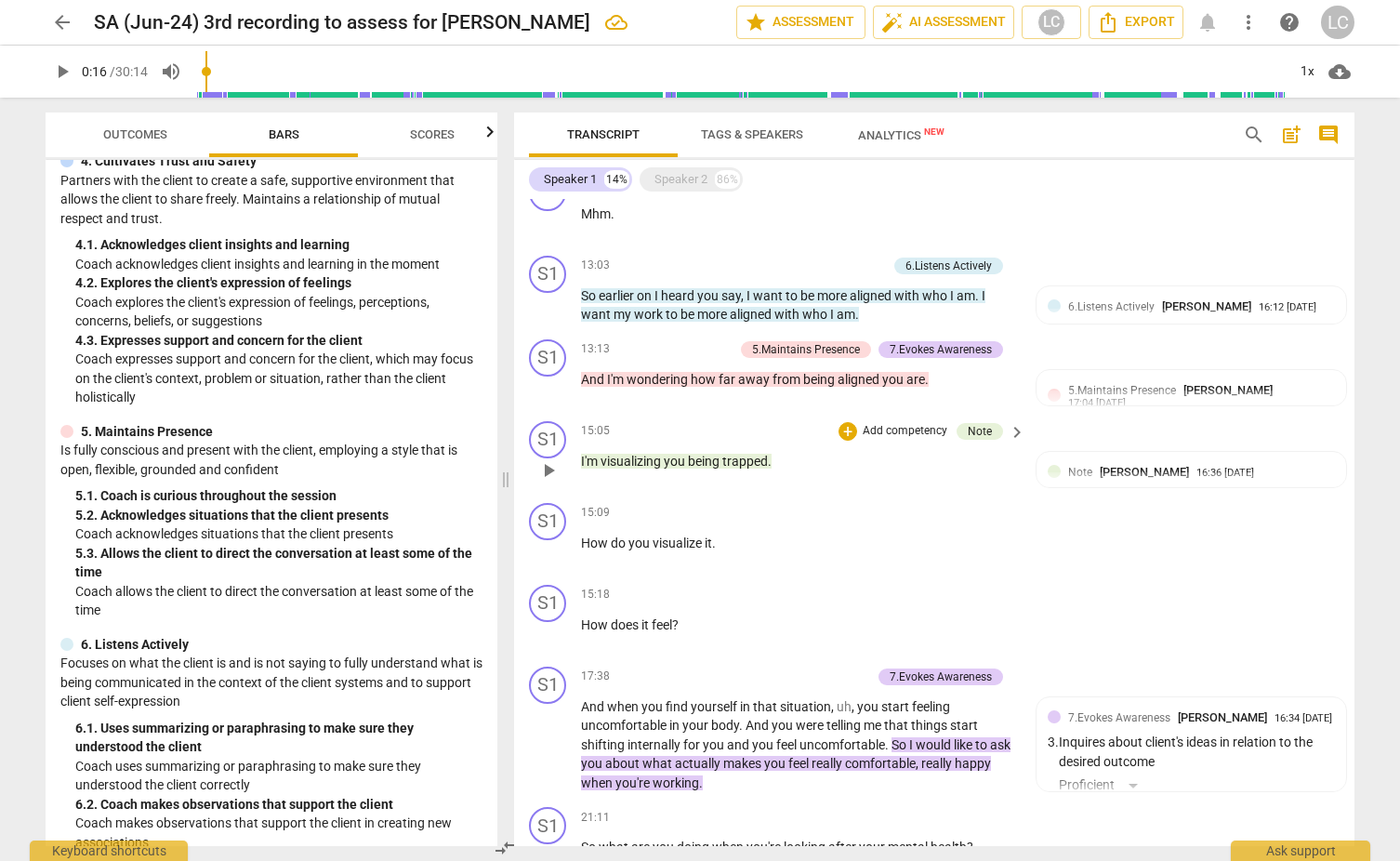 scroll, scrollTop: 1198, scrollLeft: 0, axis: vertical 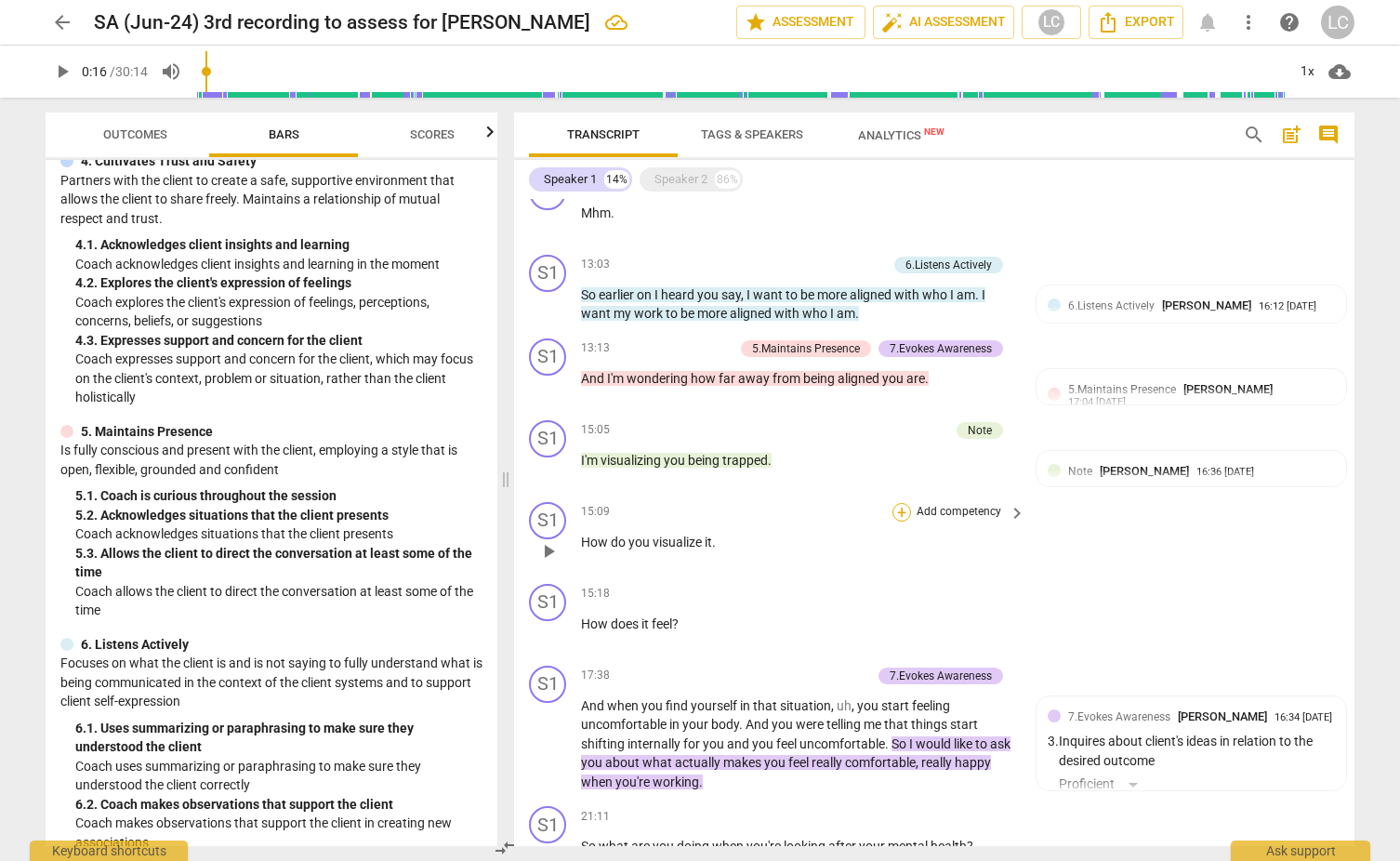 click on "+" at bounding box center [902, 512] 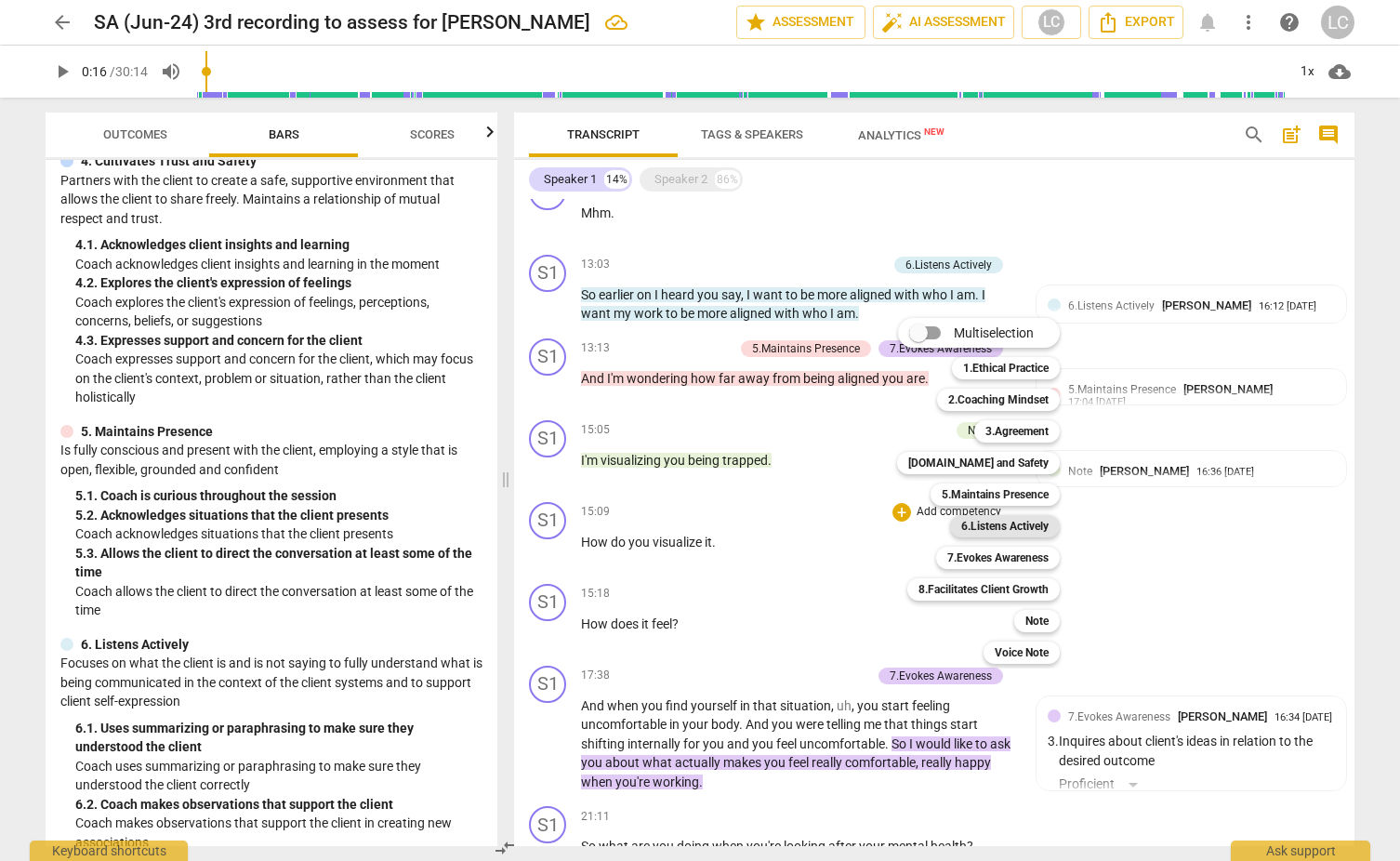 click on "6.Listens Actively" at bounding box center [1005, 526] 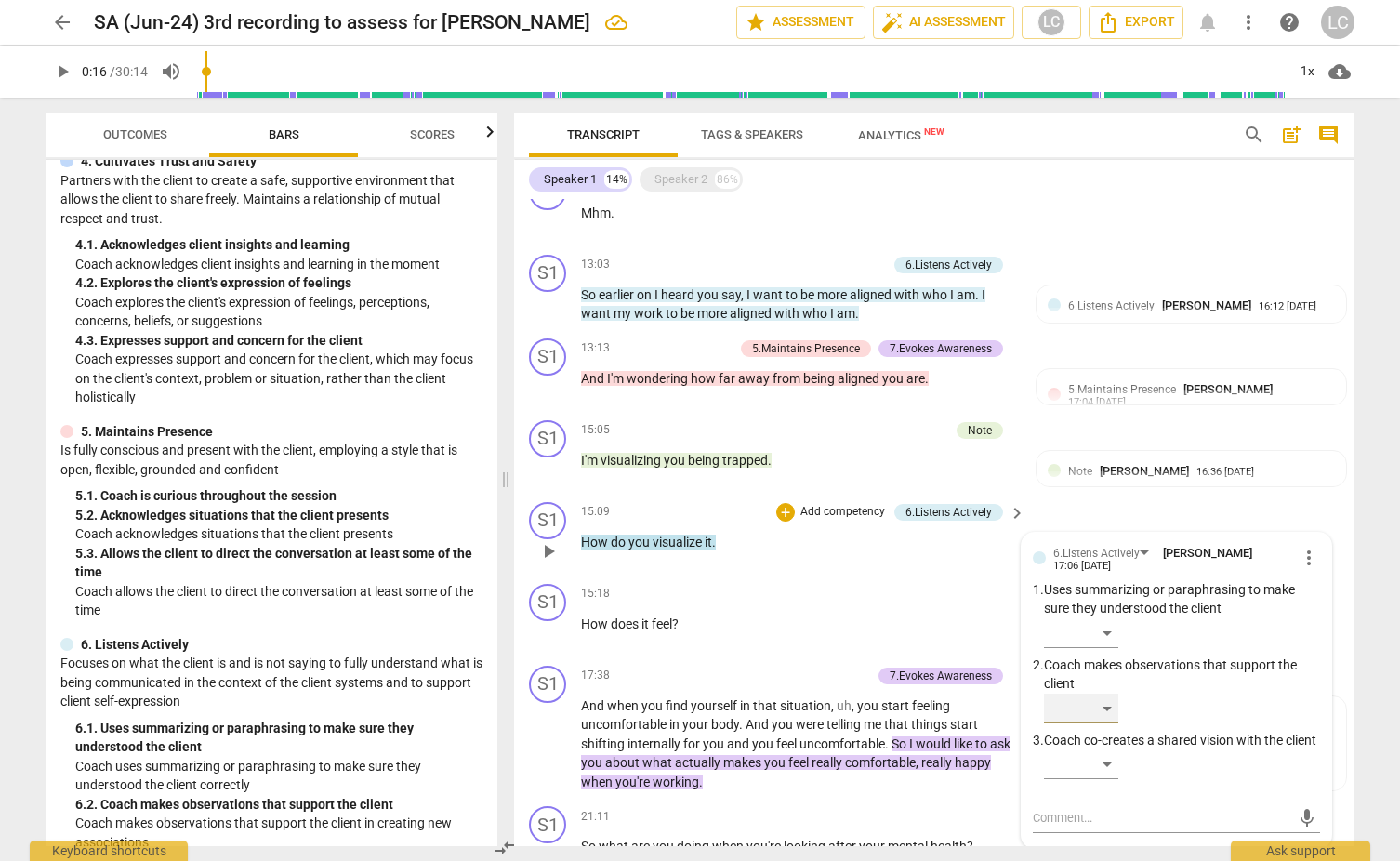 click on "​" at bounding box center [1081, 709] 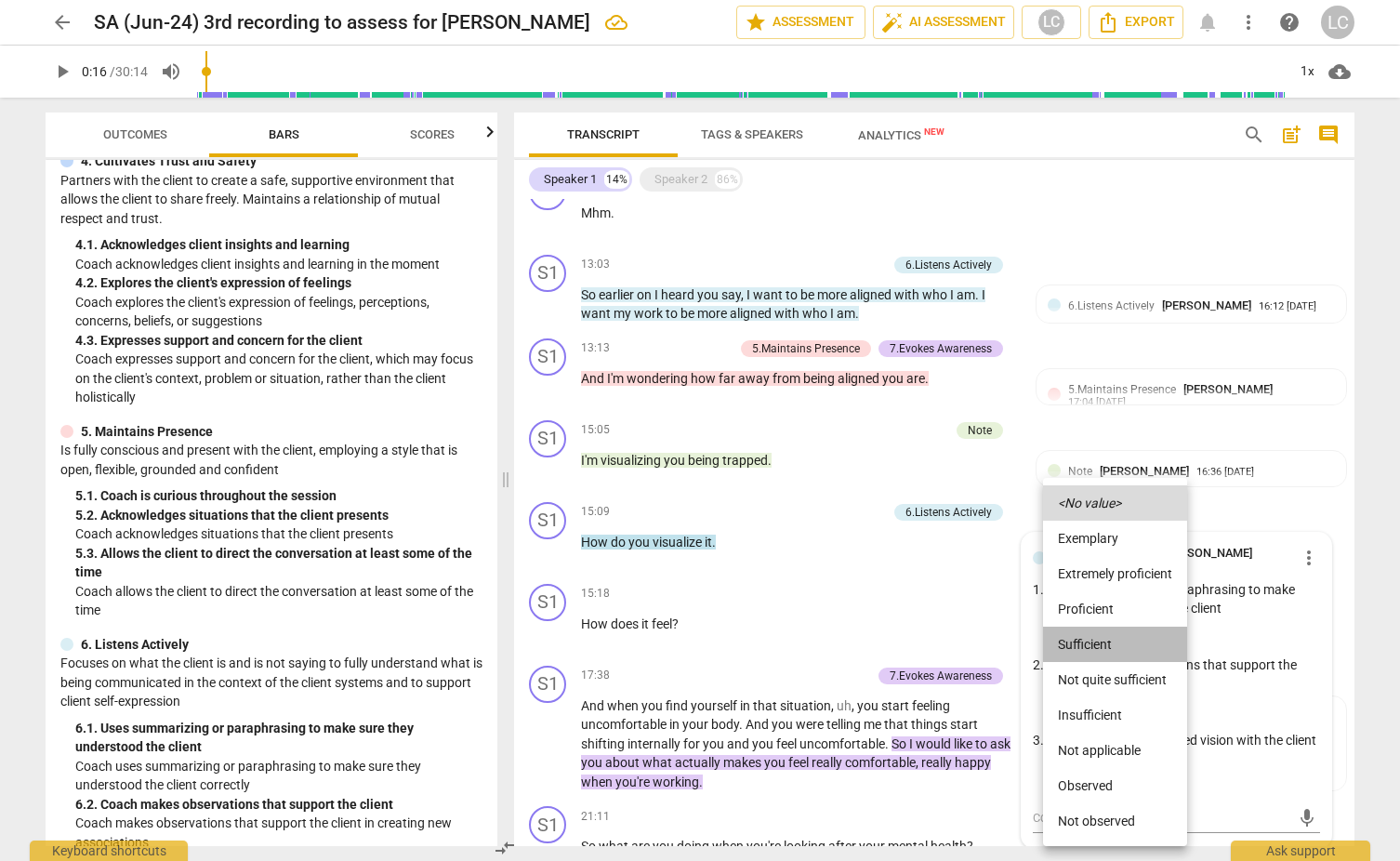 click on "Sufficient" at bounding box center (1115, 644) 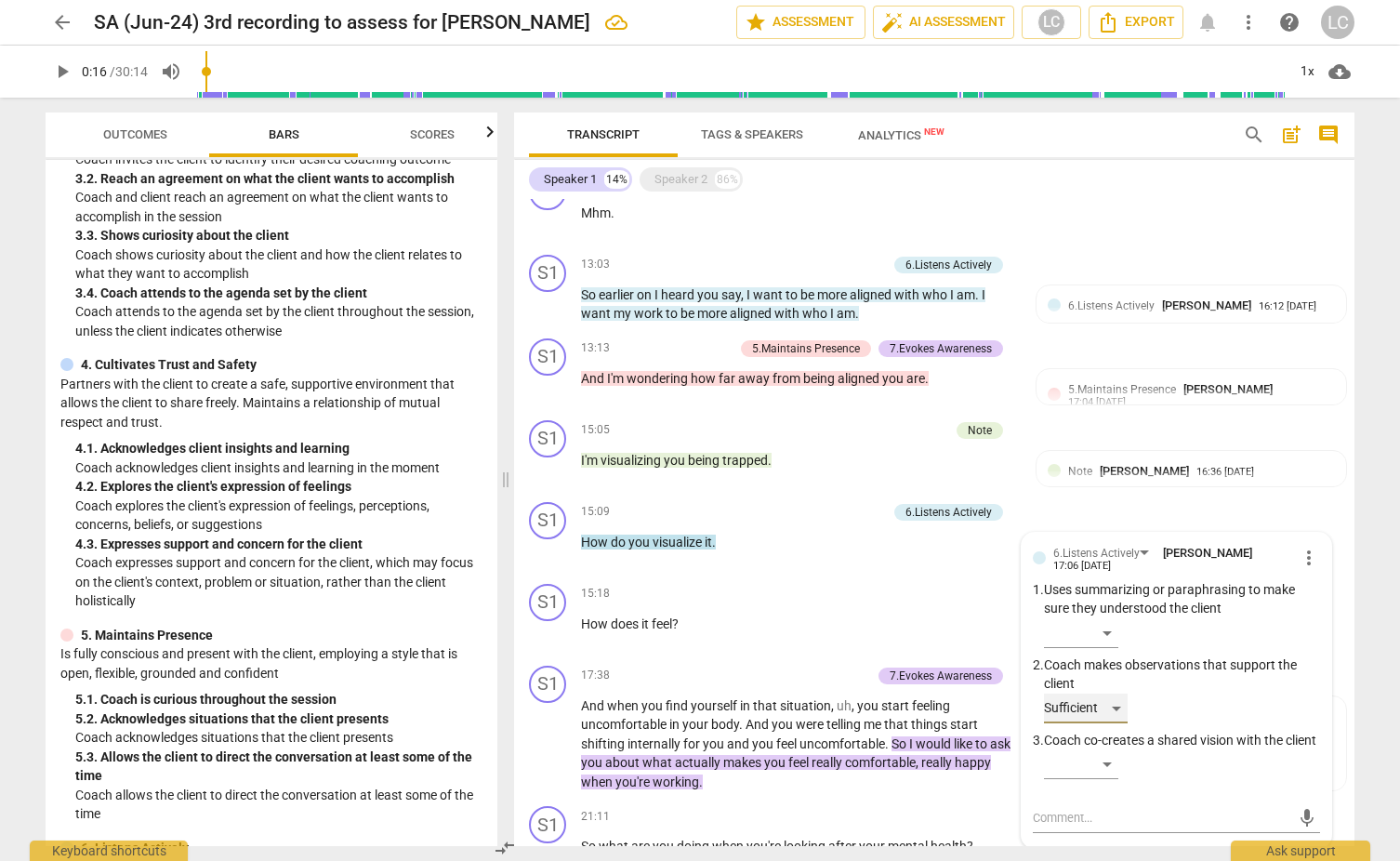 scroll, scrollTop: 370, scrollLeft: 0, axis: vertical 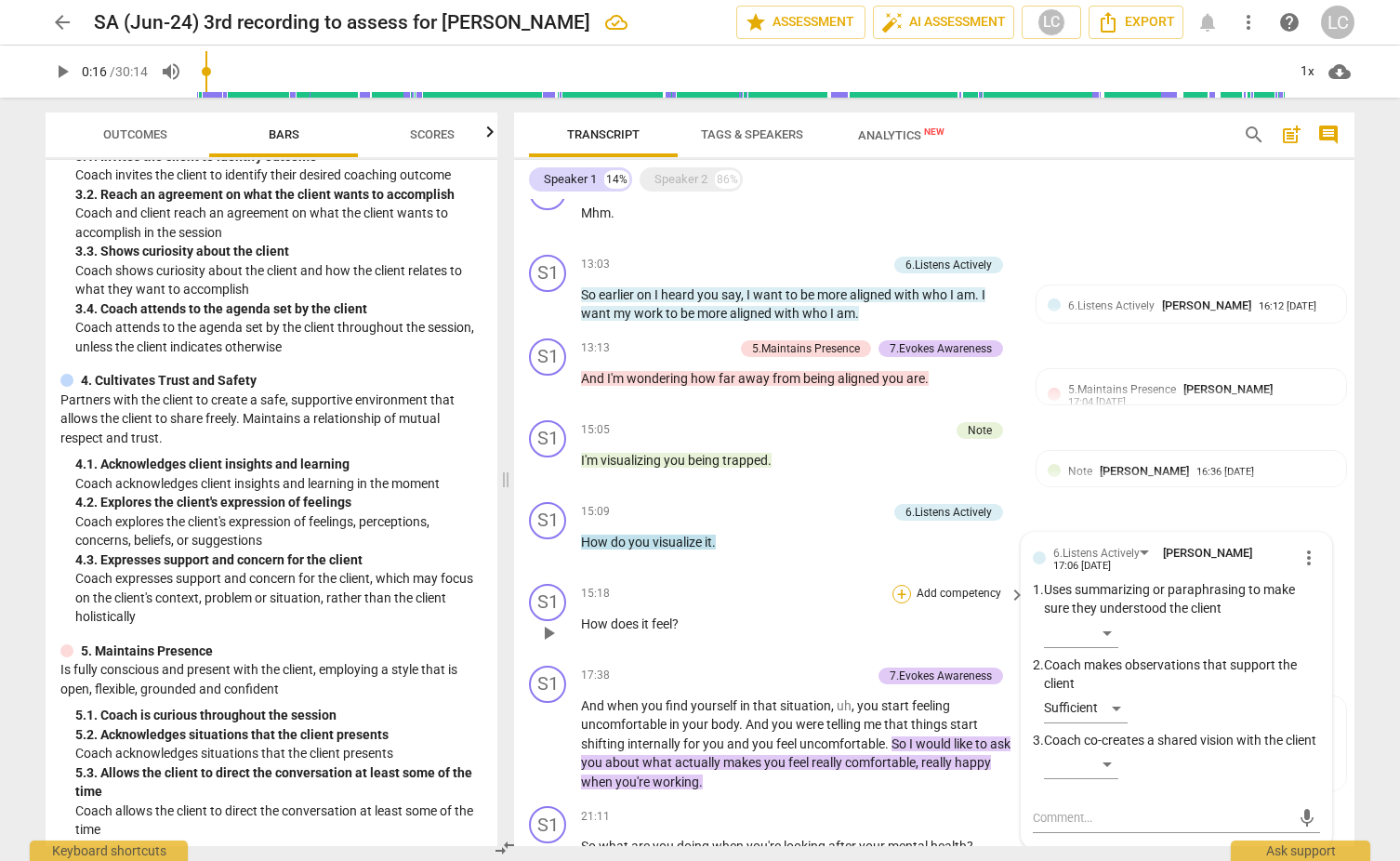 click on "+" at bounding box center (902, 594) 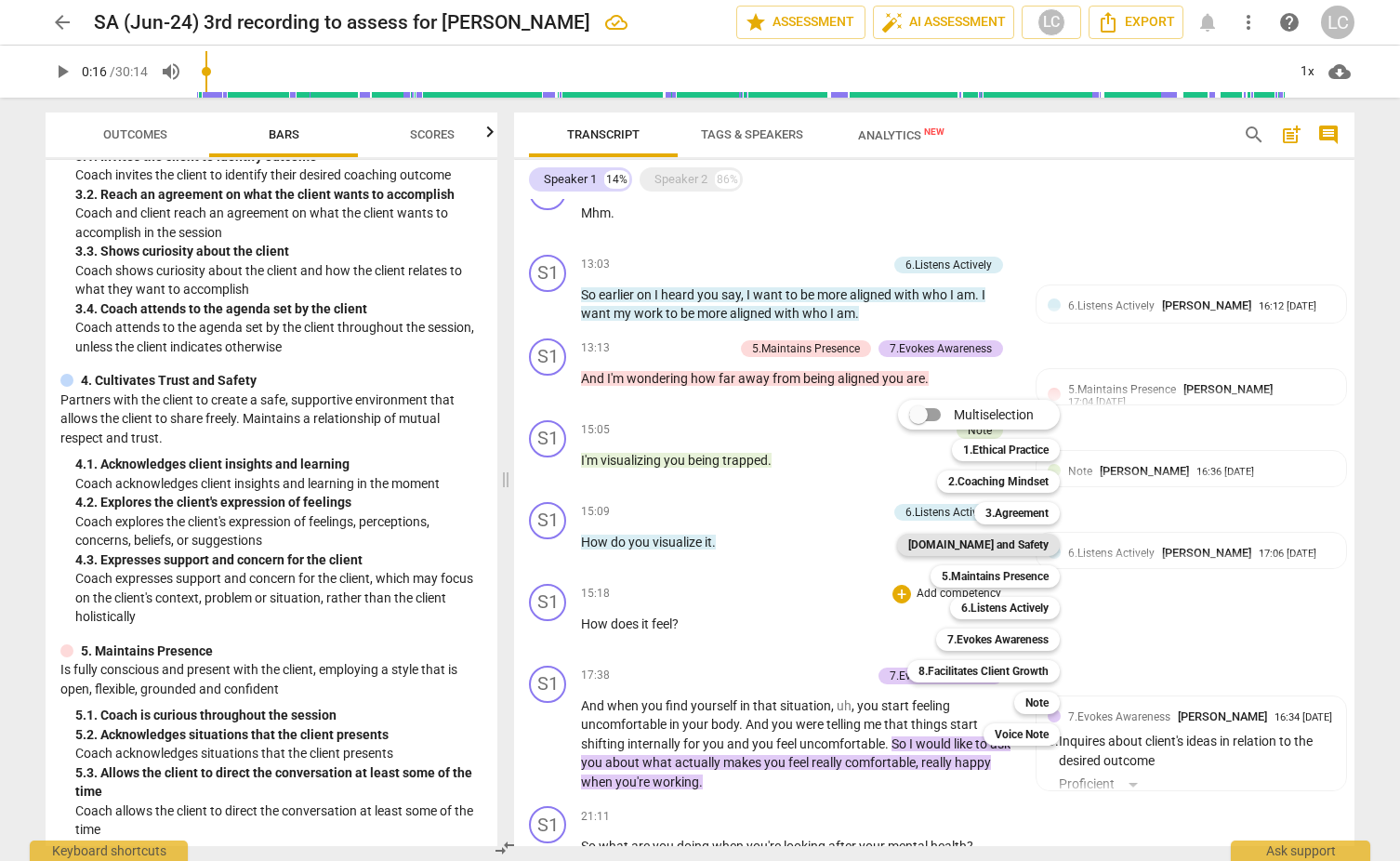 click on "[DOMAIN_NAME] and Safety" at bounding box center [978, 545] 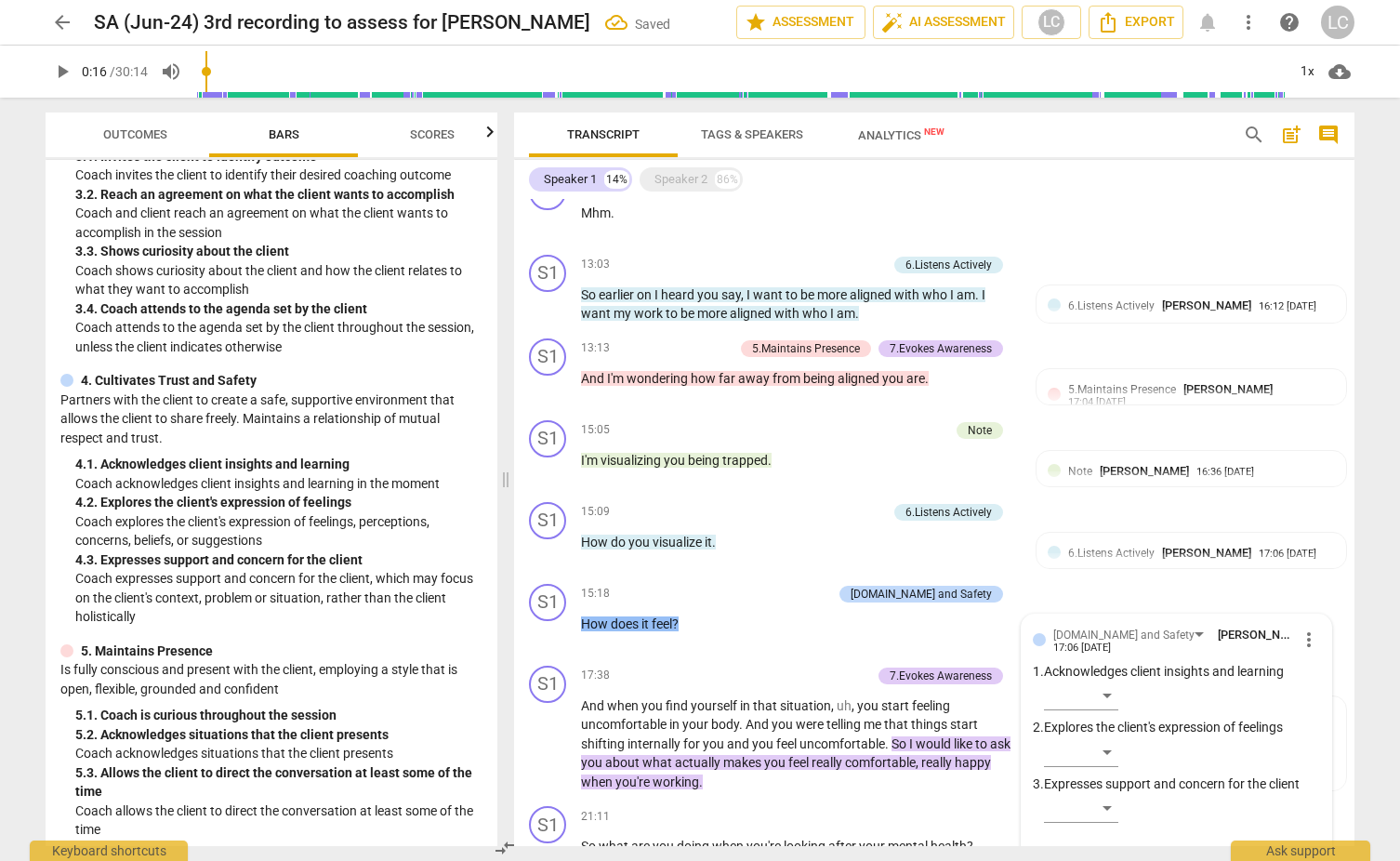 scroll, scrollTop: 1199, scrollLeft: 0, axis: vertical 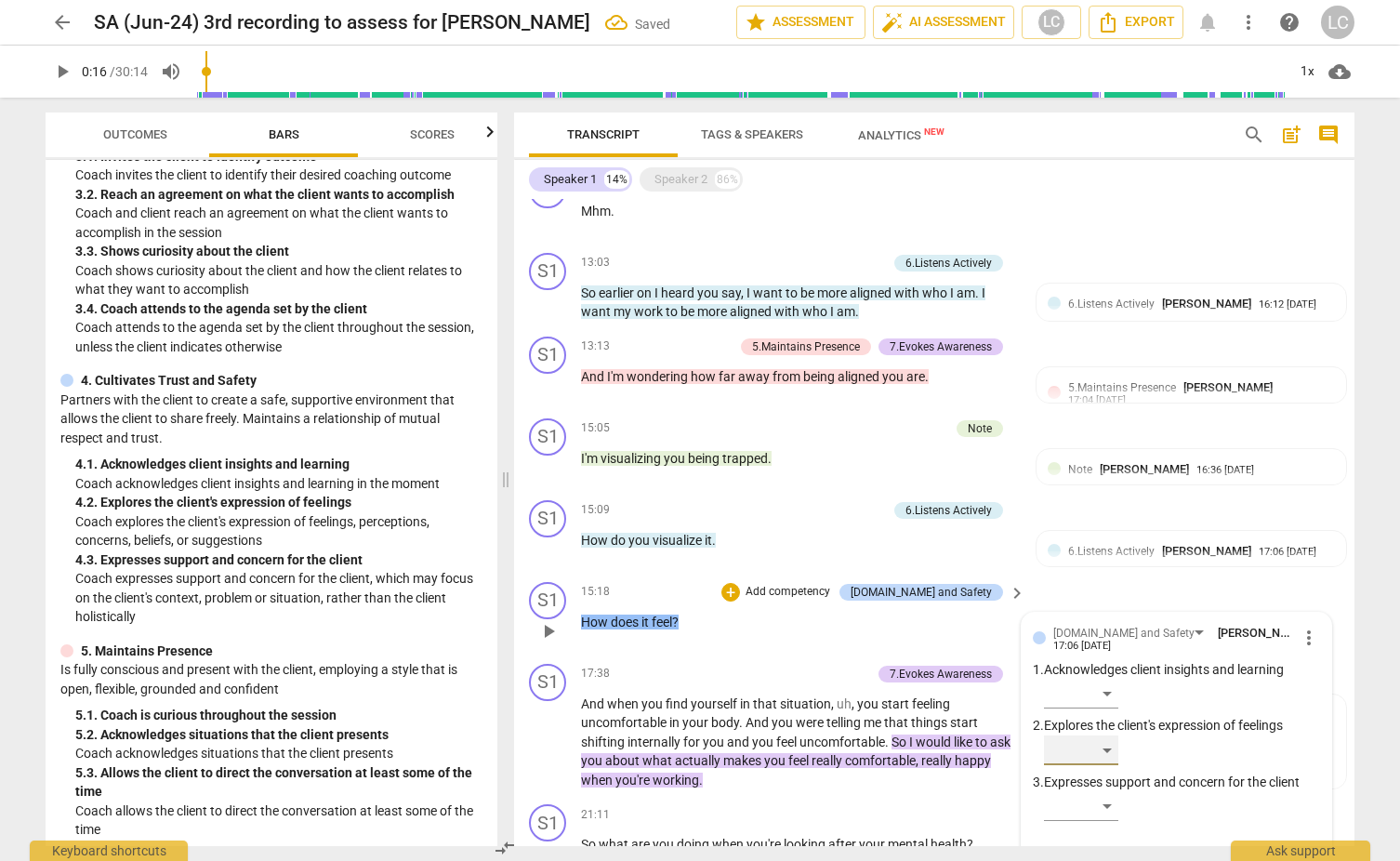 click on "​" at bounding box center (1081, 750) 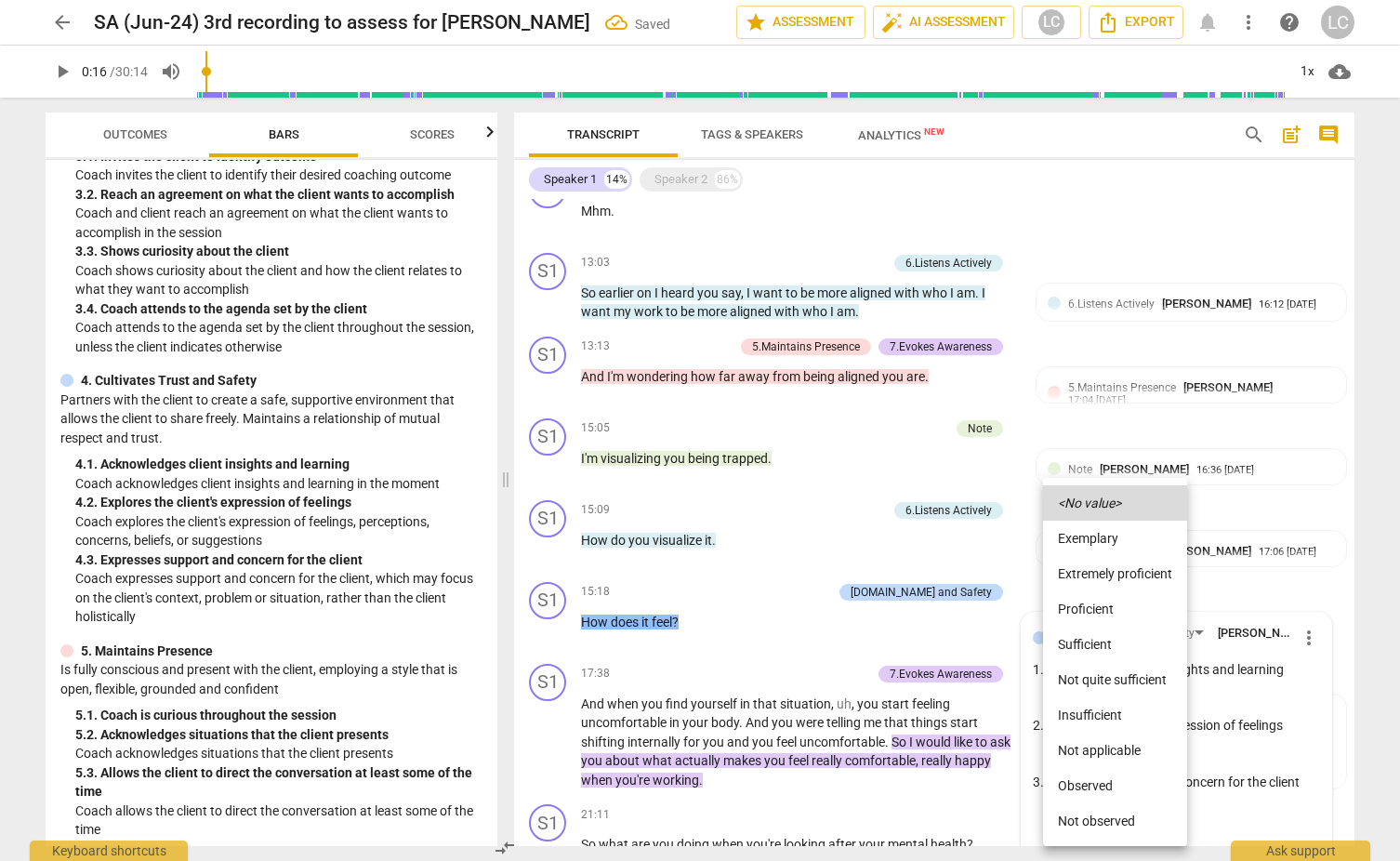 click on "Proficient" at bounding box center [1115, 609] 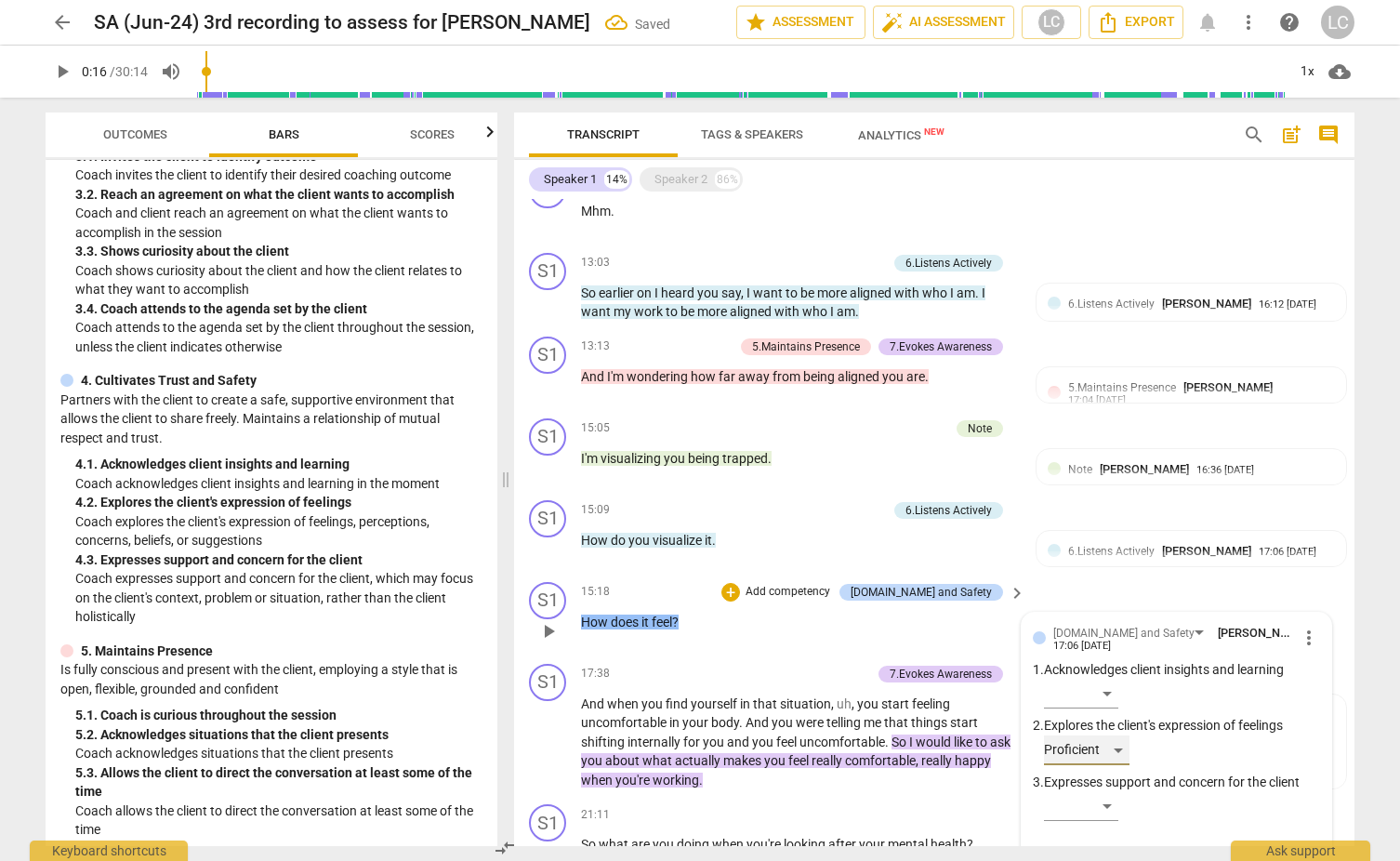 click on "Proficient" at bounding box center (1087, 750) 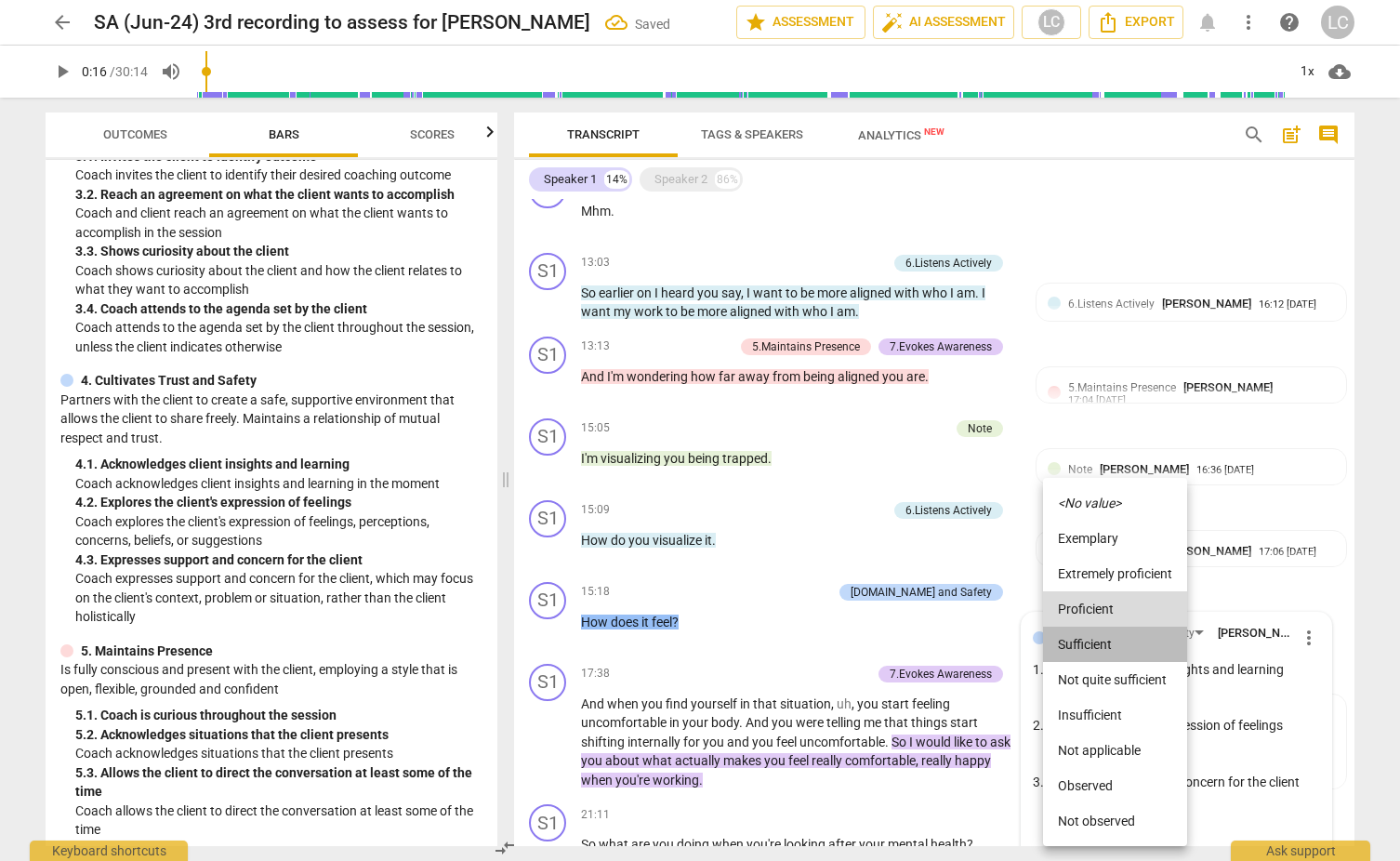 click on "Sufficient" at bounding box center (1115, 644) 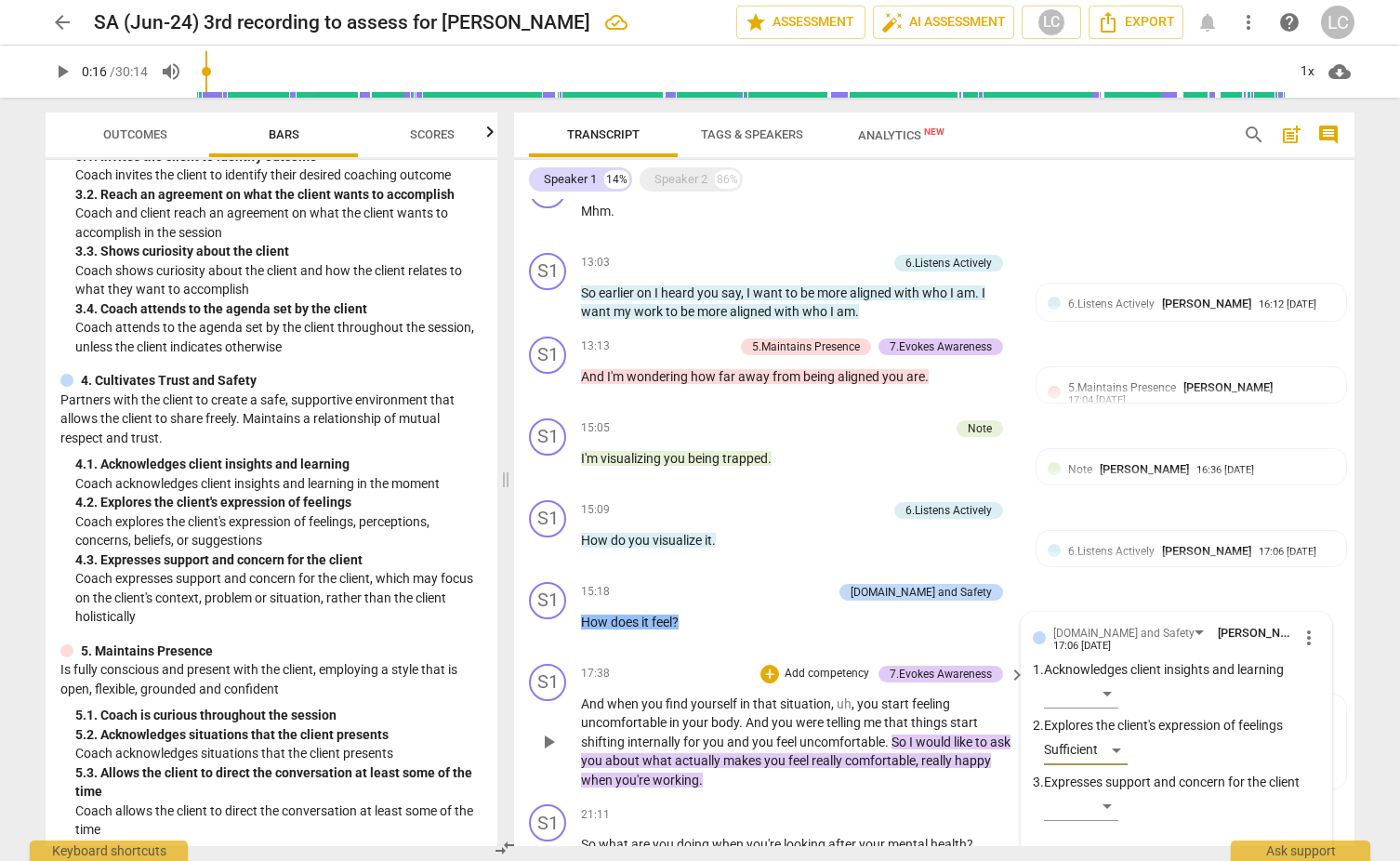 click on "situation" at bounding box center (805, 704) 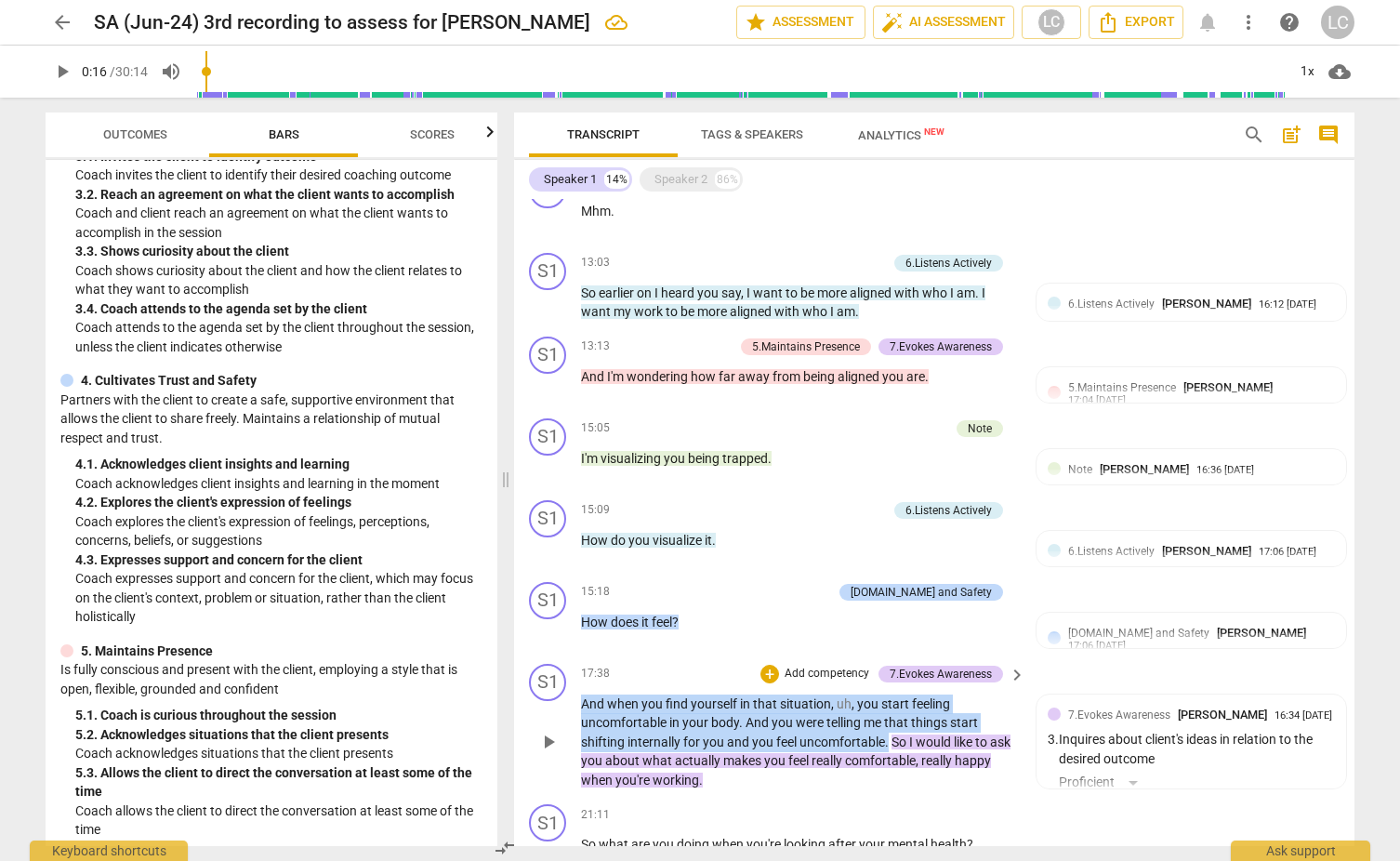 drag, startPoint x: 583, startPoint y: 683, endPoint x: 889, endPoint y: 718, distance: 307.995 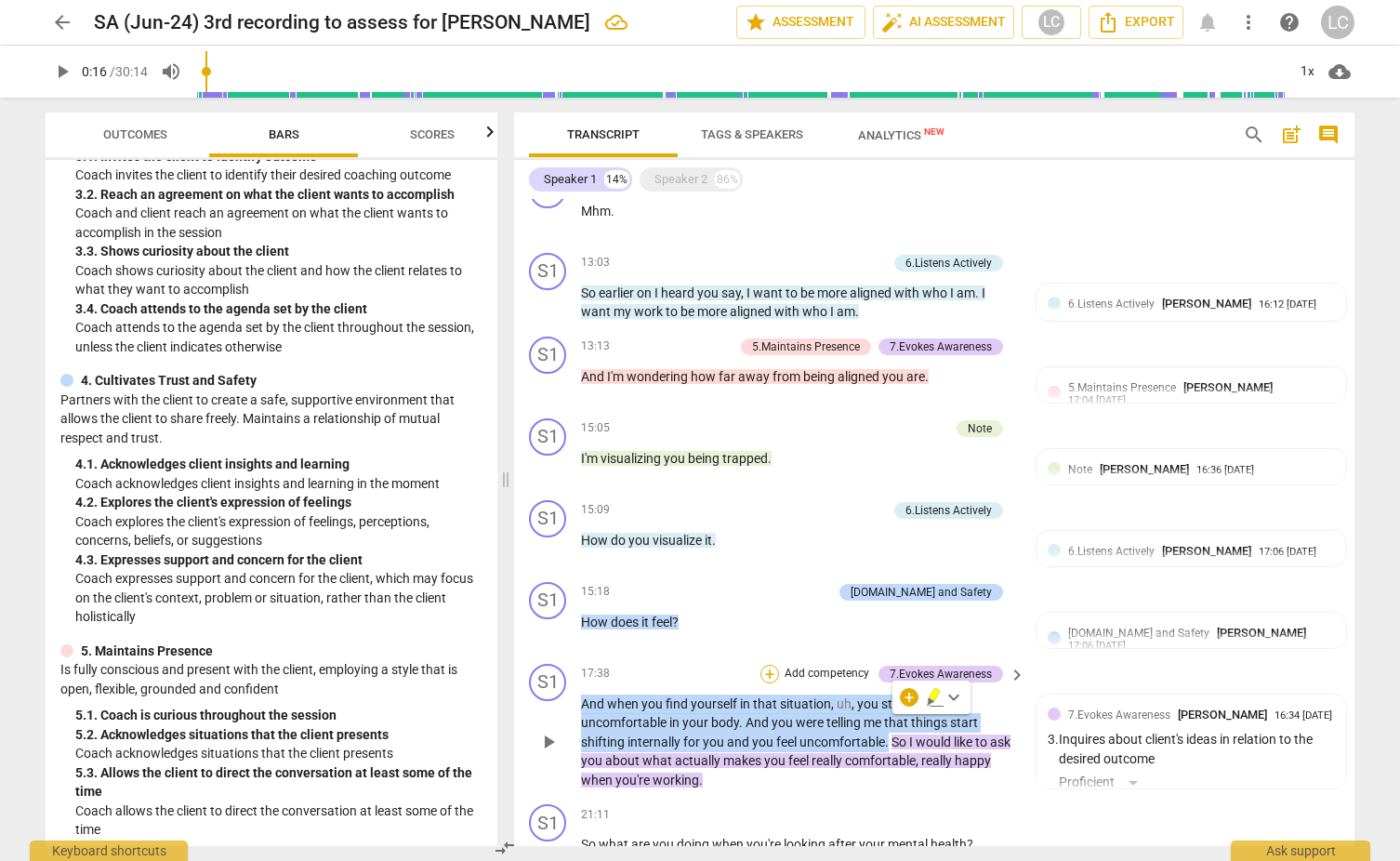 click on "+" at bounding box center (770, 674) 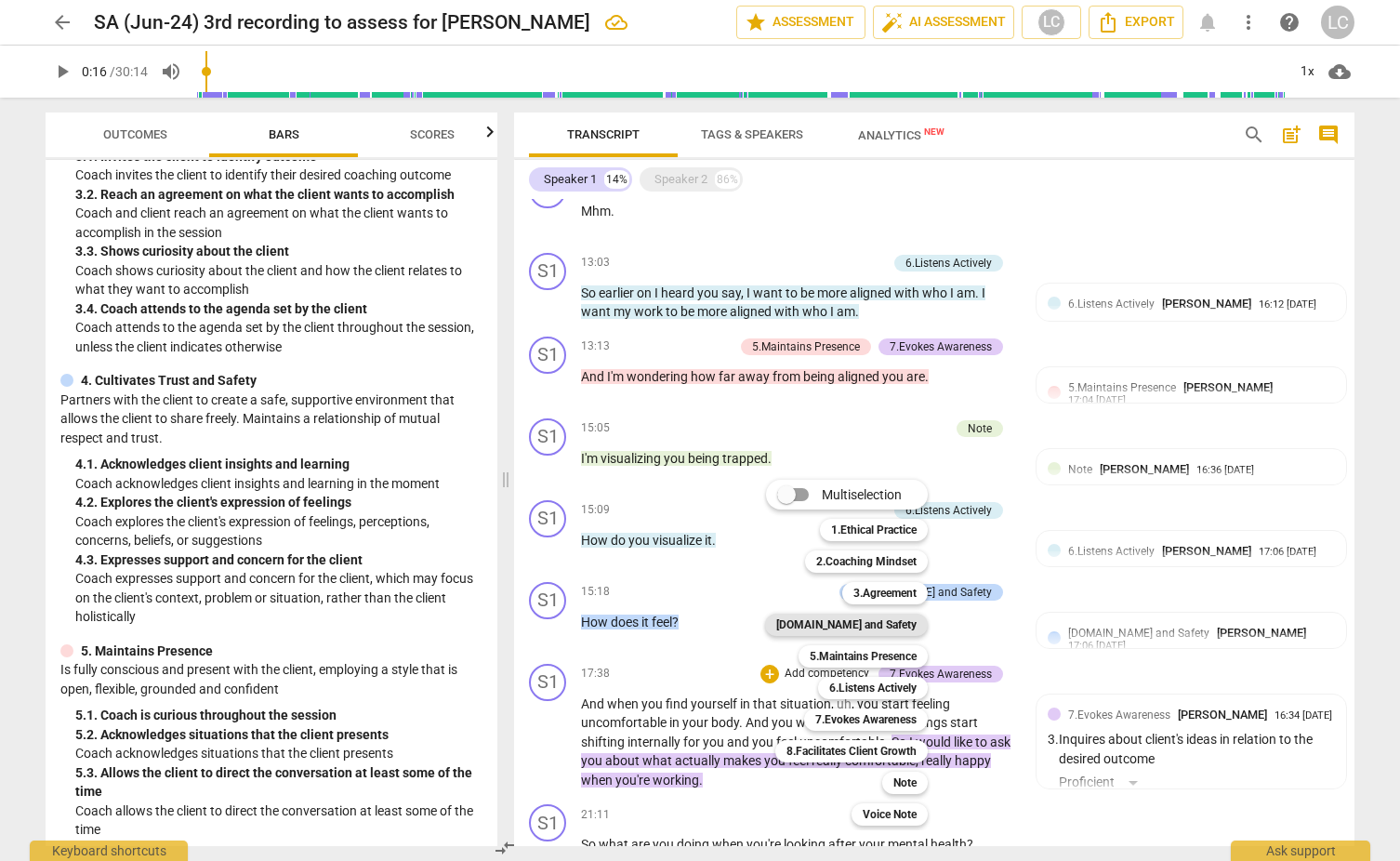 click on "[DOMAIN_NAME] and Safety" at bounding box center (846, 625) 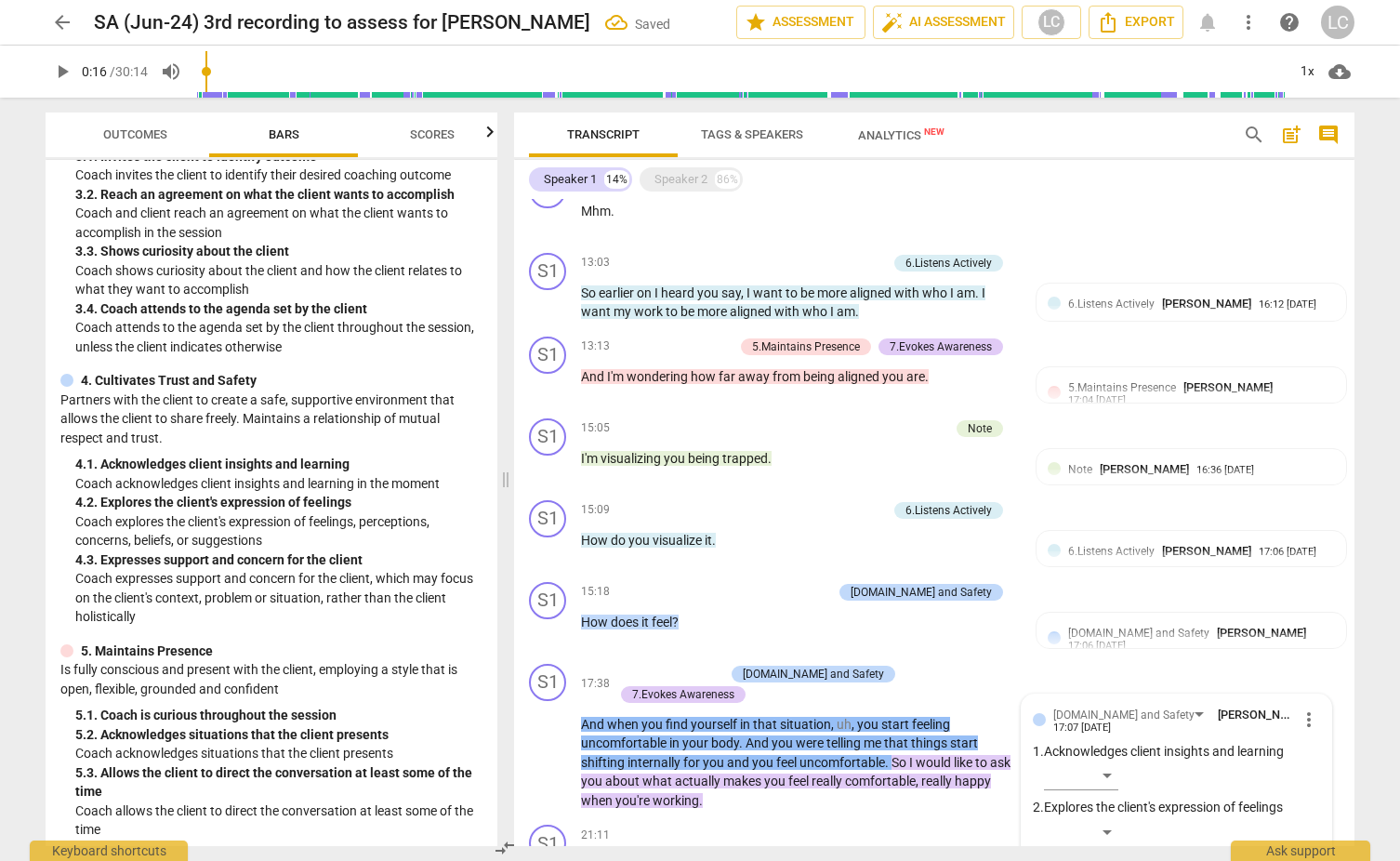 scroll, scrollTop: 1598, scrollLeft: 0, axis: vertical 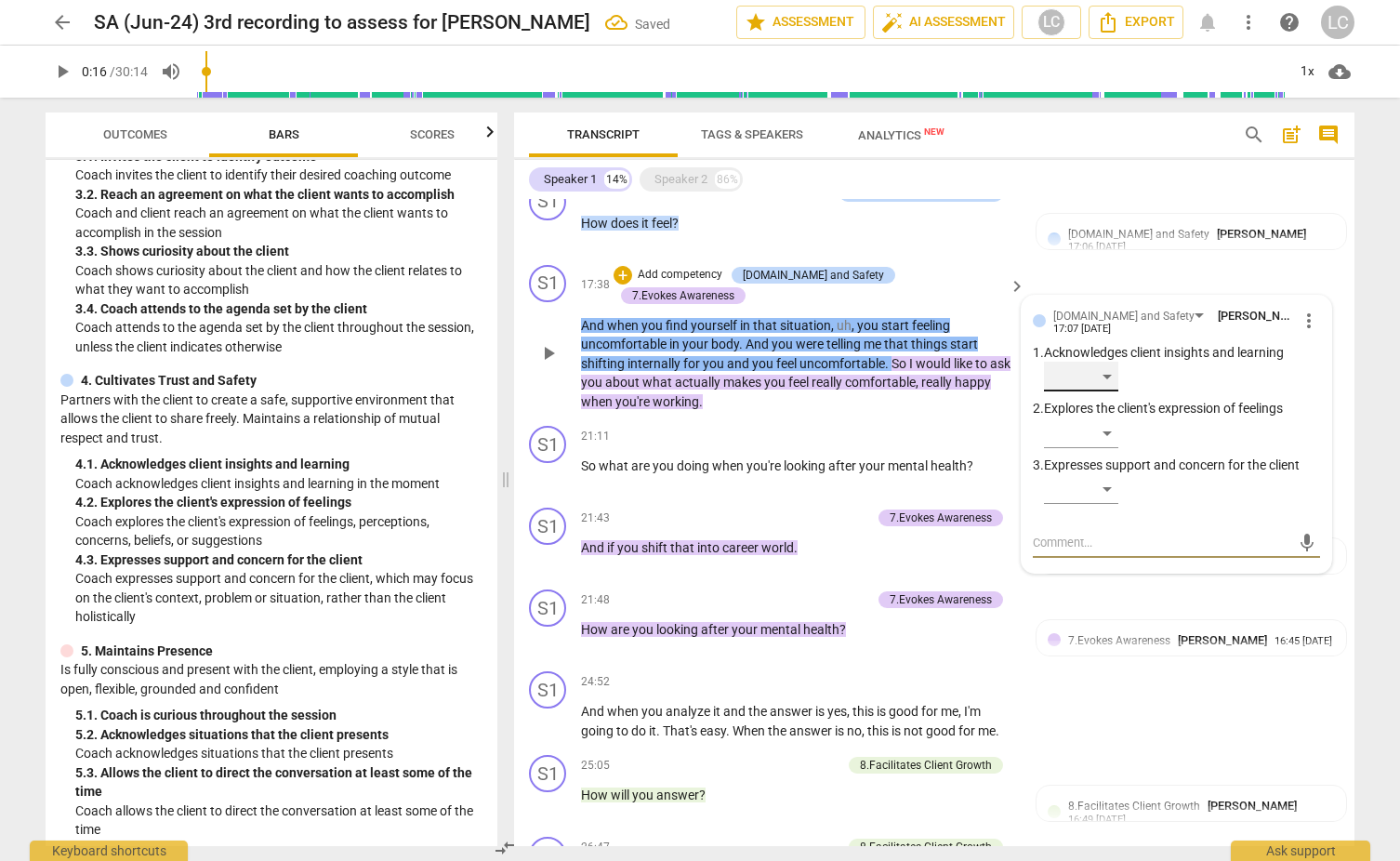 click on "​" at bounding box center (1081, 377) 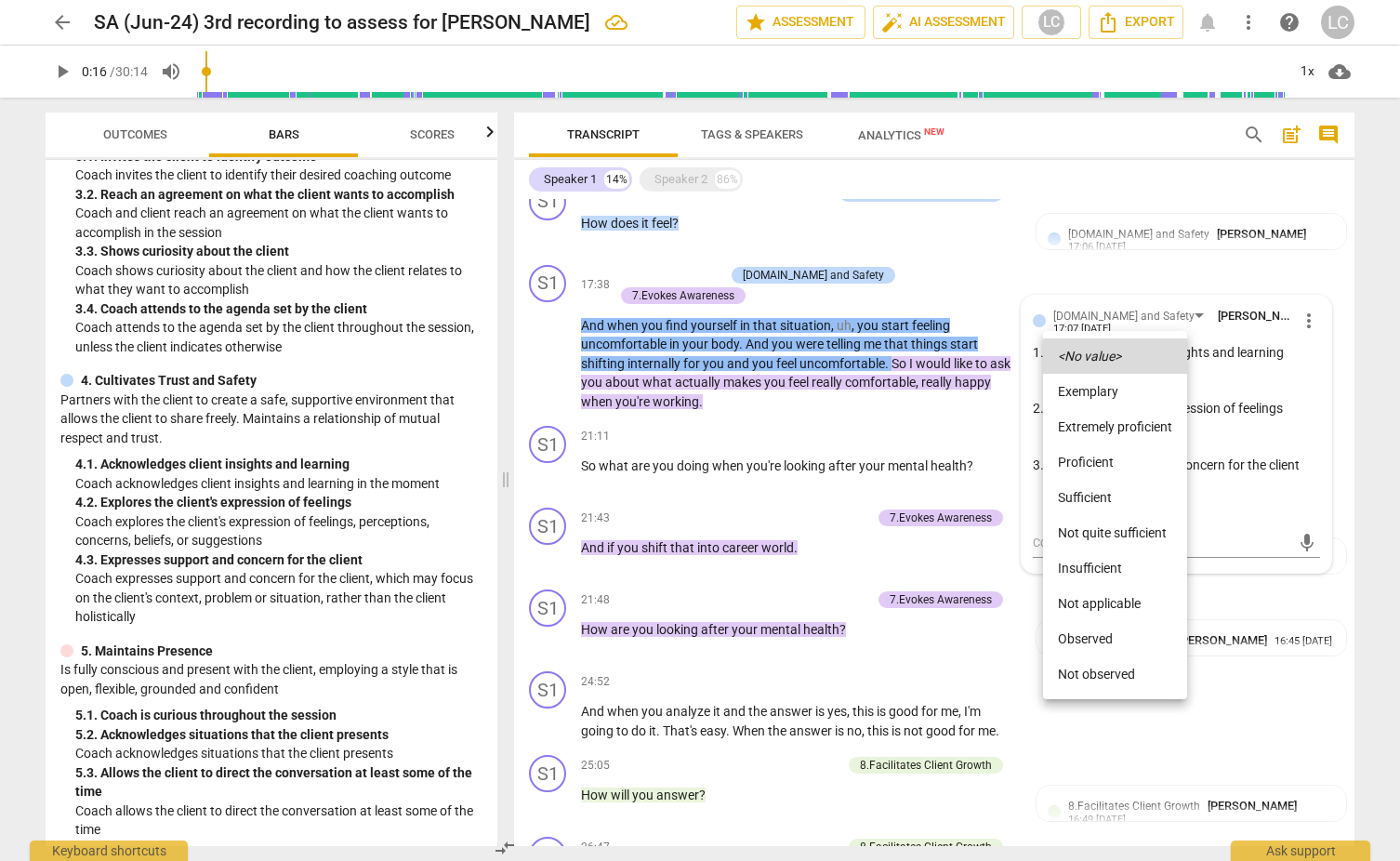 click on "Sufficient" at bounding box center (1115, 497) 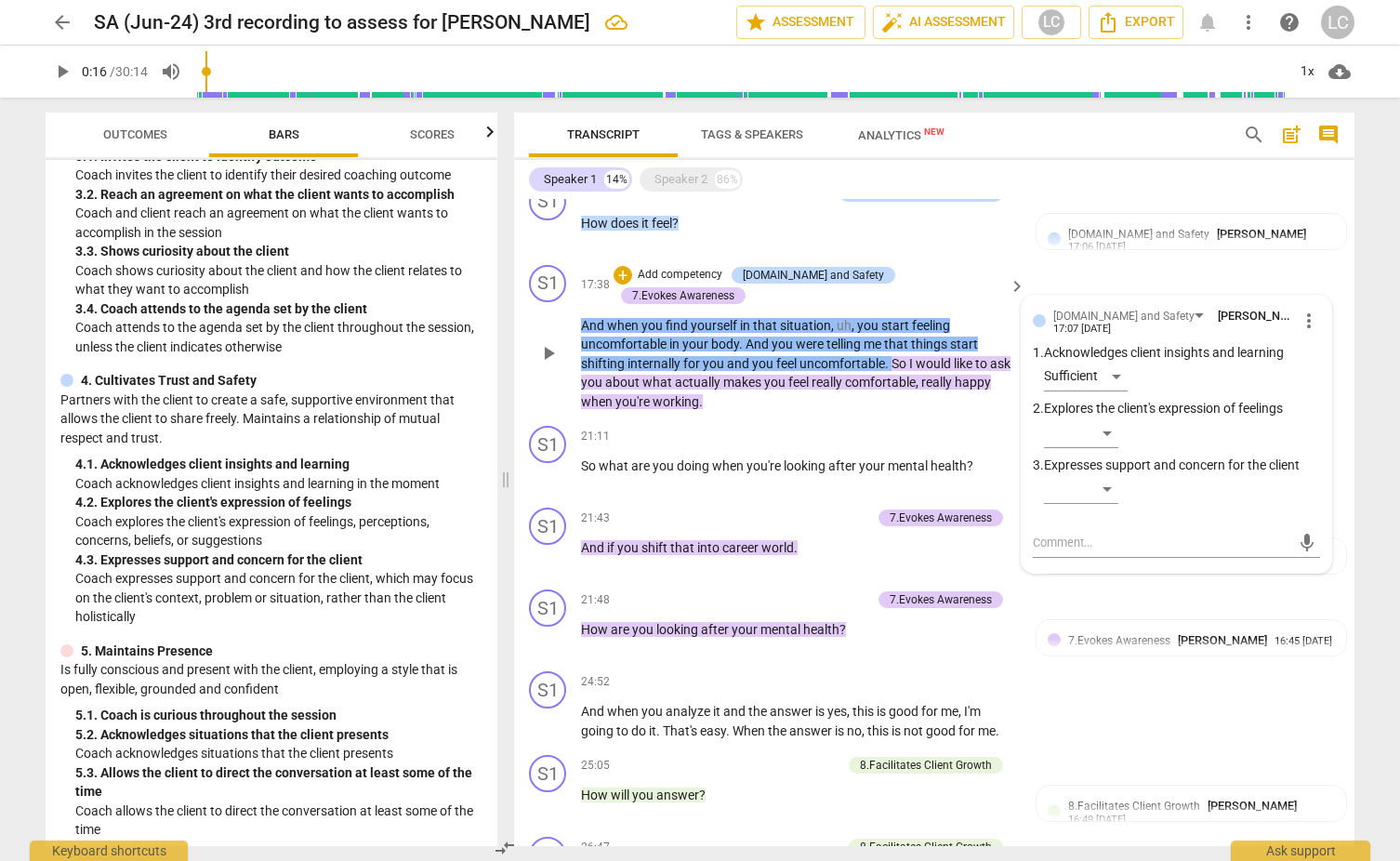 click on "And   when   you   find   yourself   in   that   situation ,   uh ,   you   start   feeling   uncomfortable   in   your   body .   And   you   were   telling   me   that   things   start   shifting   internally   for   you   and   you   feel   uncomfortable .   So   I   would   like   to   ask   you   about   what   actually   makes   you   feel   really   comfortable ,   really   happy   when   you're   working ." at bounding box center (799, 364) 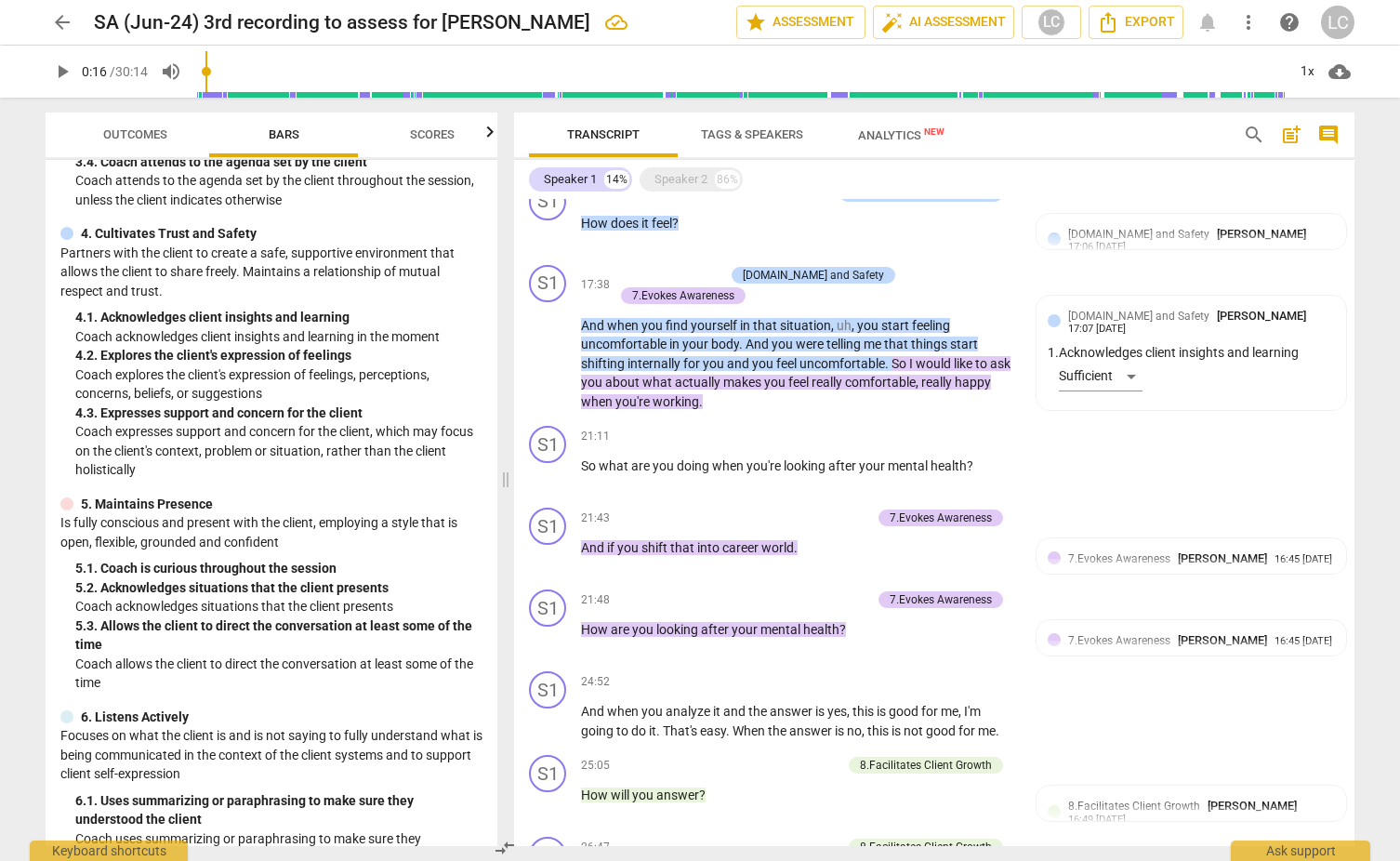 scroll, scrollTop: 518, scrollLeft: 0, axis: vertical 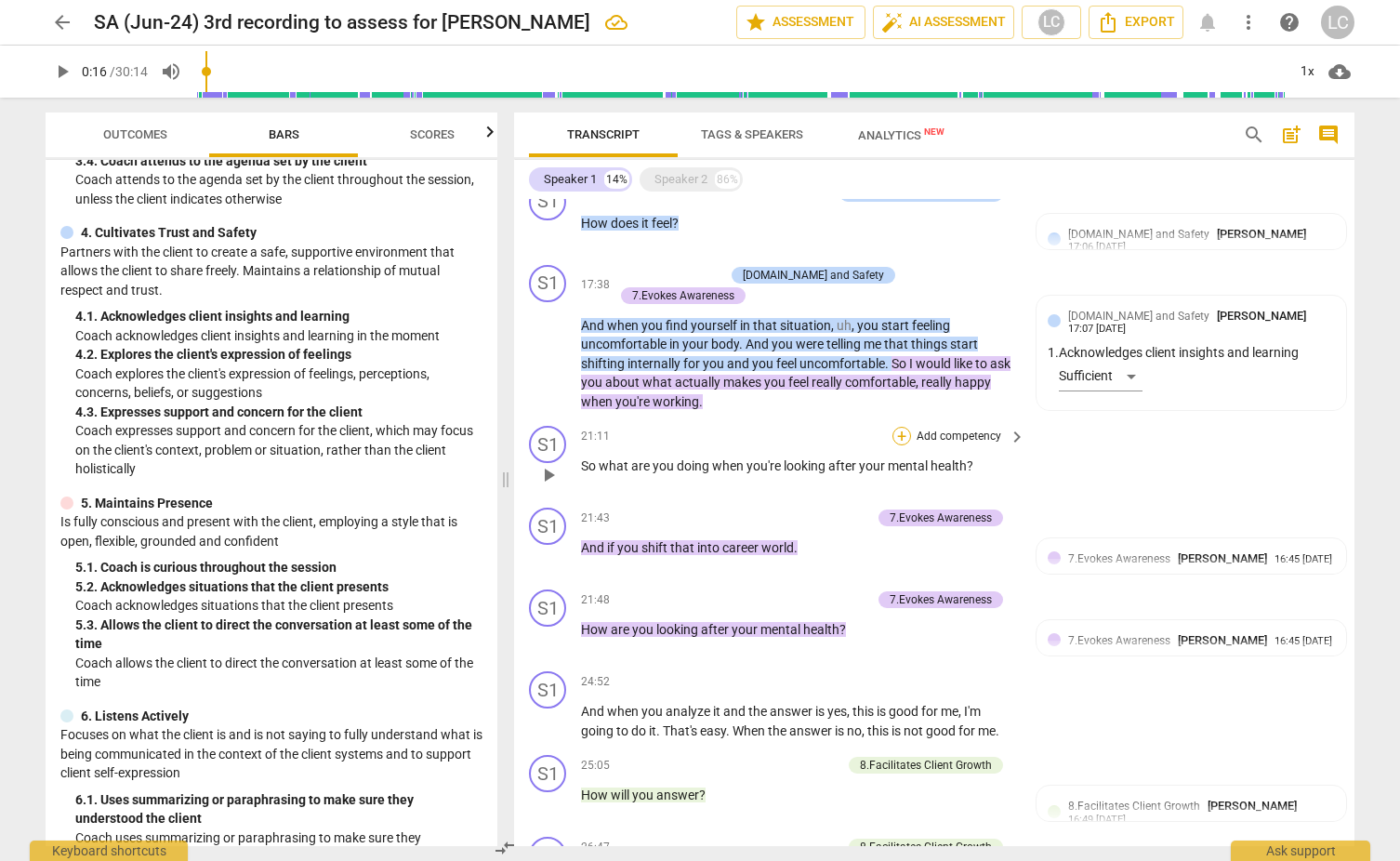 click on "+" at bounding box center (902, 436) 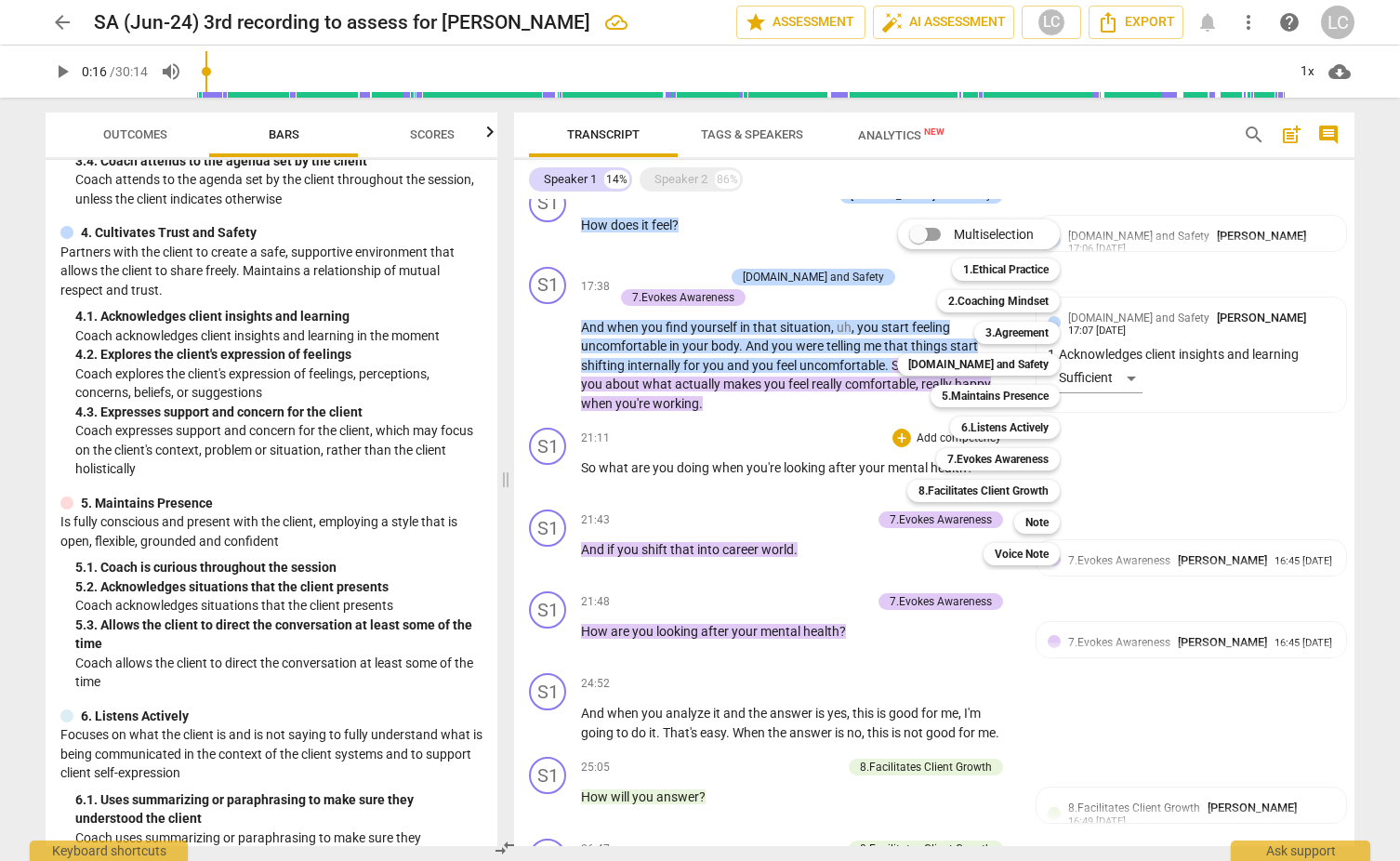 scroll, scrollTop: 1594, scrollLeft: 0, axis: vertical 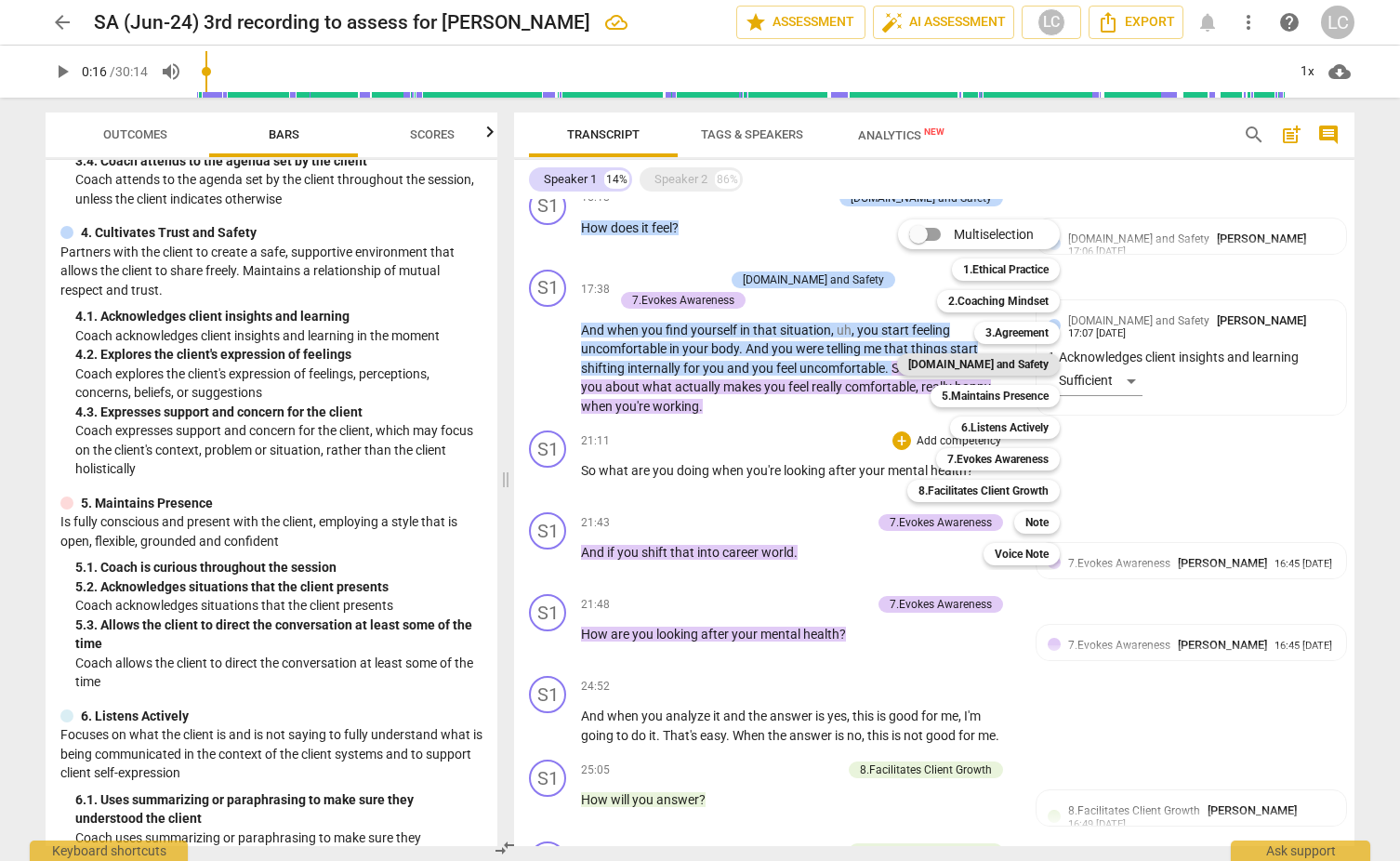 click on "[DOMAIN_NAME] and Safety" at bounding box center (978, 364) 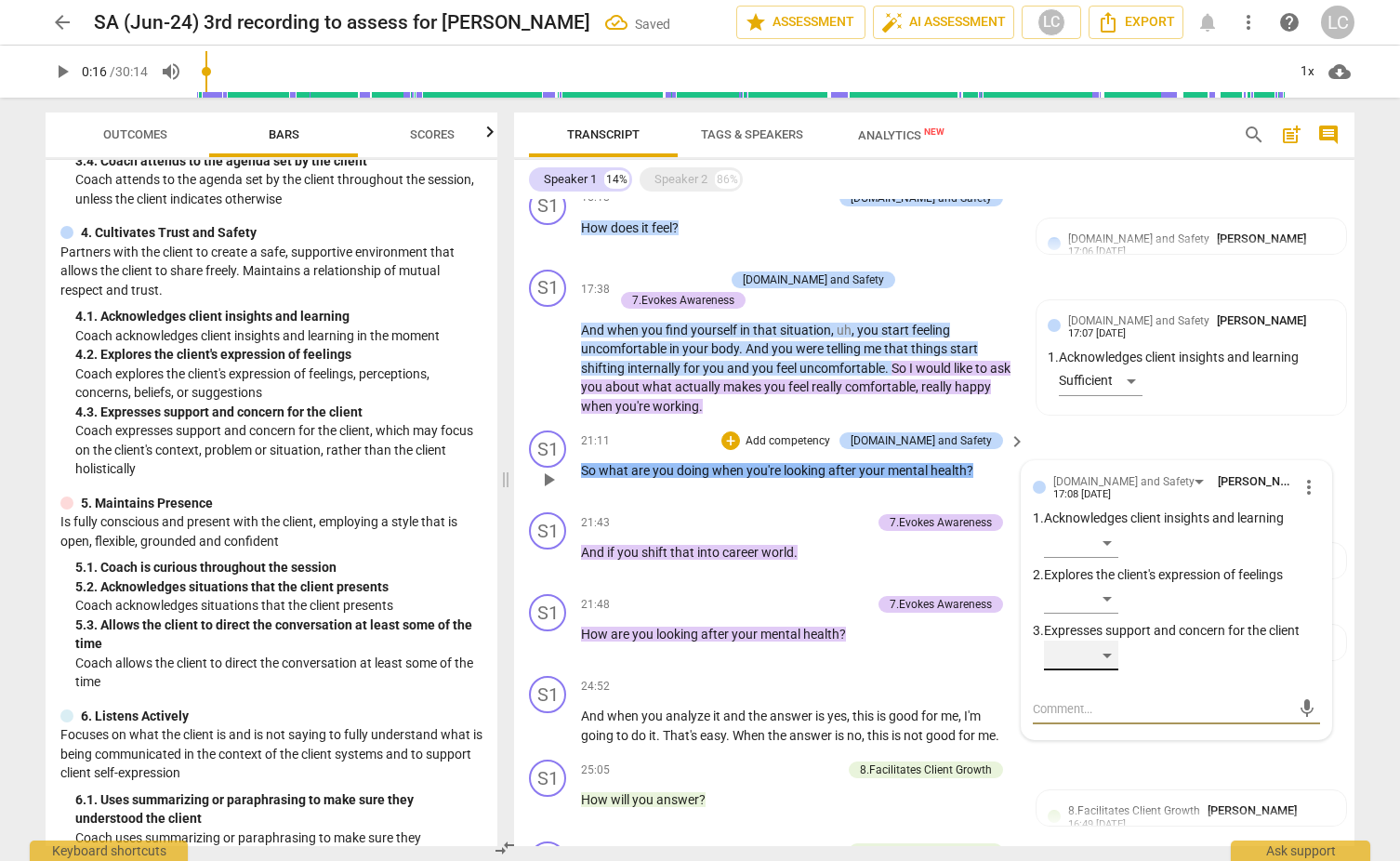 click on "​" at bounding box center [1081, 656] 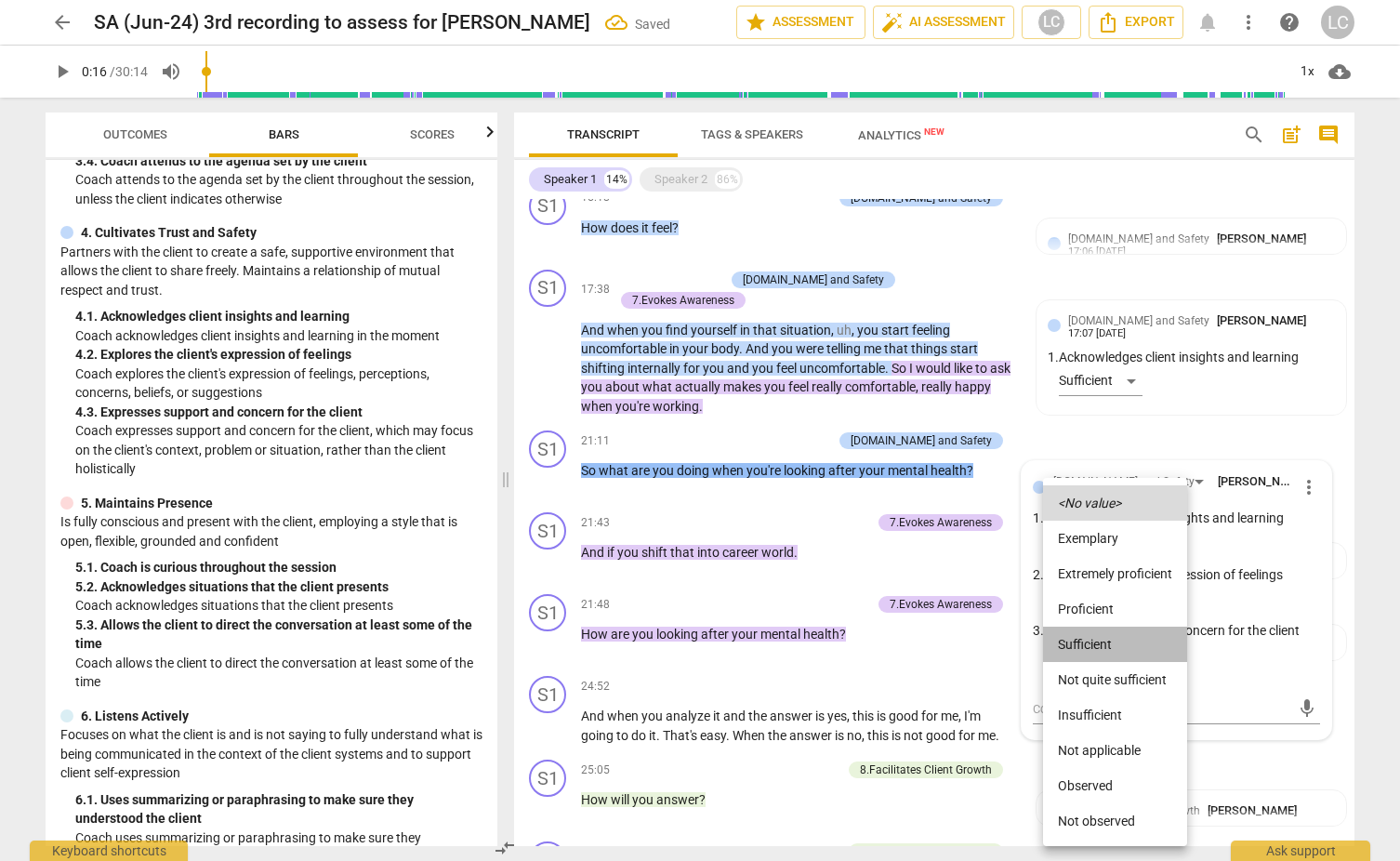 click on "Sufficient" at bounding box center [1115, 644] 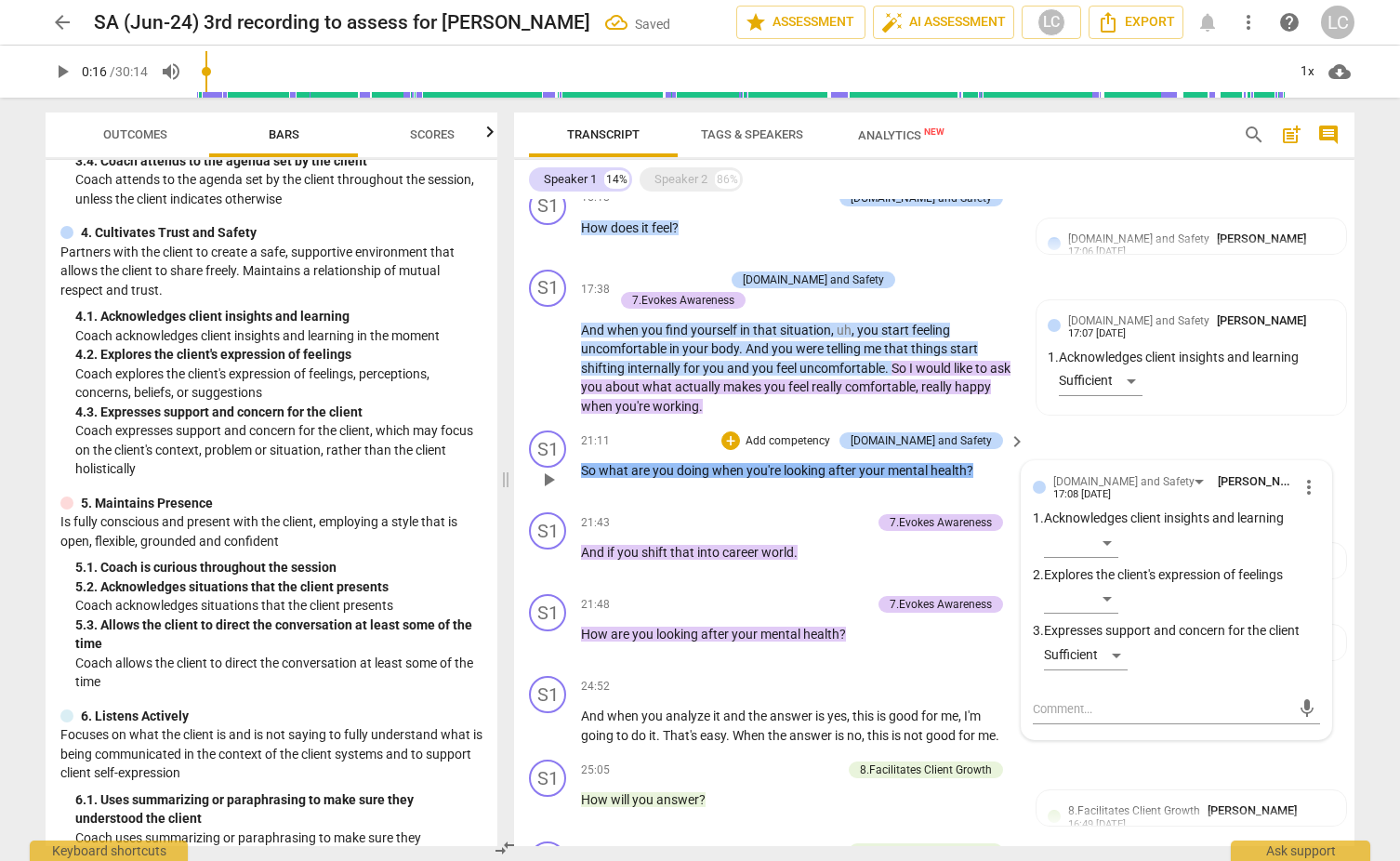 click on "21:11 + Add competency 4.Trust and Safety keyboard_arrow_right So   what   are   you   doing   when   you're   looking   after   your   mental   health ?" at bounding box center (804, 464) 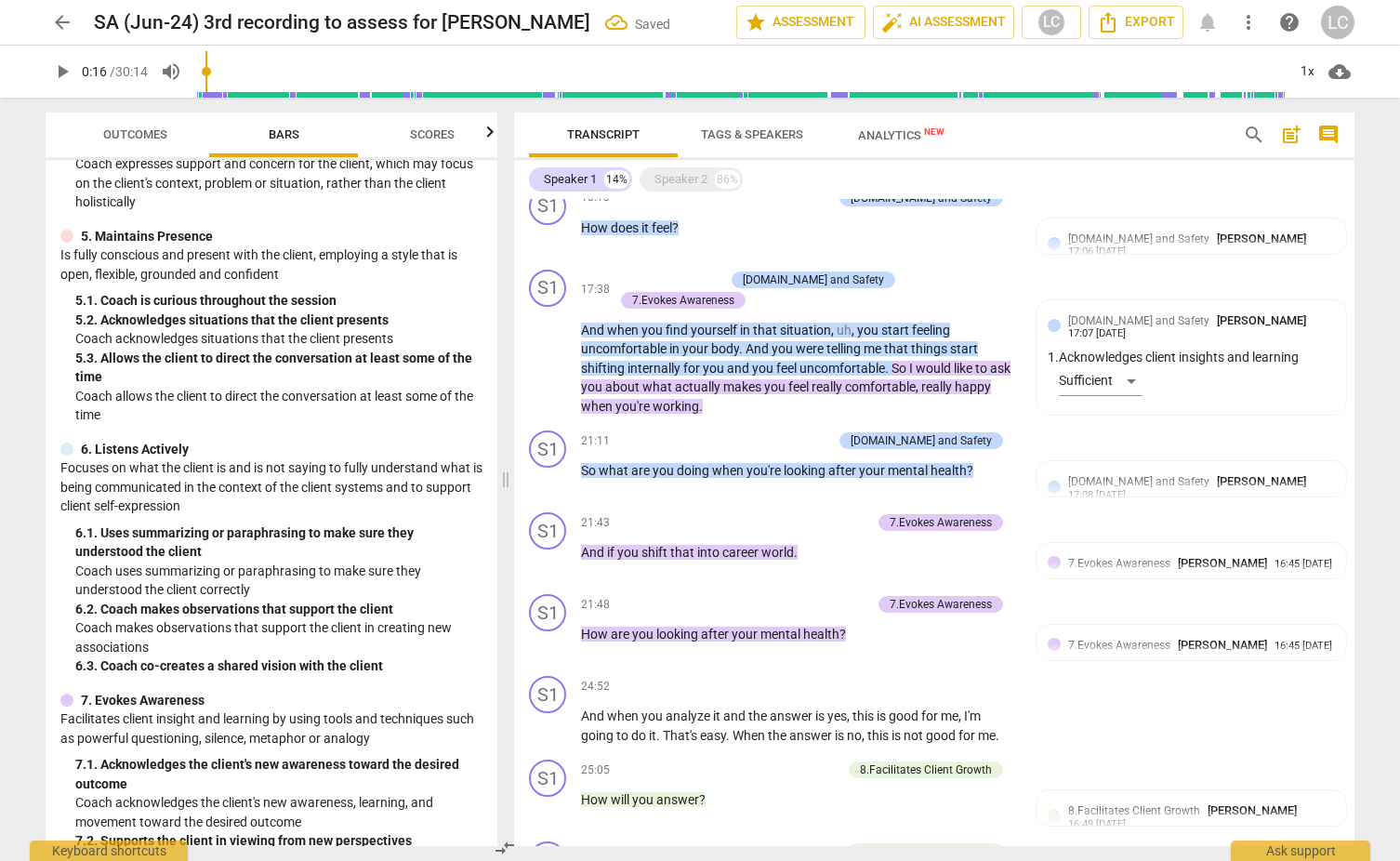 scroll, scrollTop: 792, scrollLeft: 0, axis: vertical 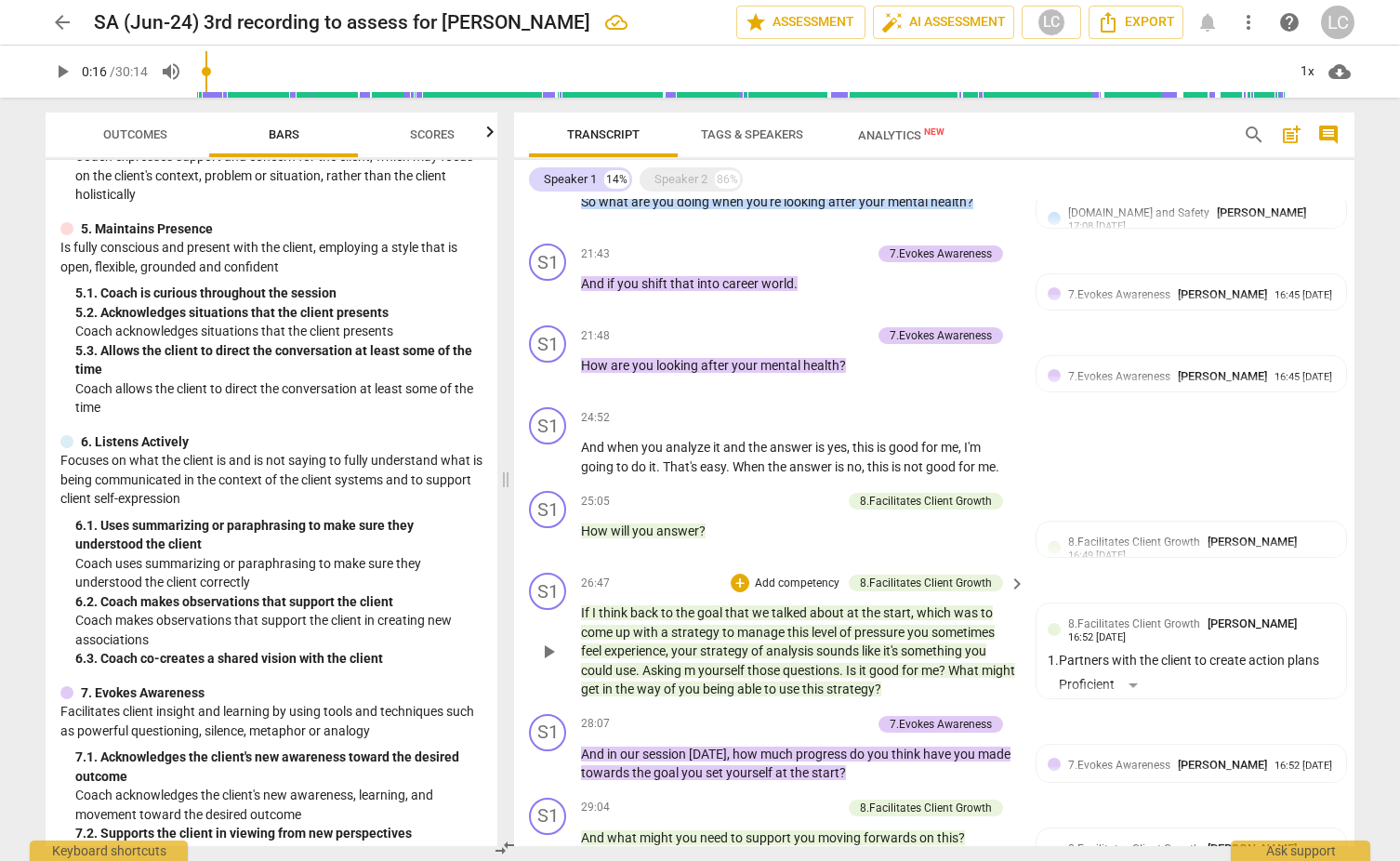 click on "play_arrow" at bounding box center [548, 652] 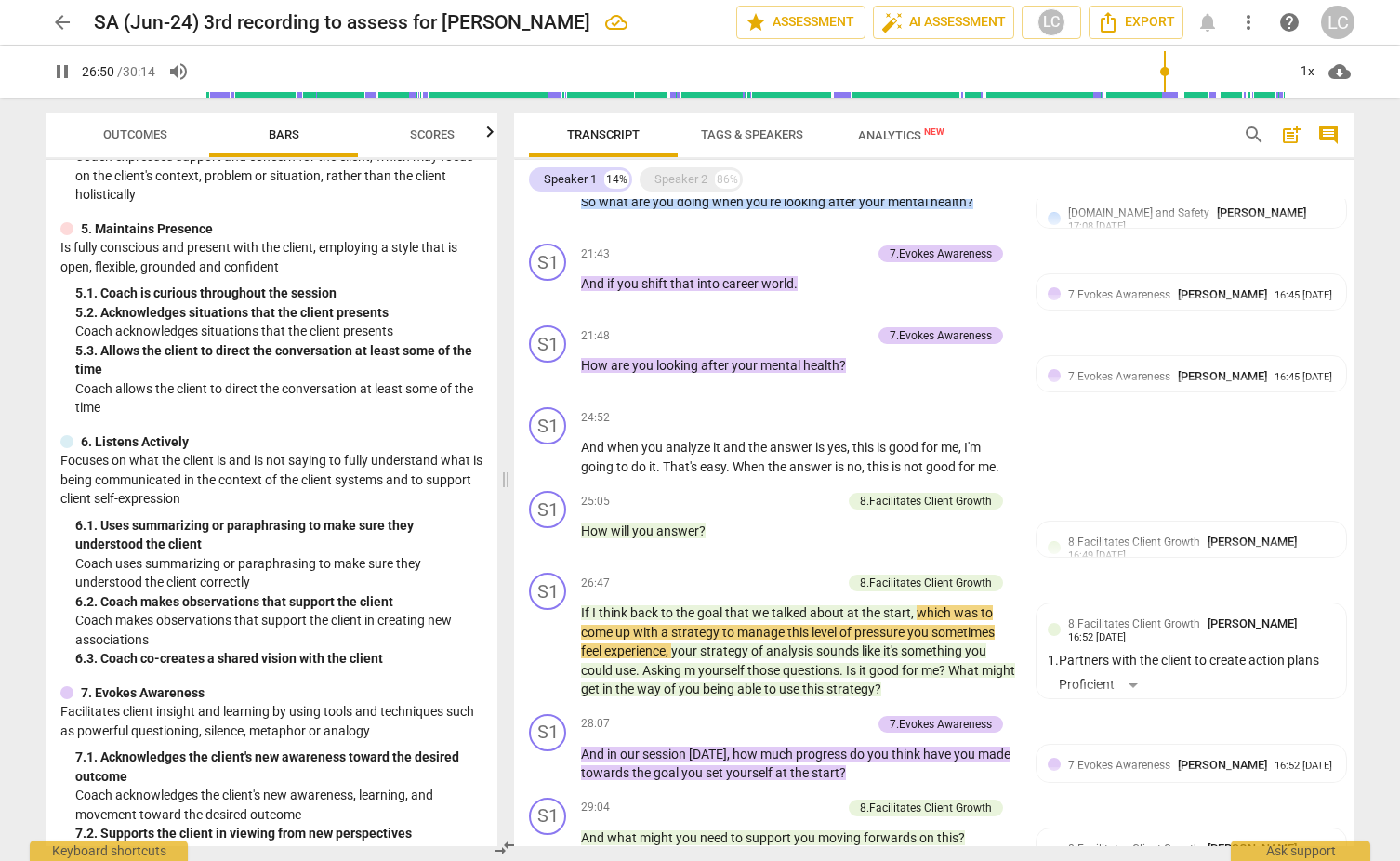 click on "Scores" at bounding box center [432, 135] 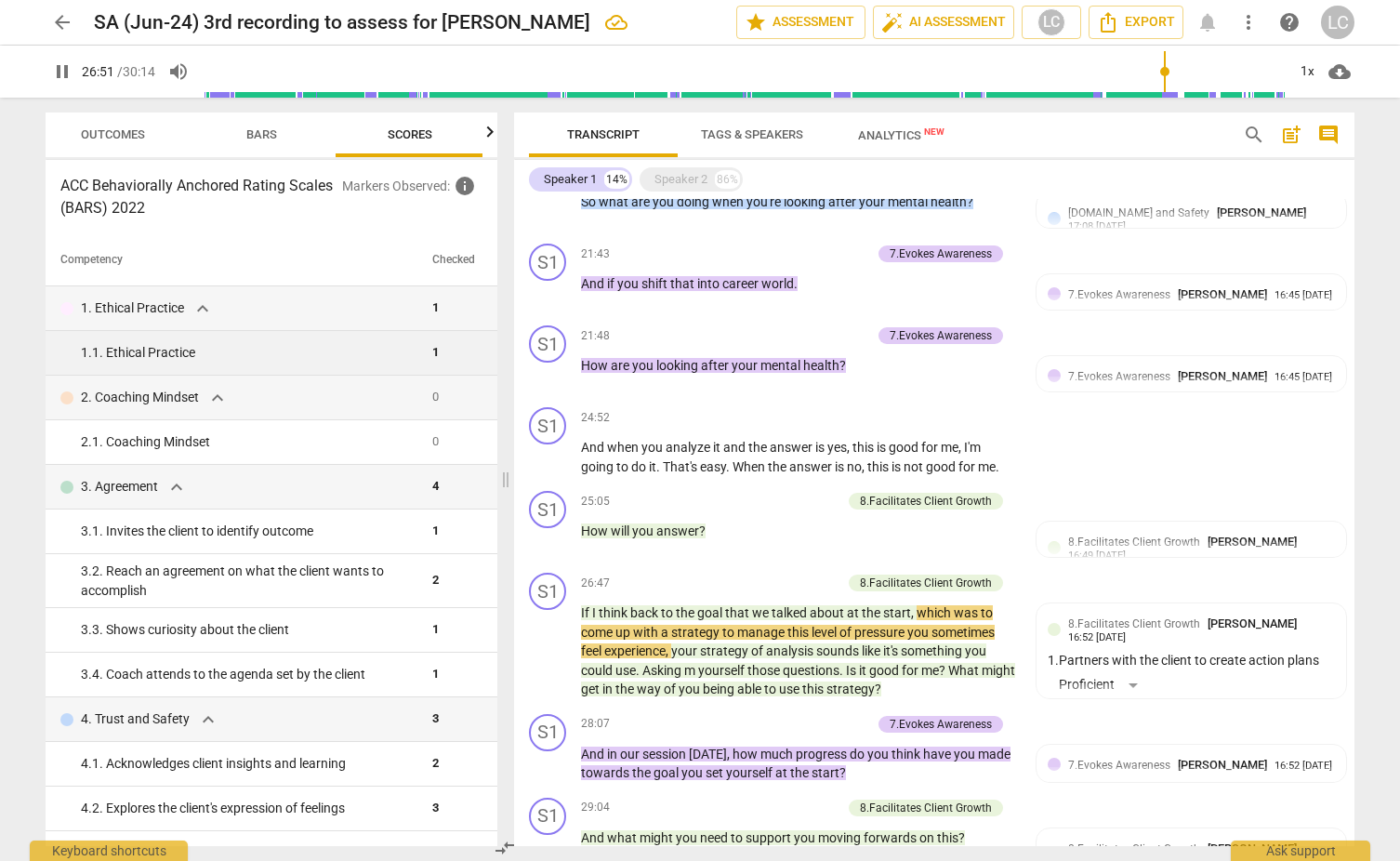 scroll, scrollTop: 0, scrollLeft: 24, axis: horizontal 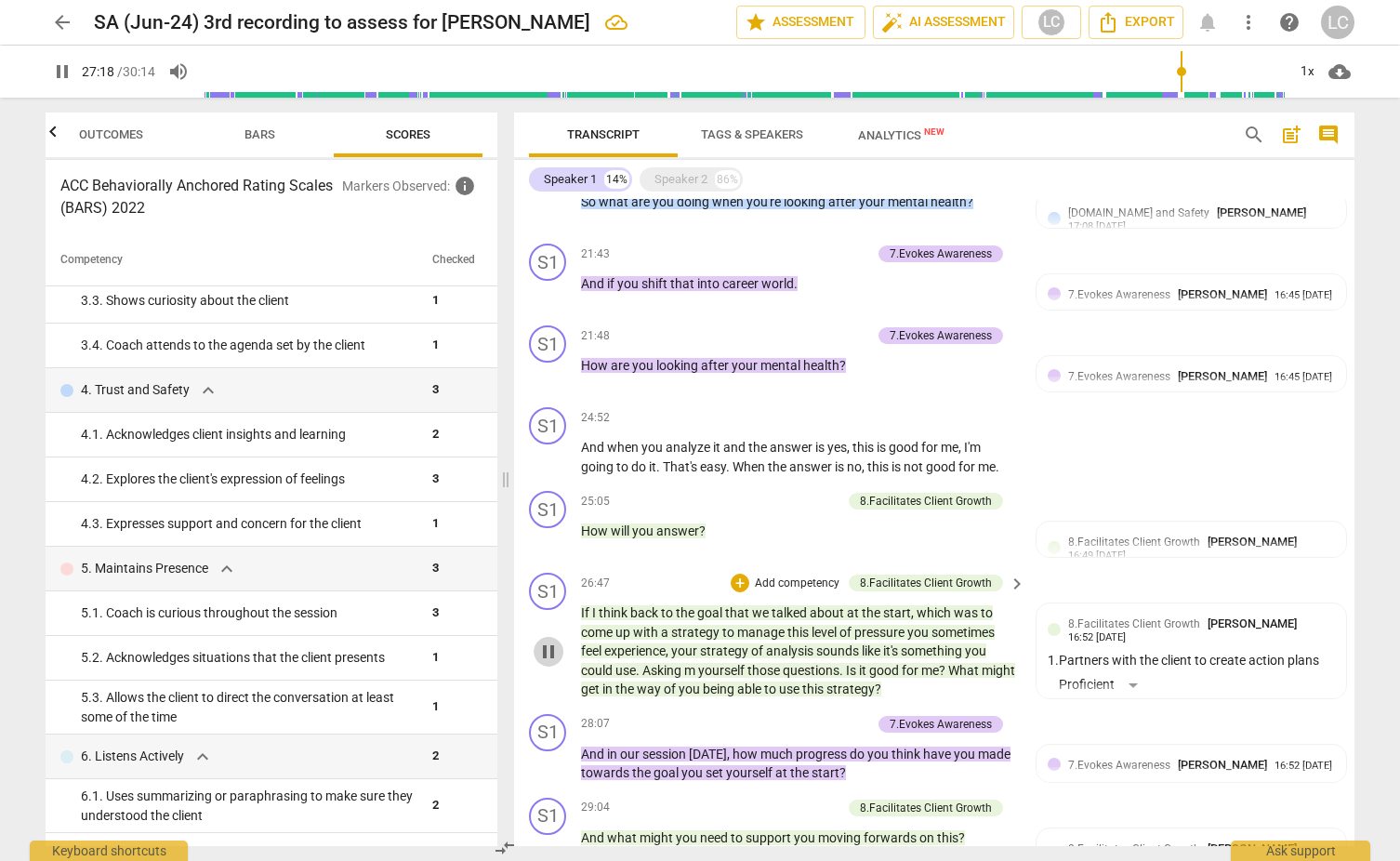 click on "pause" at bounding box center [548, 652] 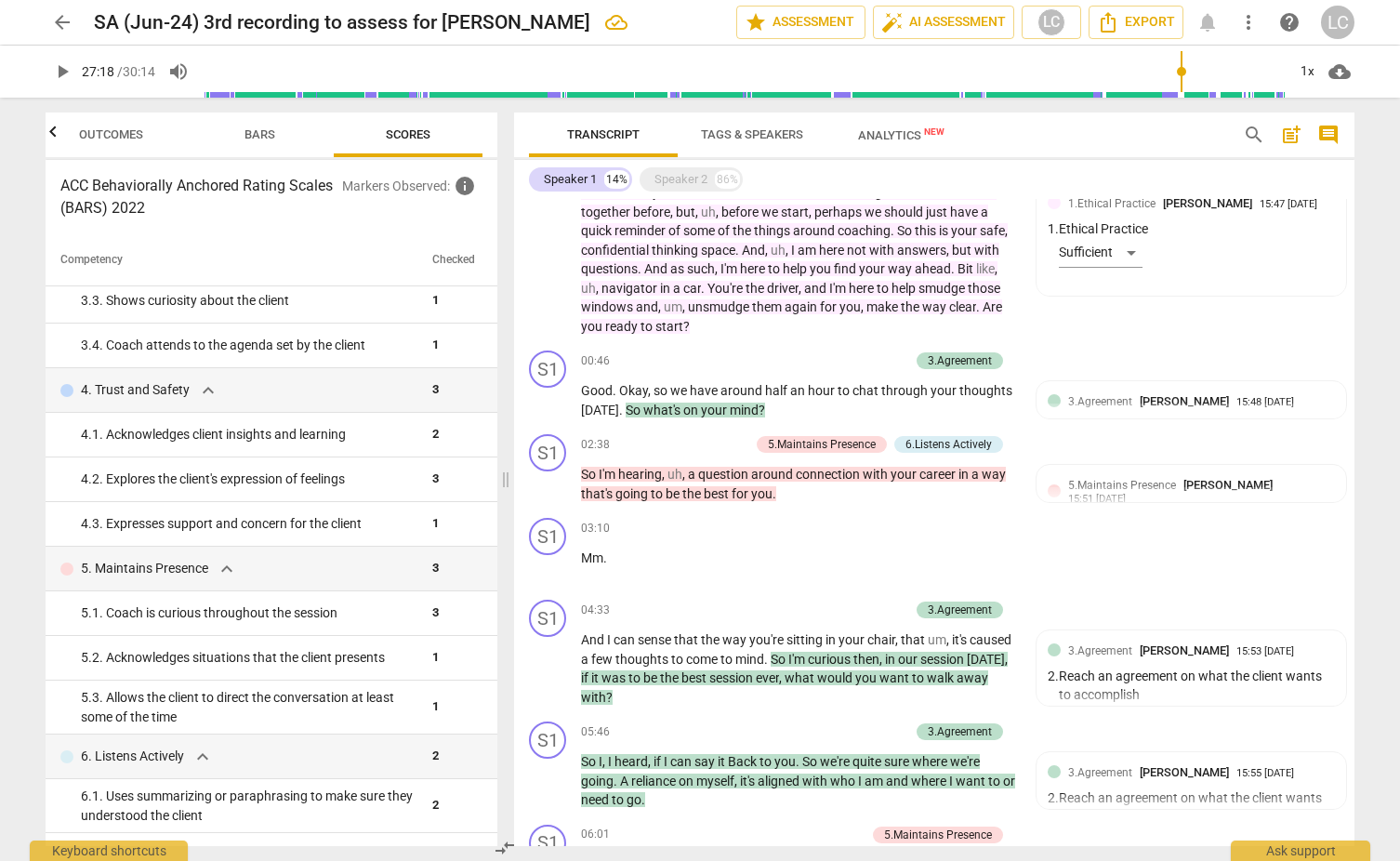 scroll, scrollTop: 139, scrollLeft: 0, axis: vertical 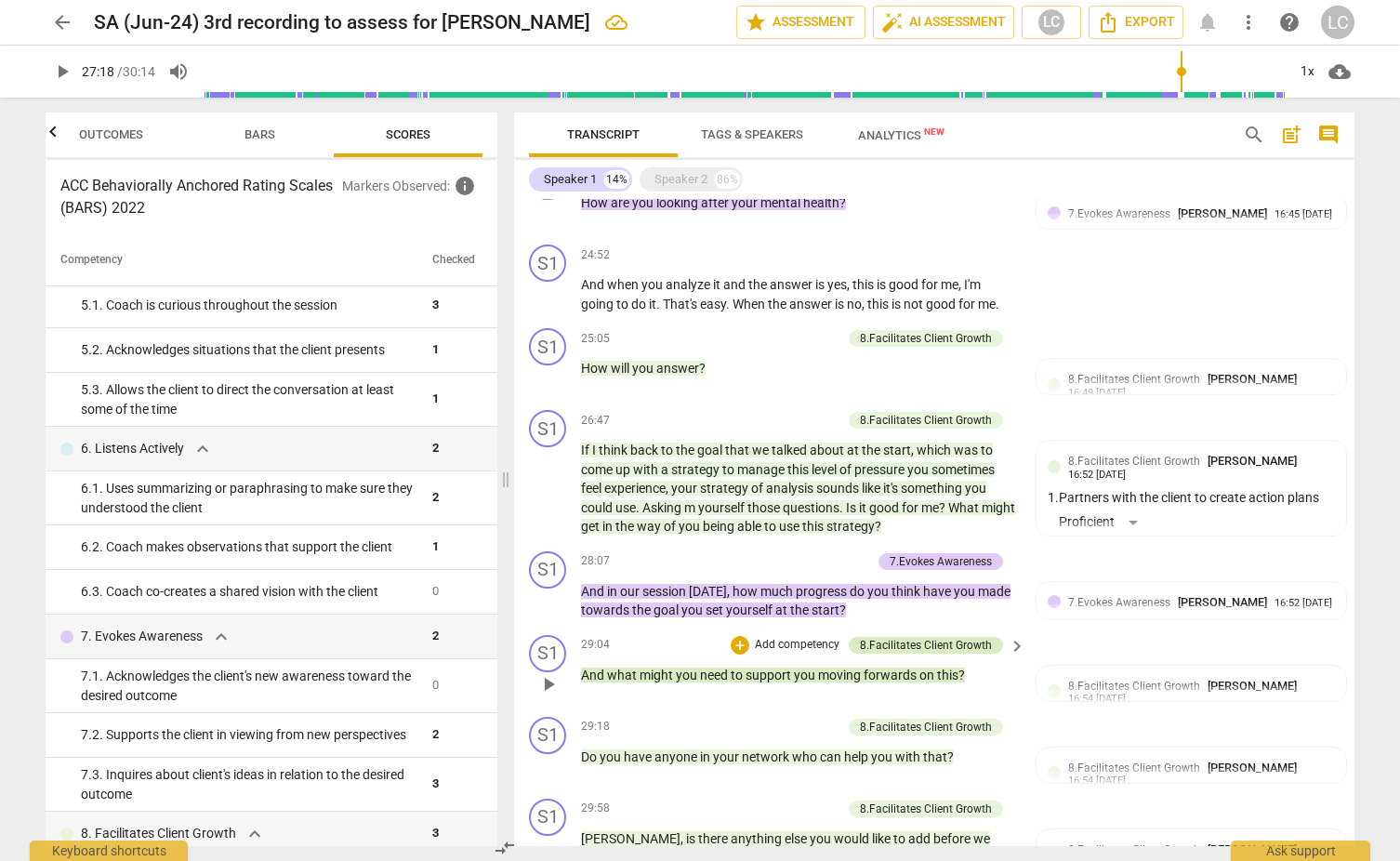 click on "8.Facilitates Client Growth" at bounding box center [926, 645] 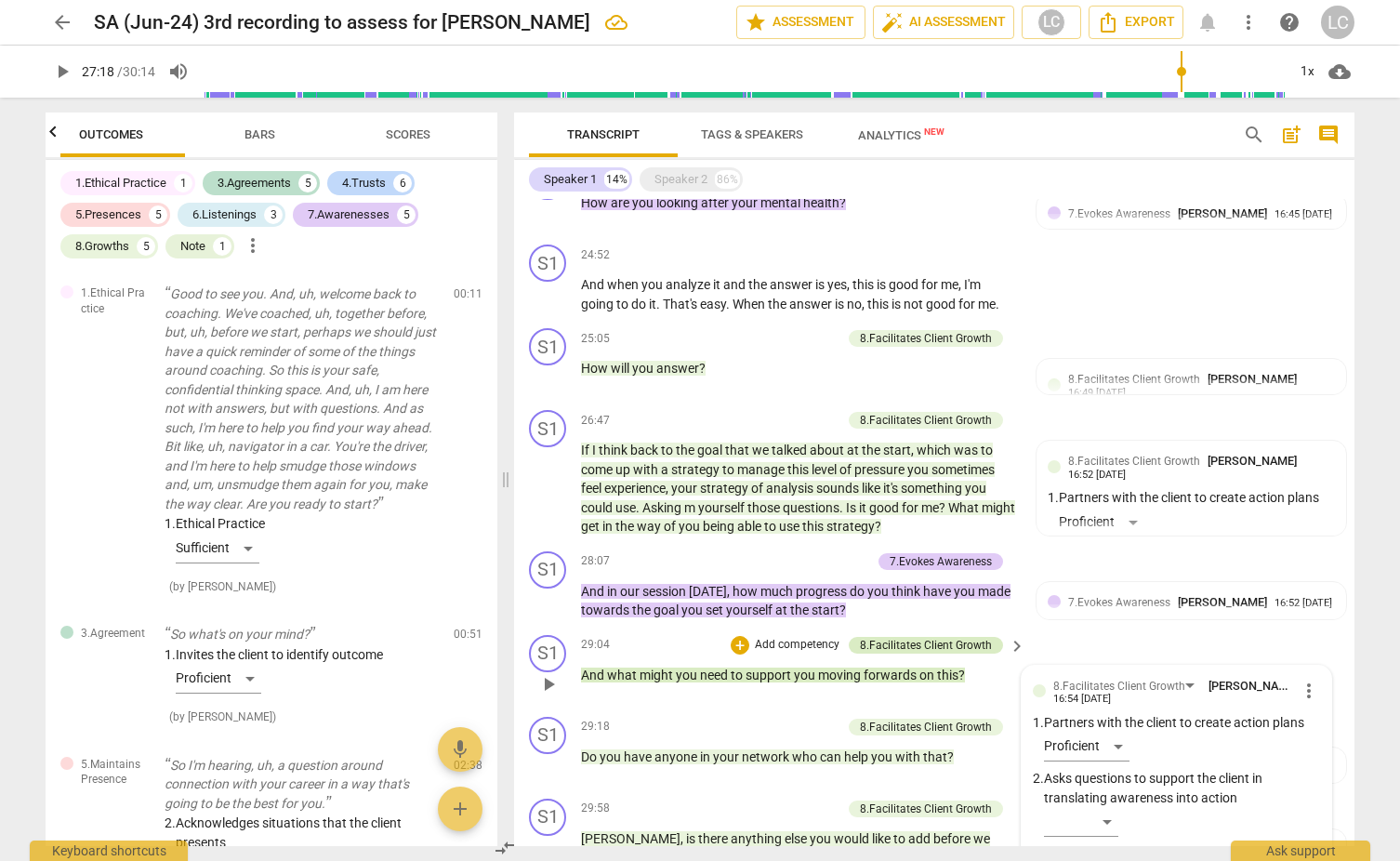 scroll, scrollTop: 2165, scrollLeft: 0, axis: vertical 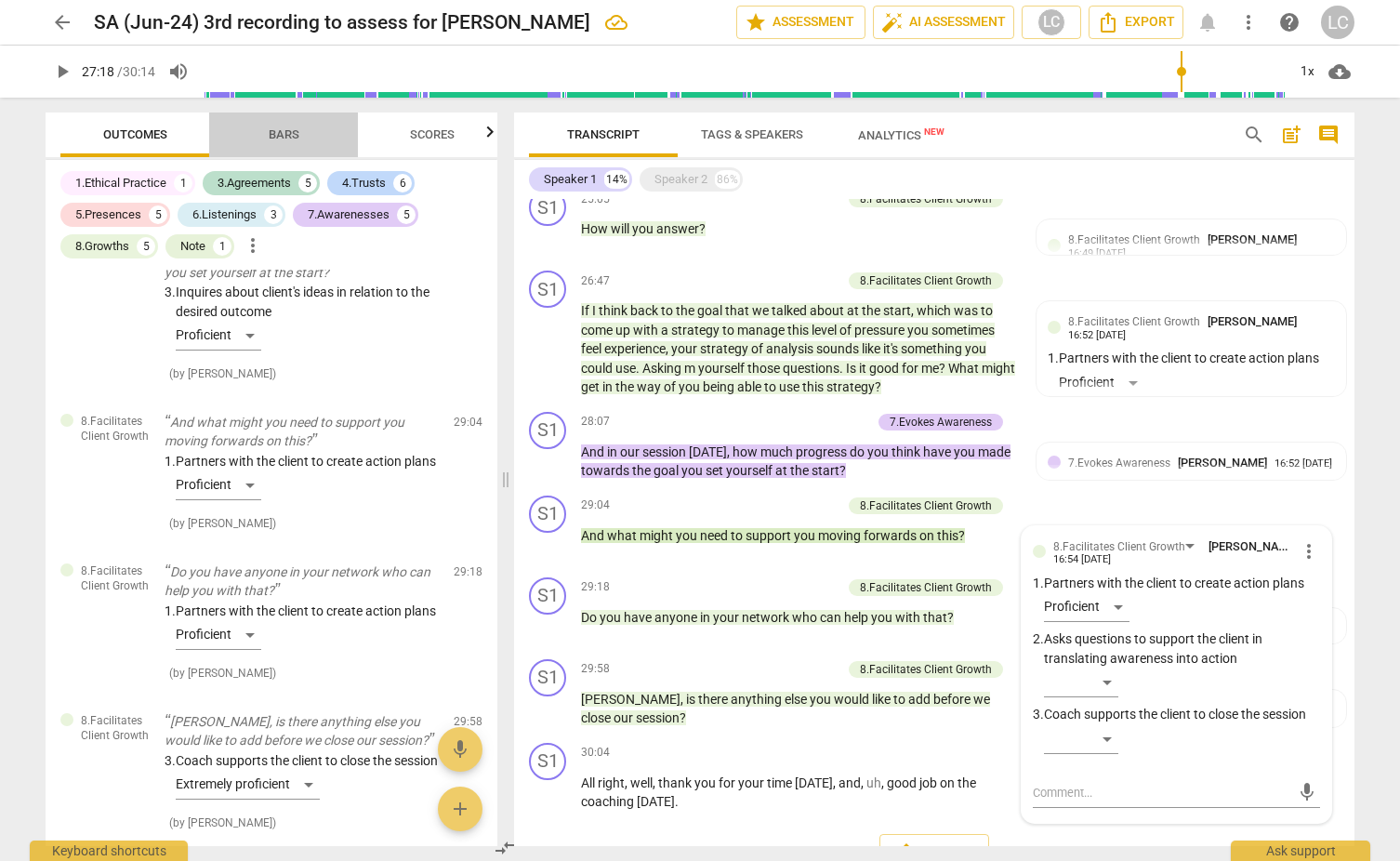 click on "Bars" at bounding box center (284, 134) 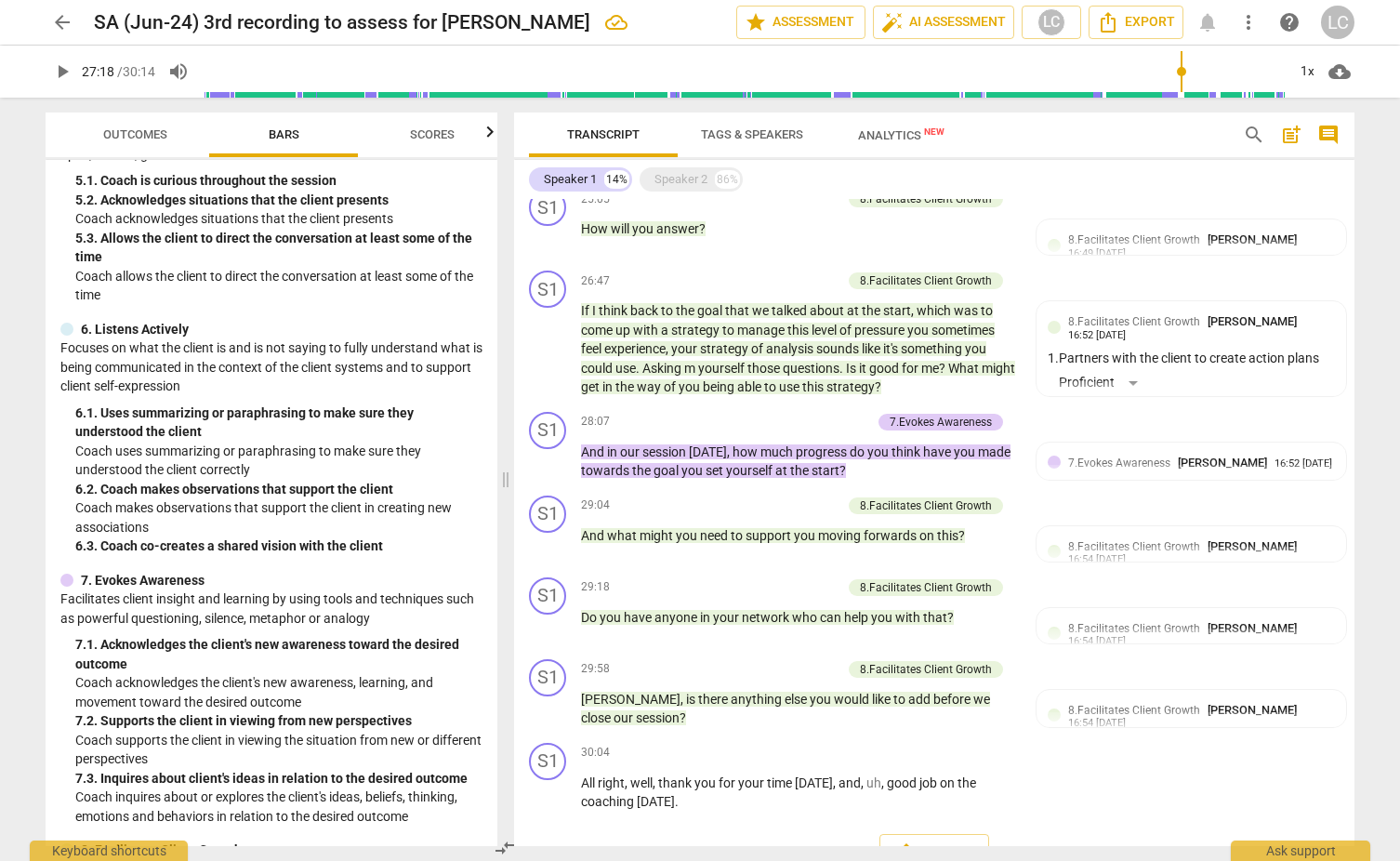 scroll, scrollTop: 909, scrollLeft: 0, axis: vertical 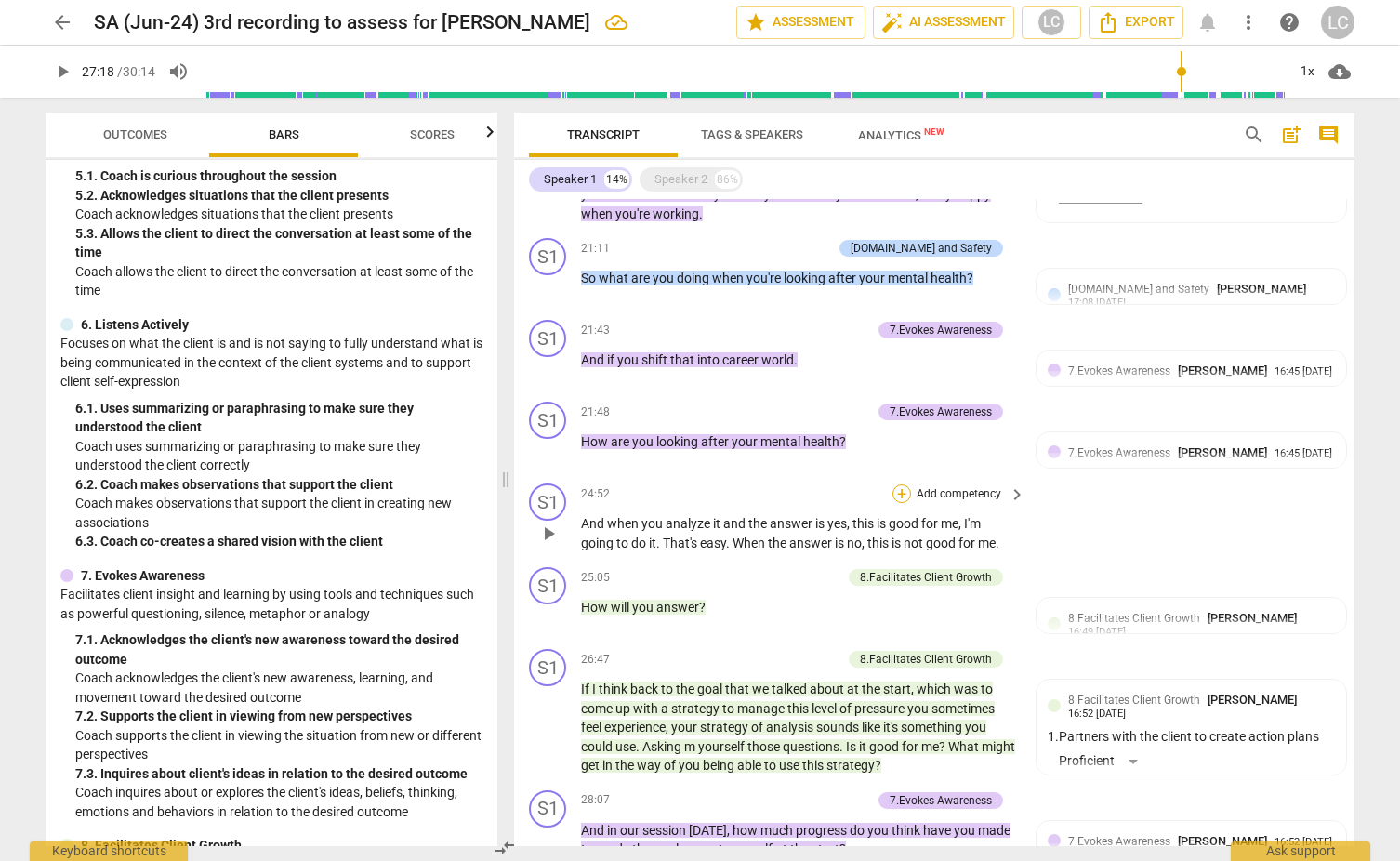 click on "+" at bounding box center (902, 494) 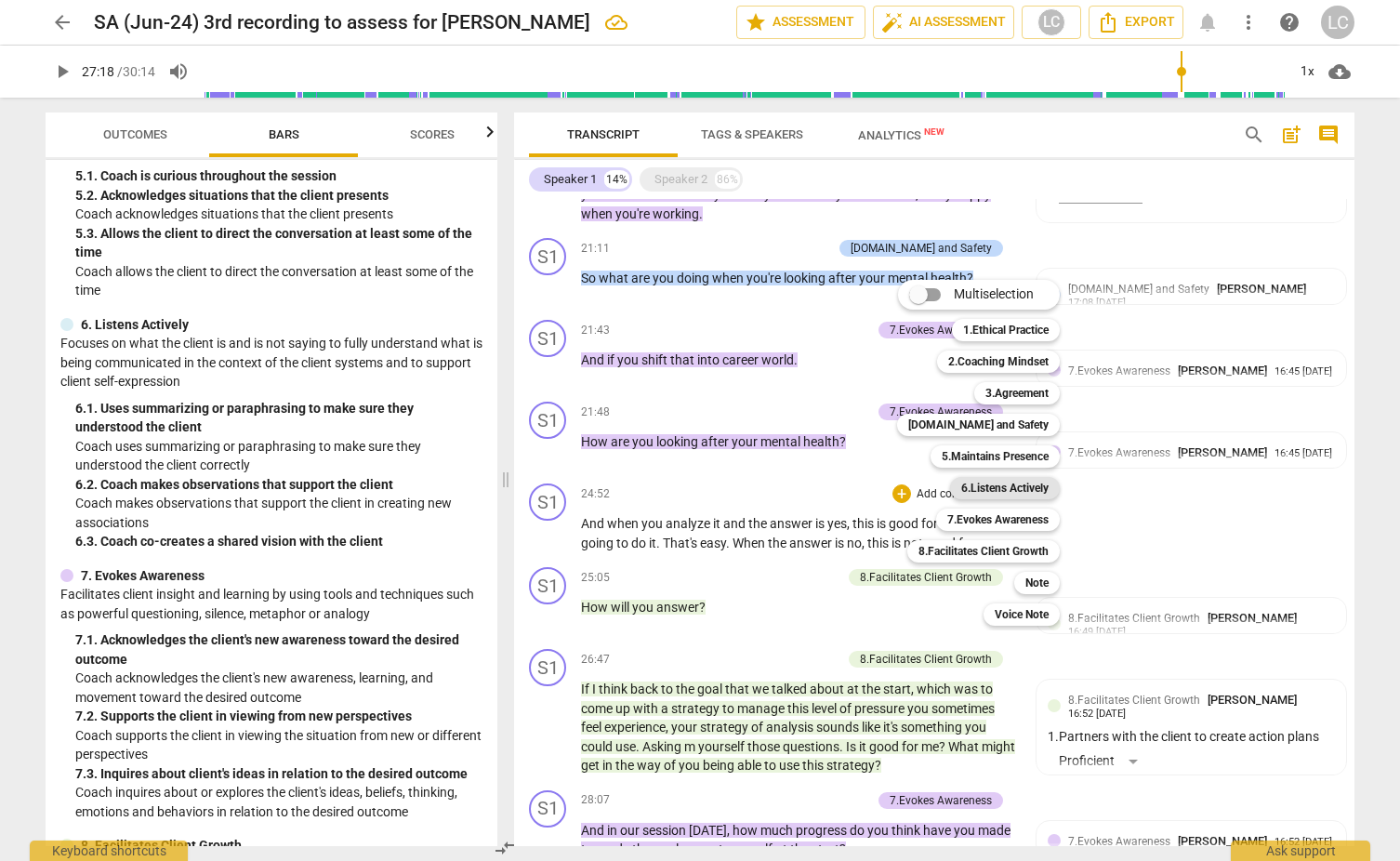 click on "6.Listens Actively" at bounding box center [1005, 488] 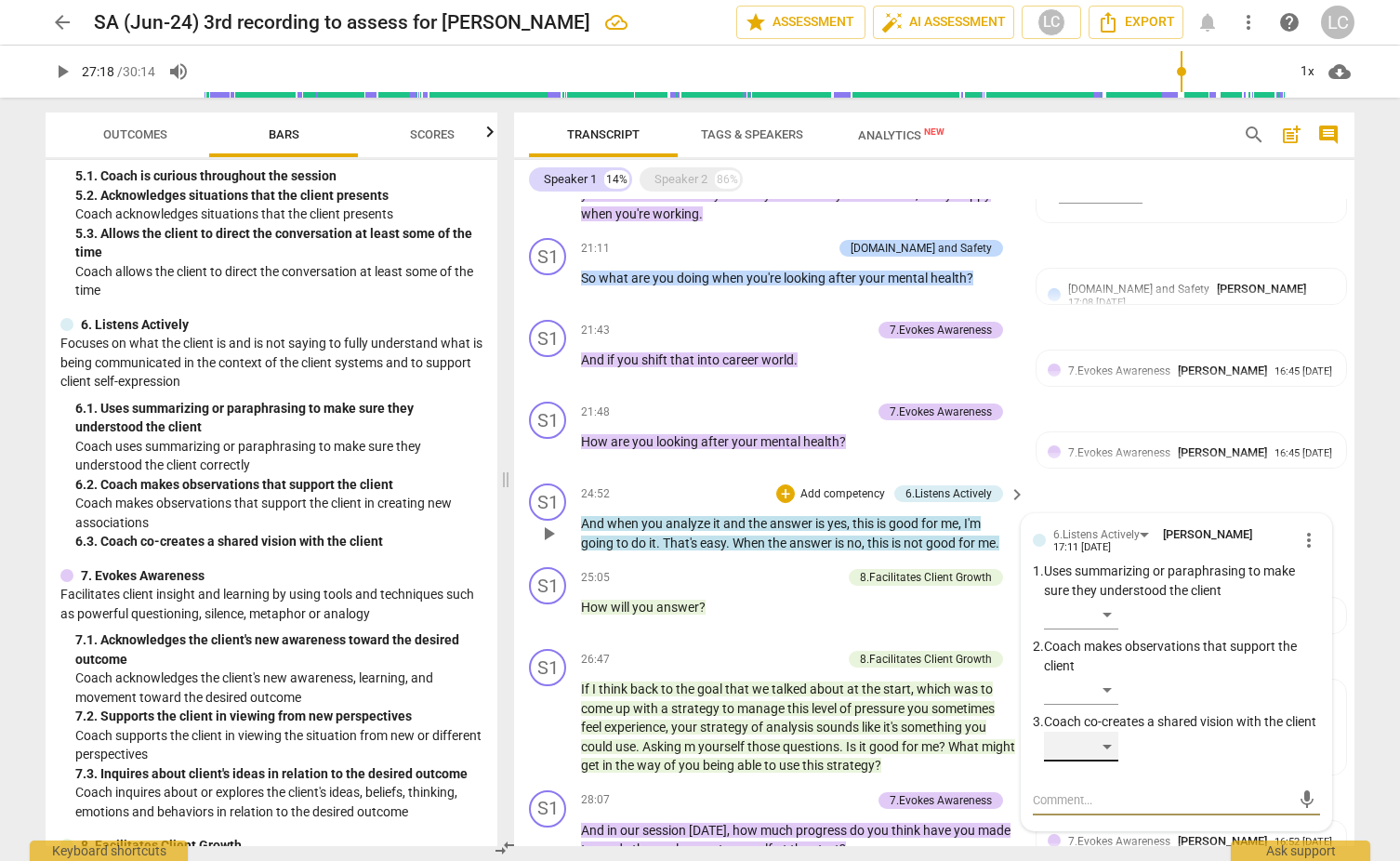 click on "​" at bounding box center (1081, 747) 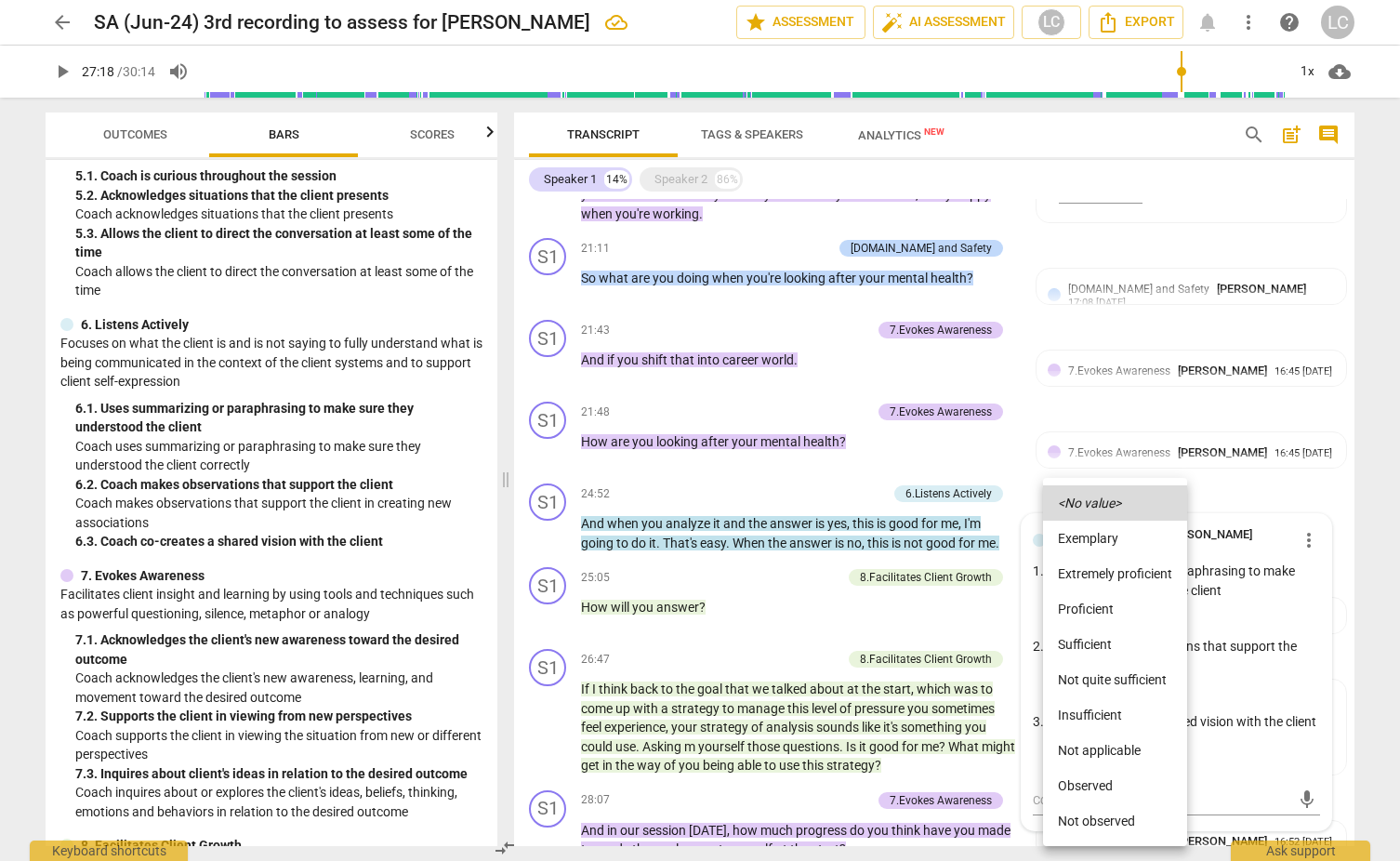 click on "Sufficient" at bounding box center (1115, 644) 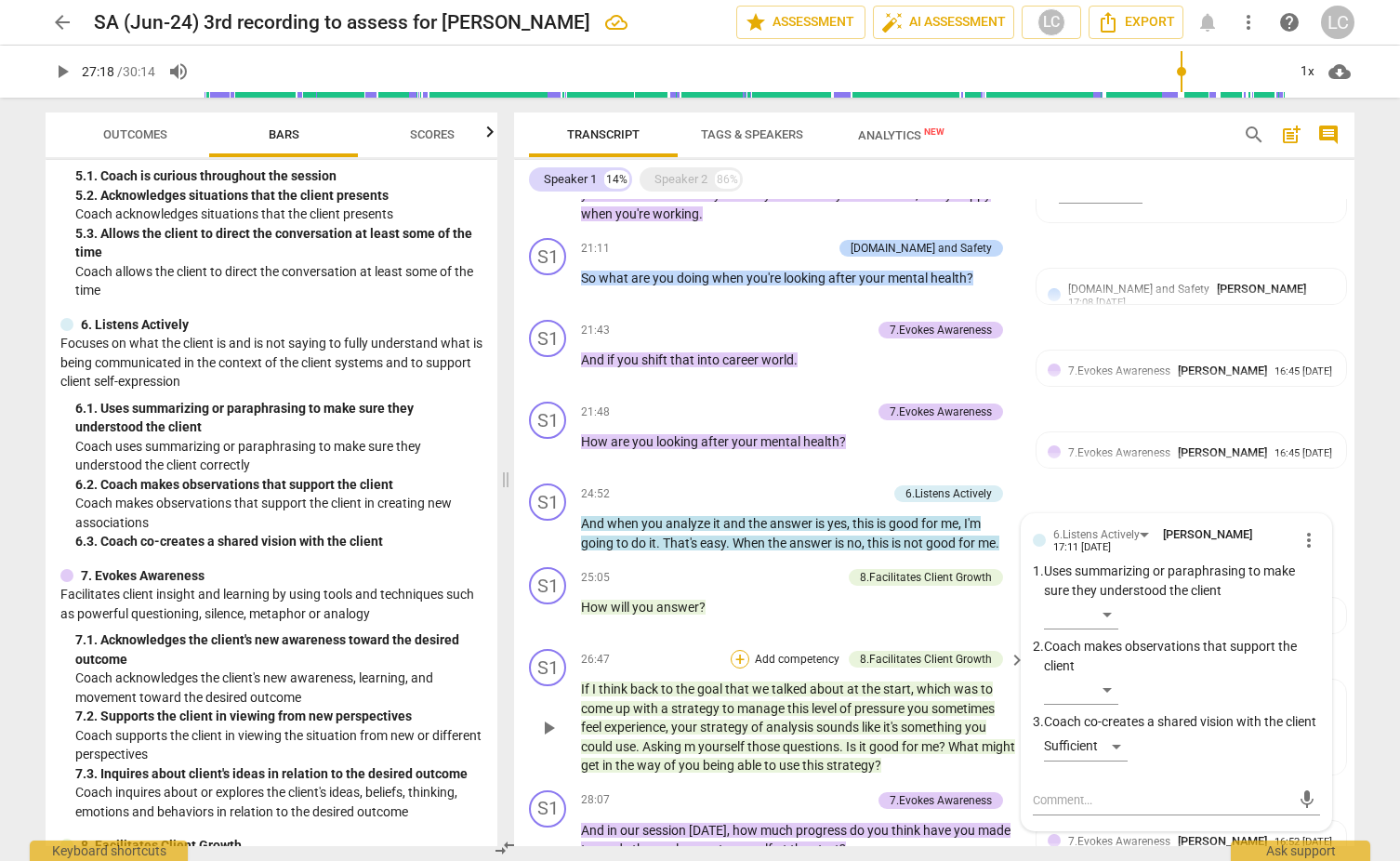 click on "+" at bounding box center (740, 659) 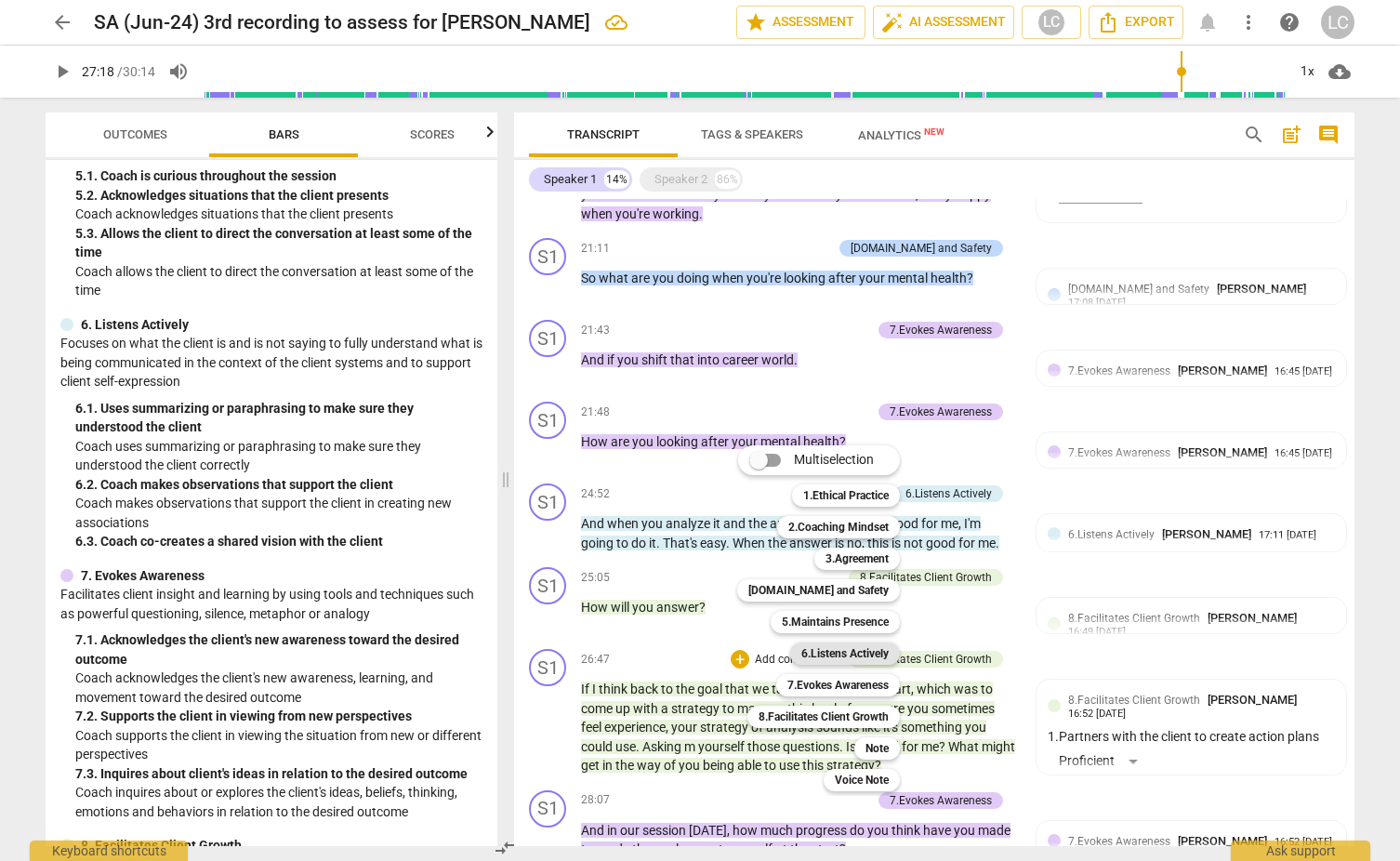 click on "6.Listens Actively" at bounding box center (845, 654) 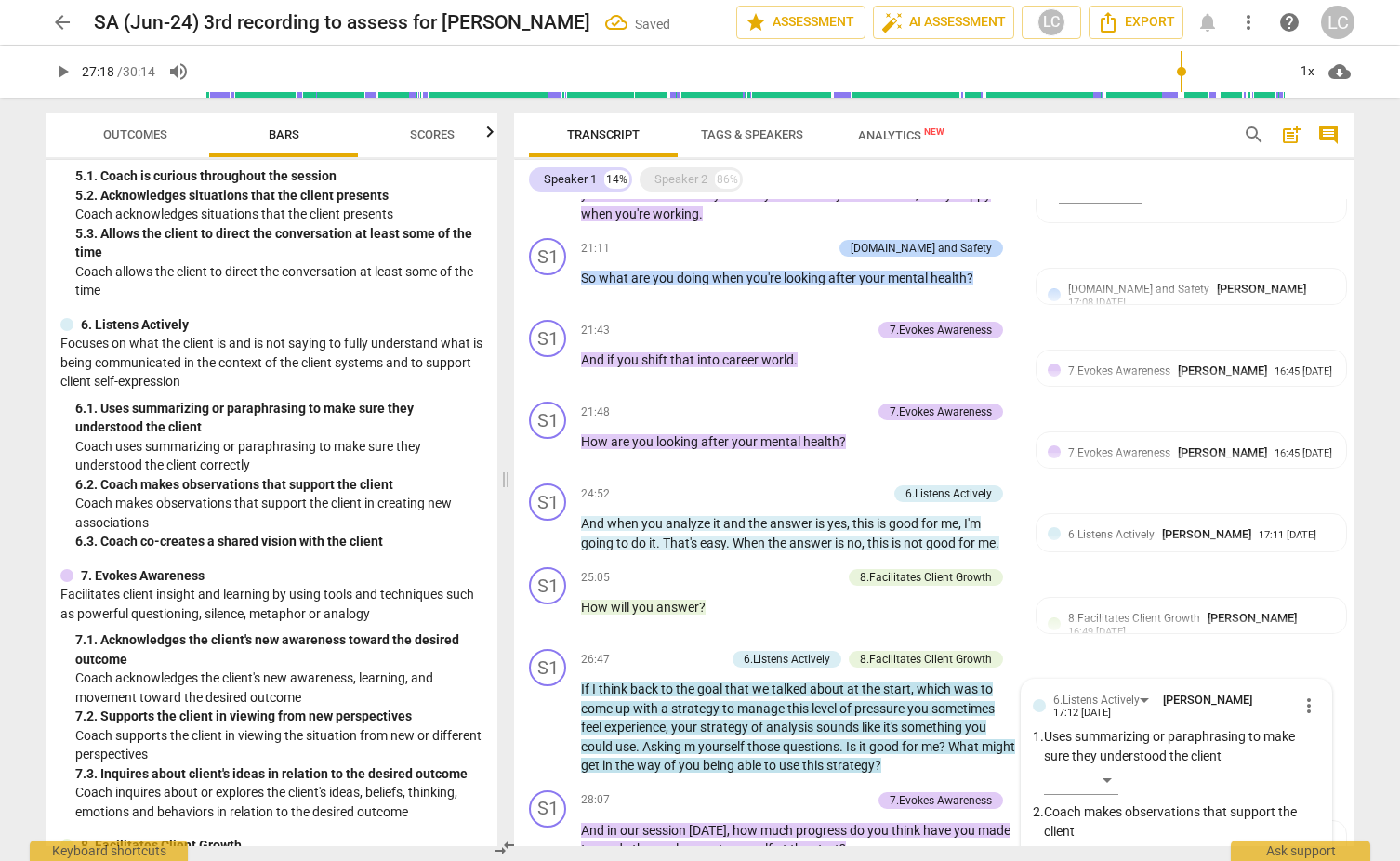 scroll, scrollTop: 2204, scrollLeft: 0, axis: vertical 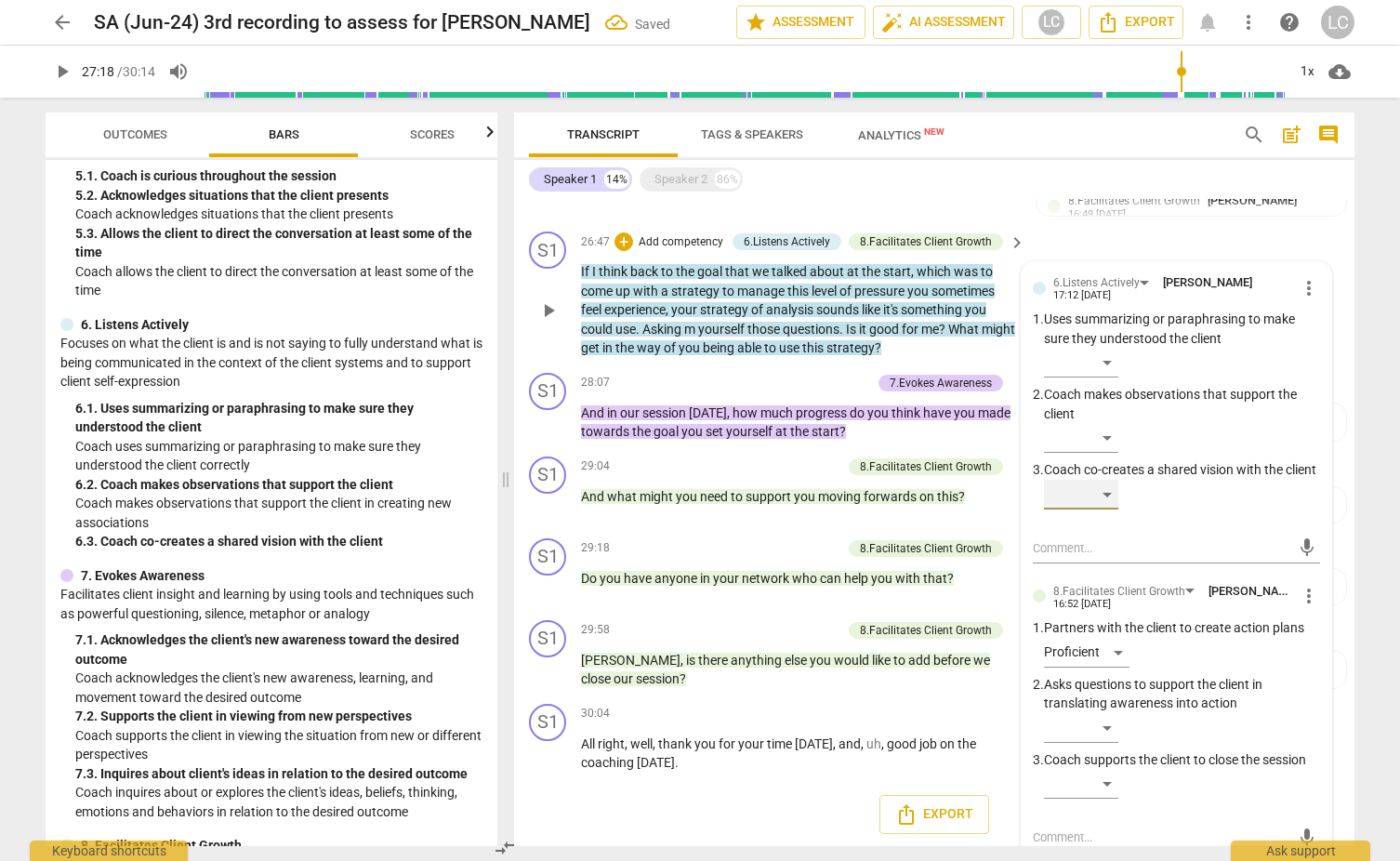 click on "​" at bounding box center (1081, 495) 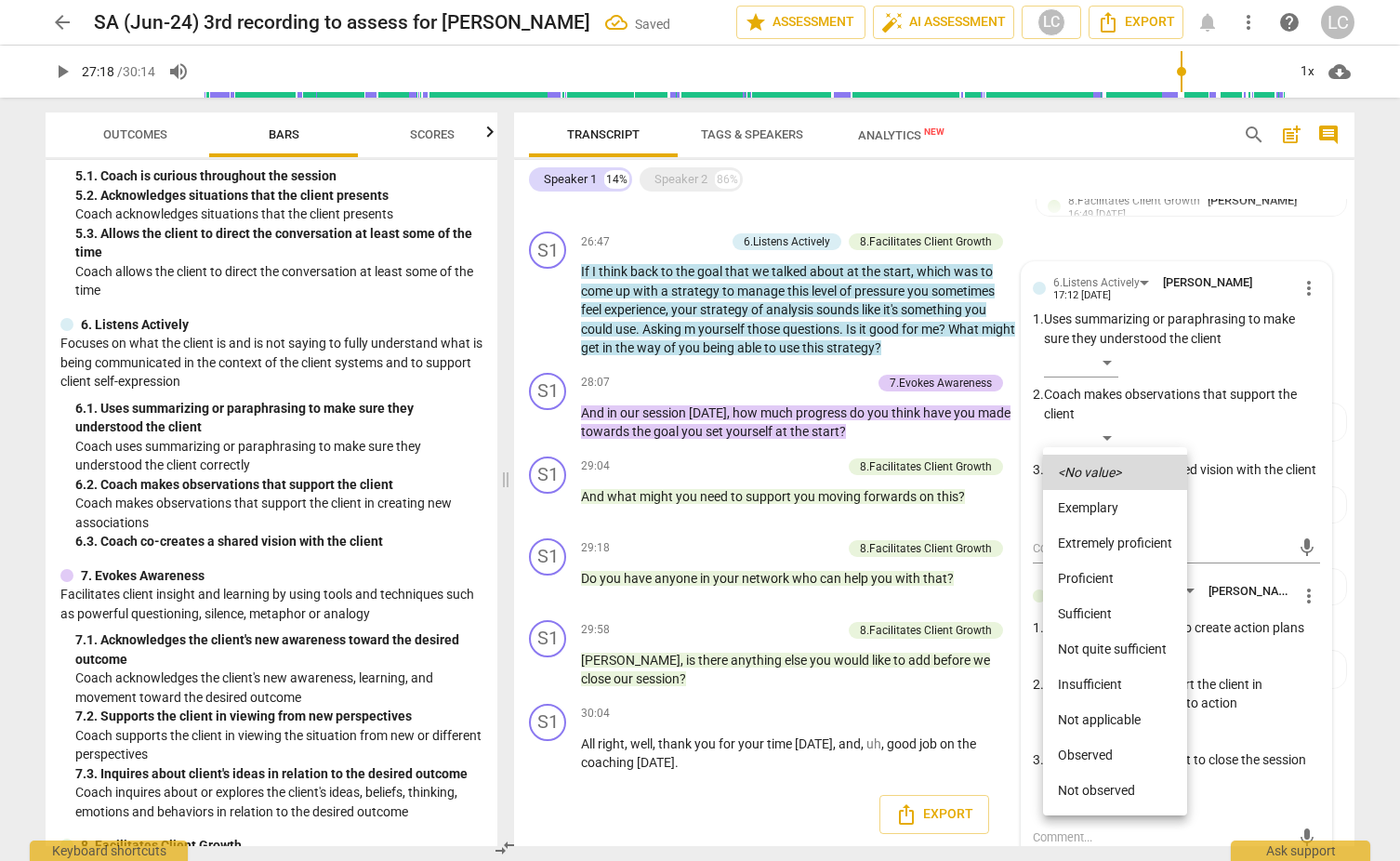 click on "Sufficient" at bounding box center [1115, 614] 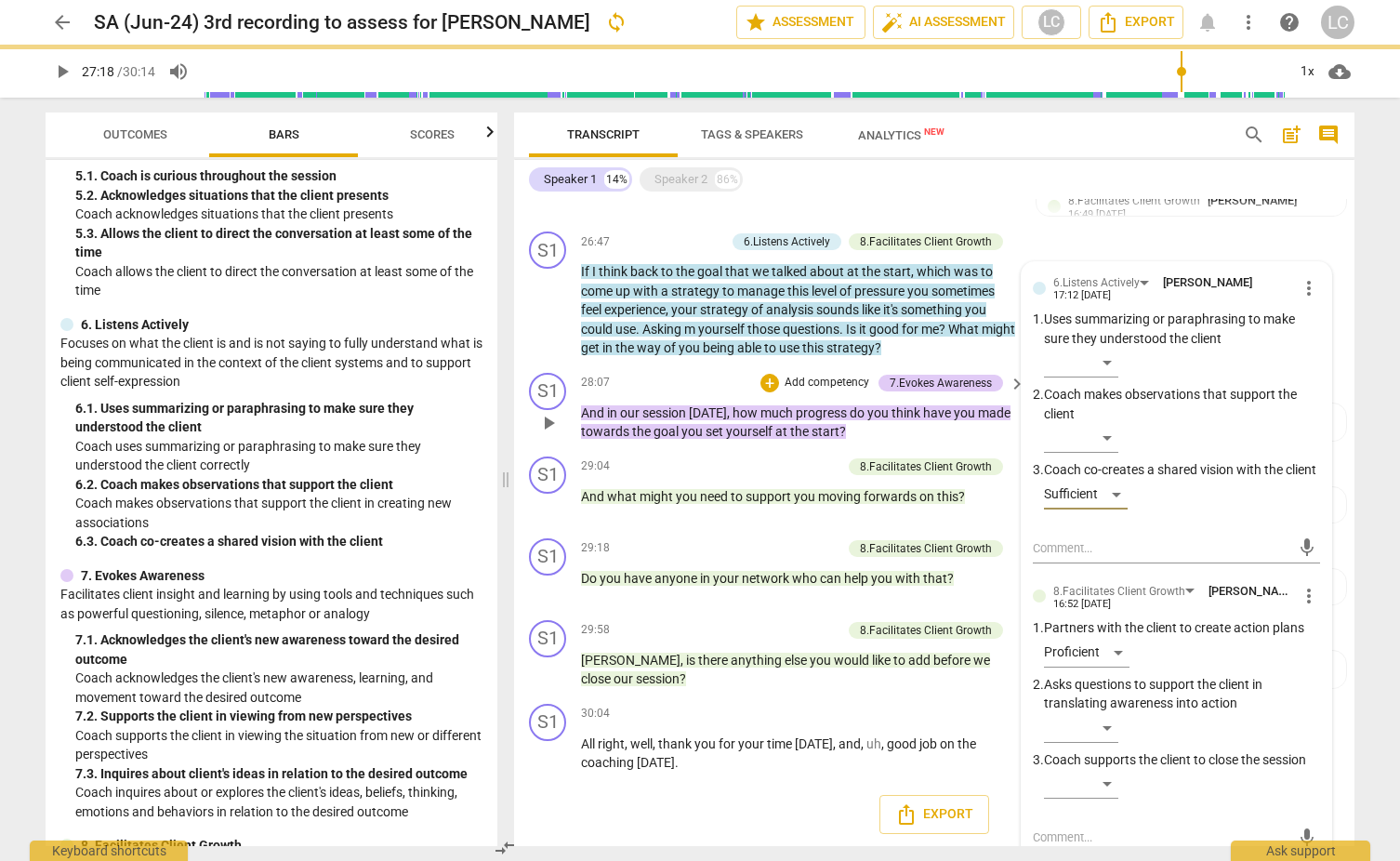 click on "28:07 + Add competency 7.Evokes Awareness keyboard_arrow_right And   in   our   session   today ,   how   much   progress   do   you   think   have   you   made   towards   the   goal   you   set   yourself   at   the   start ?" at bounding box center [804, 407] 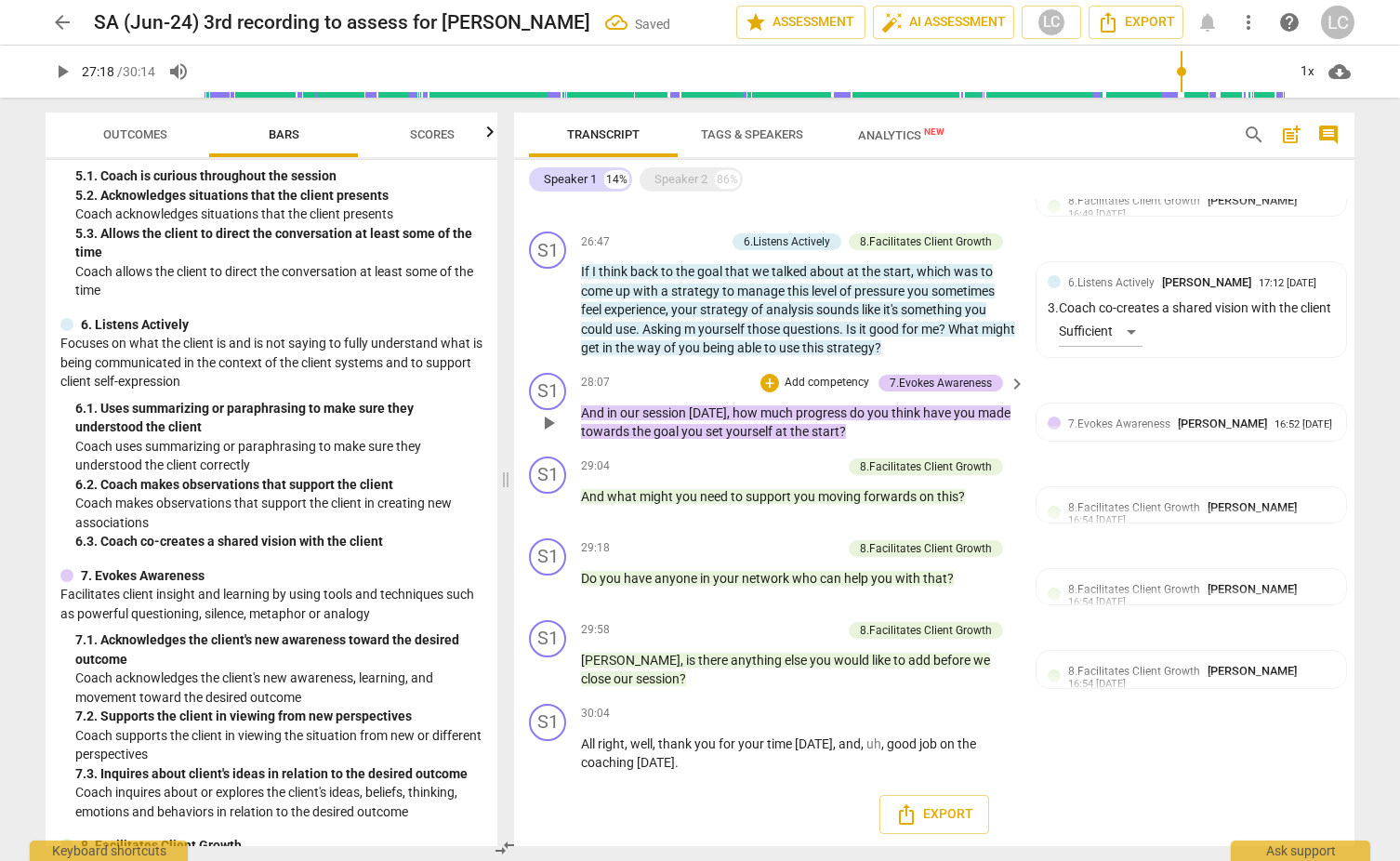 scroll, scrollTop: 2165, scrollLeft: 0, axis: vertical 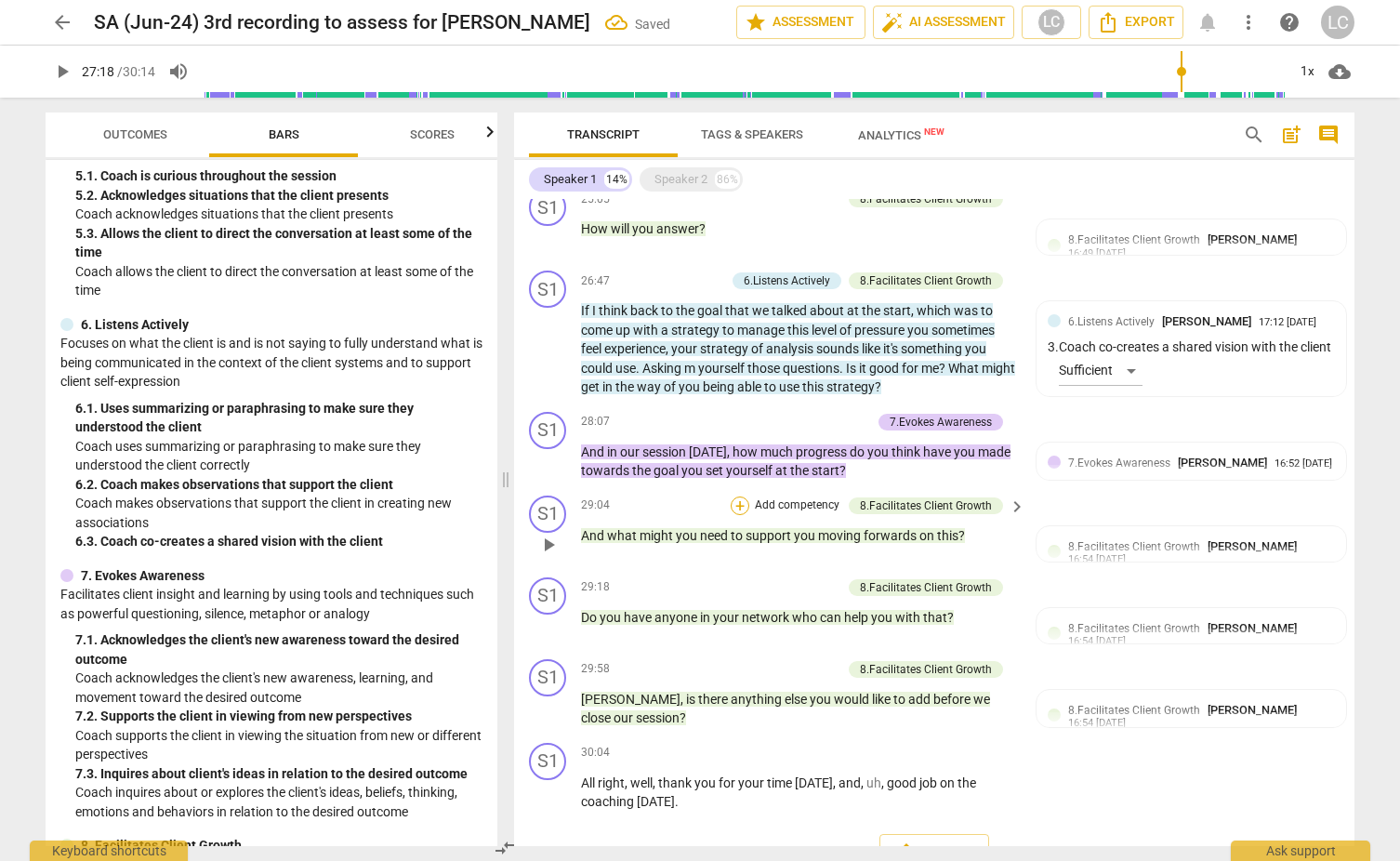 click on "+" at bounding box center (740, 506) 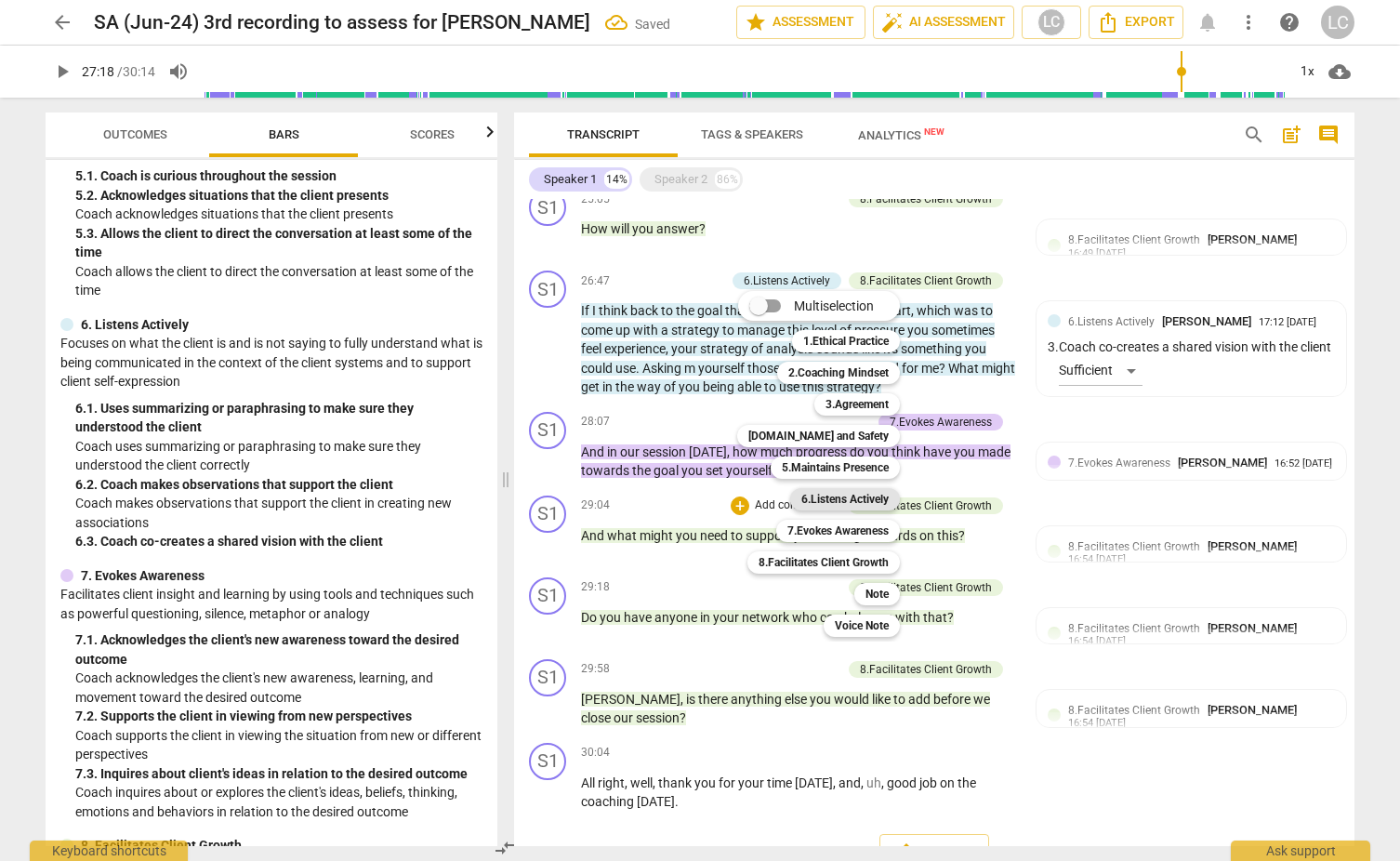 click on "6.Listens Actively" at bounding box center (845, 499) 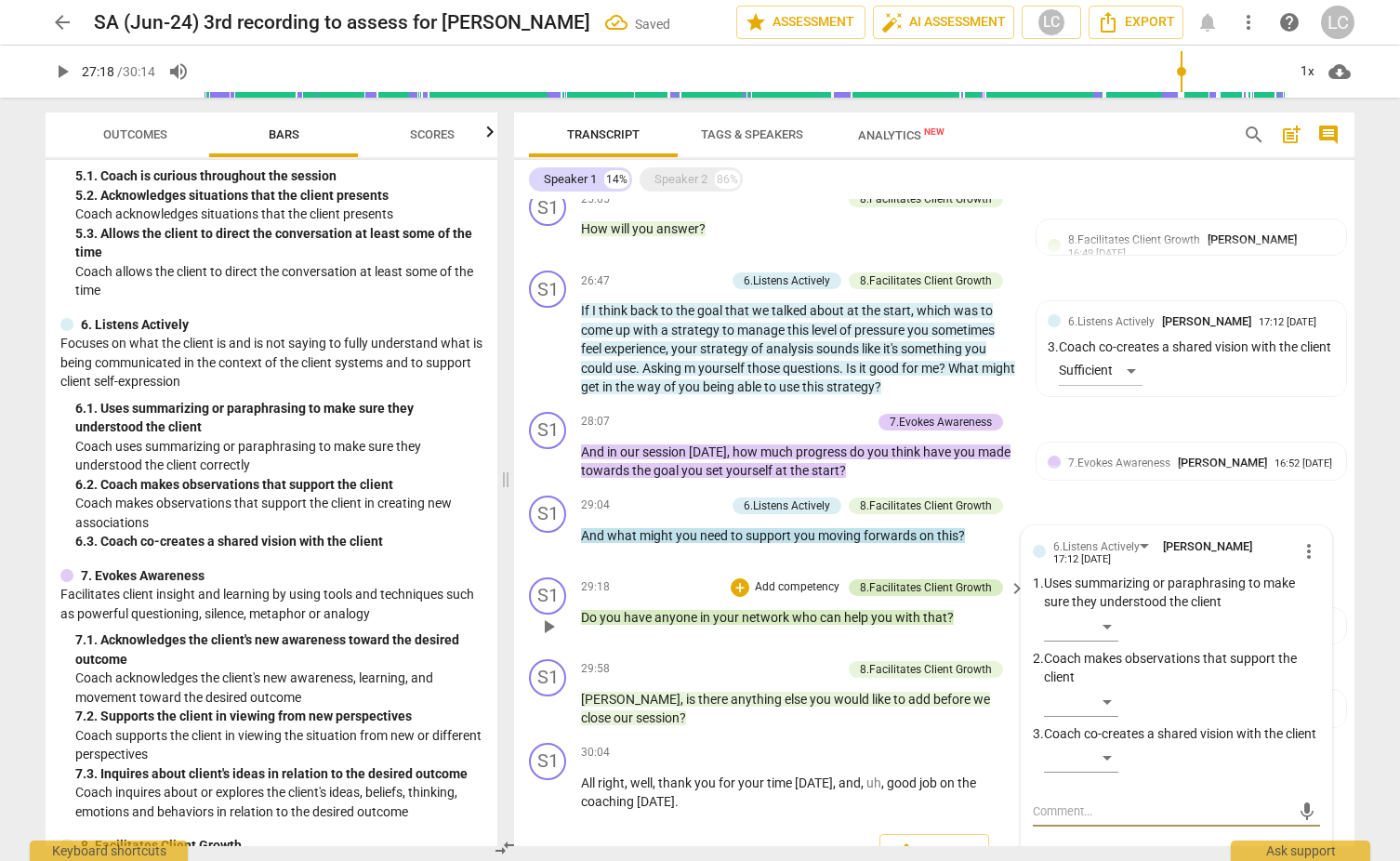 scroll, scrollTop: 2204, scrollLeft: 0, axis: vertical 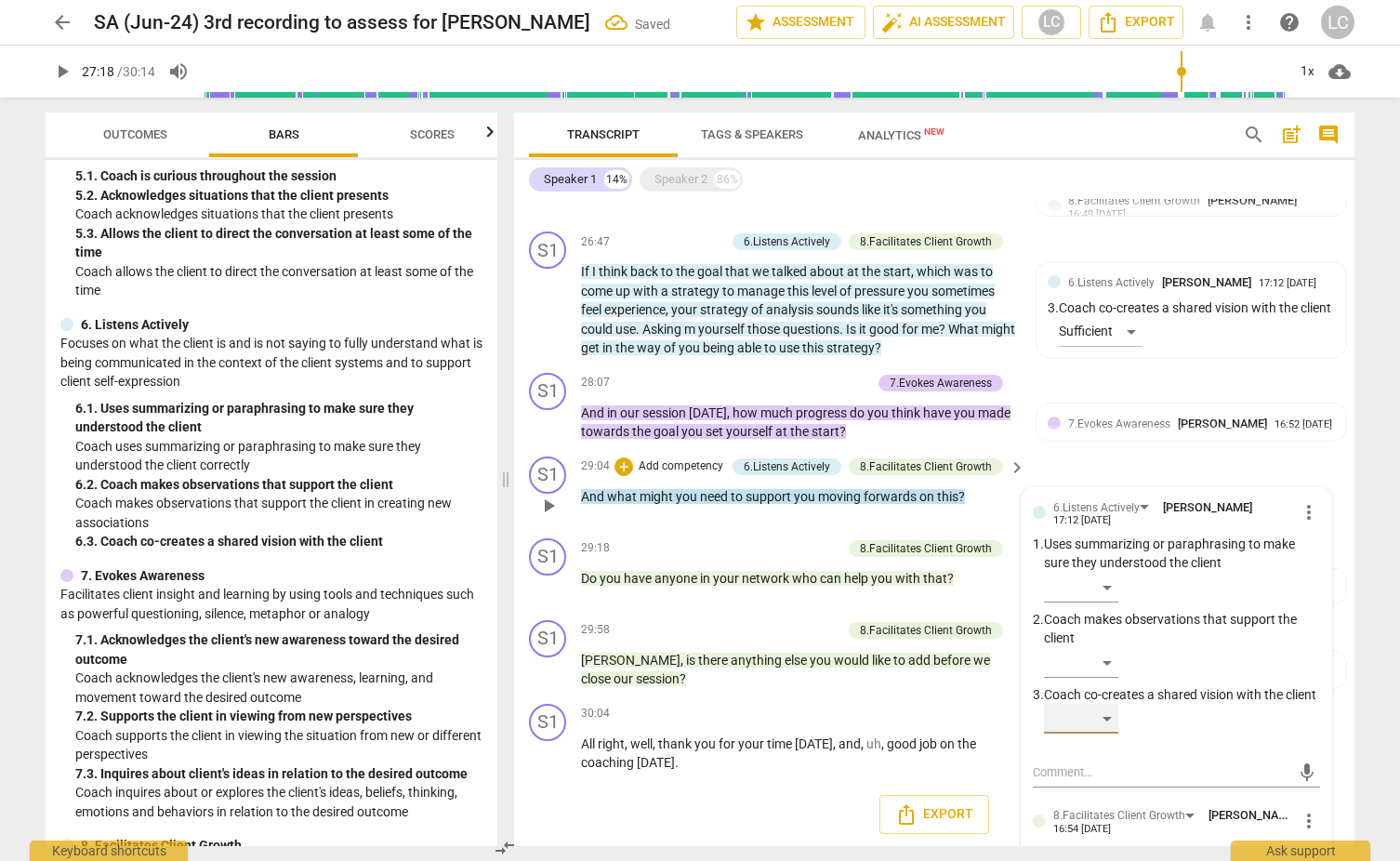 click on "​" at bounding box center [1081, 719] 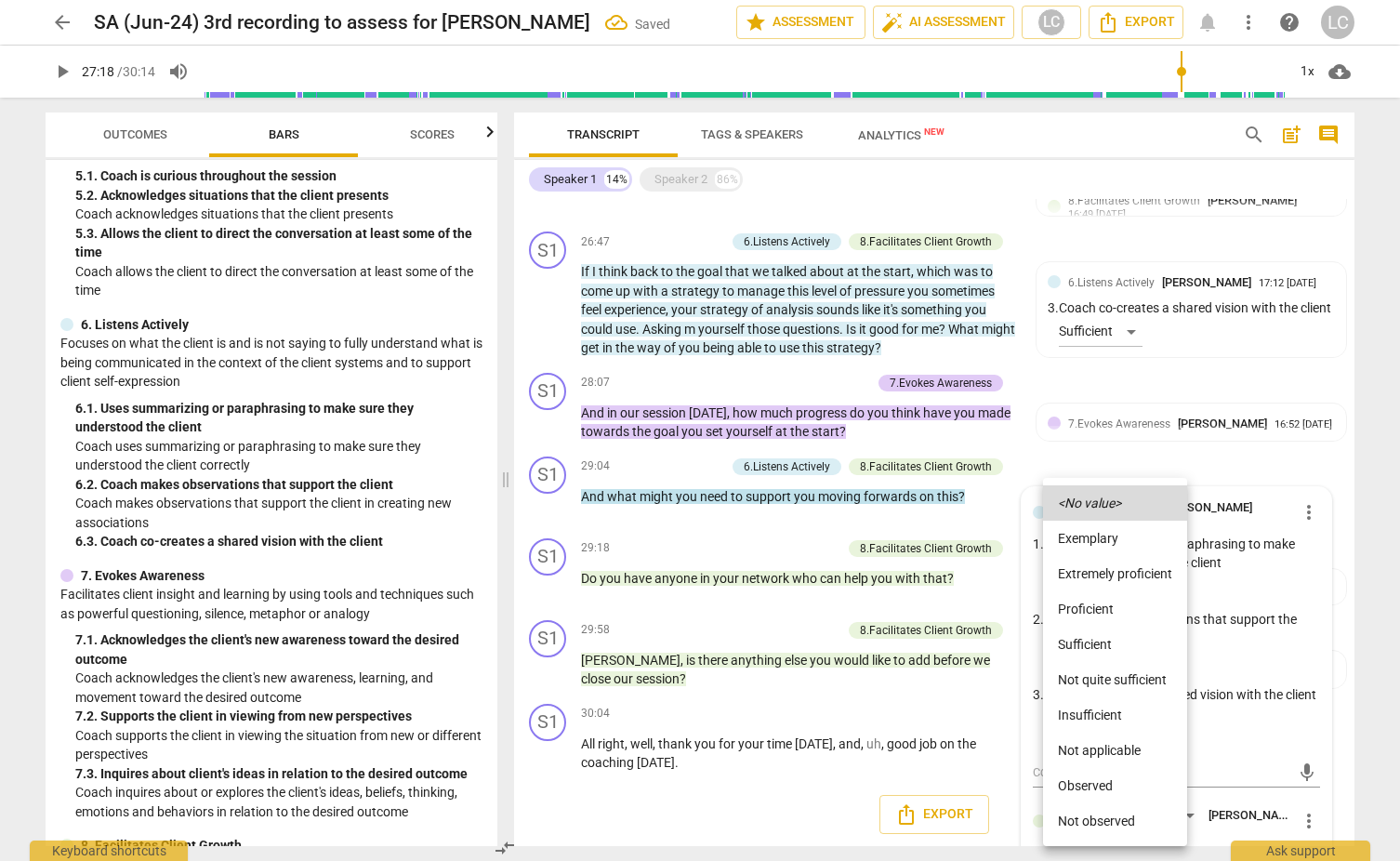 click on "Proficient" at bounding box center (1115, 609) 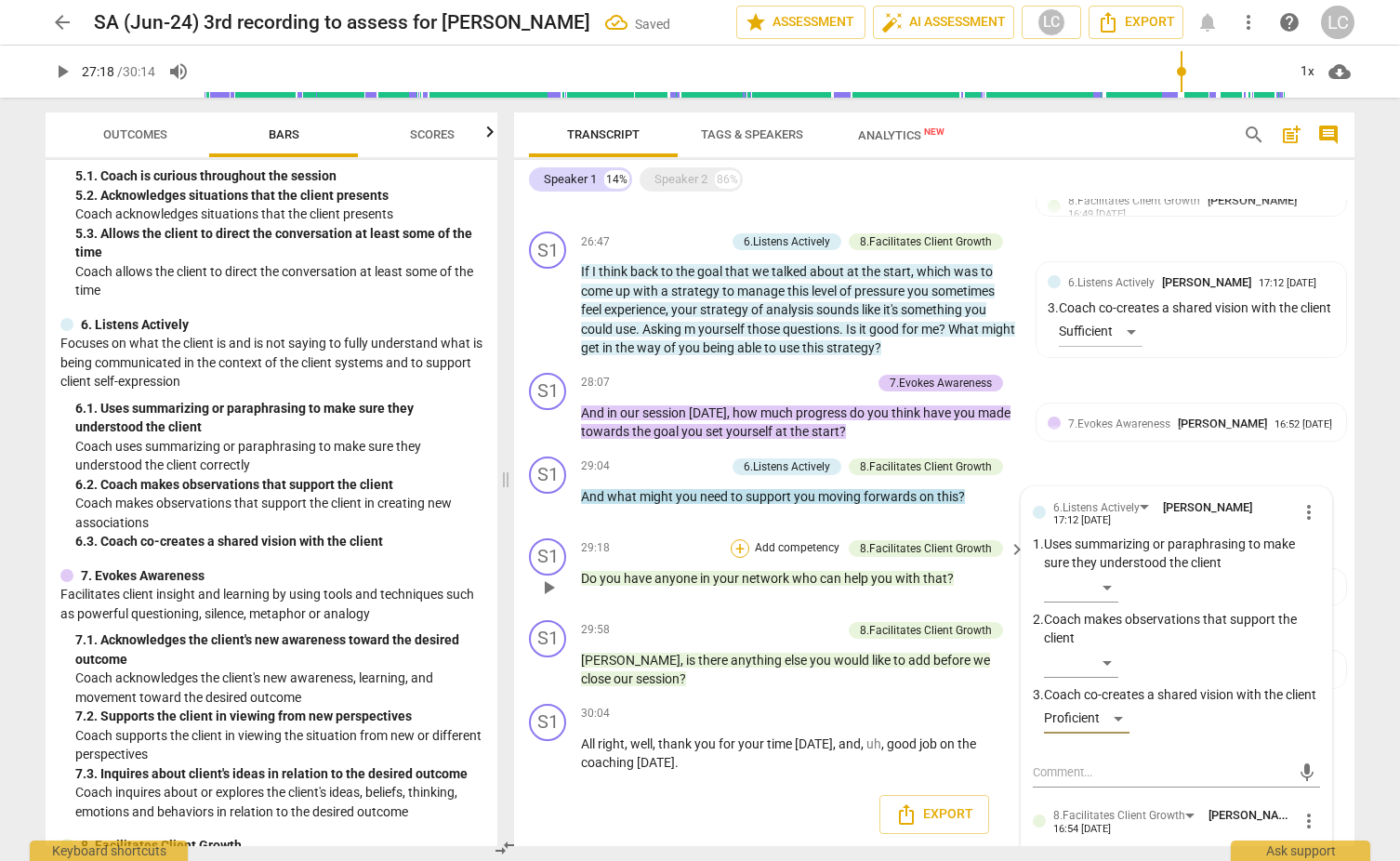 click on "+" at bounding box center (740, 549) 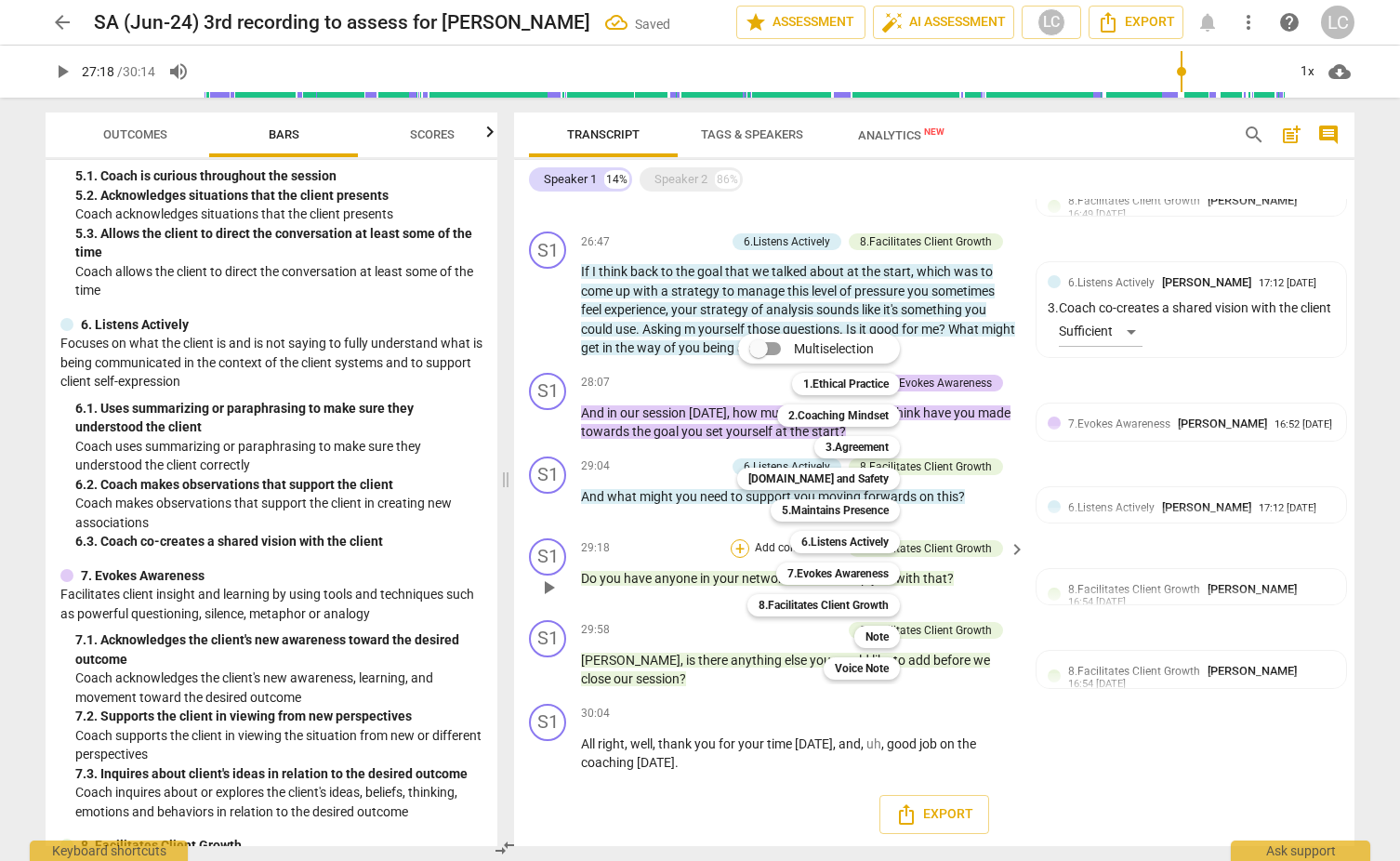 scroll, scrollTop: 2165, scrollLeft: 0, axis: vertical 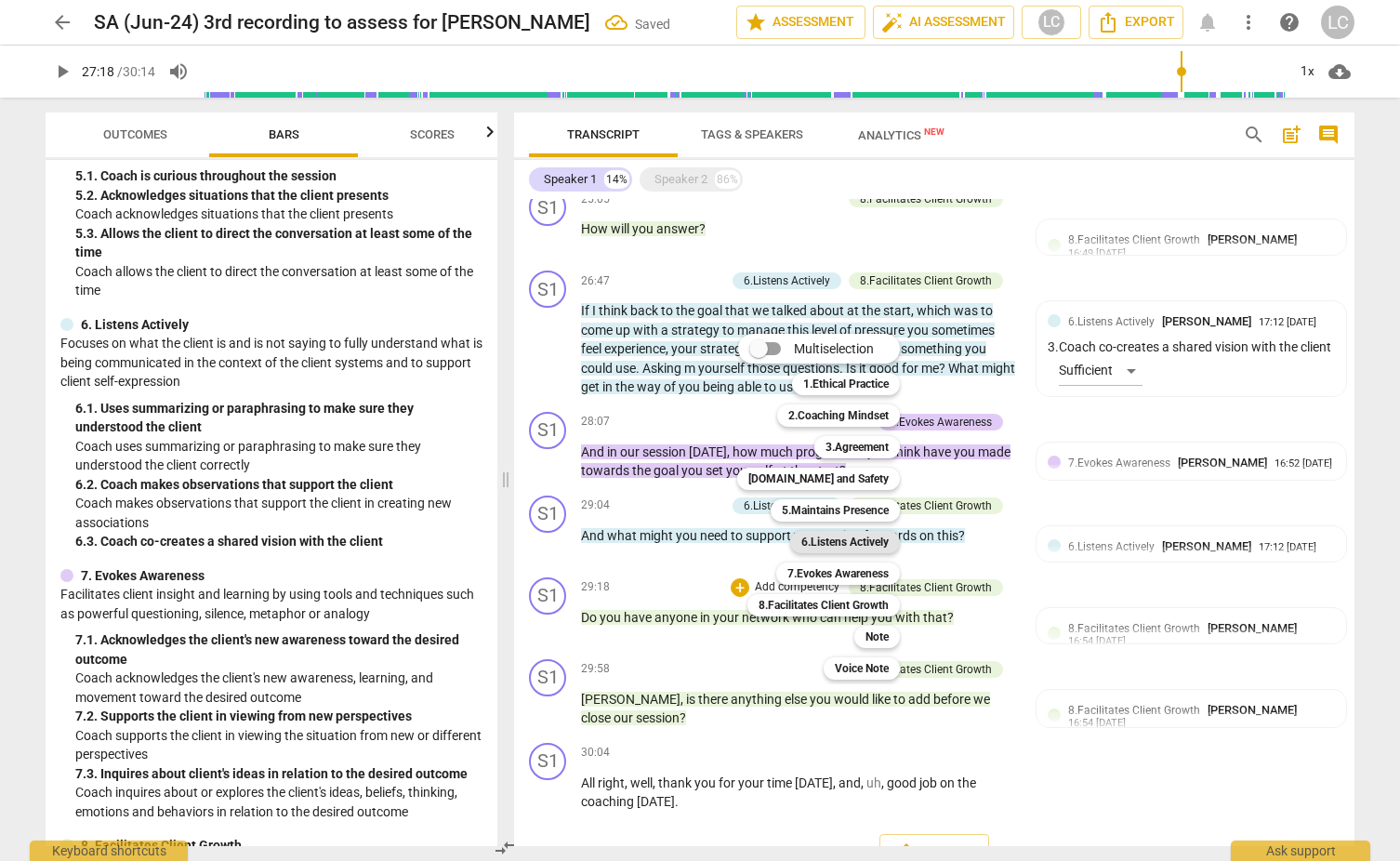 click on "6.Listens Actively" at bounding box center (845, 542) 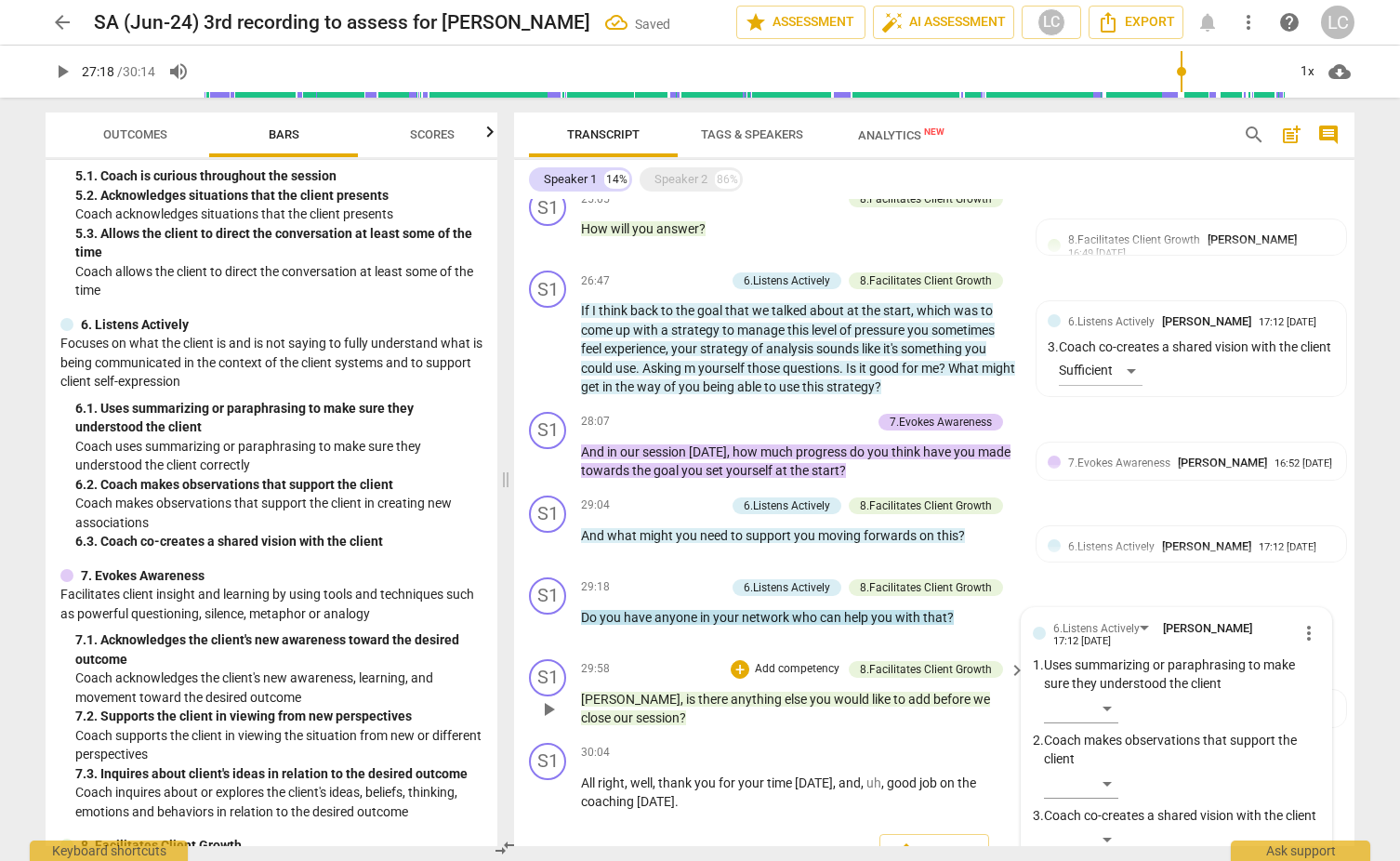 scroll, scrollTop: 2204, scrollLeft: 0, axis: vertical 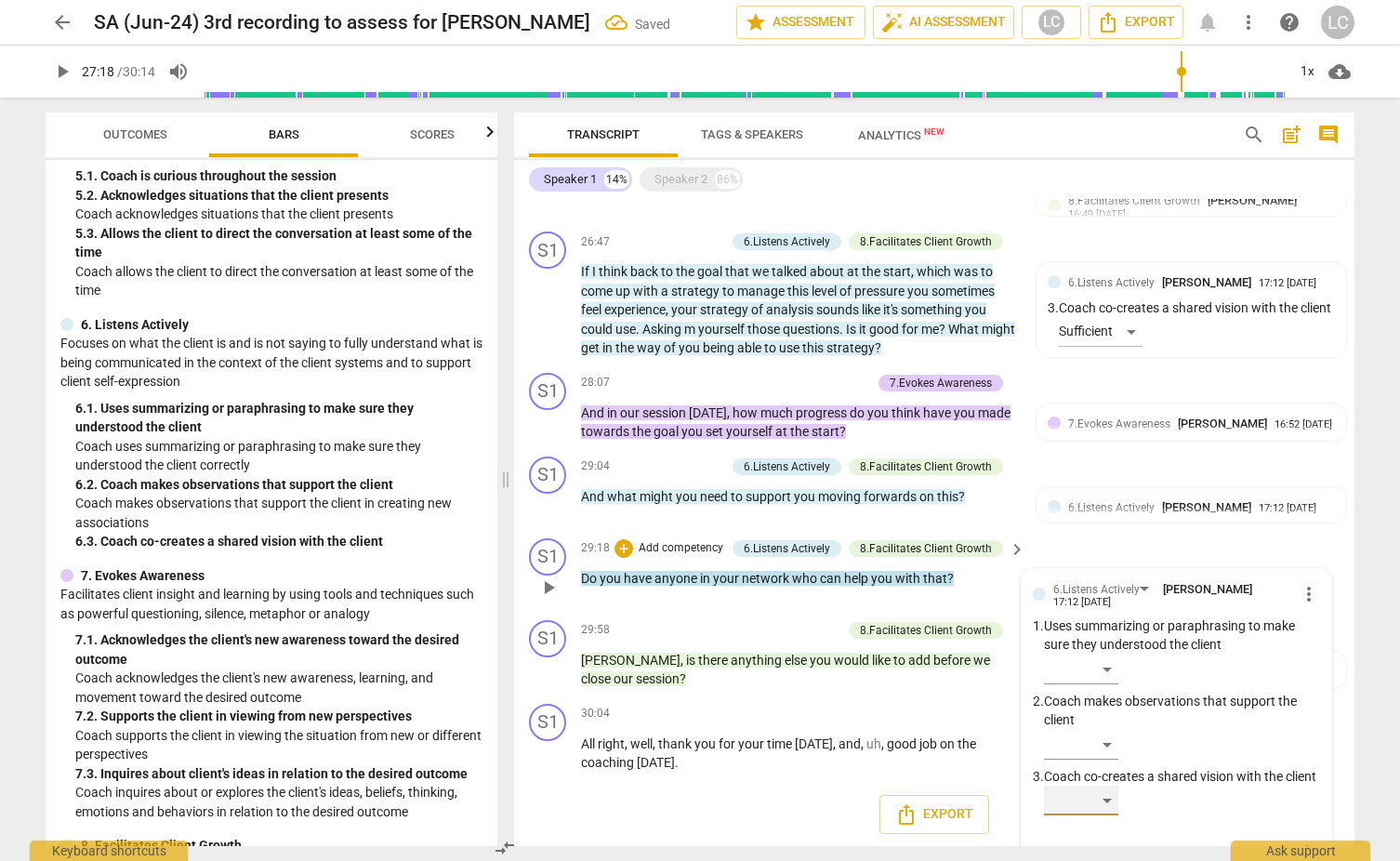 click on "​" at bounding box center [1081, 801] 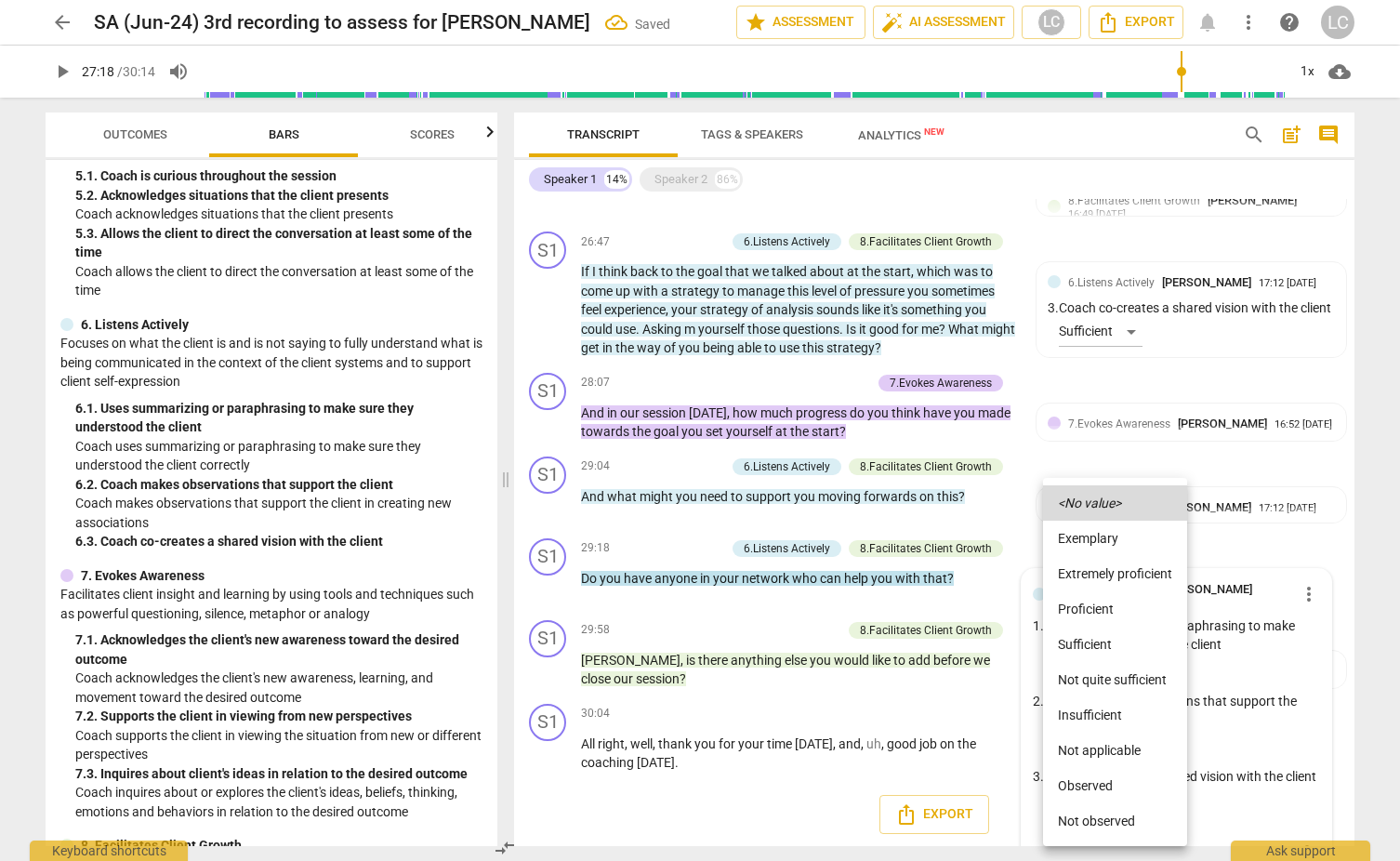 click on "Proficient" at bounding box center (1115, 609) 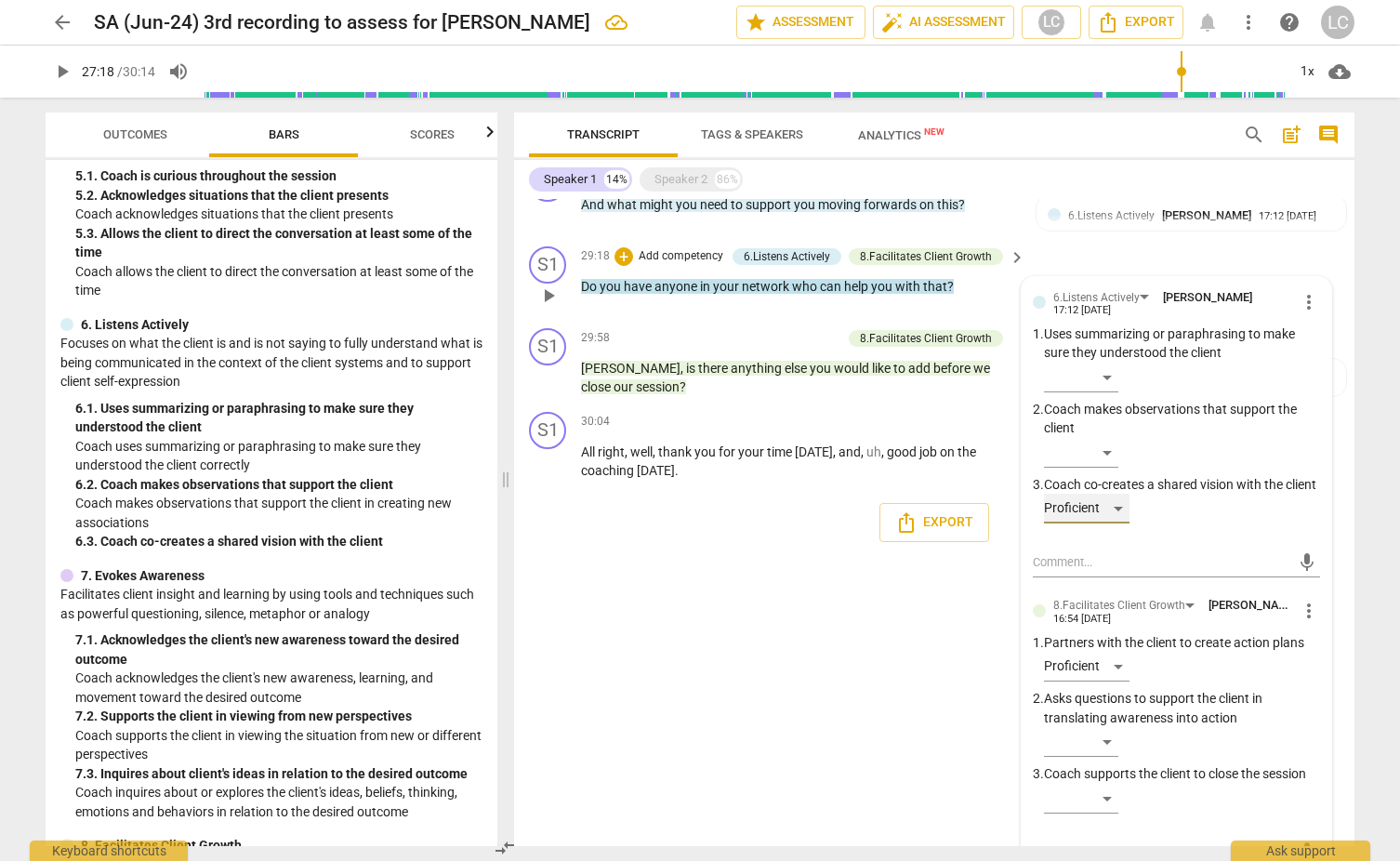 scroll, scrollTop: 2510, scrollLeft: 0, axis: vertical 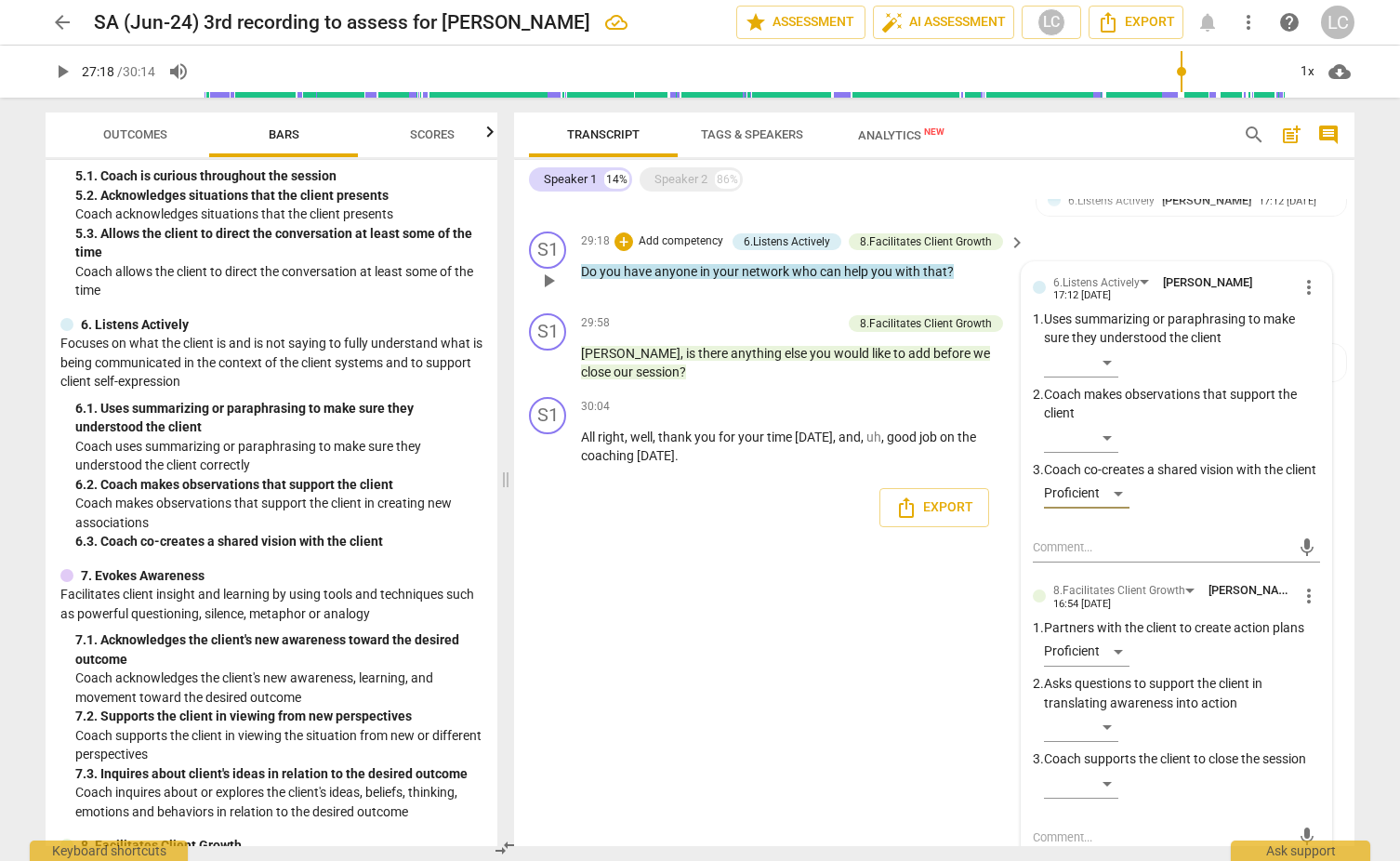 click on "S1 play_arrow pause 00:03 + Add competency keyboard_arrow_right Hi ,   Cara . S2 play_arrow pause 00:06 + Add competency keyboard_arrow_right How   are   you   today ?   I'm   good .   I'm   good   to   see   you . S1 play_arrow pause 00:11 + Add competency 1.Ethical Practice keyboard_arrow_right Good   to   see   you .   And ,   uh ,   welcome   back   to   coaching .   We've   coached ,   uh ,   together   before ,   but ,   uh ,   before   we   start ,   perhaps   we   should   just   have   a   quick   reminder   of   some   of   the   things   around   coaching .   So   this   is   your   safe ,   confidential   thinking   space .   And ,   uh ,   I   am   here   not   with   answers ,   but   with   questions .   And   as   such ,   I'm   here   to   help   you   find   your   way   ahead .   Bit   like ,   uh ,   navigator   in   a   car .   You're   the   driver ,   and   I'm   here   to   help   smudge   those   windows   and ,   um ,   unsmudge   them   again   for   you ,   make   the   way   clear" at bounding box center [934, 523] 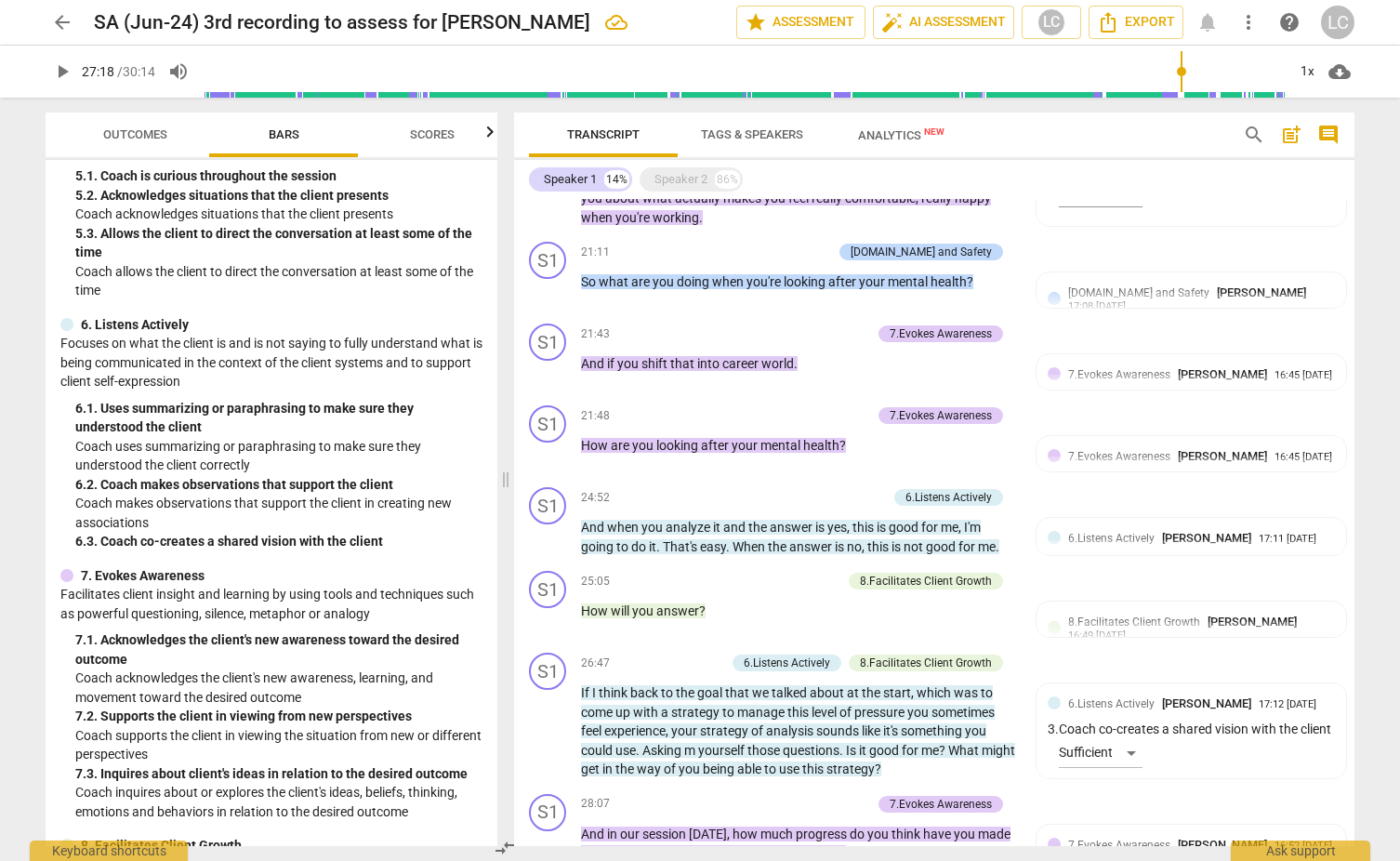 scroll, scrollTop: 1778, scrollLeft: 0, axis: vertical 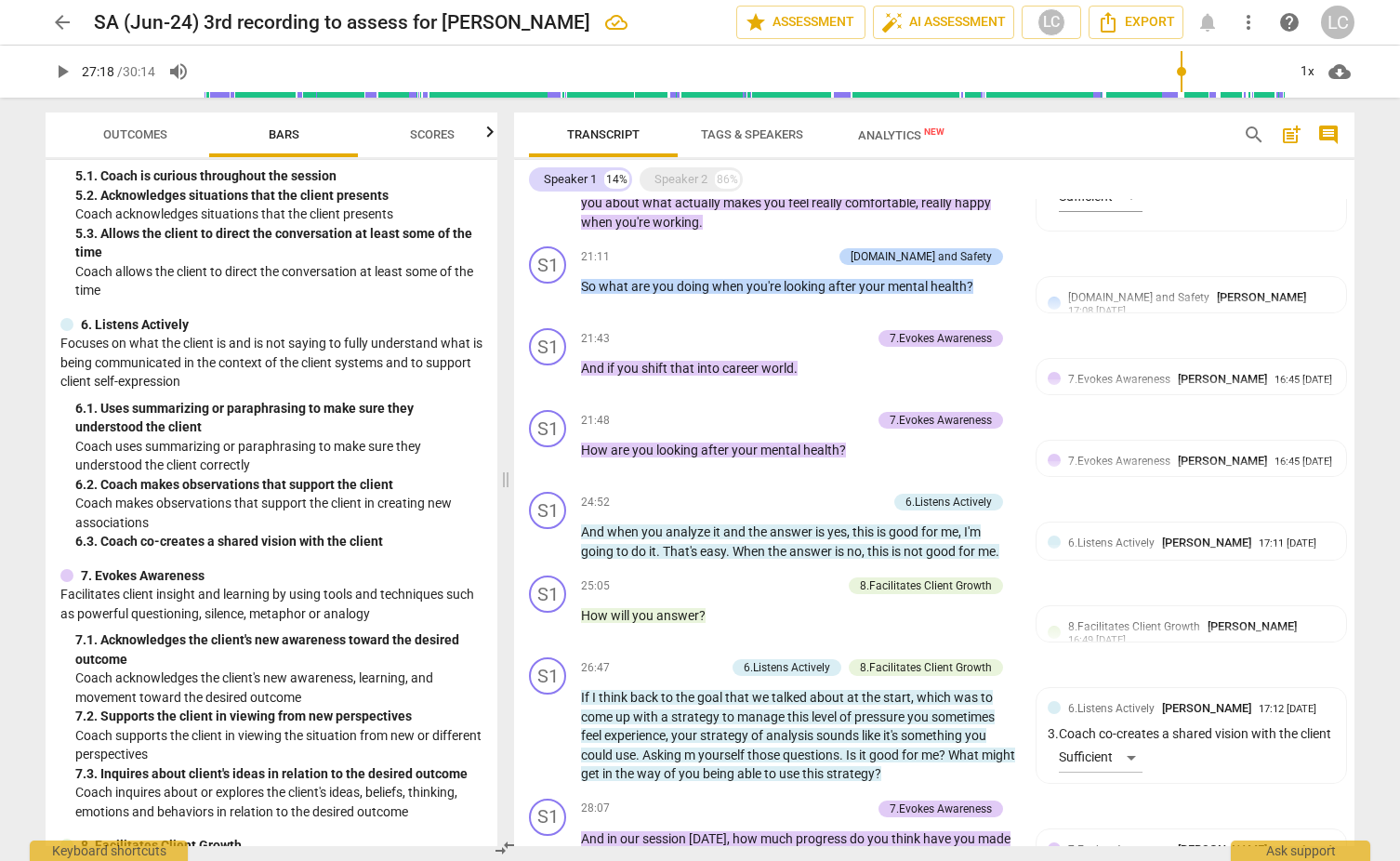 click on "Scores" at bounding box center (432, 134) 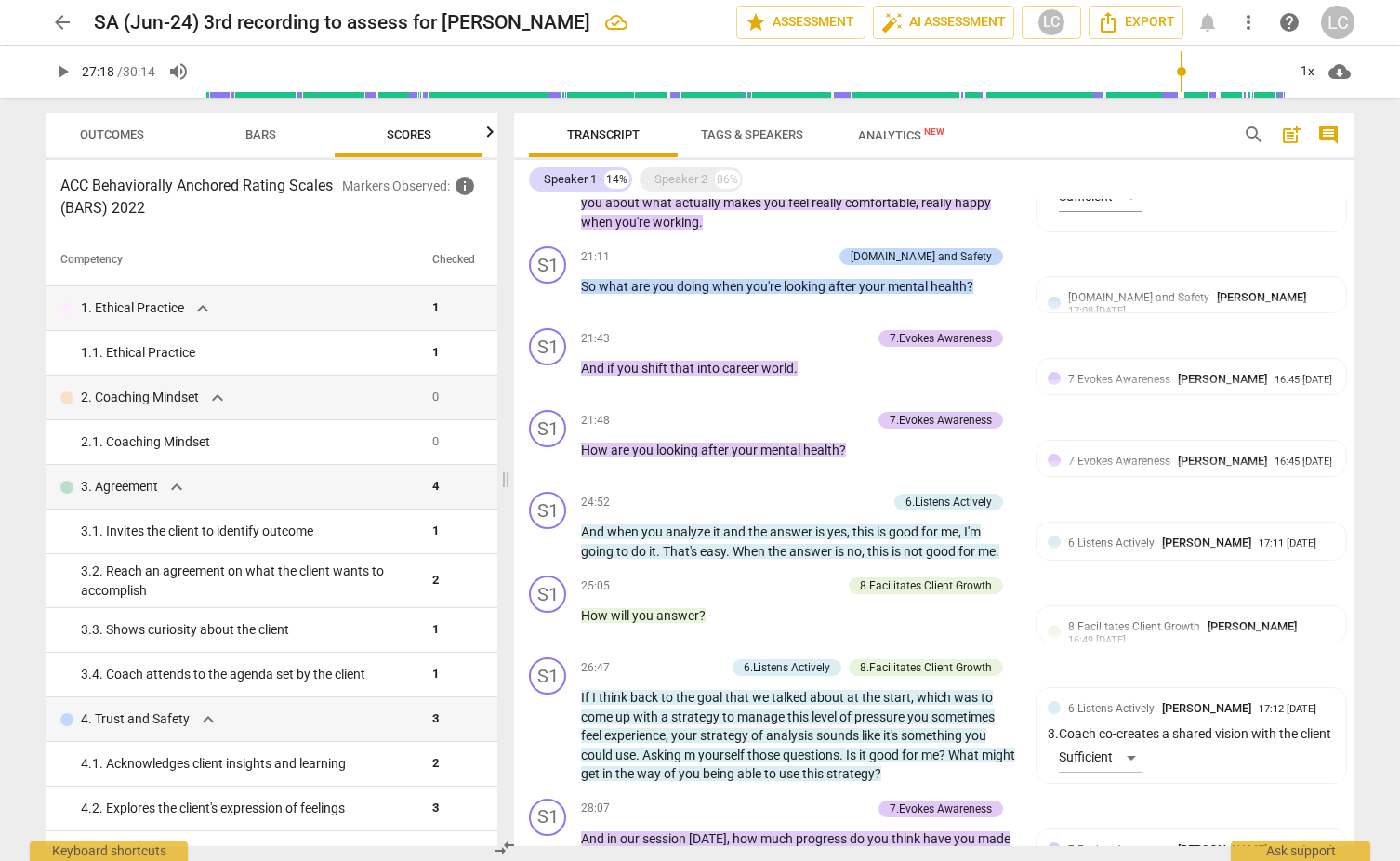 scroll, scrollTop: 0, scrollLeft: 24, axis: horizontal 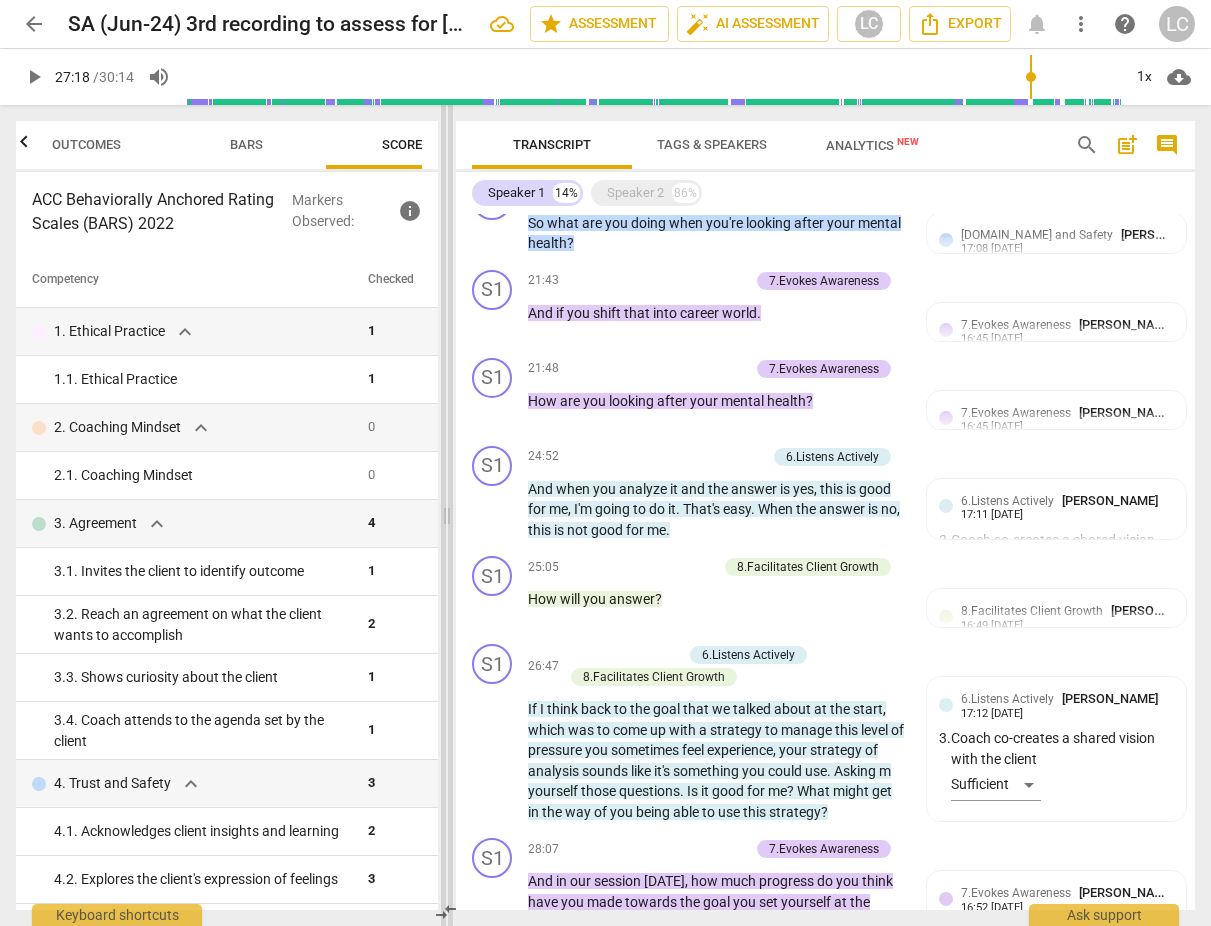 drag, startPoint x: 514, startPoint y: 451, endPoint x: 450, endPoint y: 448, distance: 64.070274 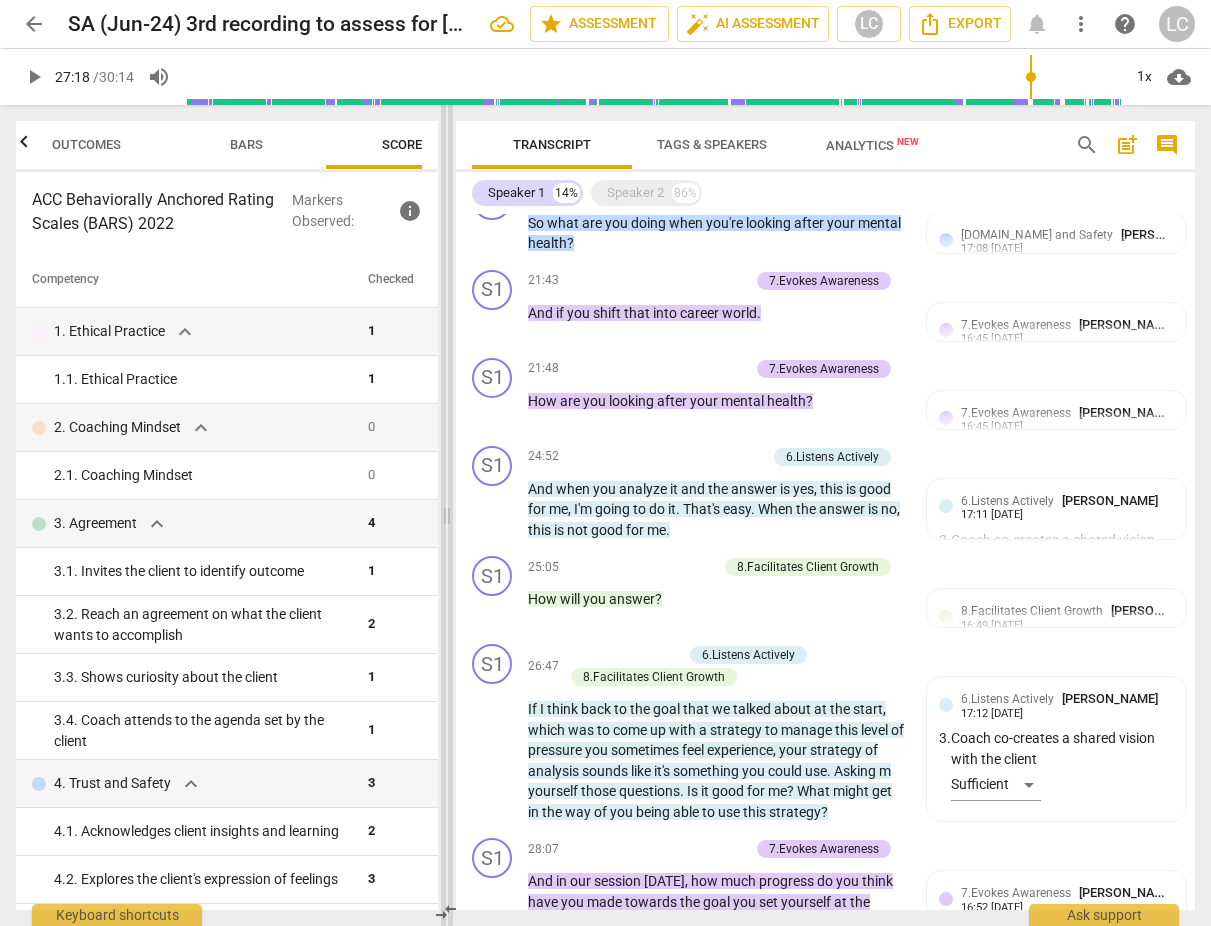 click at bounding box center [447, 515] 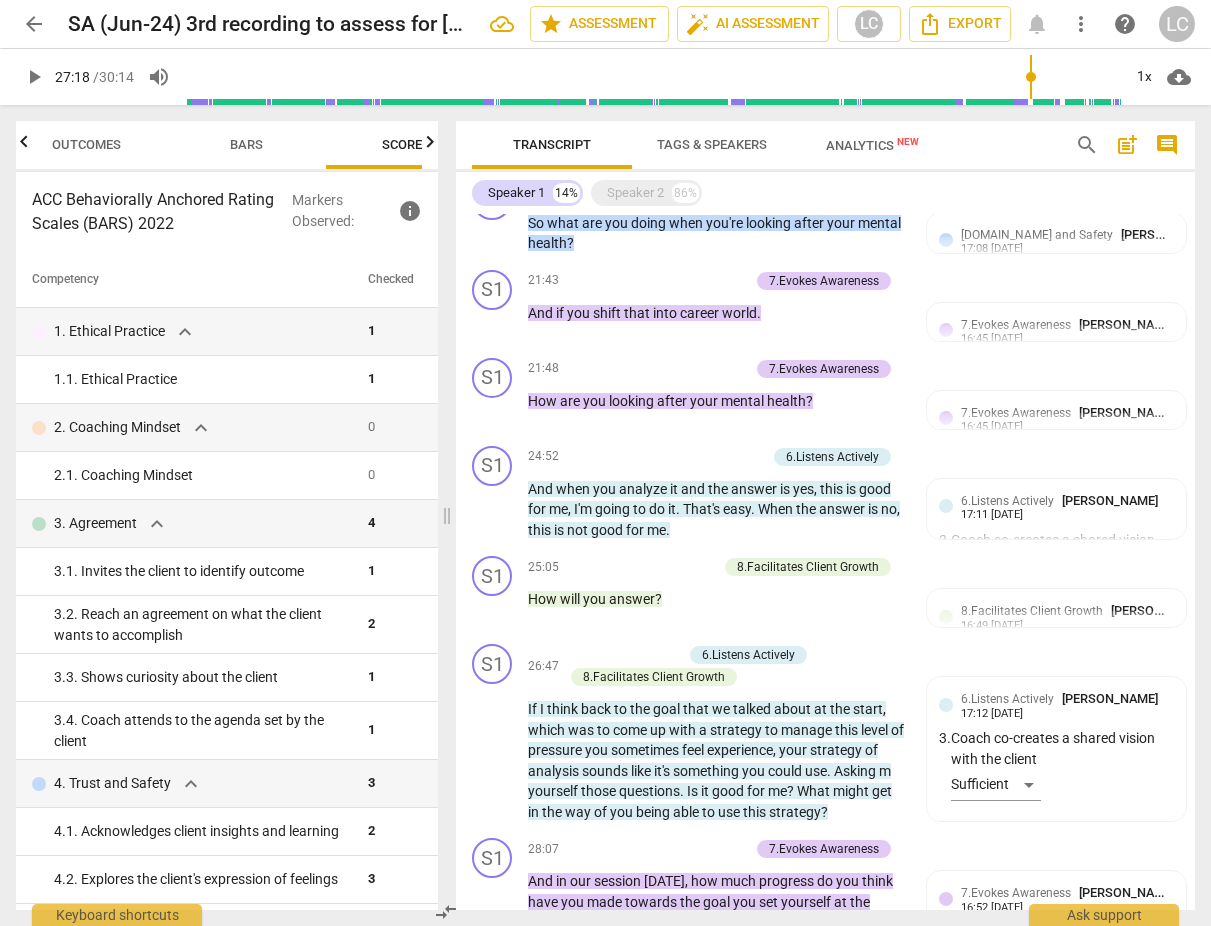 click on "Transcript Tags & Speakers Analytics   New search post_add comment Speaker 1 14% Speaker 2 86% S1 play_arrow pause 00:03 + Add competency keyboard_arrow_right Hi ,   Cara . S2 play_arrow pause 00:06 + Add competency keyboard_arrow_right How   are   you   today ?   I'm   good .   I'm   good   to   see   you . S1 play_arrow pause 00:11 + Add competency 1.Ethical Practice keyboard_arrow_right Good   to   see   you .   And ,   uh ,   welcome   back   to   coaching .   We've   coached ,   uh ,   together   before ,   but ,   uh ,   before   we   start ,   perhaps   we   should   just   have   a   quick   reminder   of   some   of   the   things   around   coaching .   So   this   is   your   safe ,   confidential   thinking   space .   And ,   uh ,   I   am   here   not   with   answers ,   but   with   questions .   And   as   such ,   I'm   here   to   help   you   find   your   way   ahead .   Bit   like ,   uh ,   navigator   in   a   car .   You're   the   driver ,   and   I'm   here   to   help   smudge" at bounding box center [829, 515] 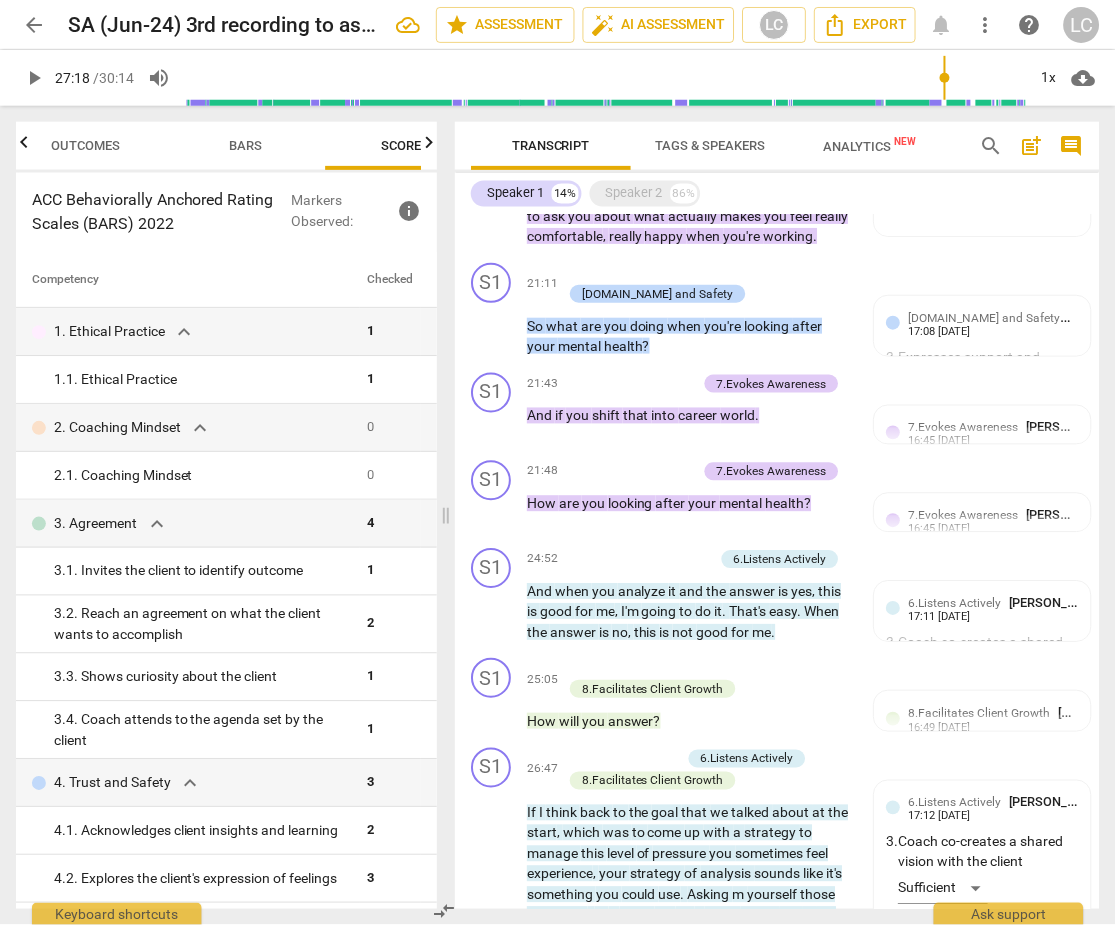 scroll, scrollTop: 2269, scrollLeft: 0, axis: vertical 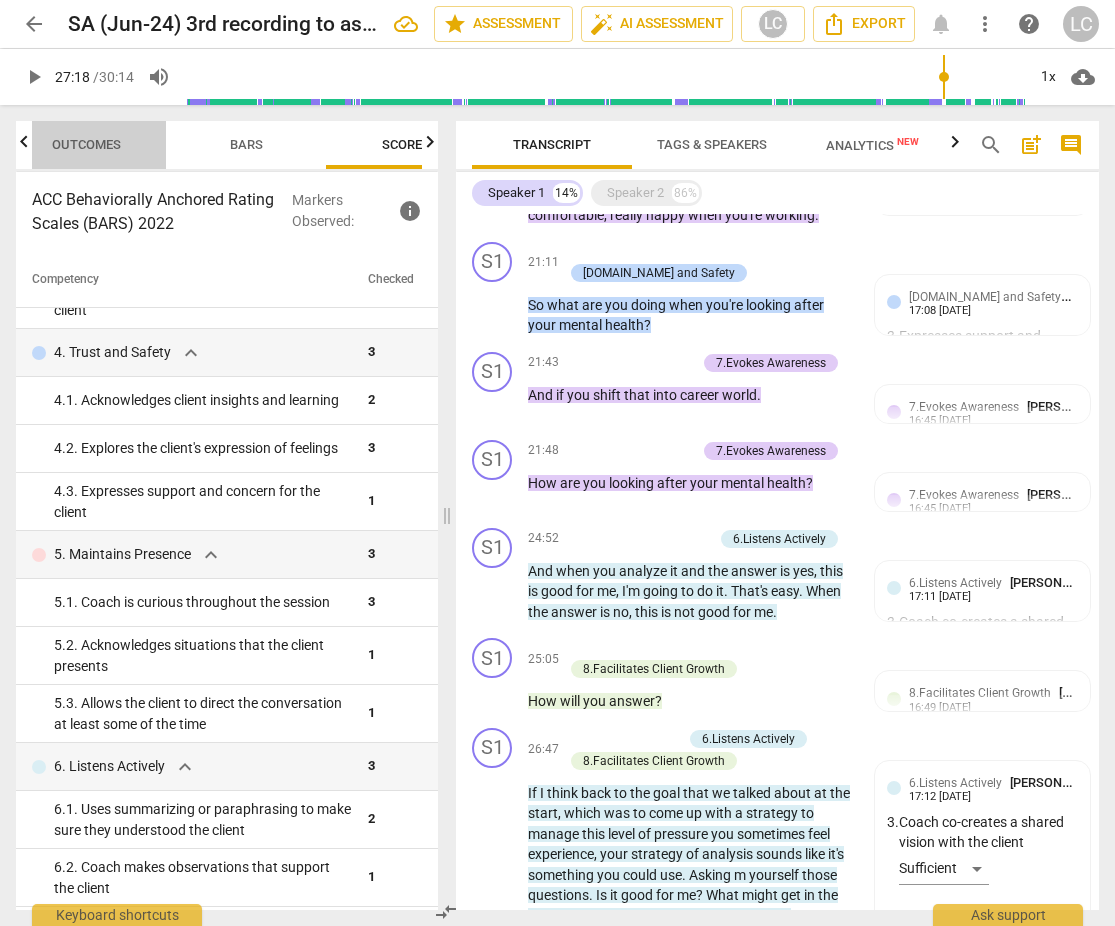 click on "Outcomes" at bounding box center (86, 144) 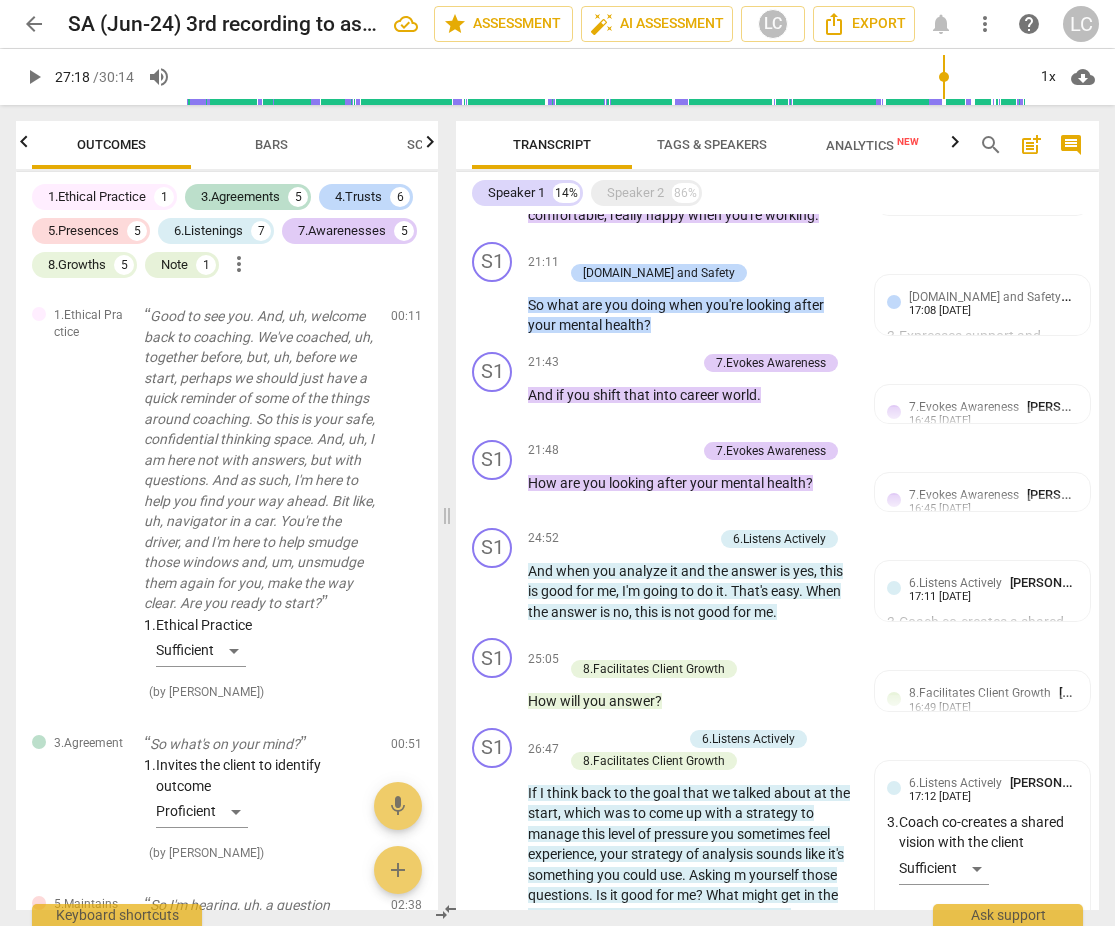 scroll, scrollTop: 0, scrollLeft: 0, axis: both 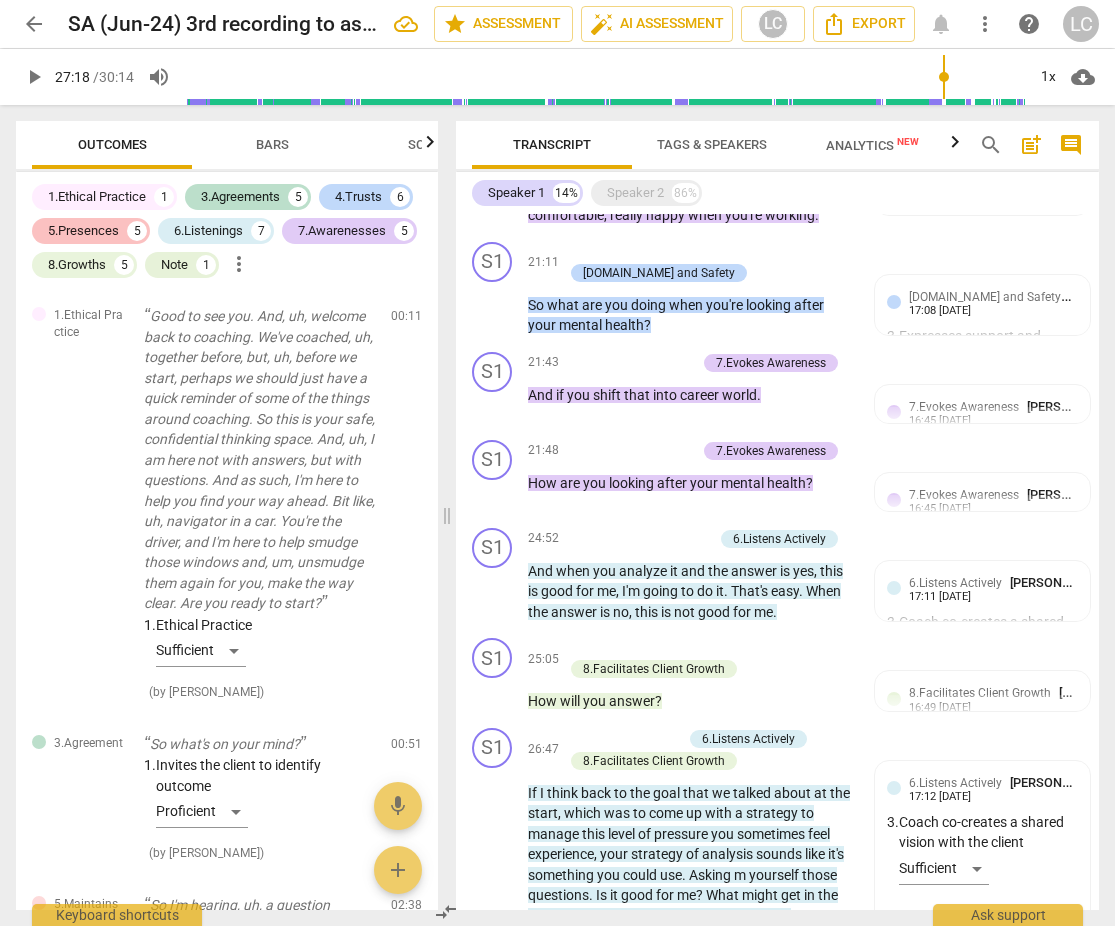 click on "5.Presences" at bounding box center (83, 231) 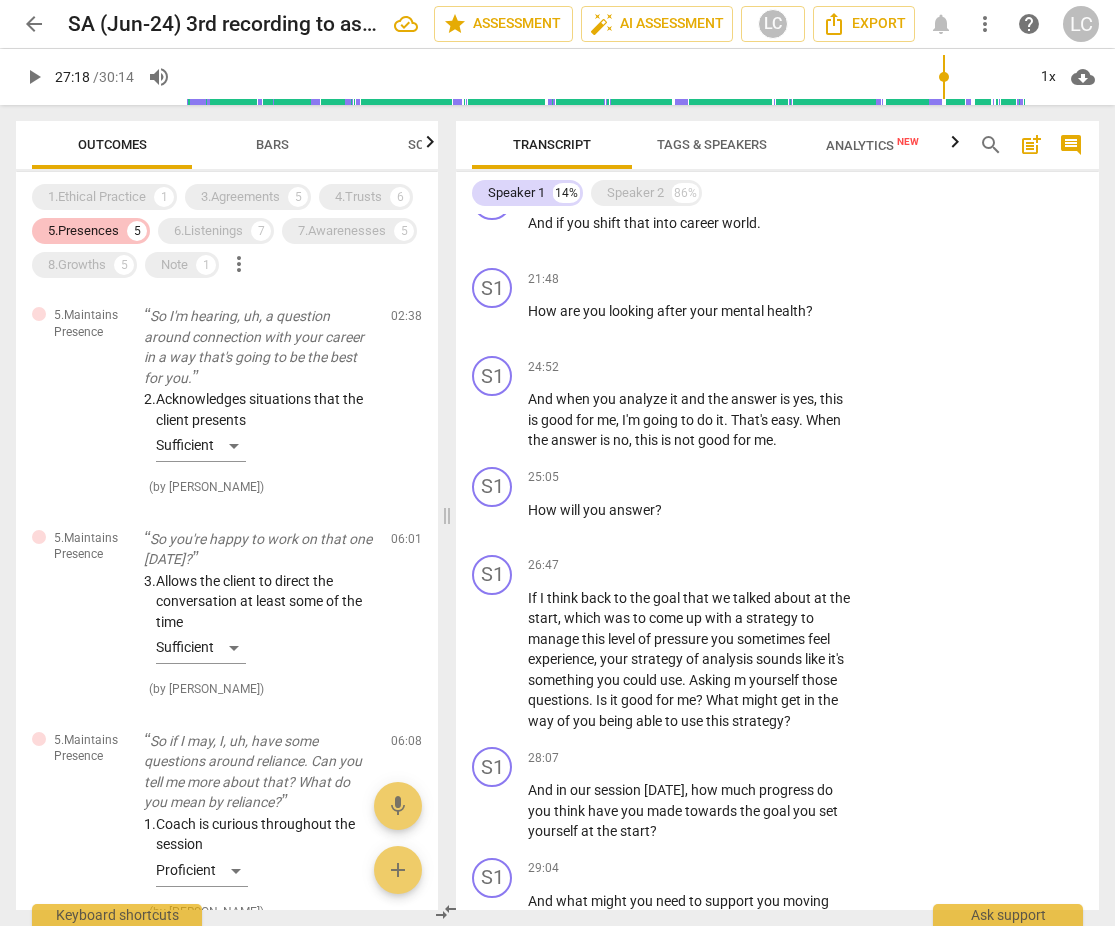 scroll, scrollTop: 2159, scrollLeft: 0, axis: vertical 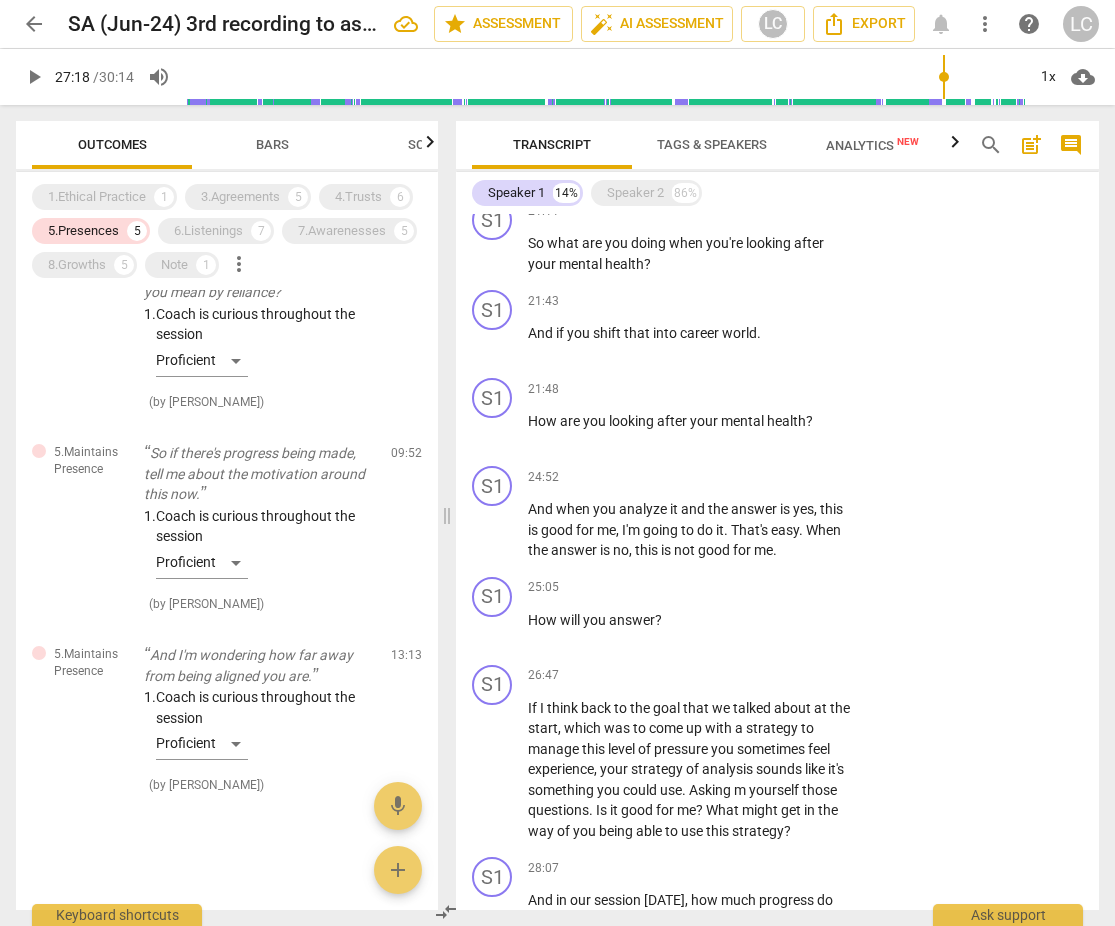click on "Bars" at bounding box center [272, 144] 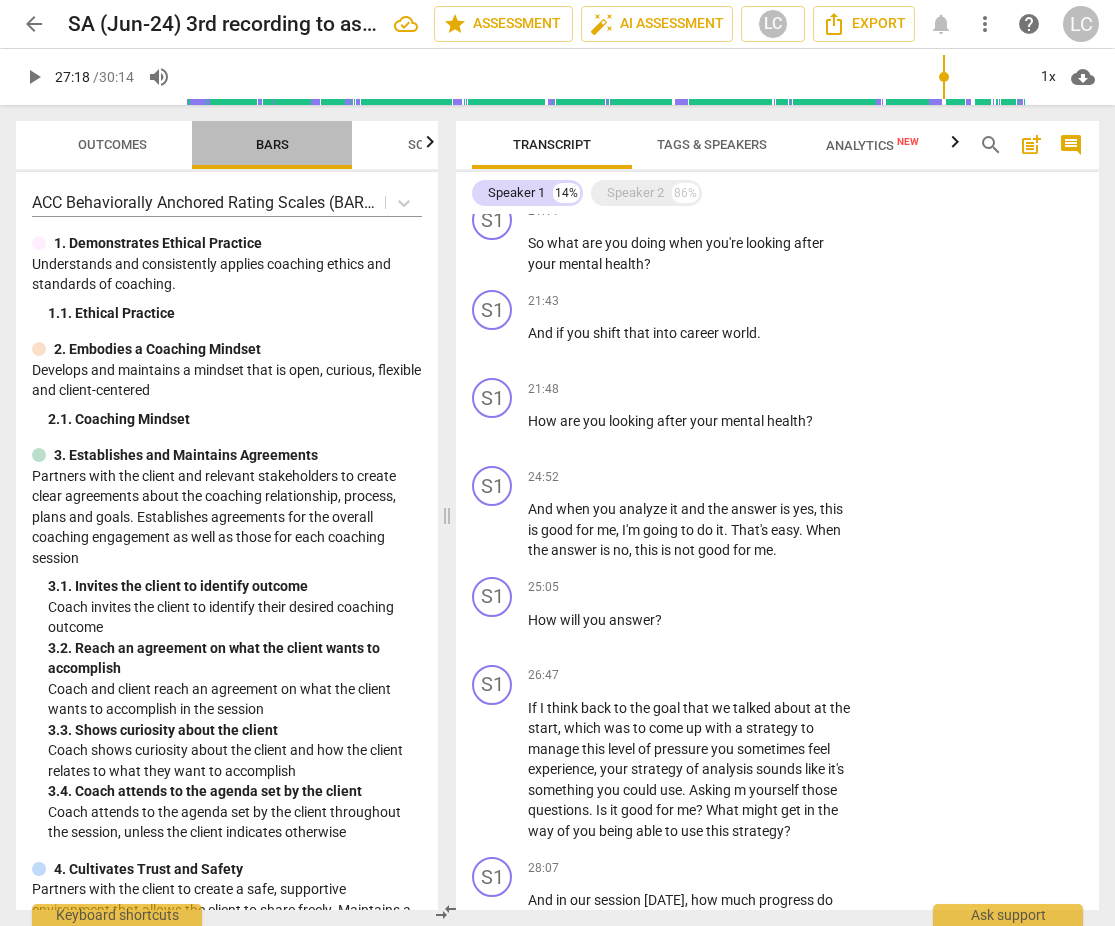 click on "Bars" at bounding box center [272, 144] 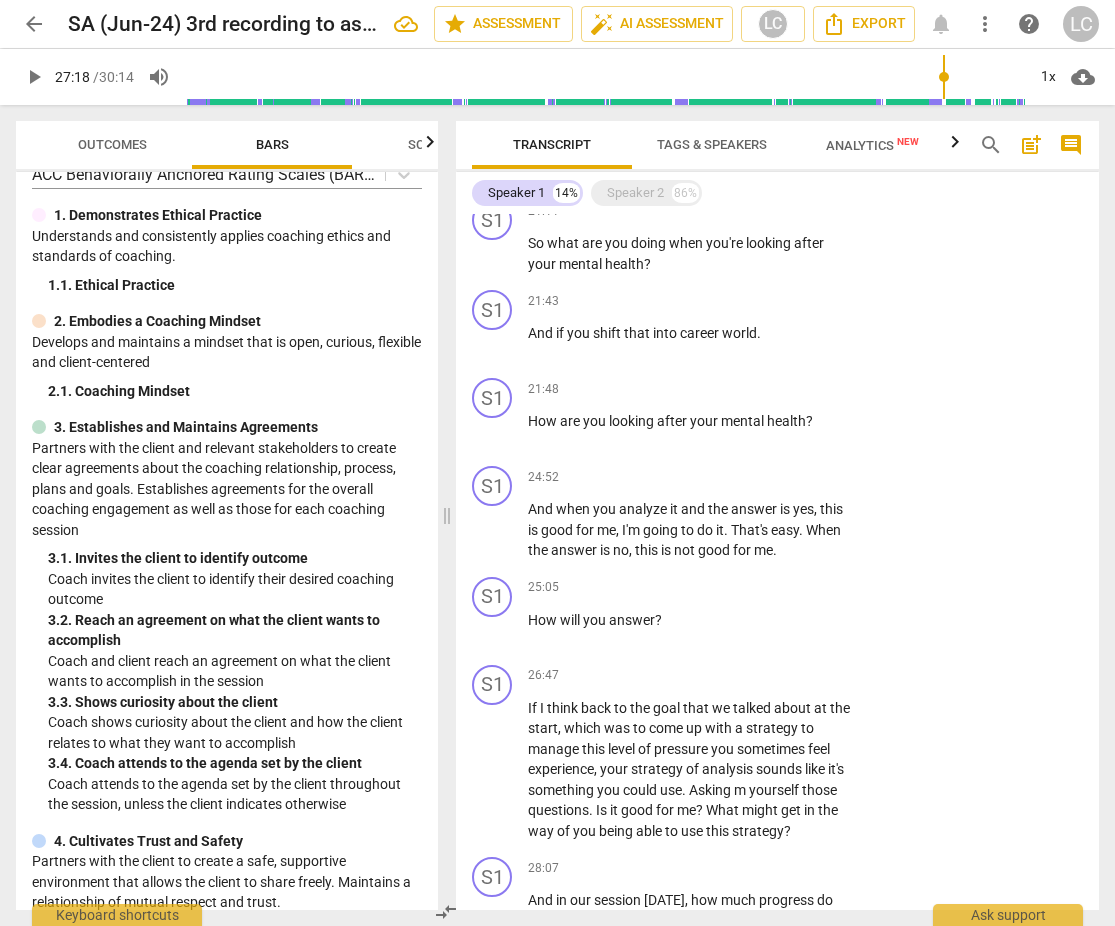 scroll, scrollTop: 0, scrollLeft: 0, axis: both 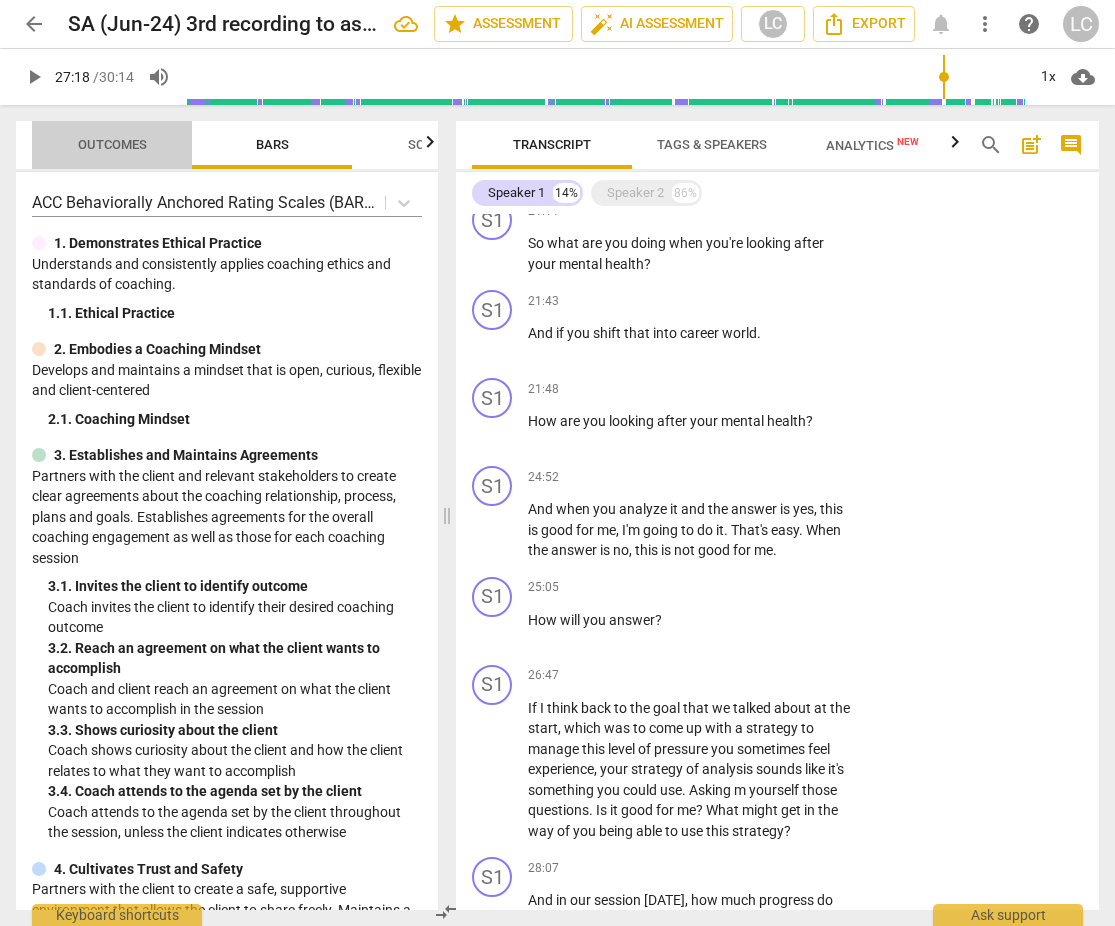 click on "Outcomes" at bounding box center (112, 144) 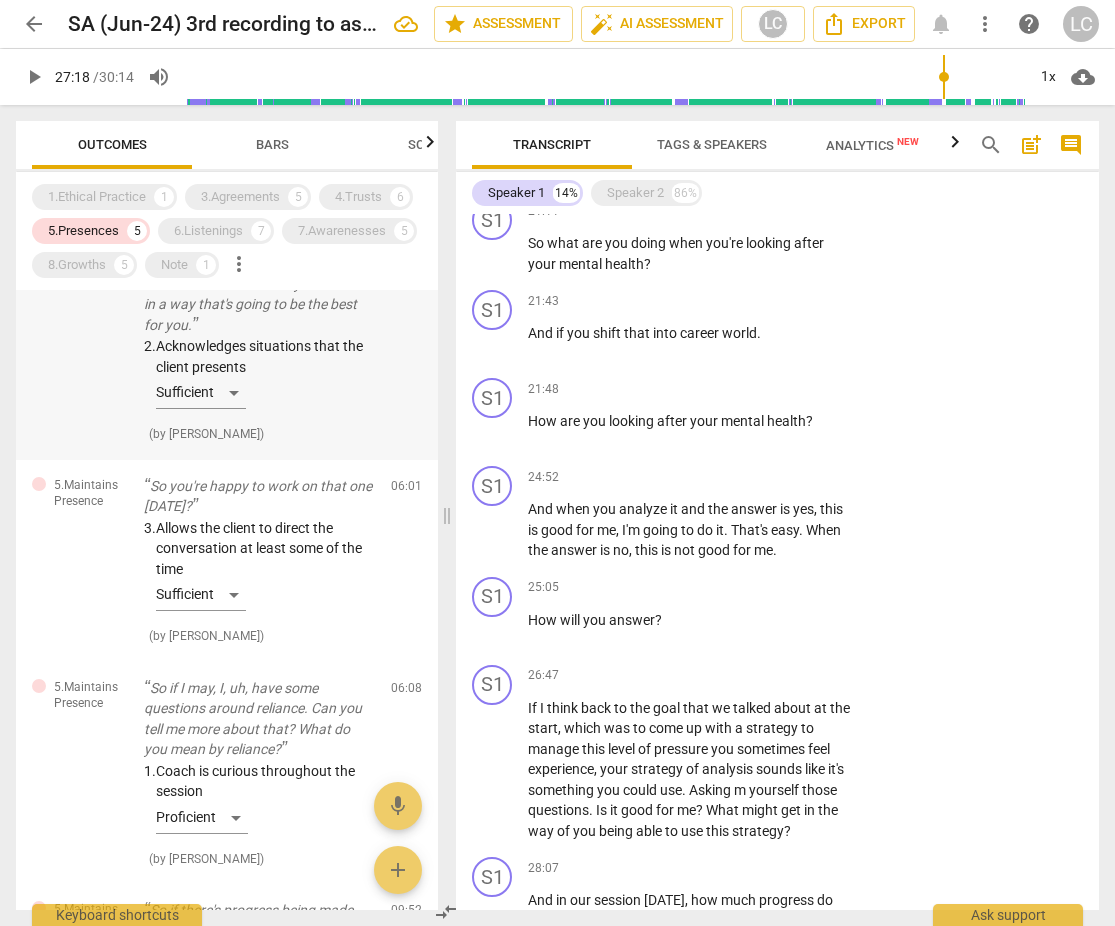 scroll, scrollTop: 0, scrollLeft: 0, axis: both 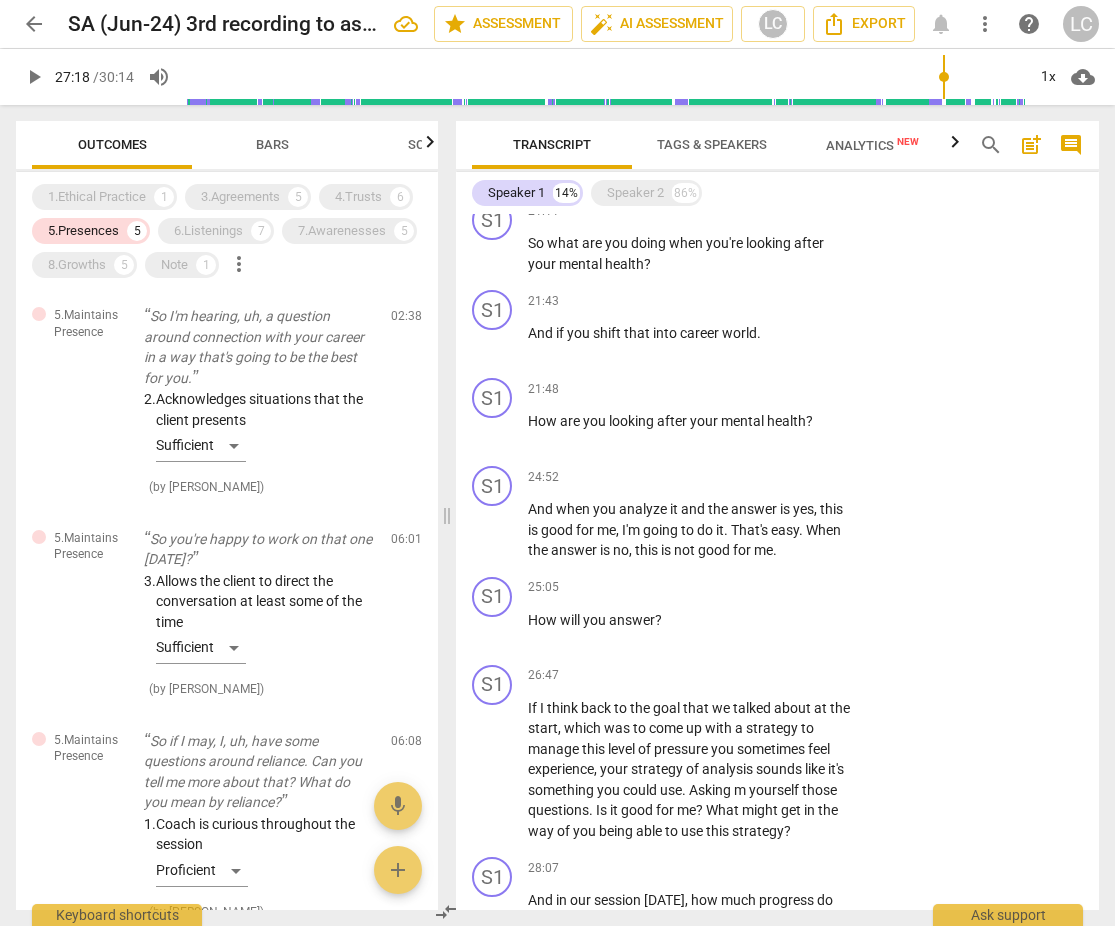 click on "Bars" at bounding box center [272, 144] 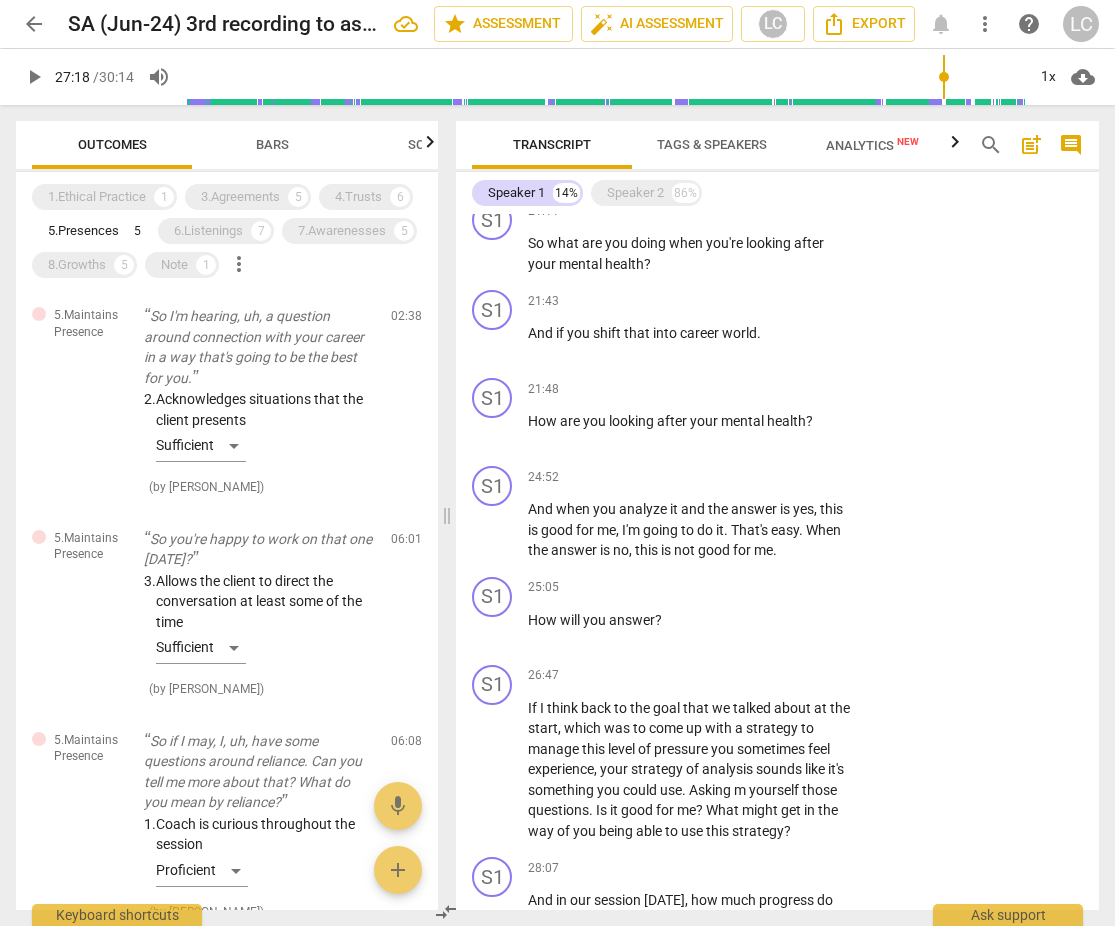 click on "Bars" at bounding box center [272, 144] 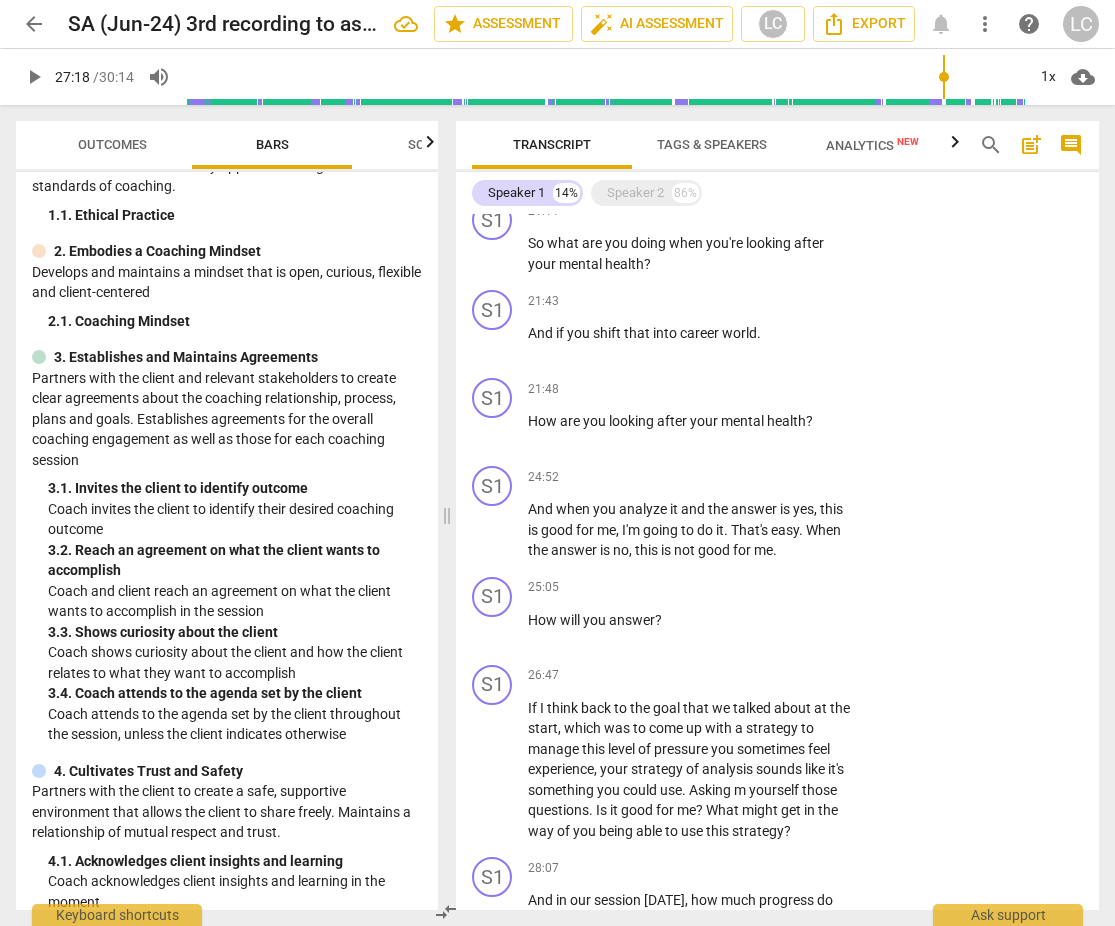 scroll, scrollTop: 100, scrollLeft: 0, axis: vertical 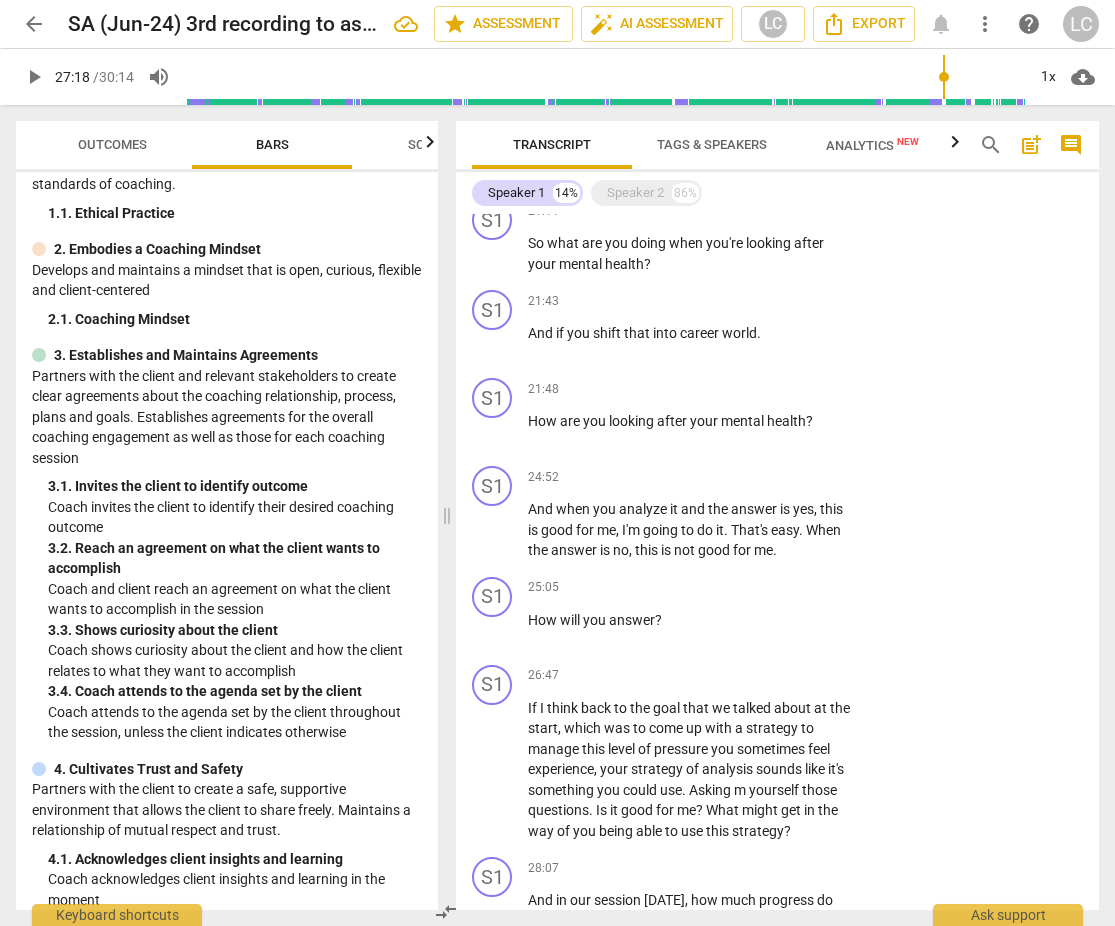 click on "Outcomes" at bounding box center (112, 144) 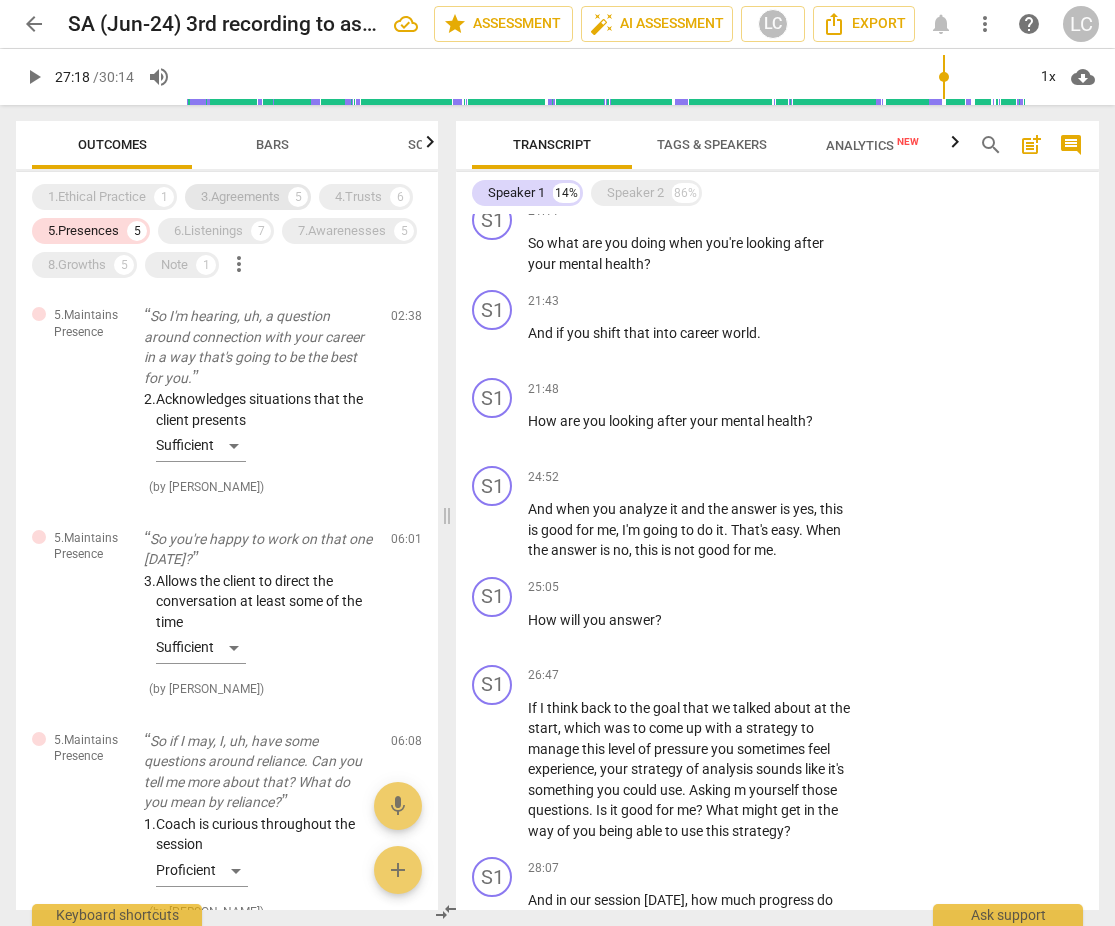 click on "3.Agreements" at bounding box center (240, 197) 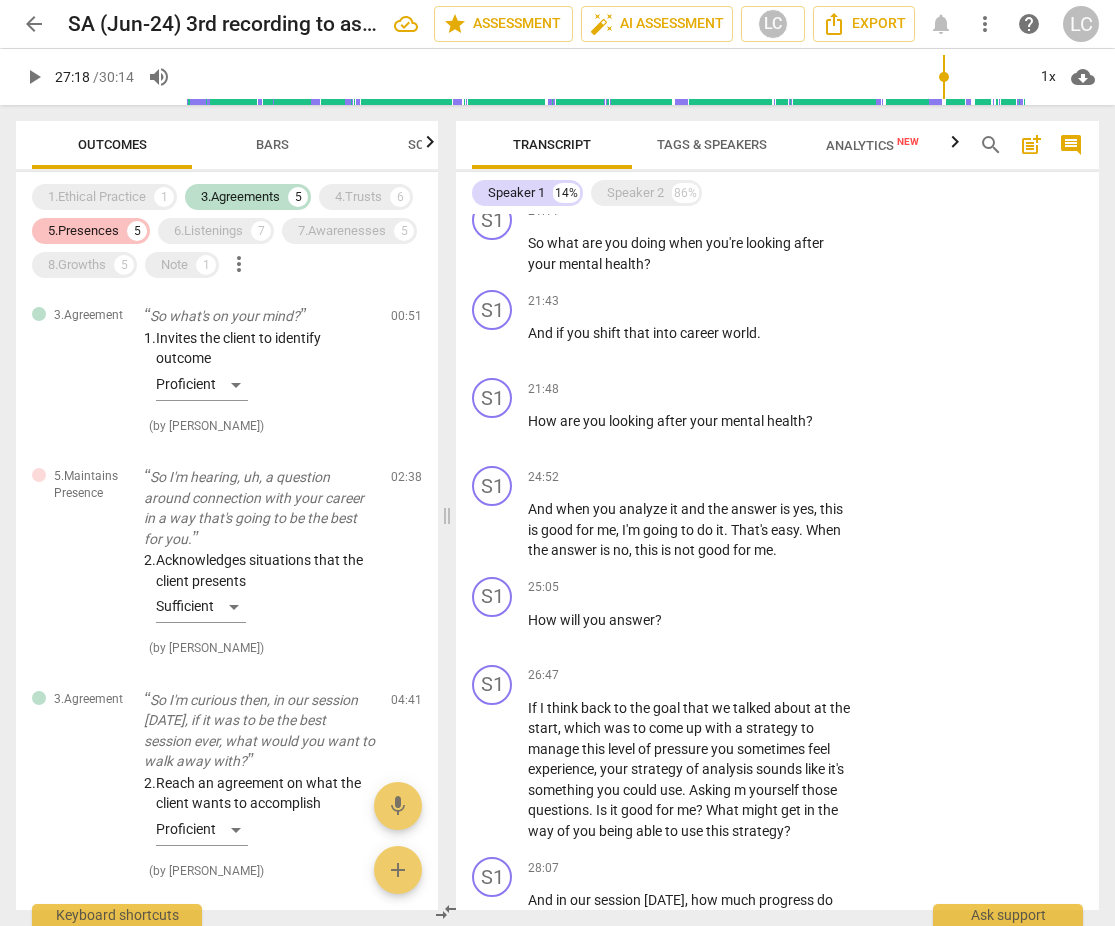 click on "5.Presences" at bounding box center [83, 231] 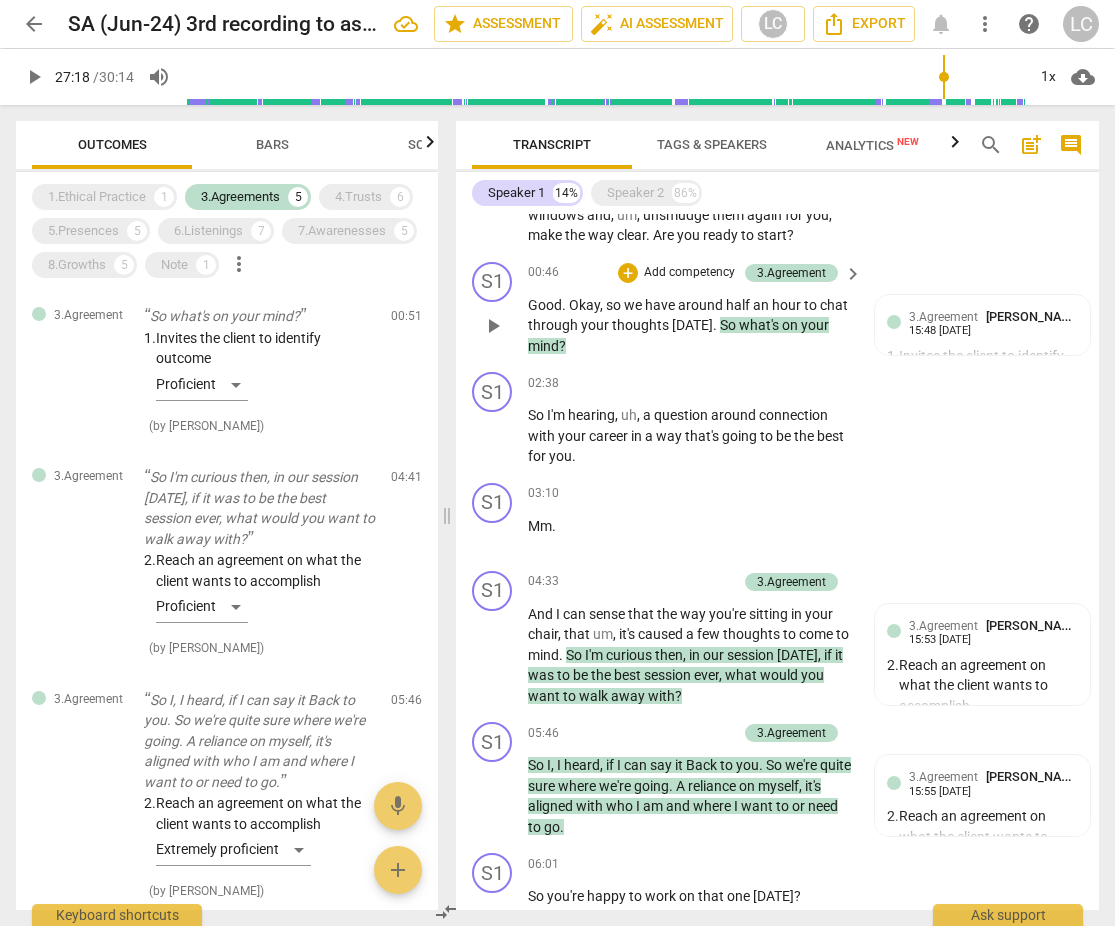 scroll, scrollTop: 324, scrollLeft: 0, axis: vertical 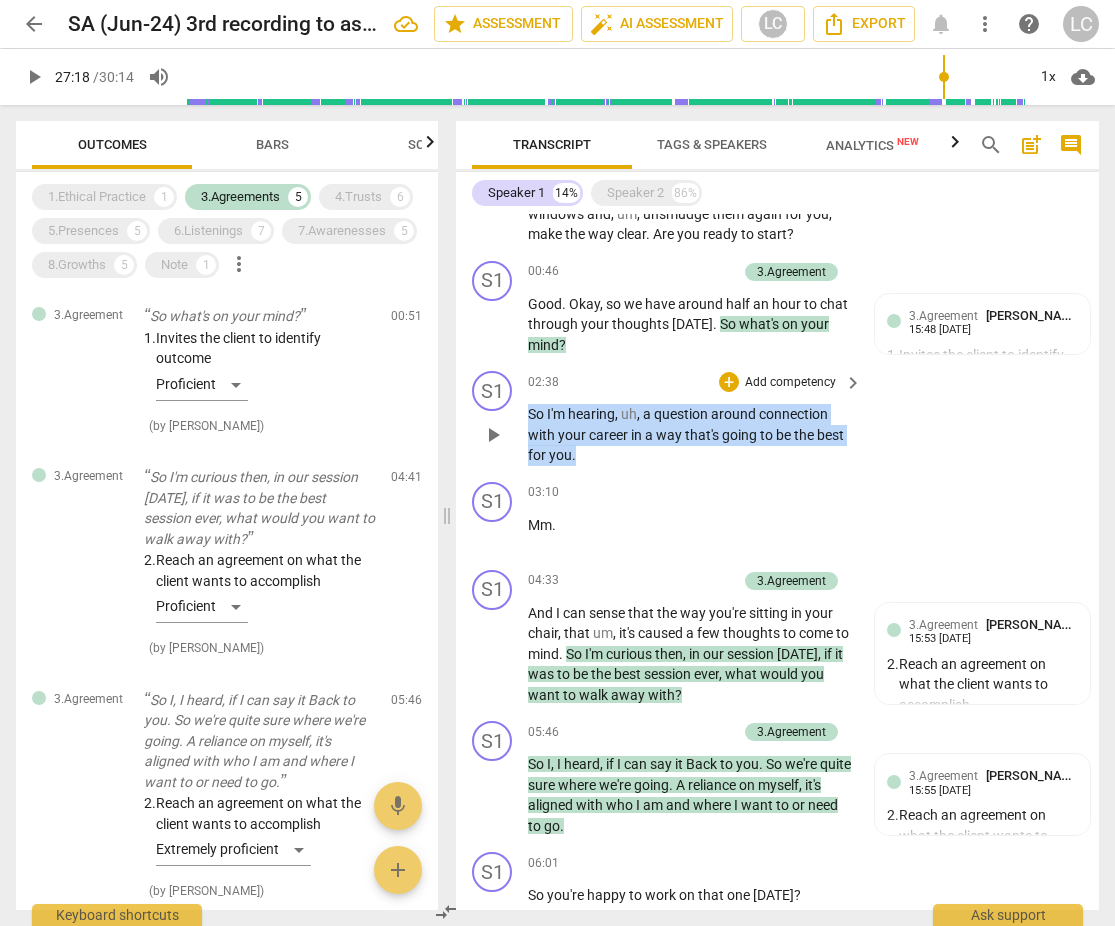 drag, startPoint x: 530, startPoint y: 415, endPoint x: 657, endPoint y: 457, distance: 133.76472 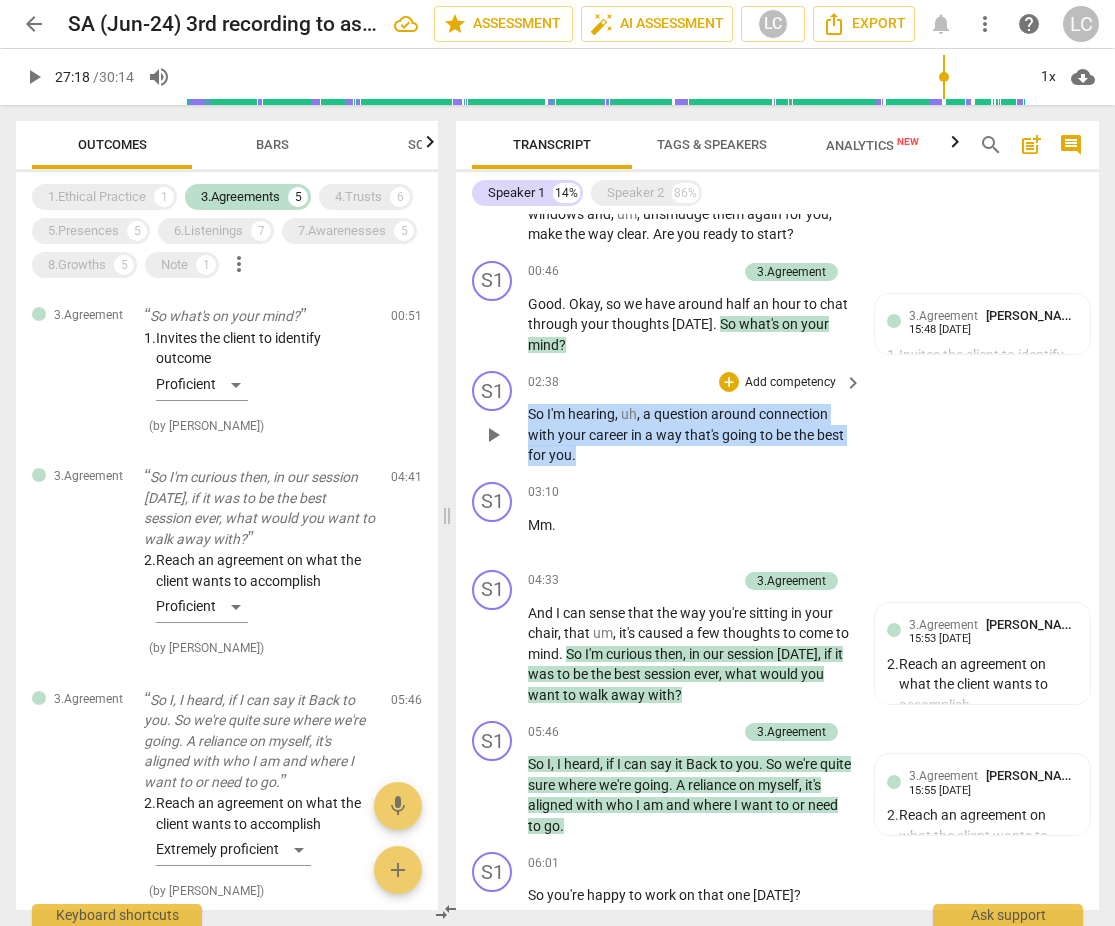 click on "So   I'm   hearing ,   uh ,   a   question   around   connection   with   your   career   in   a   way   that's   going   to   be   the   best   for   you ." at bounding box center [690, 435] 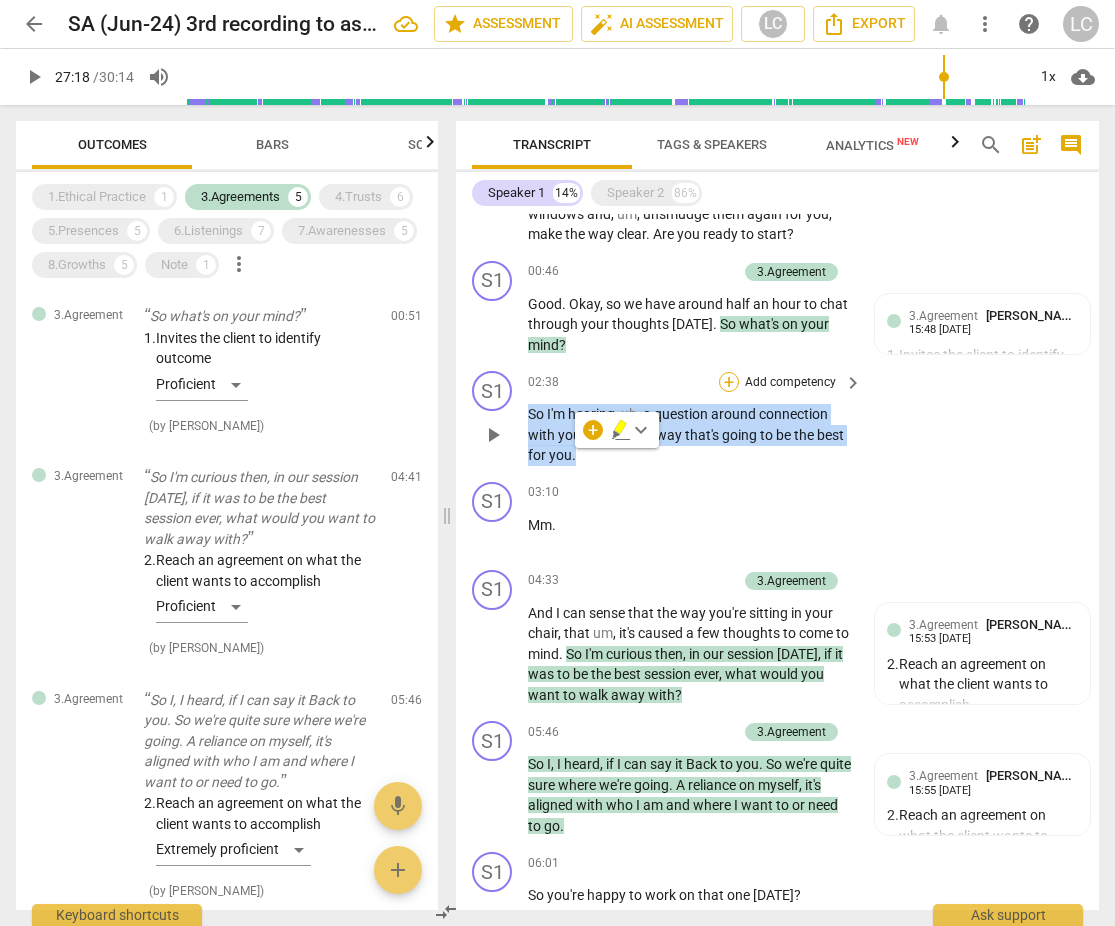 click on "+" at bounding box center [729, 382] 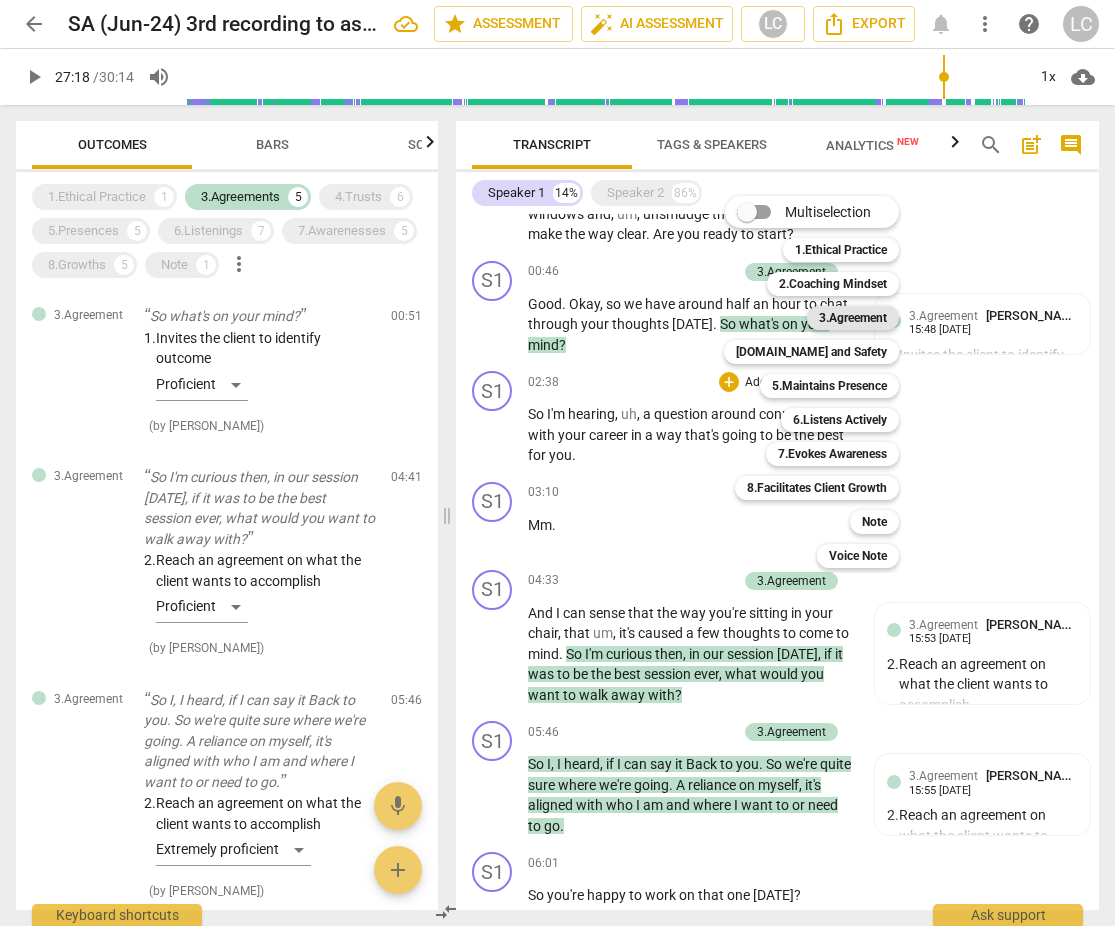 click on "3.Agreement" at bounding box center (853, 318) 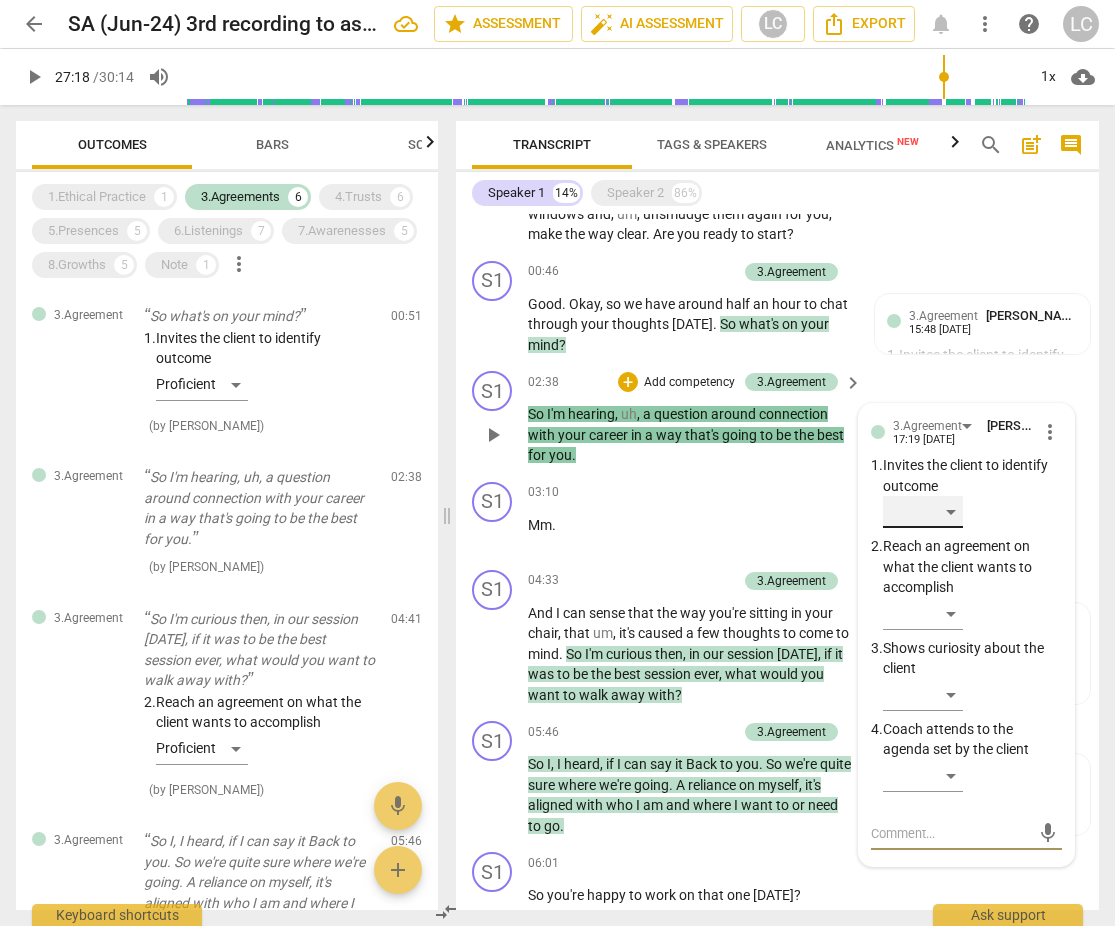 click on "​" at bounding box center (923, 512) 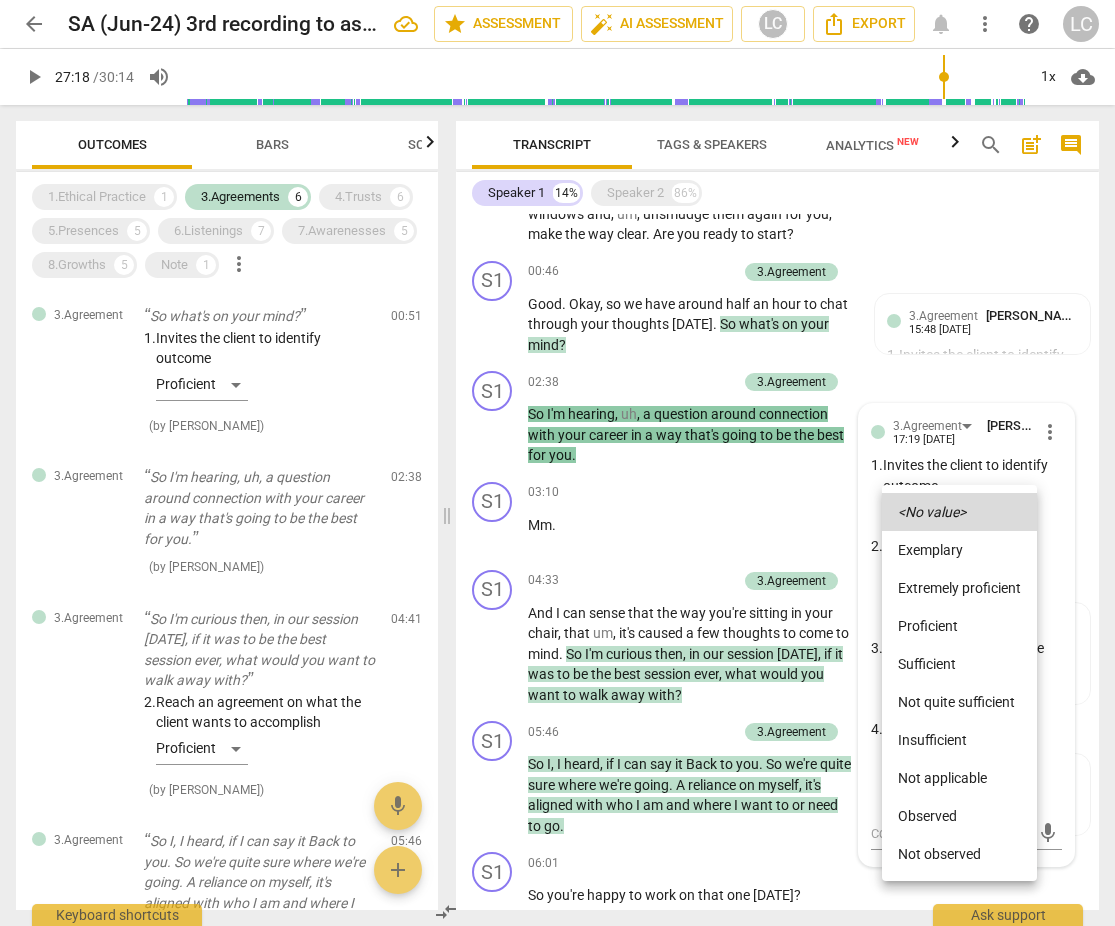 click on "Sufficient" at bounding box center (959, 664) 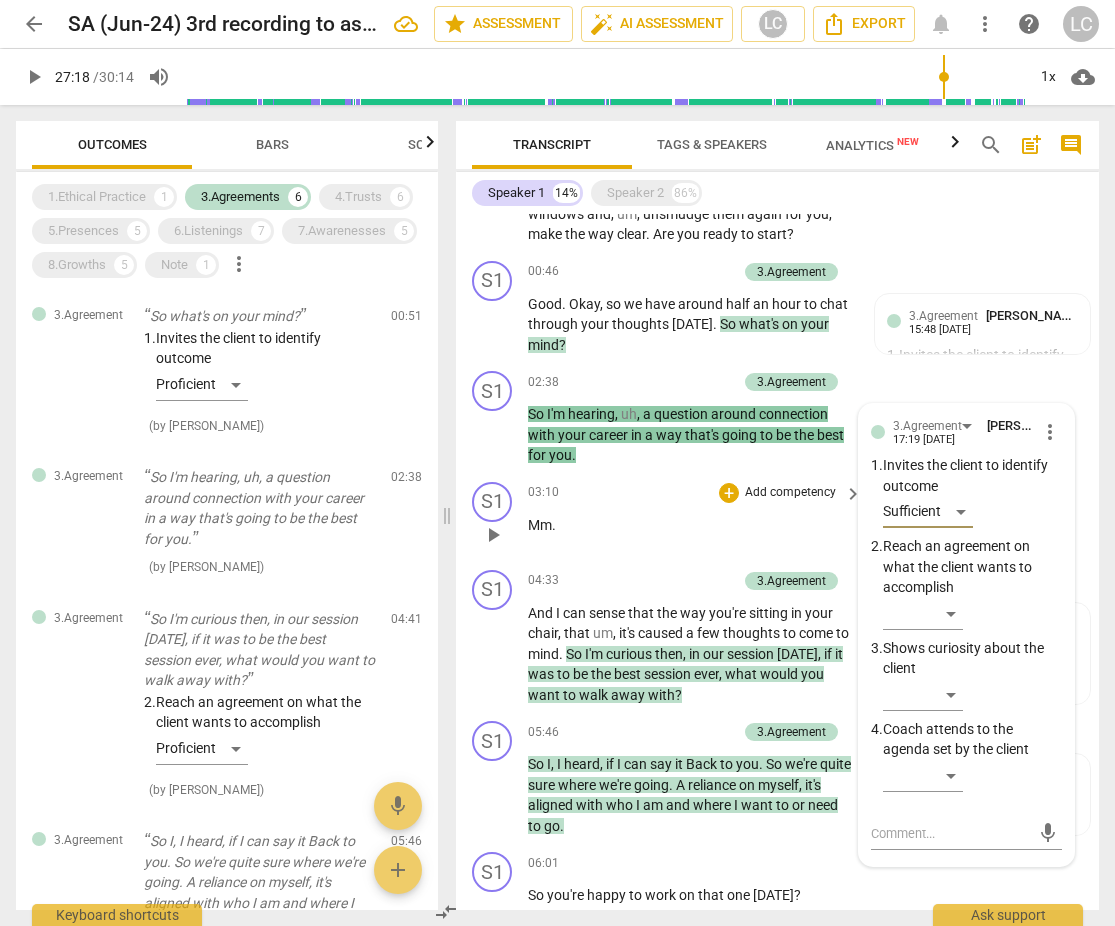 click on "03:10 + Add competency keyboard_arrow_right Mm ." at bounding box center (696, 518) 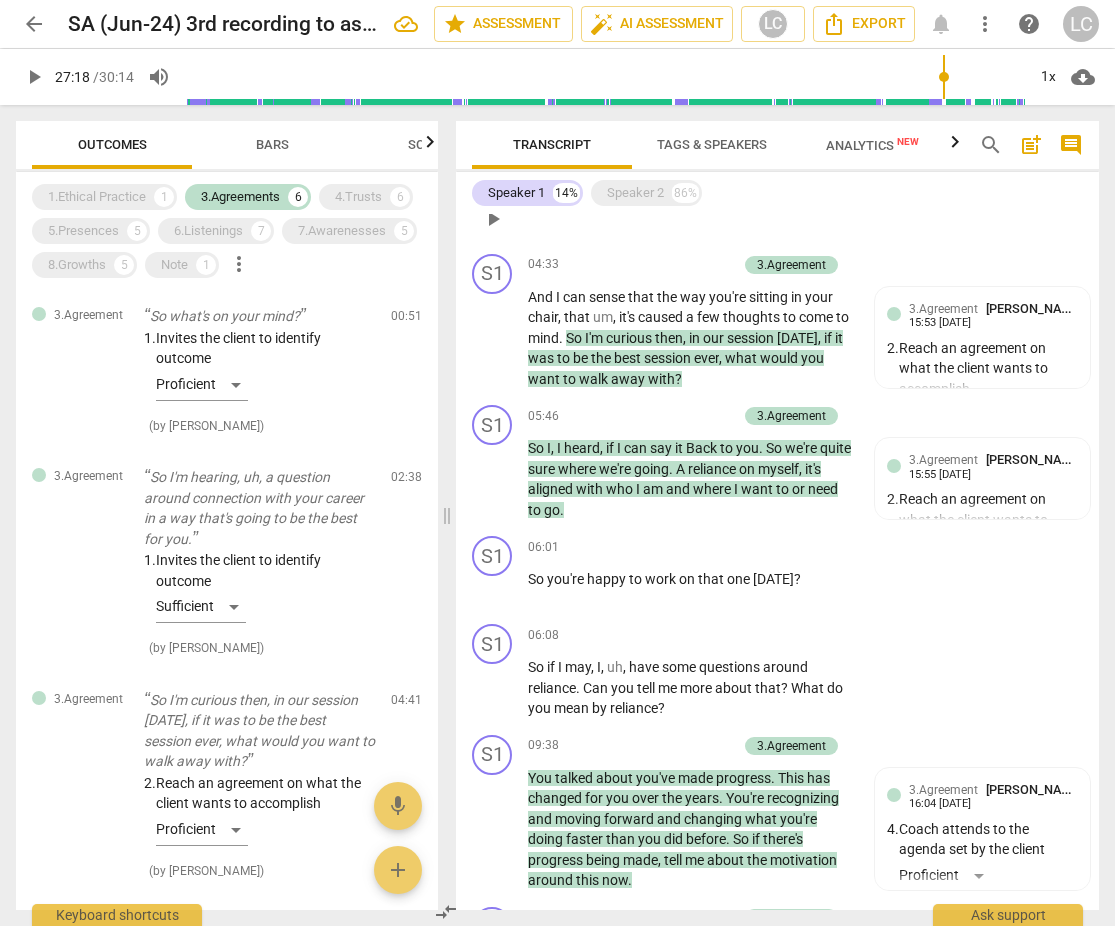 scroll, scrollTop: 637, scrollLeft: 0, axis: vertical 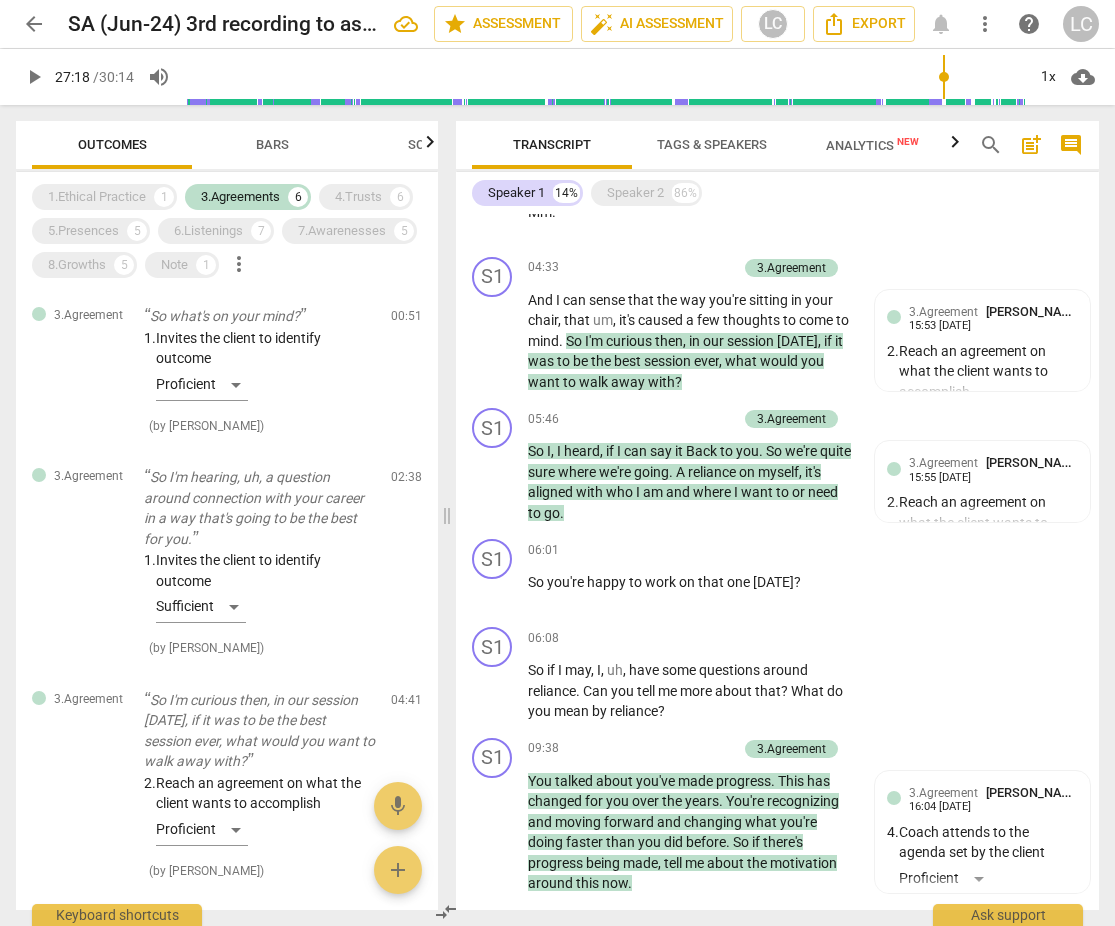 click on "Bars" at bounding box center [272, 144] 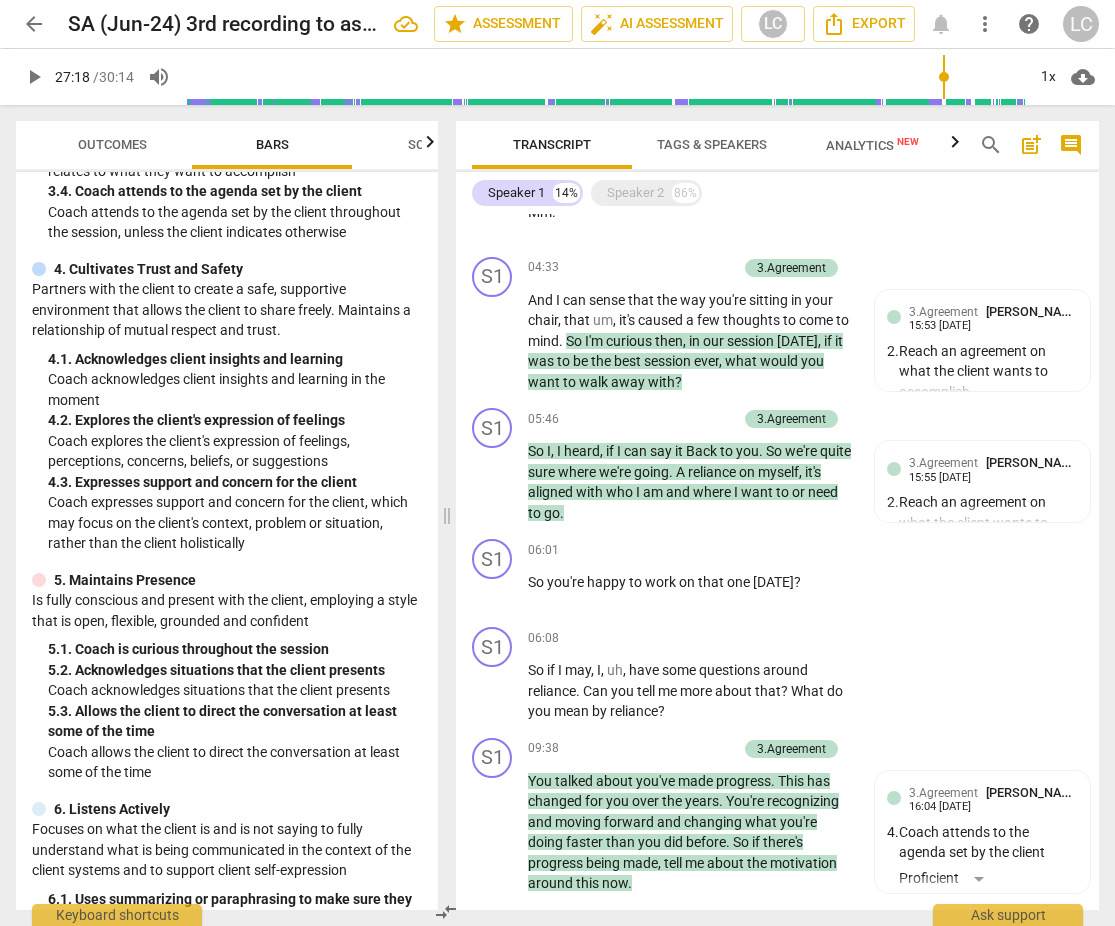 scroll, scrollTop: 599, scrollLeft: 0, axis: vertical 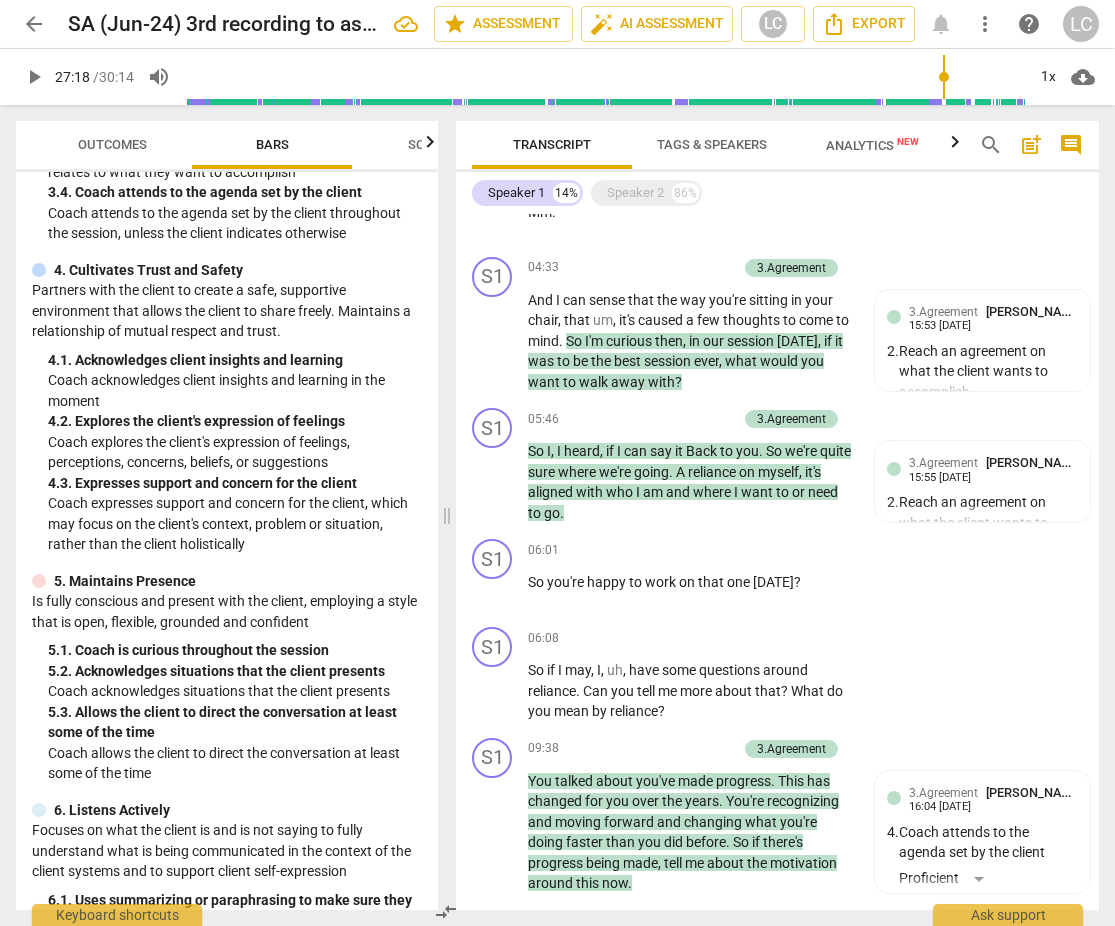 click on "Outcomes" at bounding box center (112, 144) 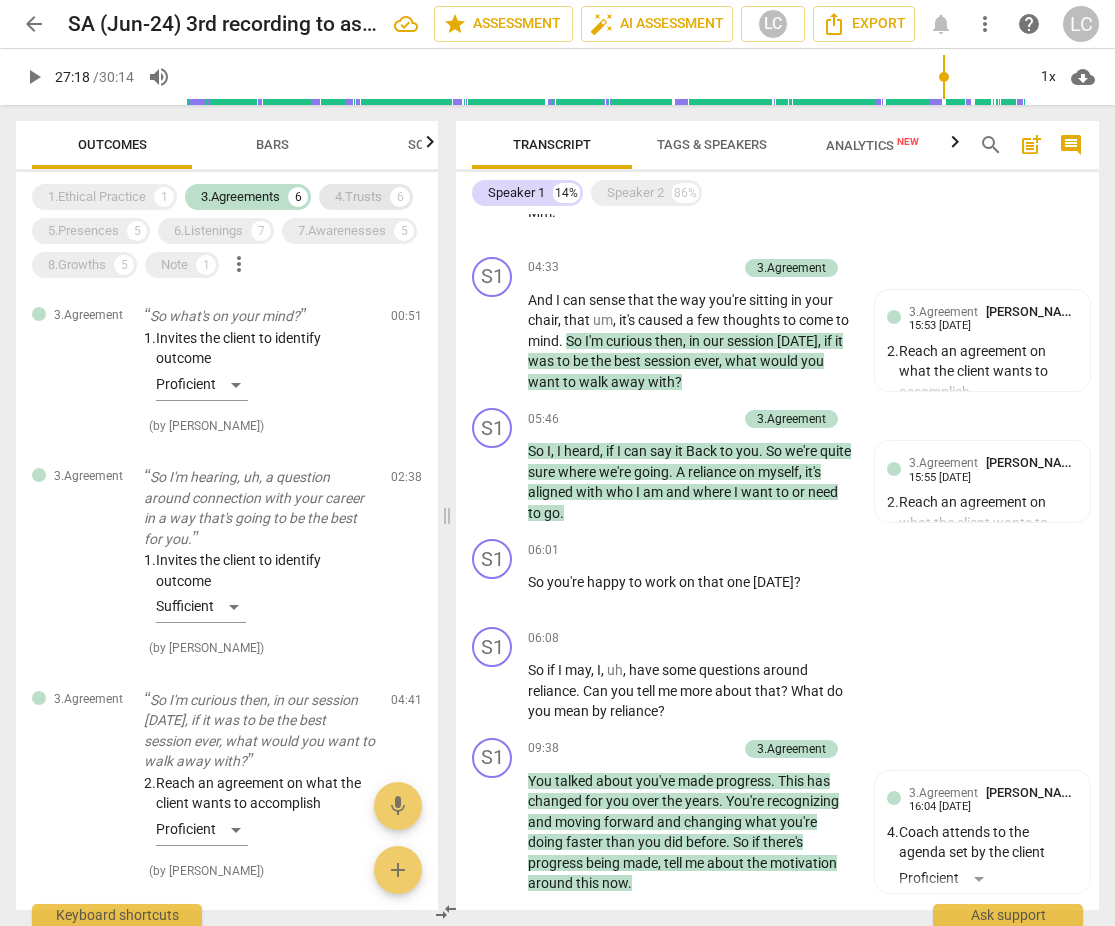 click on "4.Trusts" at bounding box center [358, 197] 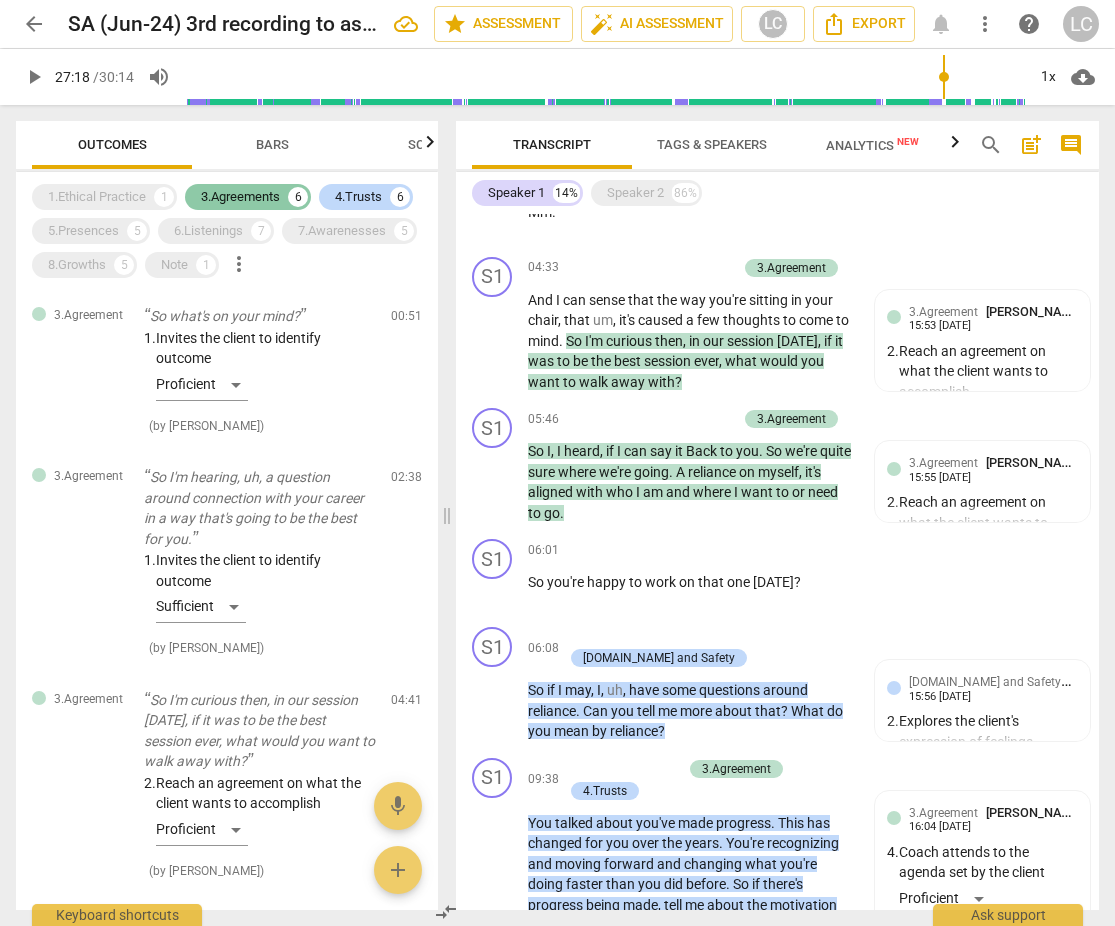 click on "3.Agreements" at bounding box center [240, 197] 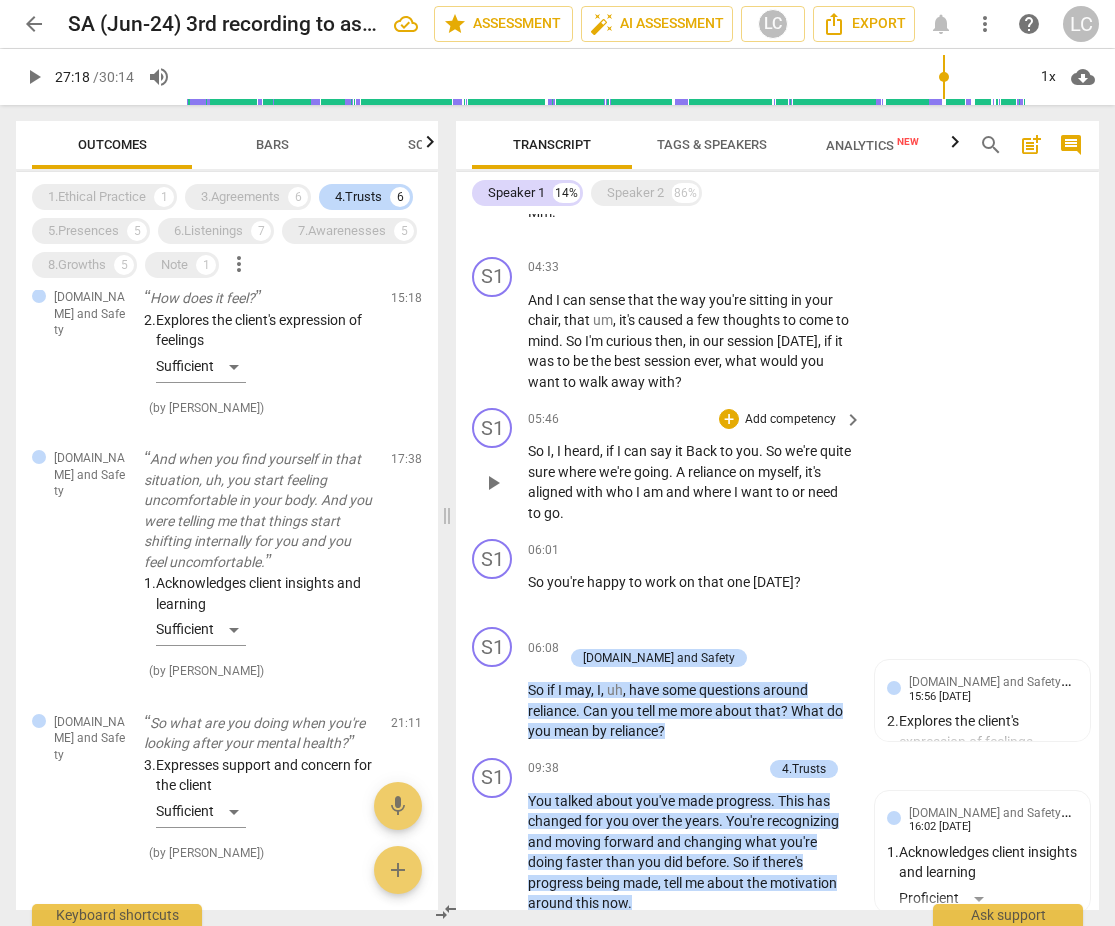 scroll, scrollTop: 774, scrollLeft: 0, axis: vertical 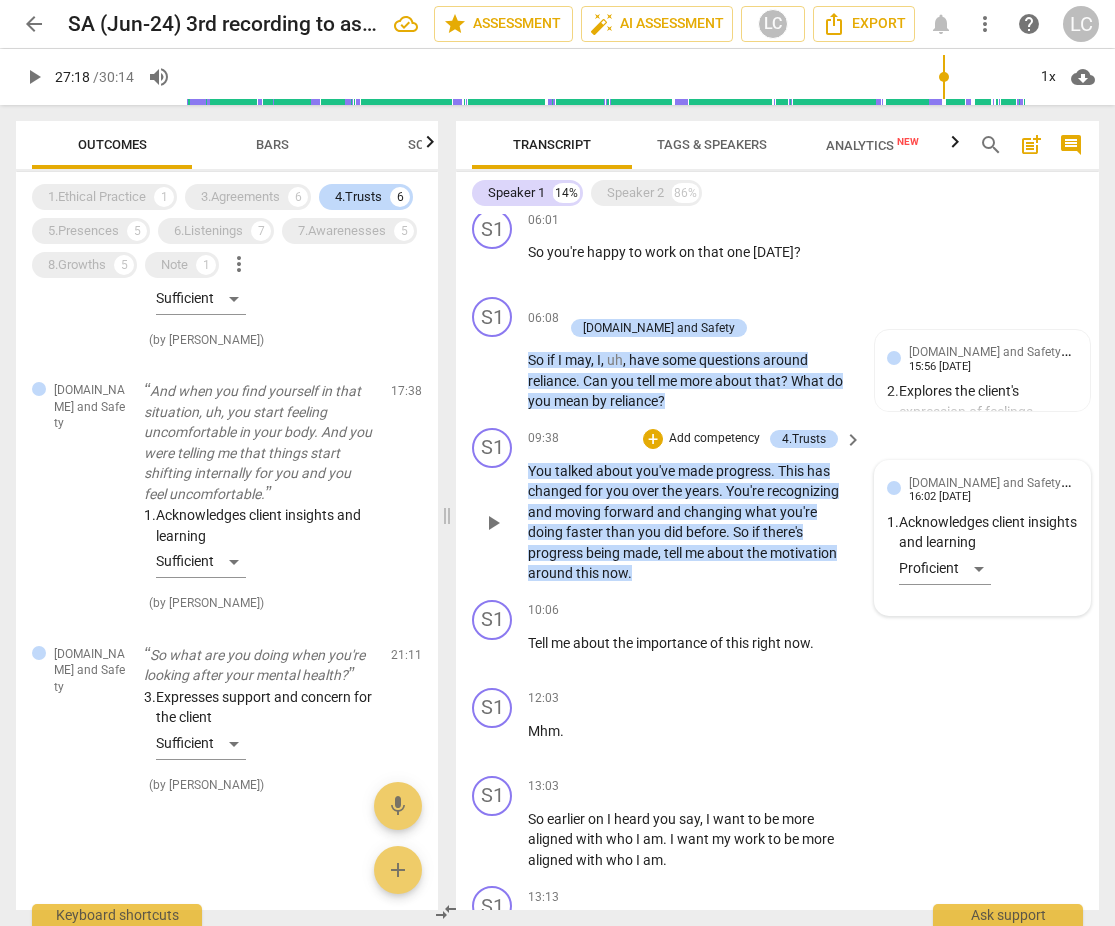 click on "4.Trust and Safety Lucy Chaplin 16:02 07-29-2025 1.  Acknowledges client insights and learning Proficient" at bounding box center (982, 538) 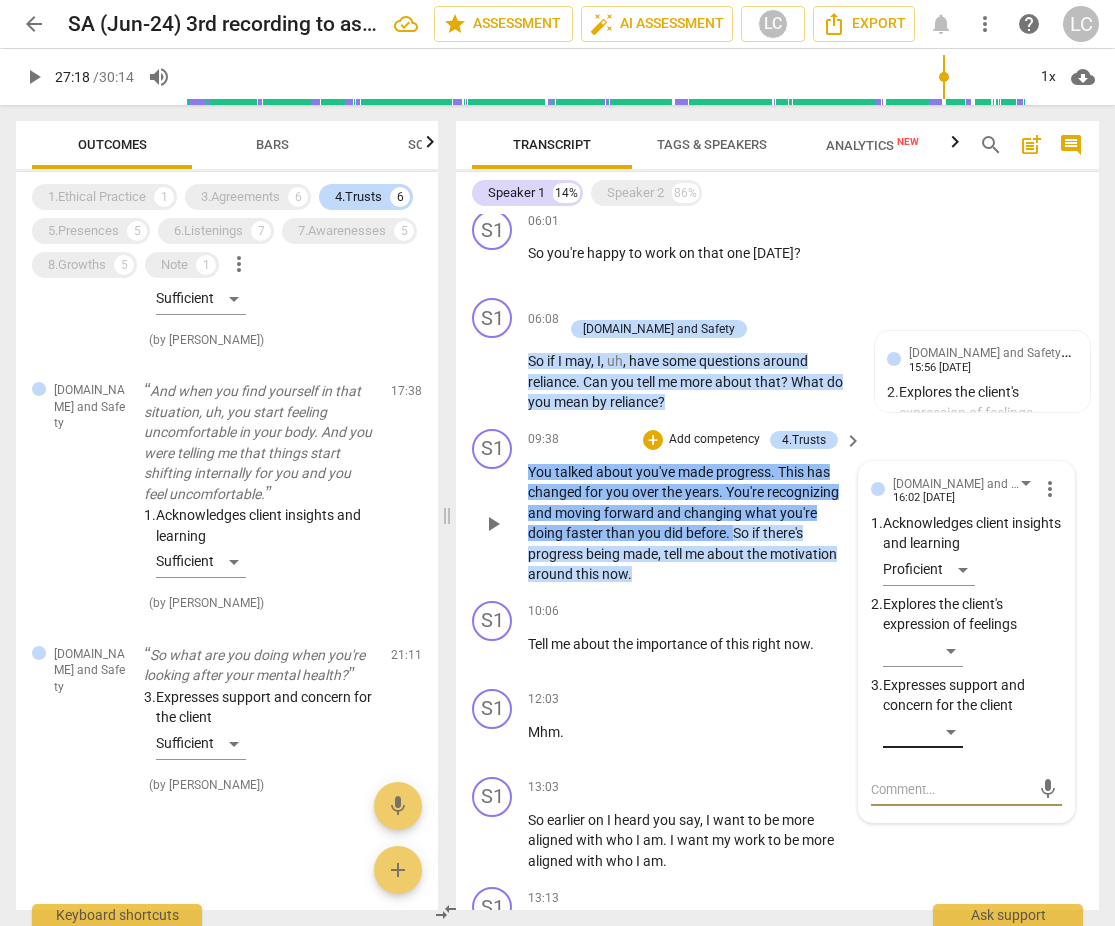 scroll, scrollTop: 963, scrollLeft: 0, axis: vertical 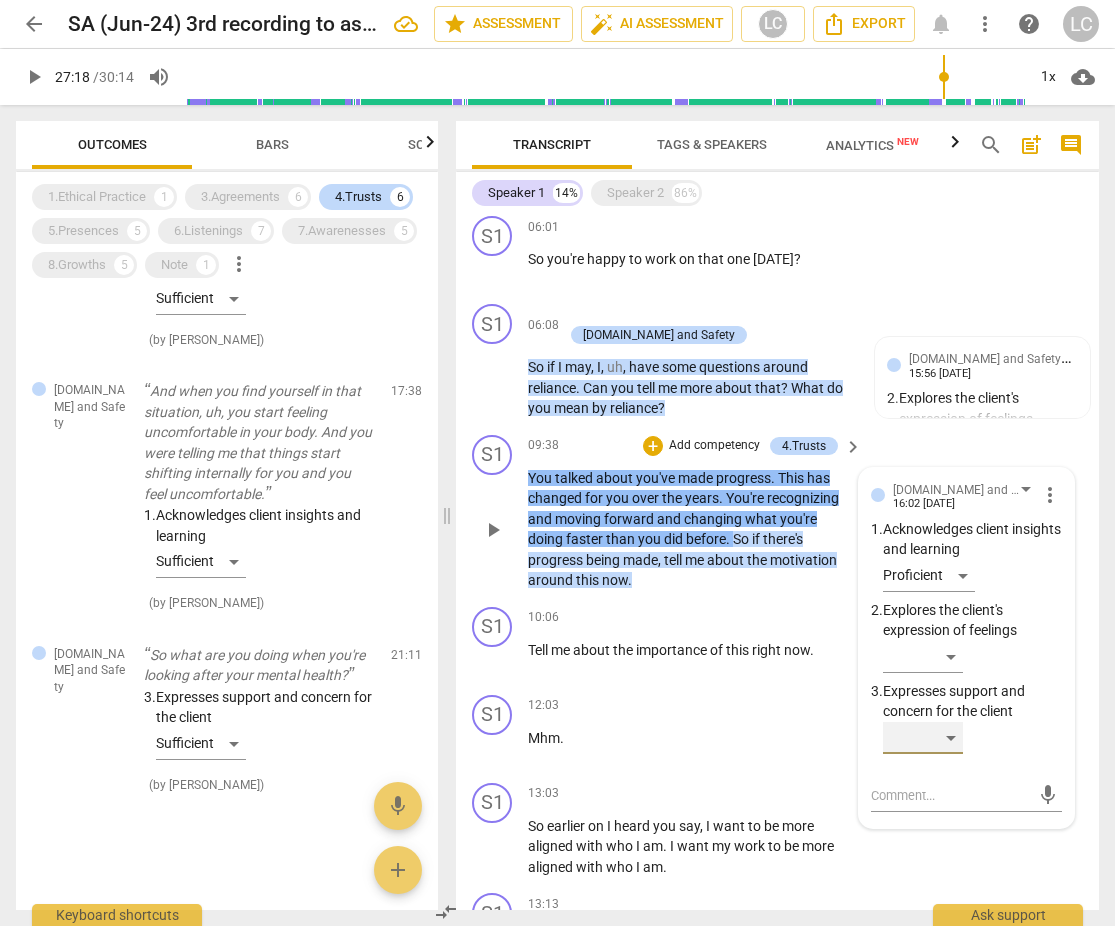 click on "​" at bounding box center [923, 738] 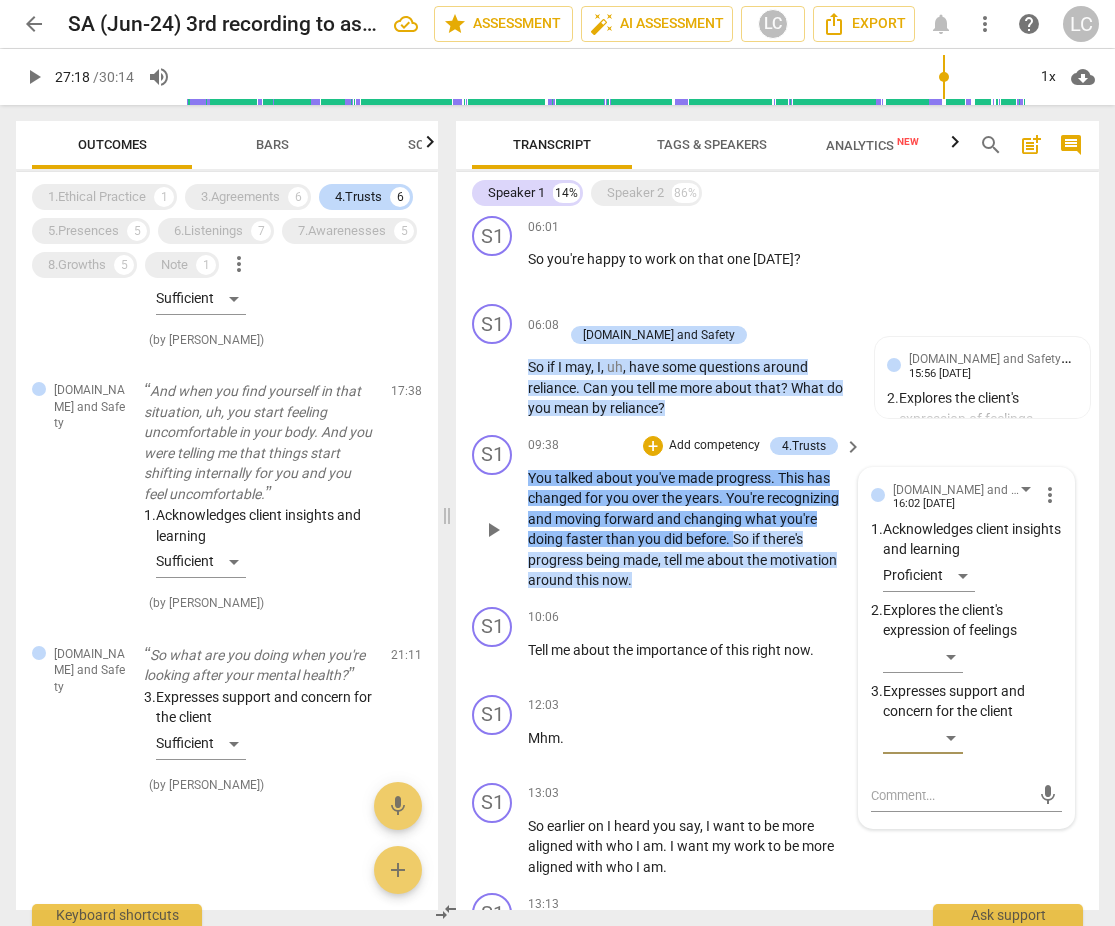 scroll, scrollTop: 969, scrollLeft: 0, axis: vertical 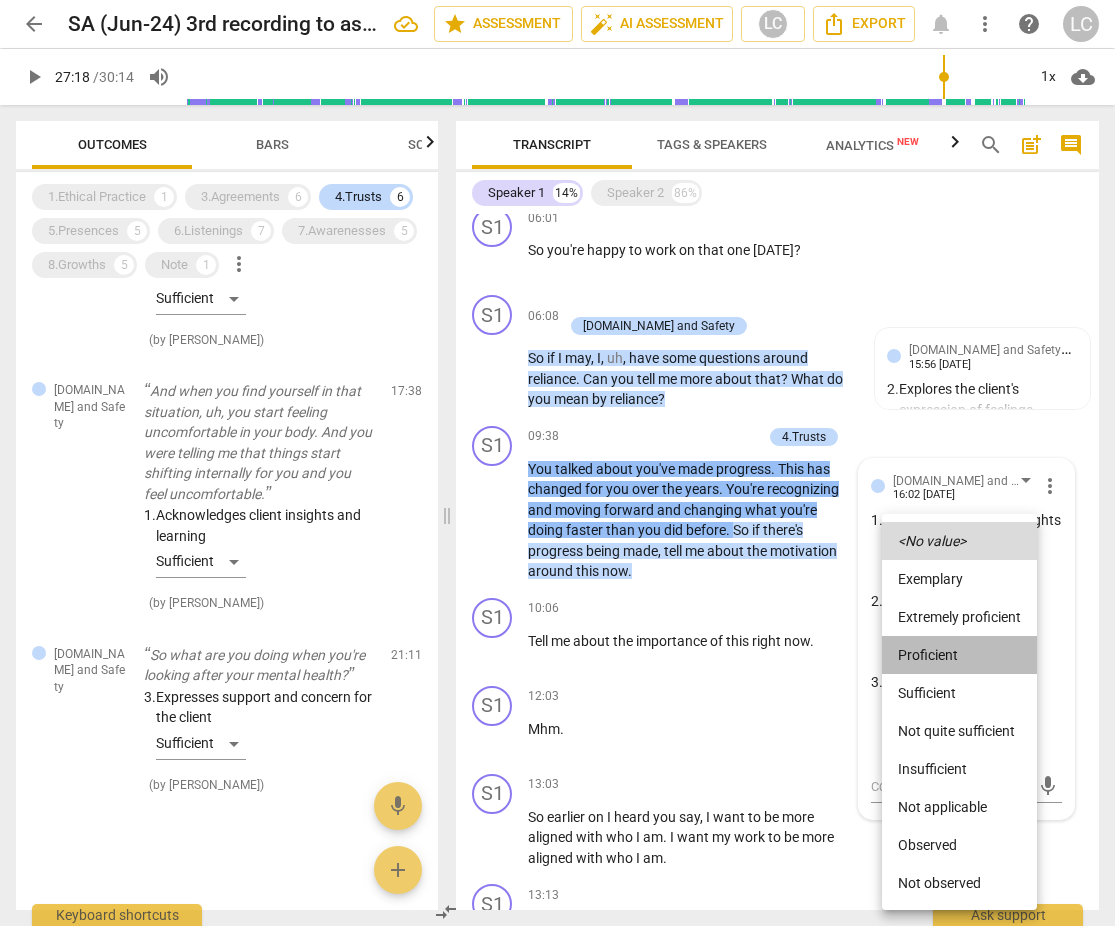 click on "Proficient" at bounding box center (959, 655) 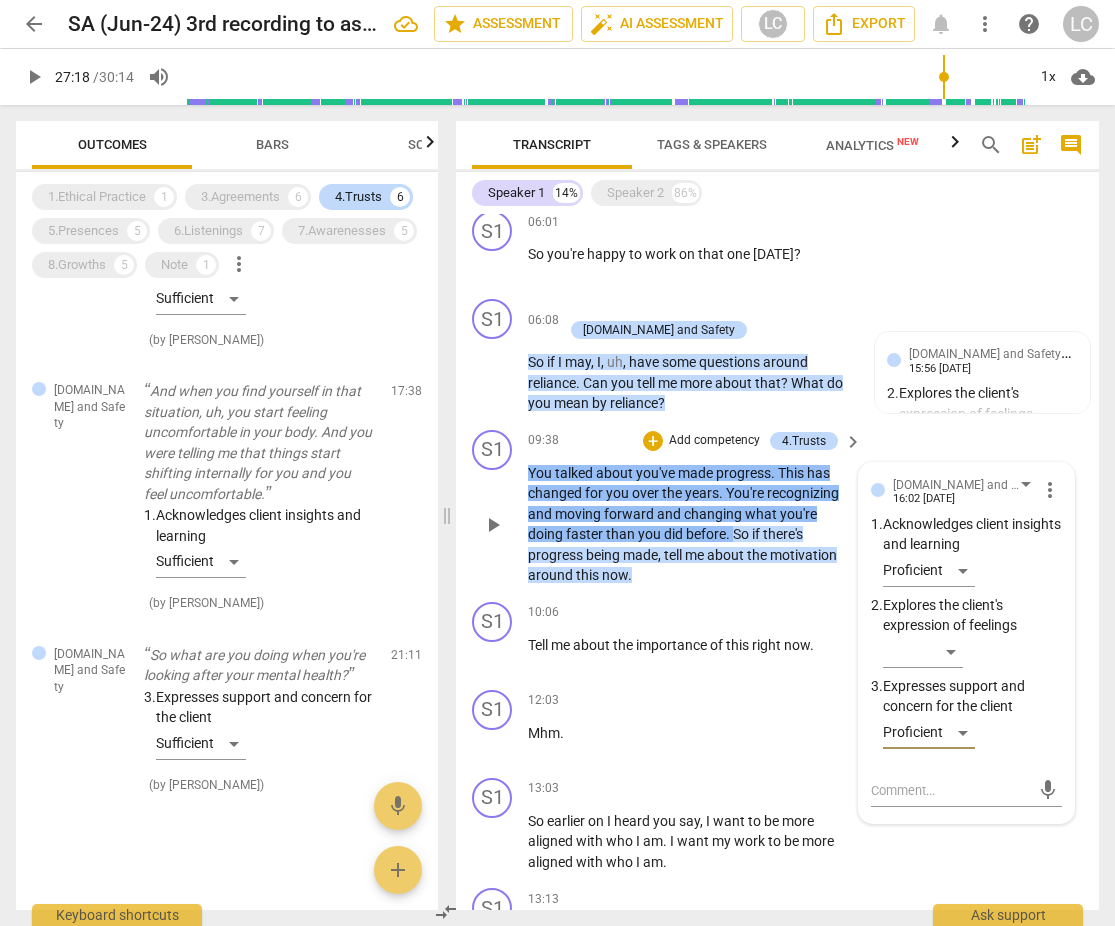 click on "S1 play_arrow pause 09:38 + Add competency 4.Trusts keyboard_arrow_right You   talked   about   you've   made   progress .   This   has   changed   for   you   over   the   years .   You're   recognizing   and   moving   forward   and   changing   what   you're   doing   faster   than   you   did   before .   So   if   there's   progress   being   made ,   tell   me   about   the   motivation   around   this   now . 4.Trust and Safety Lucy Chaplin 16:02 07-29-2025 more_vert 1.  Acknowledges client insights and learning Proficient 2.  Explores the client's expression of feelings ​ 3.  Expresses support and concern for the client Proficient mic" at bounding box center [777, 508] 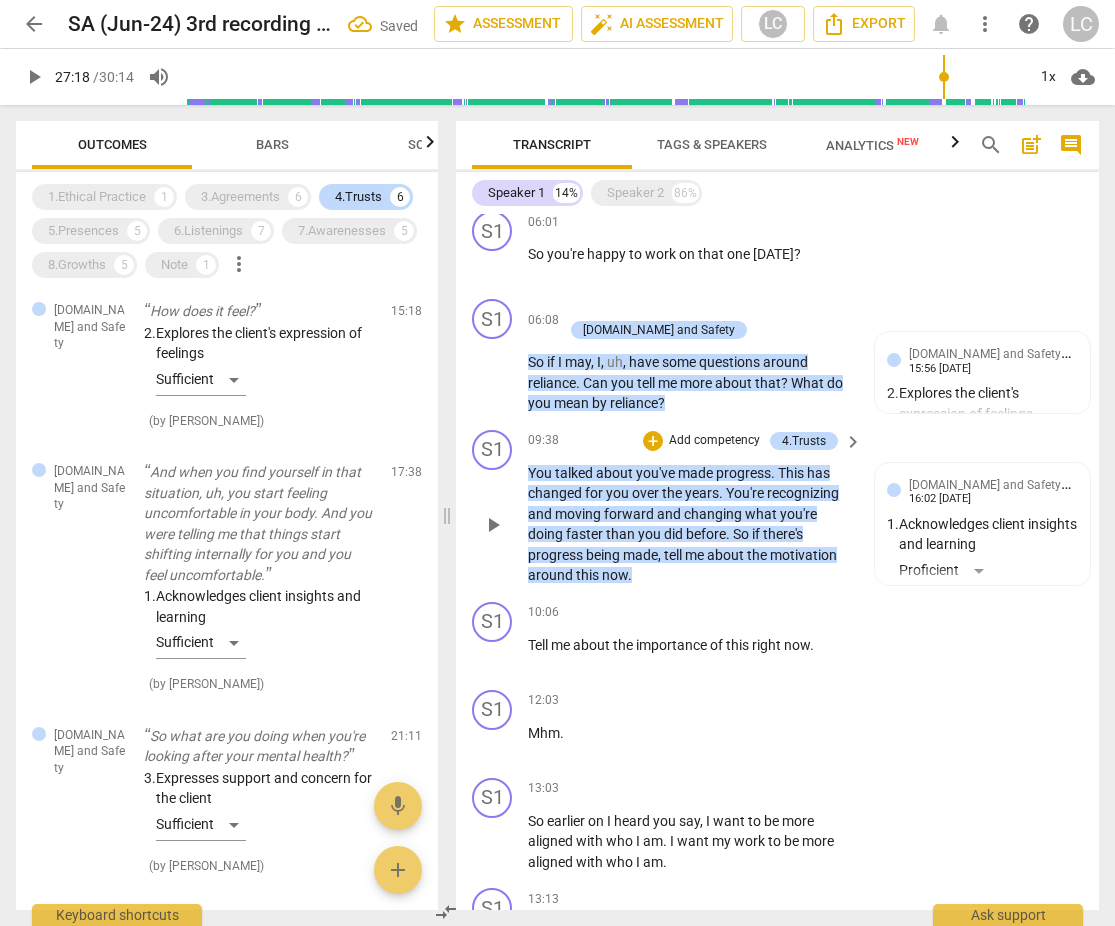 scroll, scrollTop: 855, scrollLeft: 0, axis: vertical 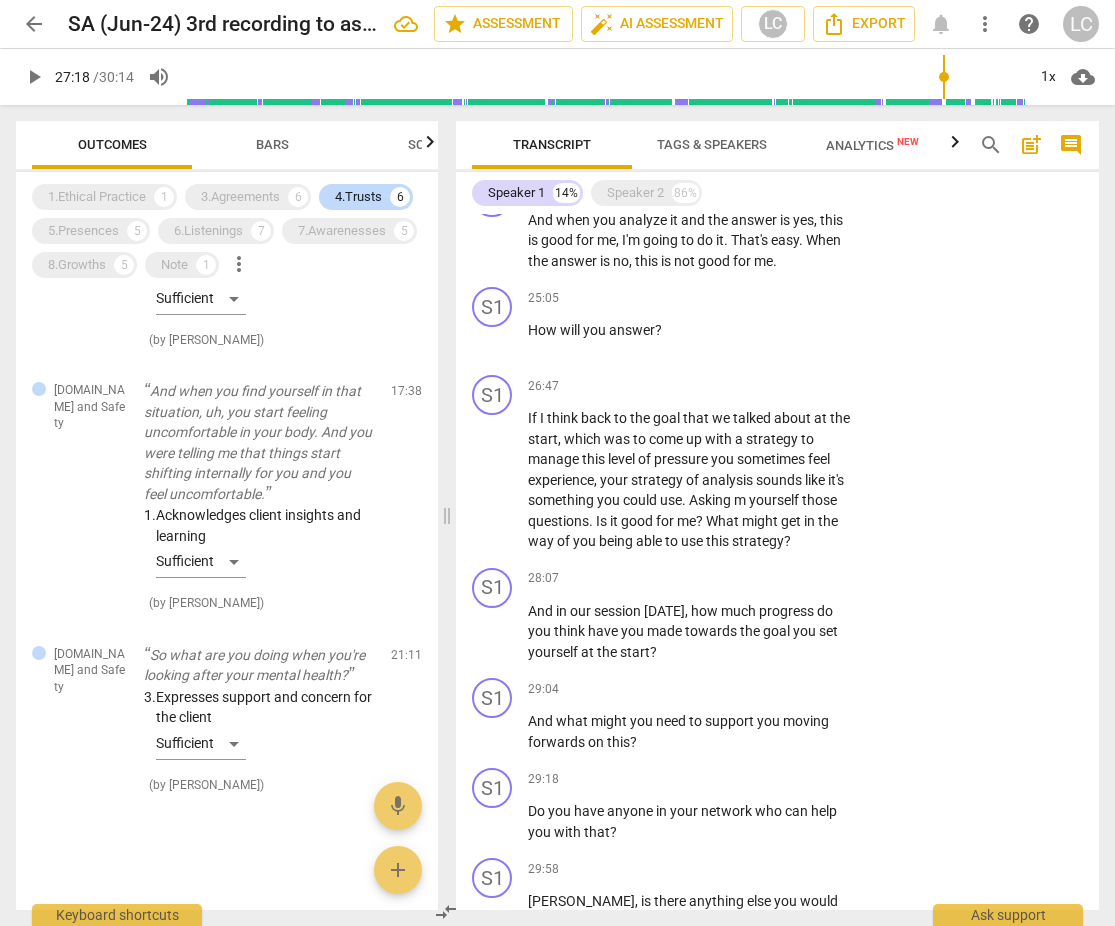 click on "Bars" at bounding box center (272, 144) 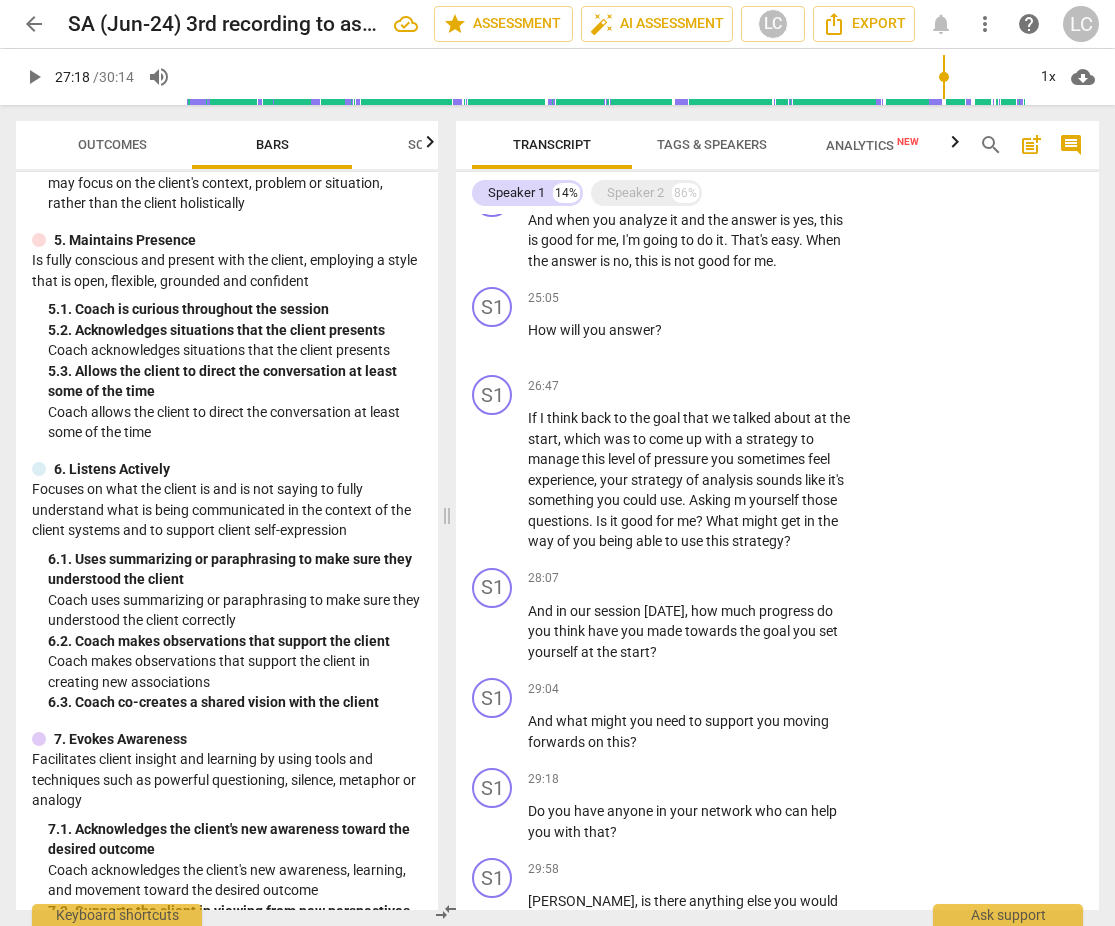 scroll, scrollTop: 941, scrollLeft: 0, axis: vertical 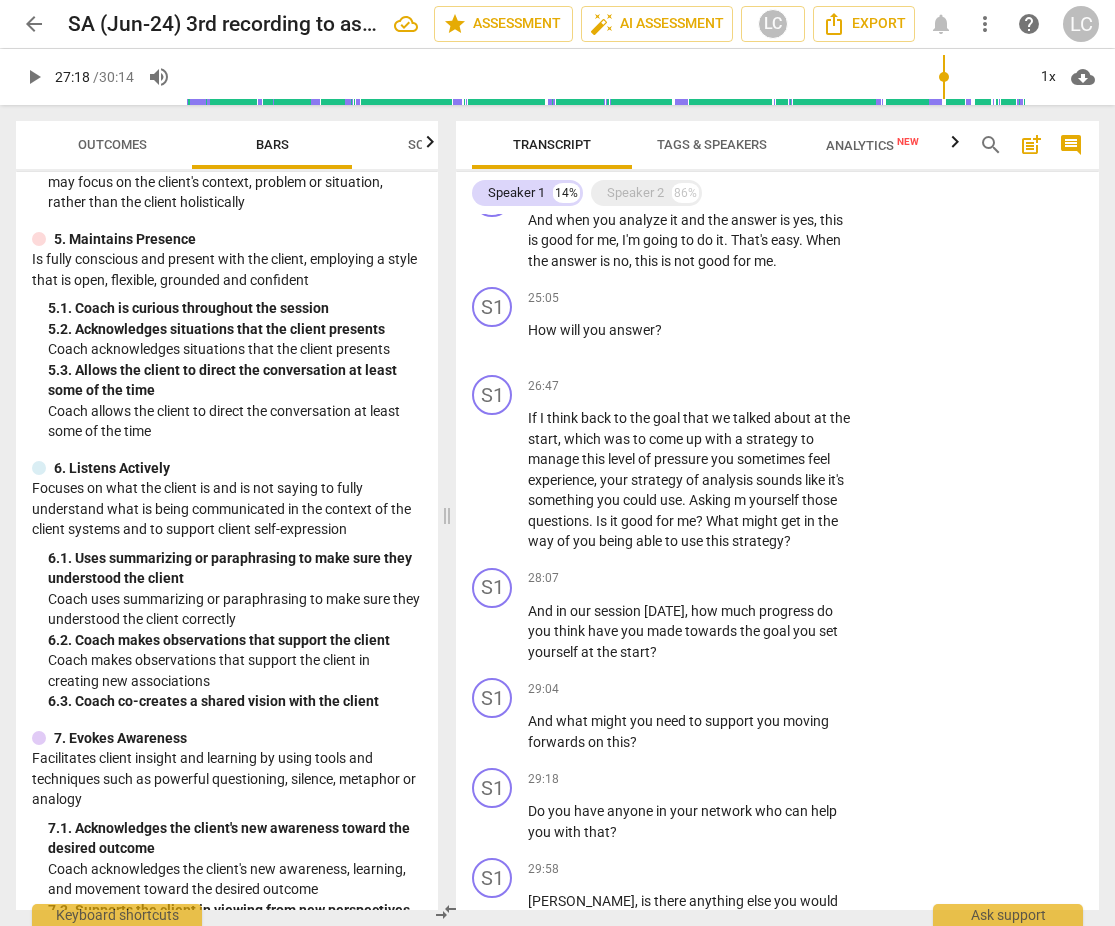 click on "Outcomes" at bounding box center [112, 144] 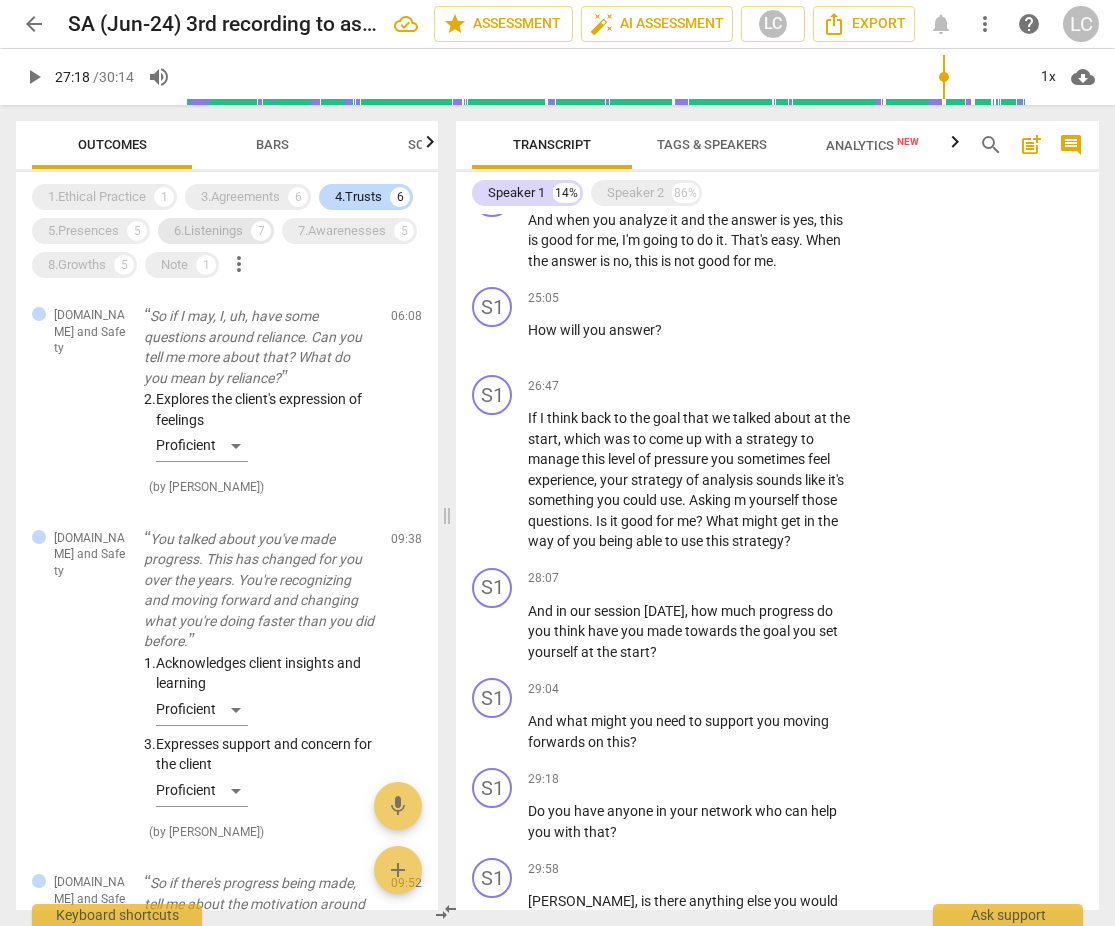 click on "6.Listenings" at bounding box center (208, 231) 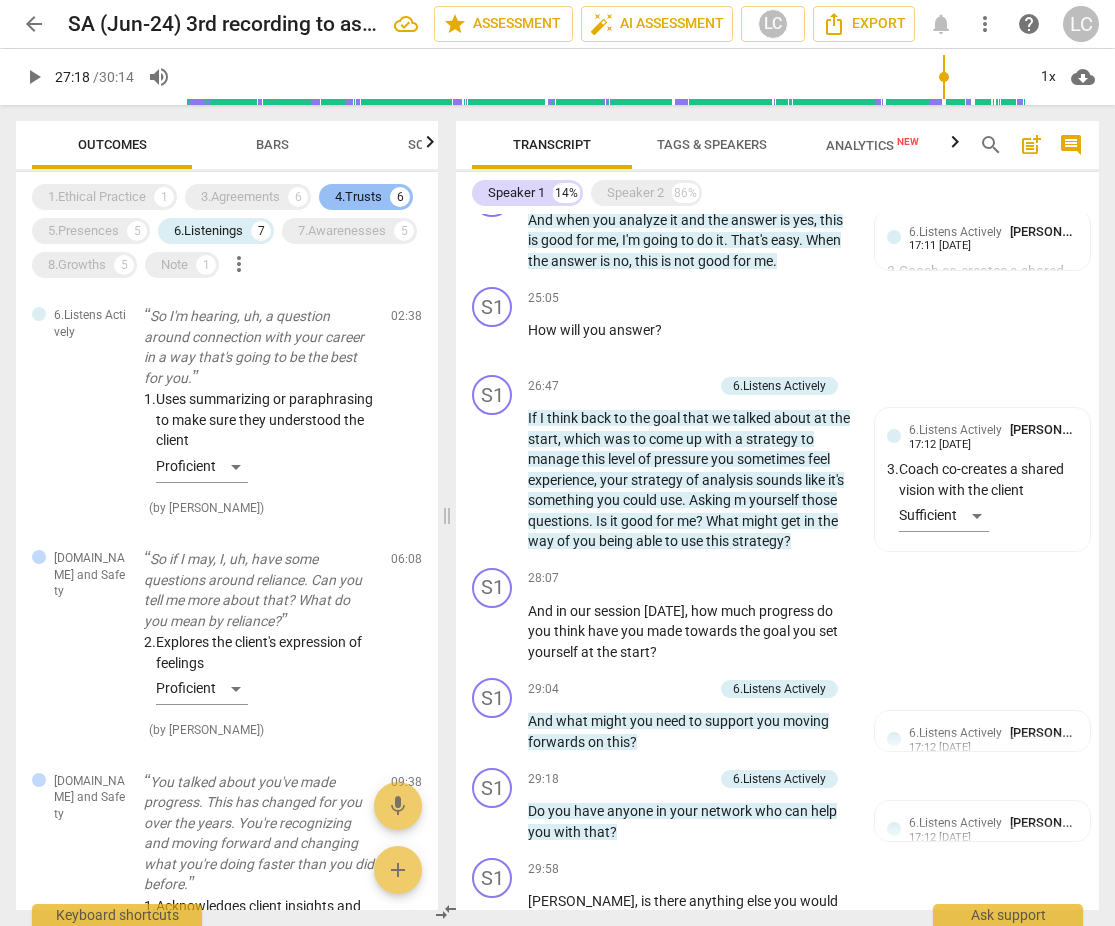 click on "4.Trusts" at bounding box center [358, 197] 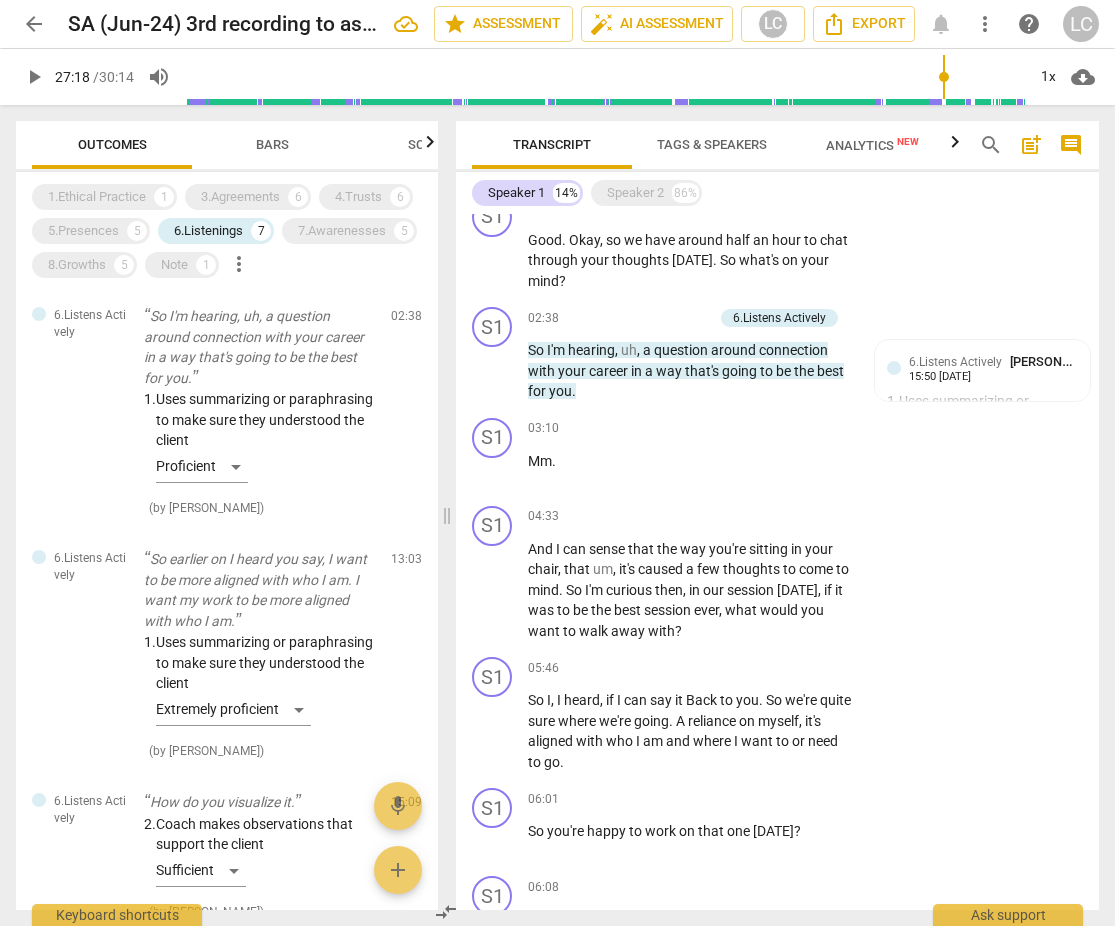 scroll, scrollTop: 371, scrollLeft: 0, axis: vertical 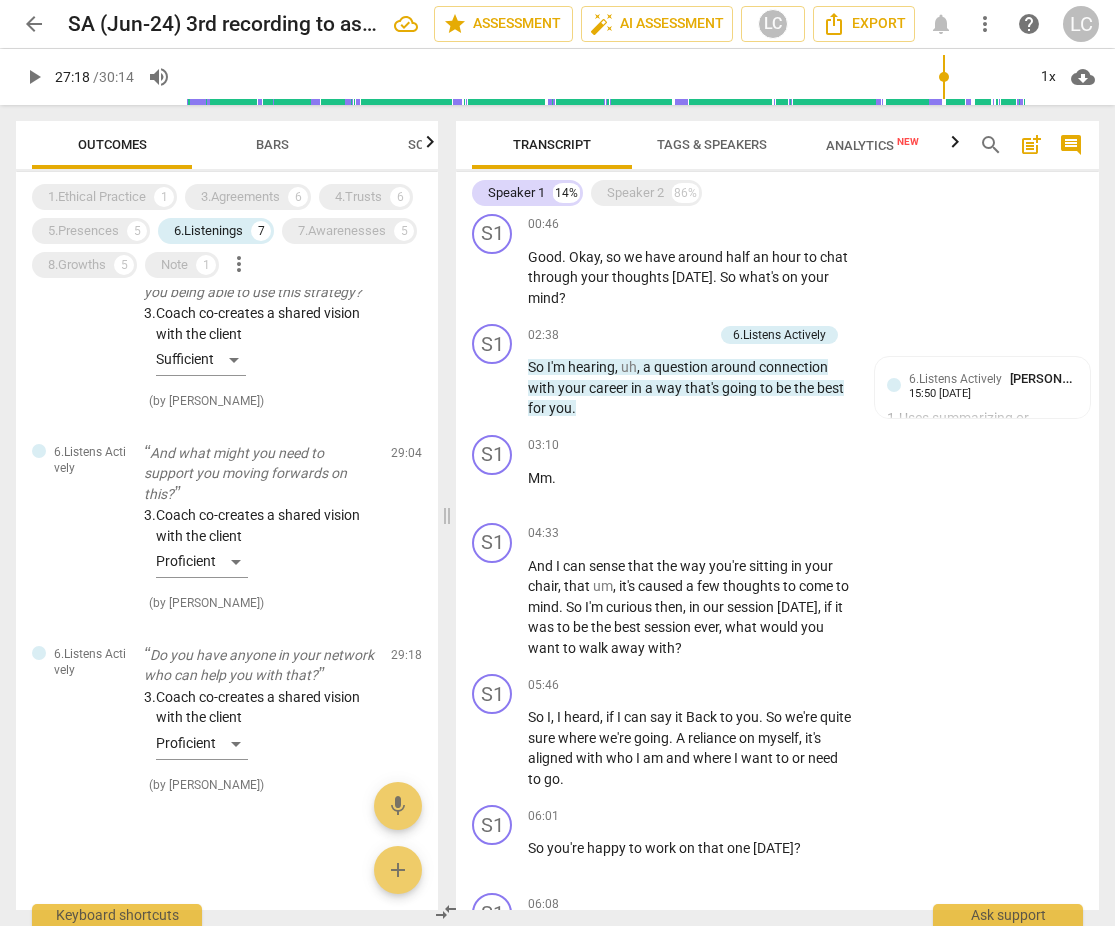 click on "Bars" at bounding box center (272, 144) 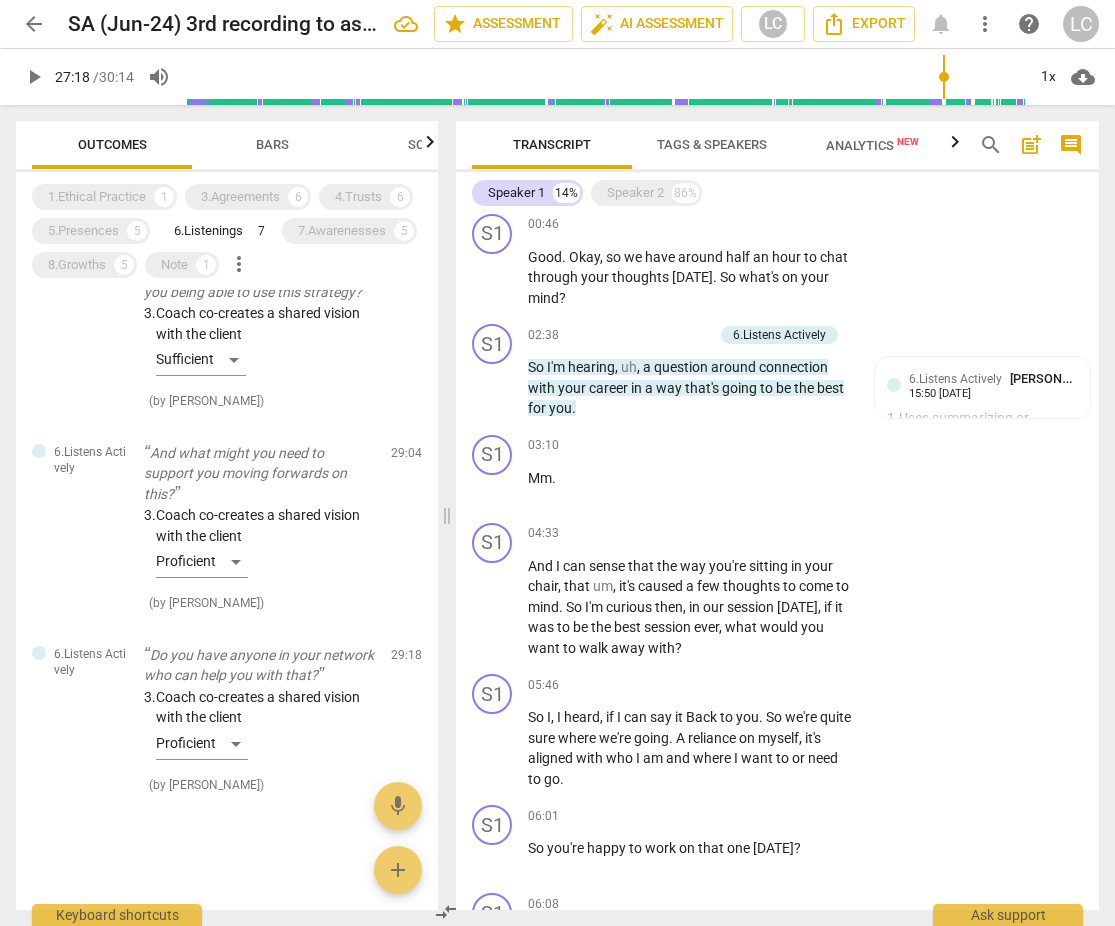 click on "Bars" at bounding box center [272, 144] 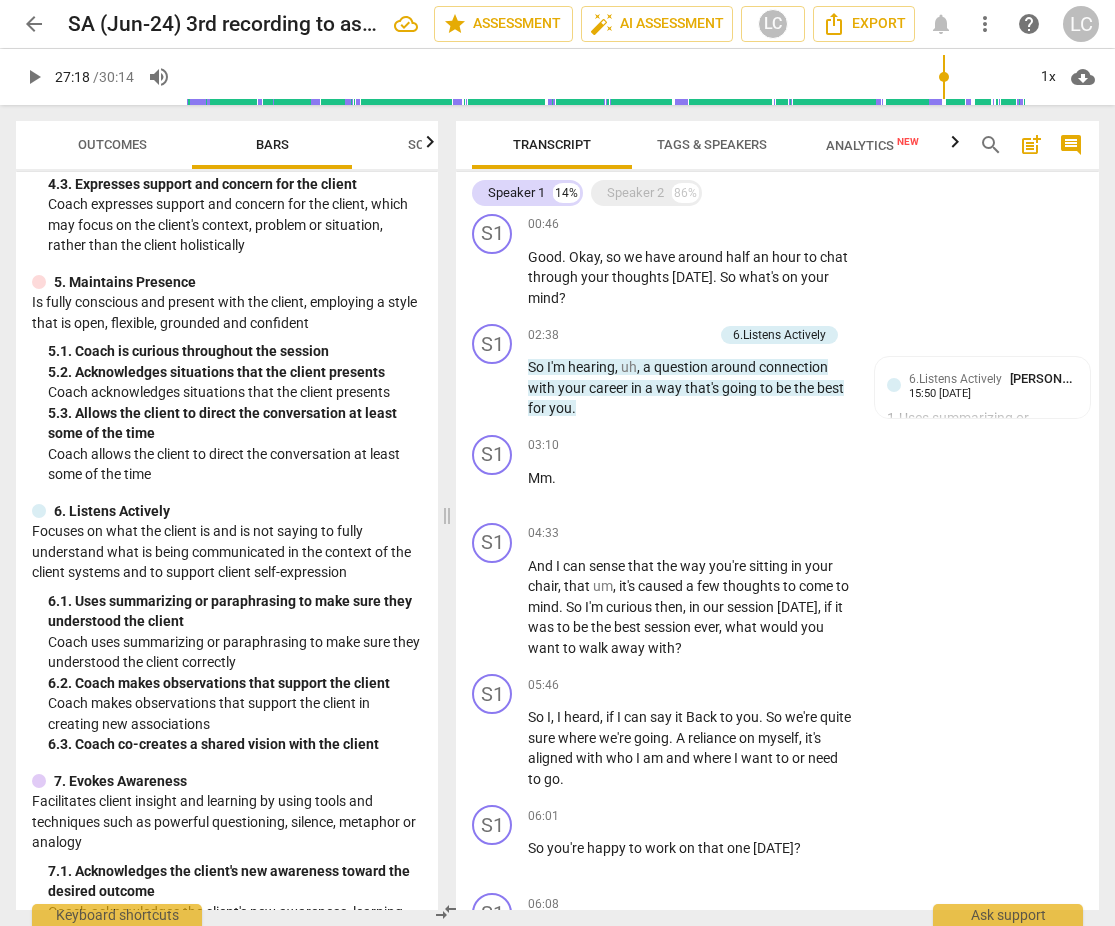 scroll, scrollTop: 868, scrollLeft: 0, axis: vertical 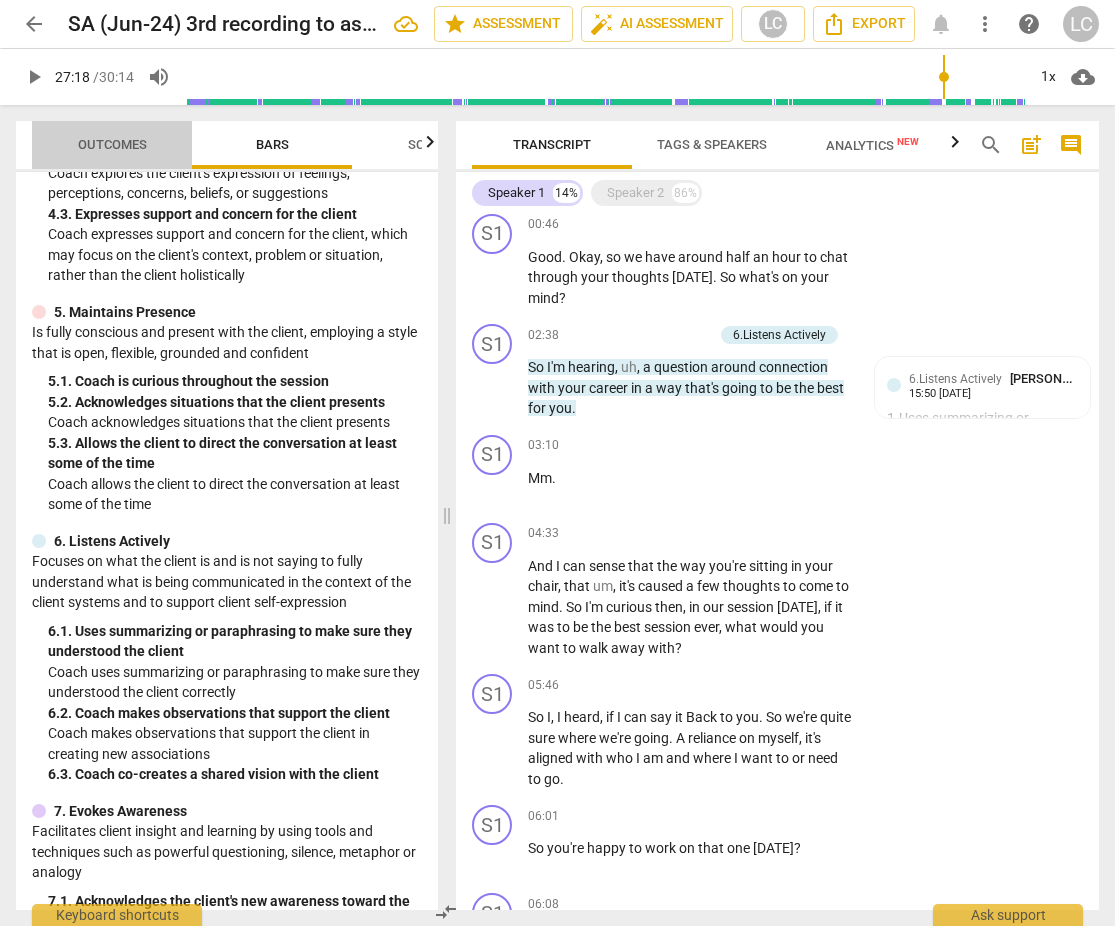 click on "Outcomes" at bounding box center [112, 145] 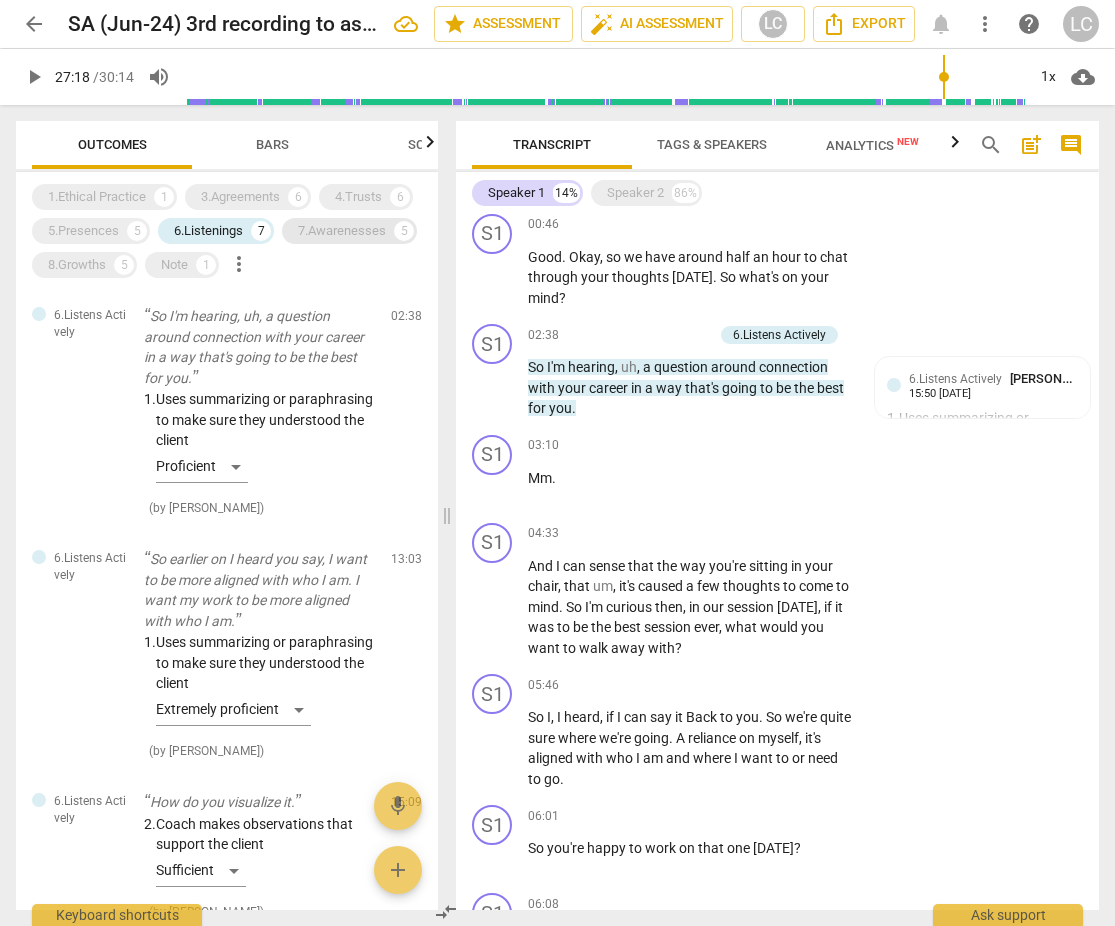 click on "7.Awarenesses" at bounding box center [342, 231] 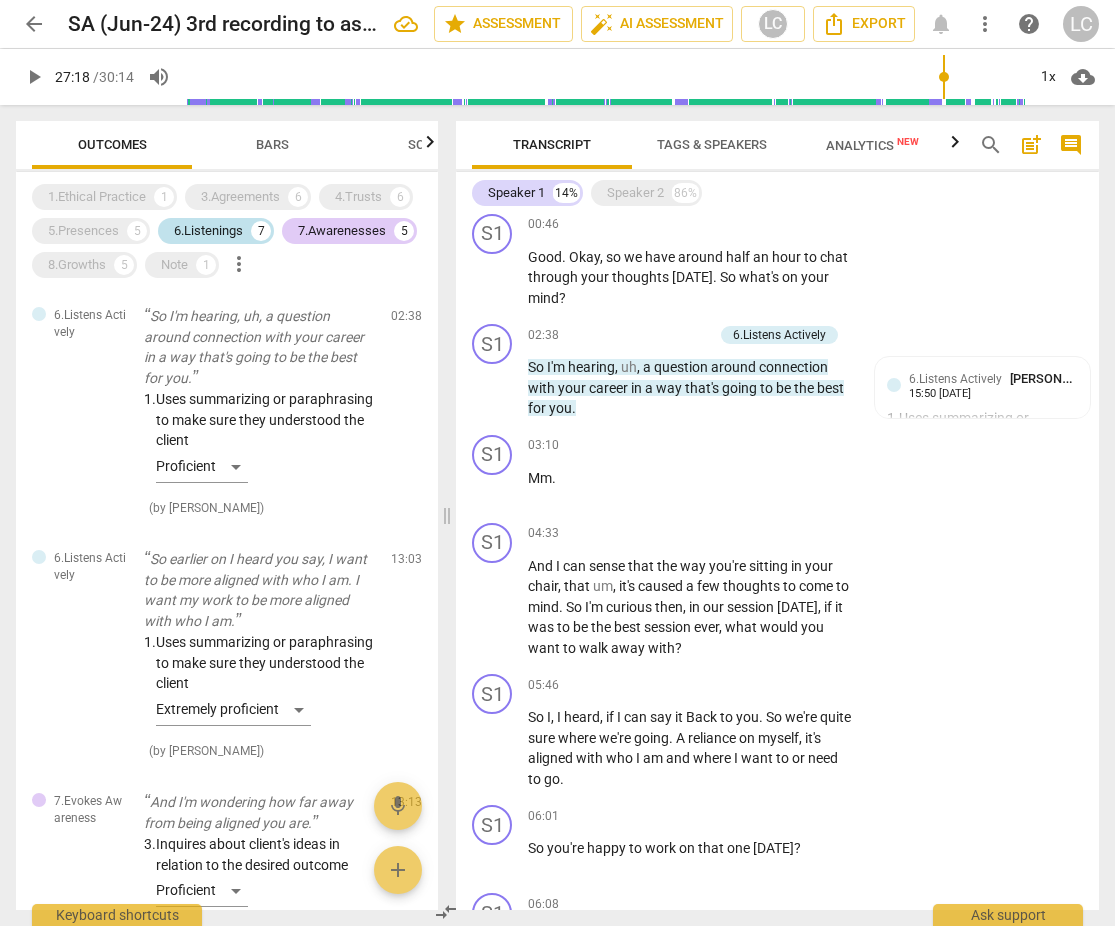 click on "6.Listenings" at bounding box center [208, 231] 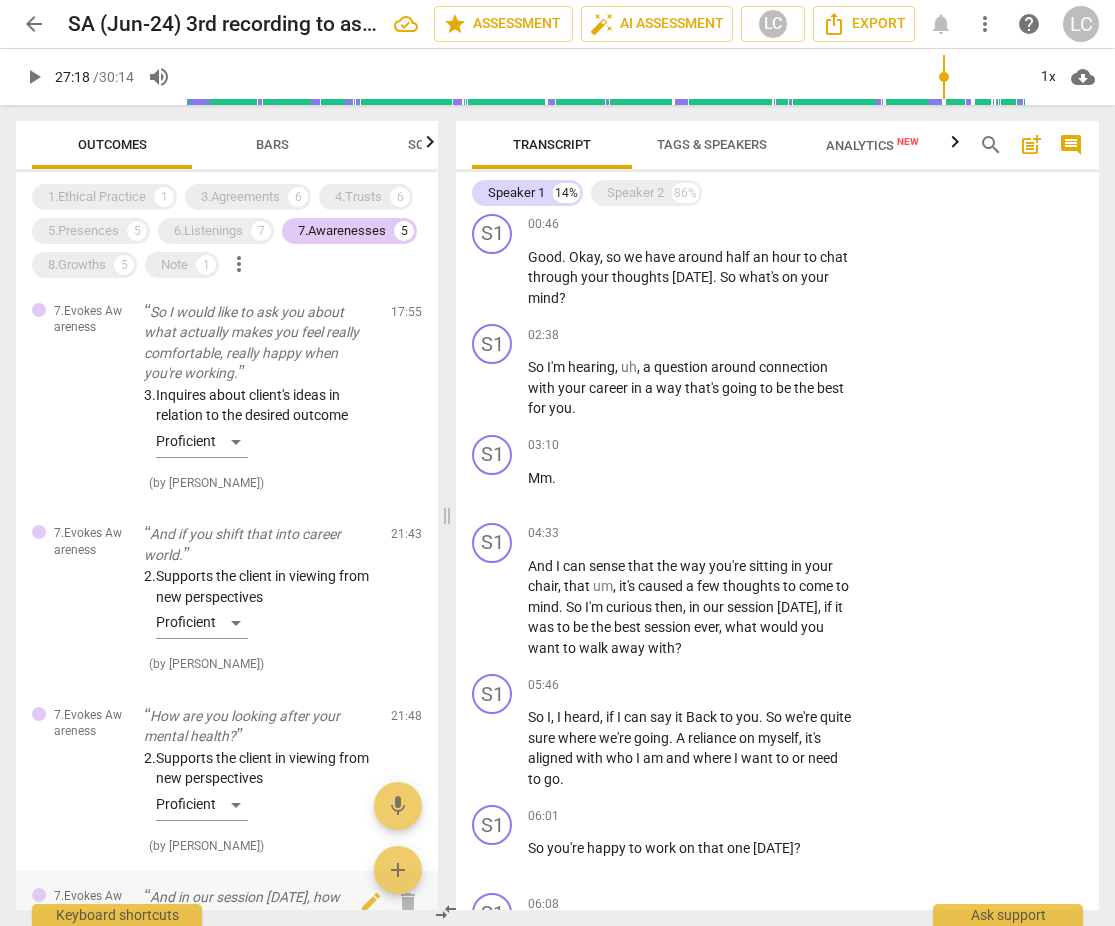 scroll, scrollTop: 0, scrollLeft: 0, axis: both 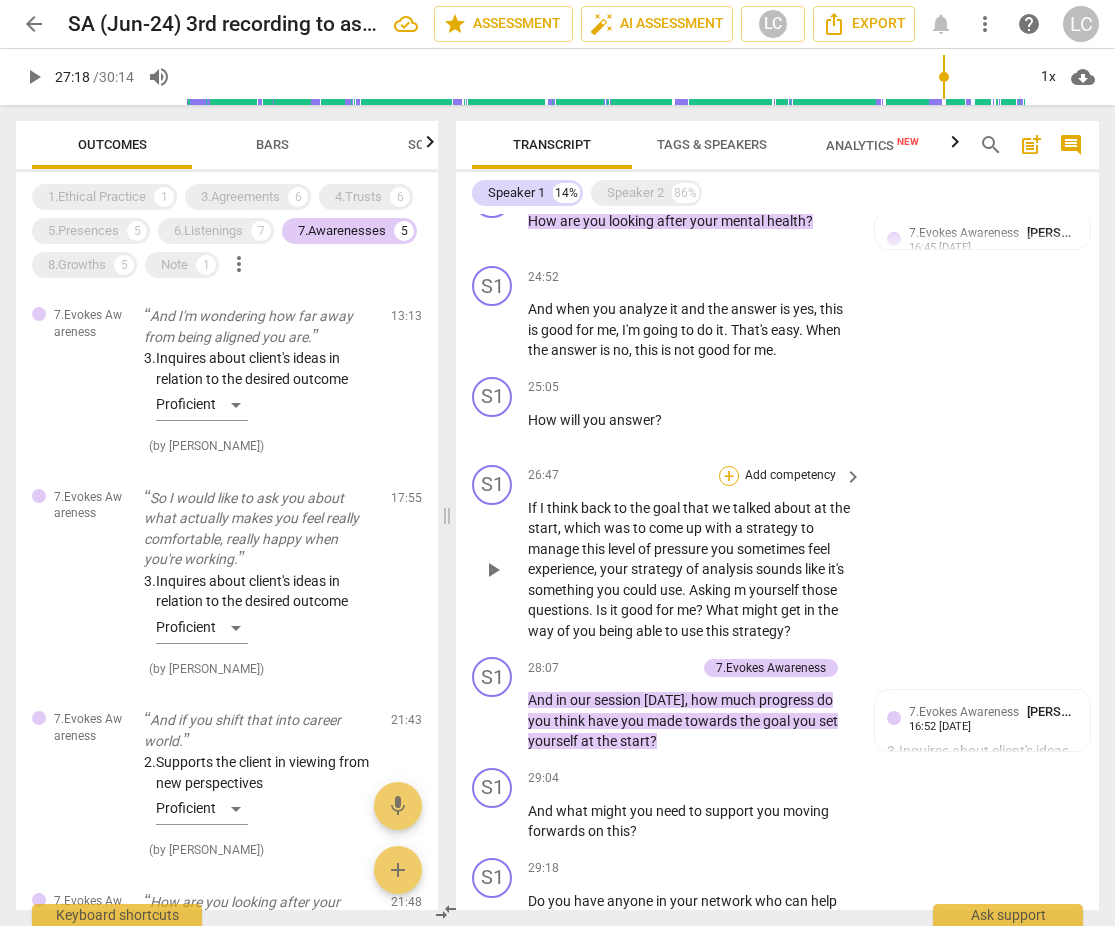 click on "+" at bounding box center [729, 476] 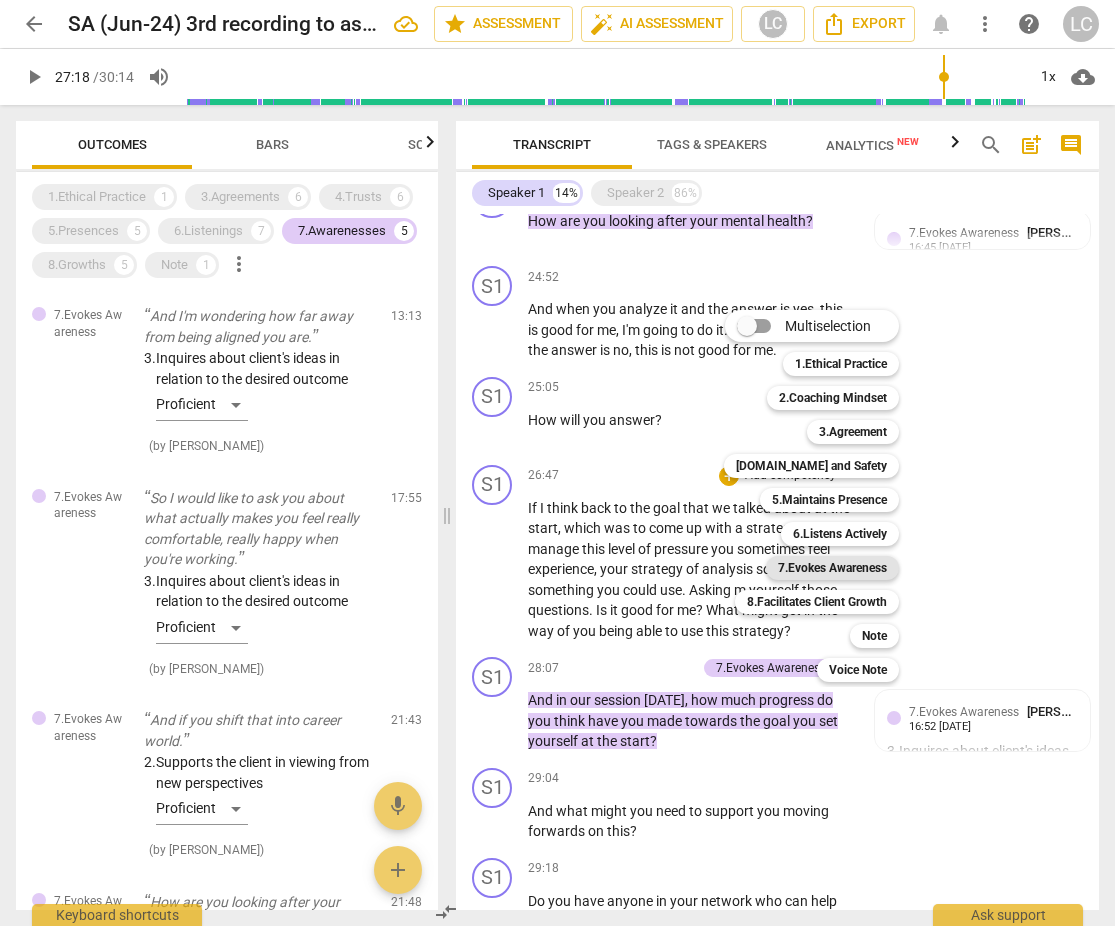 click on "7.Evokes Awareness" at bounding box center (832, 568) 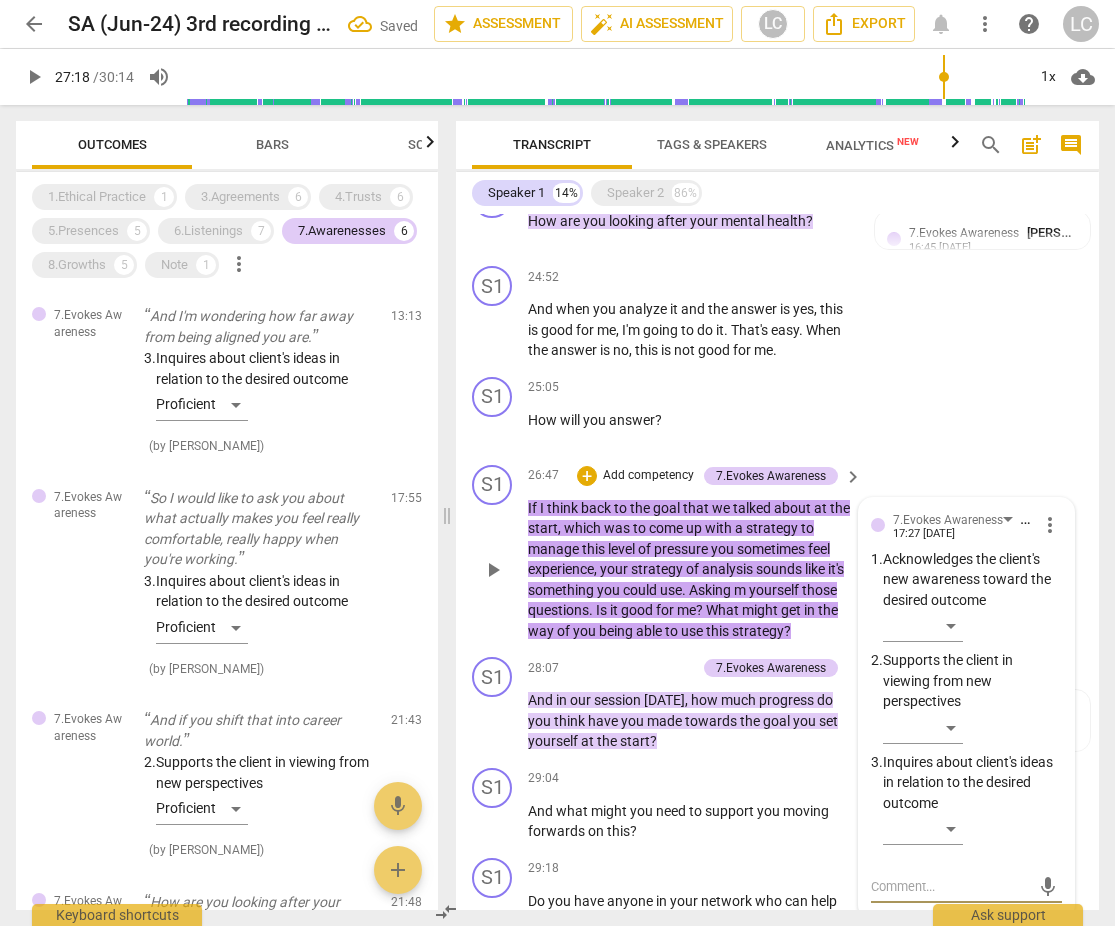 scroll, scrollTop: 2364, scrollLeft: 0, axis: vertical 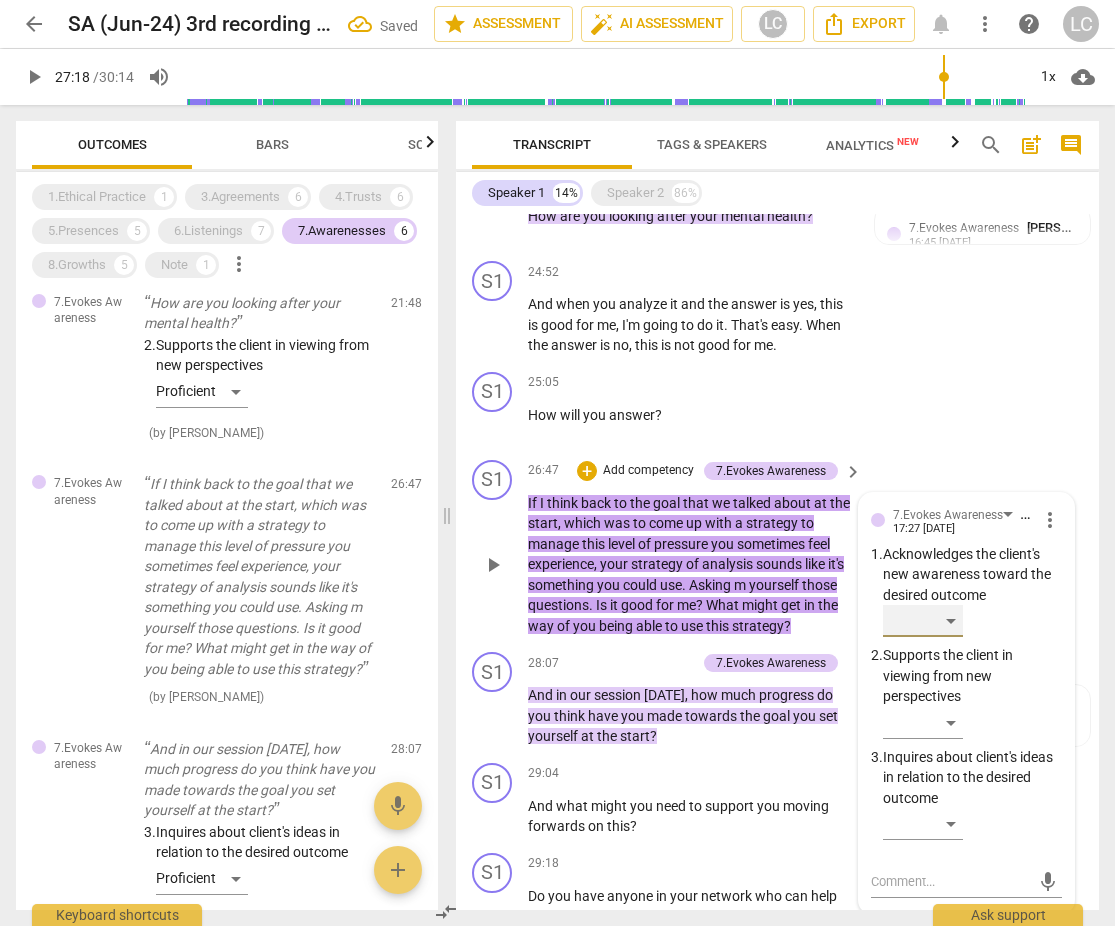 click on "​" at bounding box center (923, 621) 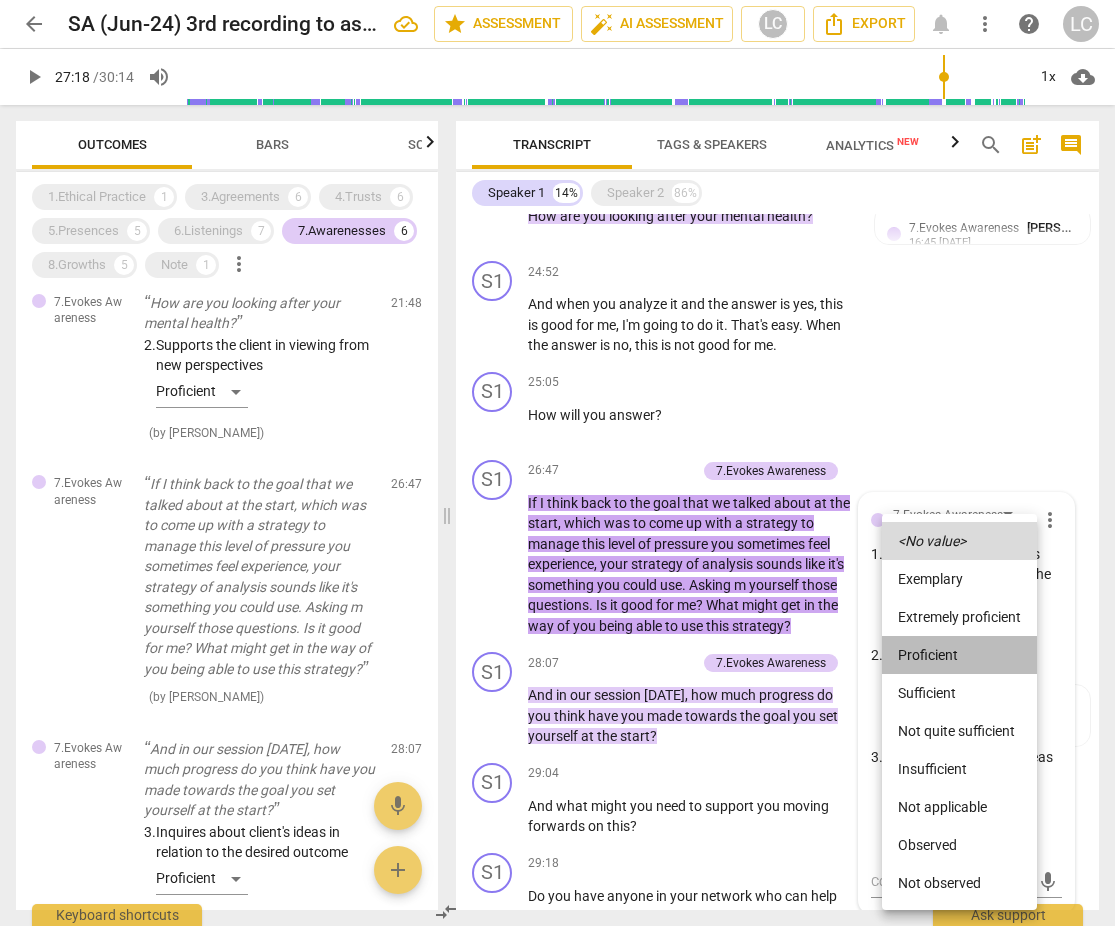 click on "Proficient" at bounding box center [959, 655] 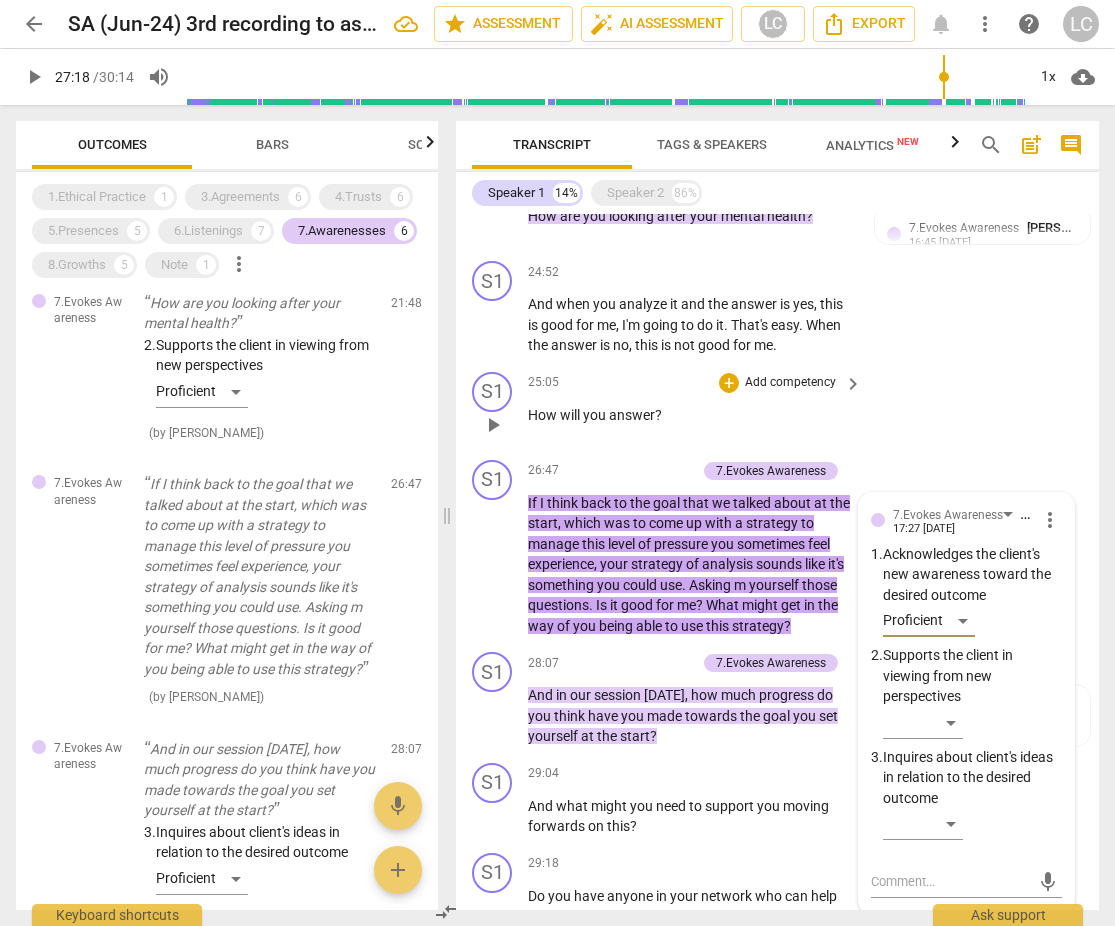 click on "S1 play_arrow pause 25:05 + Add competency keyboard_arrow_right How   will   you   answer ?" at bounding box center (777, 408) 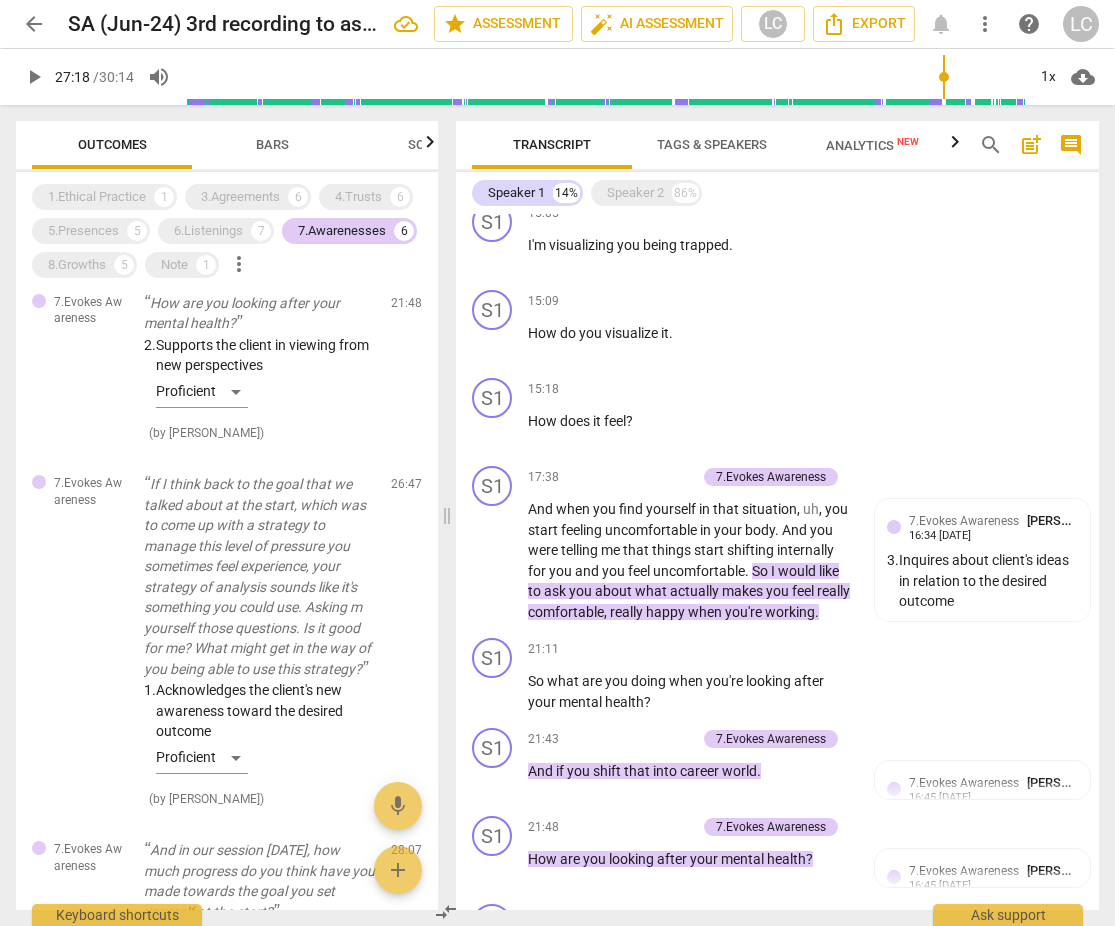 scroll, scrollTop: 1710, scrollLeft: 0, axis: vertical 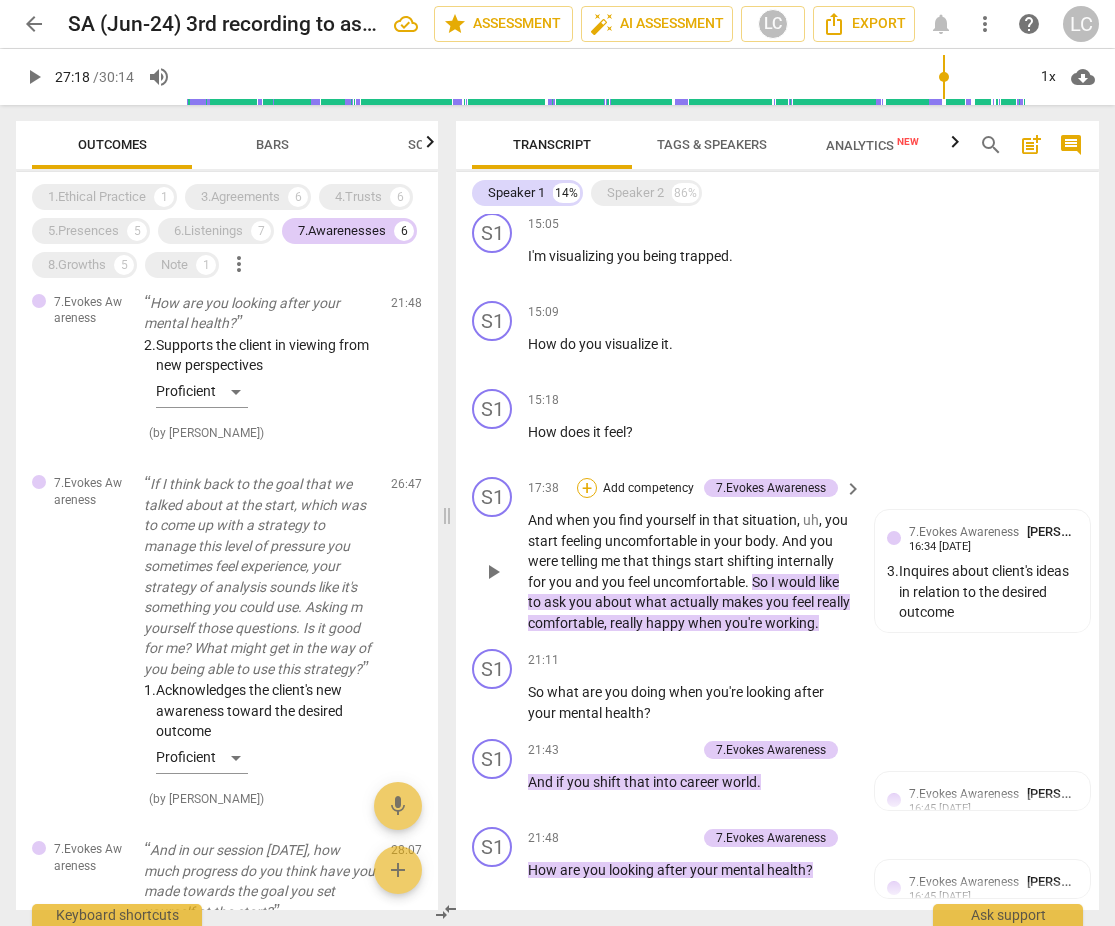 click on "+" at bounding box center (587, 488) 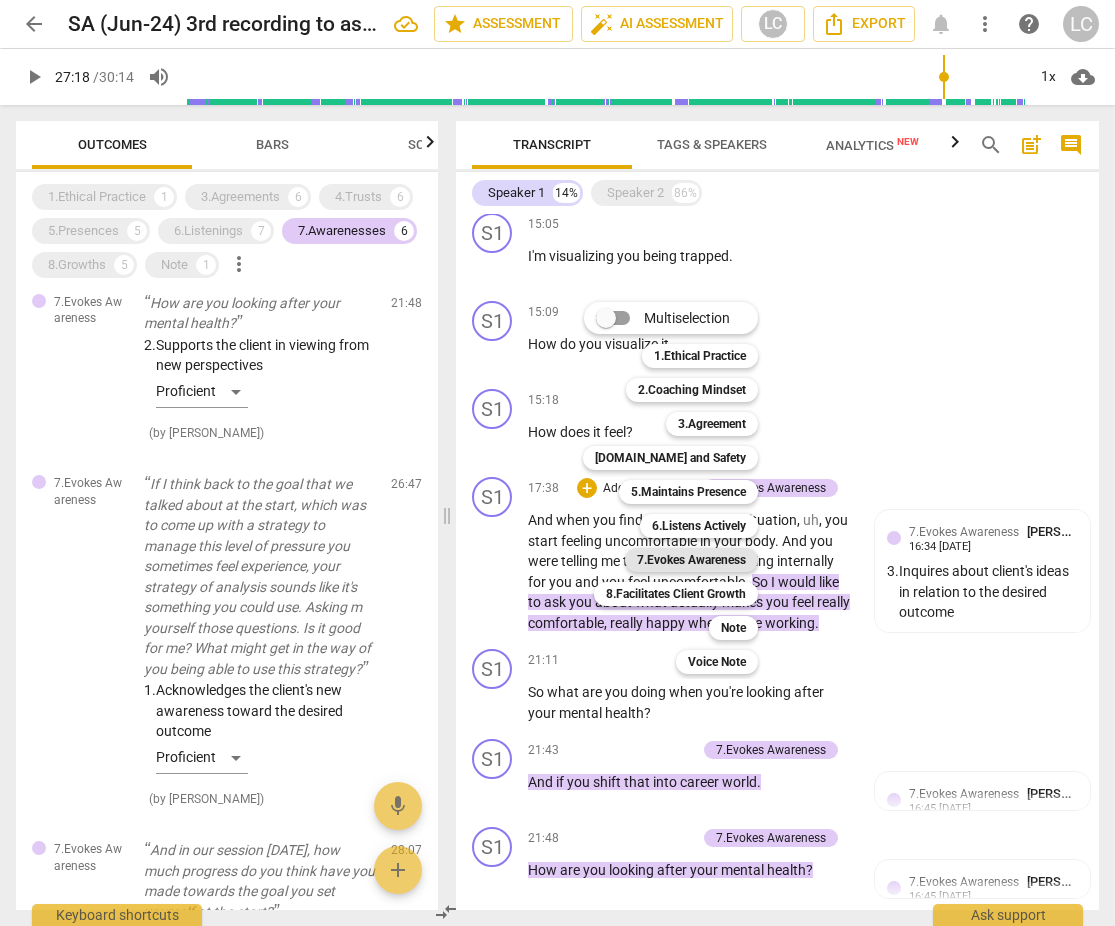 click on "7.Evokes Awareness" at bounding box center [691, 560] 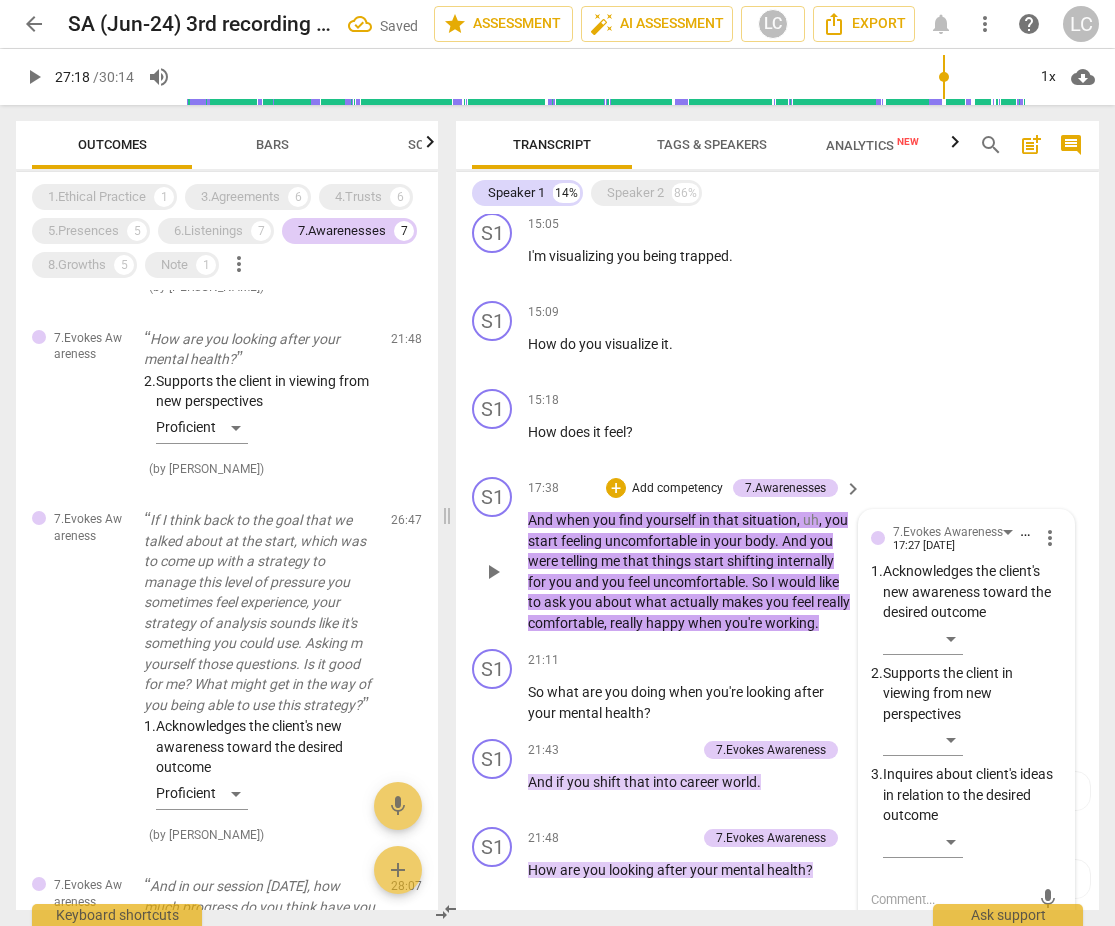 scroll, scrollTop: 441, scrollLeft: 0, axis: vertical 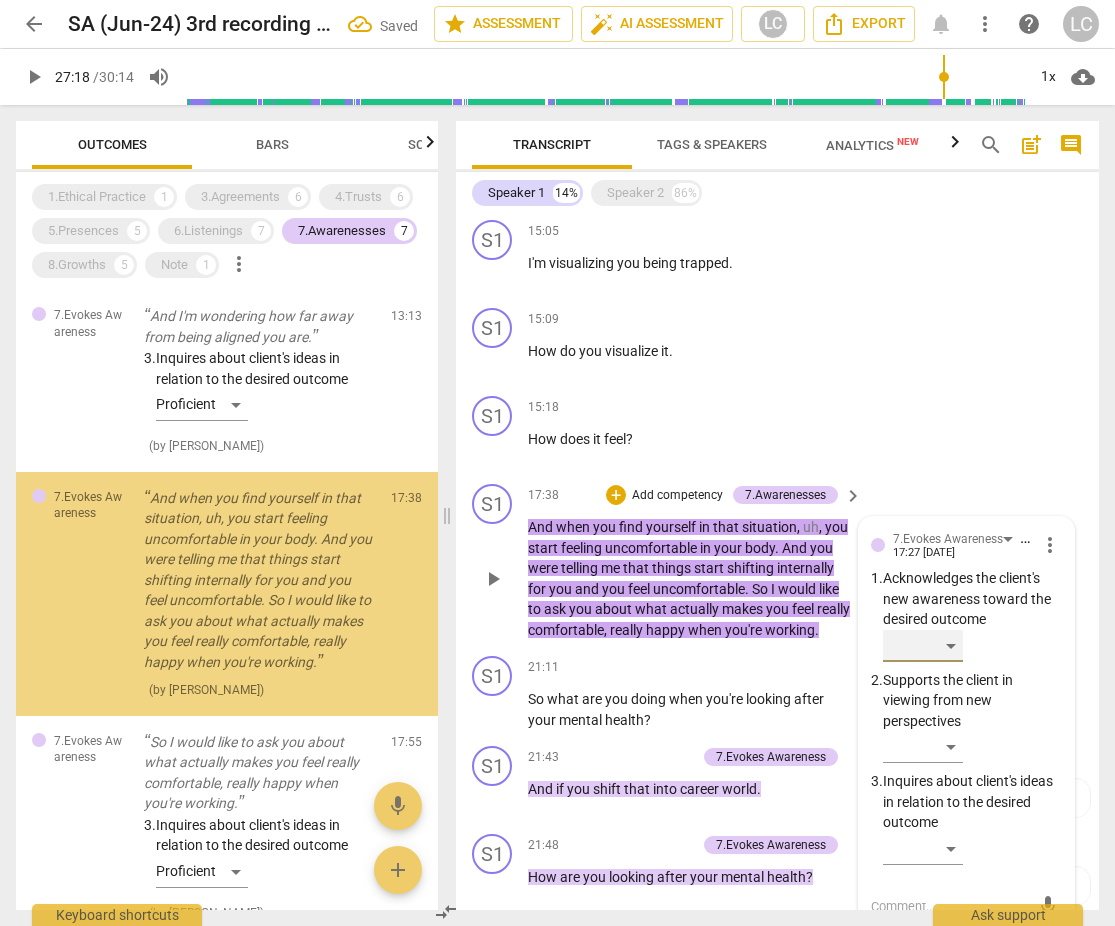 click on "​" at bounding box center [923, 646] 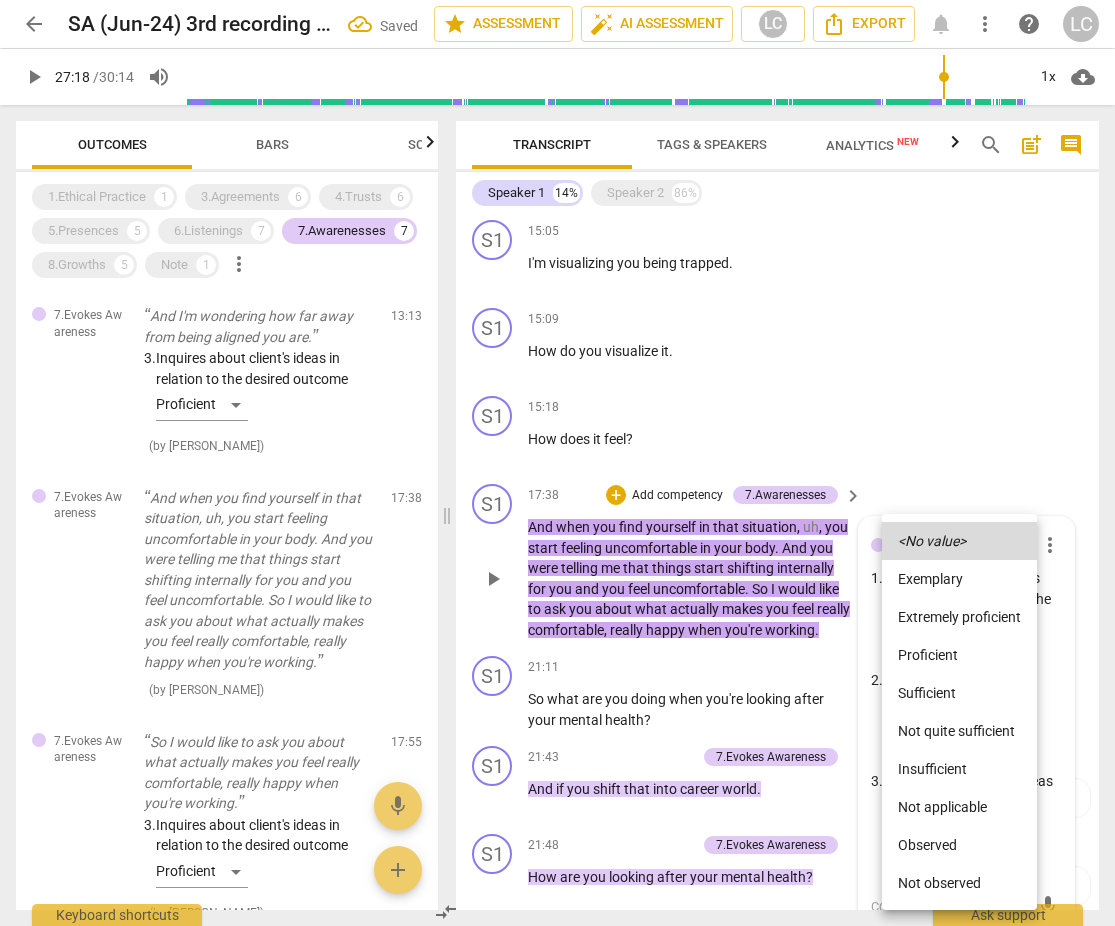 scroll, scrollTop: 1698, scrollLeft: 0, axis: vertical 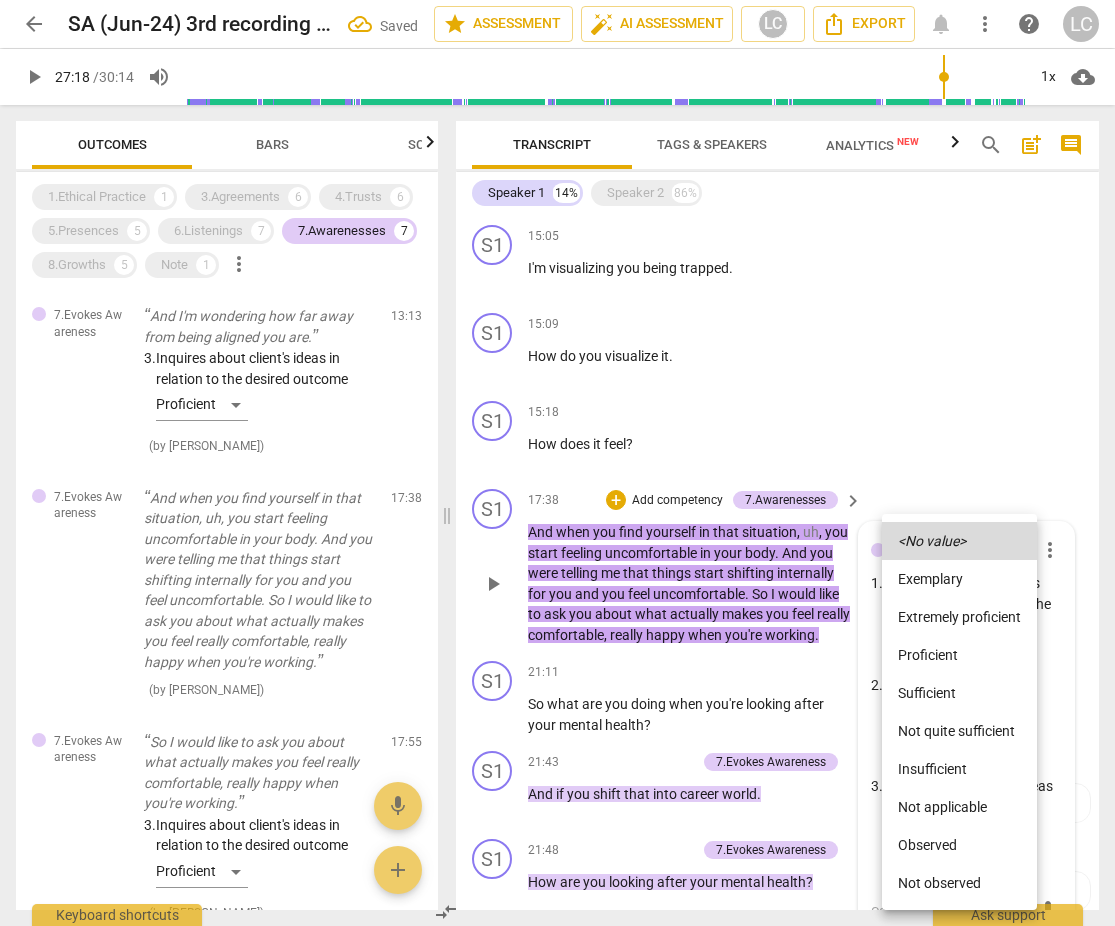 click on "Proficient" at bounding box center [959, 655] 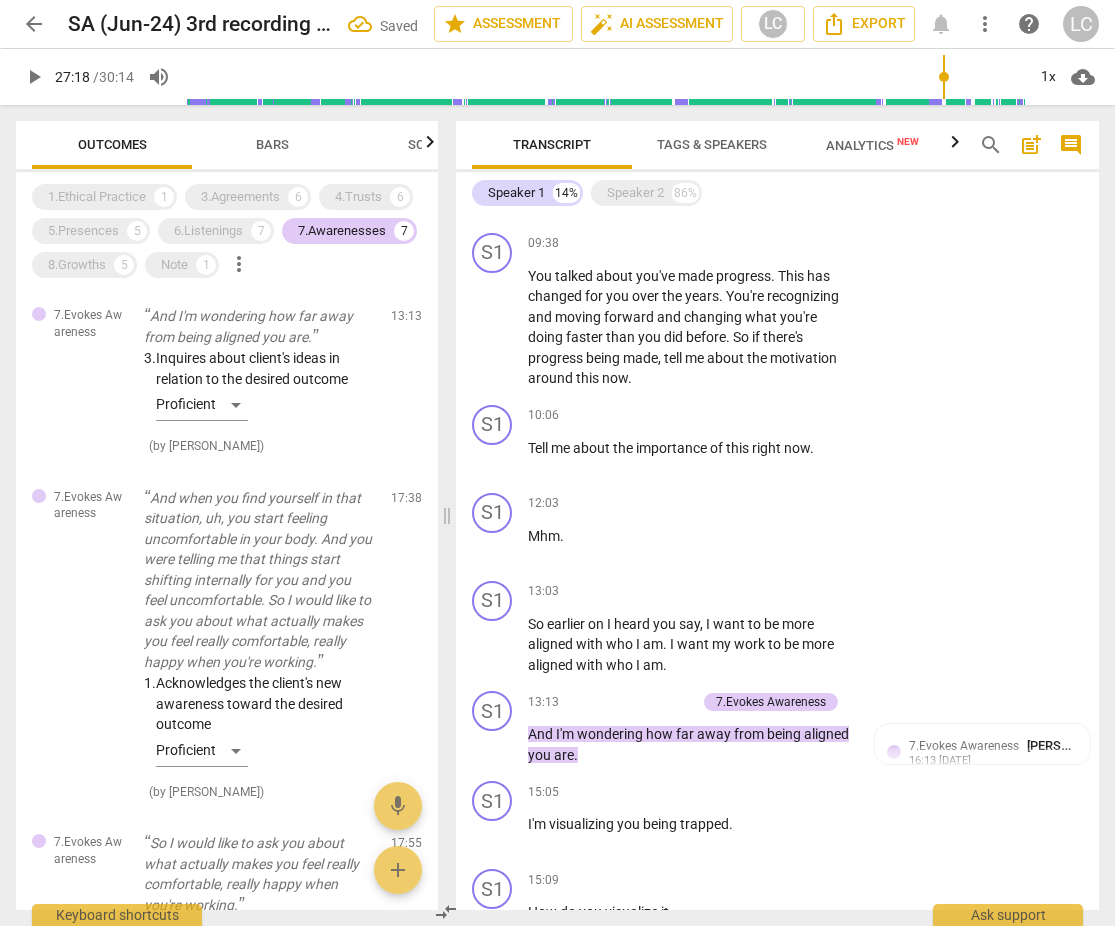 scroll, scrollTop: 1139, scrollLeft: 0, axis: vertical 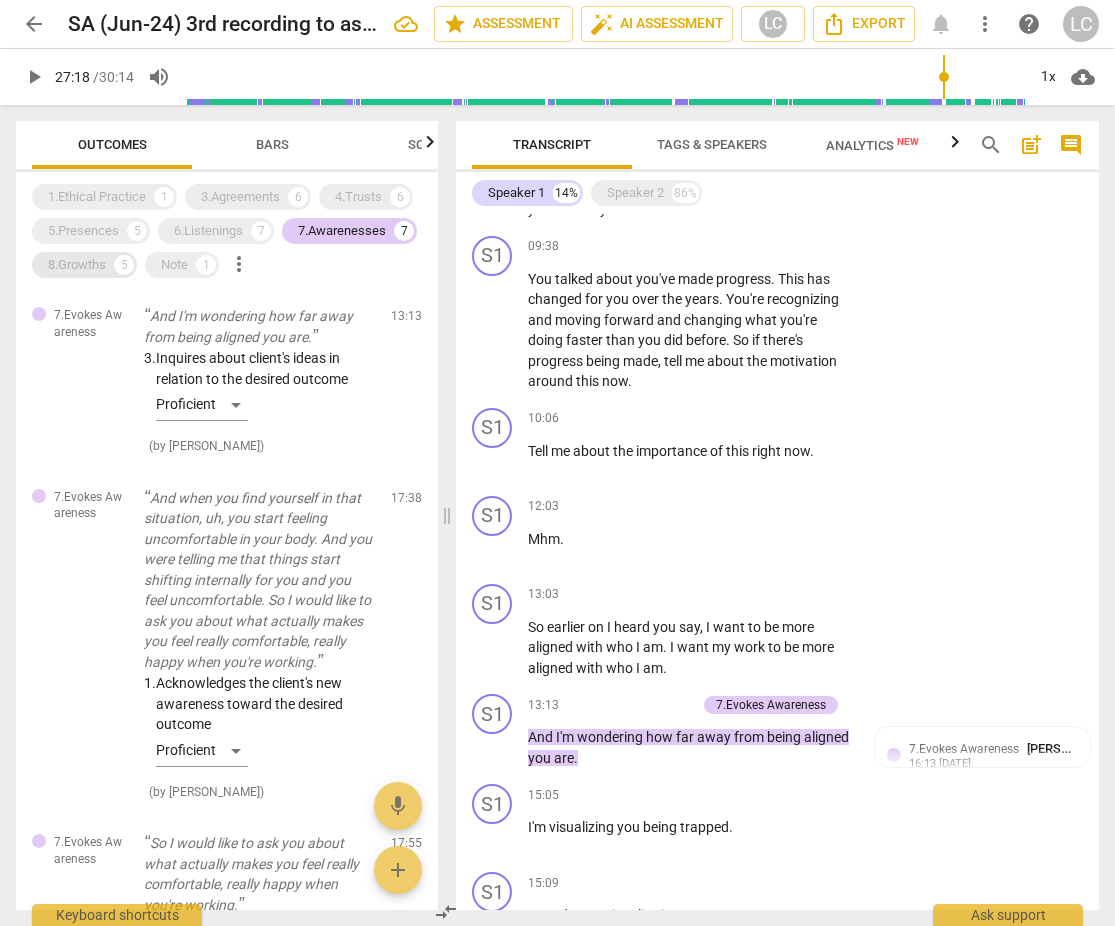 click on "8.Growths" at bounding box center [77, 265] 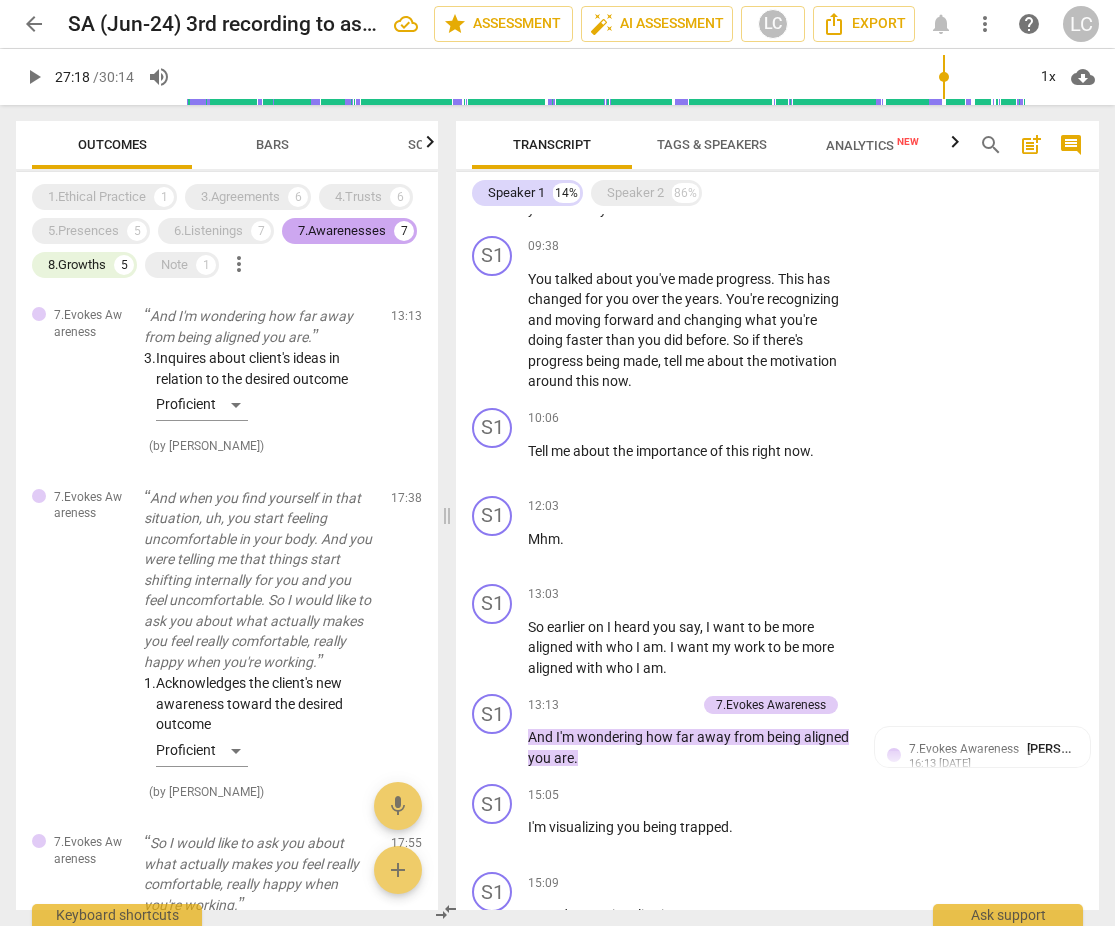 click on "7.Awarenesses" at bounding box center [342, 231] 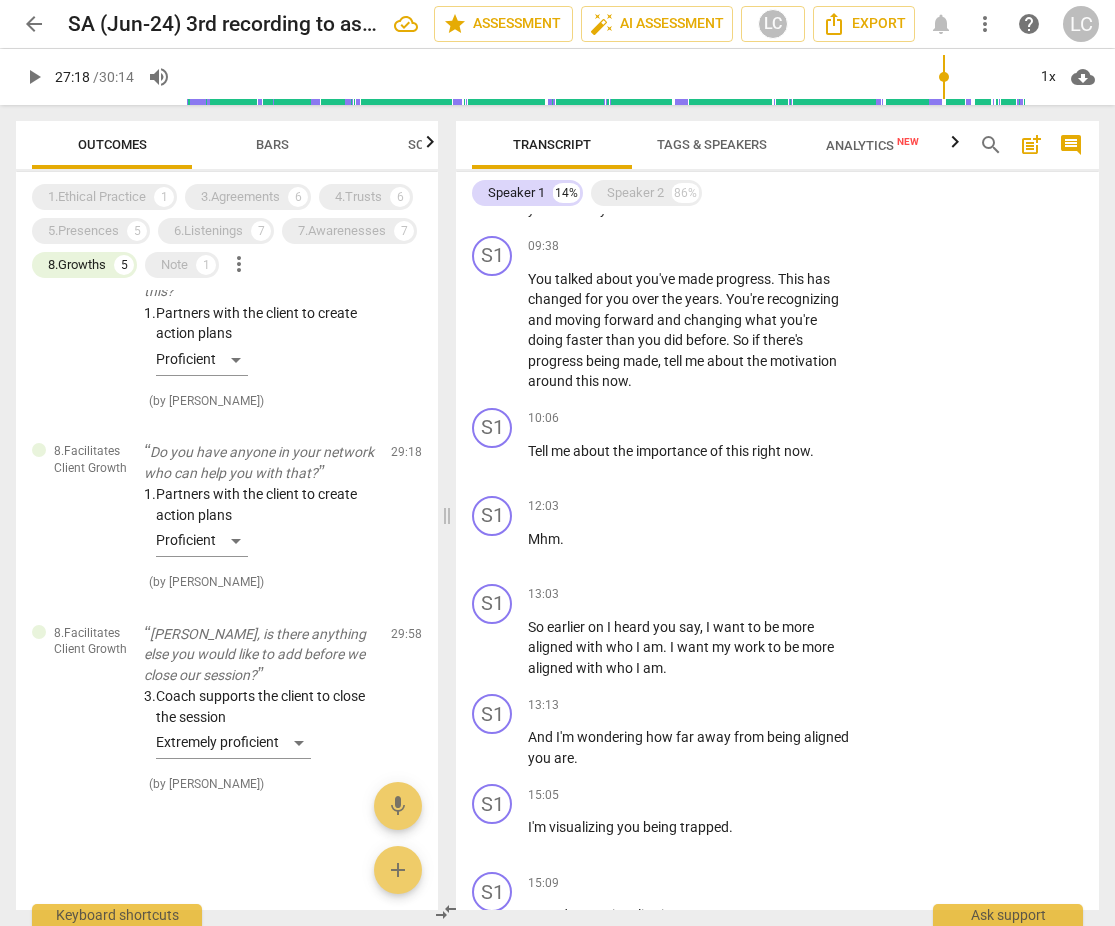scroll, scrollTop: 633, scrollLeft: 0, axis: vertical 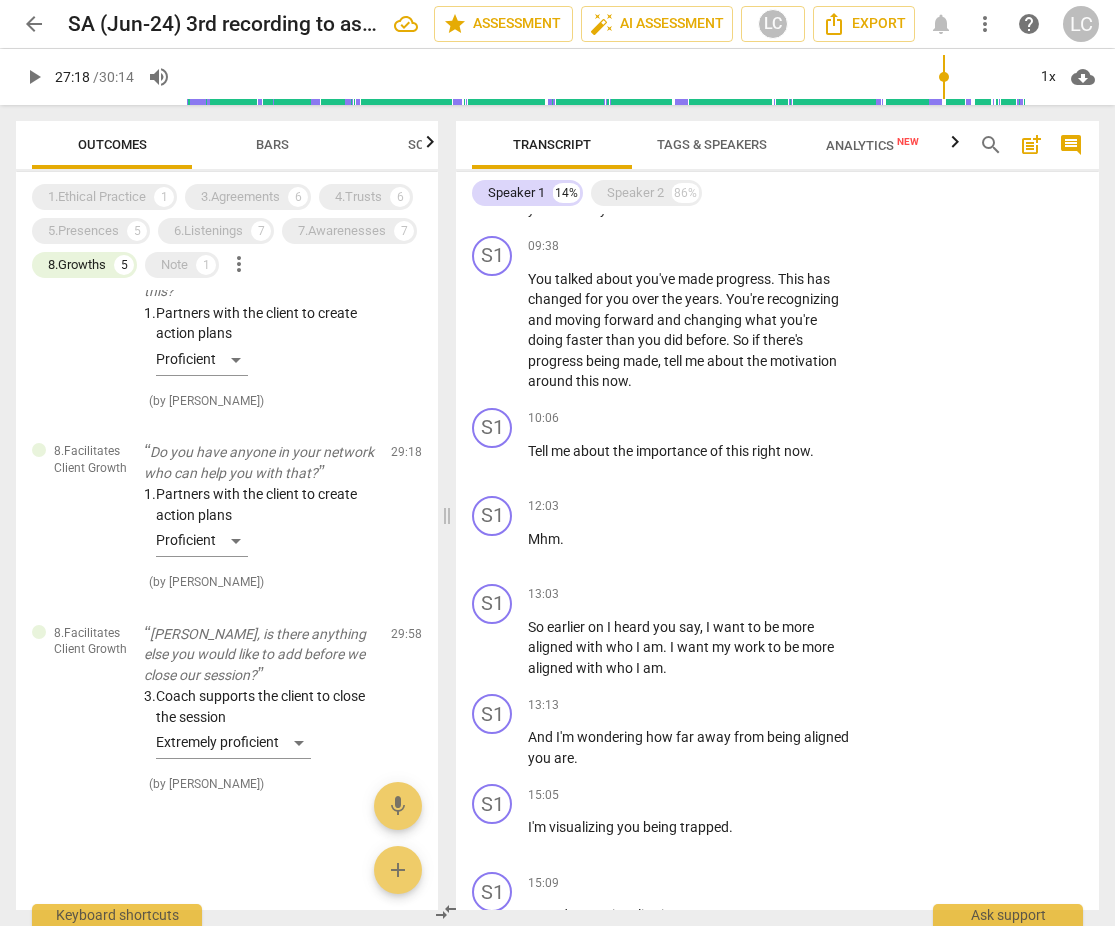 click on "Bars" at bounding box center [272, 144] 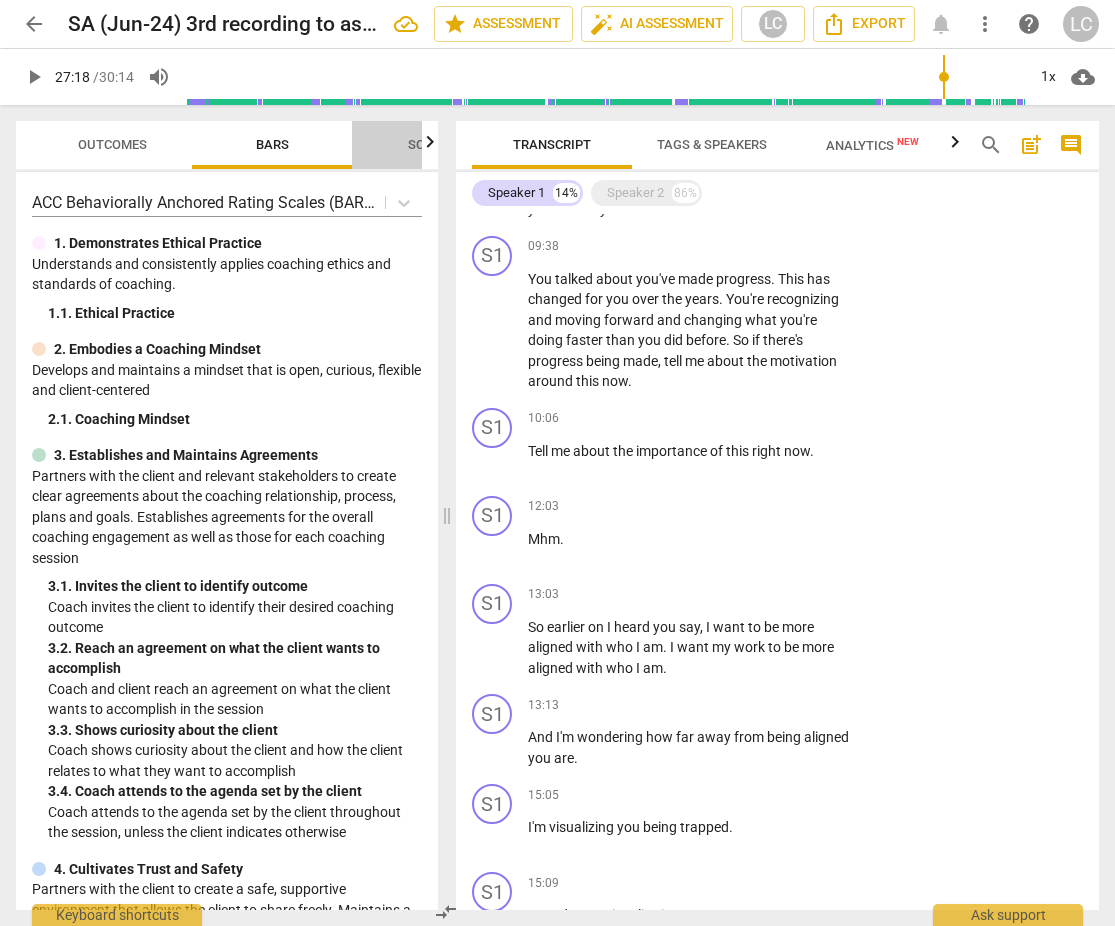 click on "Scores" at bounding box center (432, 144) 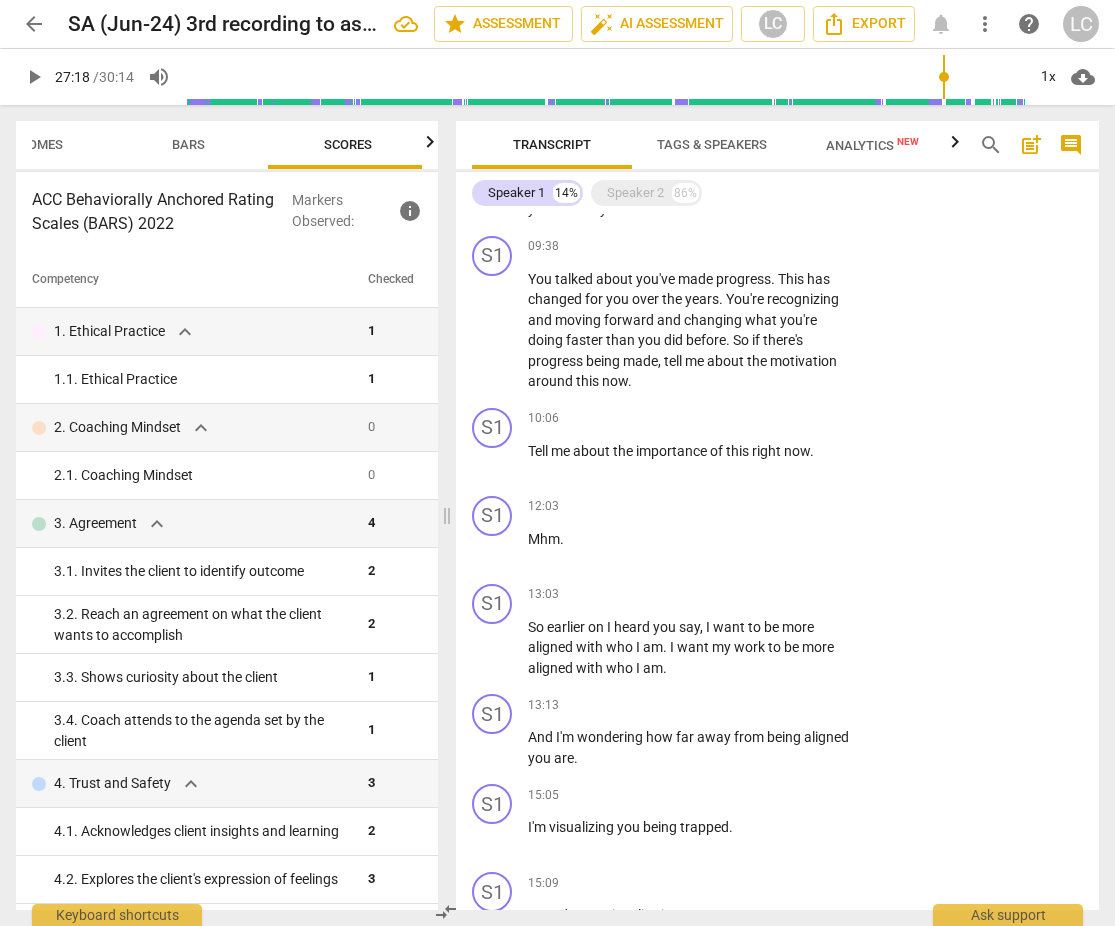 scroll, scrollTop: 0, scrollLeft: 90, axis: horizontal 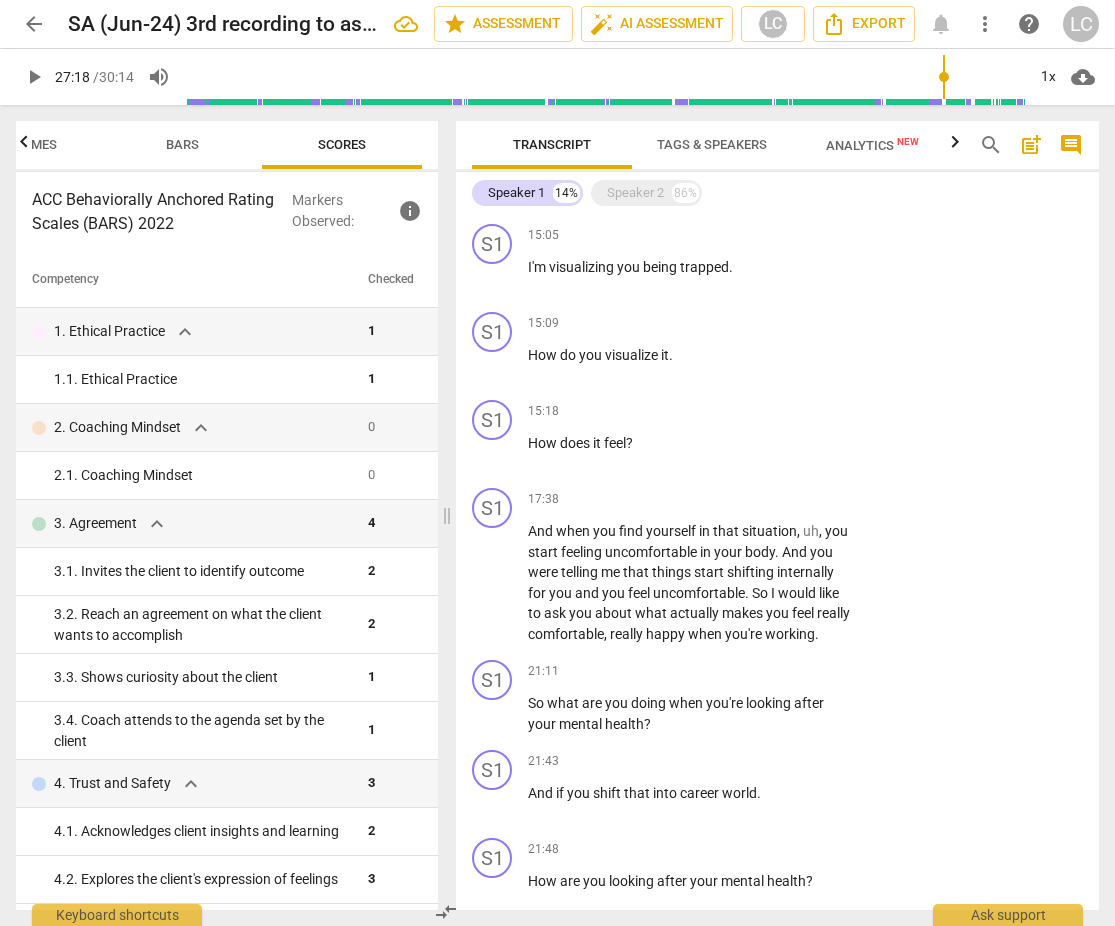 click on "Bars" at bounding box center [182, 145] 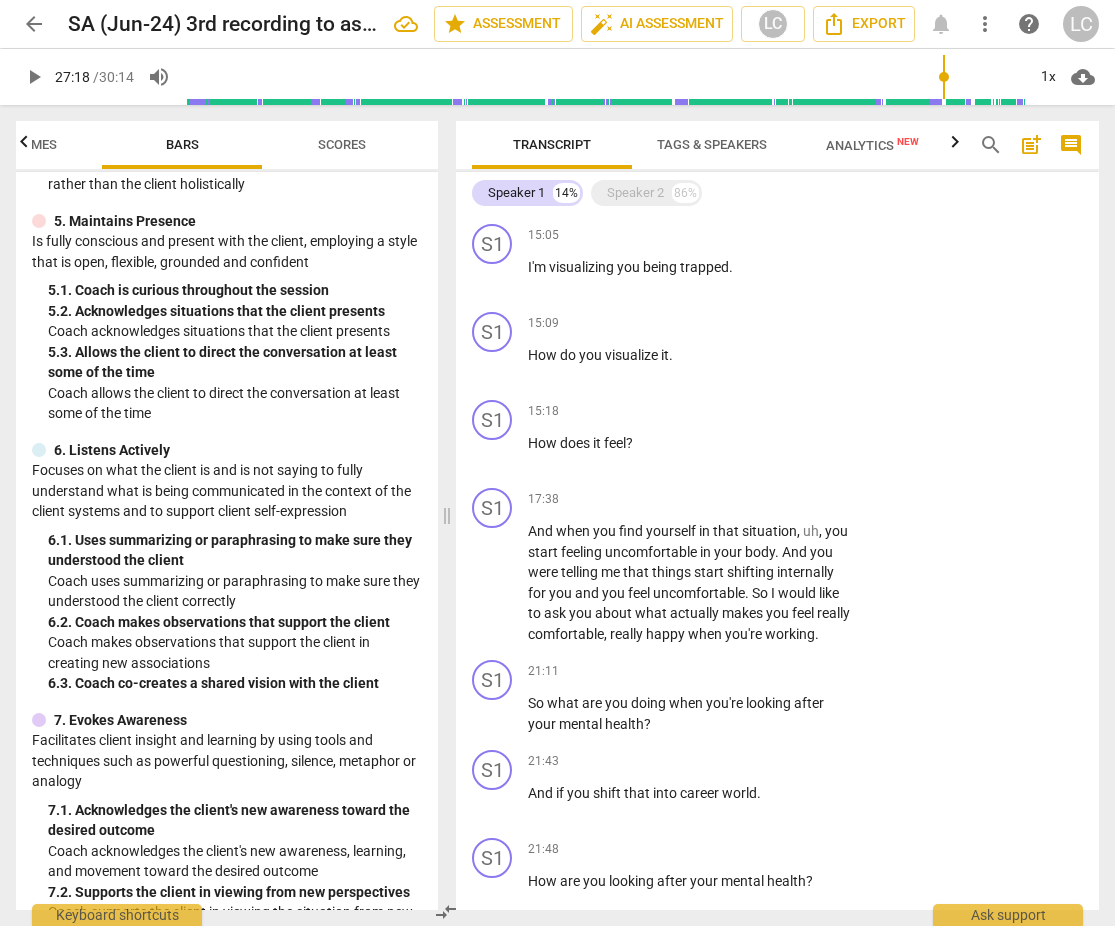 scroll, scrollTop: 961, scrollLeft: 0, axis: vertical 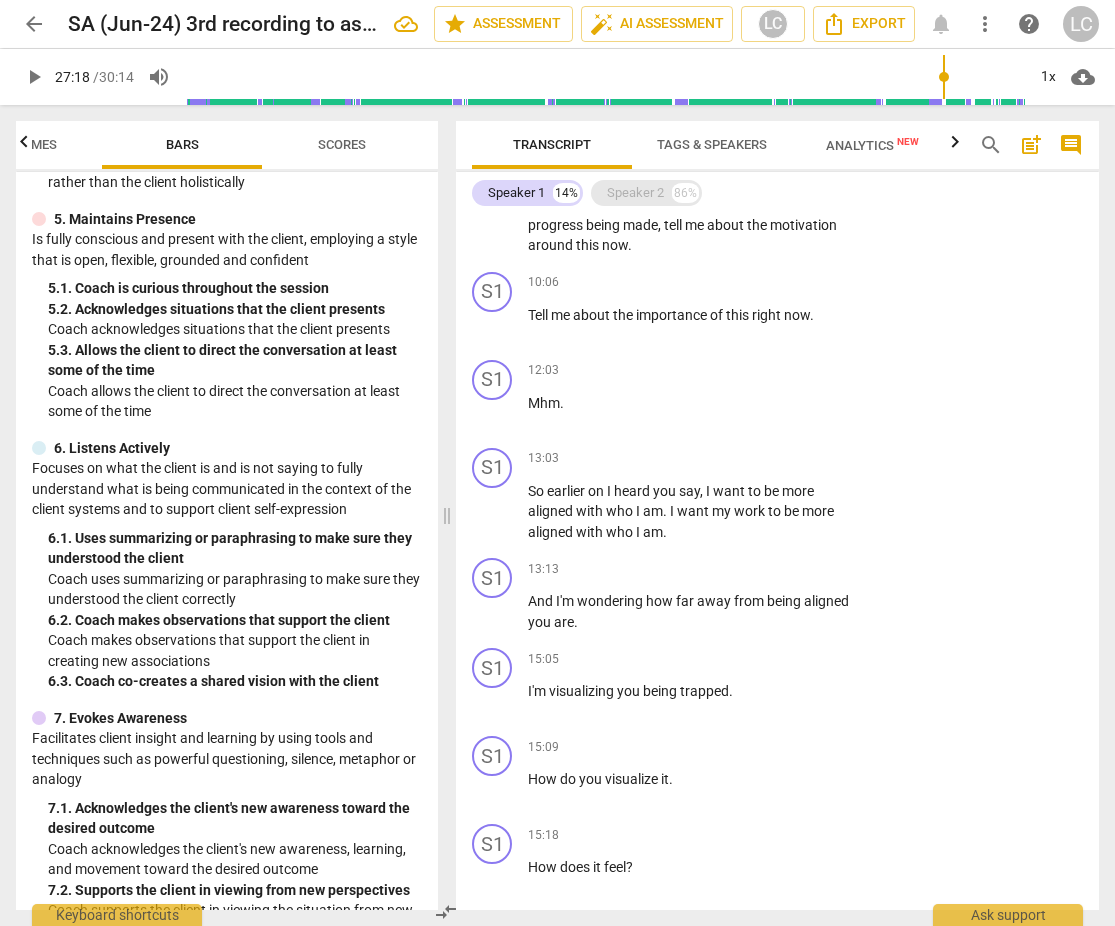 click on "Speaker 2" at bounding box center (635, 193) 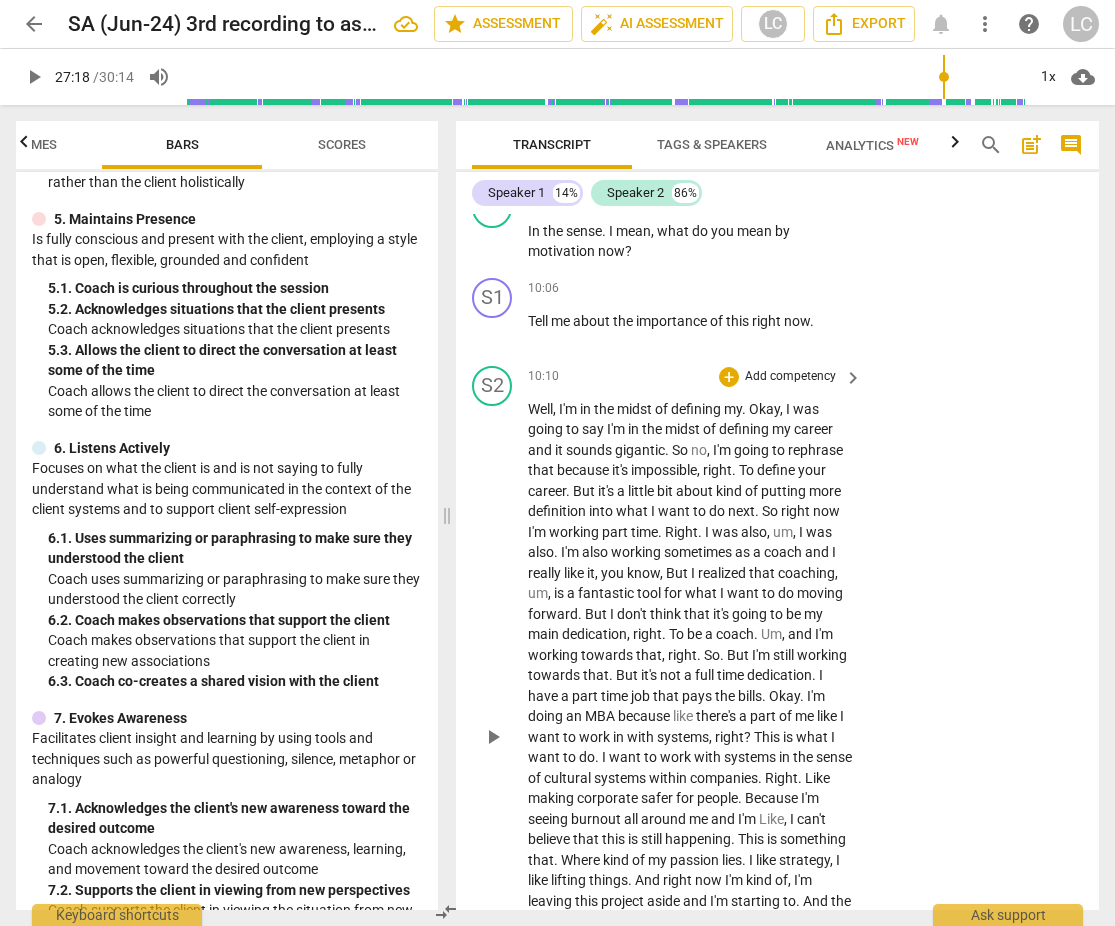 scroll, scrollTop: 4380, scrollLeft: 0, axis: vertical 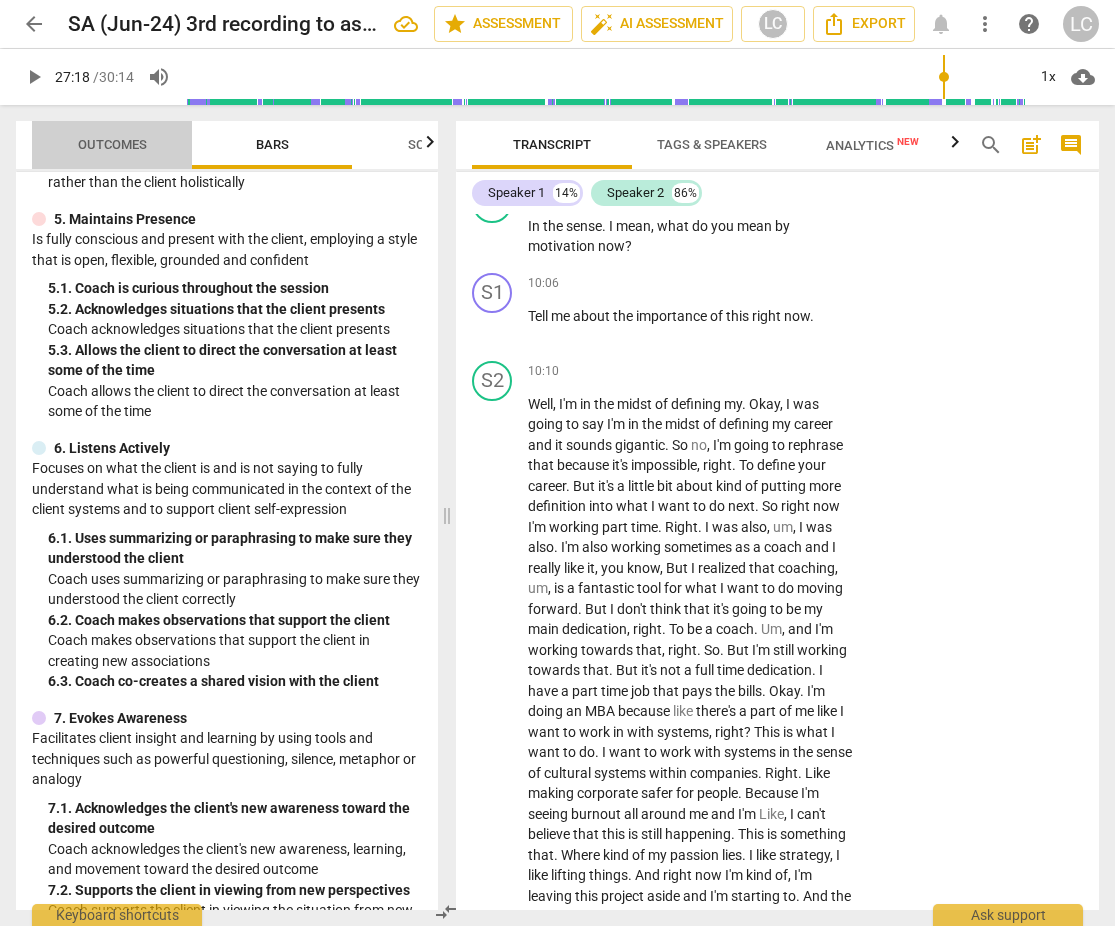 click on "Outcomes" at bounding box center (112, 144) 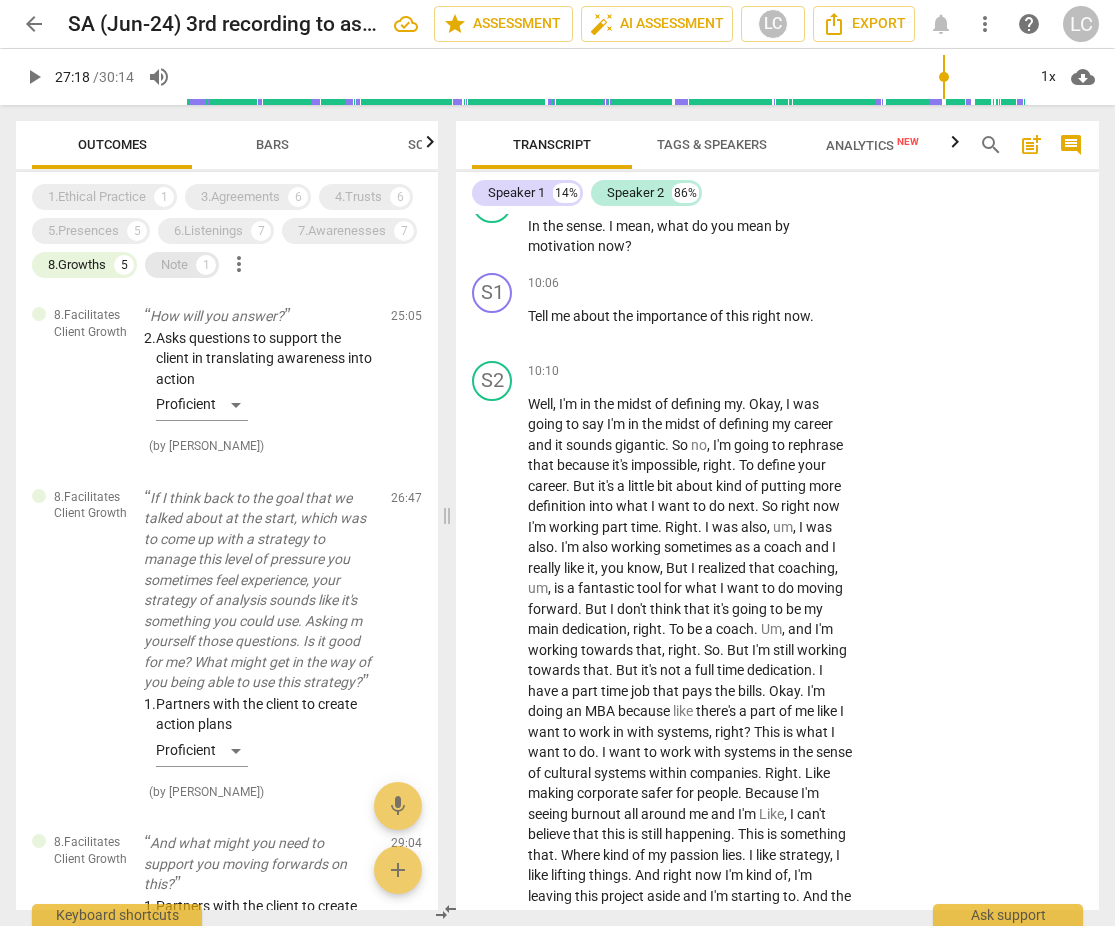 click on "Note" at bounding box center [174, 265] 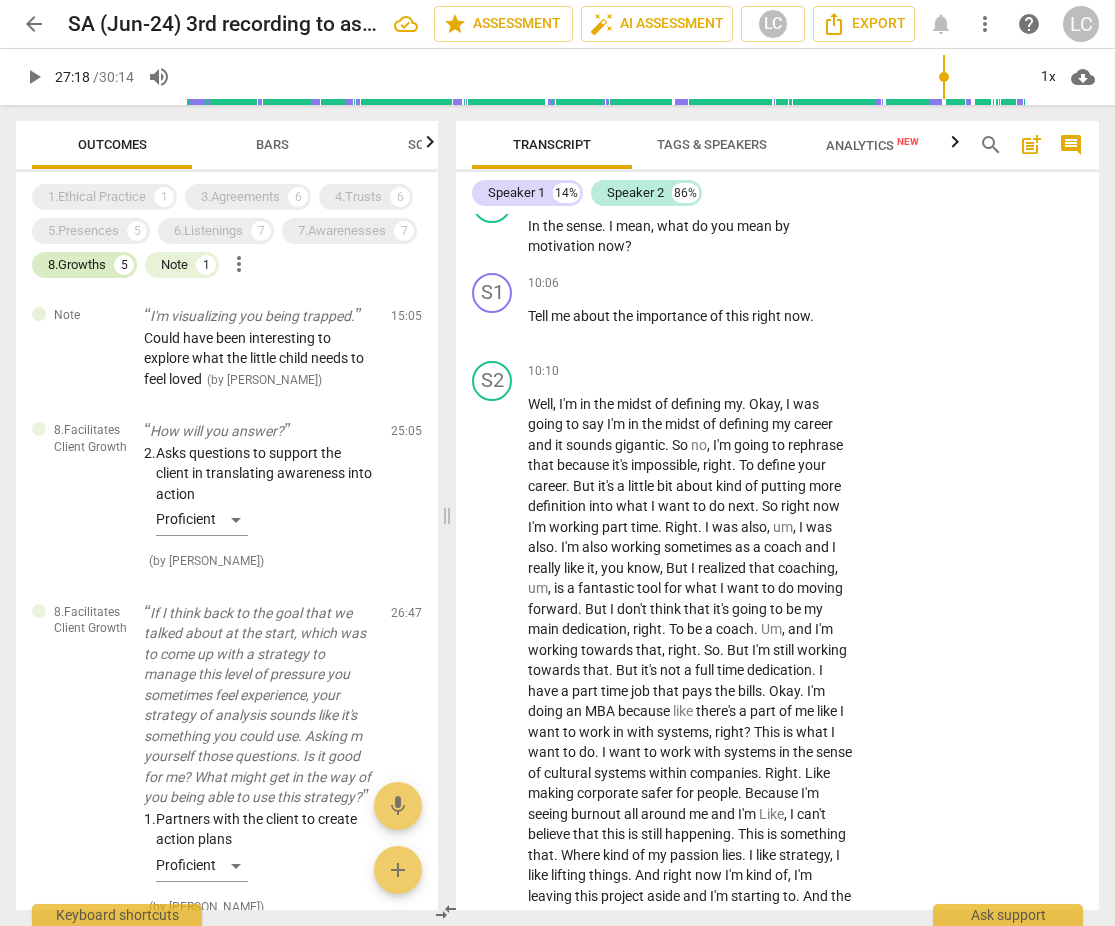click on "8.Growths" at bounding box center (77, 265) 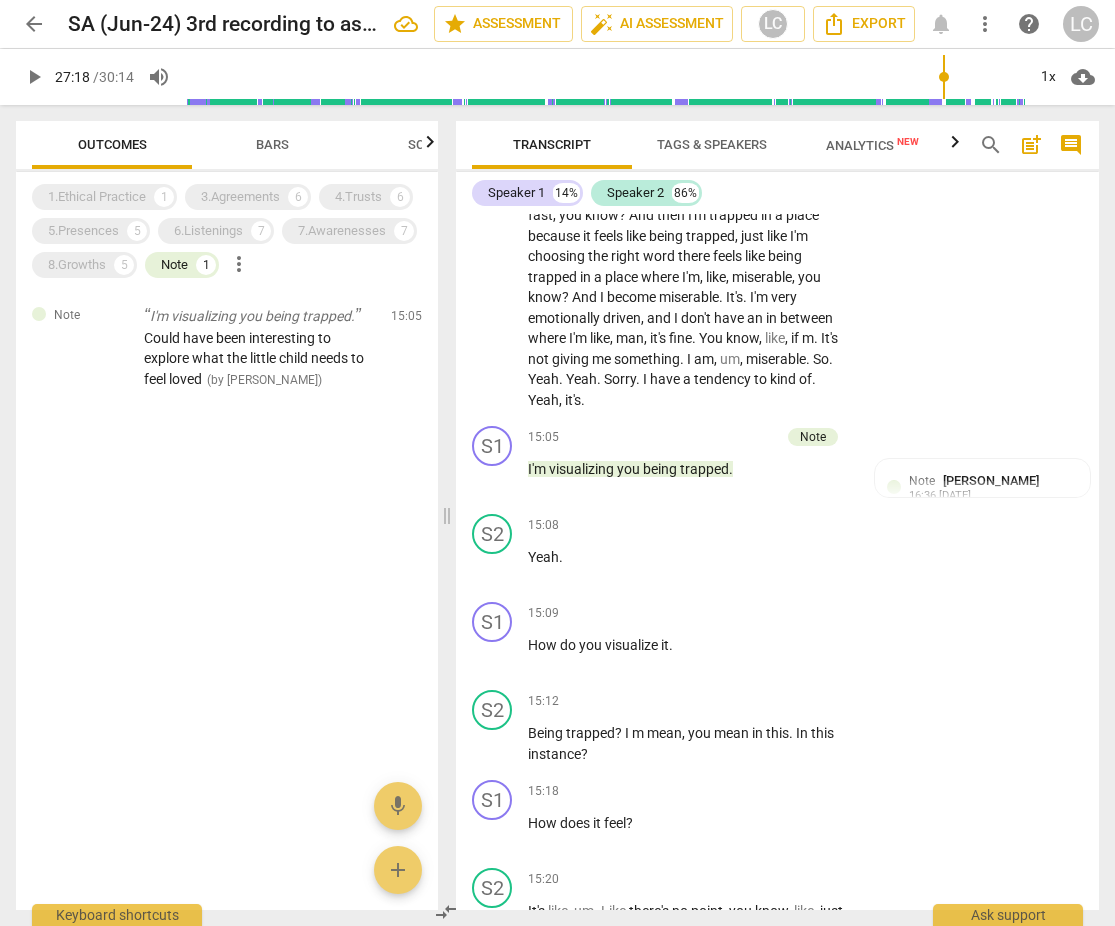 scroll, scrollTop: 6368, scrollLeft: 0, axis: vertical 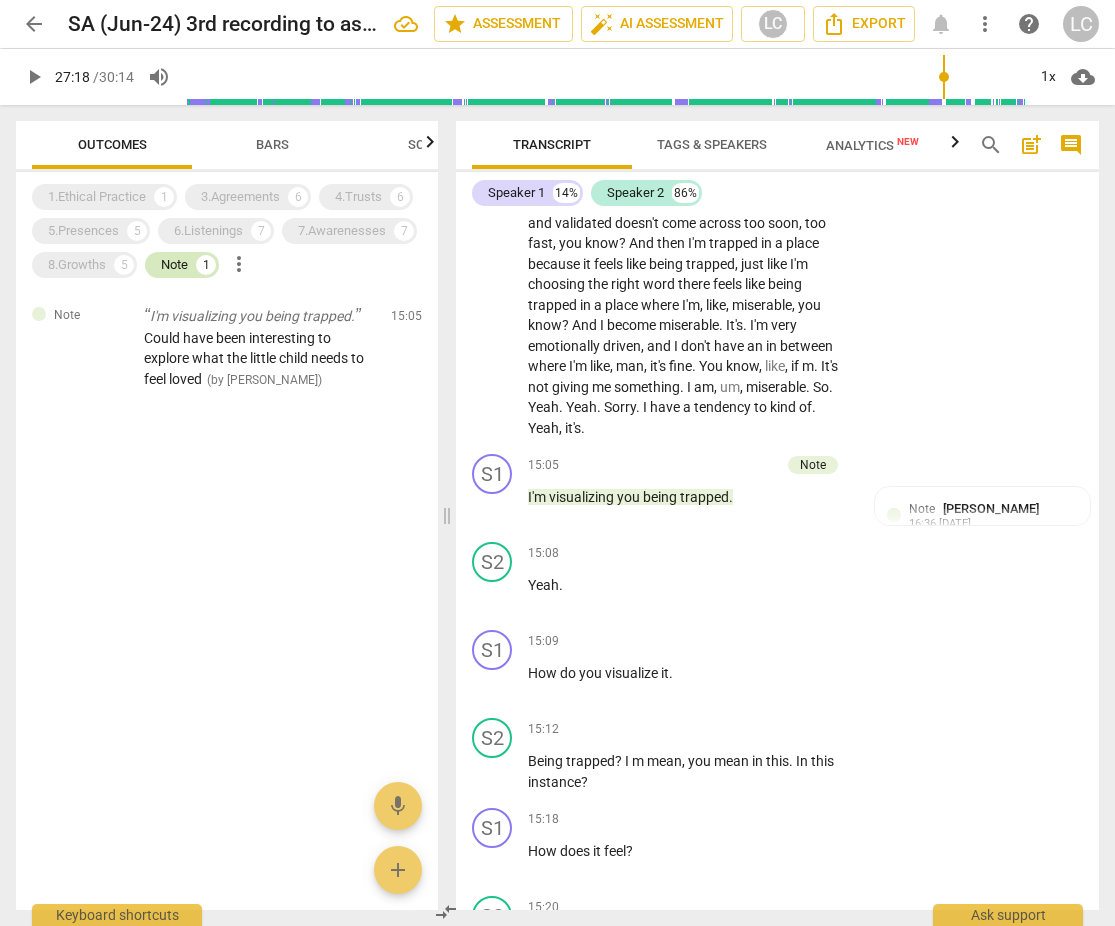 click on "Note 1" at bounding box center (182, 265) 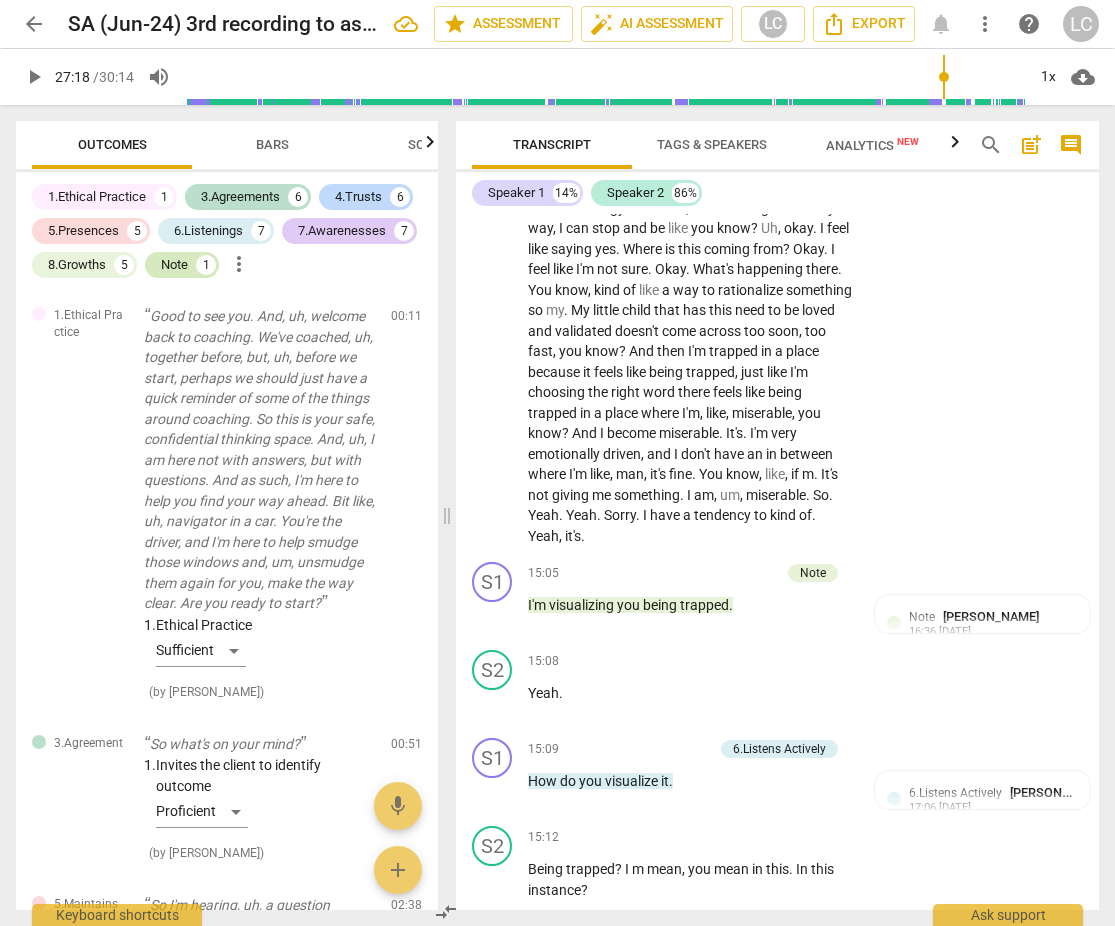 scroll, scrollTop: 6478, scrollLeft: 0, axis: vertical 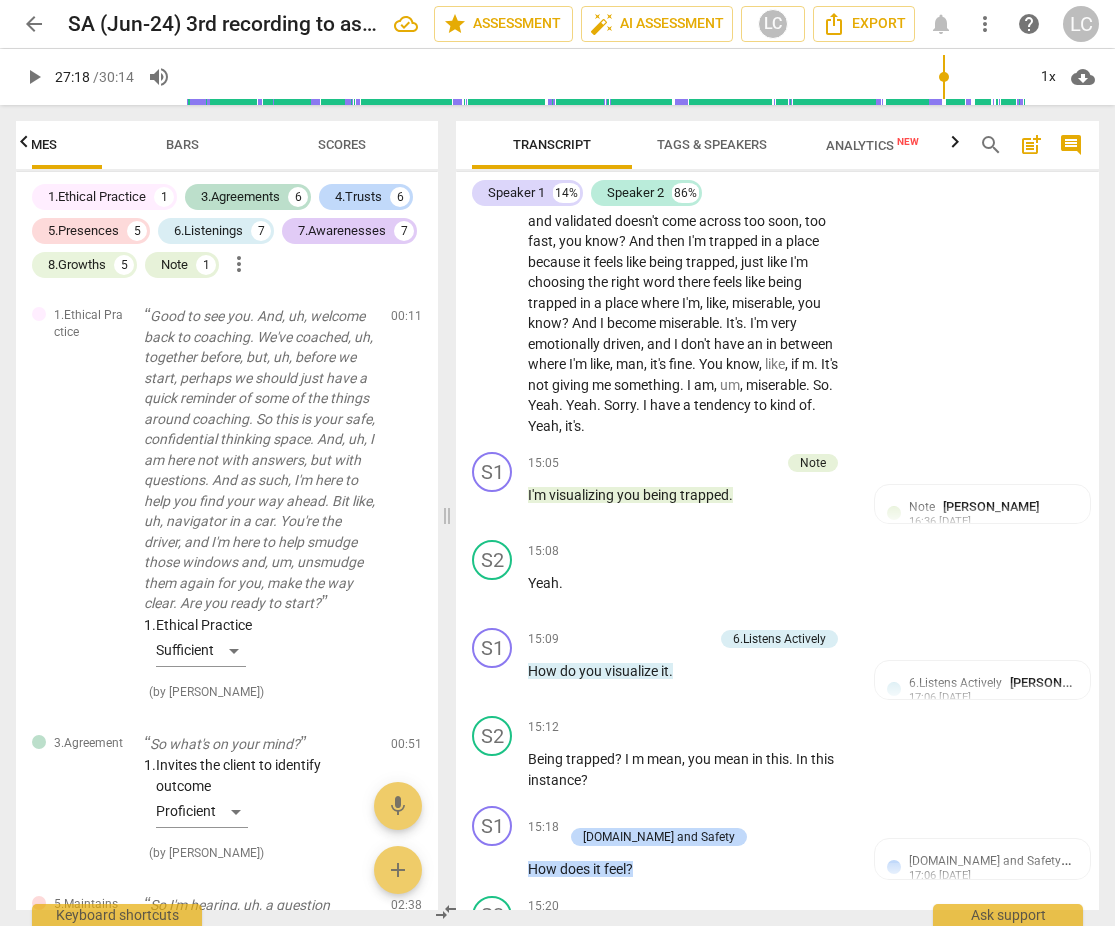 click on "Bars" at bounding box center (182, 144) 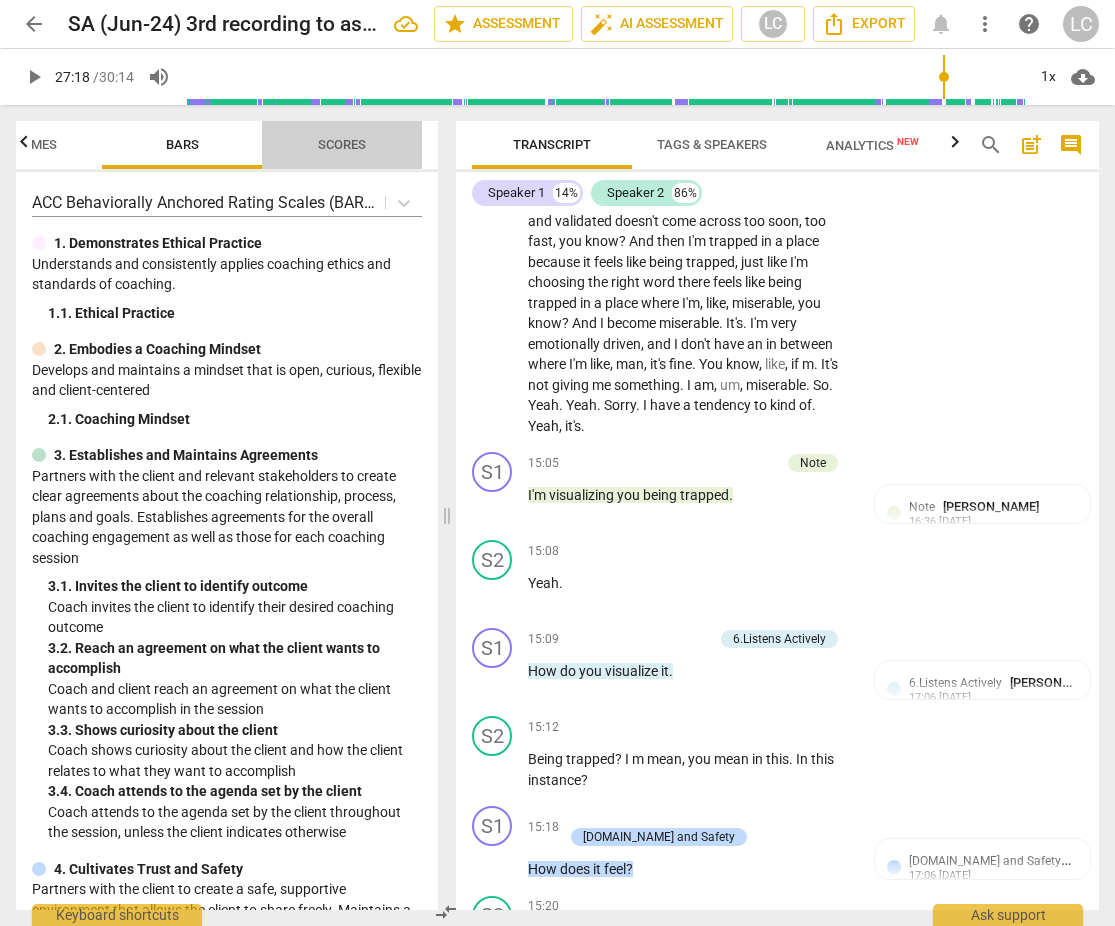 click on "Scores" at bounding box center [342, 144] 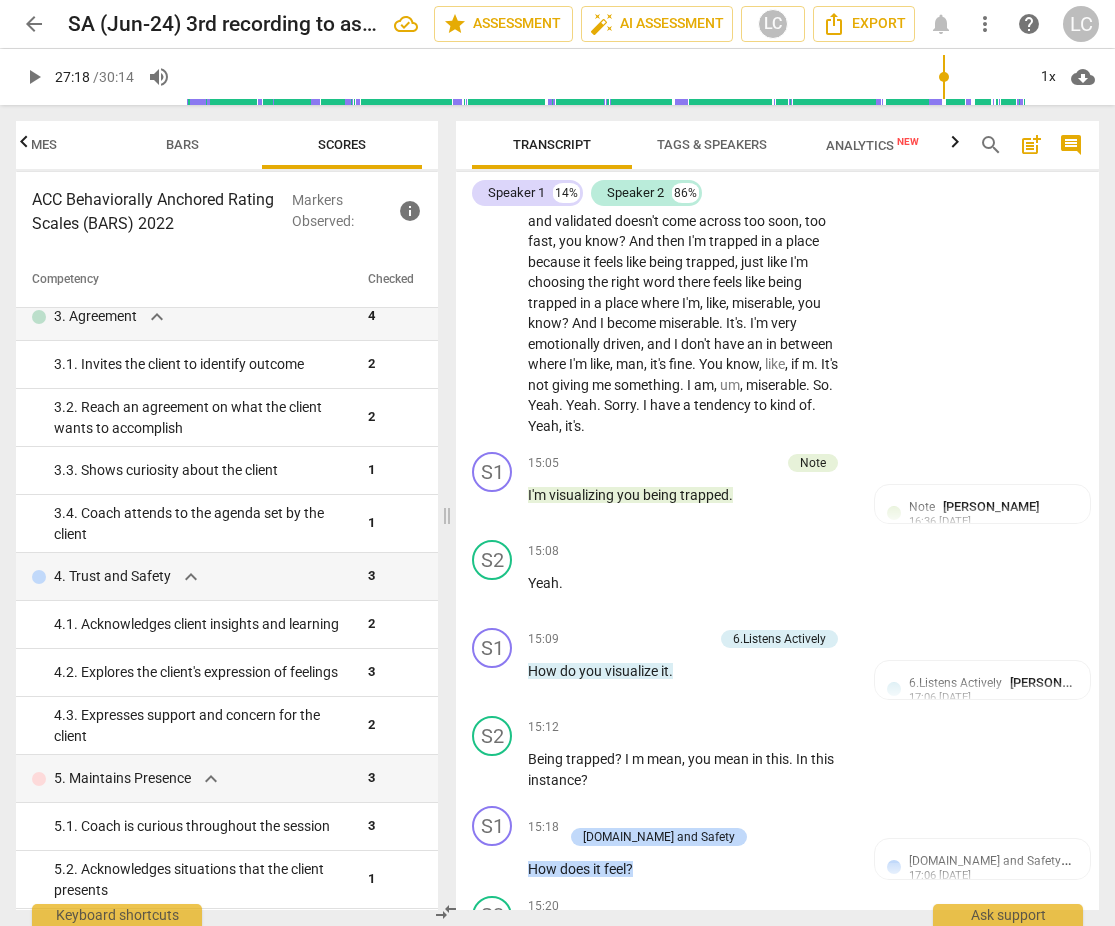 scroll, scrollTop: 203, scrollLeft: 0, axis: vertical 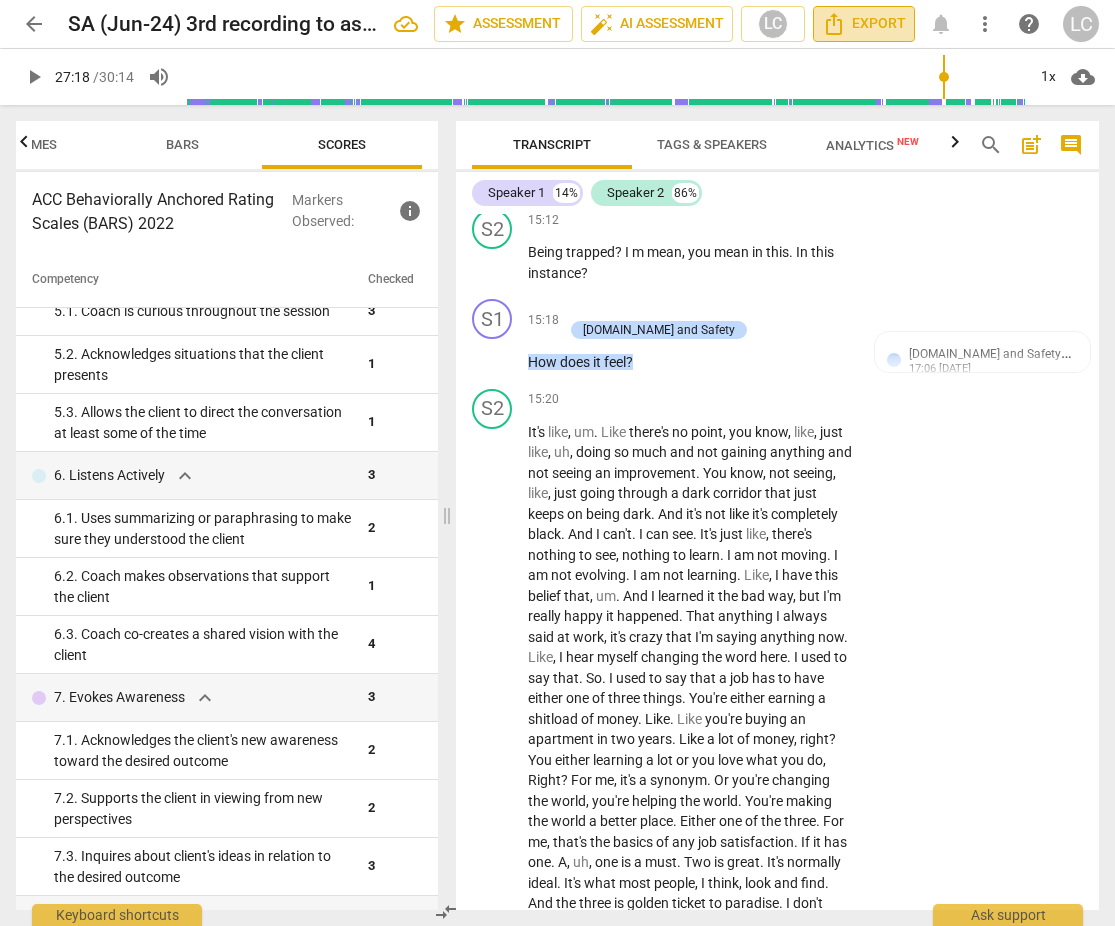 click on "Export" at bounding box center [864, 24] 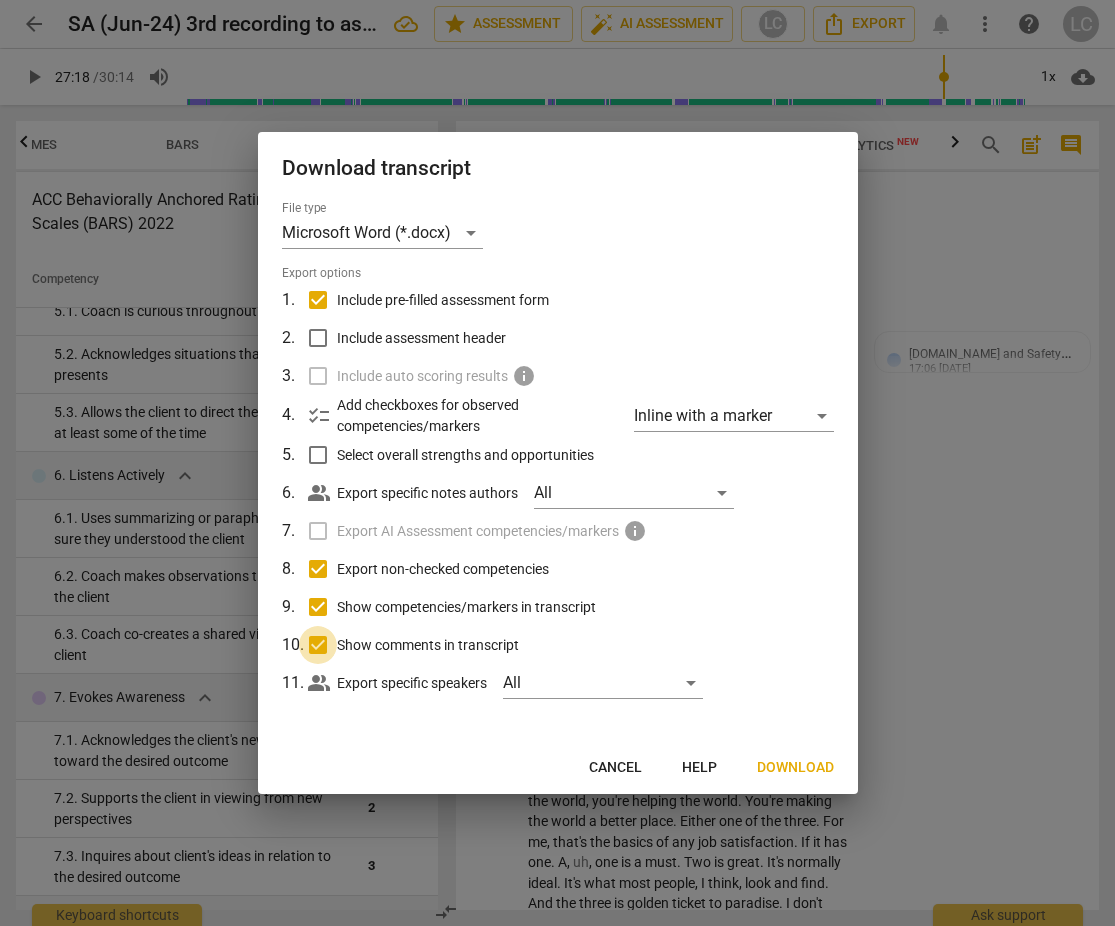 click on "Show comments in transcript" at bounding box center [318, 645] 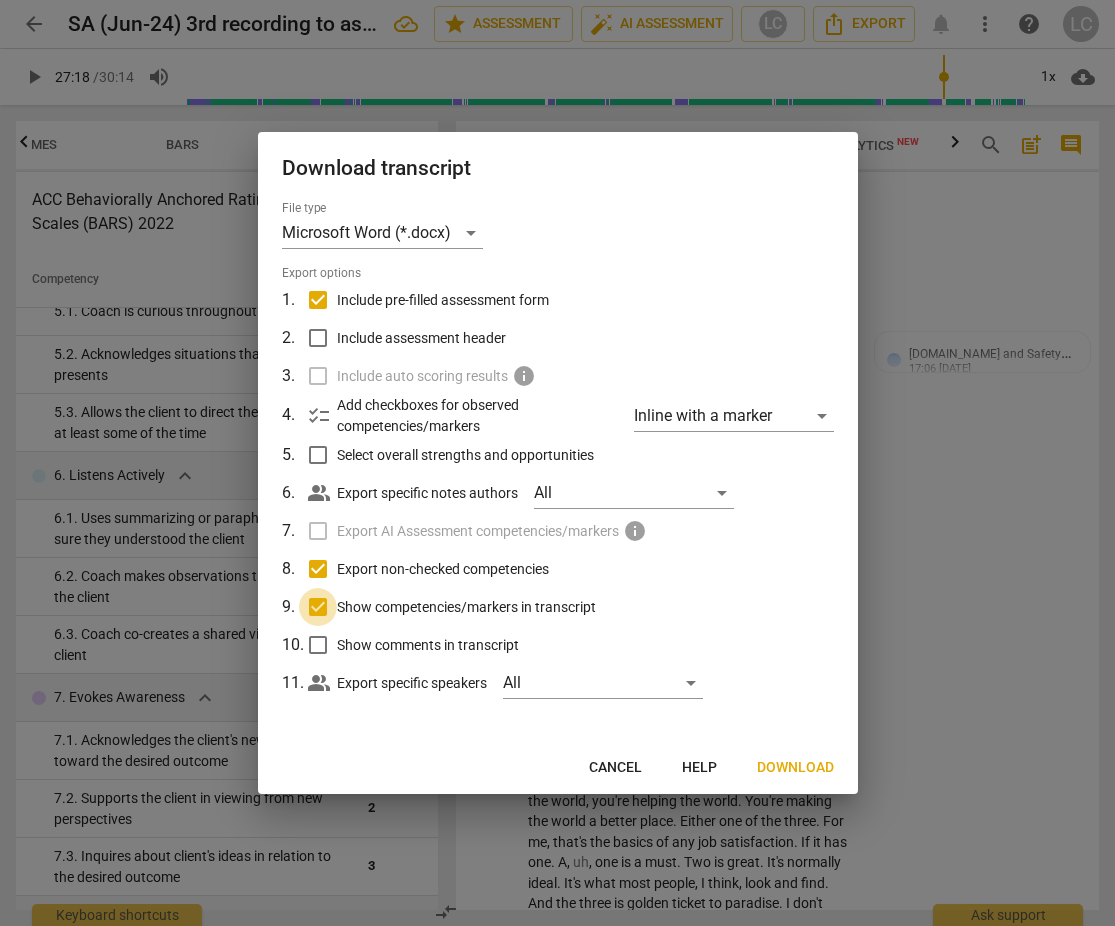 click on "Show competencies/markers in transcript" at bounding box center (318, 607) 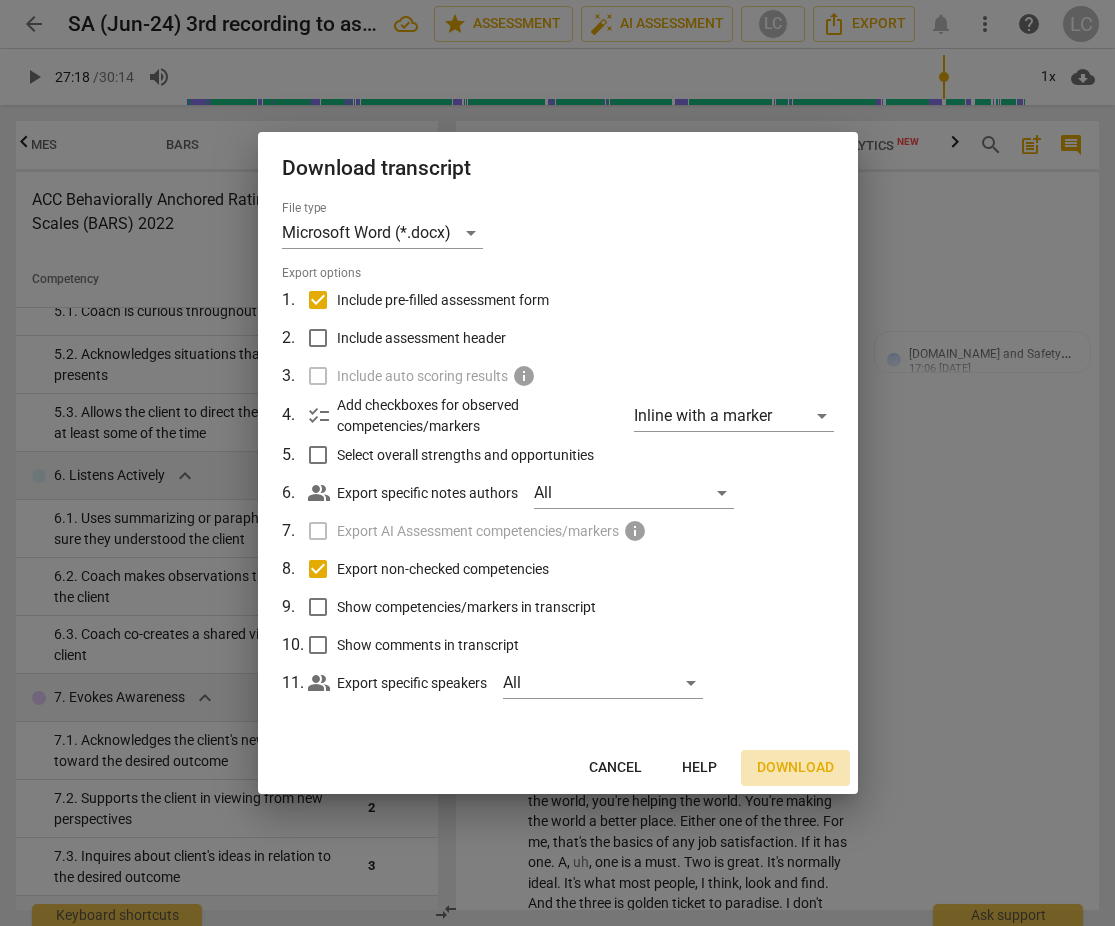 click on "Download" at bounding box center [795, 768] 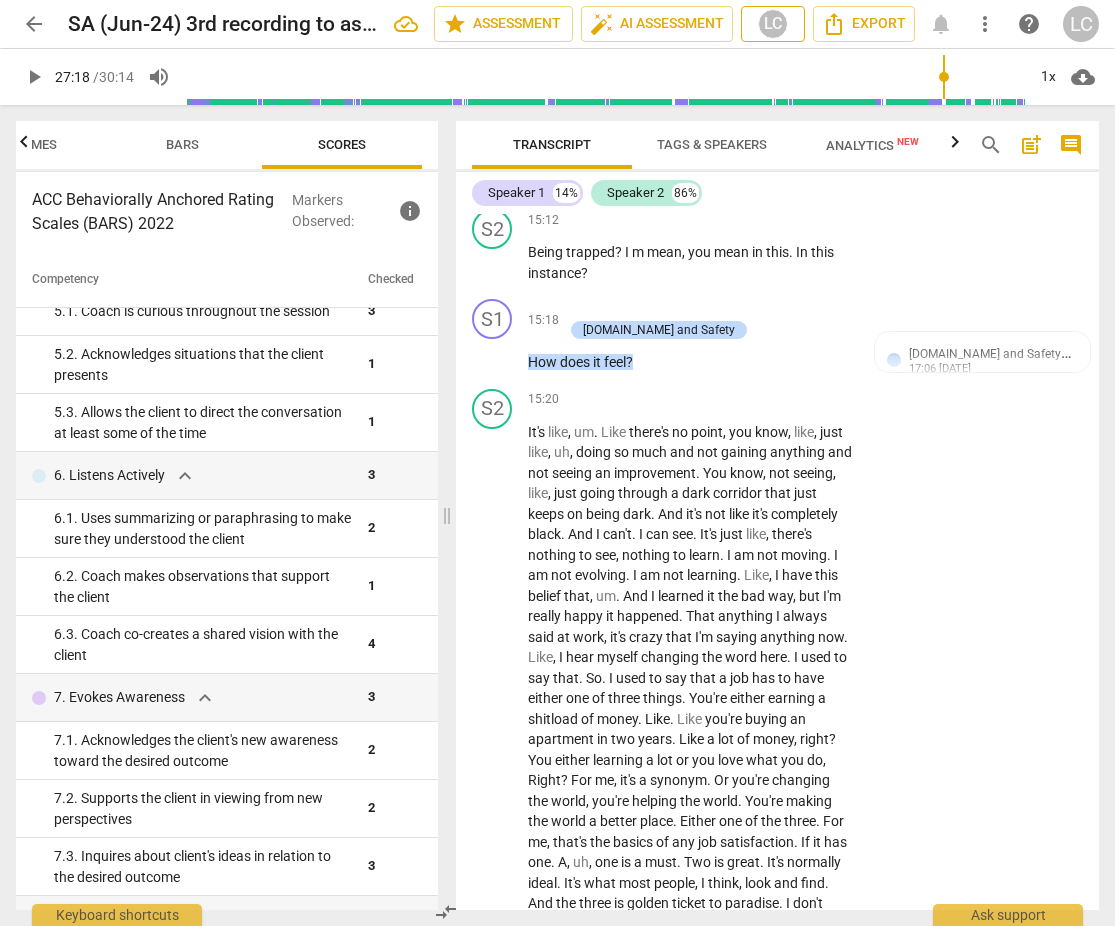 click on "LC" at bounding box center (773, 24) 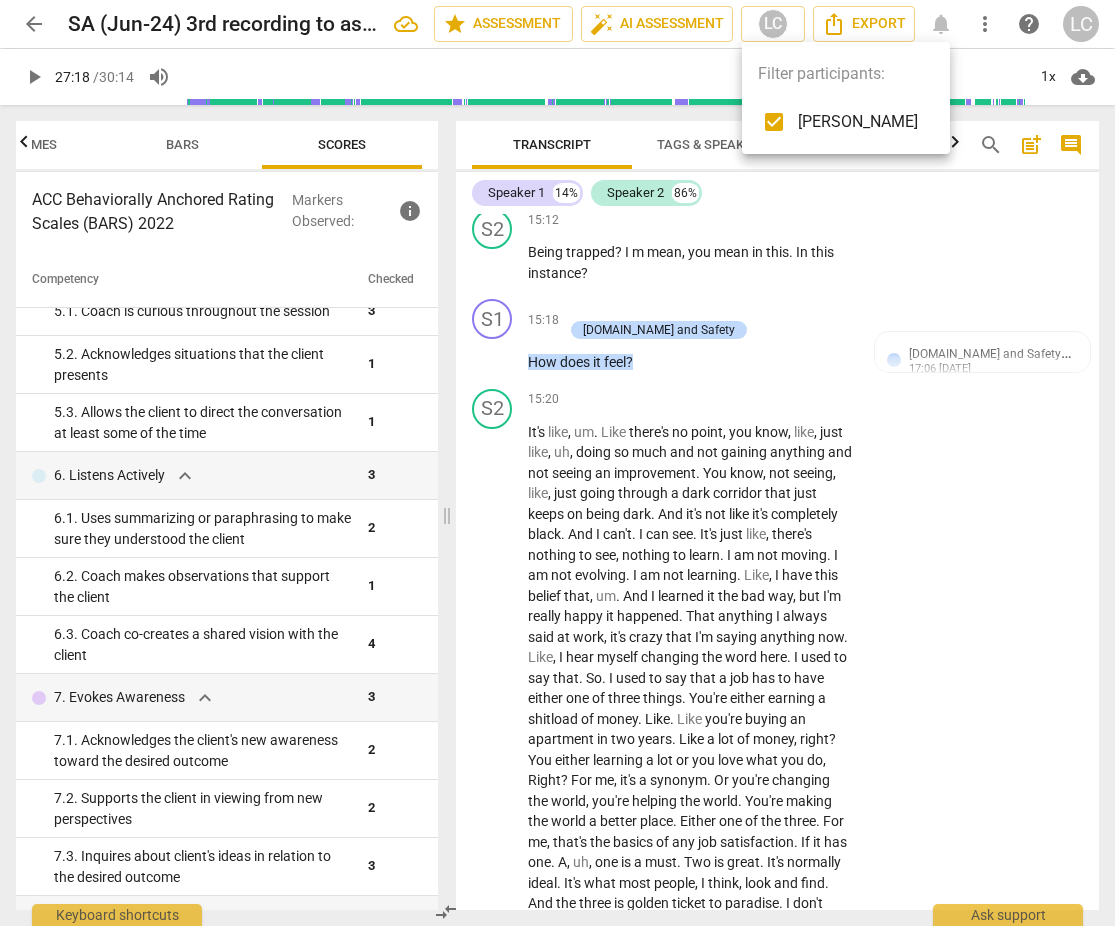 click at bounding box center (557, 463) 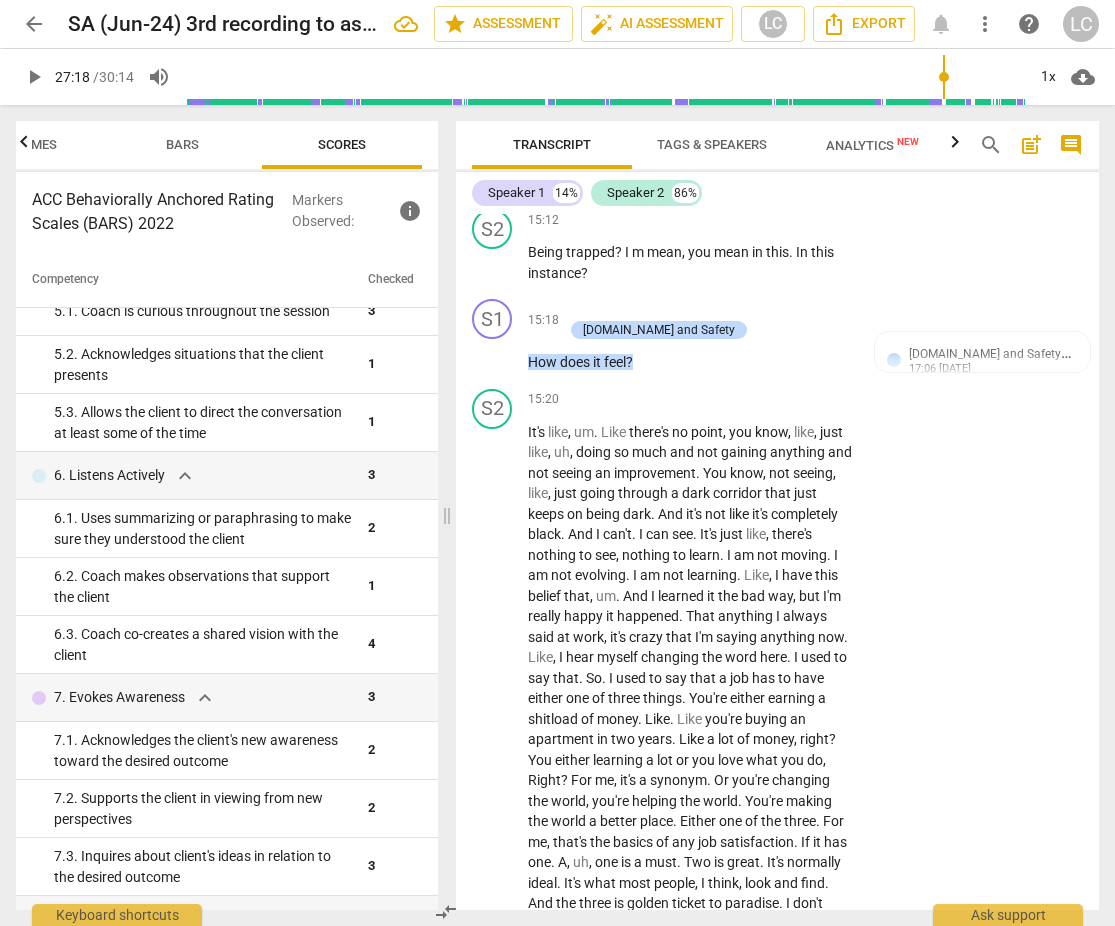 type on "1638" 